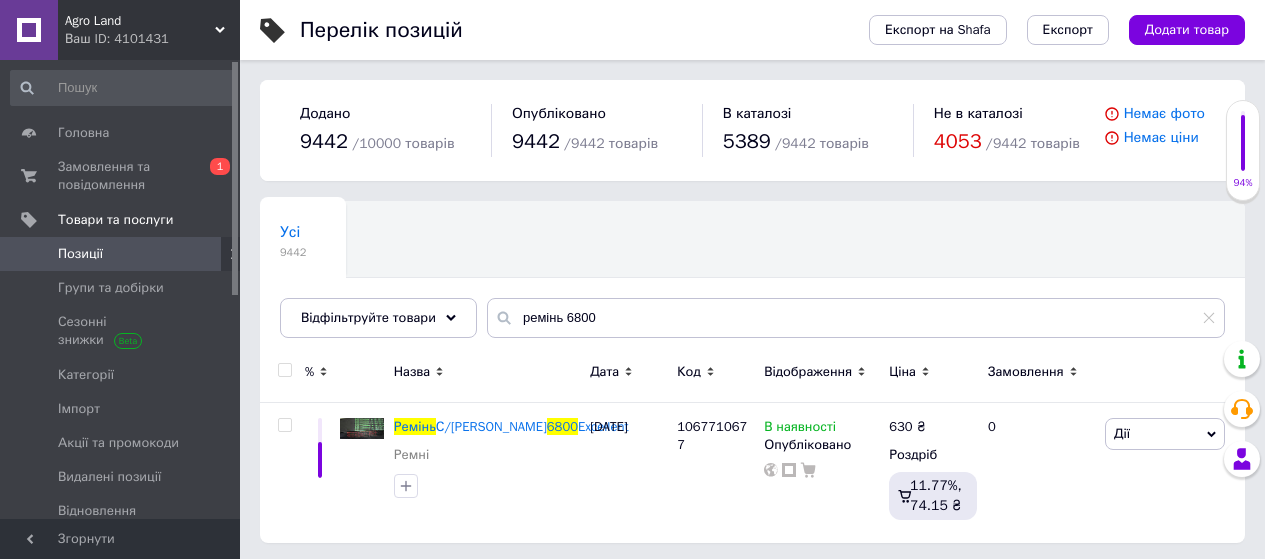 scroll, scrollTop: 3, scrollLeft: 0, axis: vertical 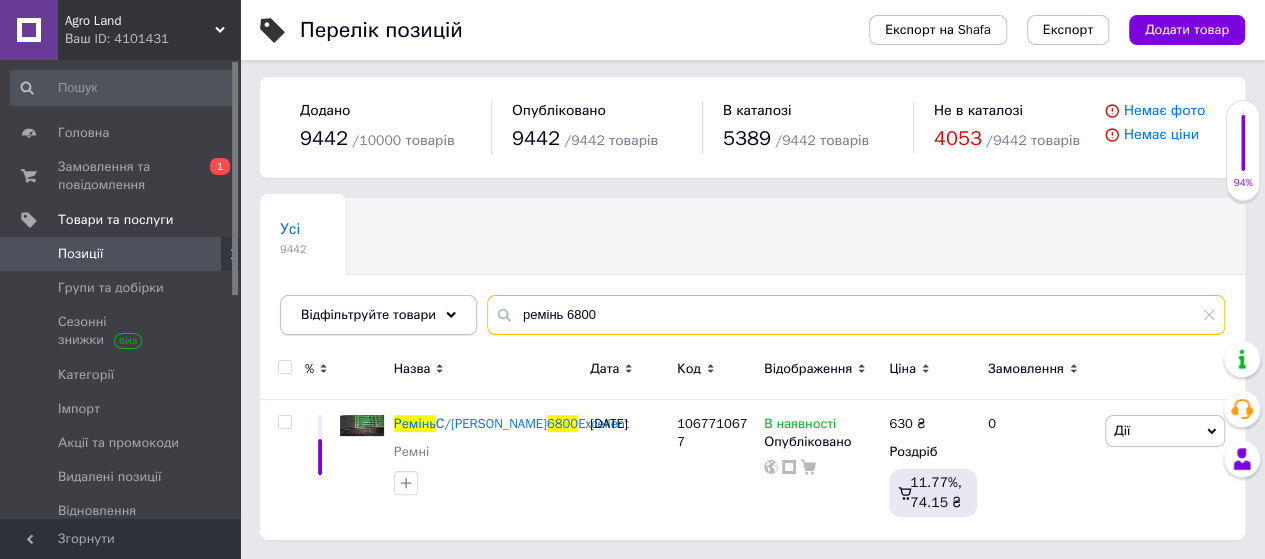 drag, startPoint x: 632, startPoint y: 305, endPoint x: 448, endPoint y: 331, distance: 185.82788 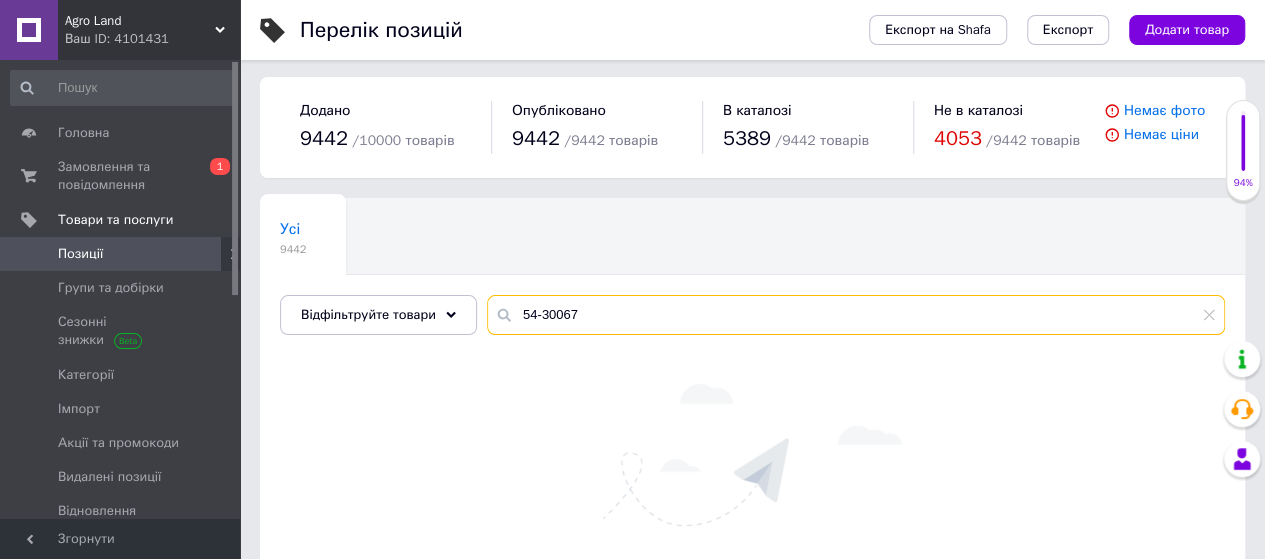 click on "54-30067" at bounding box center (856, 315) 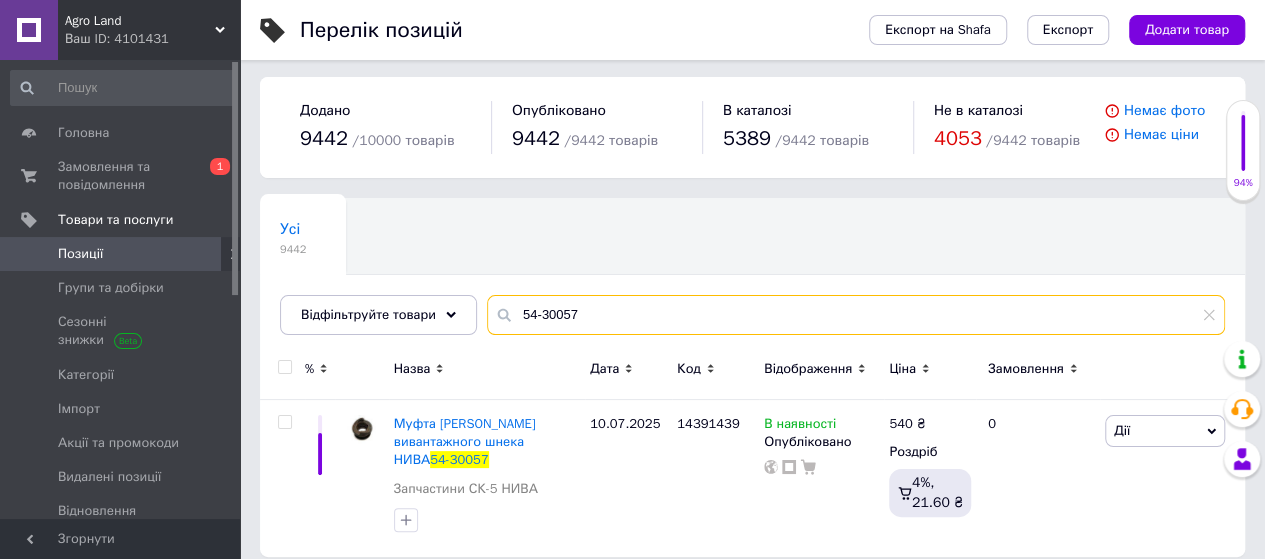 drag, startPoint x: 644, startPoint y: 315, endPoint x: 529, endPoint y: 329, distance: 115.84904 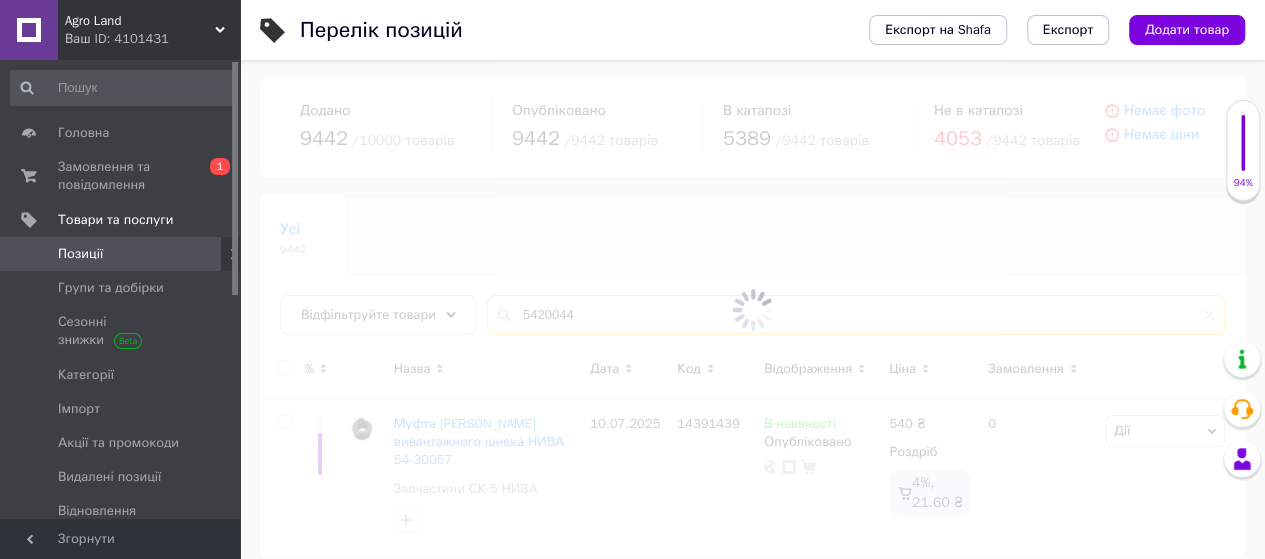 scroll, scrollTop: 0, scrollLeft: 0, axis: both 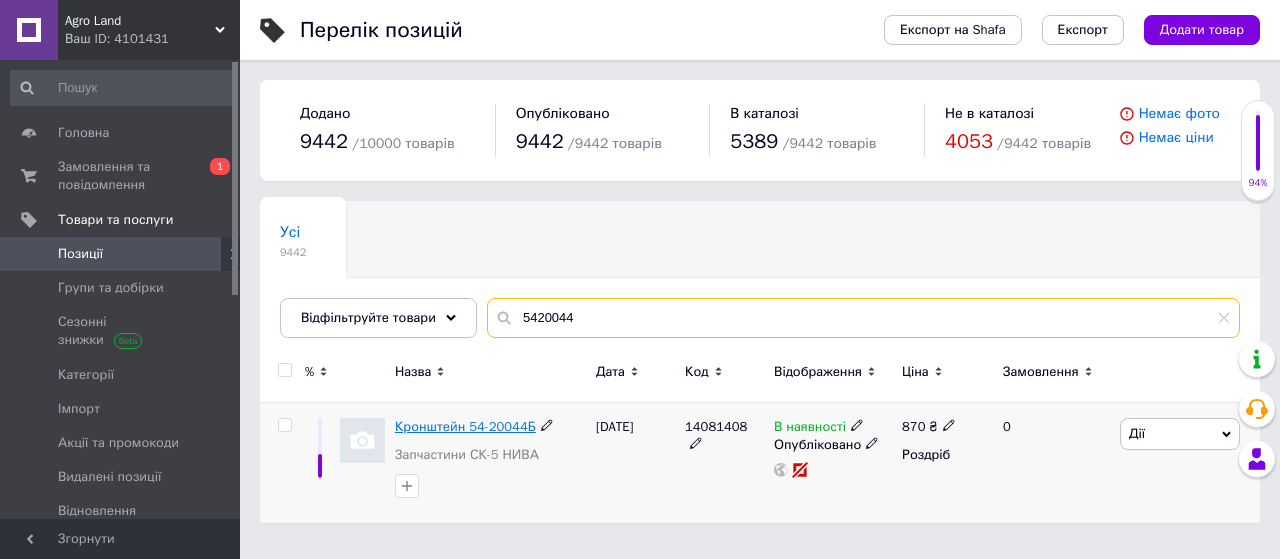 type on "5420044" 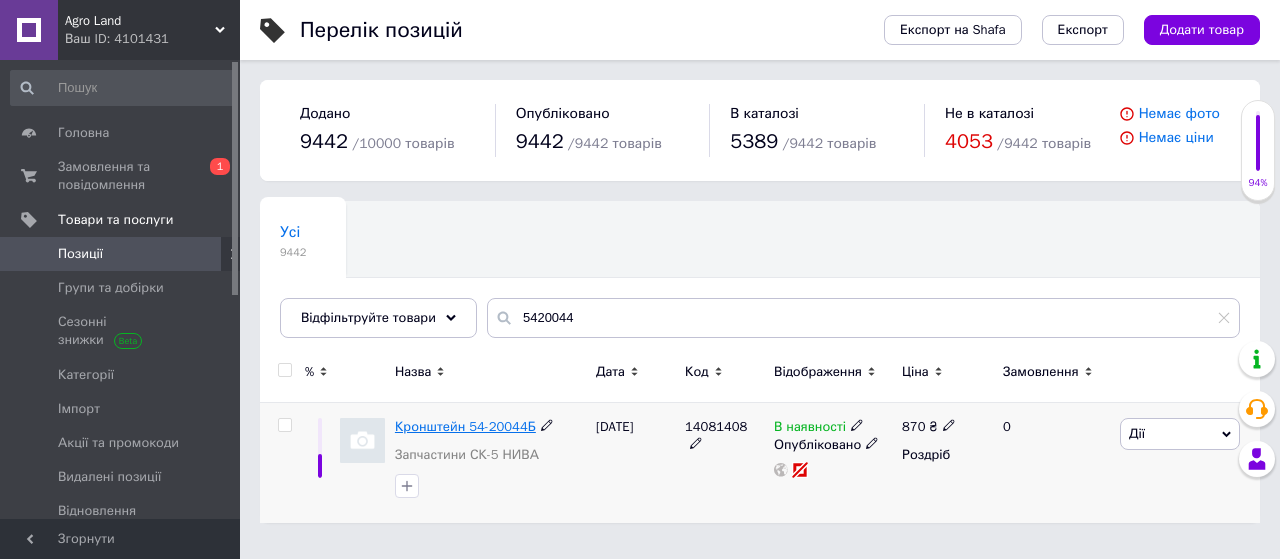 click on "Кронштейн 54-20044Б" at bounding box center [465, 426] 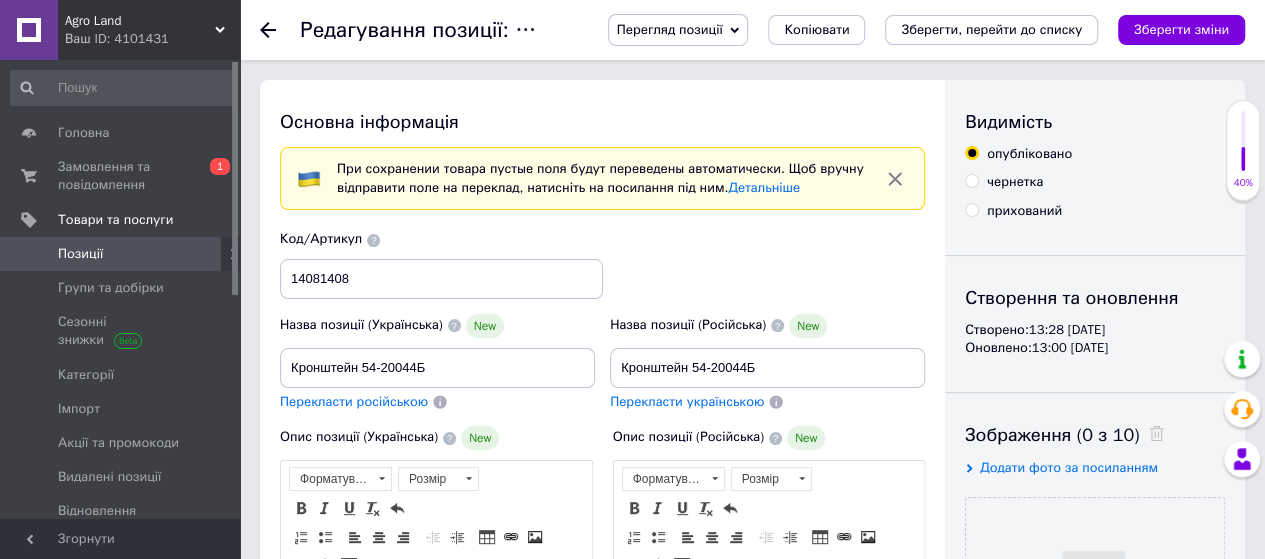 scroll, scrollTop: 0, scrollLeft: 0, axis: both 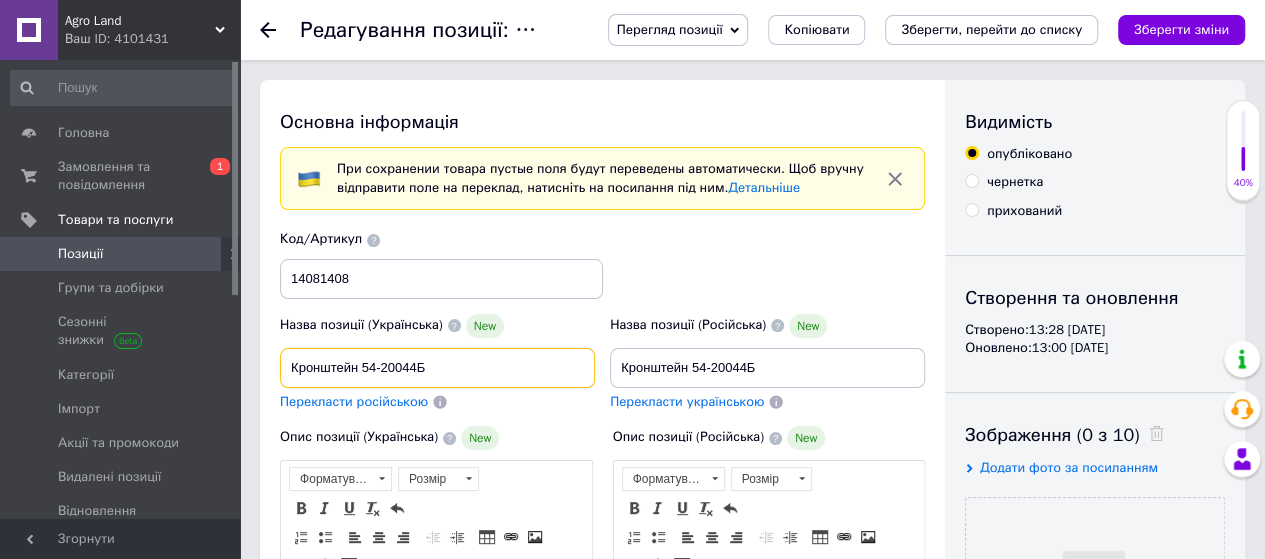 click on "Кронштейн 54-20044Б" at bounding box center (437, 368) 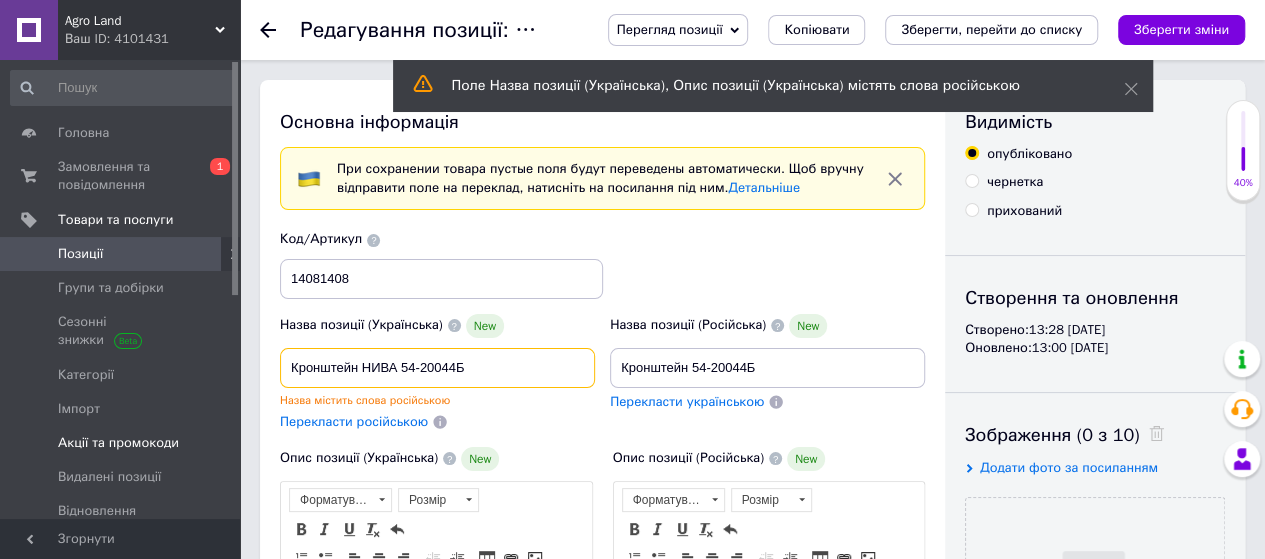 drag, startPoint x: 90, startPoint y: 421, endPoint x: 76, endPoint y: 424, distance: 14.3178215 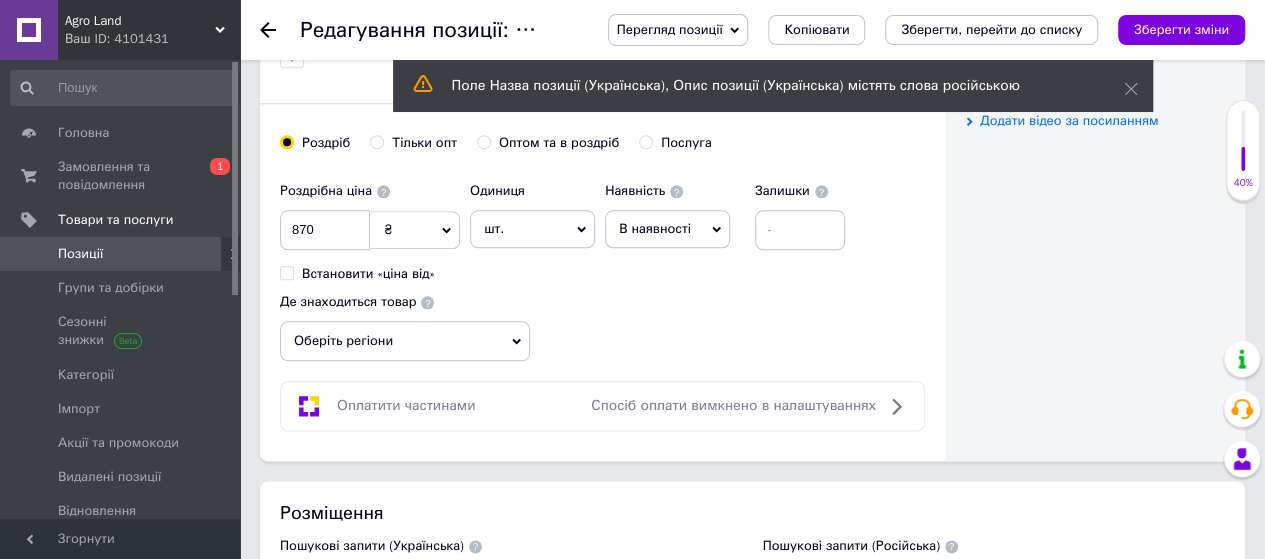 scroll, scrollTop: 1400, scrollLeft: 0, axis: vertical 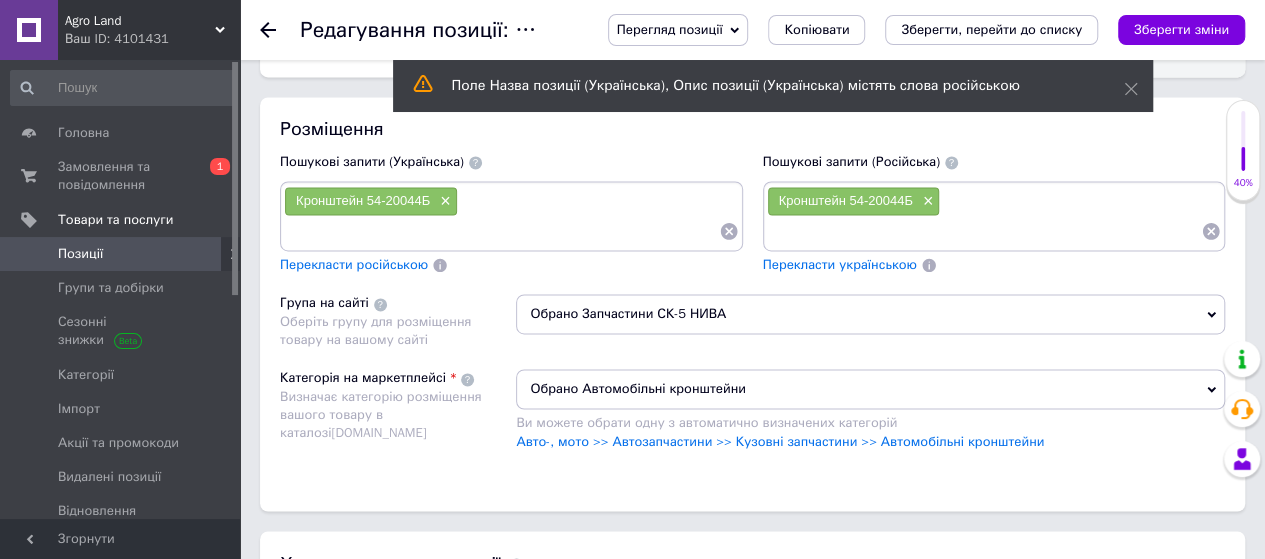 type on "Кронштейн НИВА 54-20044Б" 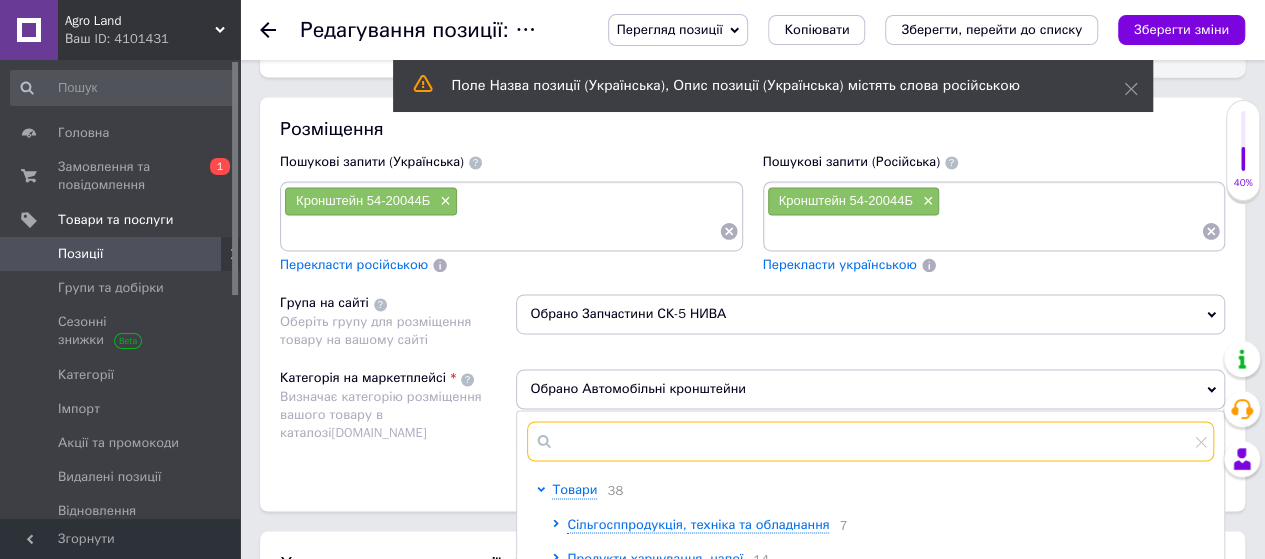 click at bounding box center [870, 441] 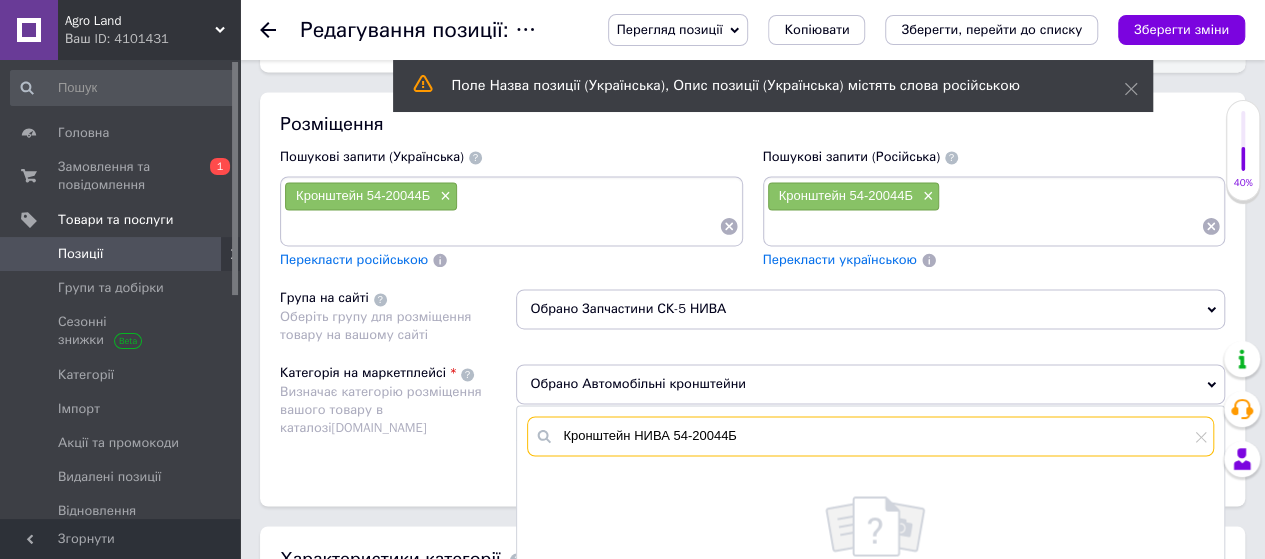 scroll, scrollTop: 1300, scrollLeft: 0, axis: vertical 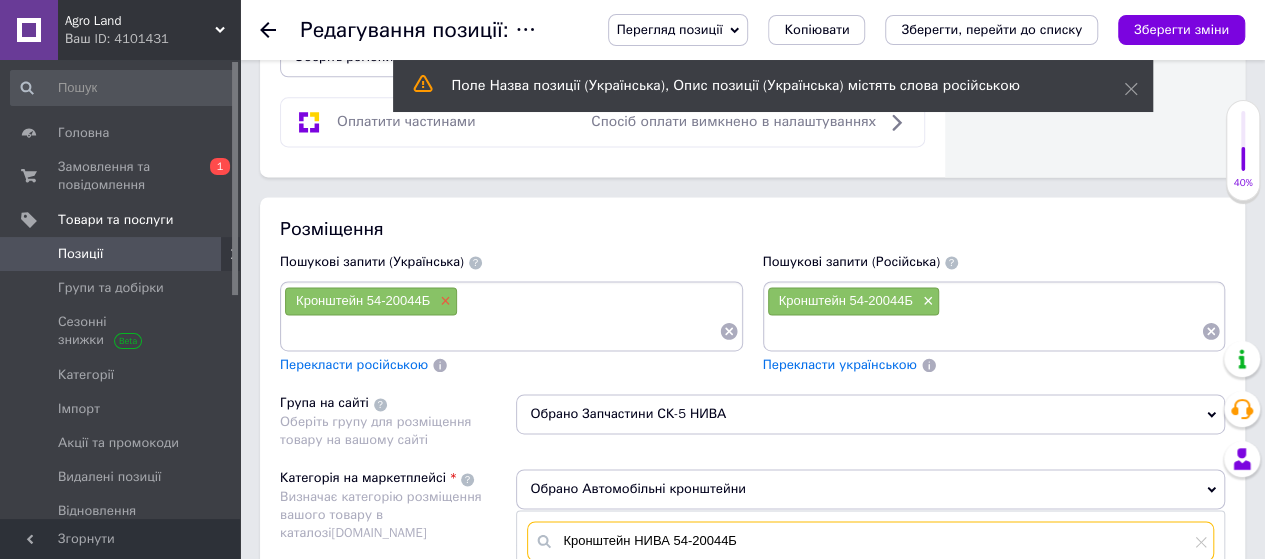 type on "Кронштейн НИВА 54-20044Б" 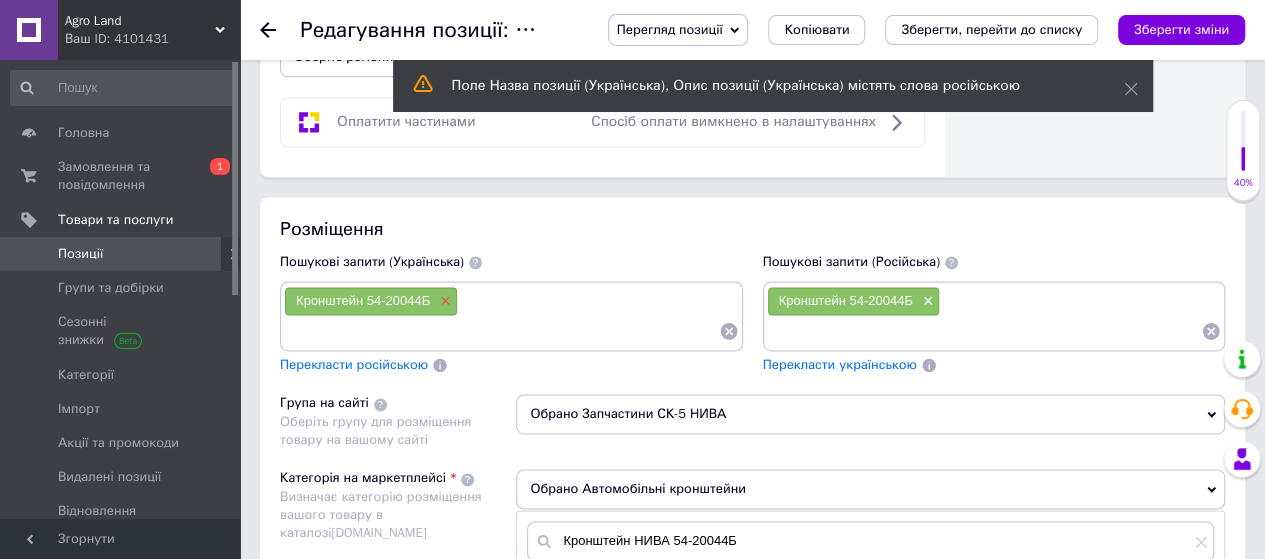 click on "×" at bounding box center [443, 301] 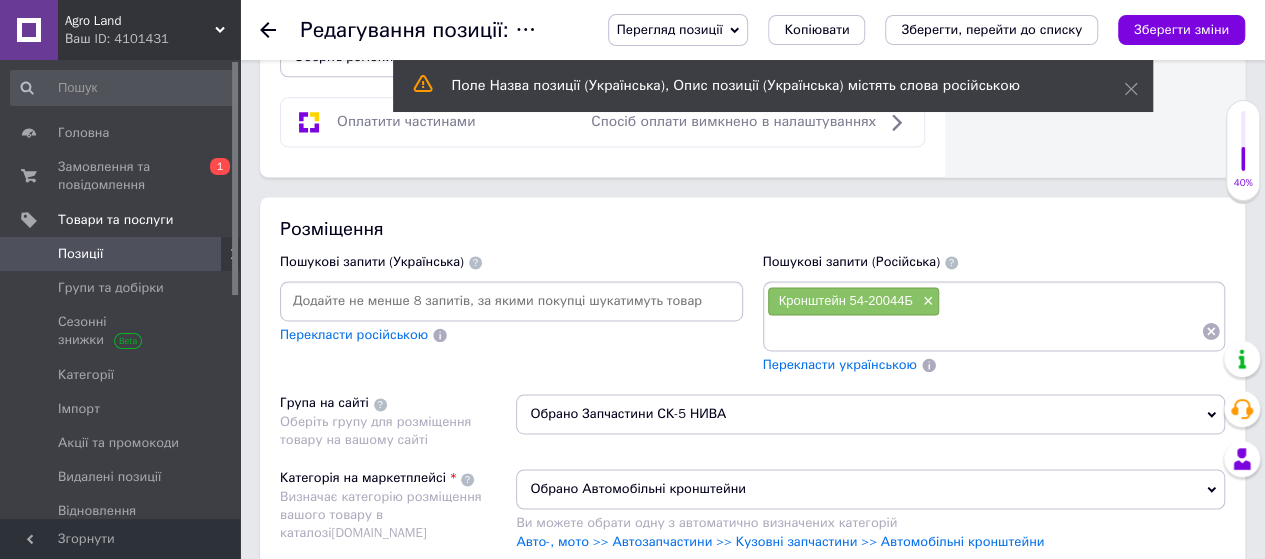 click at bounding box center (511, 301) 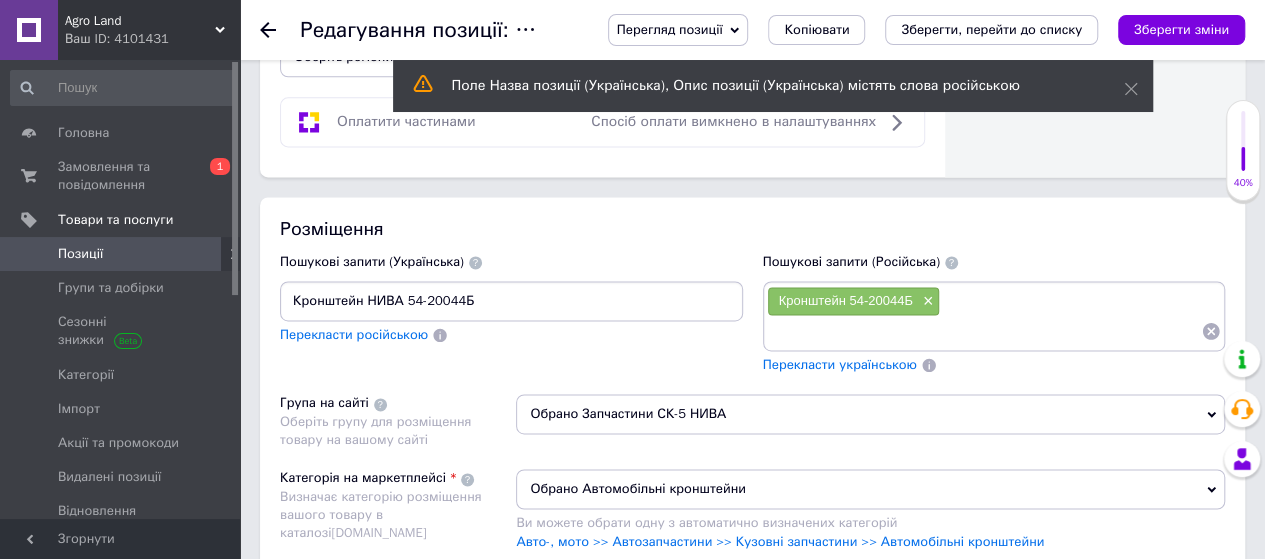 drag, startPoint x: 444, startPoint y: 287, endPoint x: 640, endPoint y: 347, distance: 204.97804 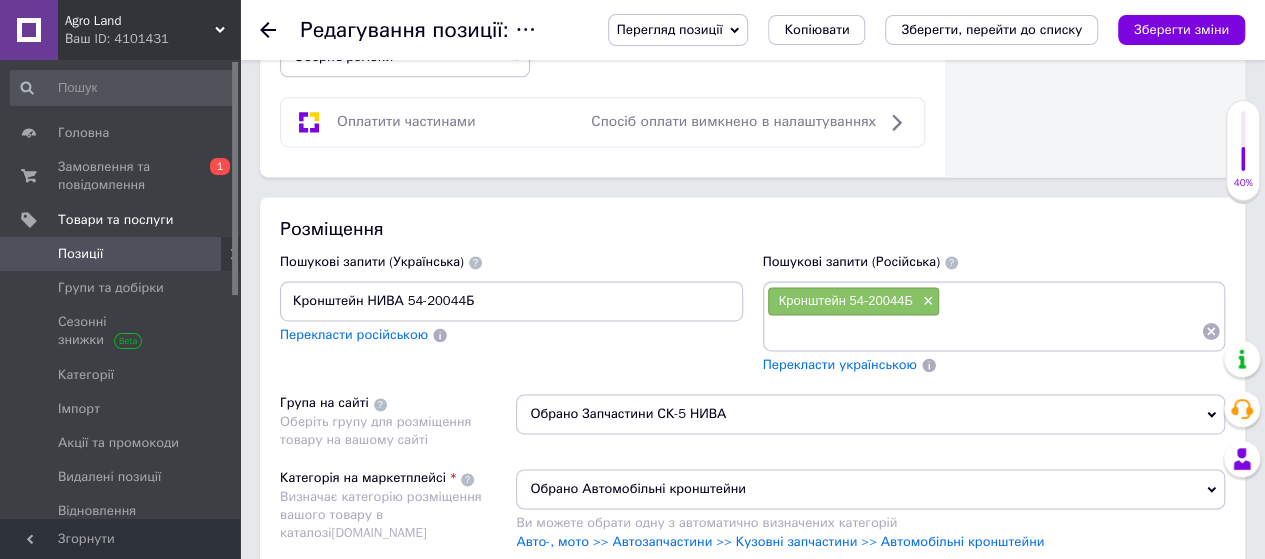 type on "Кронштейн НИВА 54-20044Б" 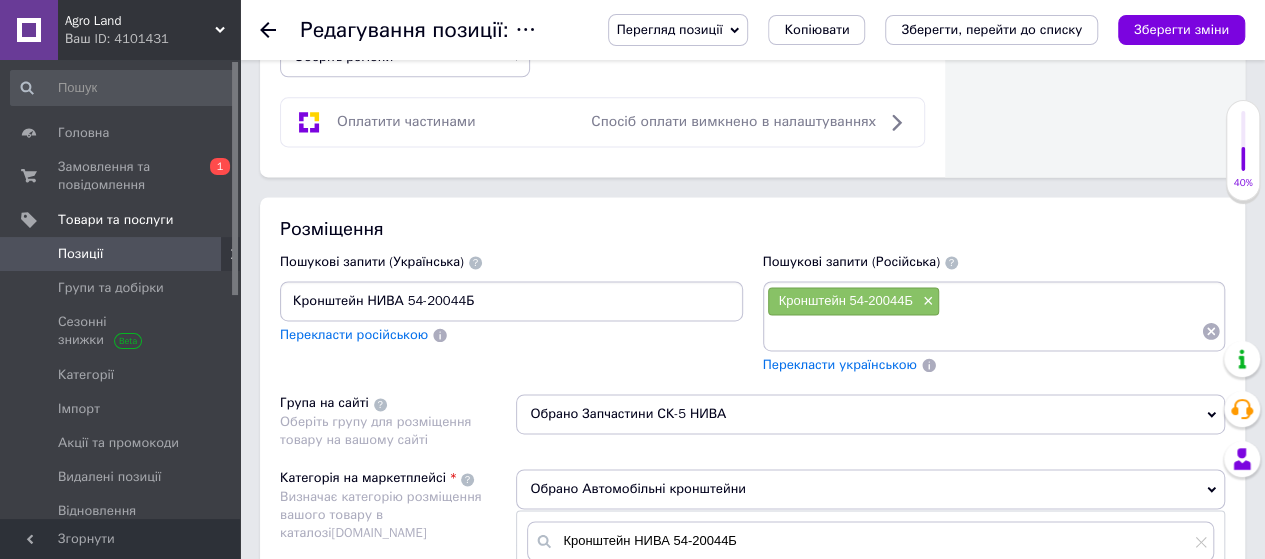 scroll, scrollTop: 0, scrollLeft: 0, axis: both 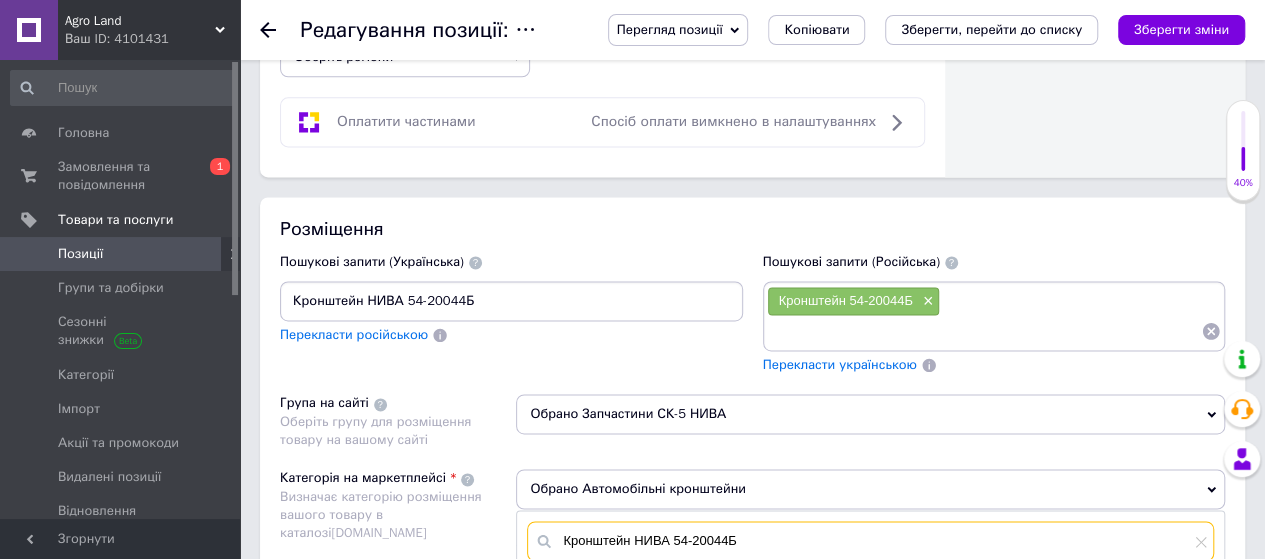 click on "Кронштейн НИВА 54-20044Б" at bounding box center (870, 541) 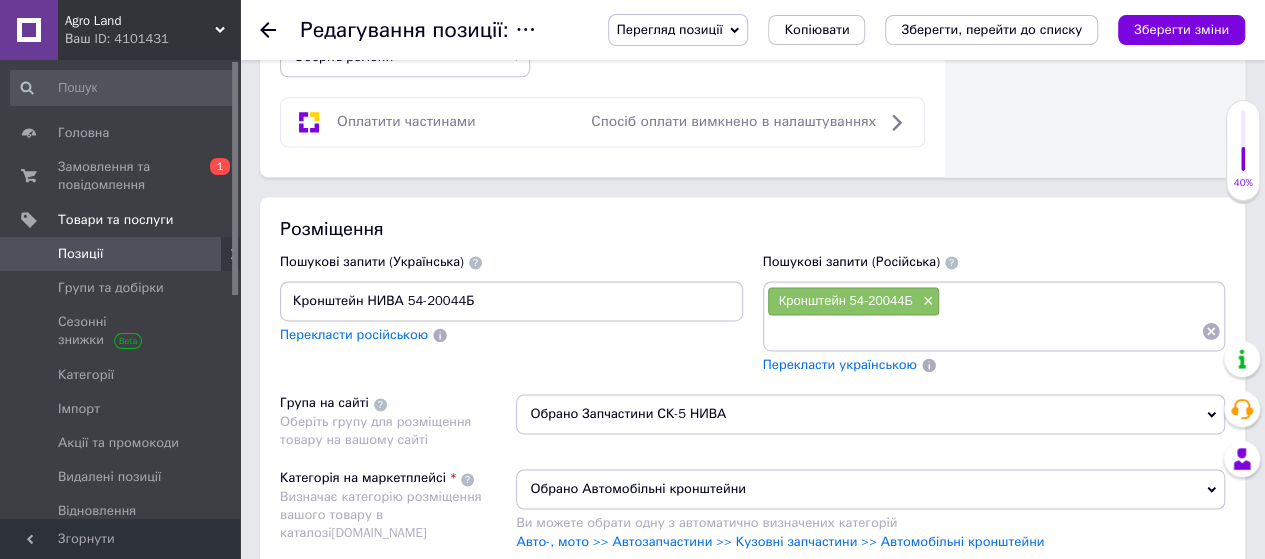 click on "Обрано Автомобільні кронштейни" at bounding box center [870, 489] 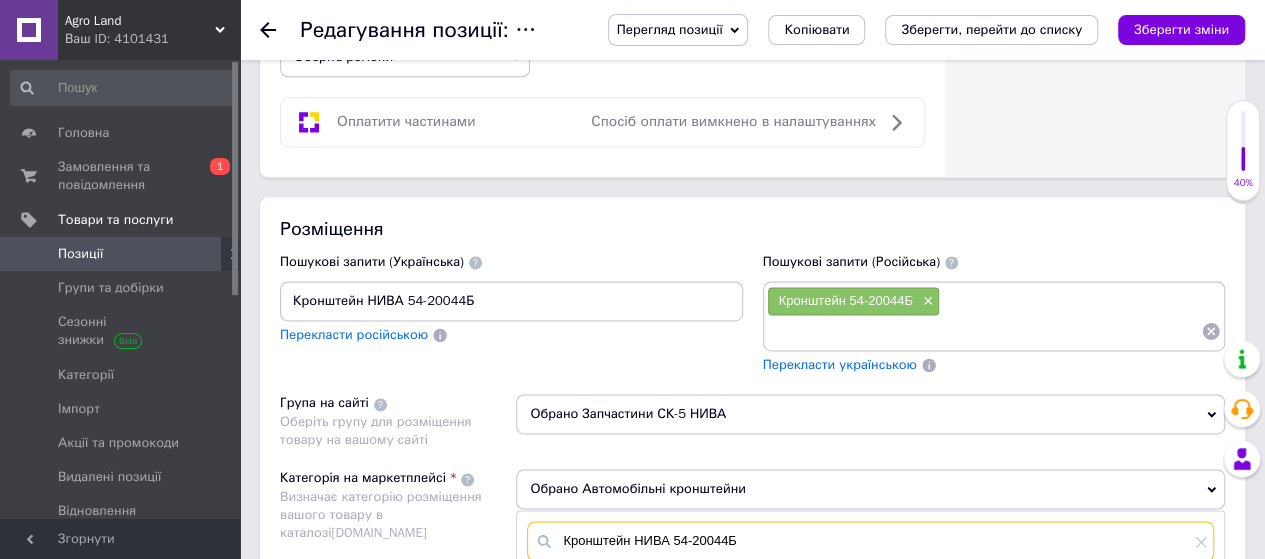 click on "Кронштейн НИВА 54-20044Б" at bounding box center (870, 541) 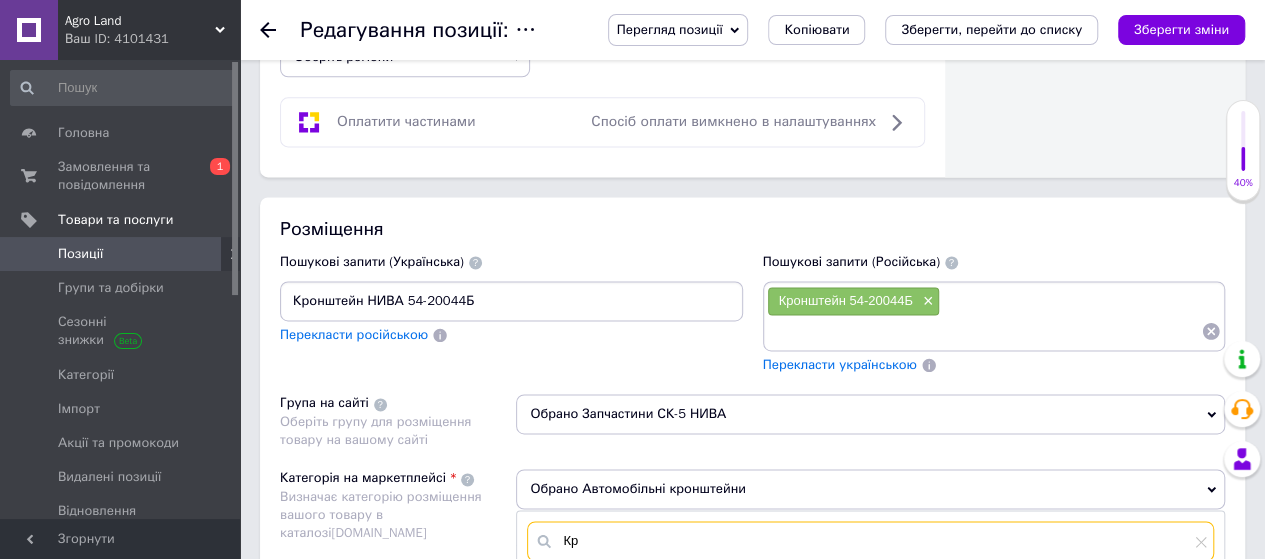 type on "К" 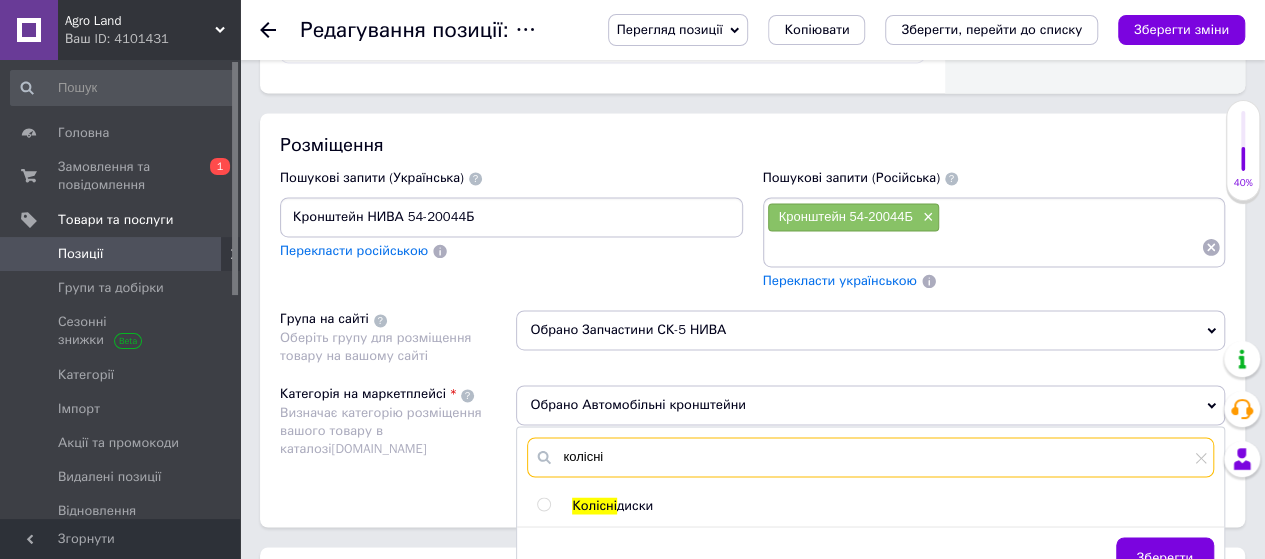 scroll, scrollTop: 1500, scrollLeft: 0, axis: vertical 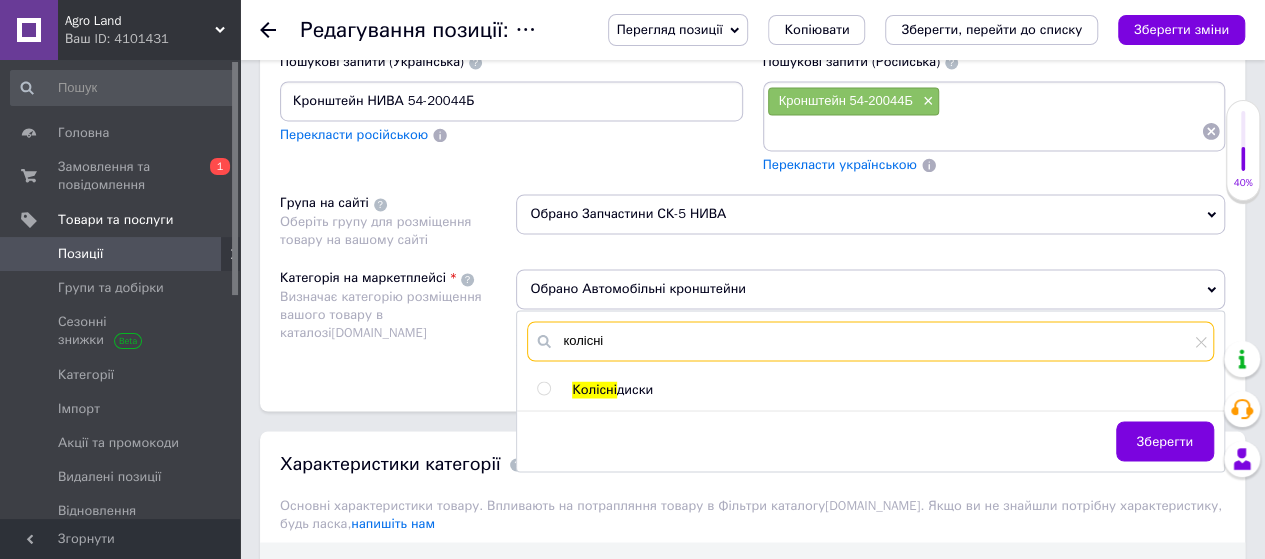type on "колісні" 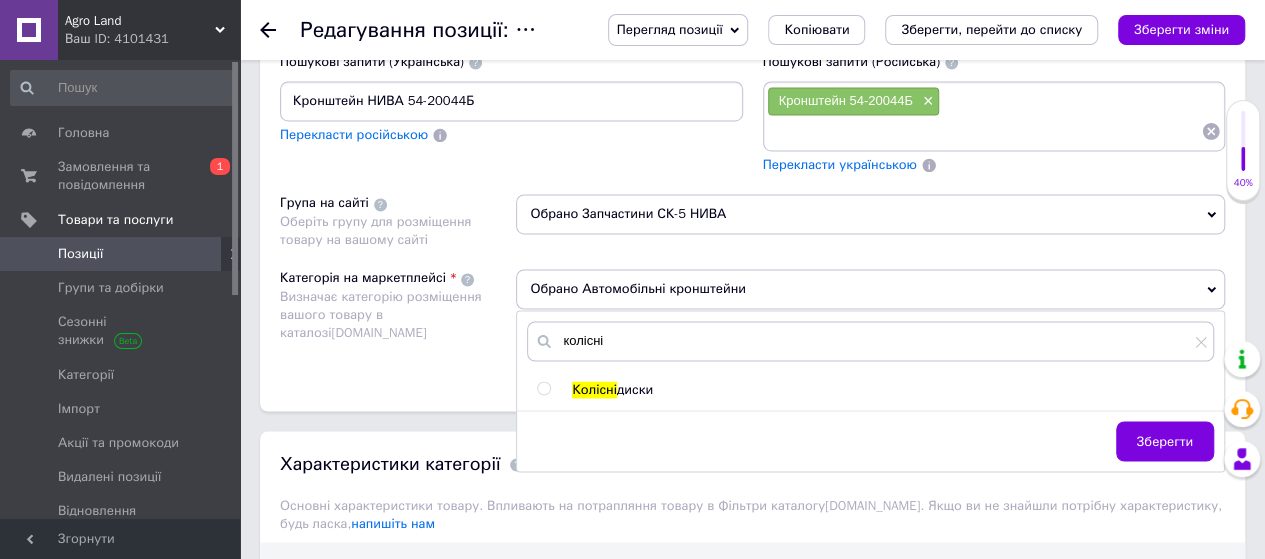 click at bounding box center [543, 388] 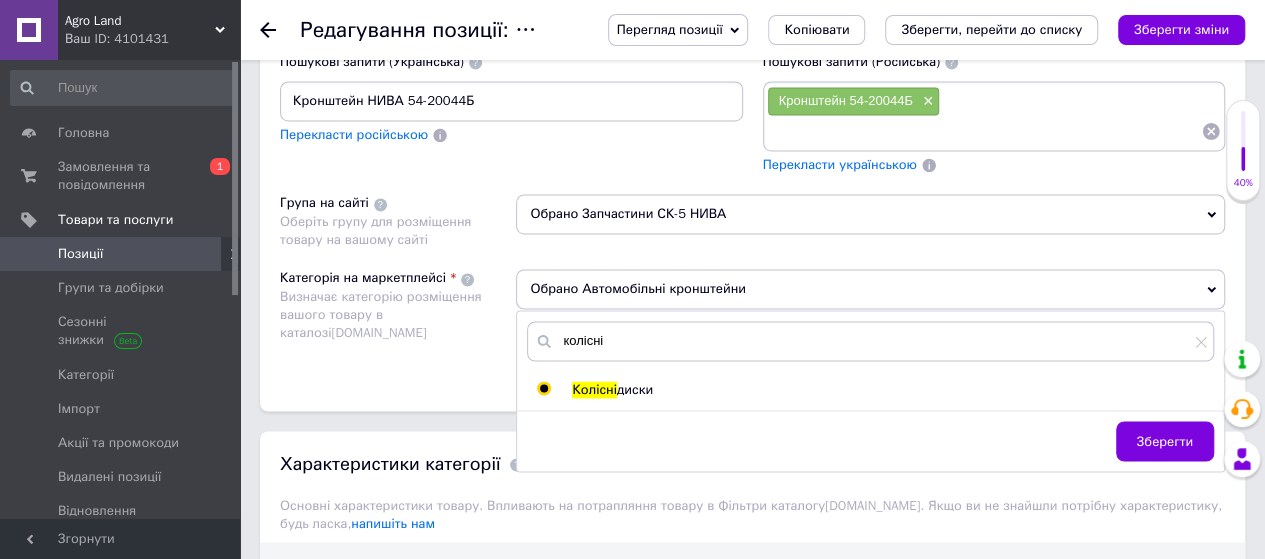 radio on "true" 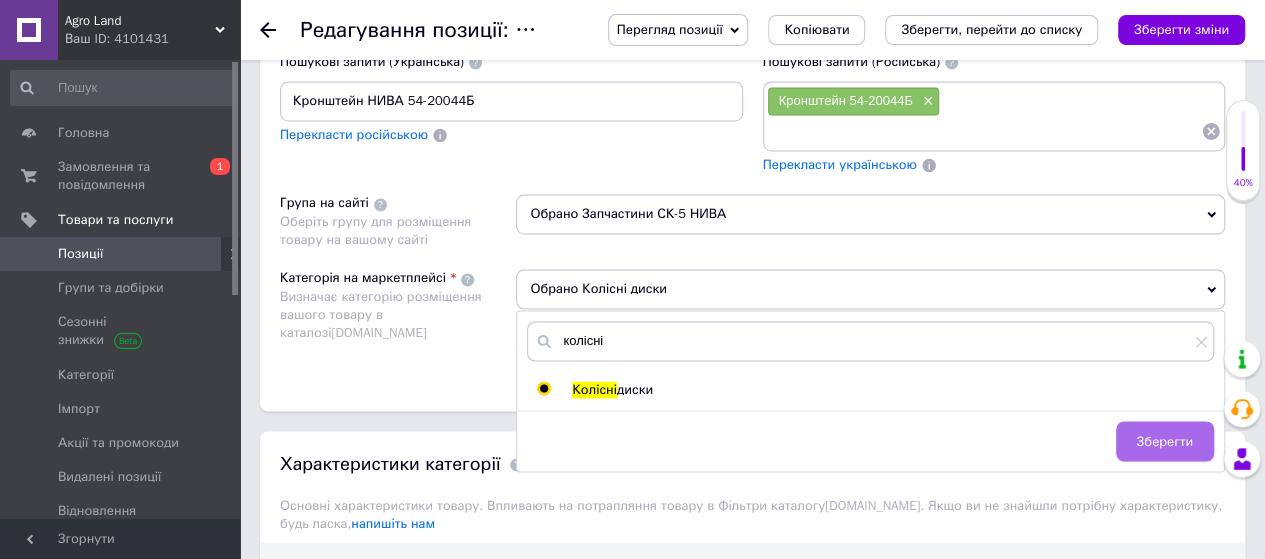 click on "Зберегти" at bounding box center (1165, 441) 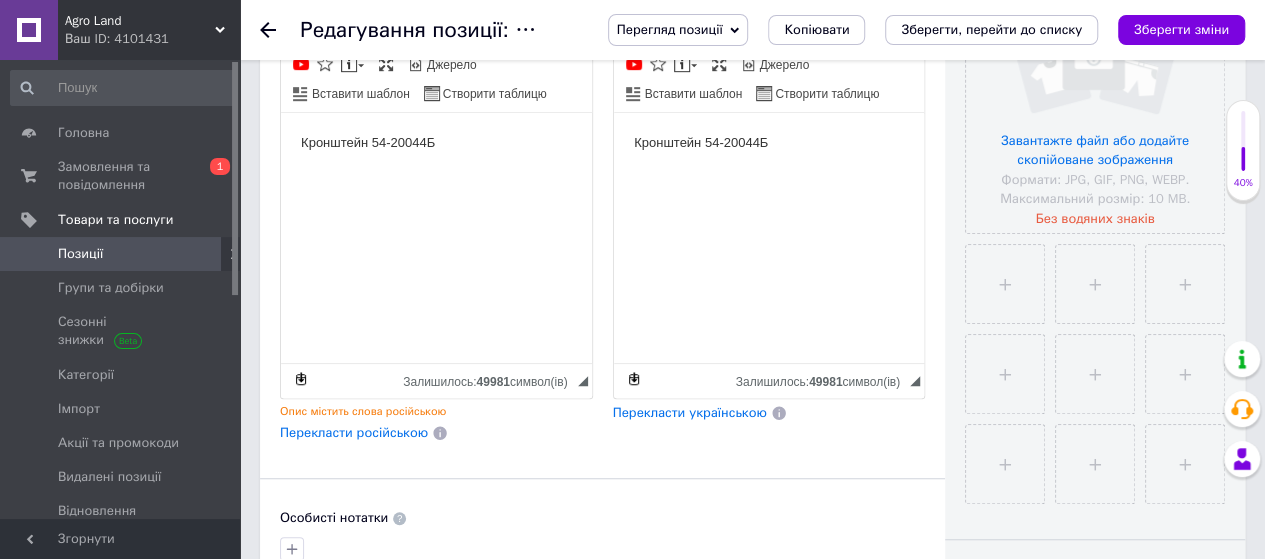 scroll, scrollTop: 300, scrollLeft: 0, axis: vertical 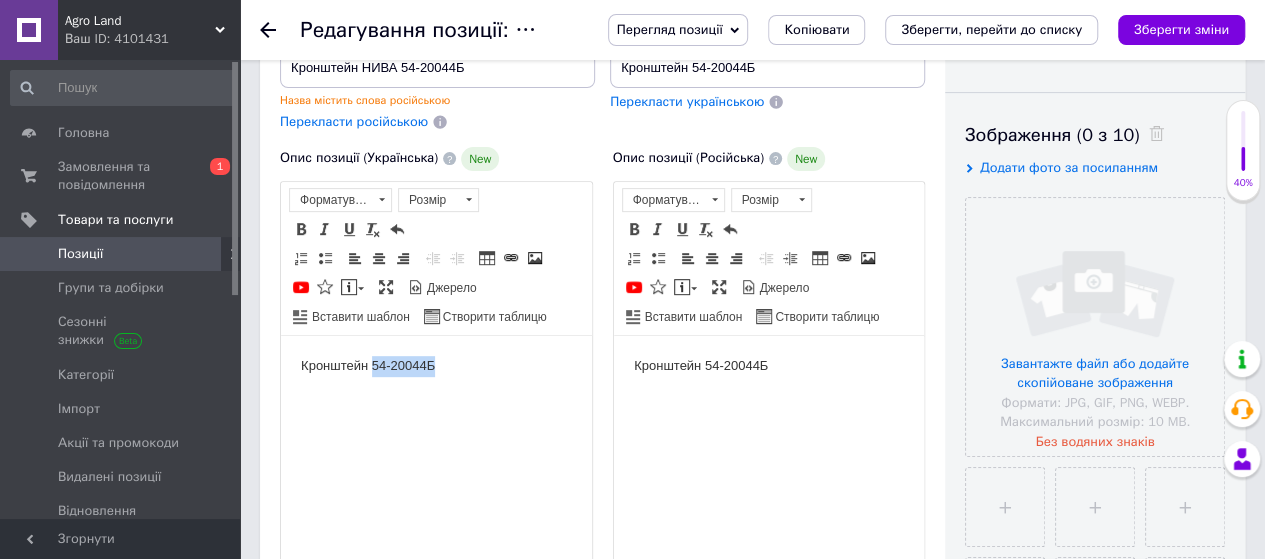 drag, startPoint x: 373, startPoint y: 358, endPoint x: 504, endPoint y: 361, distance: 131.03435 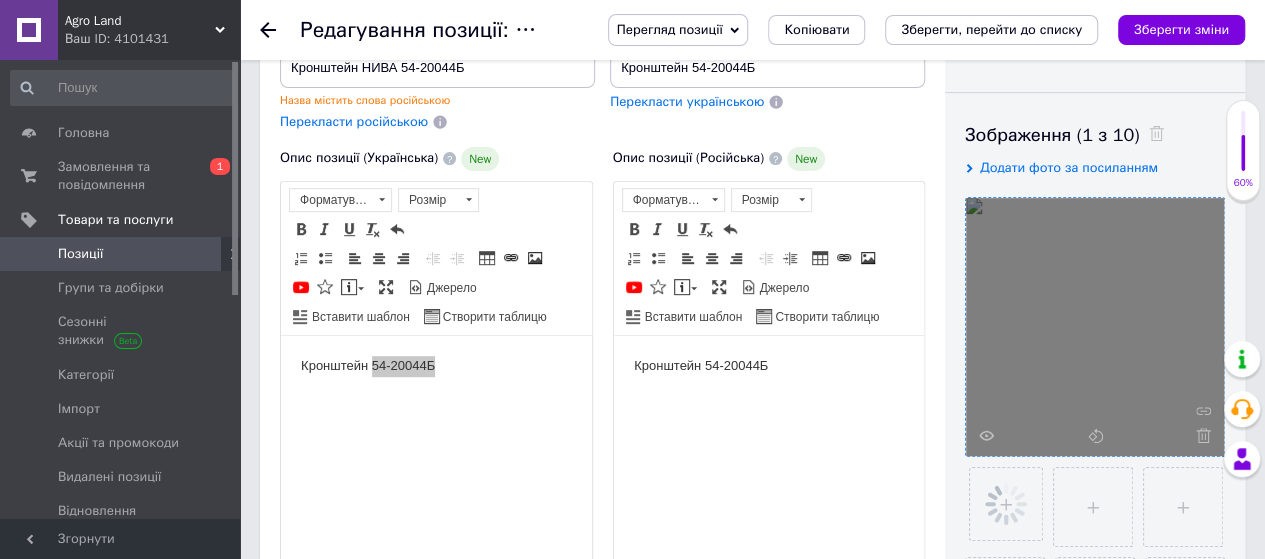click 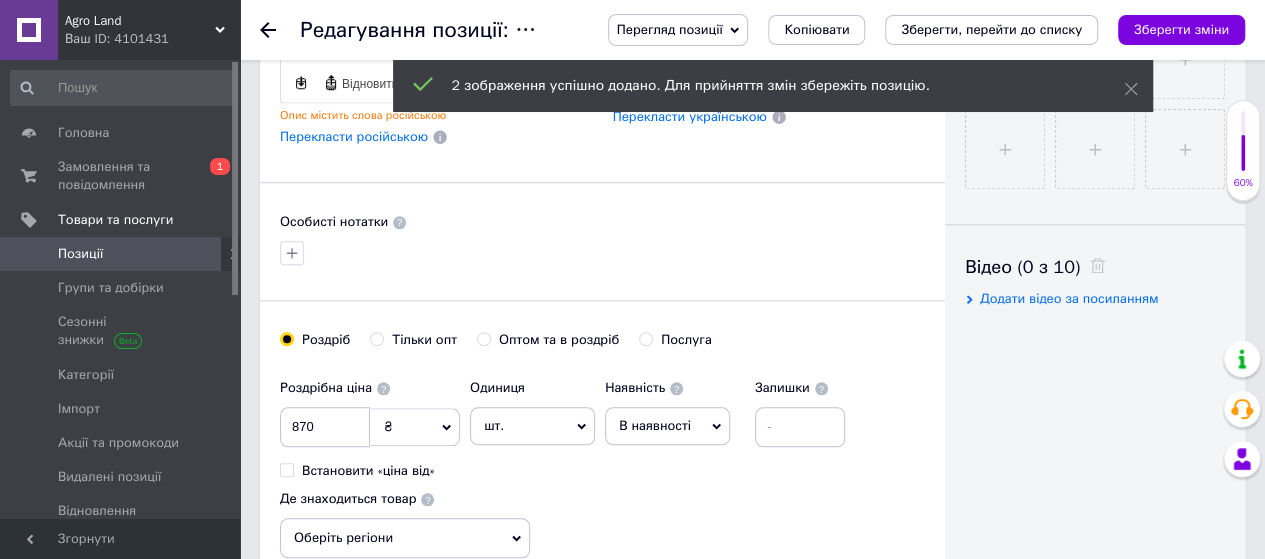 scroll, scrollTop: 1000, scrollLeft: 0, axis: vertical 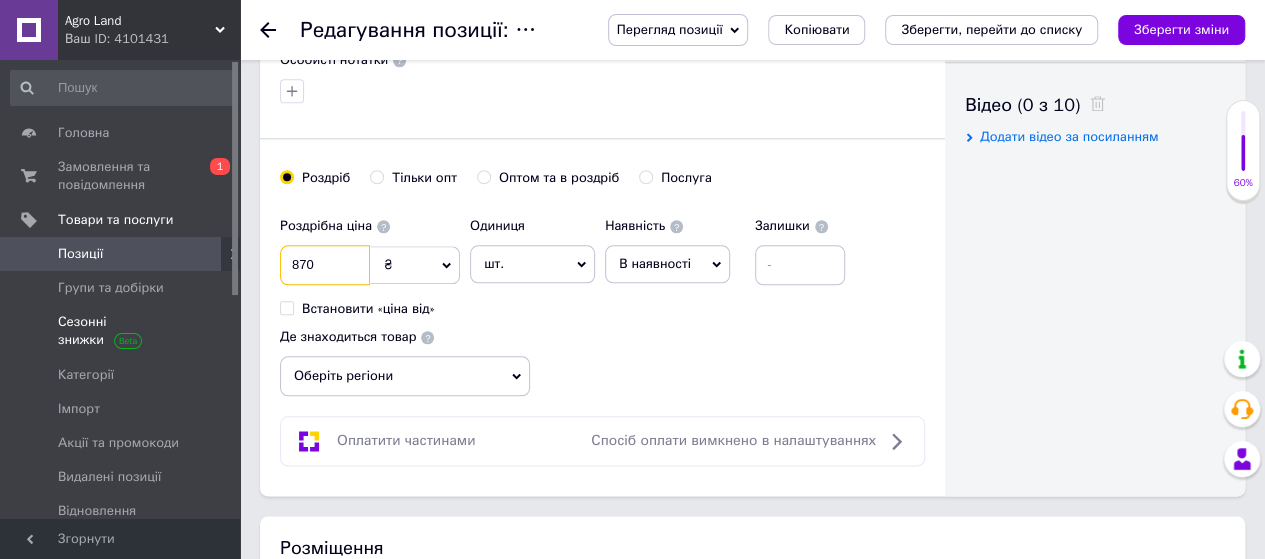 drag, startPoint x: 330, startPoint y: 255, endPoint x: 105, endPoint y: 309, distance: 231.38928 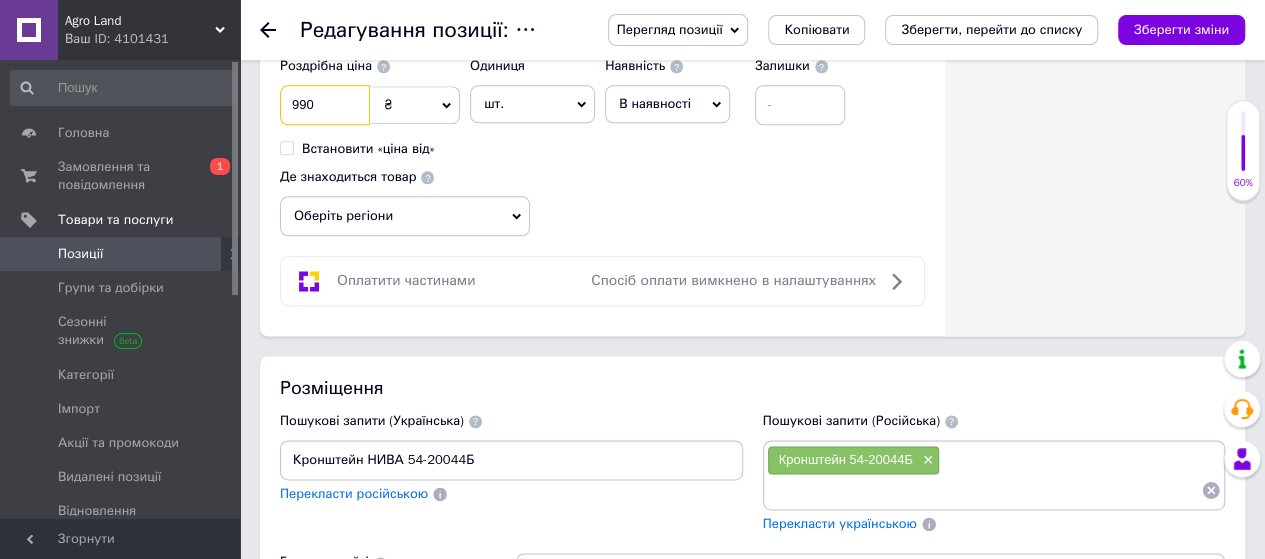 scroll, scrollTop: 1400, scrollLeft: 0, axis: vertical 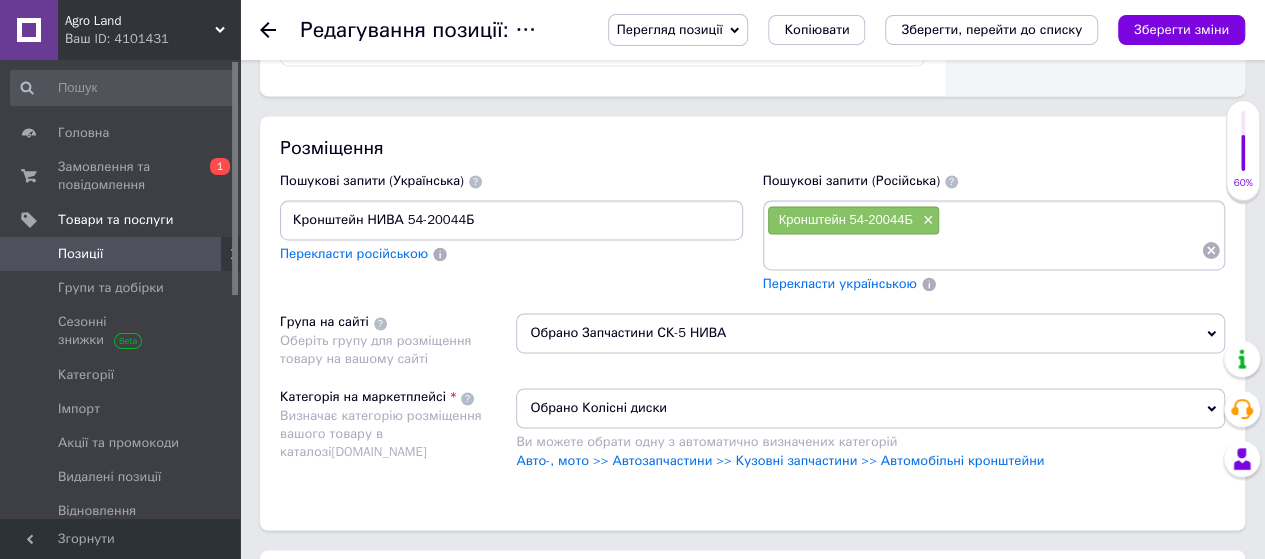 type on "990" 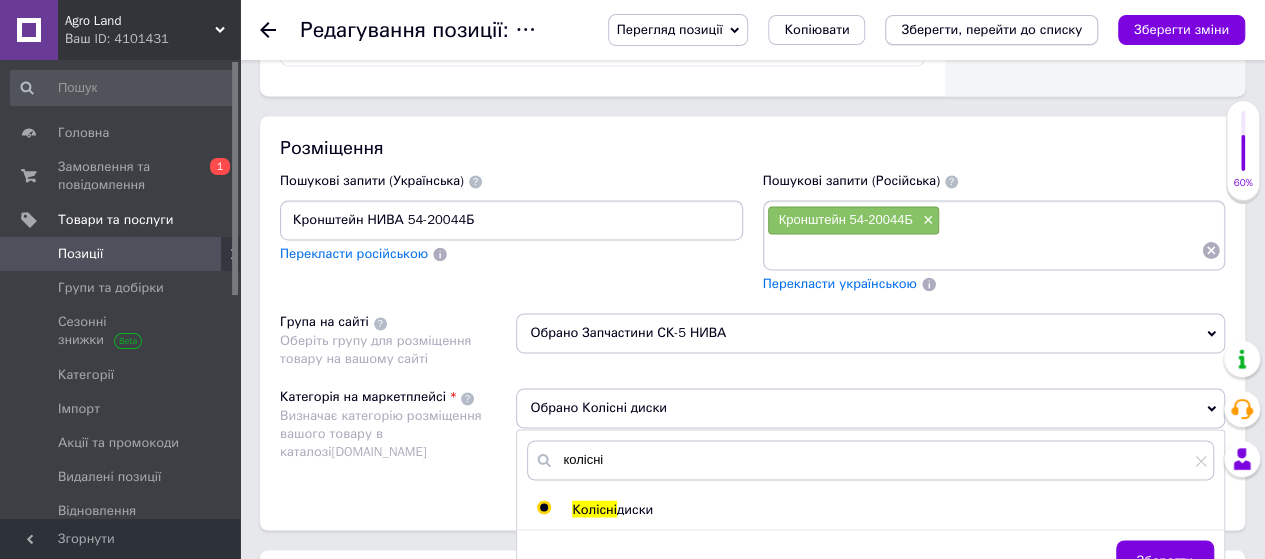 click on "Зберегти, перейти до списку" at bounding box center (991, 29) 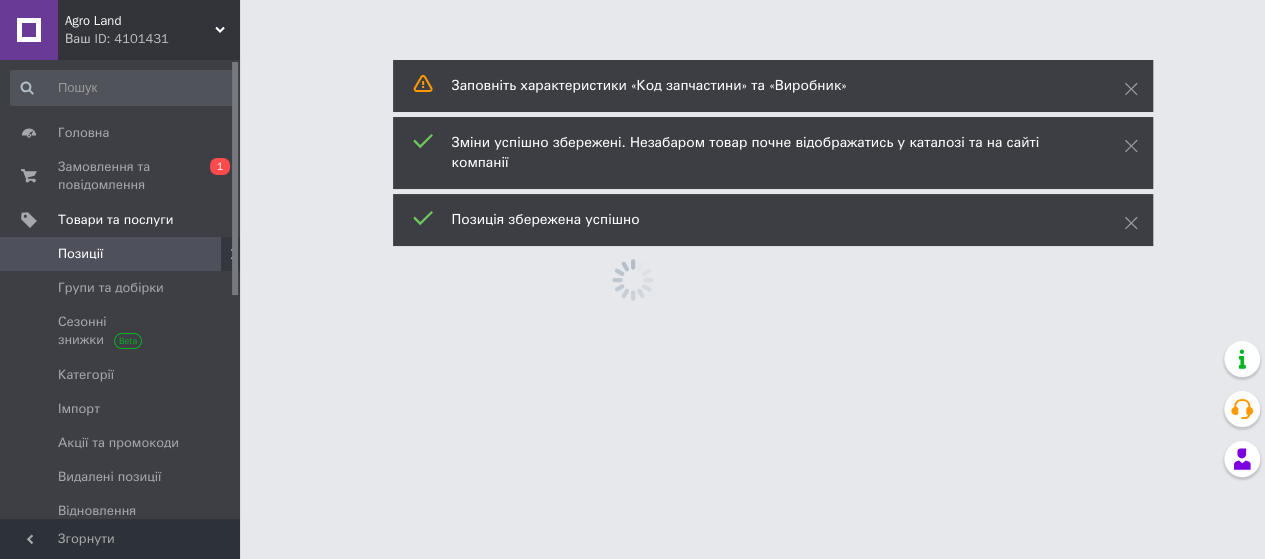 scroll, scrollTop: 0, scrollLeft: 0, axis: both 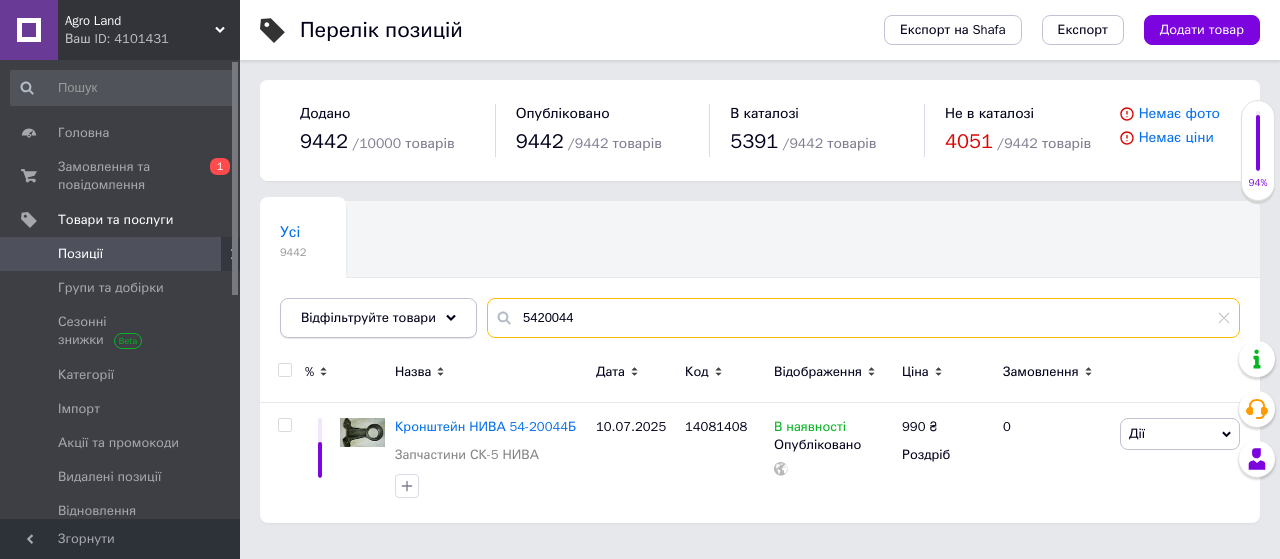 drag, startPoint x: 592, startPoint y: 321, endPoint x: 465, endPoint y: 329, distance: 127.25172 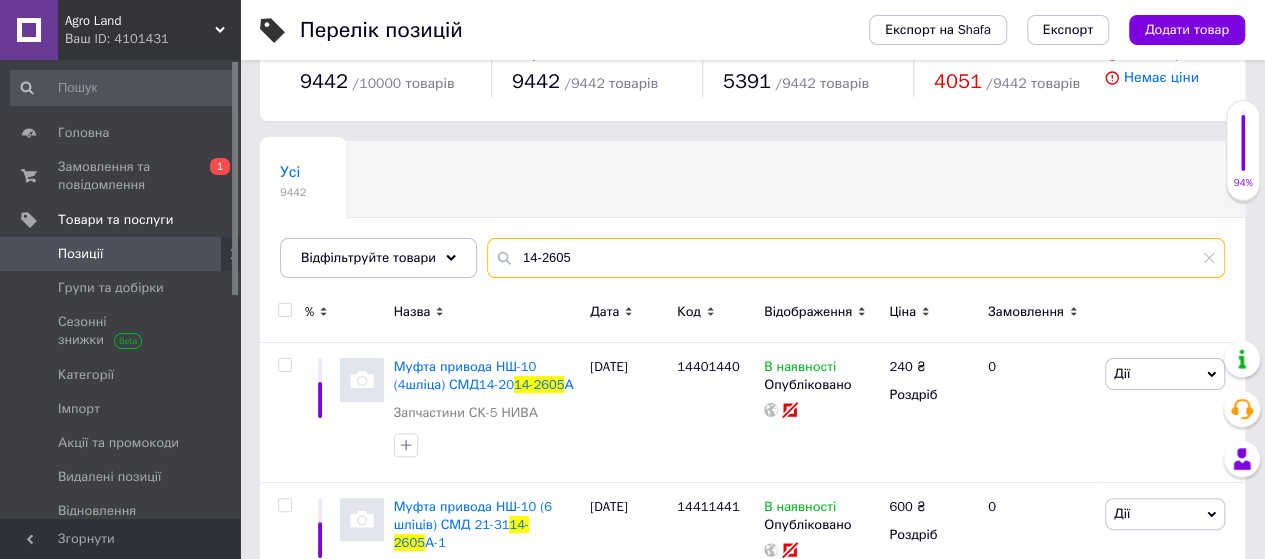 scroll, scrollTop: 100, scrollLeft: 0, axis: vertical 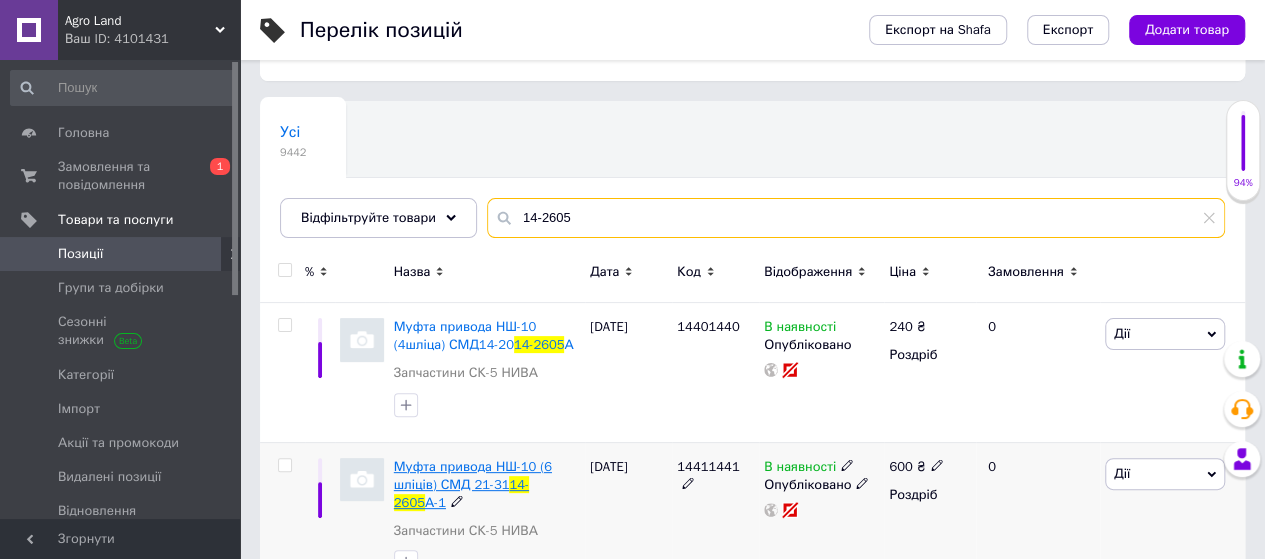 type on "14-2605" 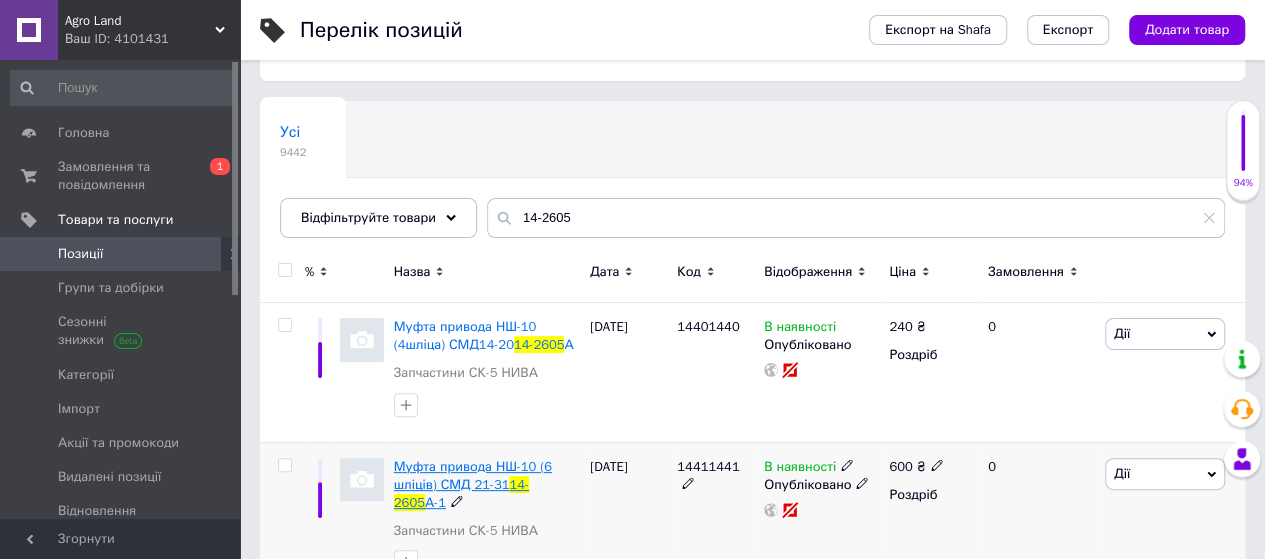 click on "Муфта привода НШ-10 (6 шліців) СМД 21-31" at bounding box center [473, 475] 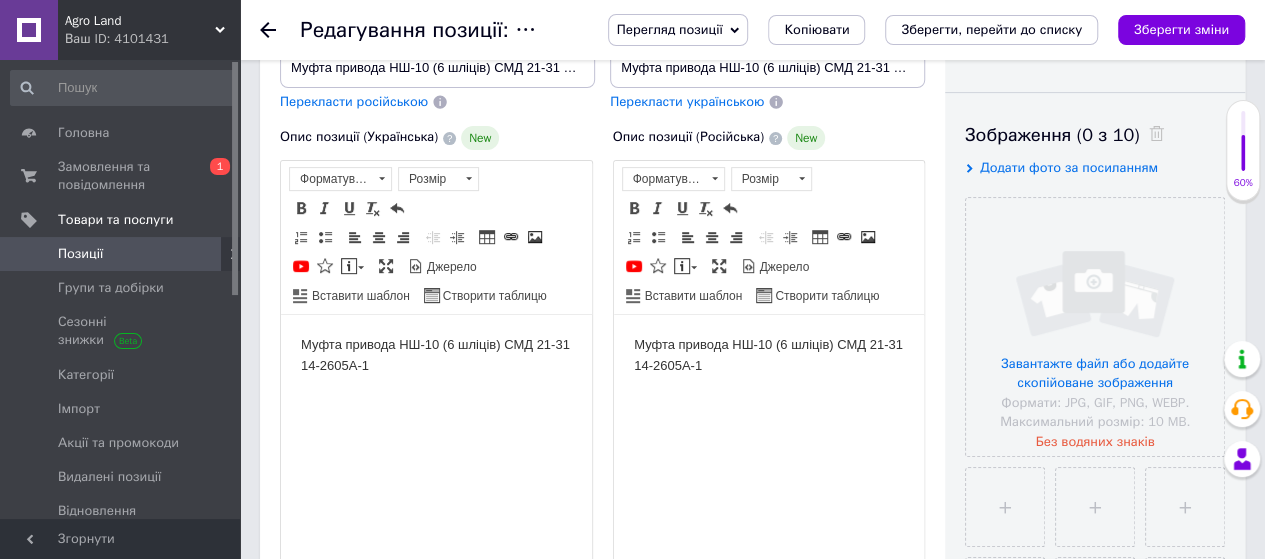 scroll, scrollTop: 0, scrollLeft: 0, axis: both 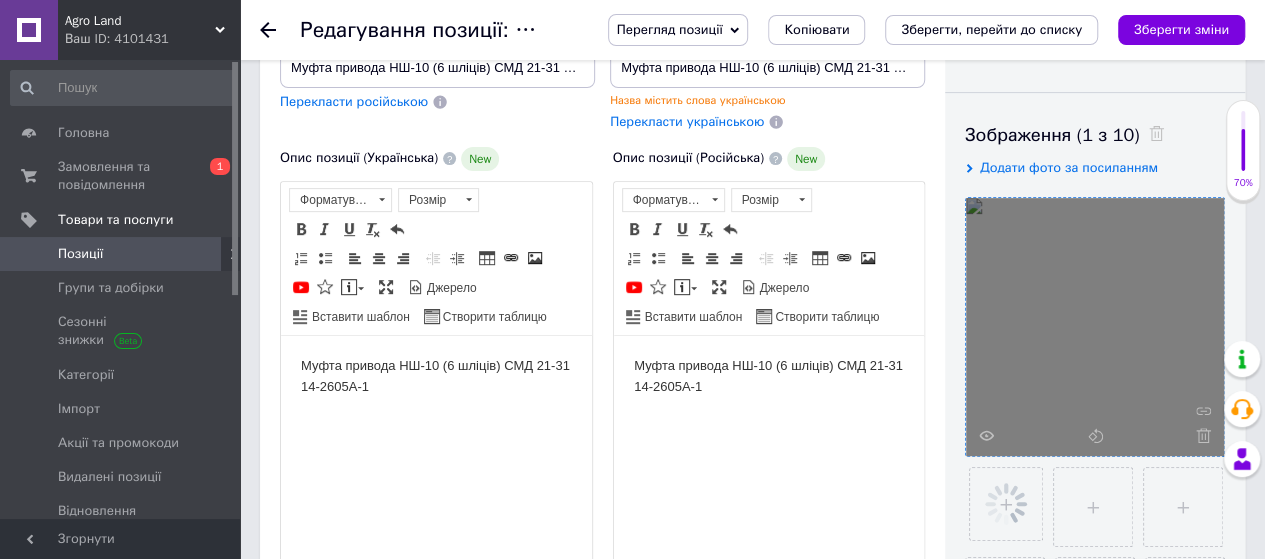 click 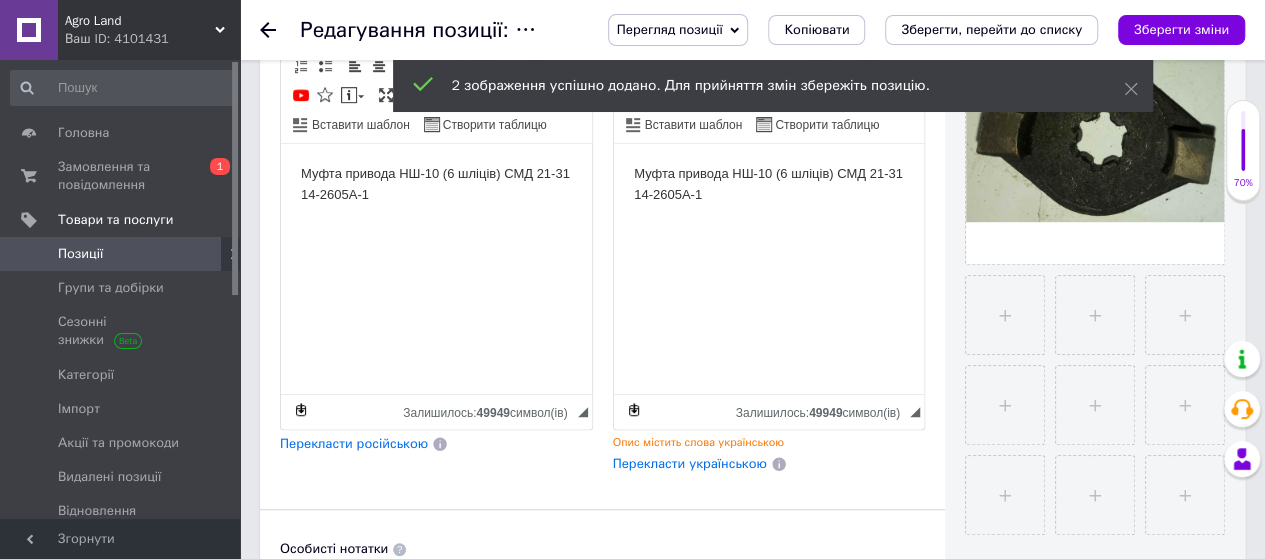 scroll, scrollTop: 300, scrollLeft: 0, axis: vertical 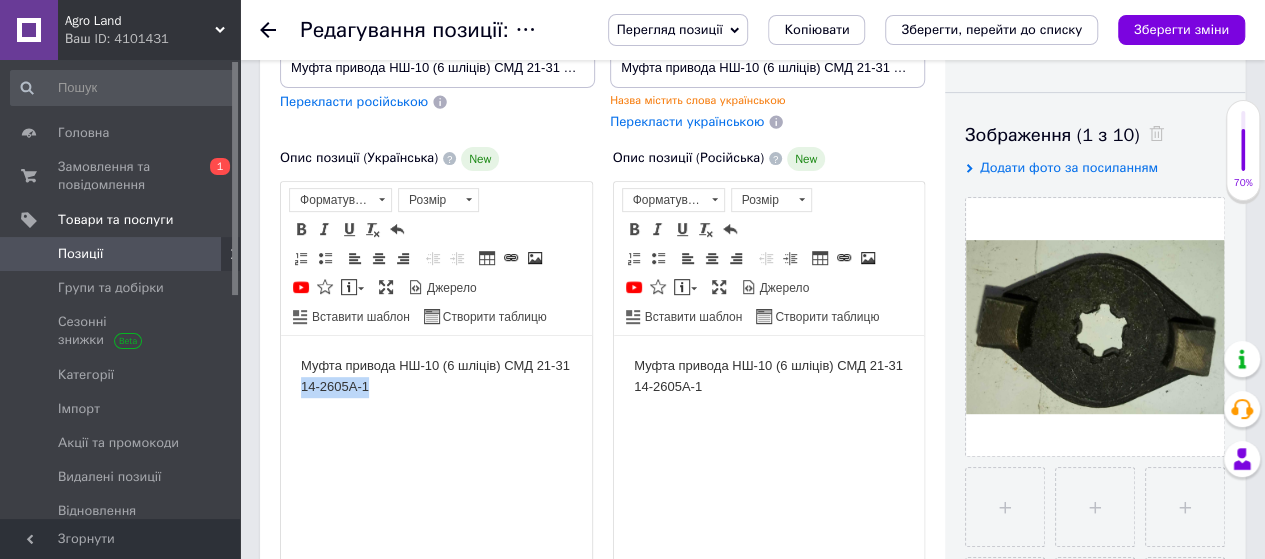 drag, startPoint x: 310, startPoint y: 395, endPoint x: 283, endPoint y: 395, distance: 27 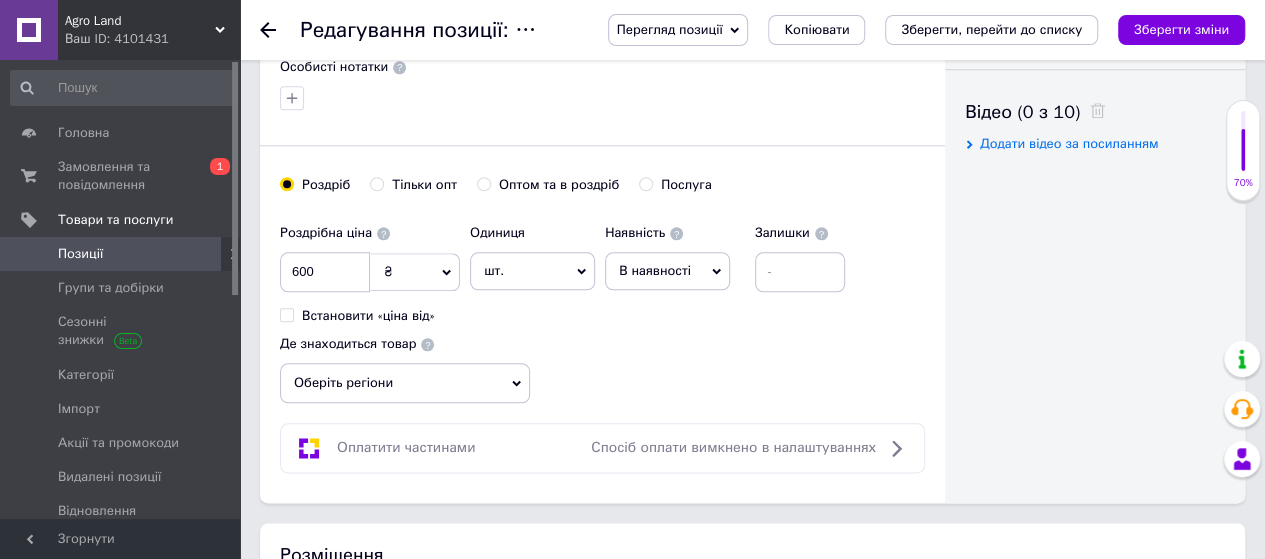 scroll, scrollTop: 1000, scrollLeft: 0, axis: vertical 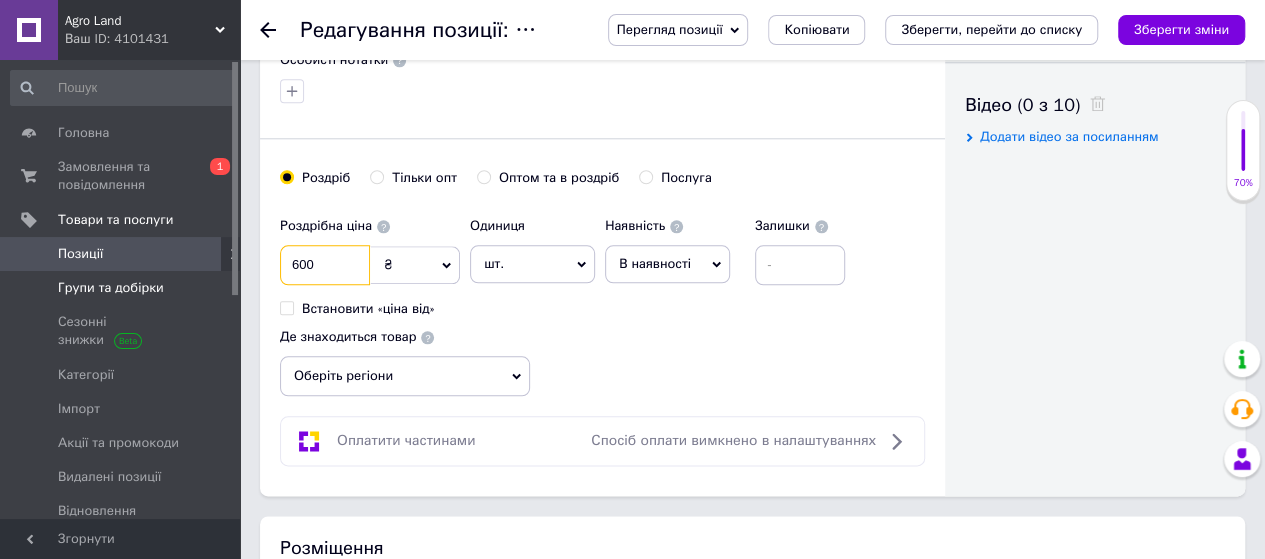 drag, startPoint x: 348, startPoint y: 260, endPoint x: 113, endPoint y: 290, distance: 236.90715 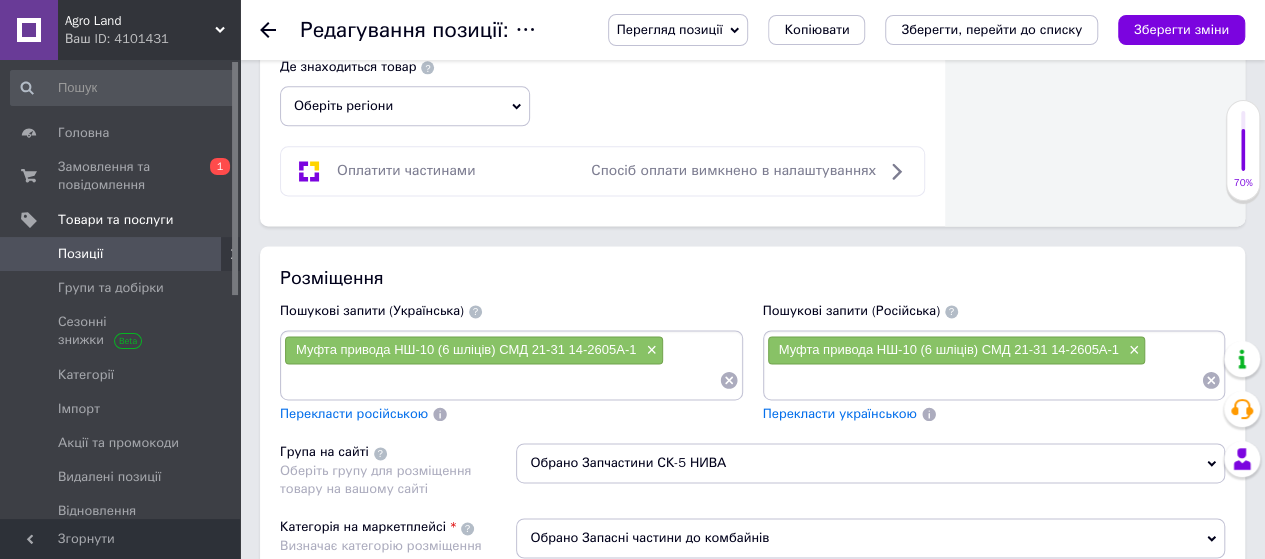 scroll, scrollTop: 1500, scrollLeft: 0, axis: vertical 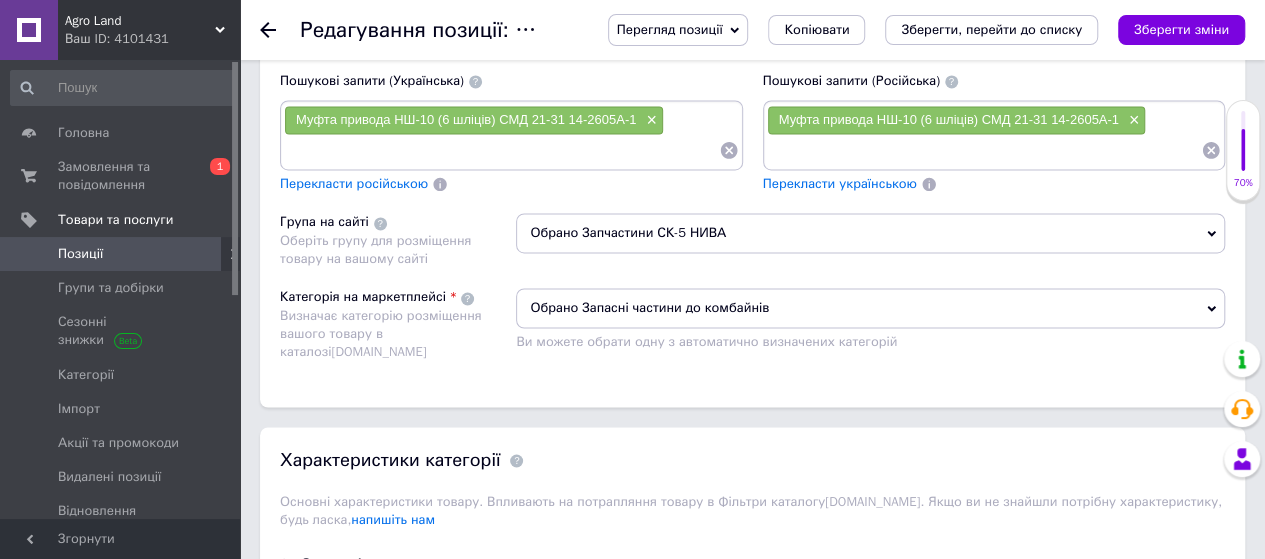 type on "390" 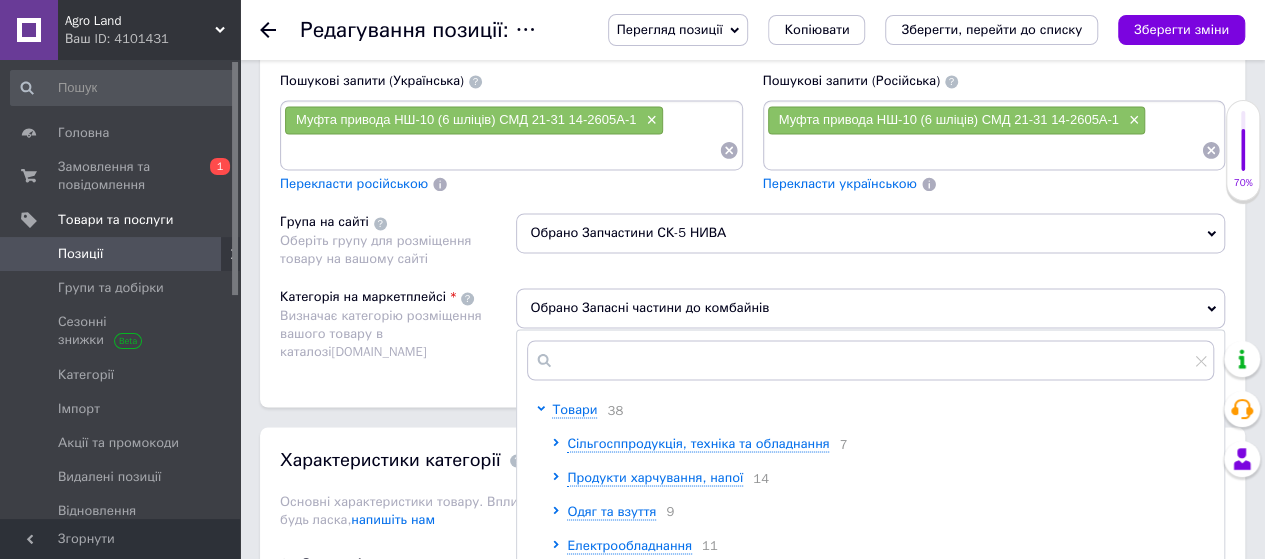 drag, startPoint x: 553, startPoint y: 355, endPoint x: 596, endPoint y: 346, distance: 43.931767 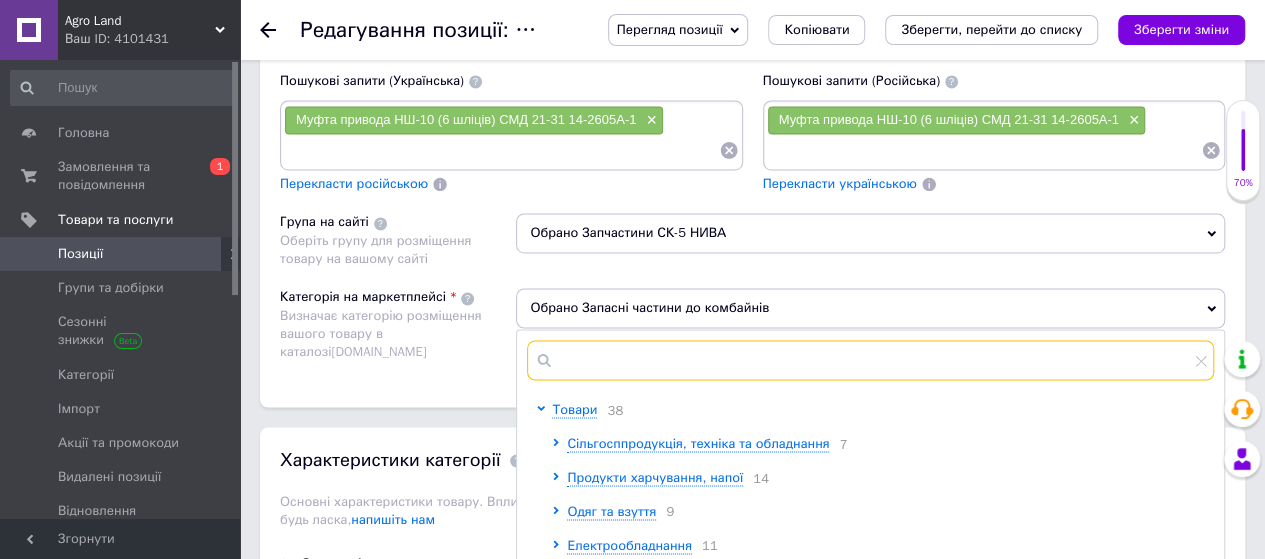click at bounding box center [870, 360] 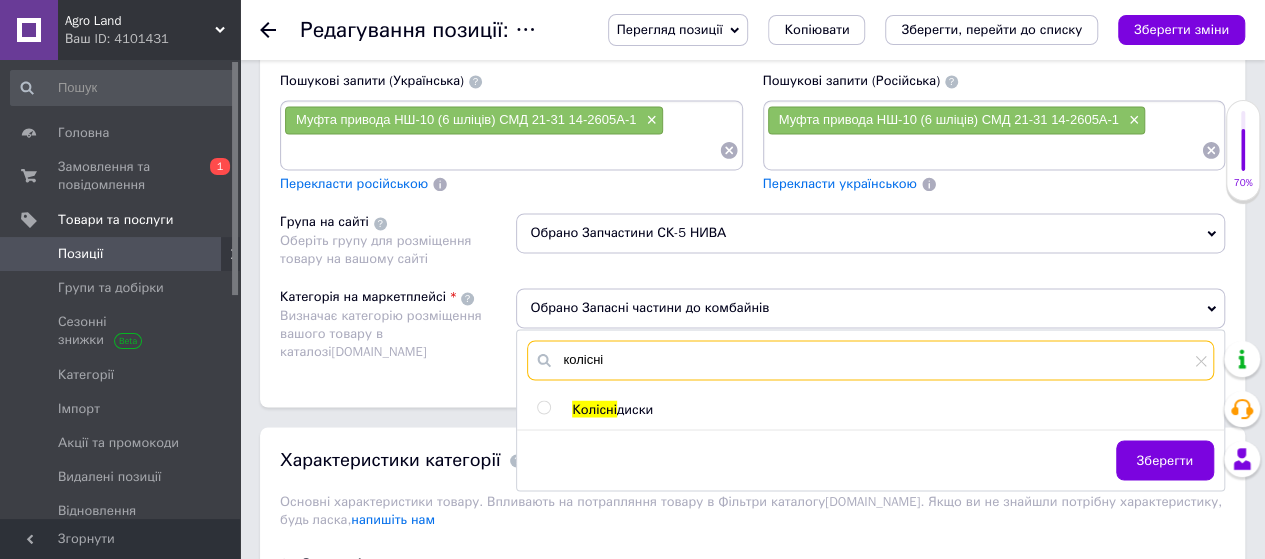 type on "колісні" 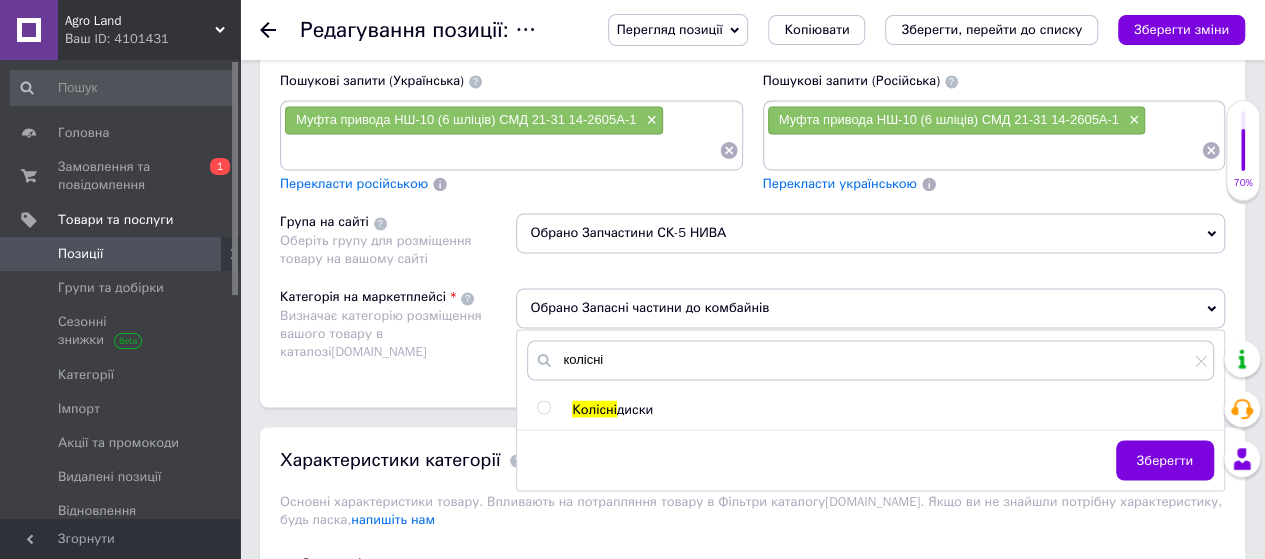 click on "Колісні  диски" at bounding box center (870, 409) 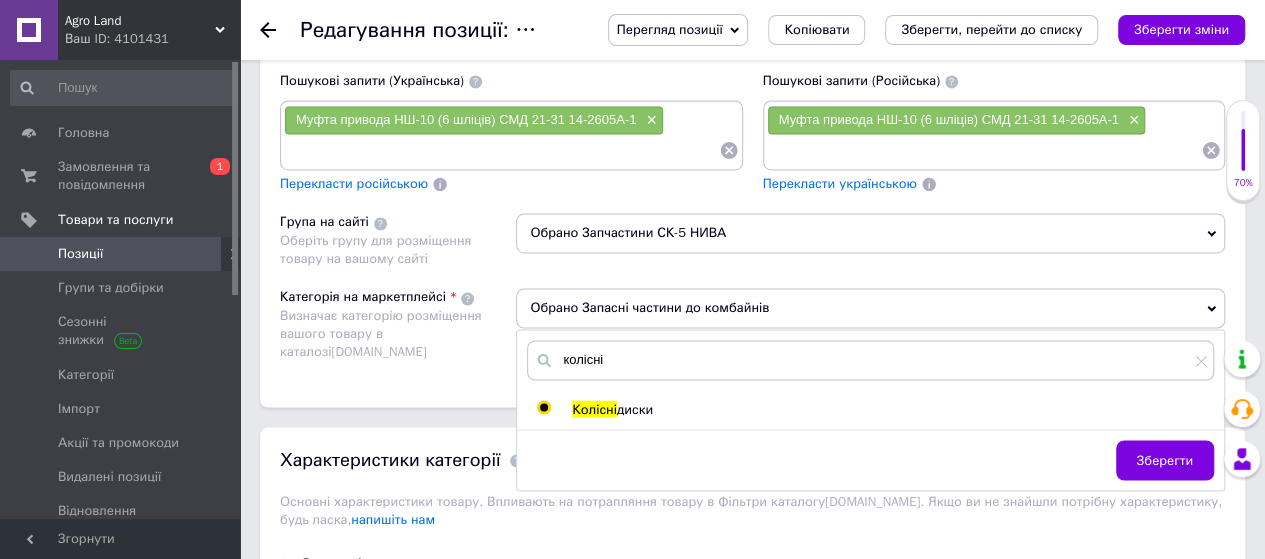 radio on "true" 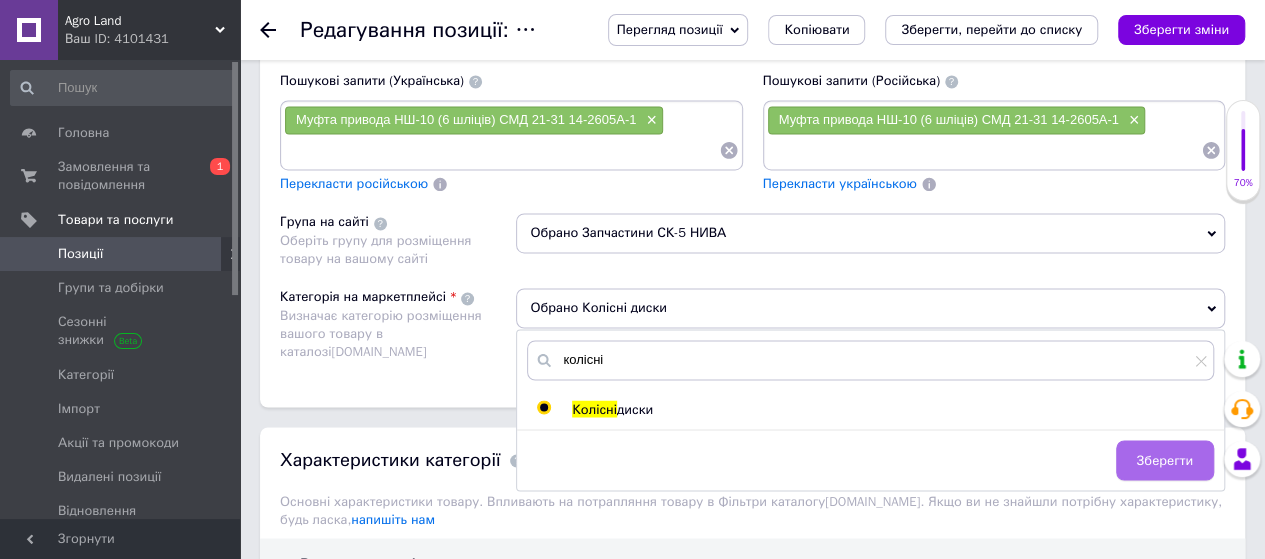 click on "Зберегти" at bounding box center (1165, 460) 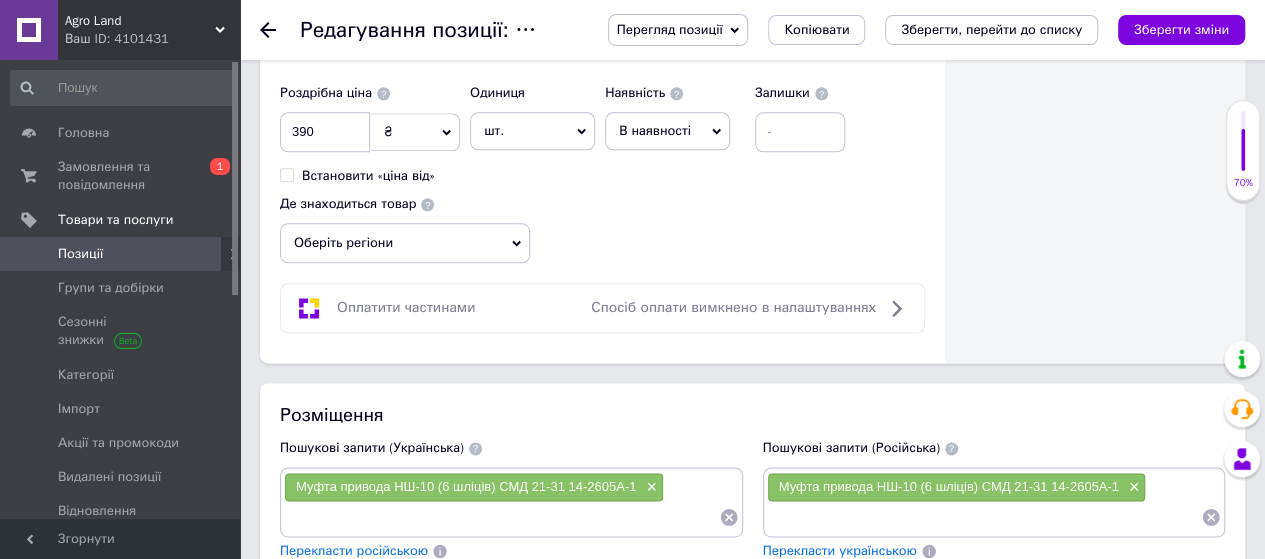 scroll, scrollTop: 1100, scrollLeft: 0, axis: vertical 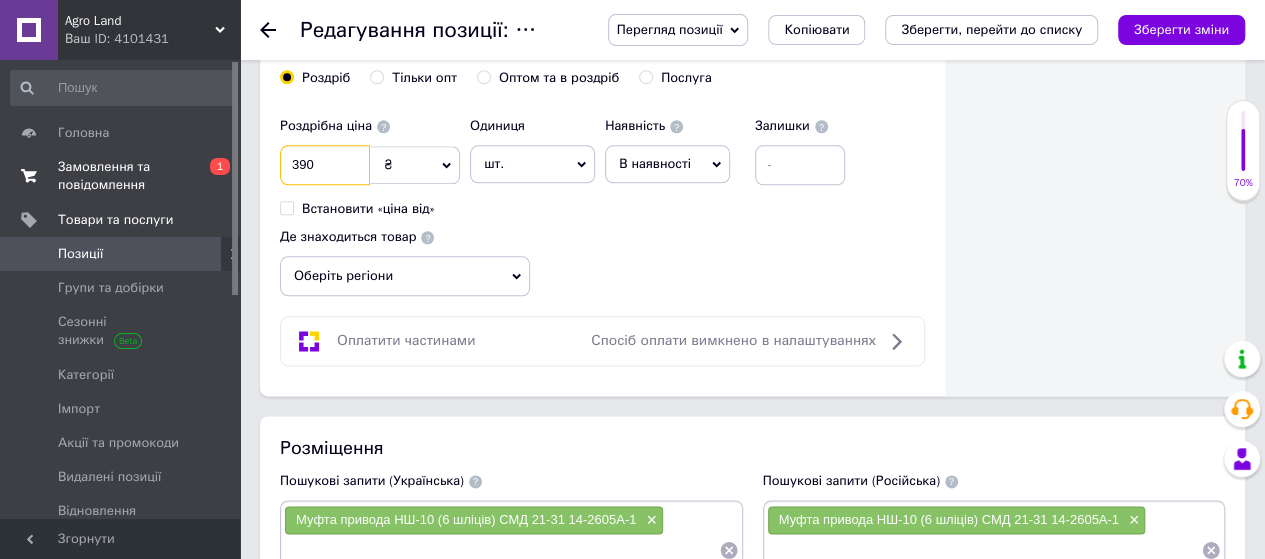 drag, startPoint x: 332, startPoint y: 159, endPoint x: 225, endPoint y: 168, distance: 107.37784 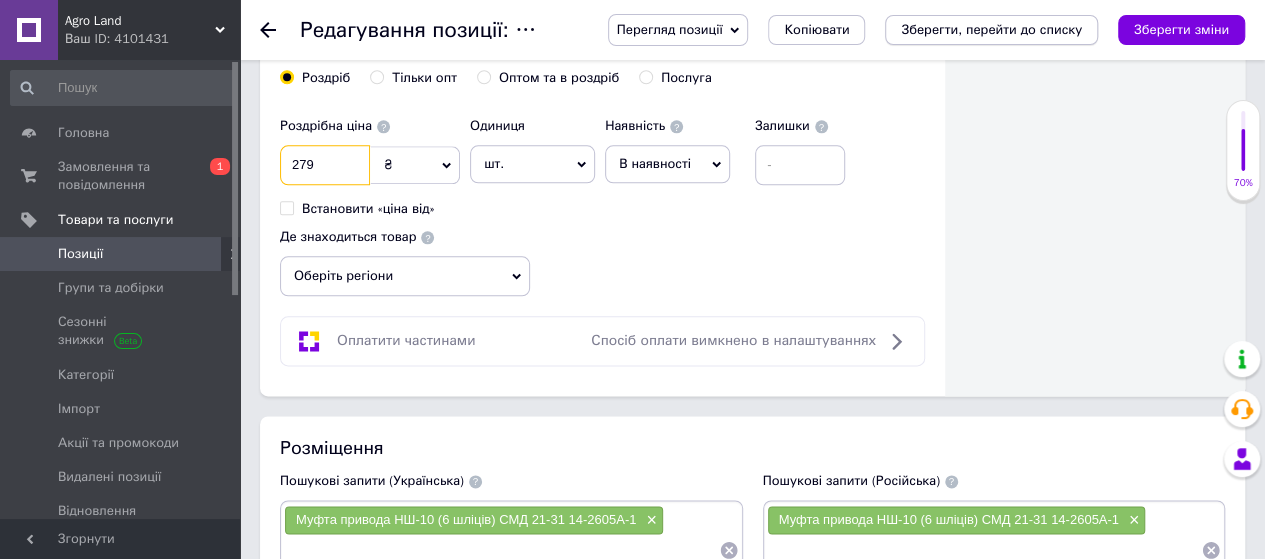 type on "279" 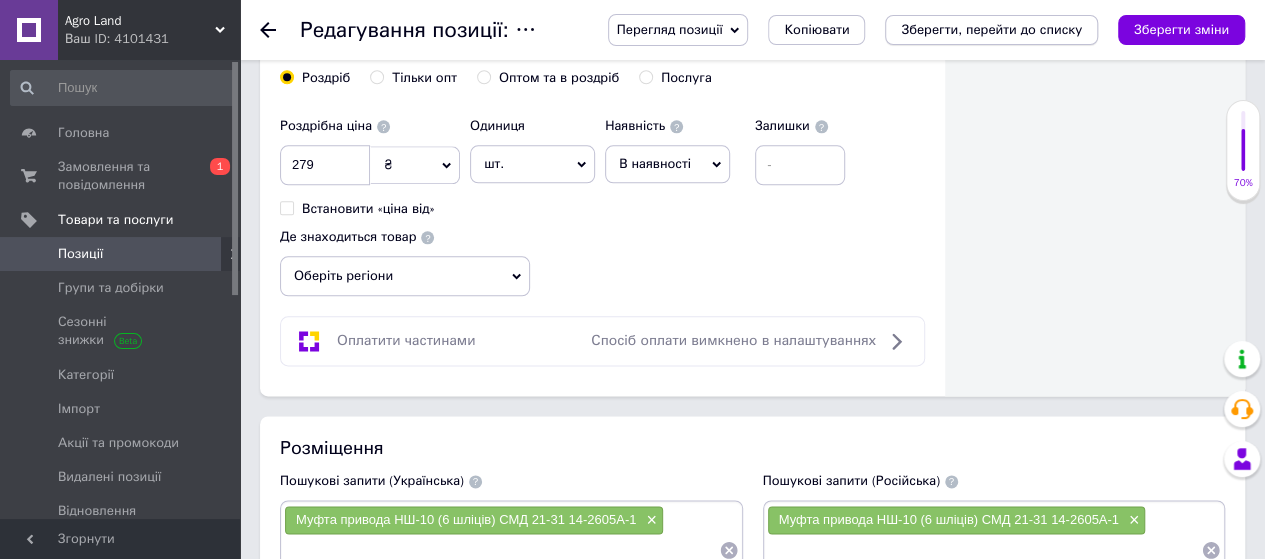 click on "Зберегти, перейти до списку" at bounding box center (991, 29) 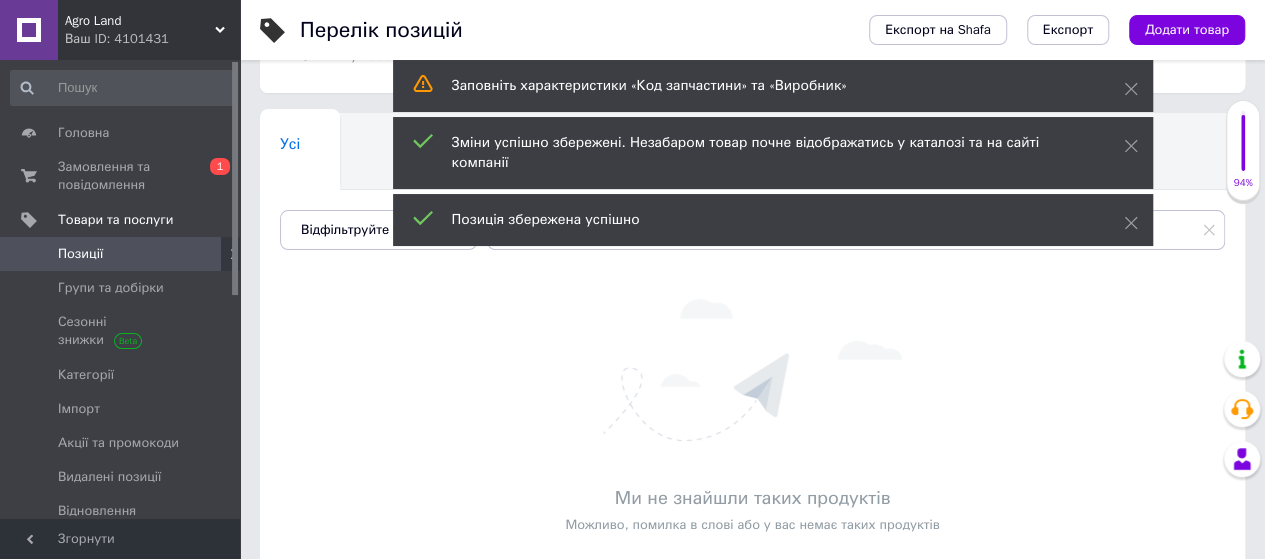 scroll, scrollTop: 121, scrollLeft: 0, axis: vertical 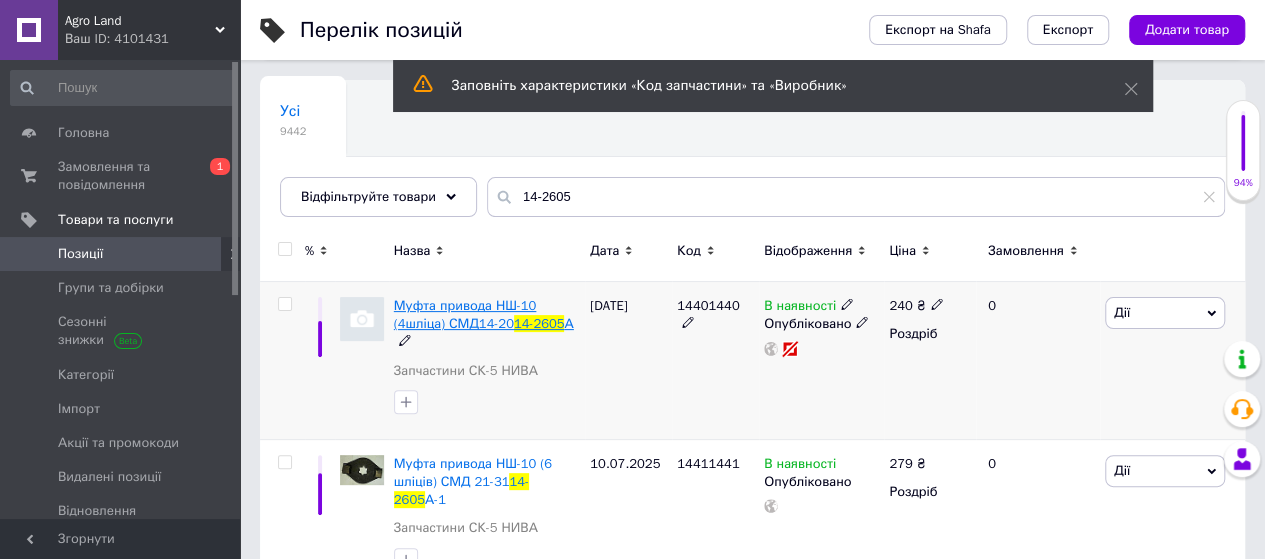 click on "Муфта привода НШ-10 (4шліца) СМД14-20" at bounding box center (465, 314) 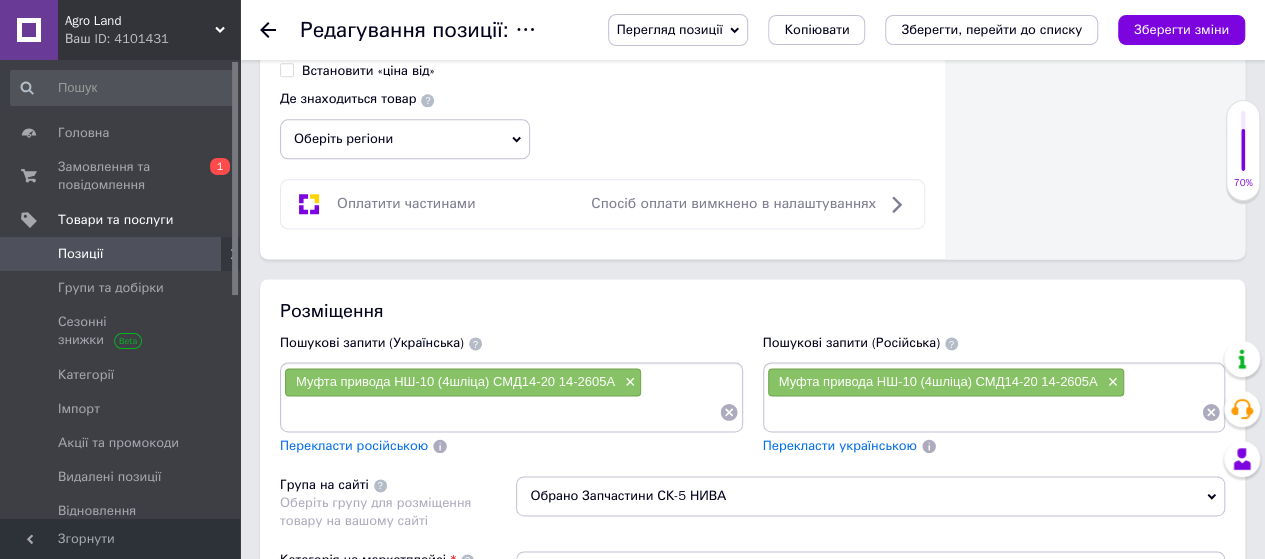 scroll, scrollTop: 1500, scrollLeft: 0, axis: vertical 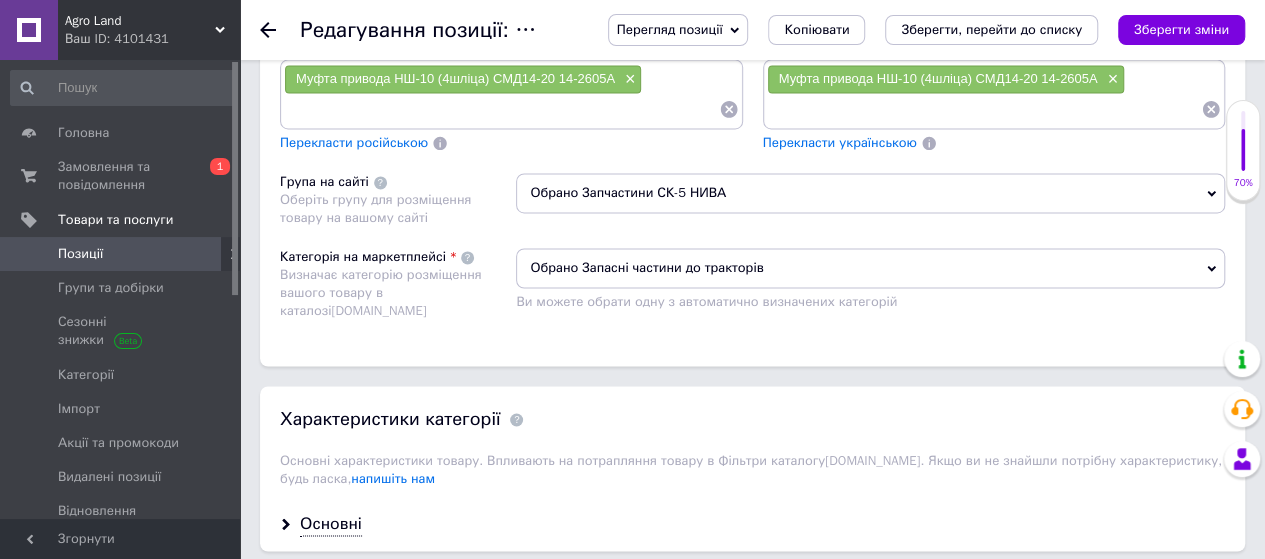click on "Обрано Запасні частини до тракторів" at bounding box center (870, 268) 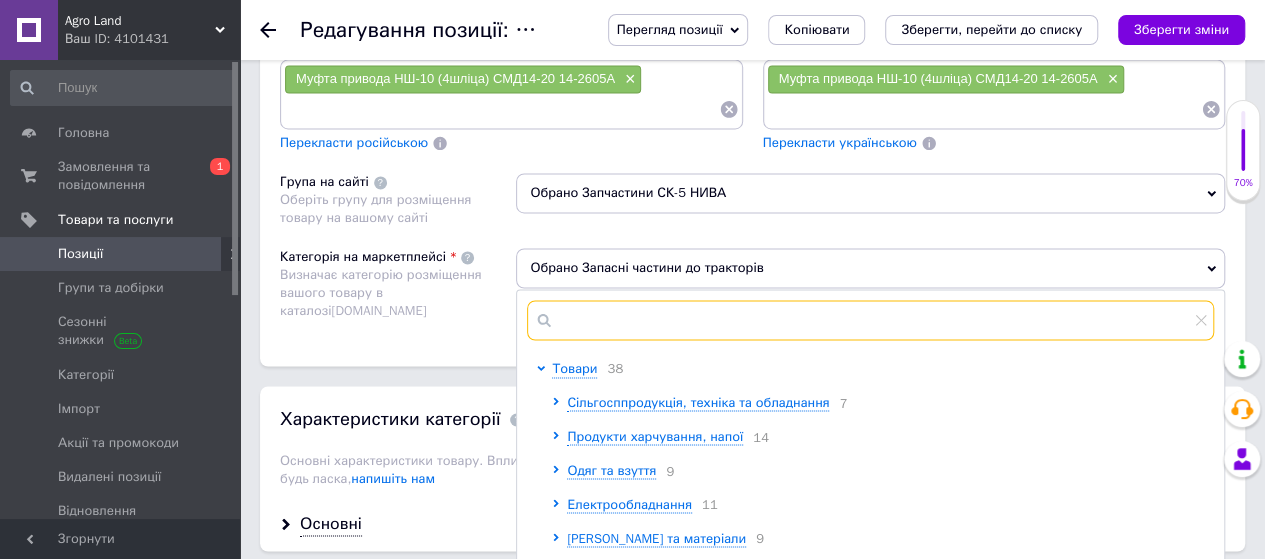 click at bounding box center [870, 320] 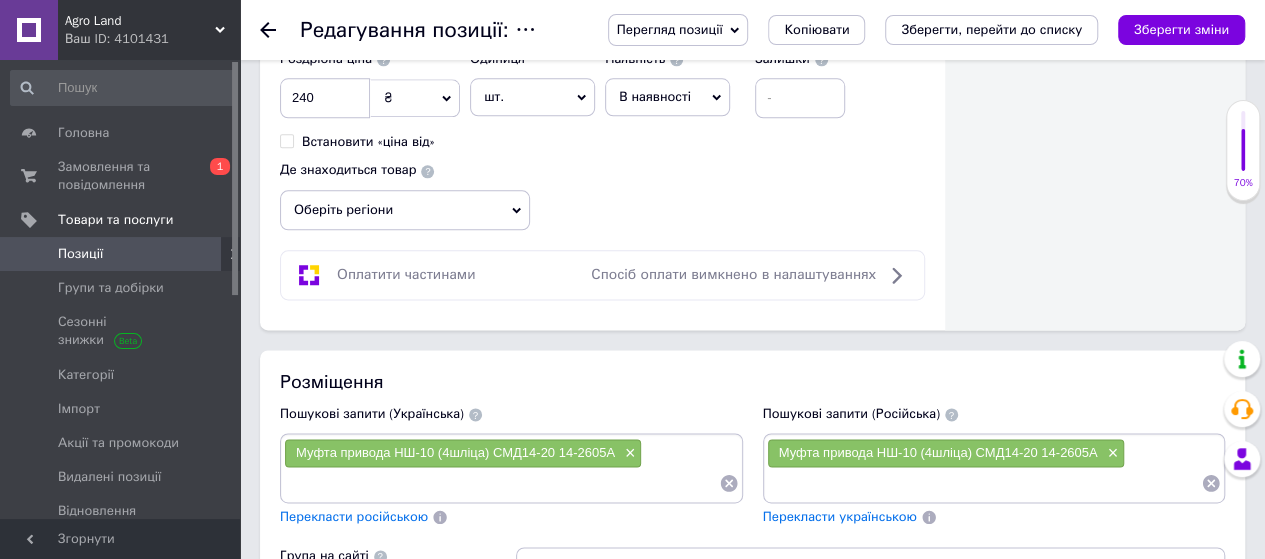scroll, scrollTop: 1000, scrollLeft: 0, axis: vertical 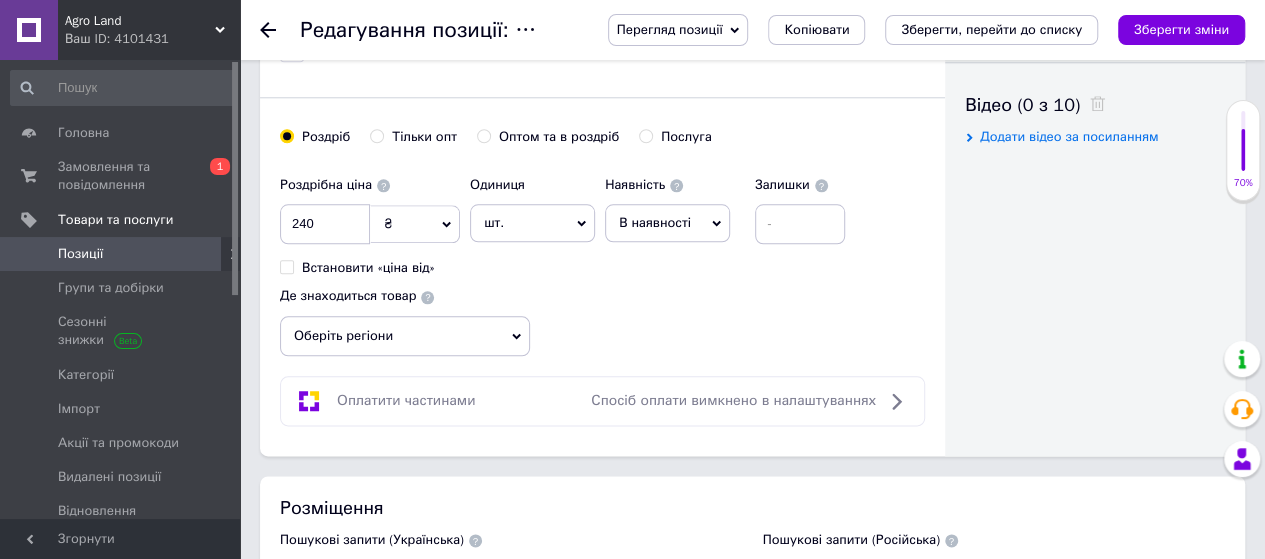 type on "колісні" 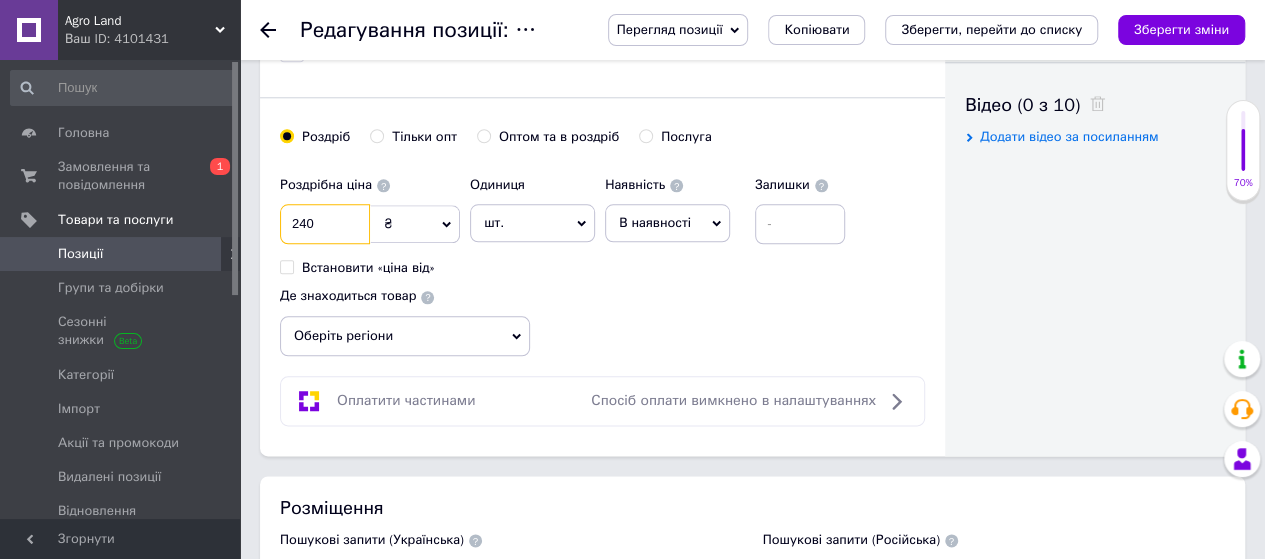 drag, startPoint x: 342, startPoint y: 220, endPoint x: 209, endPoint y: 237, distance: 134.08206 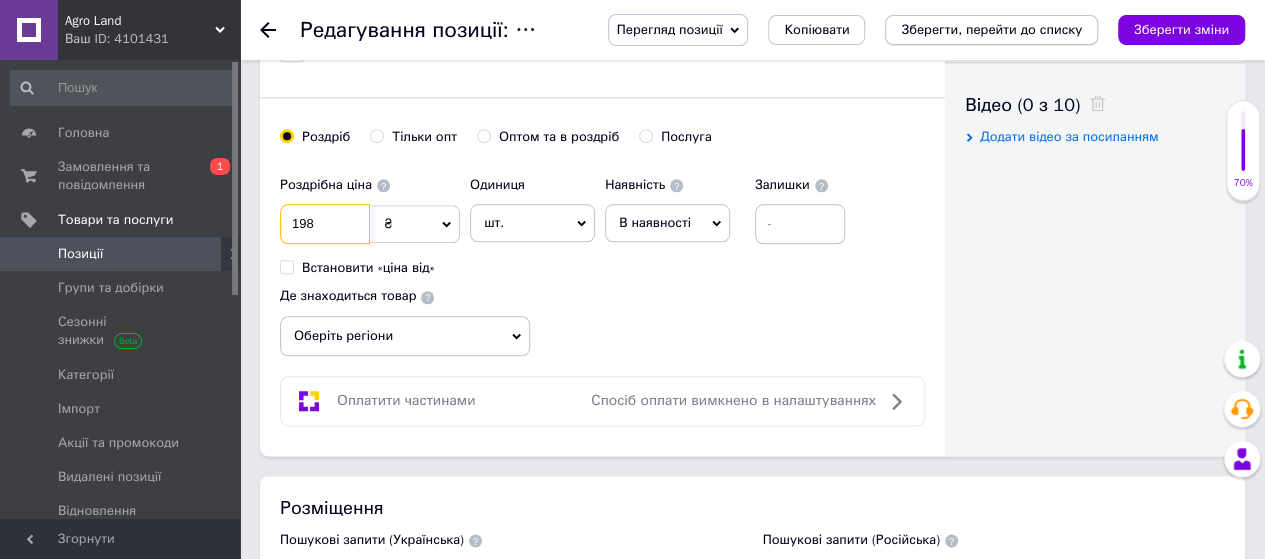 type on "198" 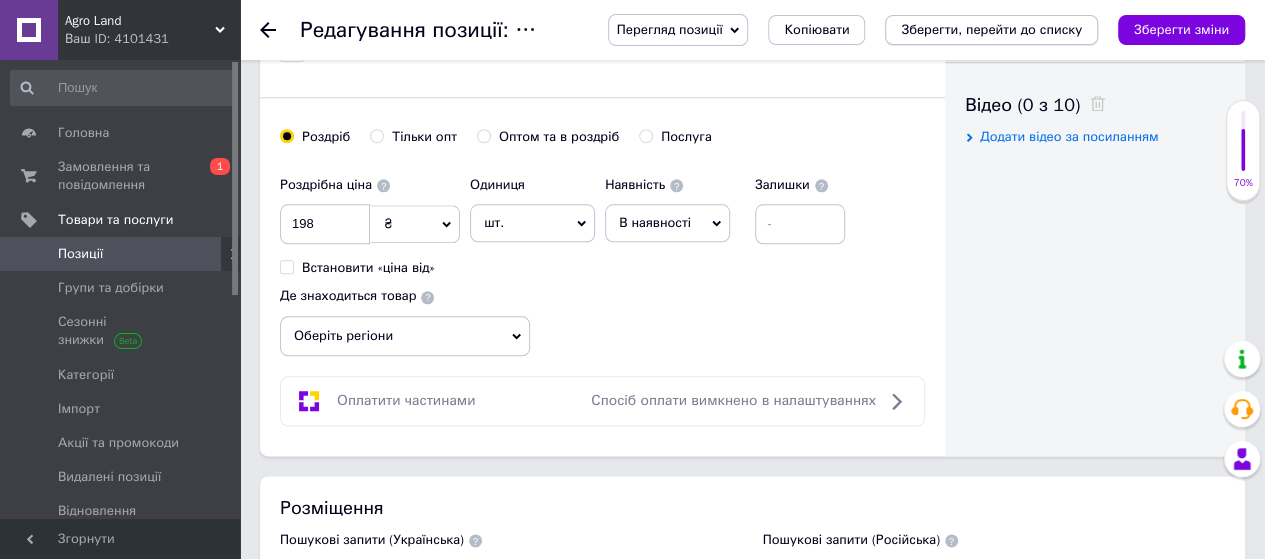 click on "Зберегти, перейти до списку" at bounding box center [991, 29] 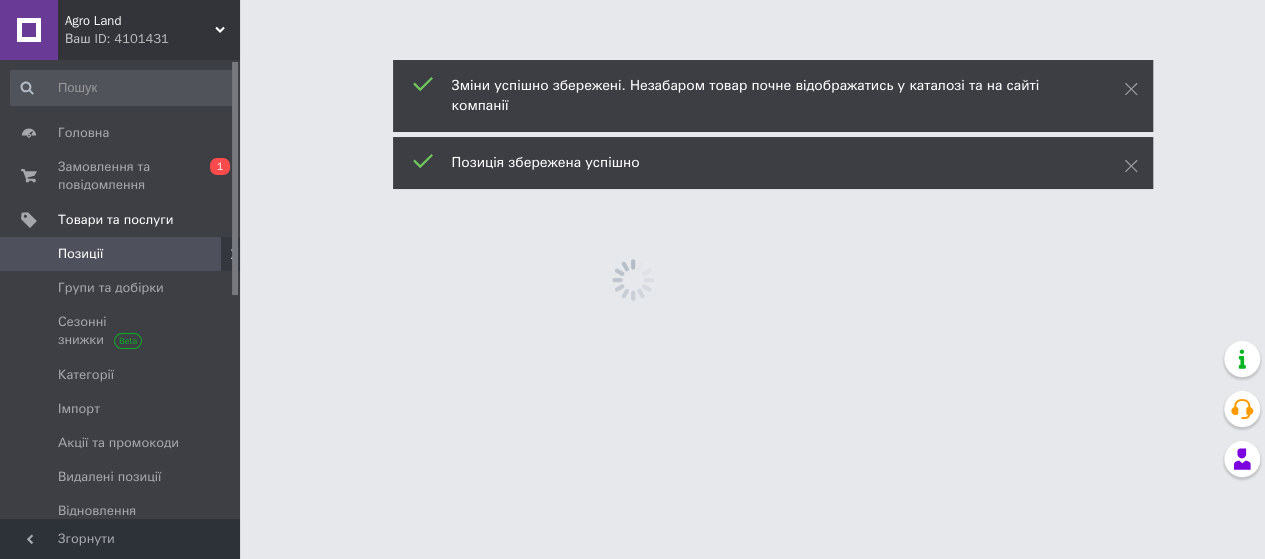scroll, scrollTop: 0, scrollLeft: 0, axis: both 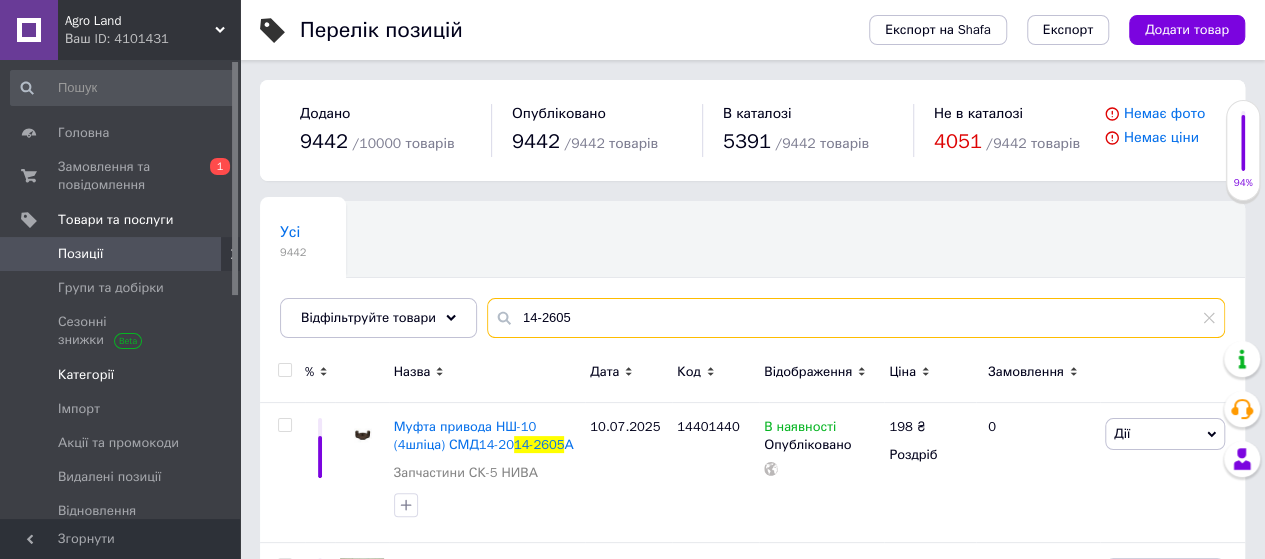 drag, startPoint x: 636, startPoint y: 320, endPoint x: 222, endPoint y: 341, distance: 414.53226 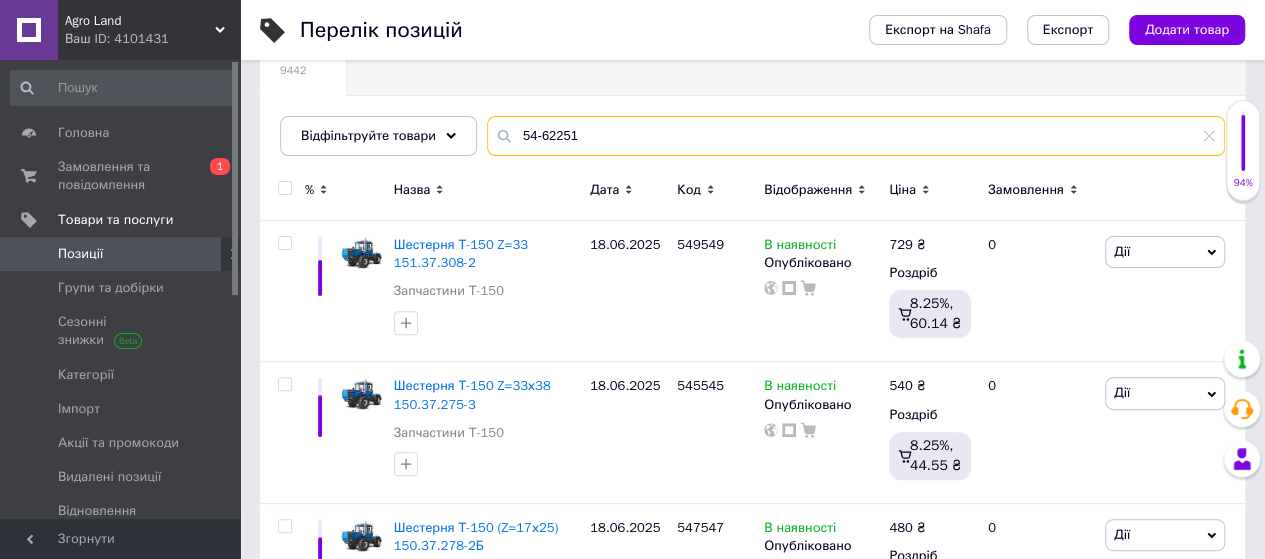 scroll, scrollTop: 200, scrollLeft: 0, axis: vertical 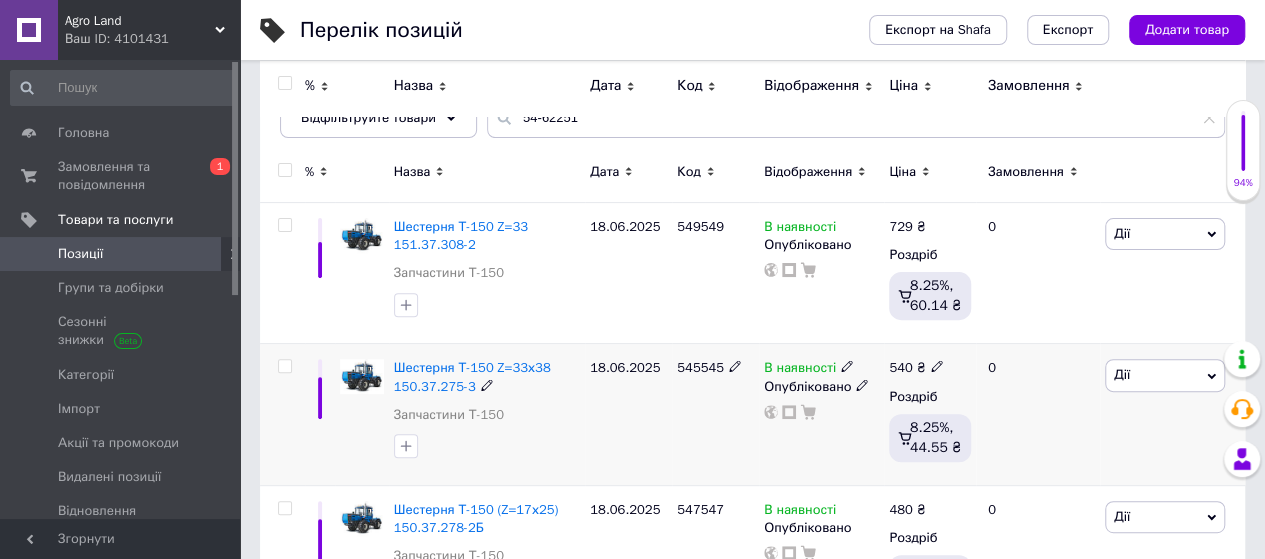 click on "18.06.2025" at bounding box center (628, 414) 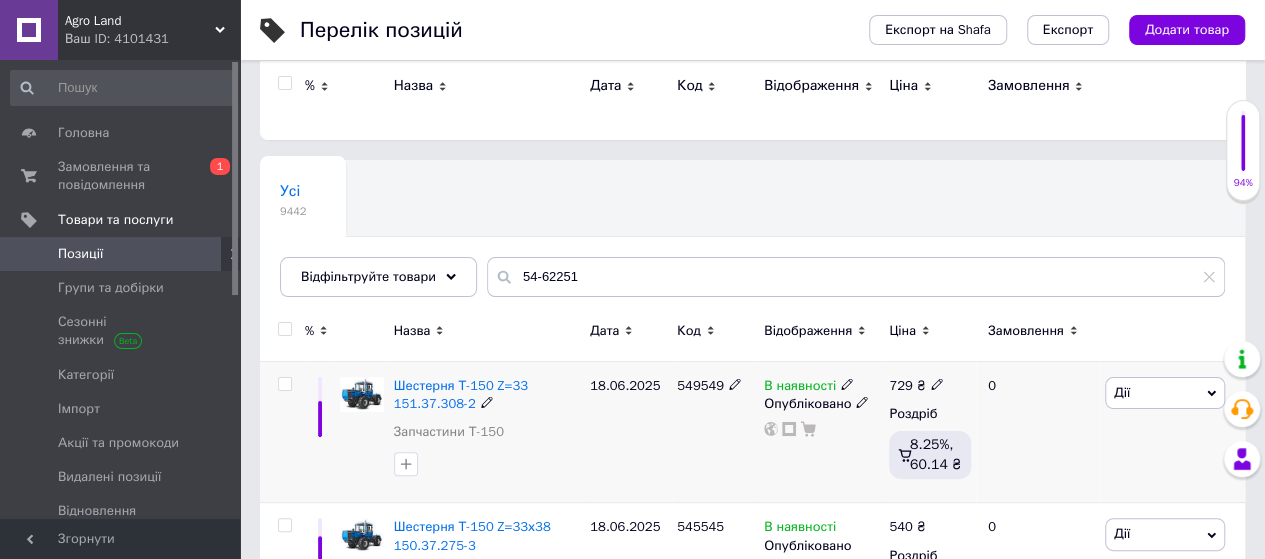 scroll, scrollTop: 0, scrollLeft: 0, axis: both 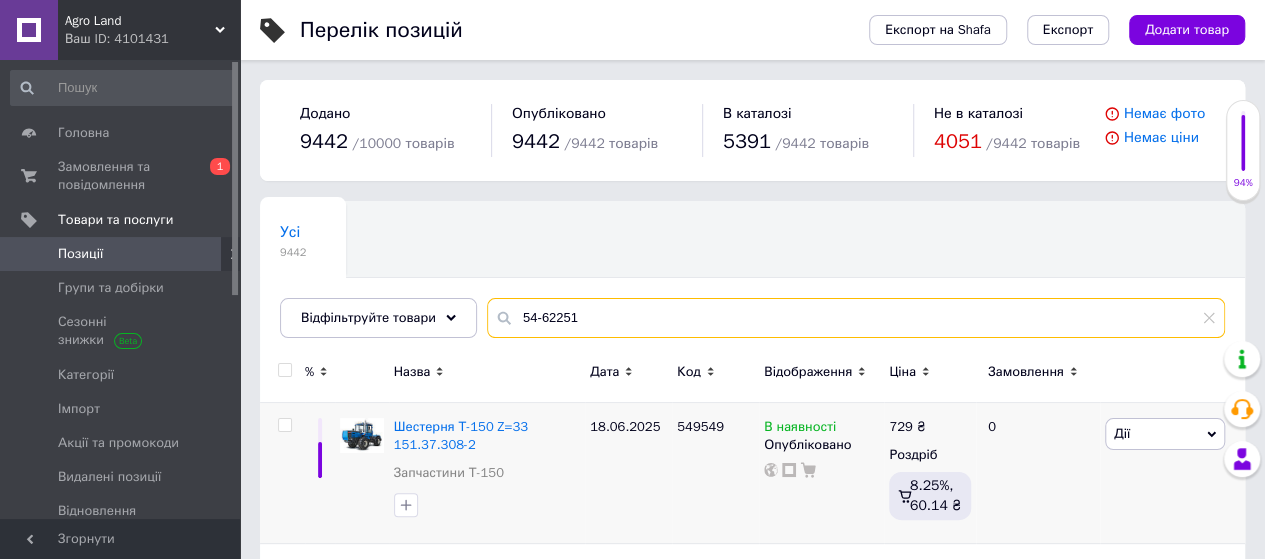 click on "54-62251" at bounding box center (856, 318) 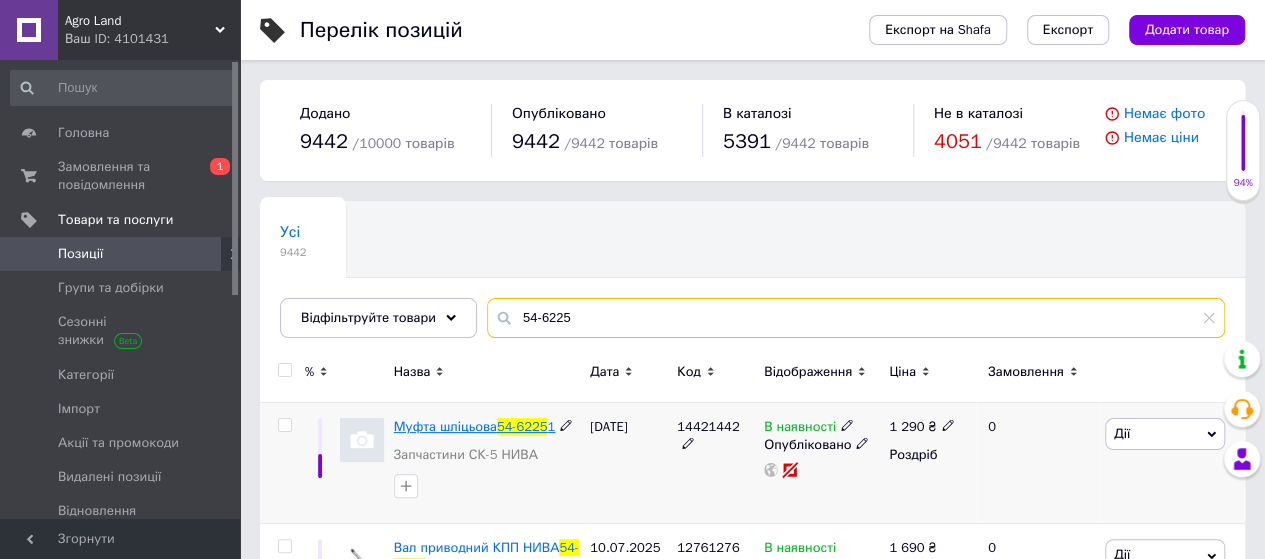 type on "54-6225" 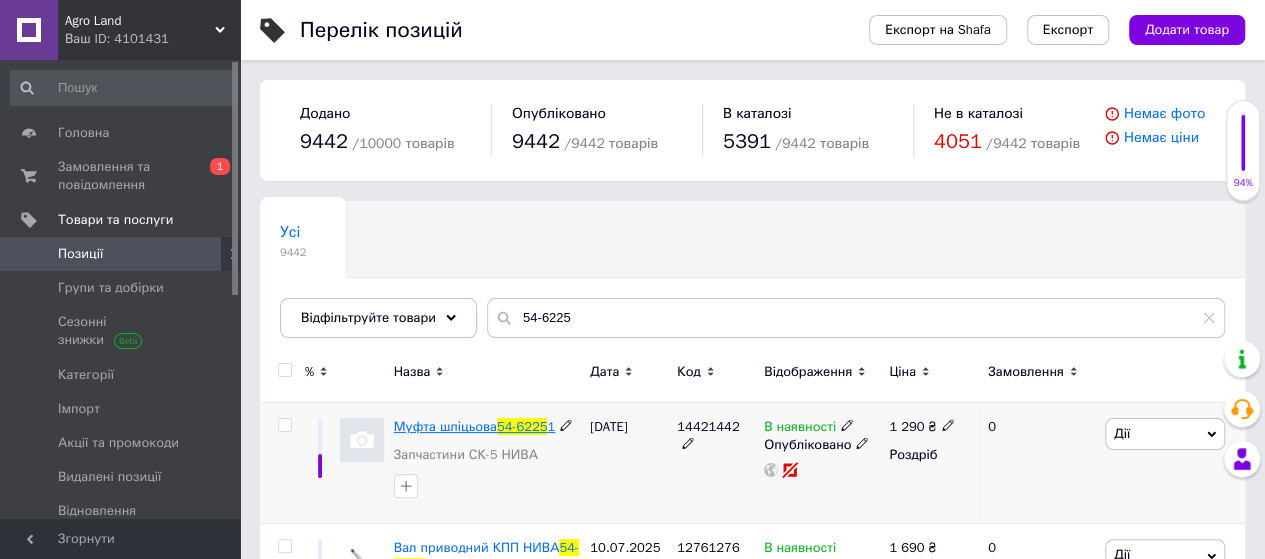 click on "Муфта шліцьова" at bounding box center (445, 426) 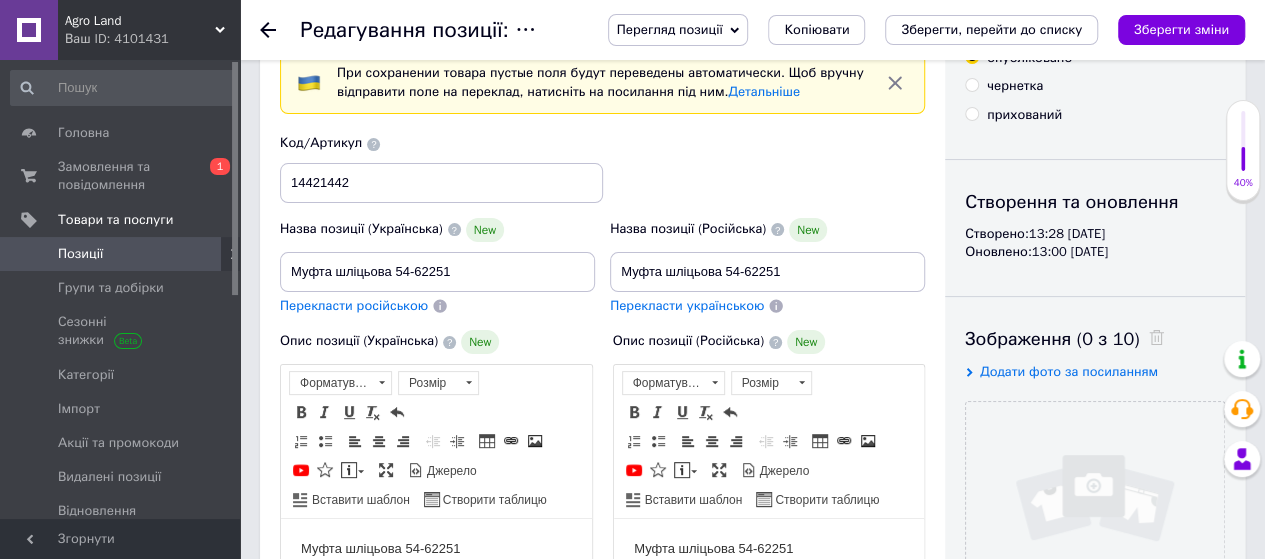 scroll, scrollTop: 100, scrollLeft: 0, axis: vertical 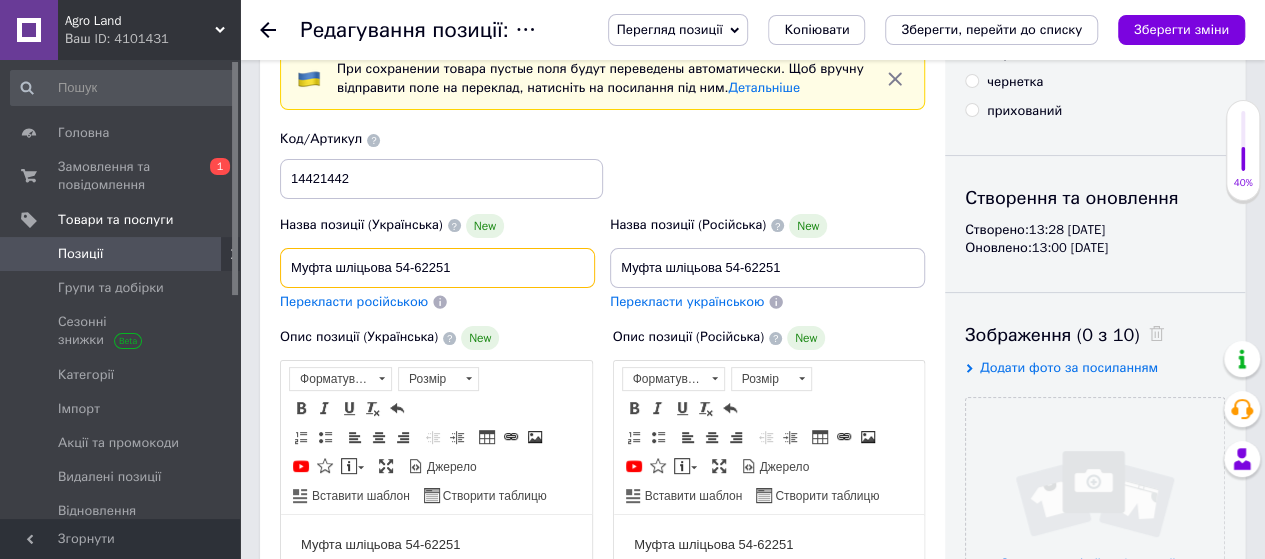 click on "Муфта шліцьова 54-62251" at bounding box center [437, 268] 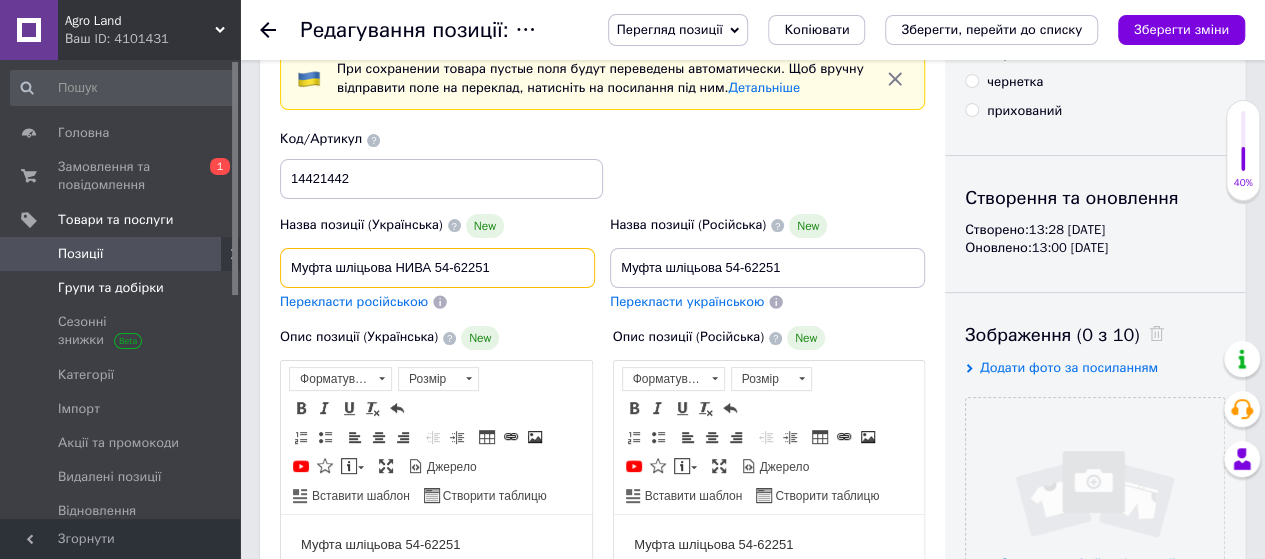drag, startPoint x: 496, startPoint y: 271, endPoint x: 33, endPoint y: 291, distance: 463.43176 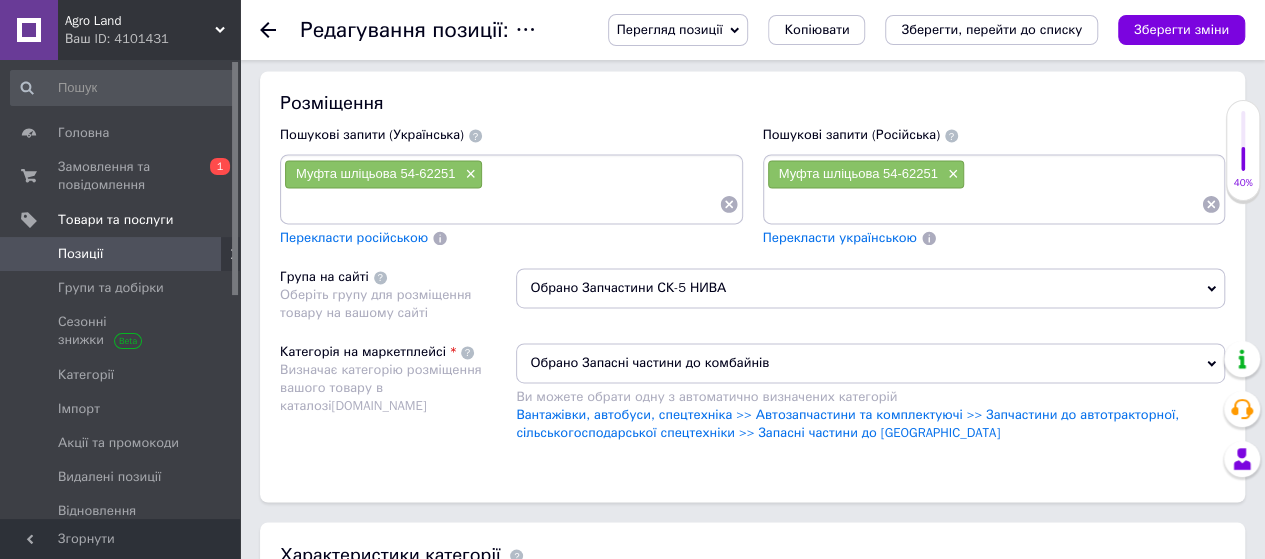 scroll, scrollTop: 1400, scrollLeft: 0, axis: vertical 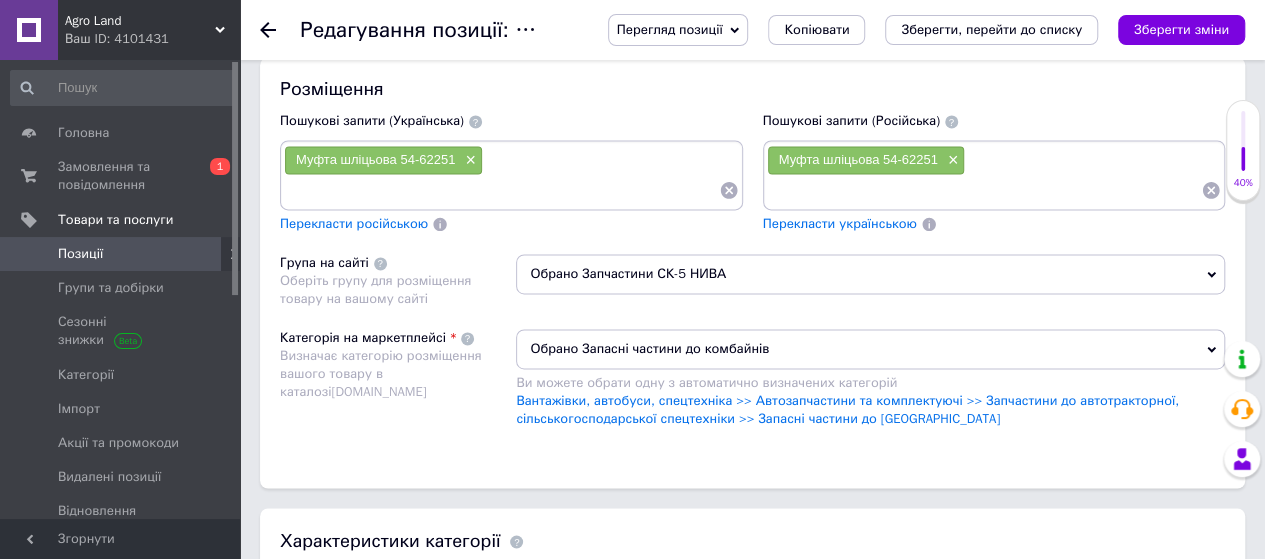 type on "Муфта шліцьова НИВА 54-62251" 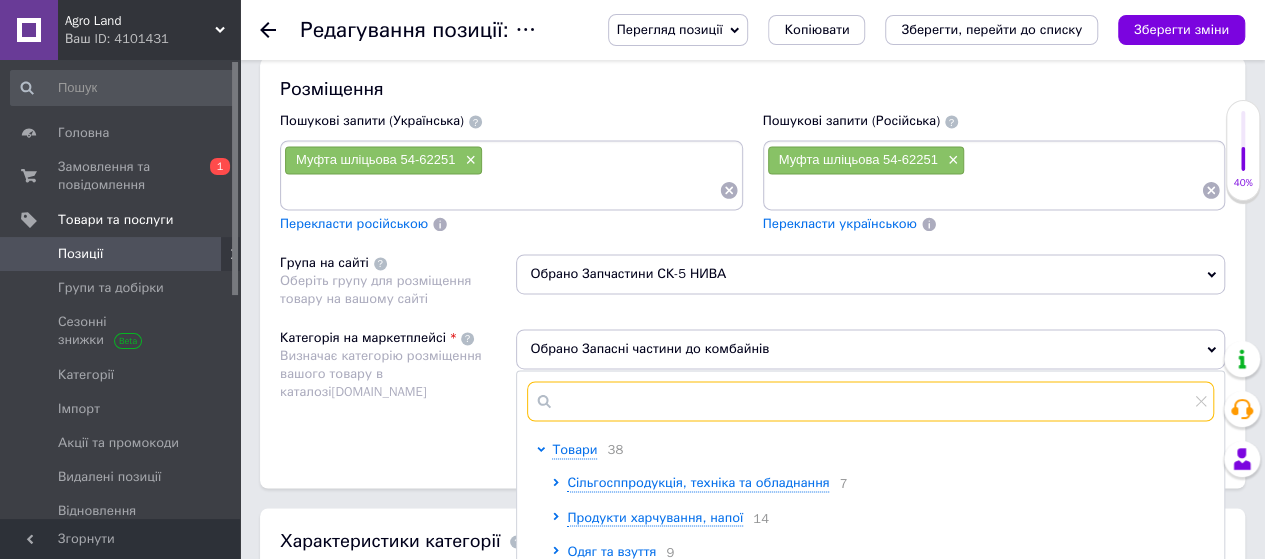 click at bounding box center [870, 401] 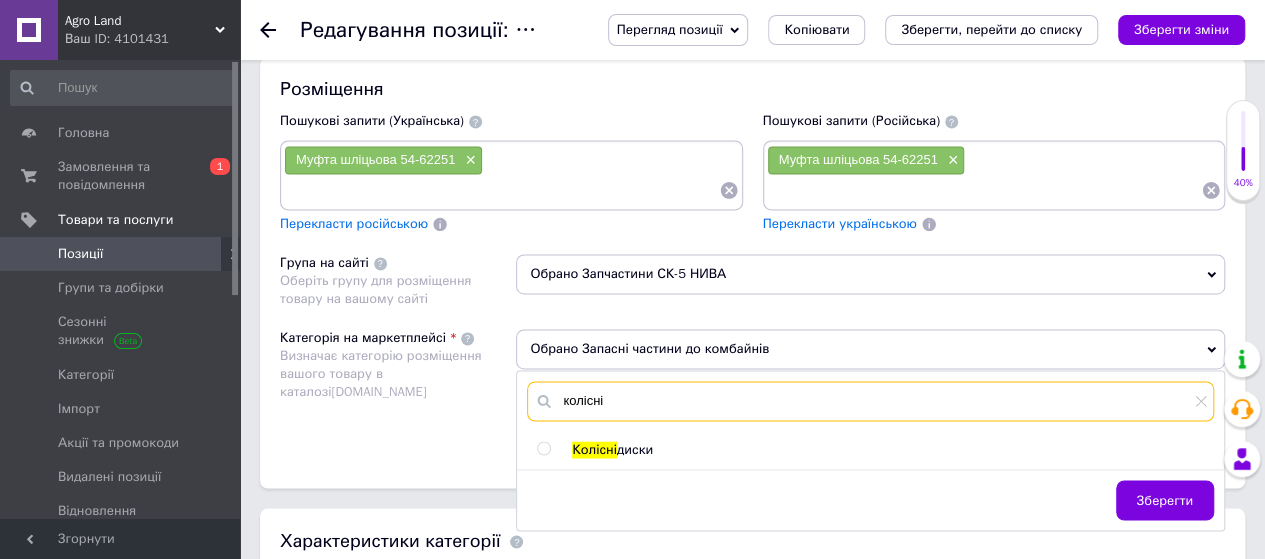 type on "колісні" 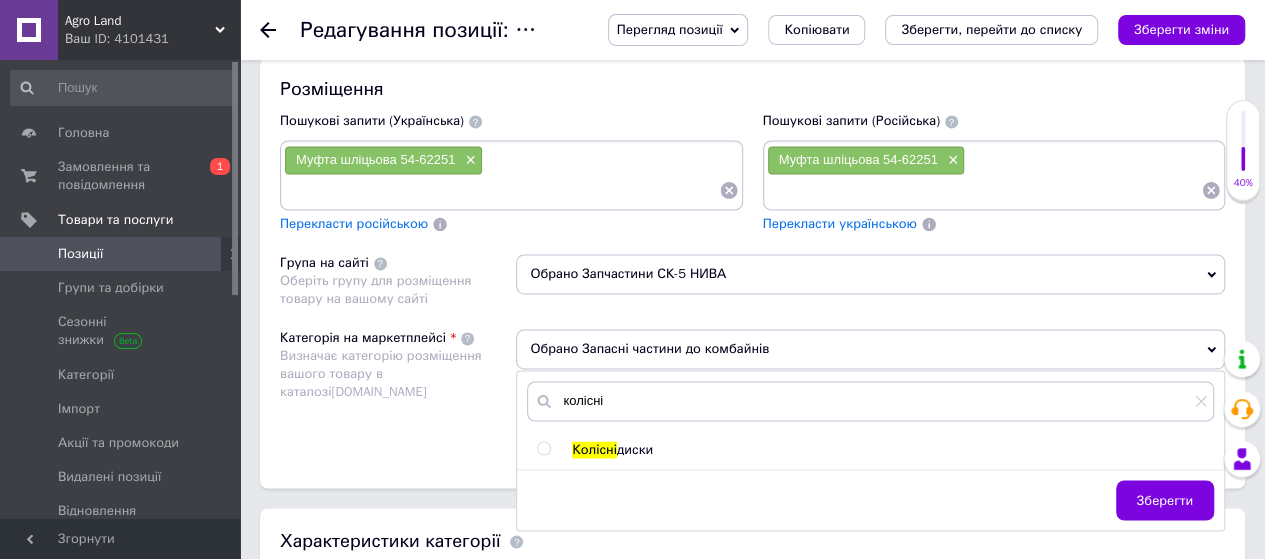 click at bounding box center [543, 448] 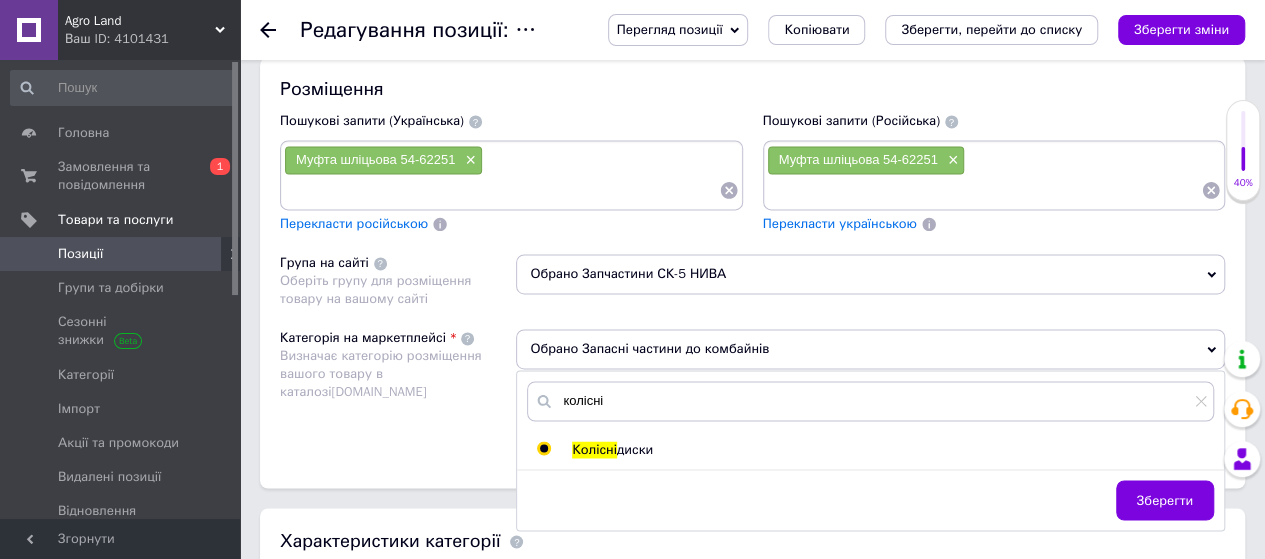 radio on "true" 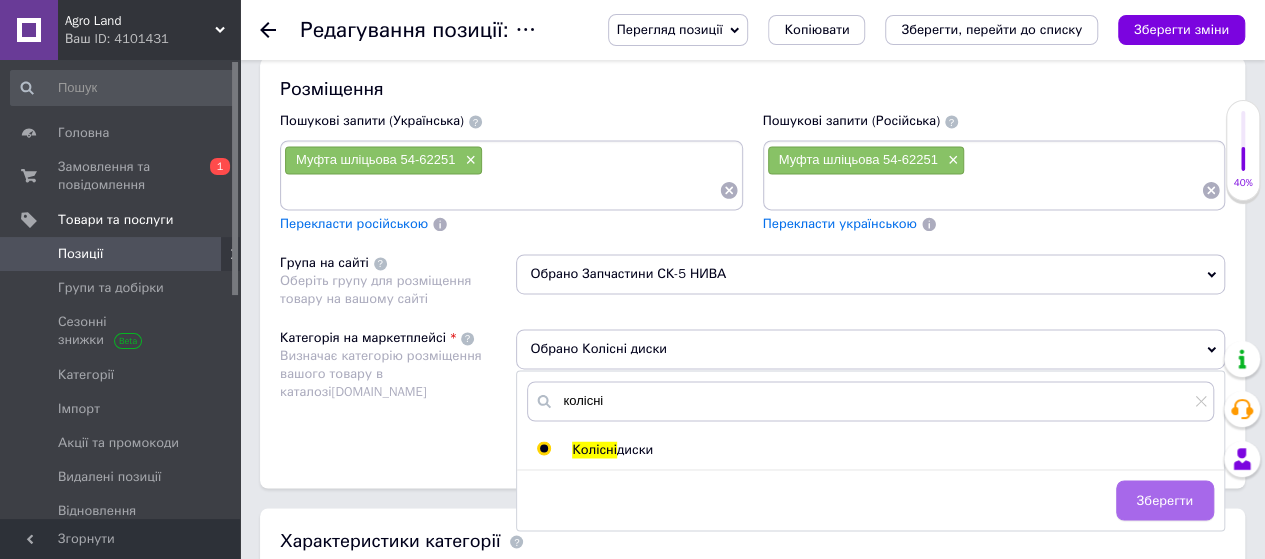 click on "Зберегти" at bounding box center [1165, 500] 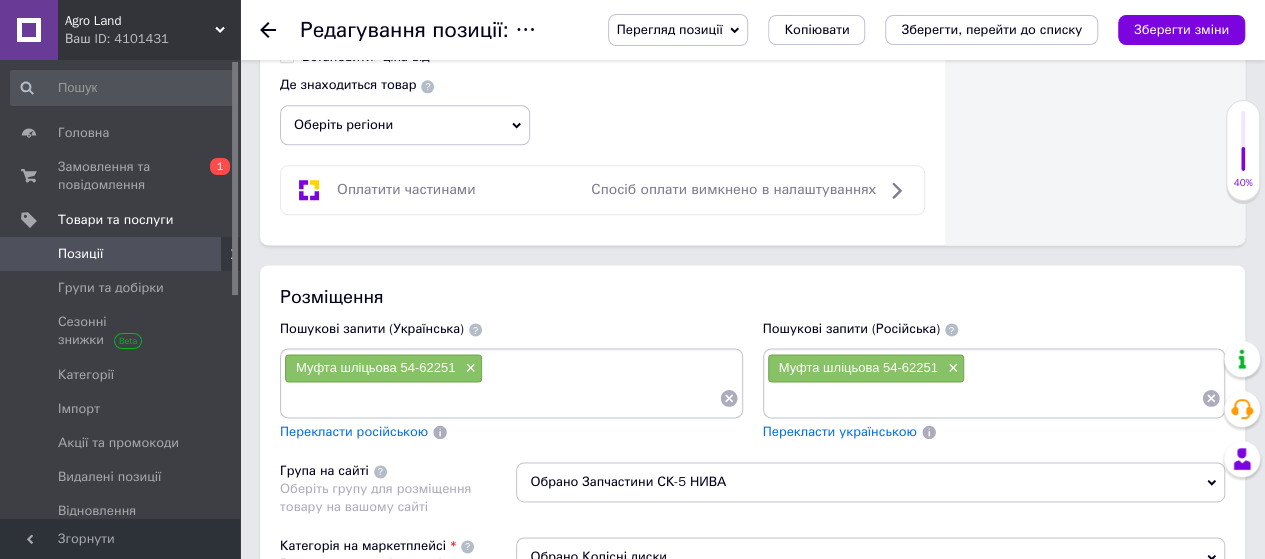 scroll, scrollTop: 1200, scrollLeft: 0, axis: vertical 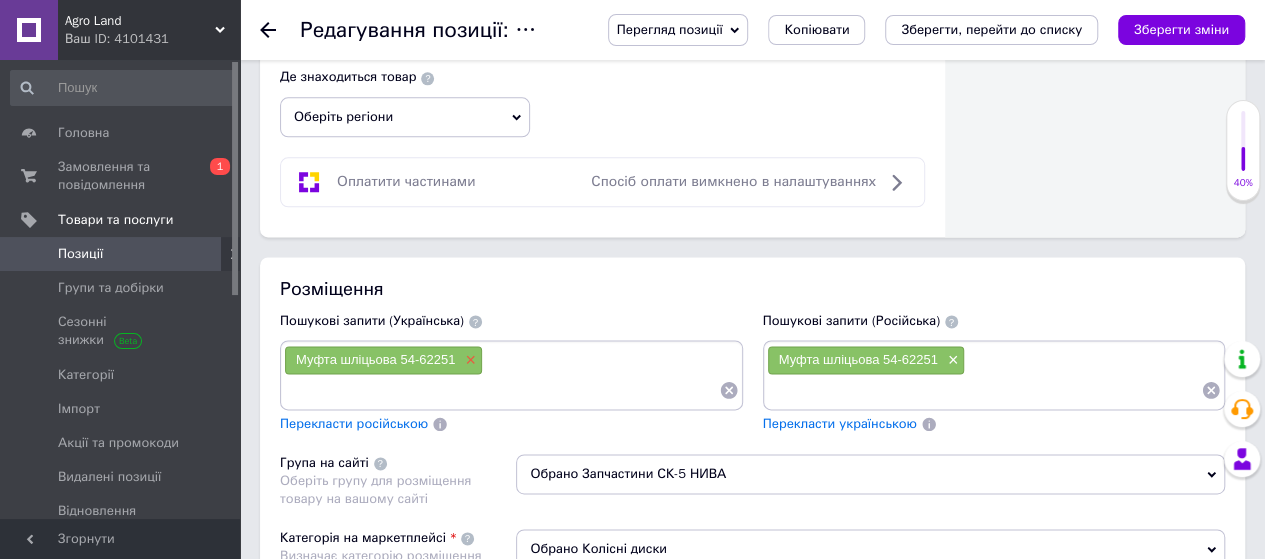 click on "×" at bounding box center (468, 360) 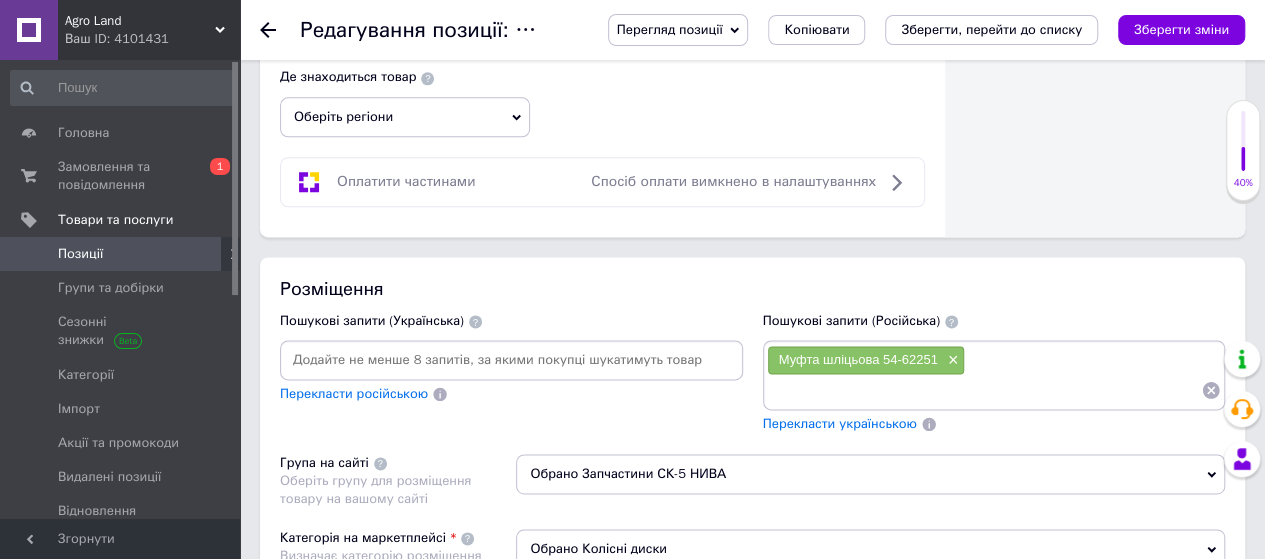 click at bounding box center [511, 360] 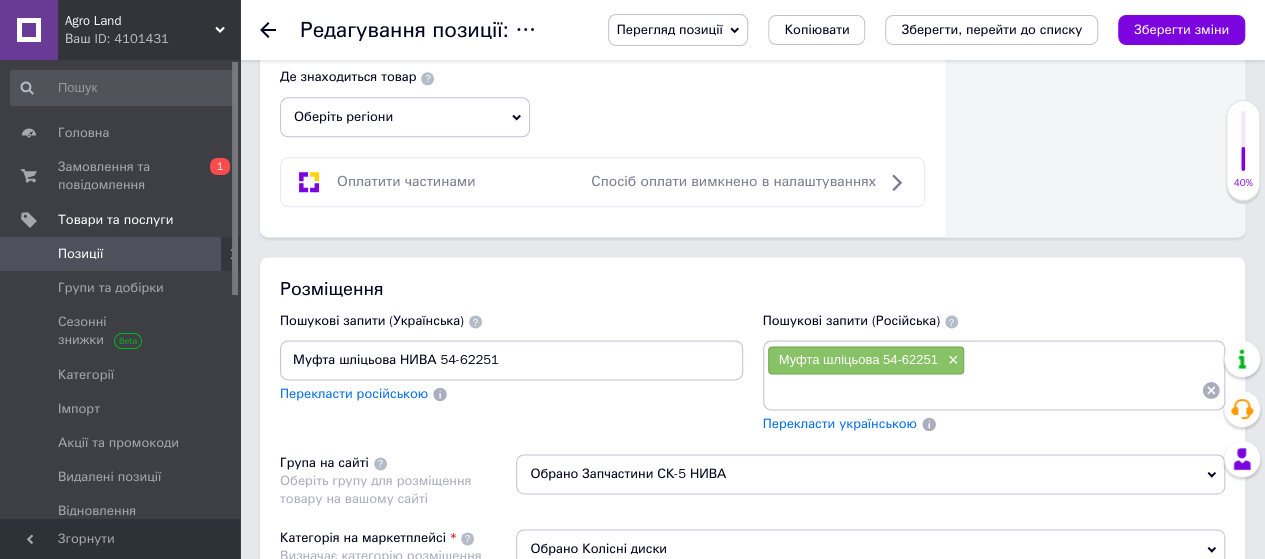 type on "Муфта шліцьова НИВА 54-62251" 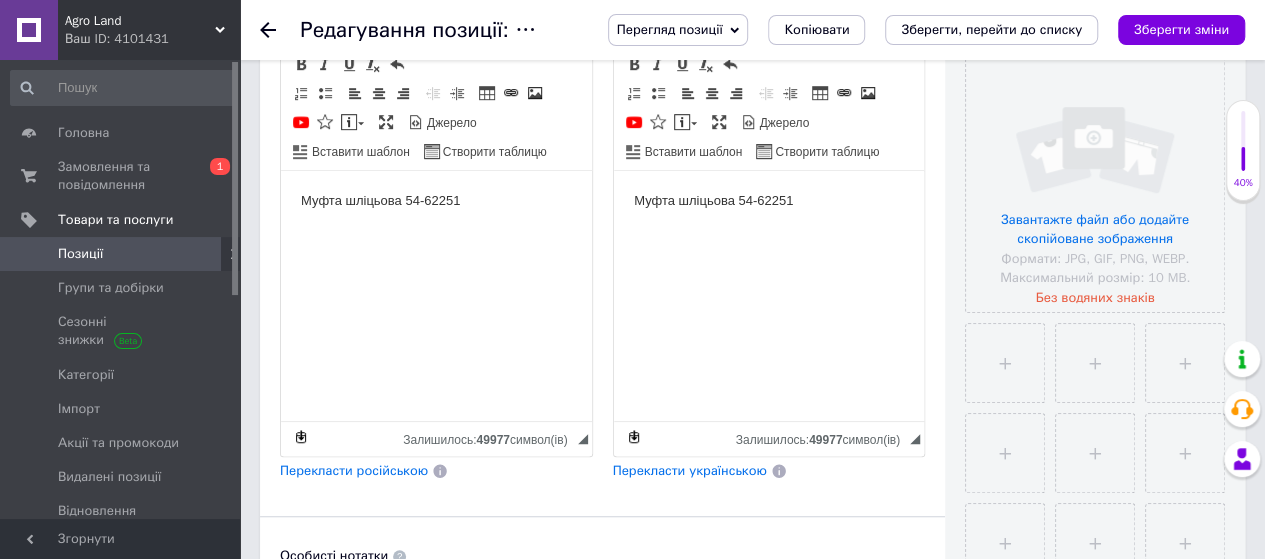 scroll, scrollTop: 300, scrollLeft: 0, axis: vertical 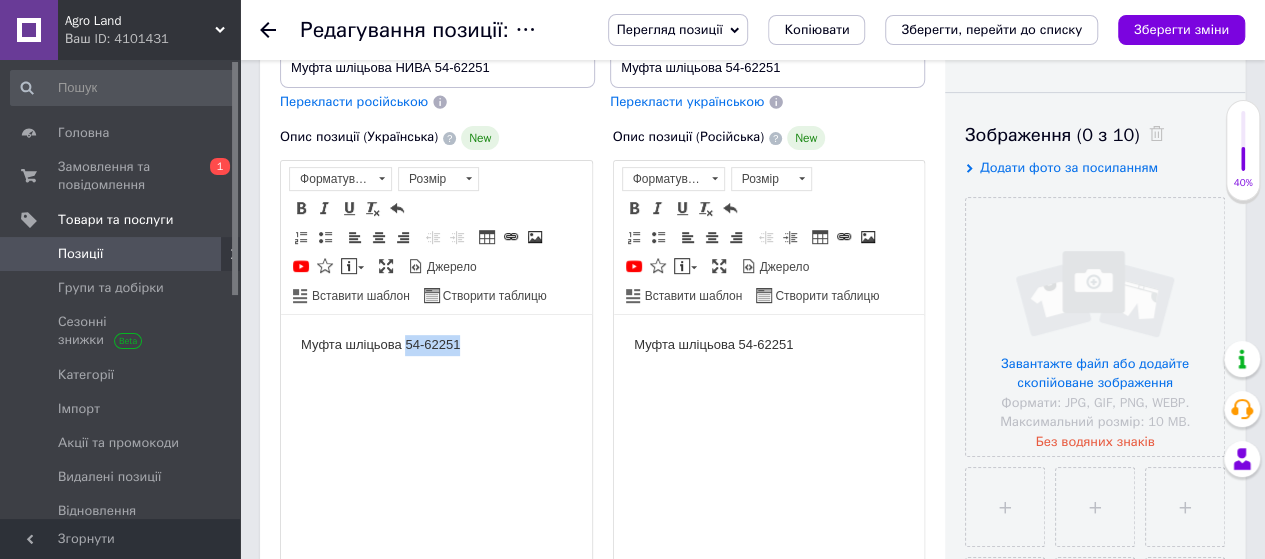drag, startPoint x: 462, startPoint y: 348, endPoint x: 404, endPoint y: 346, distance: 58.034473 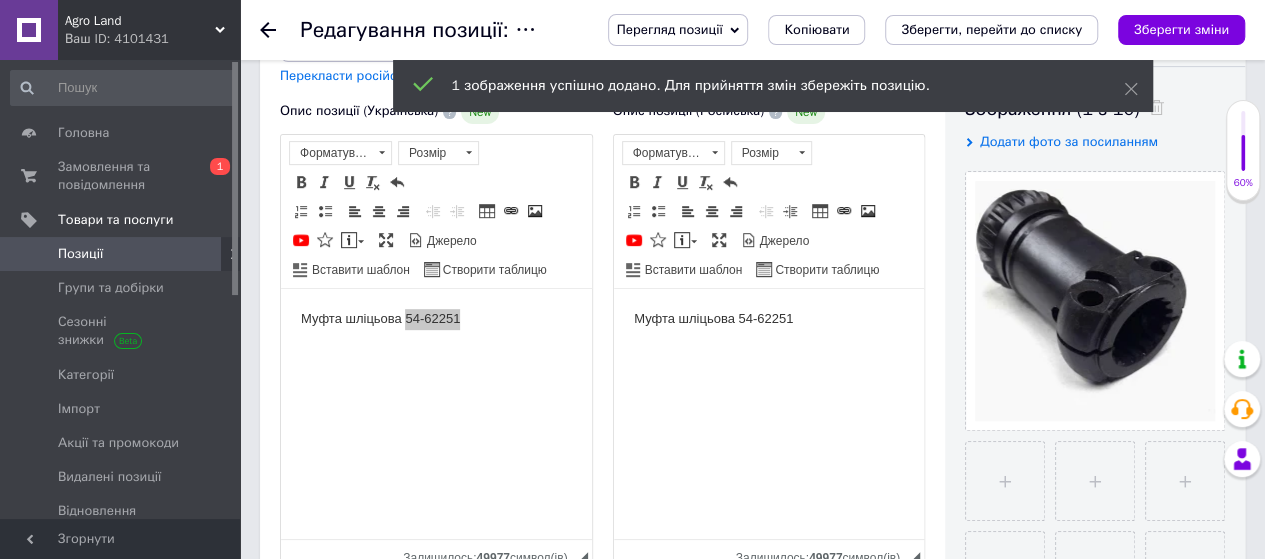 scroll, scrollTop: 800, scrollLeft: 0, axis: vertical 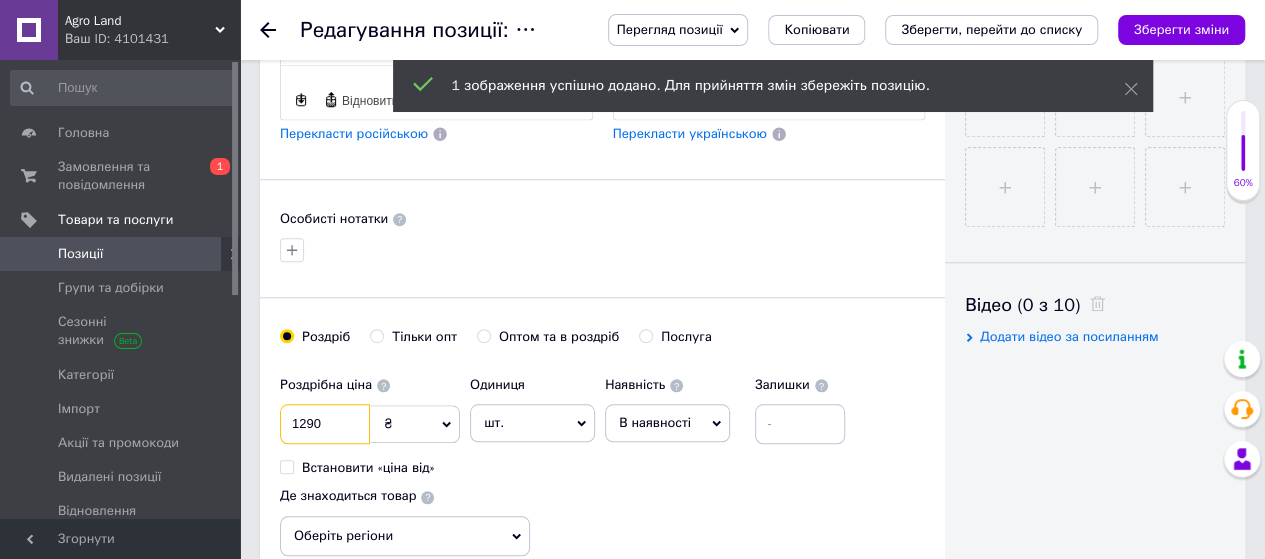 click on "Основна інформація При сохранении товара пустые поля будут переведены автоматически. Щоб вручну відправити поле на переклад, натисніть на посилання під ним.  Детальніше Назва позиції (Українська) New Муфта шліцьова НИВА 54-62251 Перекласти російською Код/Артикул 14421442 Назва позиції (Російська) New Муфта шліцьова 54-62251 Перекласти українською Опис позиції (Українська) New Муфта шліцьова 54-62251 Розширений текстовий редактор, 1E0ED72B-50AB-49A0-9485-54E5F033DD8C Панель інструментів редактора Форматування Форматування Розмір Розмір   Жирний  Сполучення клавіш Ctrl+B   Курсив" at bounding box center (752, 881) 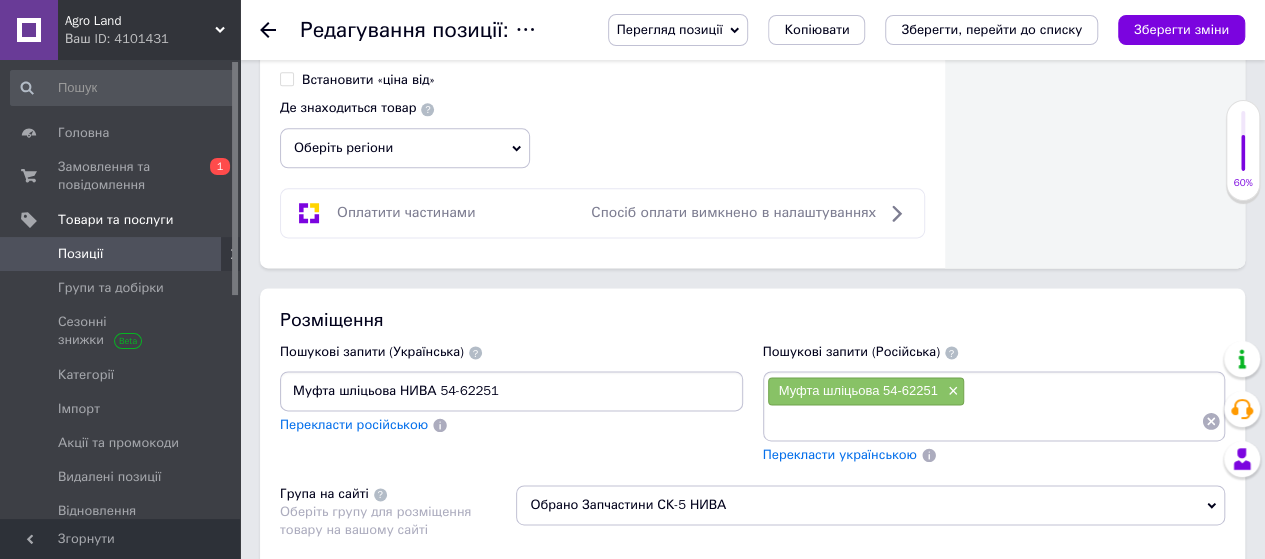 scroll, scrollTop: 1500, scrollLeft: 0, axis: vertical 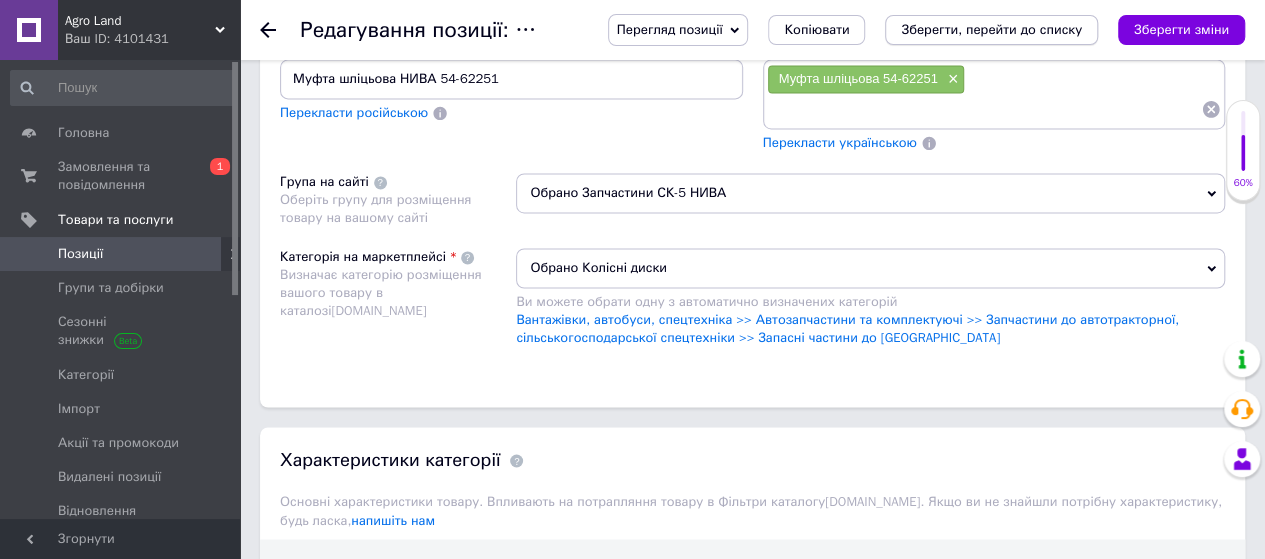 type on "1390" 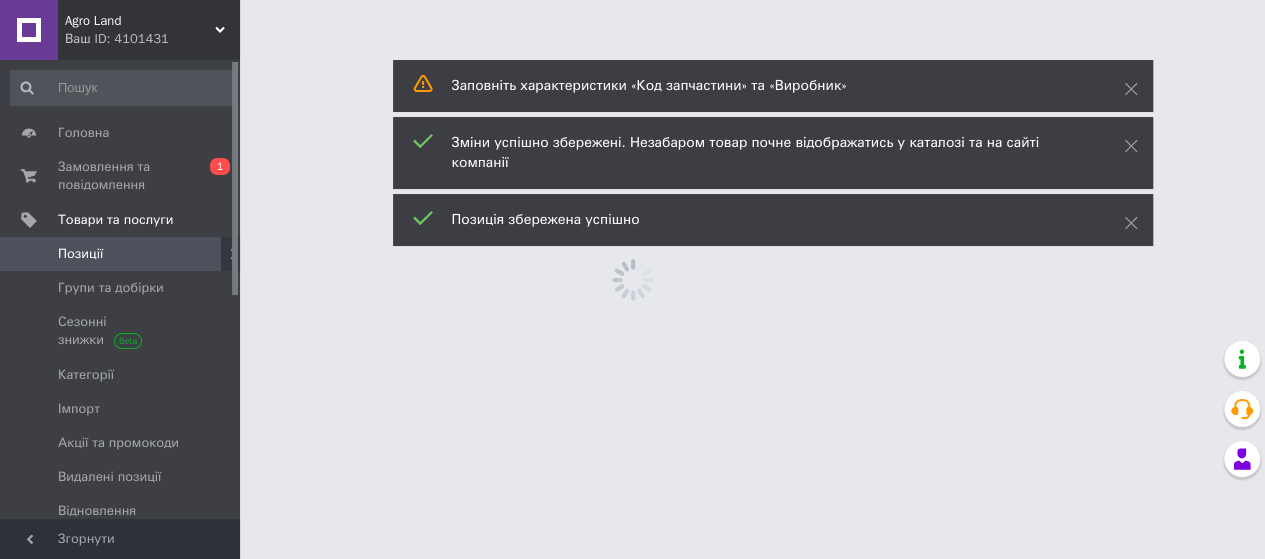 scroll, scrollTop: 0, scrollLeft: 0, axis: both 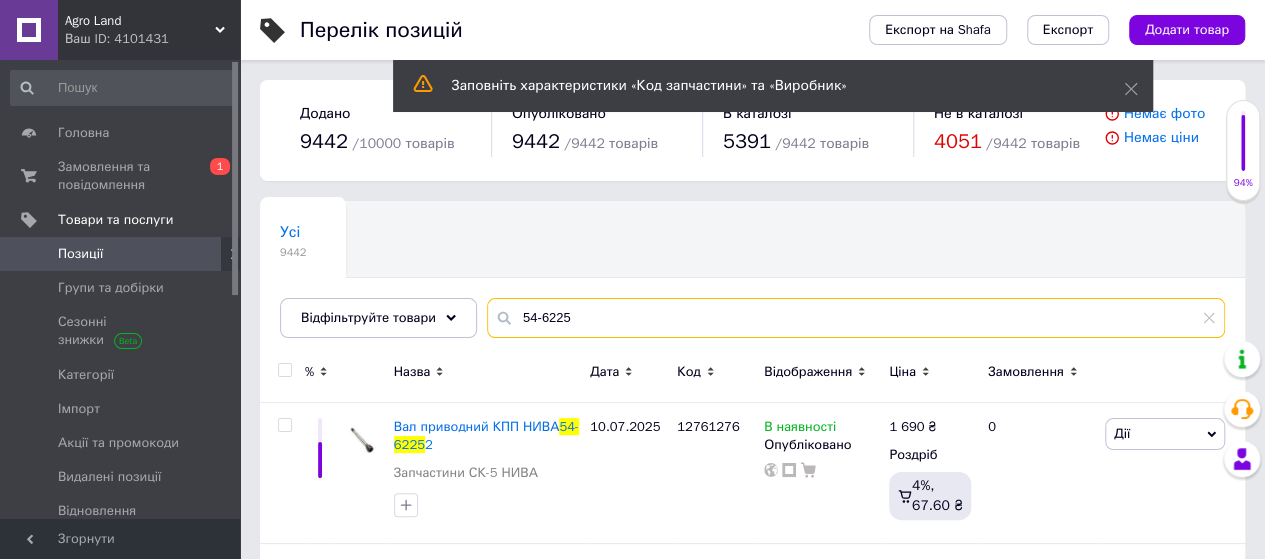 drag, startPoint x: 604, startPoint y: 322, endPoint x: 420, endPoint y: 344, distance: 185.31055 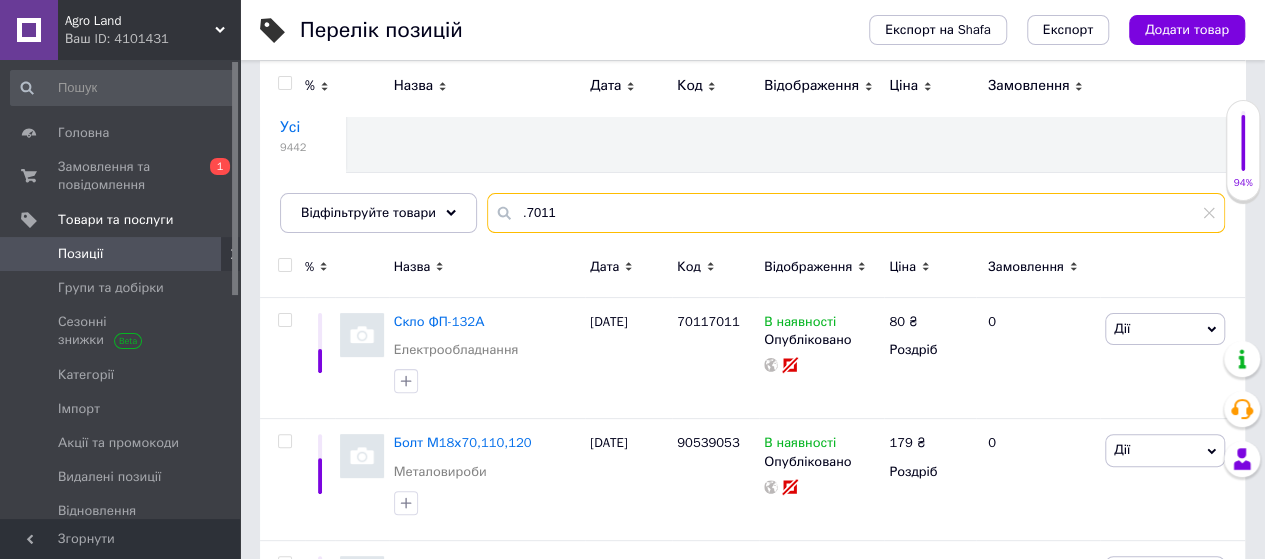 scroll, scrollTop: 0, scrollLeft: 0, axis: both 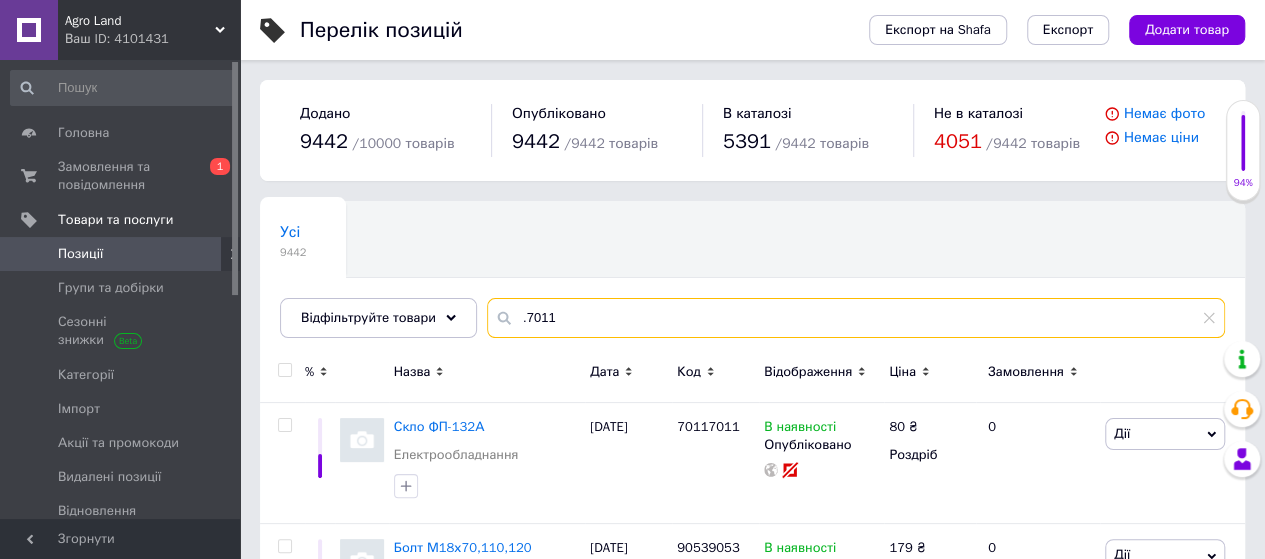 click on ".7011" at bounding box center (856, 318) 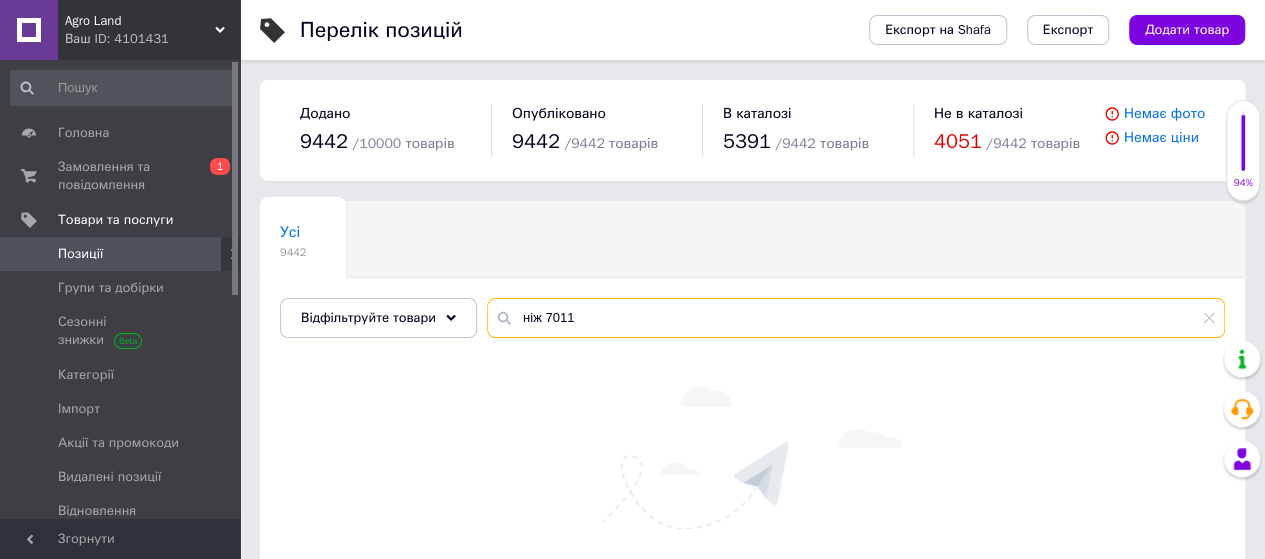 drag, startPoint x: 574, startPoint y: 319, endPoint x: 537, endPoint y: 325, distance: 37.48333 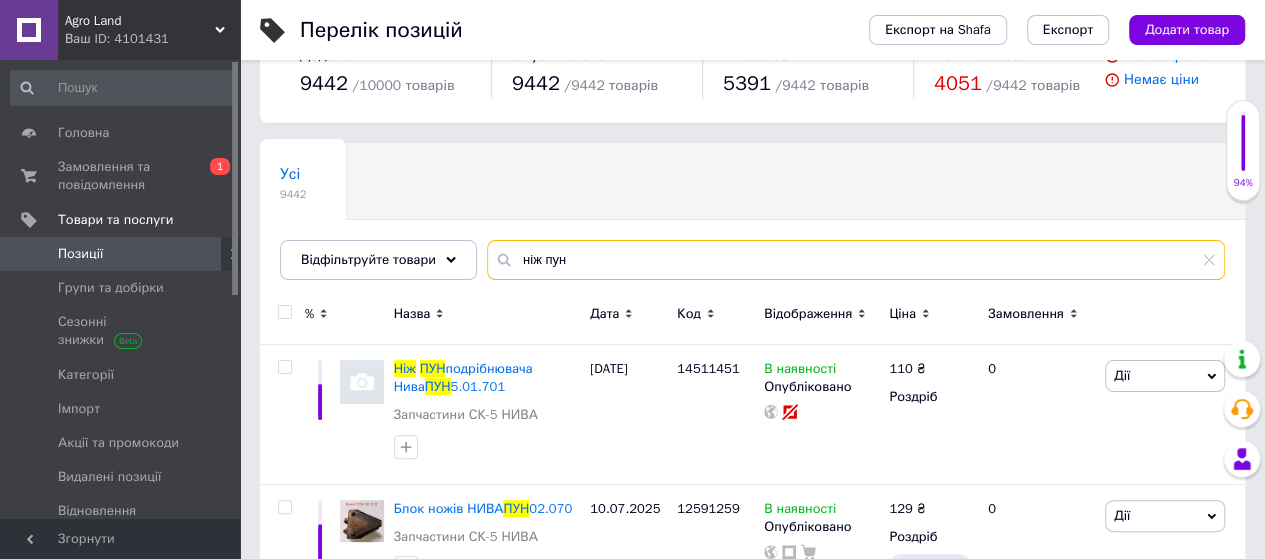scroll, scrollTop: 100, scrollLeft: 0, axis: vertical 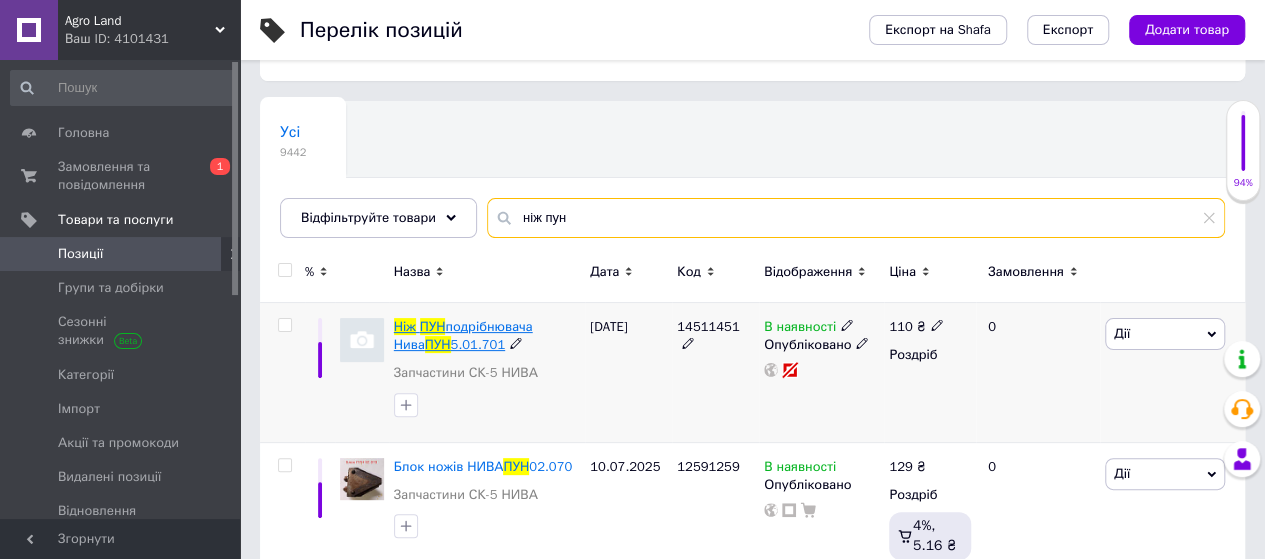type on "ніж пун" 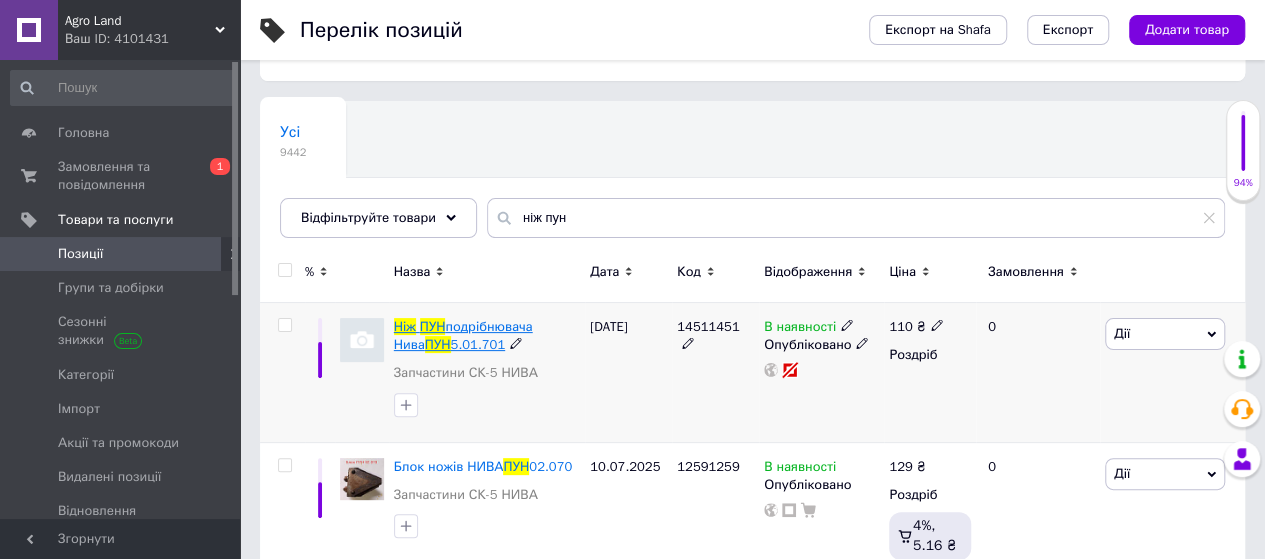 click on "подрібнювача Нива" at bounding box center (463, 335) 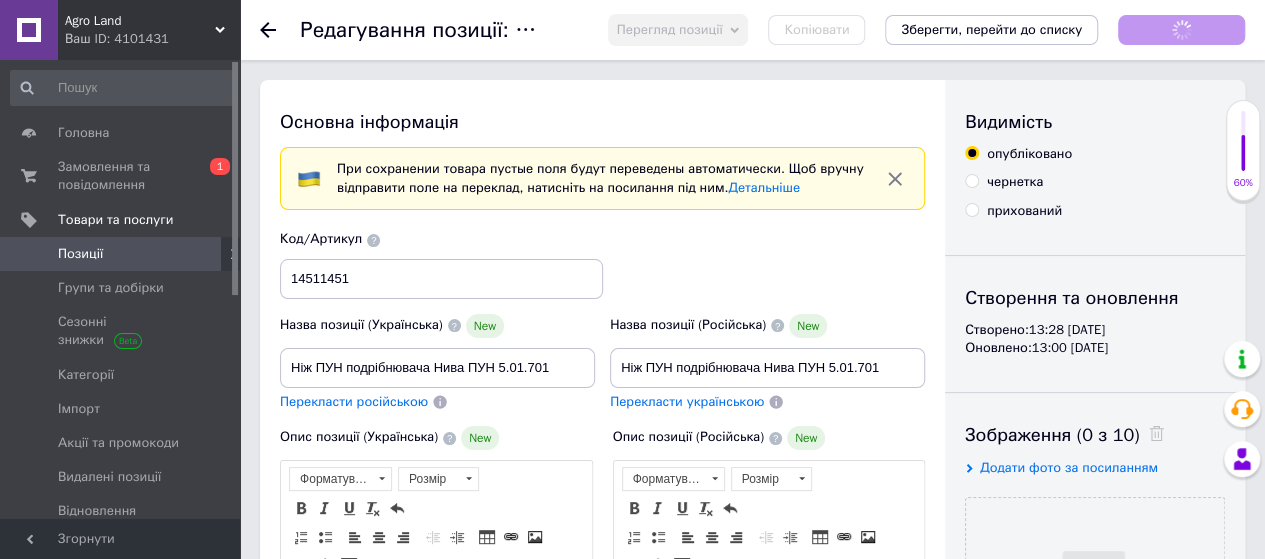scroll, scrollTop: 0, scrollLeft: 0, axis: both 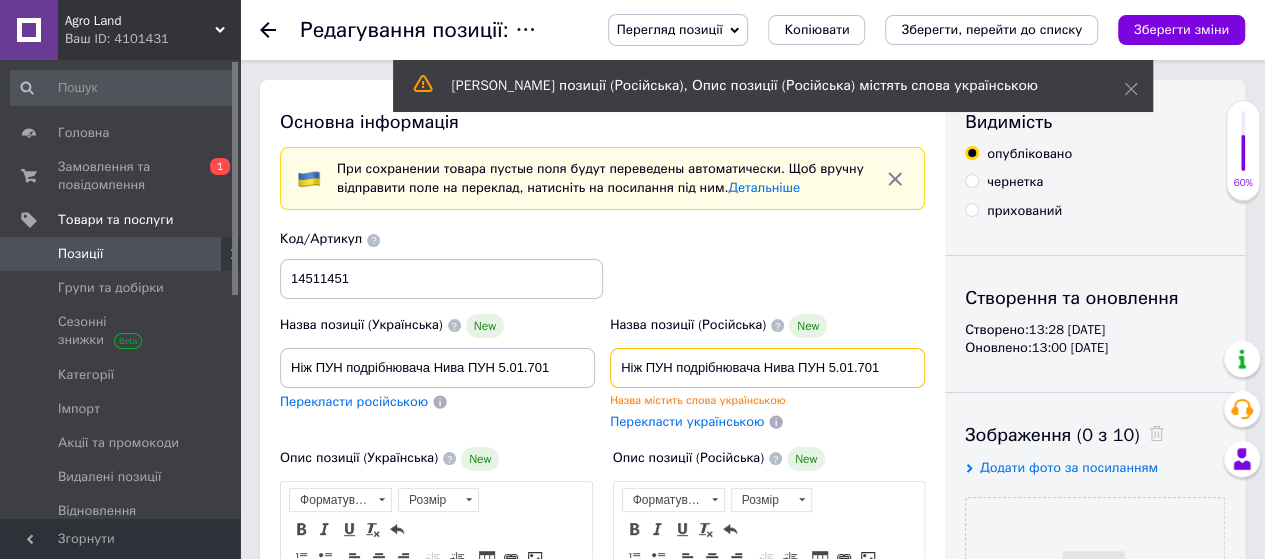 drag, startPoint x: 828, startPoint y: 365, endPoint x: 906, endPoint y: 365, distance: 78 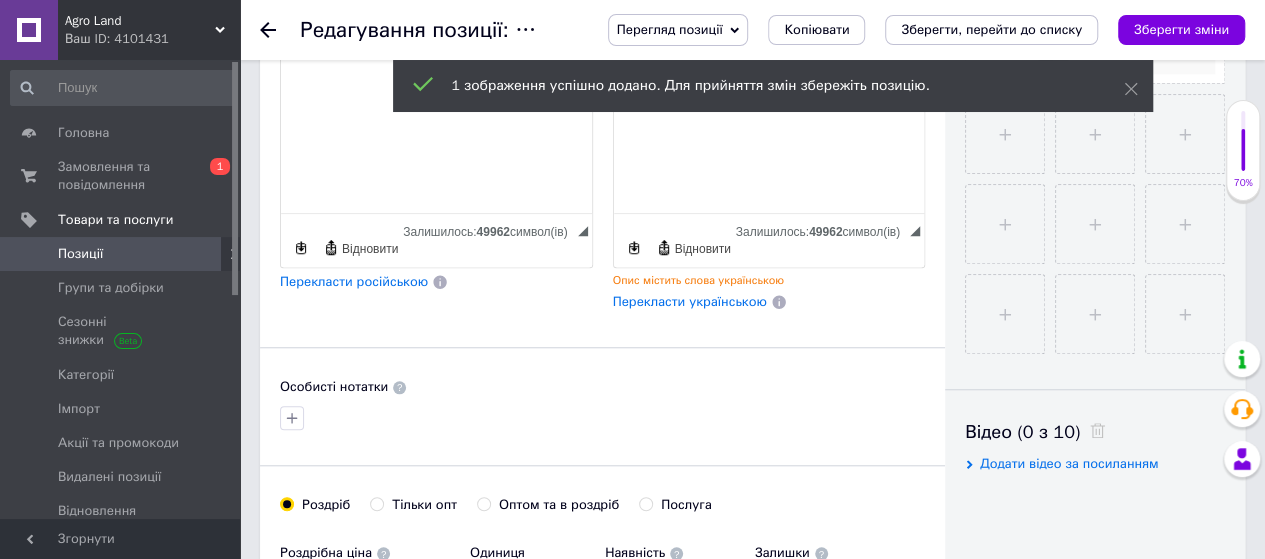 scroll, scrollTop: 800, scrollLeft: 0, axis: vertical 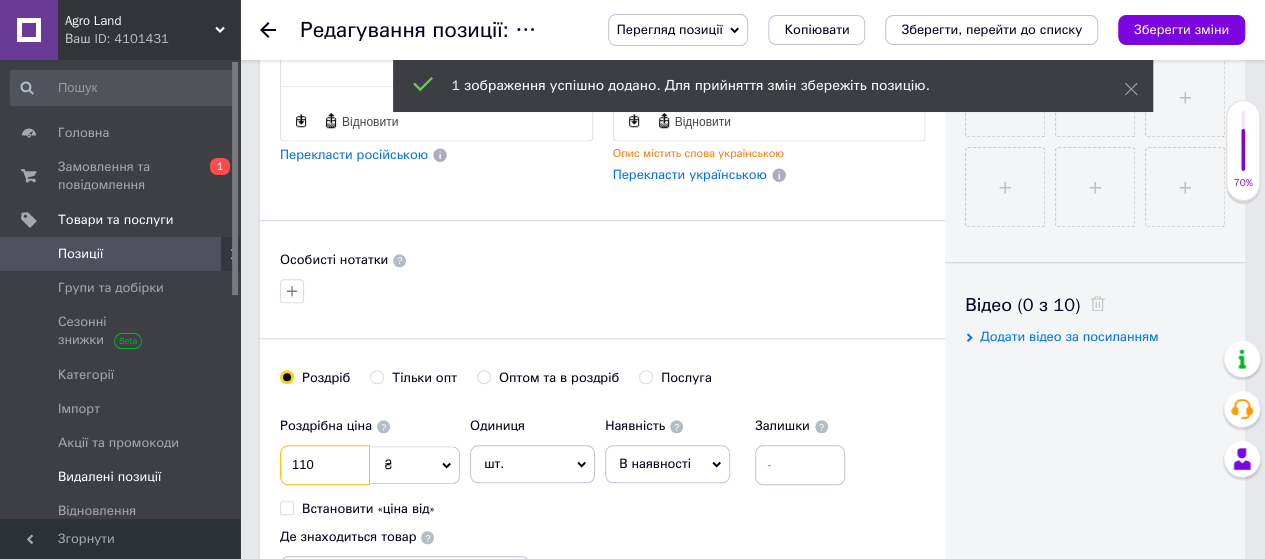click on "Agro Land Ваш ID: 4101431 Сайт Agro Land Кабінет покупця Перевірити стан системи Сторінка на порталі Довідка Вийти Головна Замовлення та повідомлення 0 1 Товари та послуги Позиції Групи та добірки Сезонні знижки Категорії Імпорт Акції та промокоди Видалені позиції Відновлення позицій Характеристики Сповіщення 0 0 Показники роботи компанії Відгуки Клієнти Каталог ProSale Аналітика Управління сайтом Гаманець компанії [PERSON_NAME] Тарифи та рахунки Prom мікс 10 000 Згорнути
Редагування позиції: Ніж ПУН подрібнювача Нива ПУН 5.01.701 Перегляд позиції New" at bounding box center (632, 643) 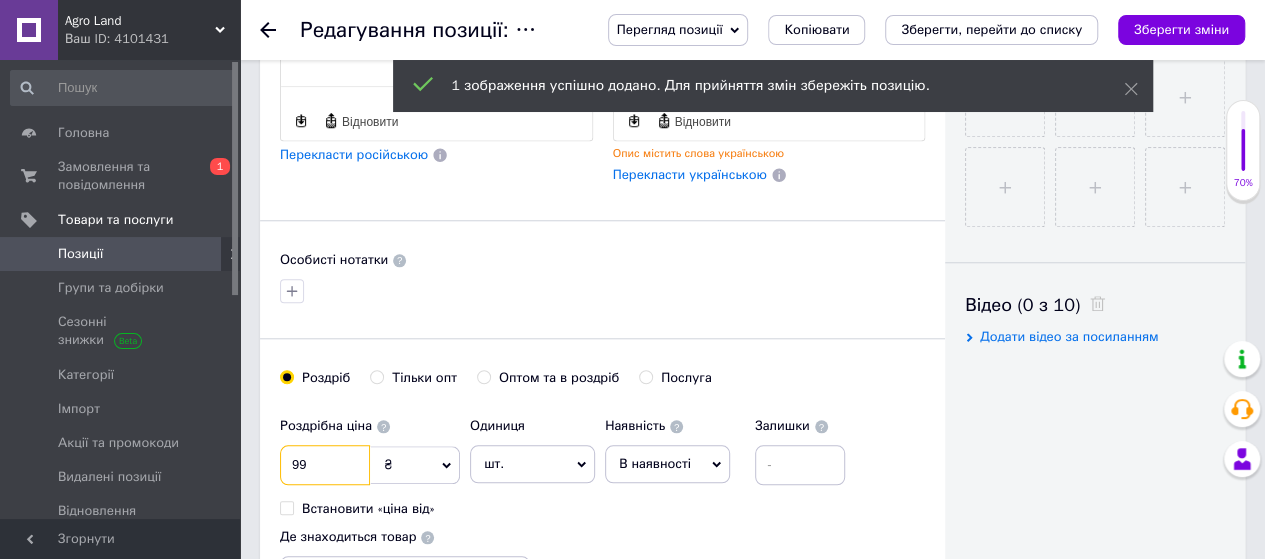 type on "99" 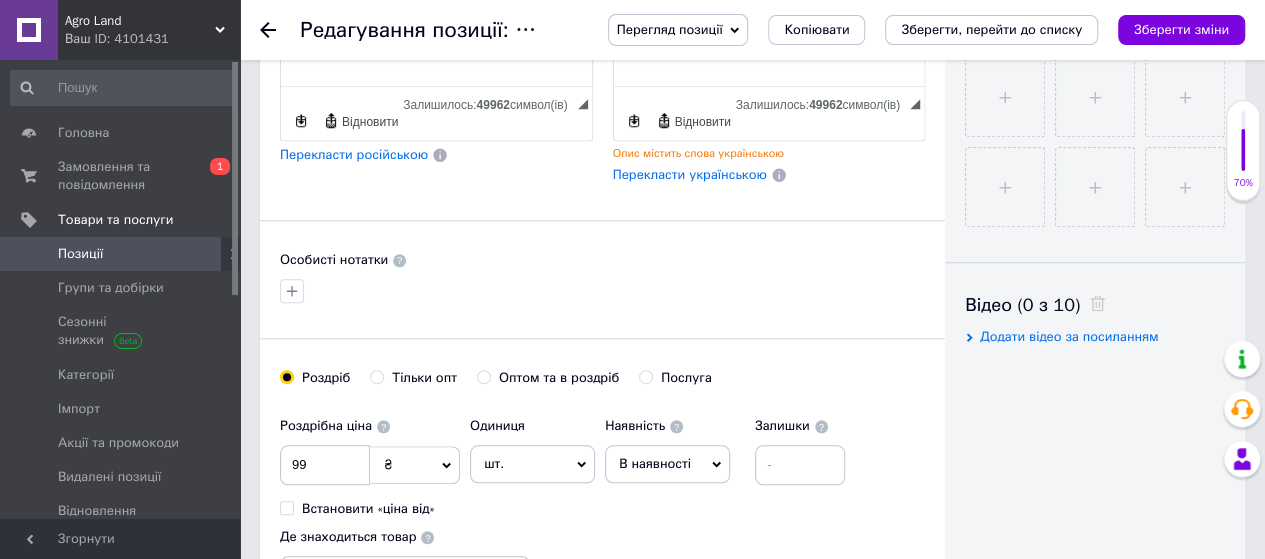 click on "Основна інформація При сохранении товара пустые поля будут переведены автоматически. Щоб вручну відправити поле на переклад, натисніть на посилання під ним.  Детальніше Назва позиції (Українська) [GEOGRAPHIC_DATA] ПУН подрібнювача Нива ПУН 5.01.701 Перекласти російською Код/Артикул 14511451 Назва позиції (Російська) New Ніж ПУН подрібнювача Нива ПУН 5.01.701 Назва містить слова українською Перекласти українською Опис позиції (Українська) New Ніж ПУН подрібнювача Нива ПУН 5.01.701 Розширений текстовий редактор, 4086D4CF-FC91-4009-A198-99F5DAC5681E Панель інструментів редактора Форматування" at bounding box center (602, -12) 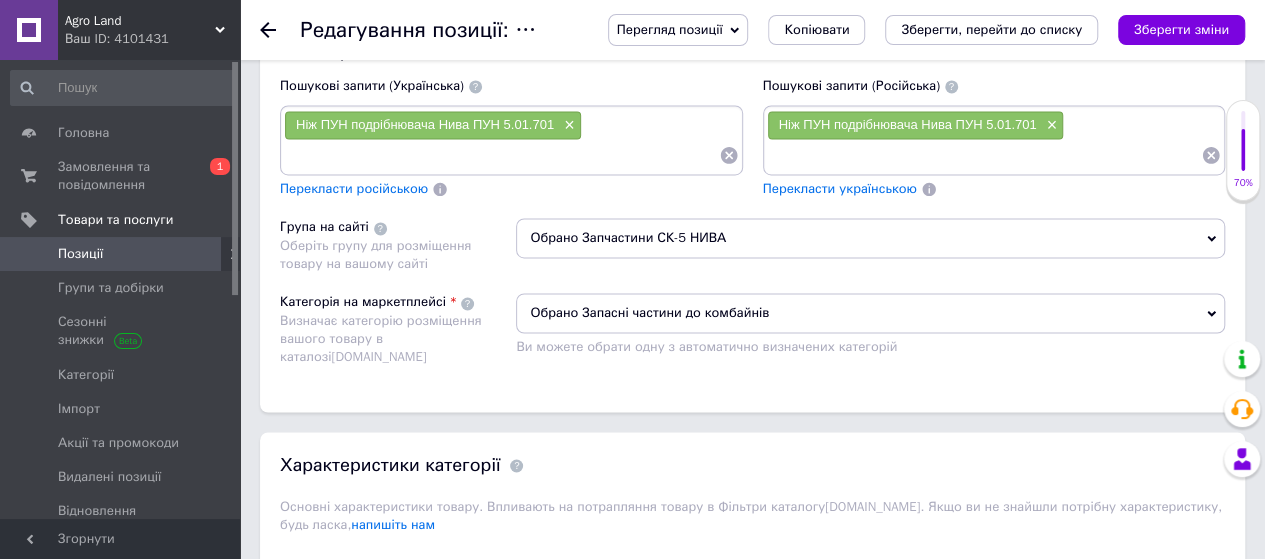 scroll, scrollTop: 1600, scrollLeft: 0, axis: vertical 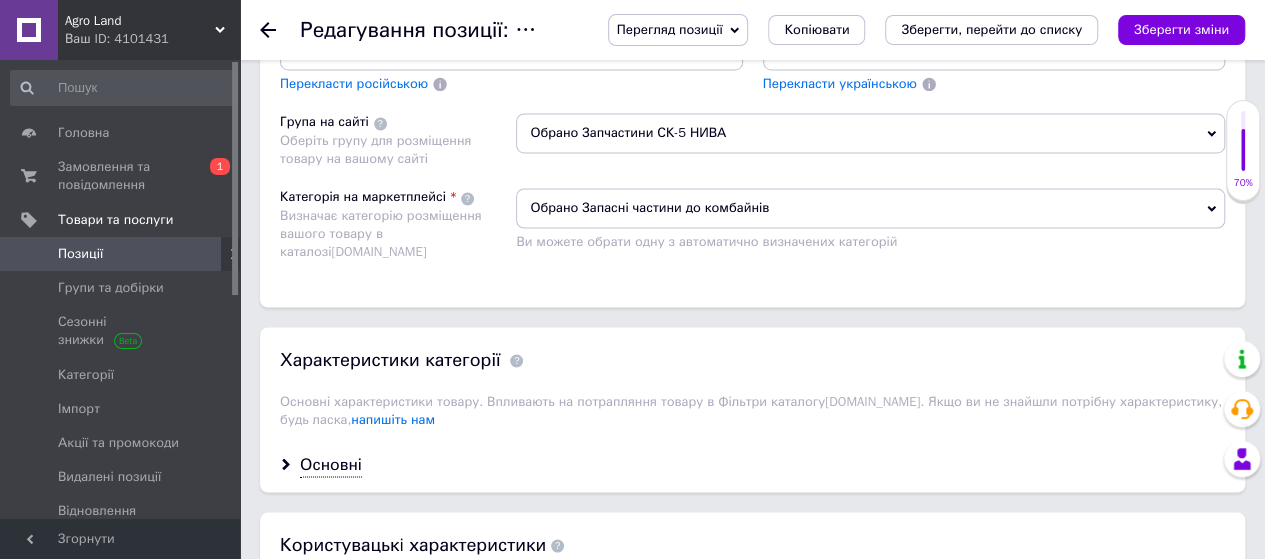 click on "Розміщення Пошукові запити (Українська) Ніж ПУН подрібнювача Нива ПУН 5.01.701 × Перекласти російською Пошукові запити (Російська) Ніж ПУН подрібнювача Нива ПУН 5.01.701 × Перекласти українською Група на сайті Оберіть групу для розміщення товару на вашому сайті Обрано Запчастини СК-5 НИВА Категорія на маркетплейсі Визначає категорію розміщення вашого товару в каталозі  [DOMAIN_NAME] Обрано Запасні частини до комбайнів Ви можете обрати одну з автоматично визначених категорій" at bounding box center (752, 111) 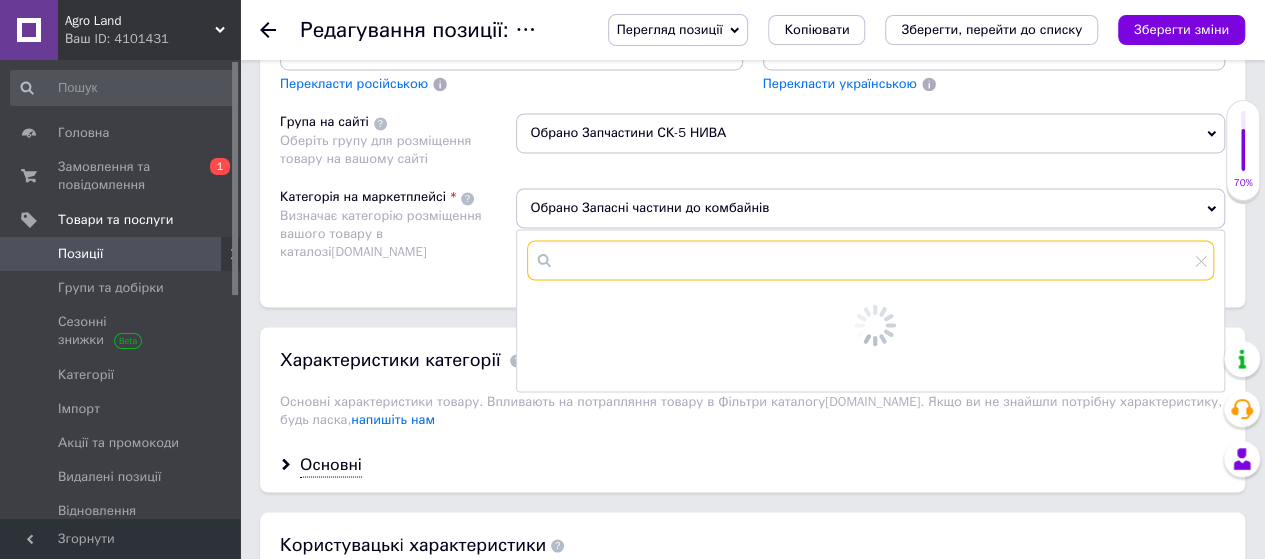 click at bounding box center (870, 260) 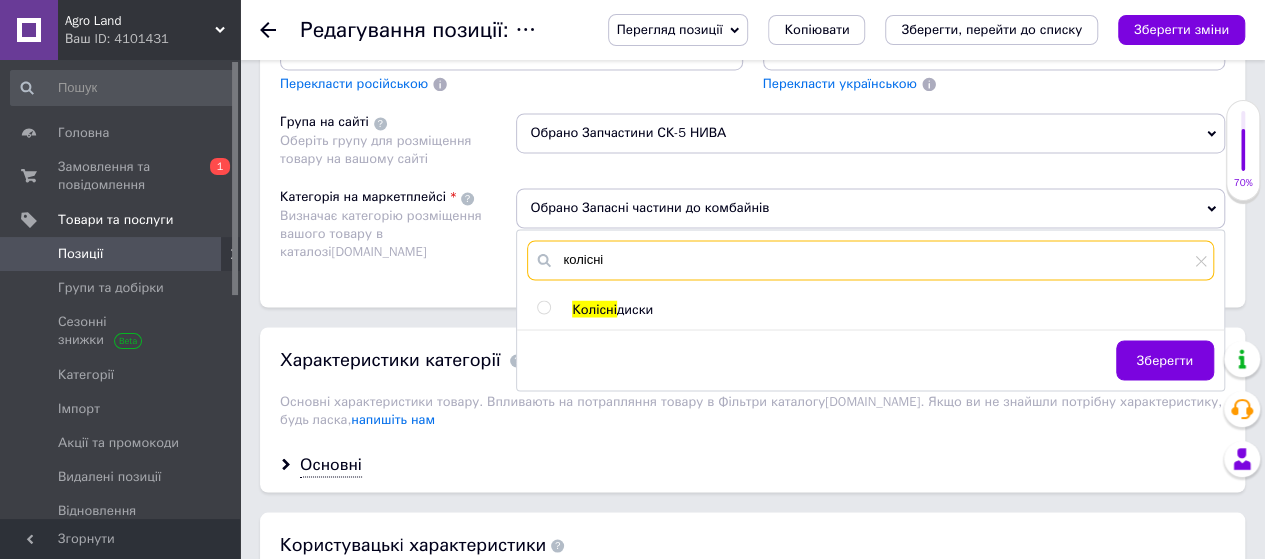 type on "колісні" 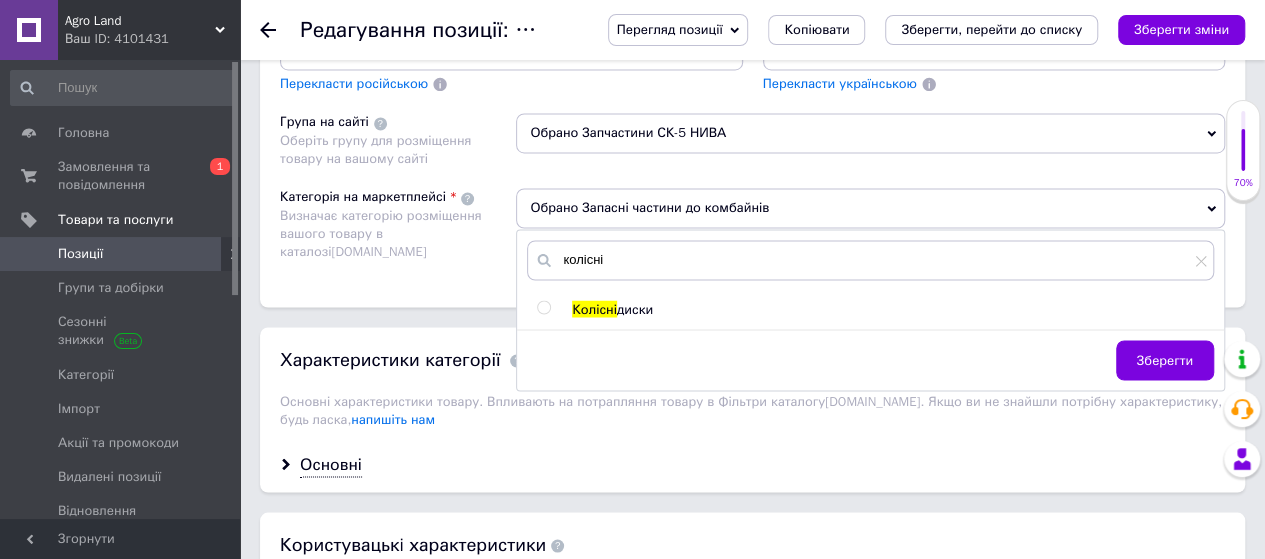 click at bounding box center [543, 307] 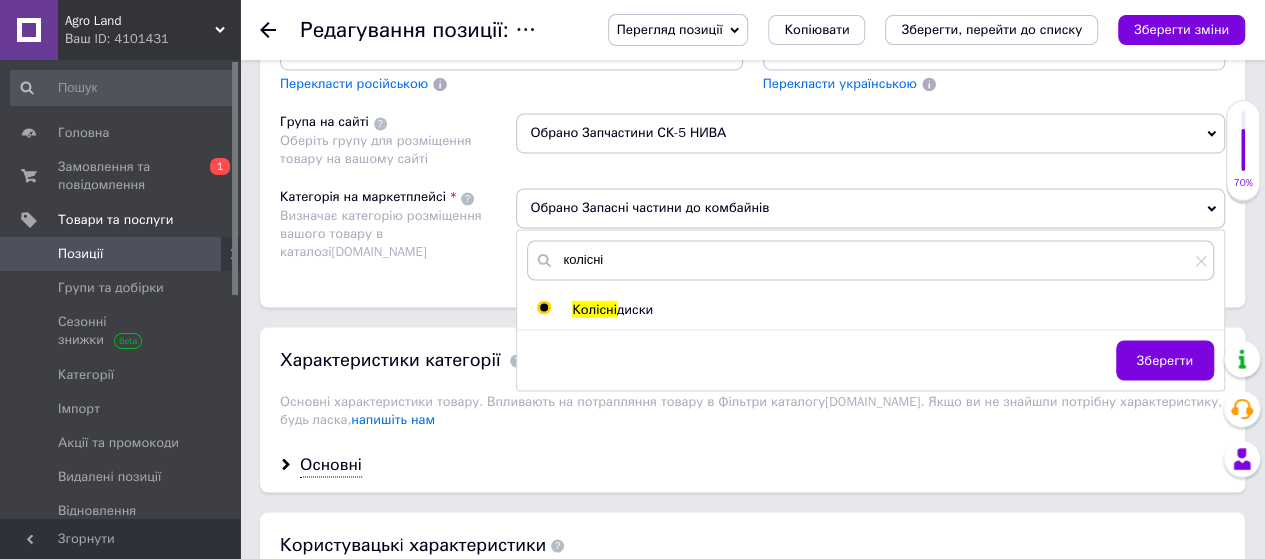radio on "true" 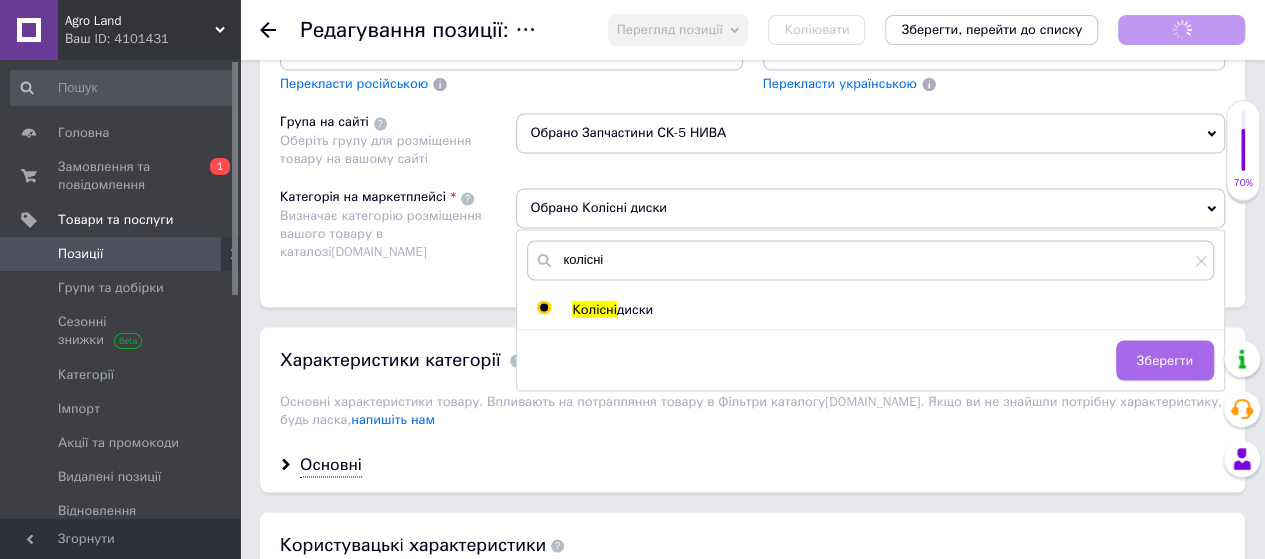 click on "Зберегти" at bounding box center [1165, 360] 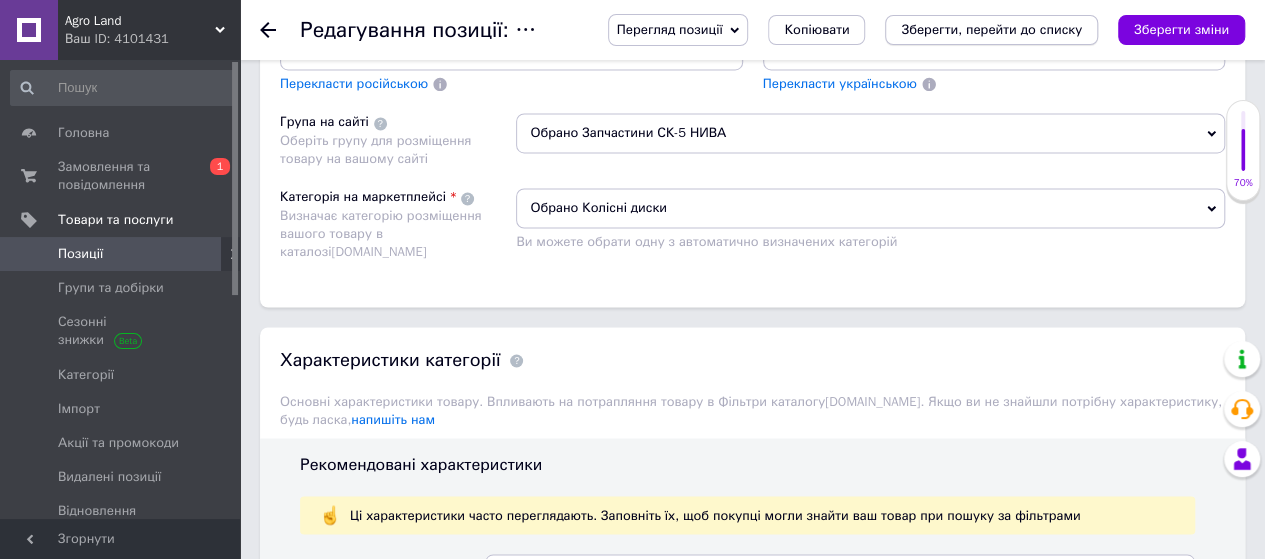 click on "Зберегти, перейти до списку" at bounding box center [991, 29] 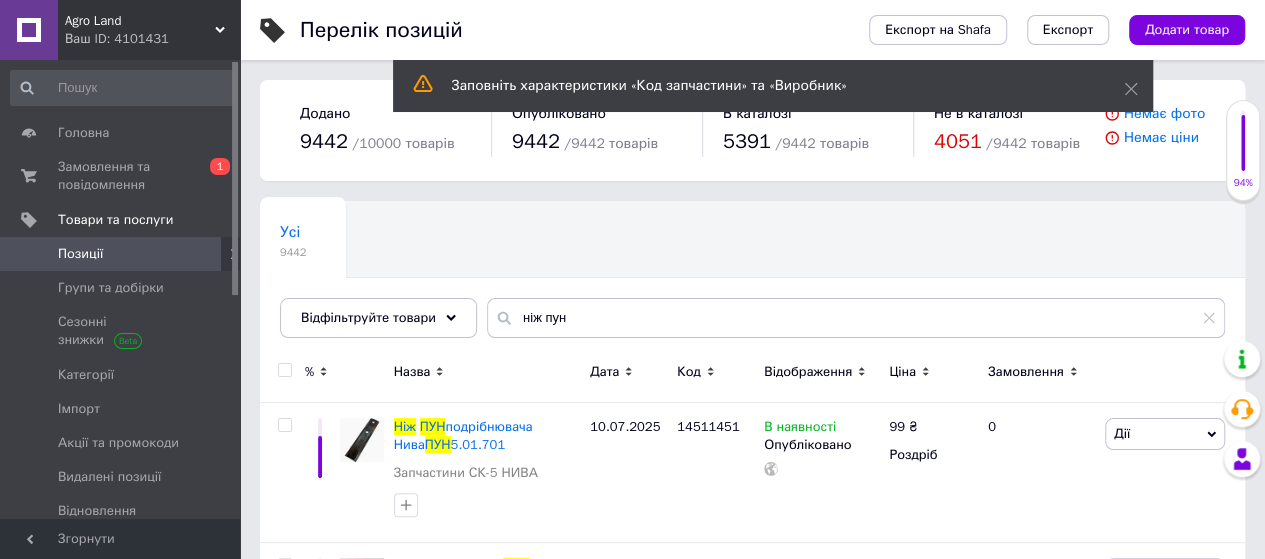 scroll, scrollTop: 100, scrollLeft: 0, axis: vertical 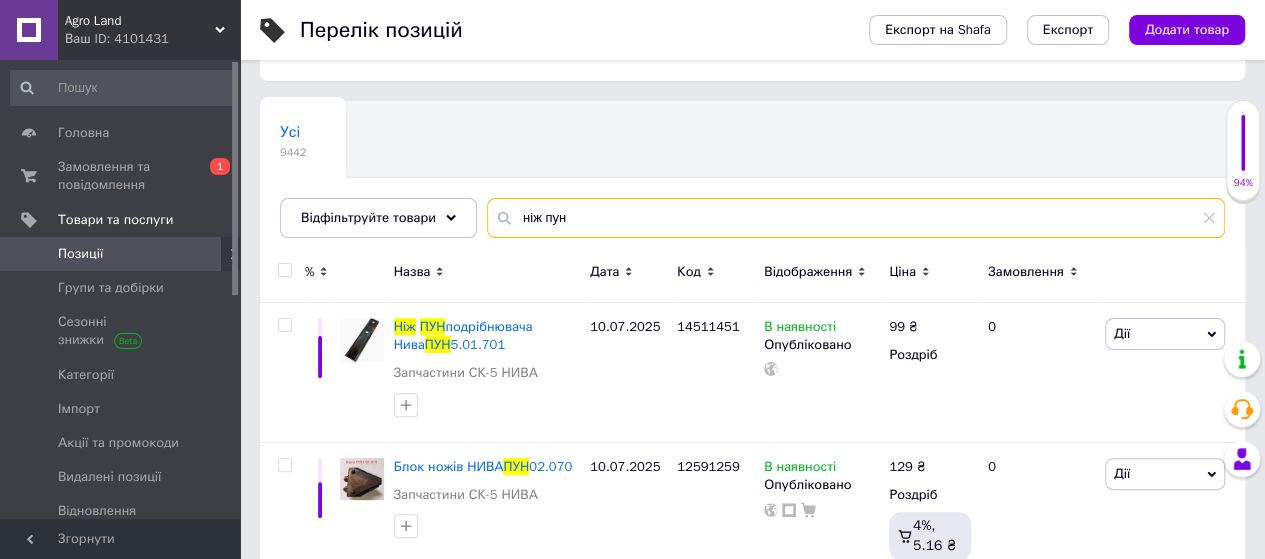 drag, startPoint x: 591, startPoint y: 229, endPoint x: 351, endPoint y: 255, distance: 241.40422 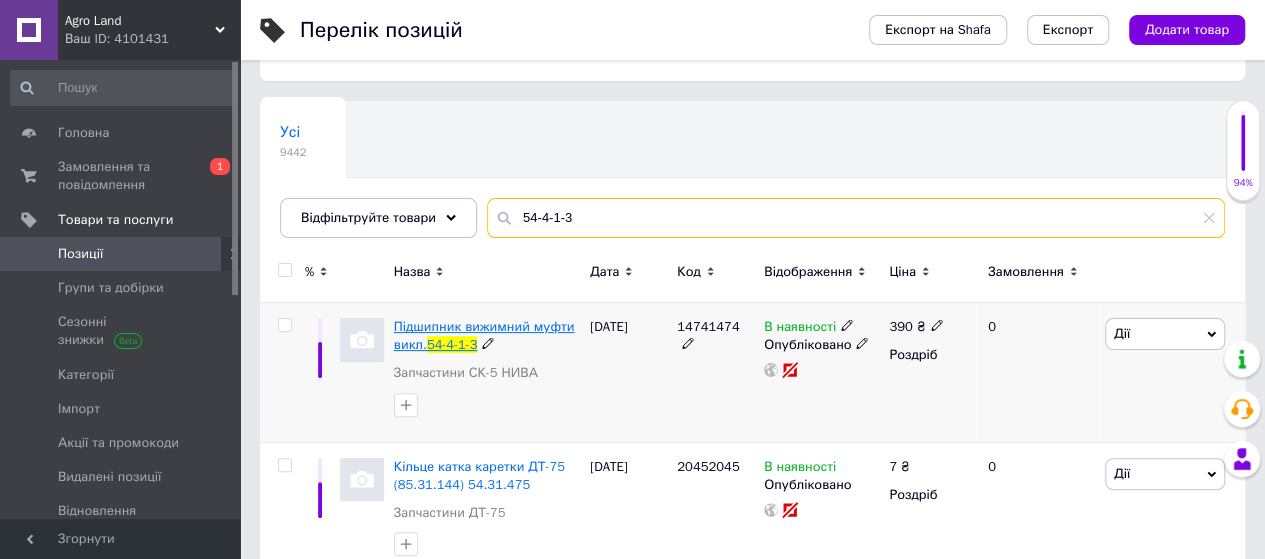 type on "54-4-1-3" 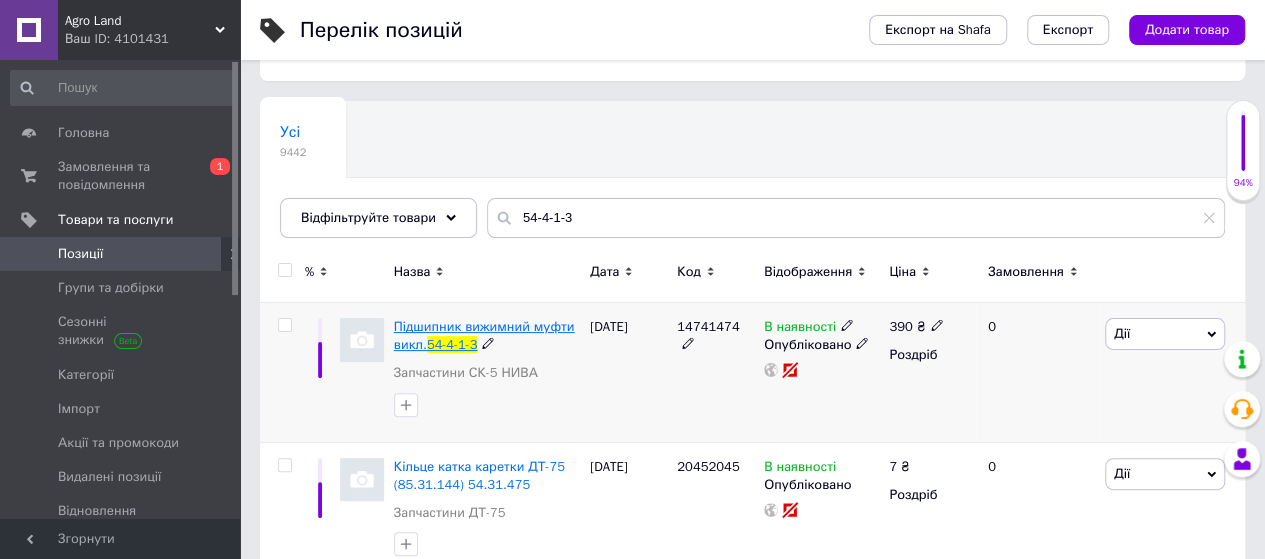 click on "Підшипник вижимний муфти викл." at bounding box center [484, 335] 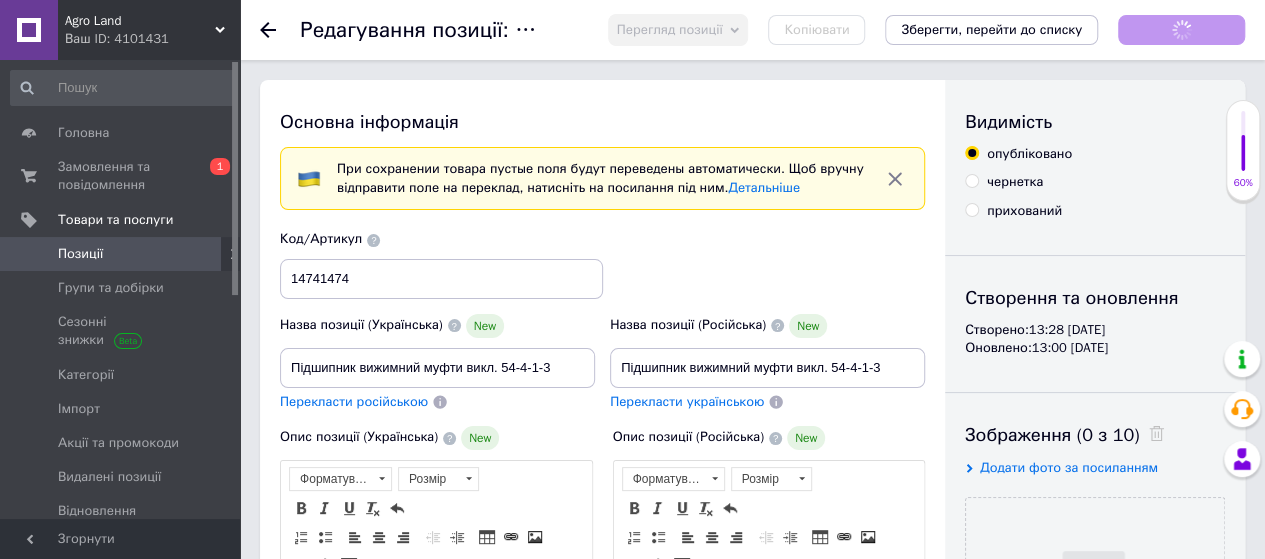 scroll, scrollTop: 0, scrollLeft: 0, axis: both 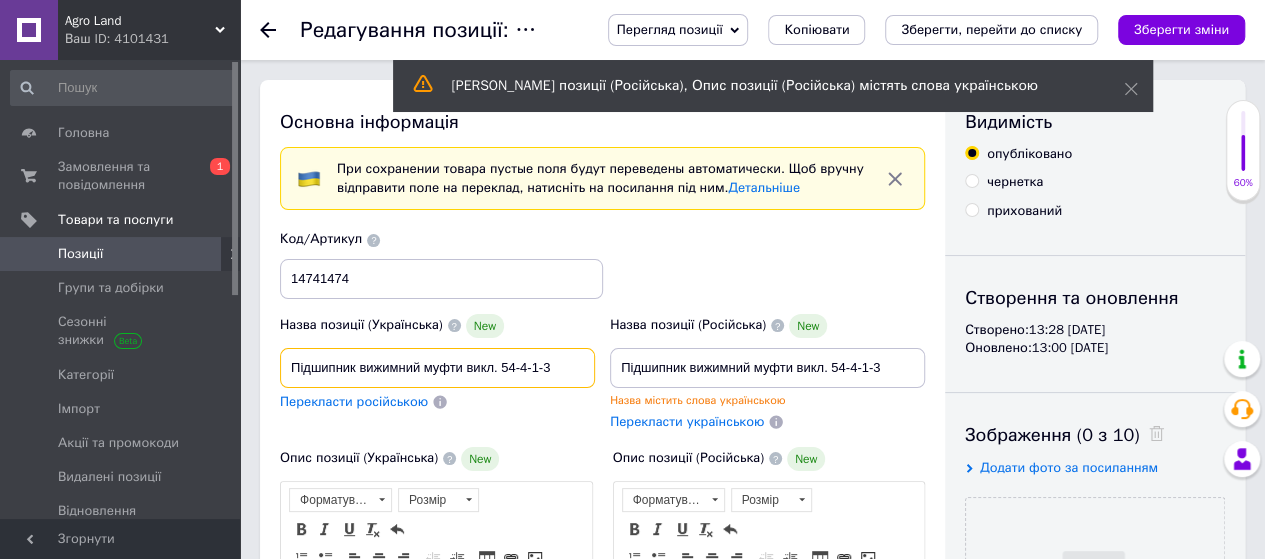 click on "Підшипник вижимний муфти викл. 54-4-1-3" at bounding box center (437, 368) 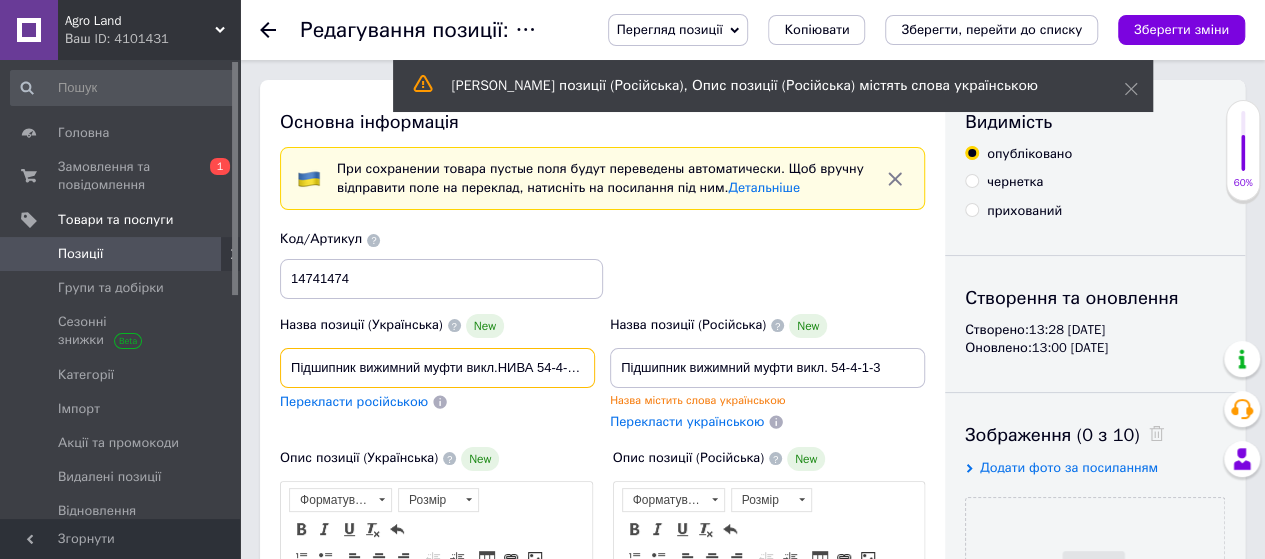 scroll, scrollTop: 0, scrollLeft: 3, axis: horizontal 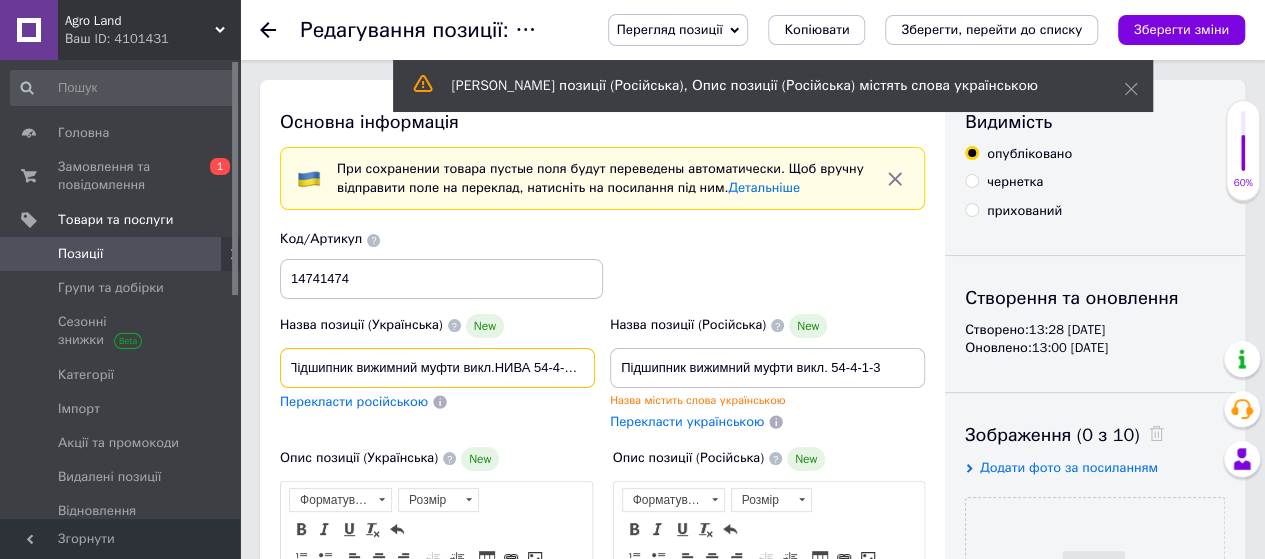 drag, startPoint x: 288, startPoint y: 364, endPoint x: 728, endPoint y: 375, distance: 440.13748 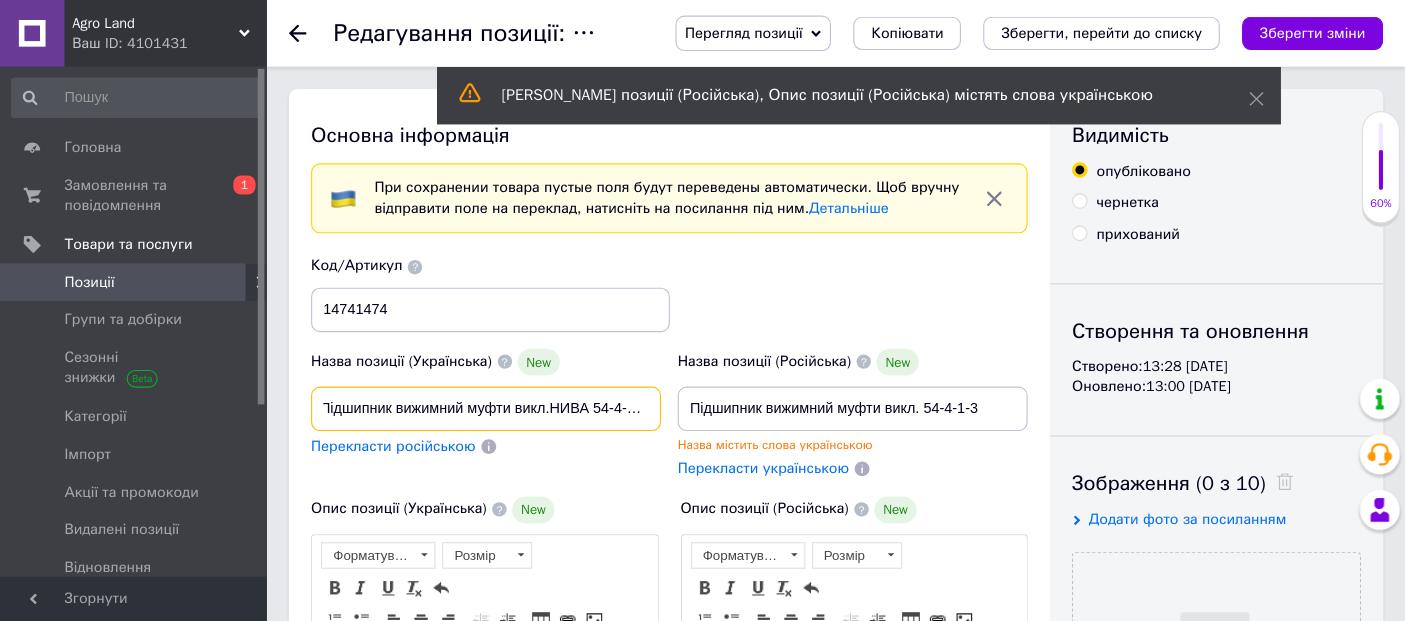 scroll, scrollTop: 777, scrollLeft: 0, axis: vertical 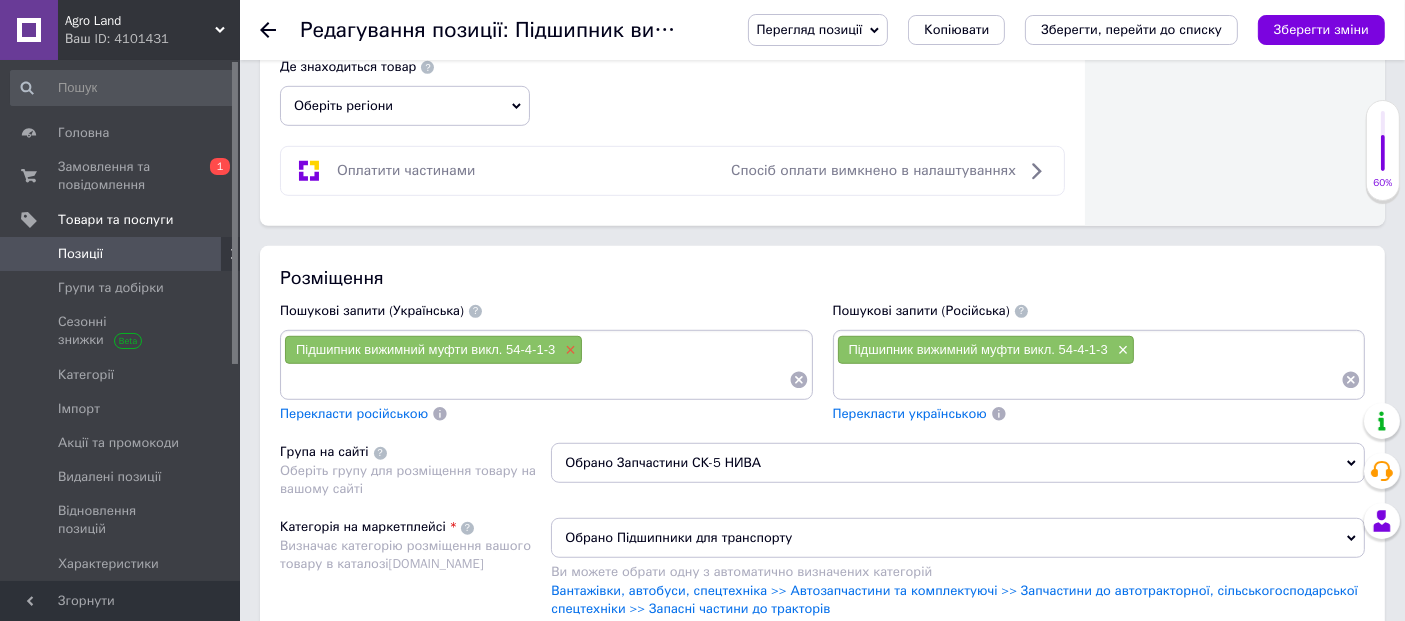 type on "Підшипник вижимний муфти викл.НИВА 54-4-1-3" 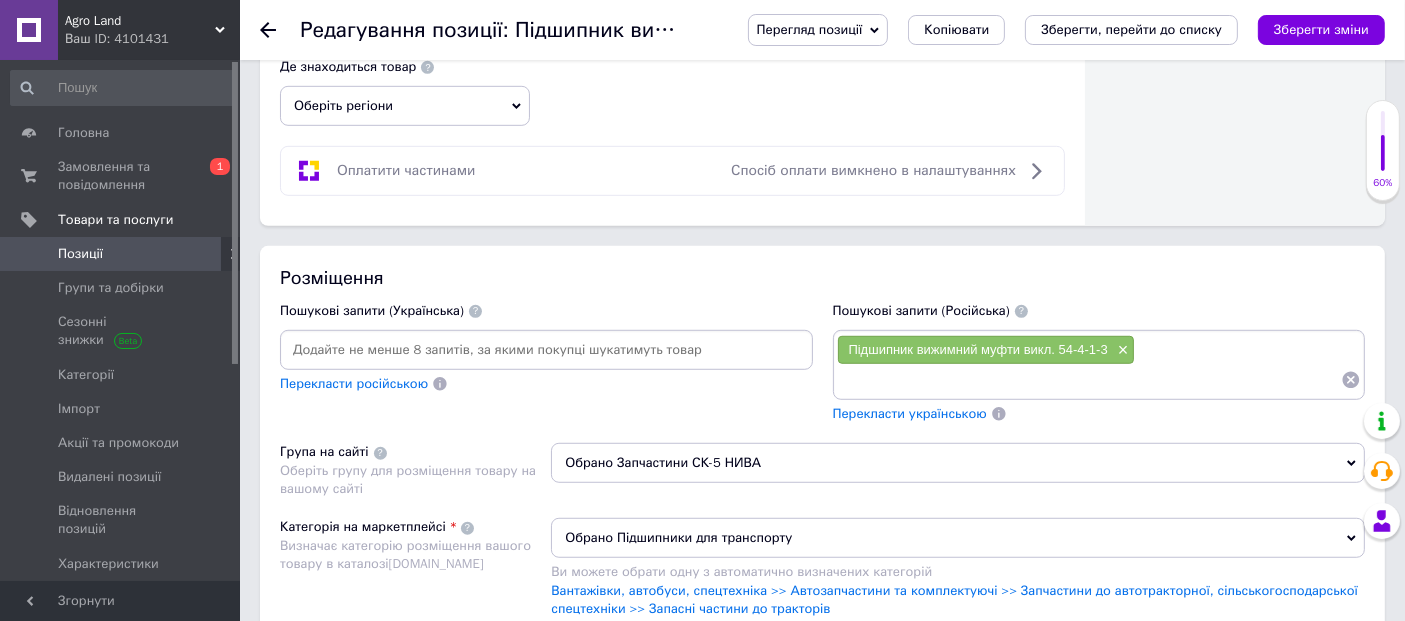 click at bounding box center (546, 350) 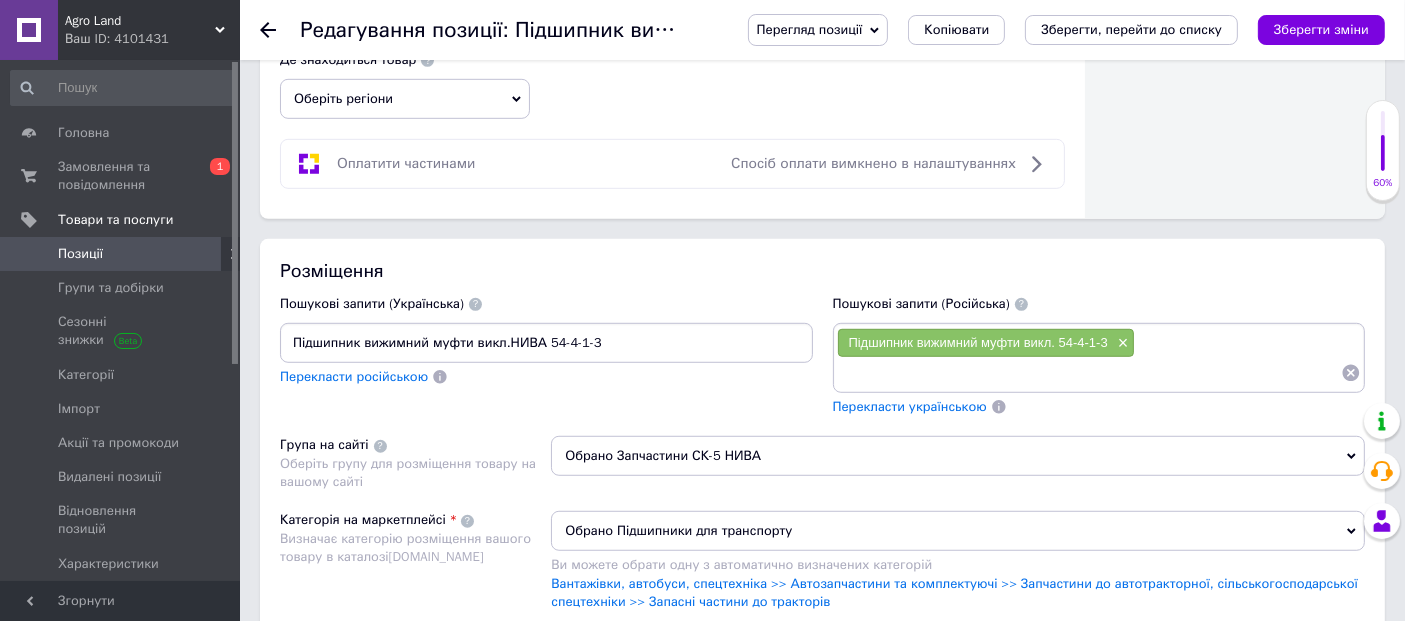 scroll, scrollTop: 1444, scrollLeft: 0, axis: vertical 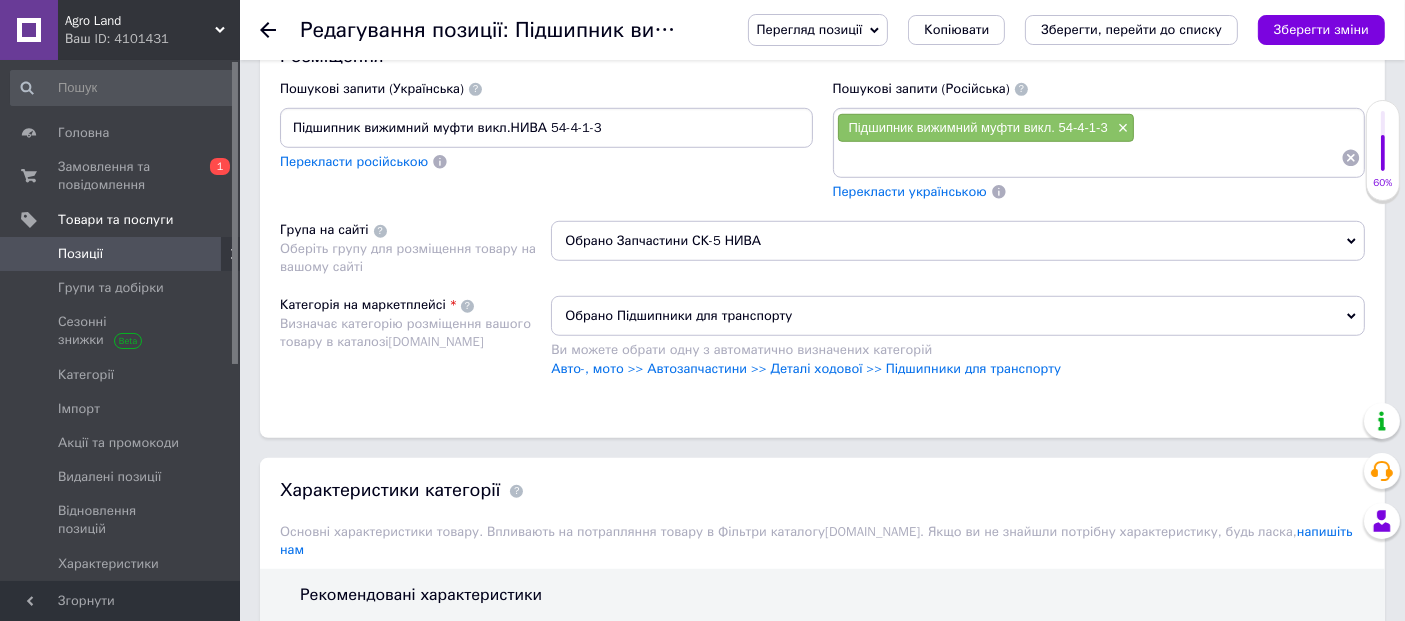 type on "Підшипник вижимний муфти викл.НИВА 54-4-1-3" 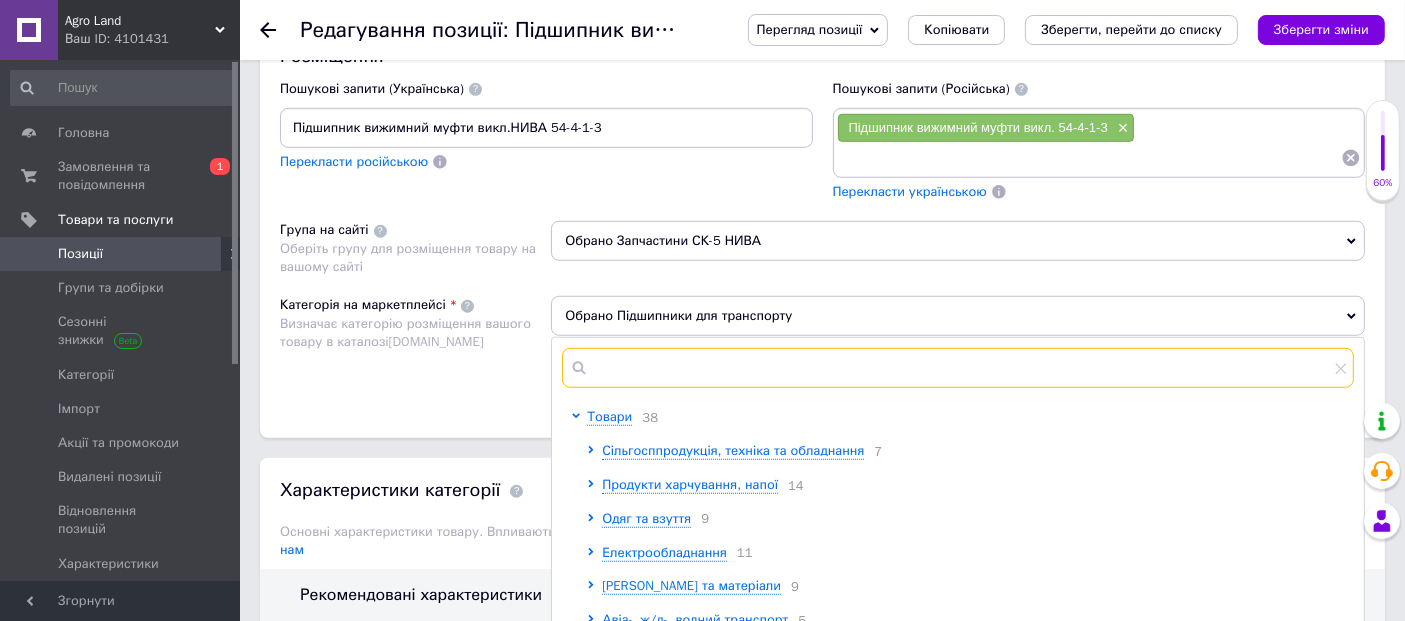 click at bounding box center [958, 368] 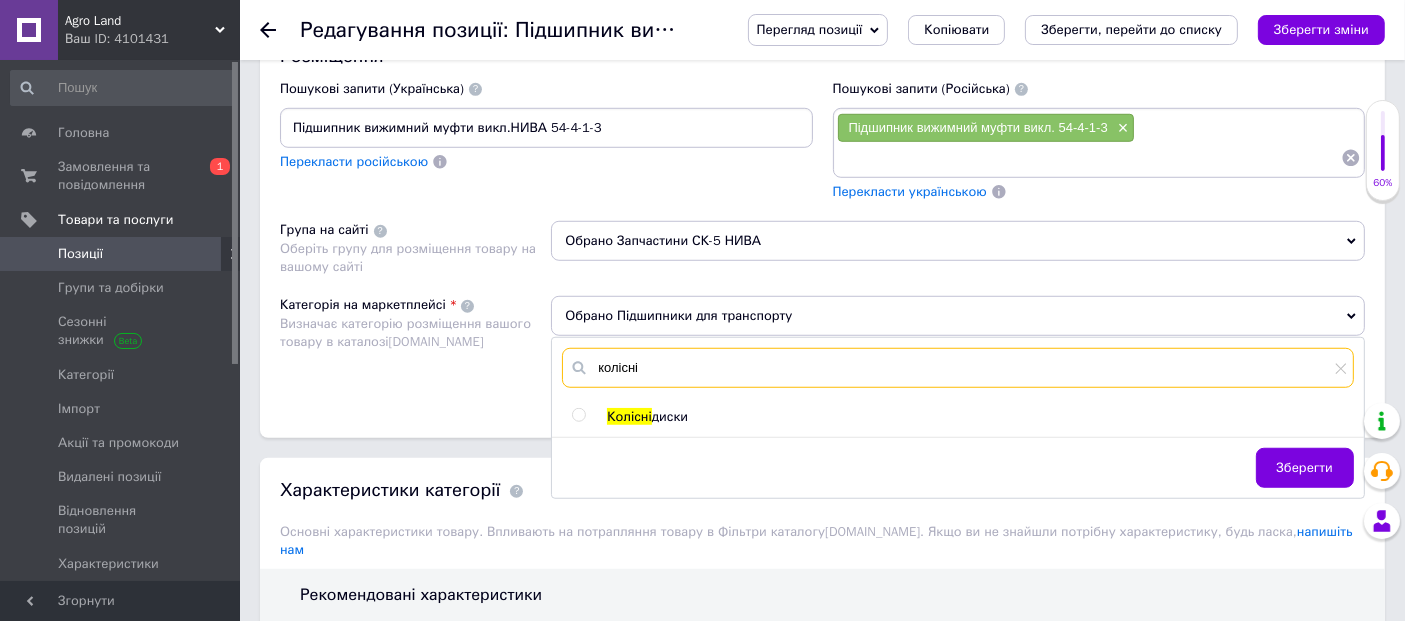 type on "колісні" 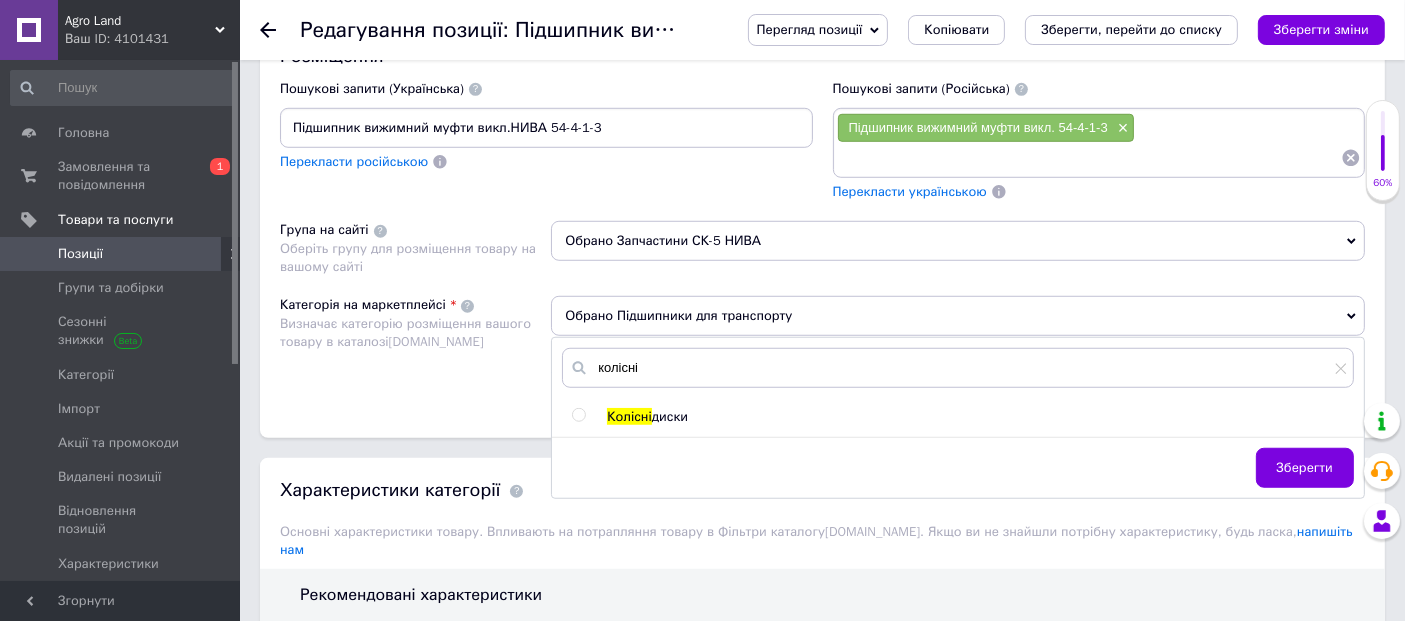 click at bounding box center [578, 415] 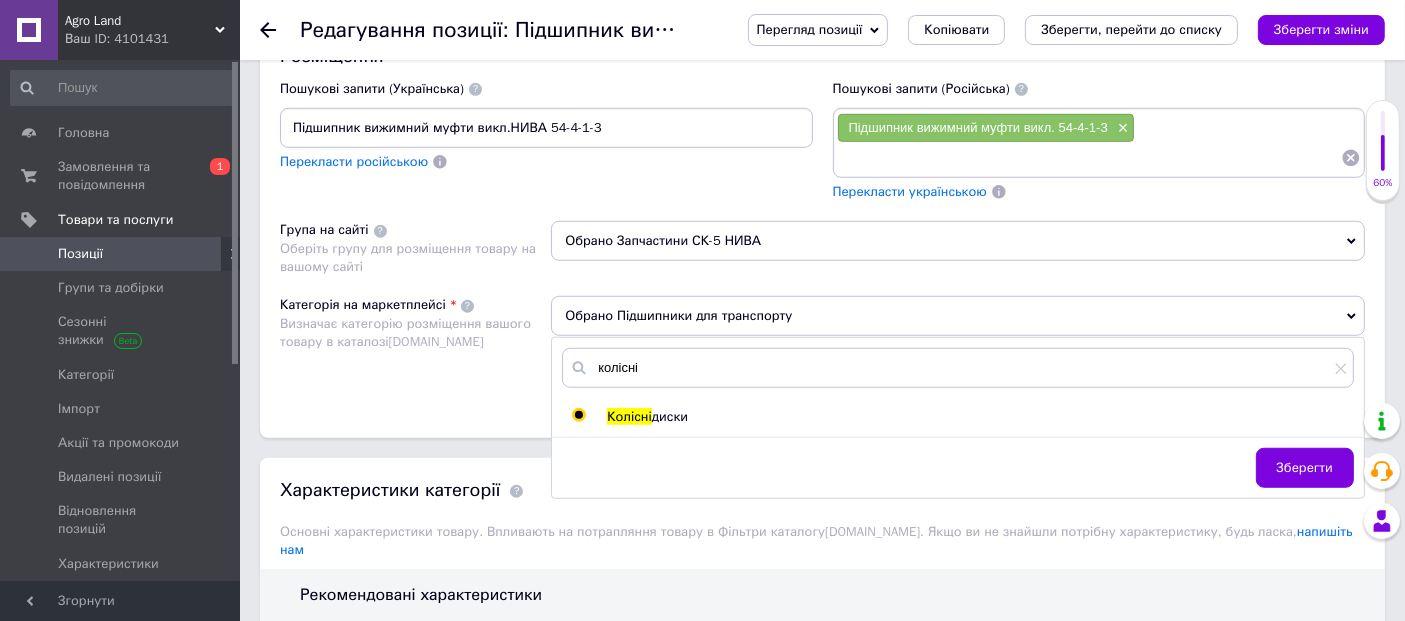 radio on "true" 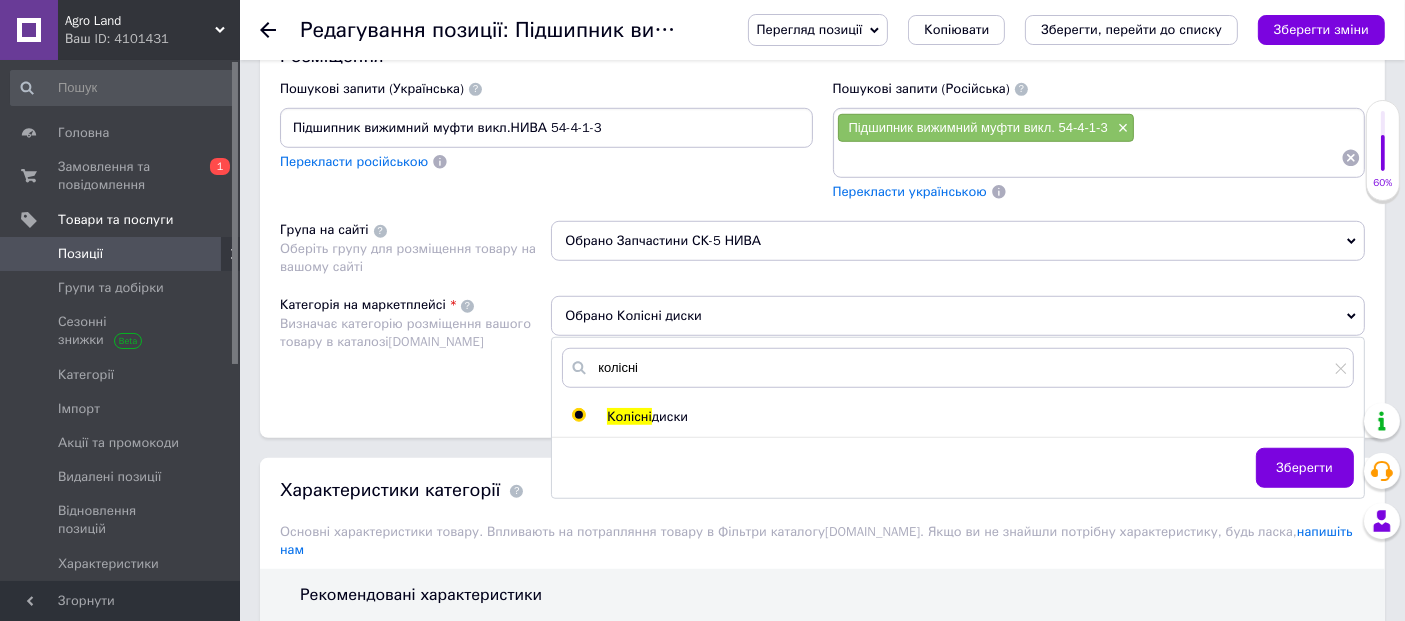 click on "Зберегти" at bounding box center [1305, 468] 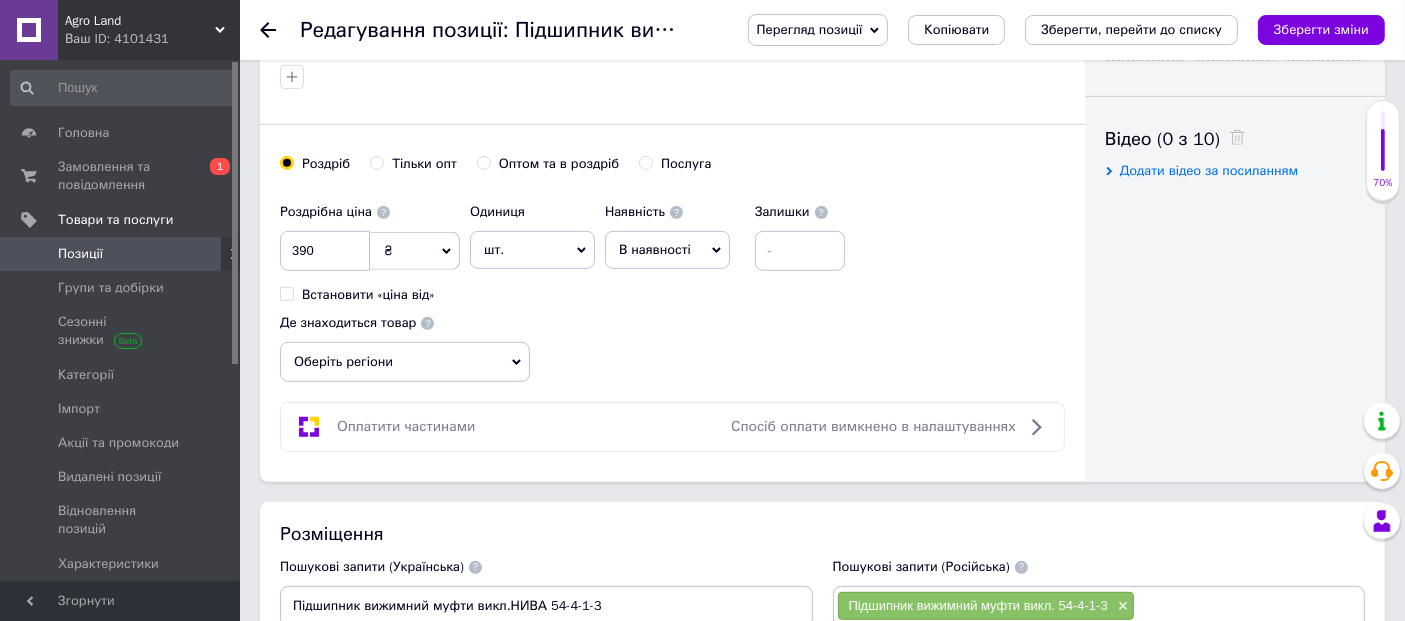 scroll, scrollTop: 1000, scrollLeft: 0, axis: vertical 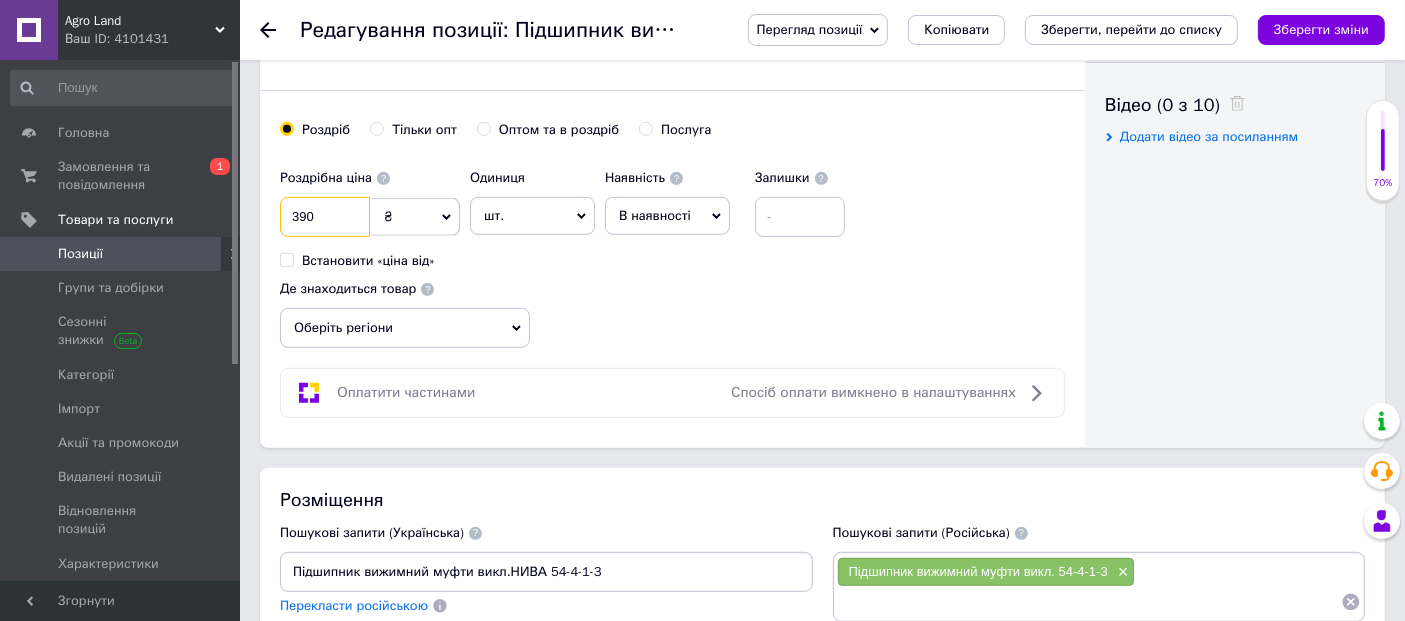 drag, startPoint x: 340, startPoint y: 212, endPoint x: 236, endPoint y: 227, distance: 105.076164 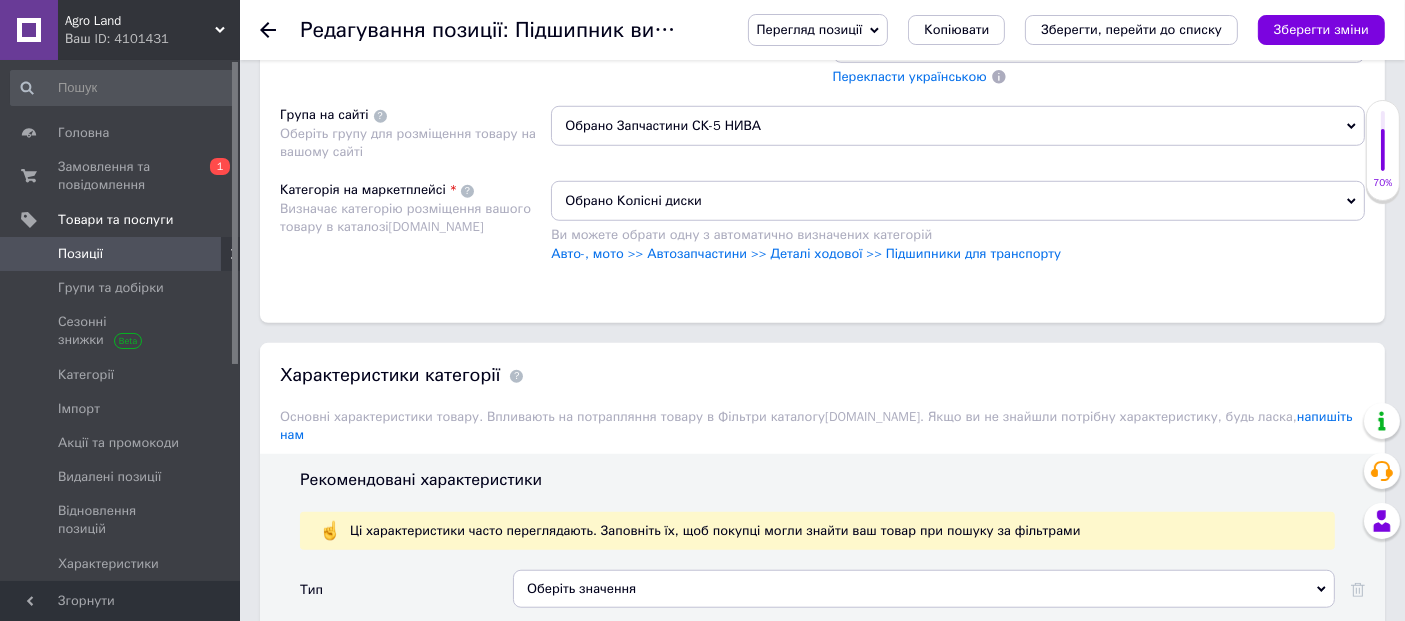 scroll, scrollTop: 1444, scrollLeft: 0, axis: vertical 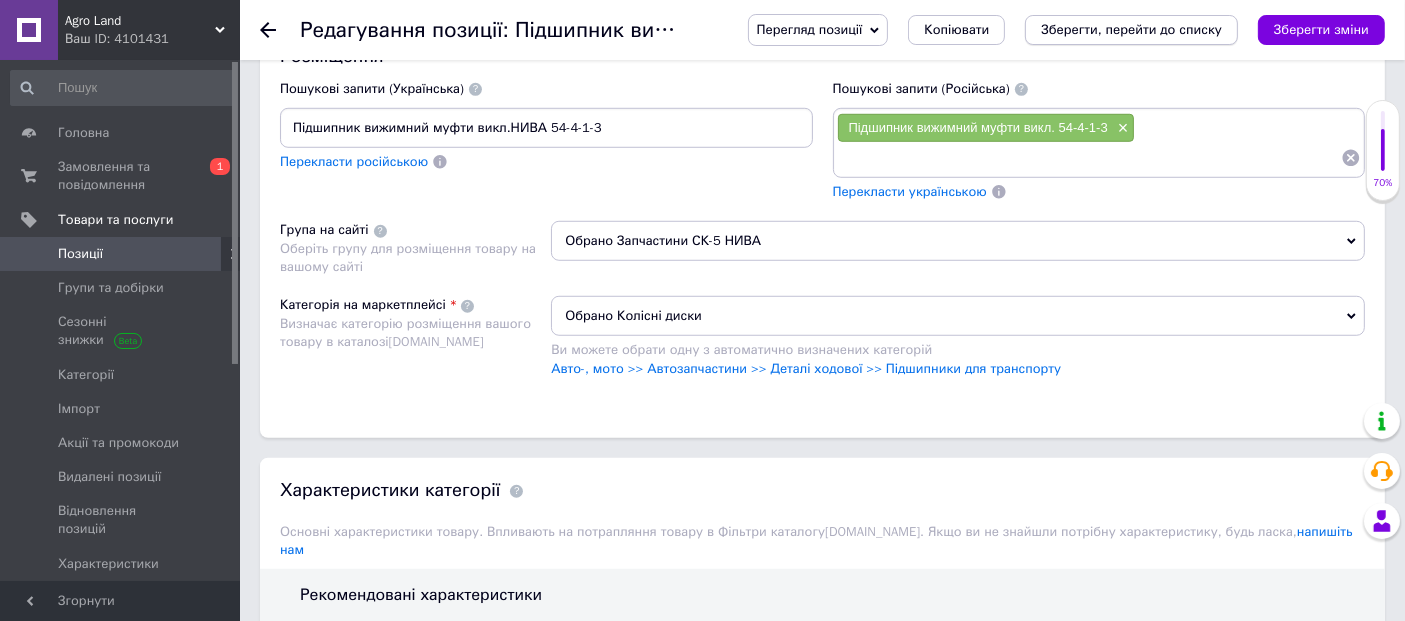 type on "1950" 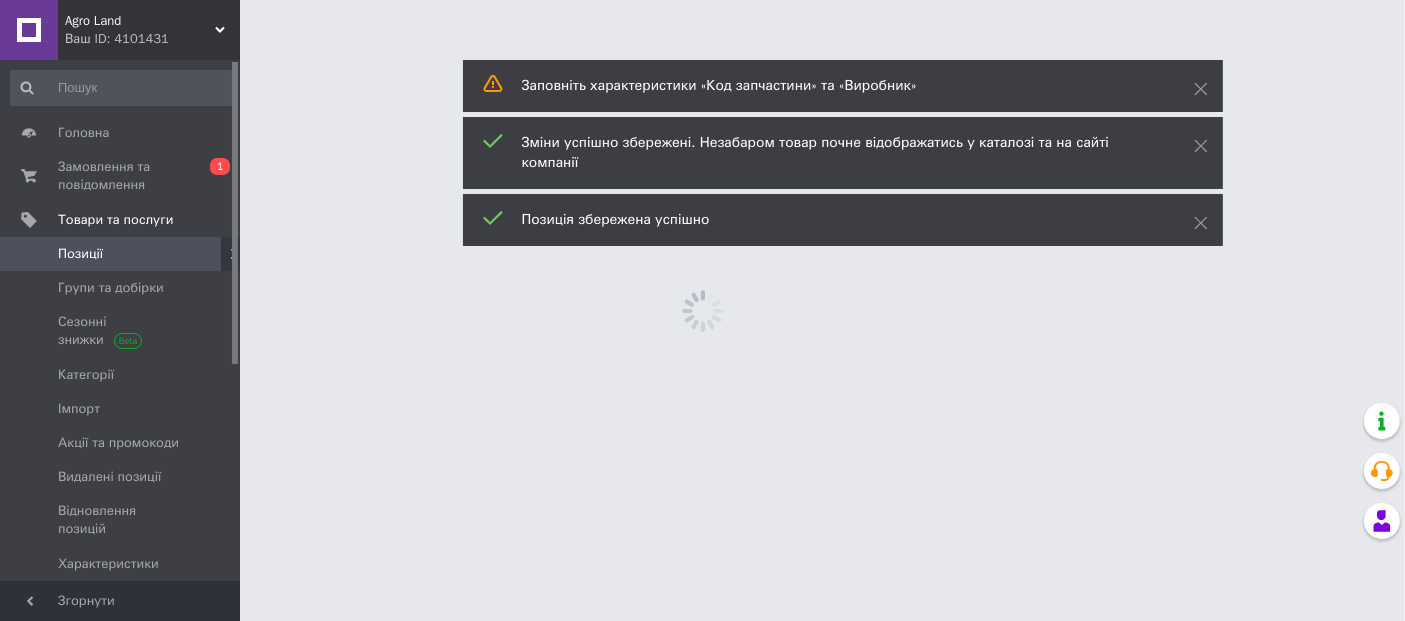 scroll, scrollTop: 0, scrollLeft: 0, axis: both 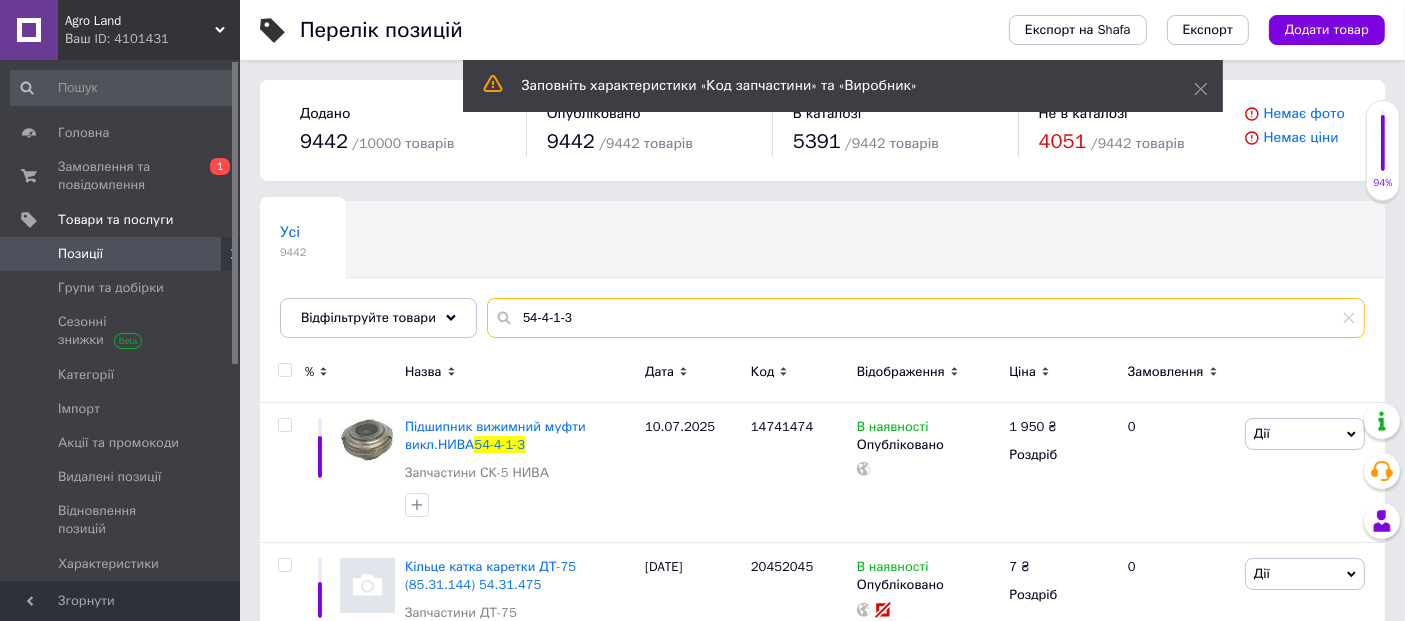 drag, startPoint x: 659, startPoint y: 311, endPoint x: 534, endPoint y: 328, distance: 126.1507 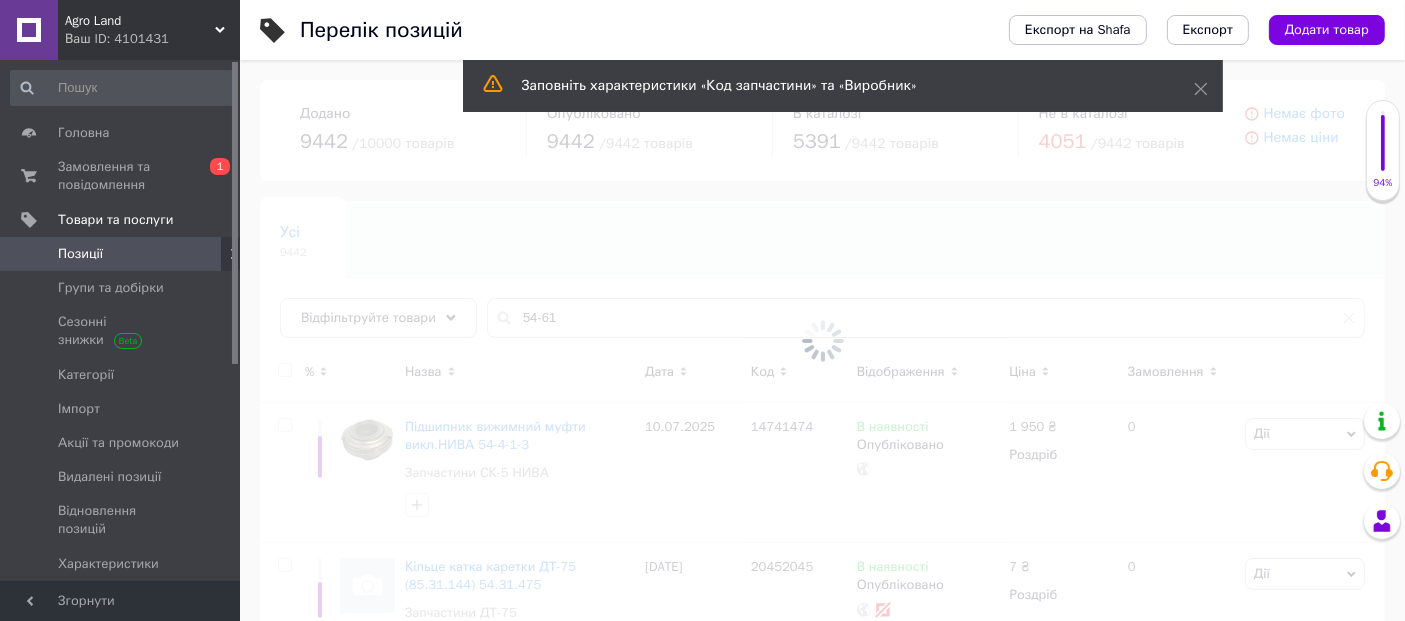 click at bounding box center [822, 340] 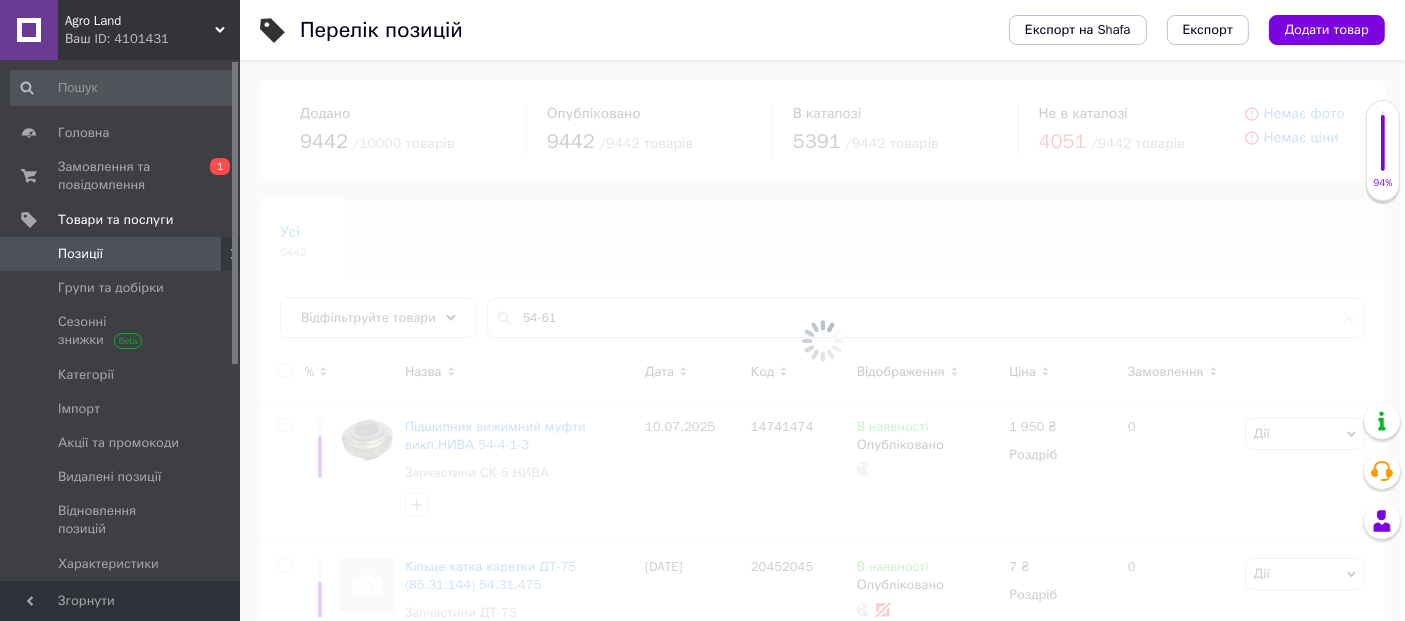 click at bounding box center [822, 340] 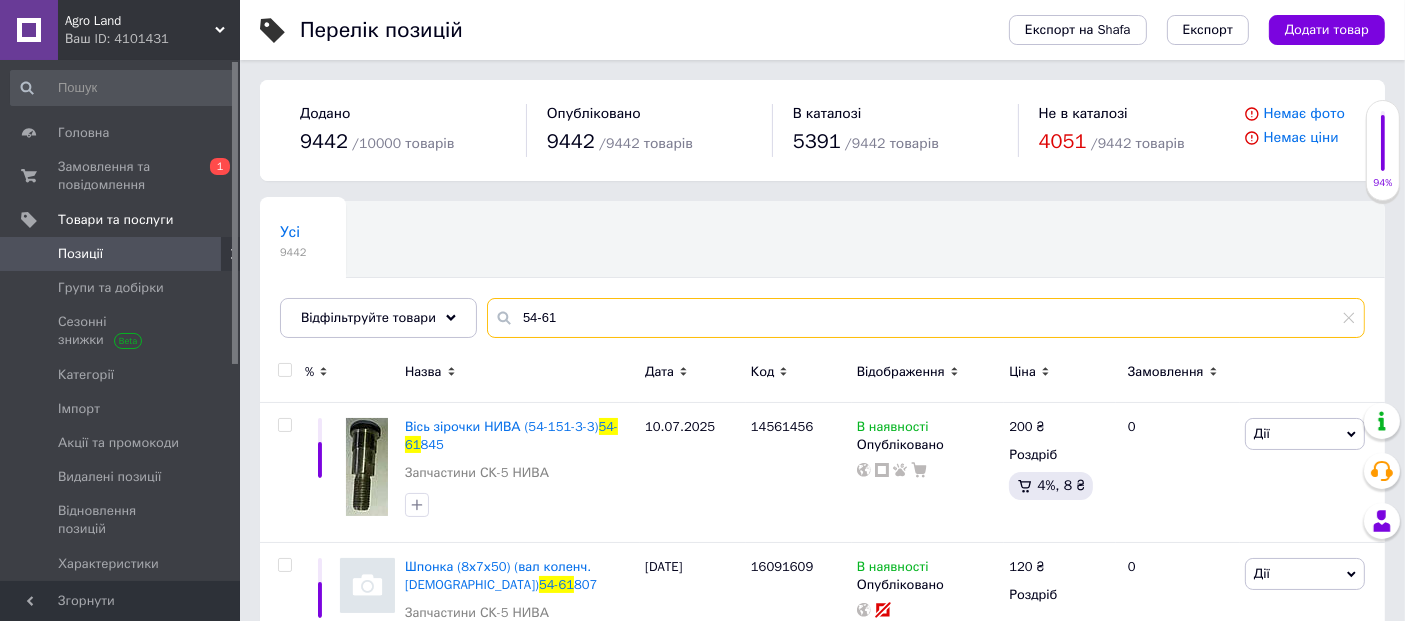 click on "54-61" at bounding box center (926, 318) 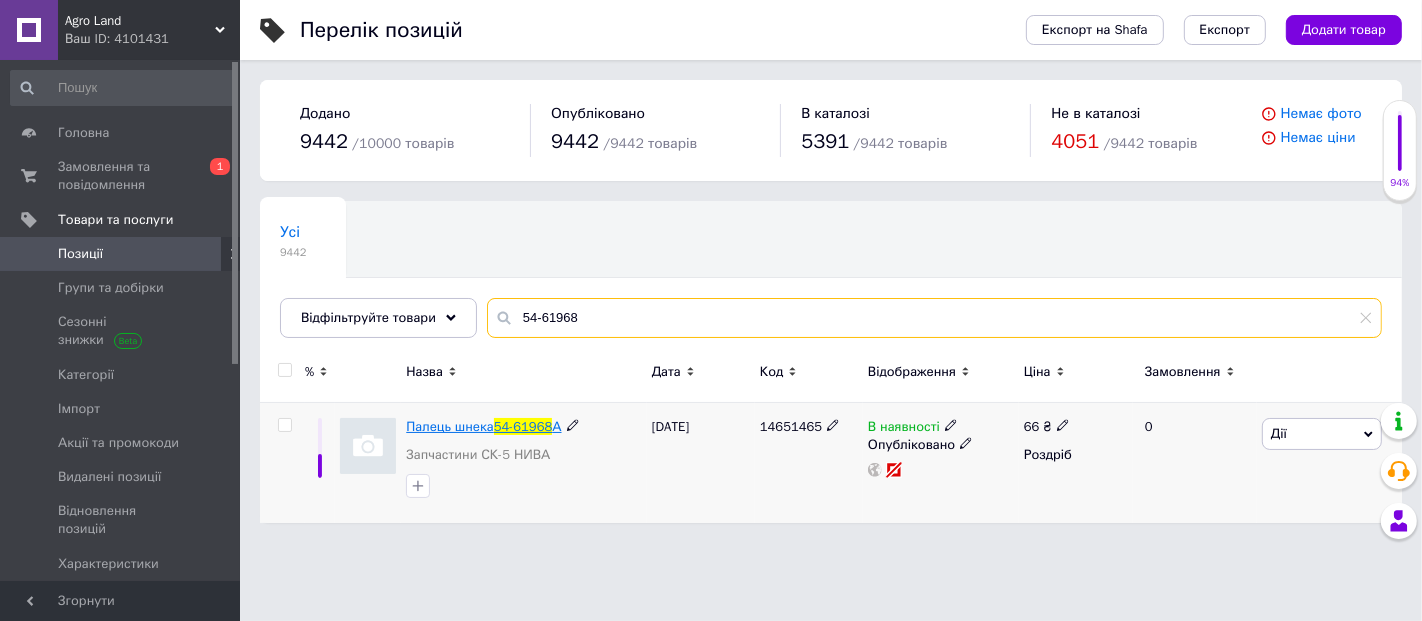 type on "54-61968" 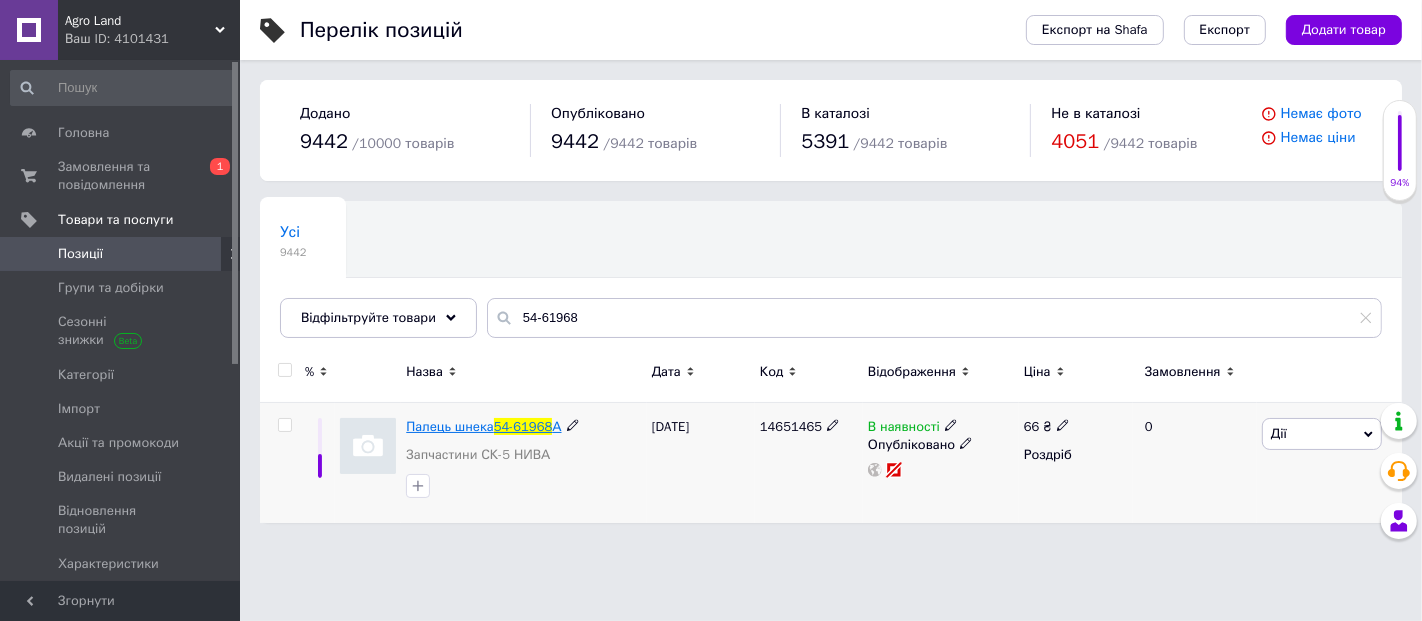 click on "Палець шнека" at bounding box center (450, 426) 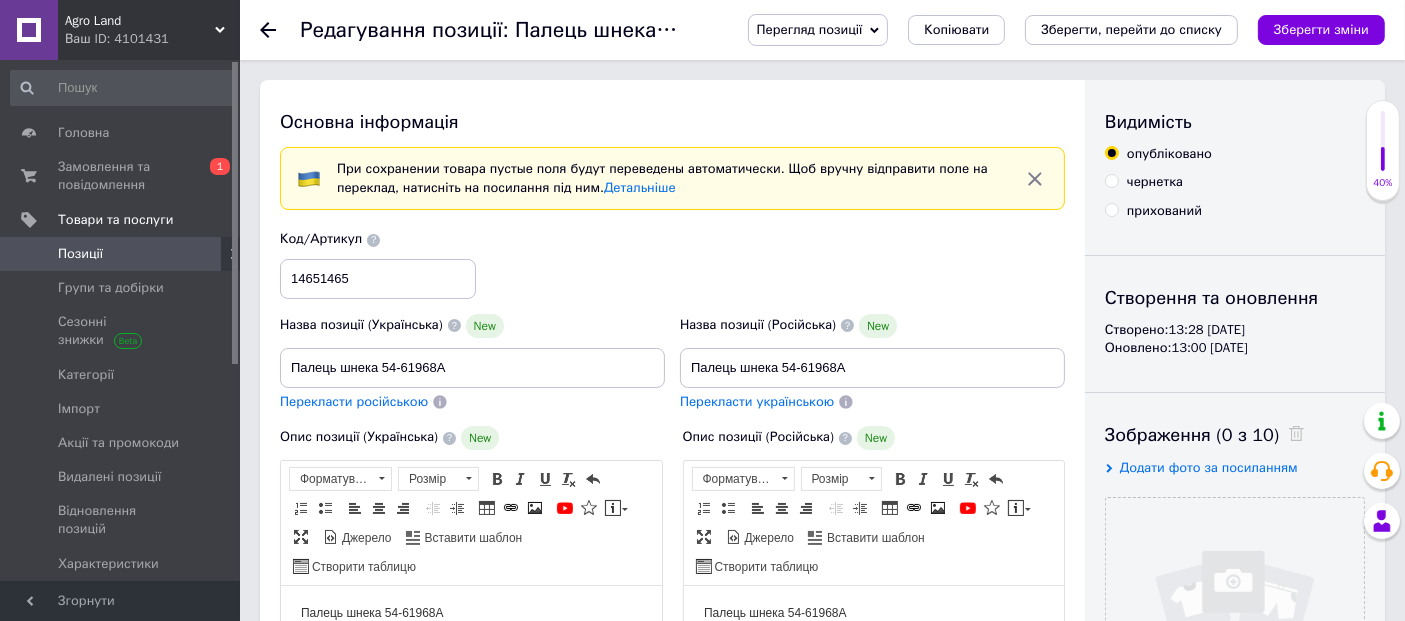 scroll, scrollTop: 0, scrollLeft: 0, axis: both 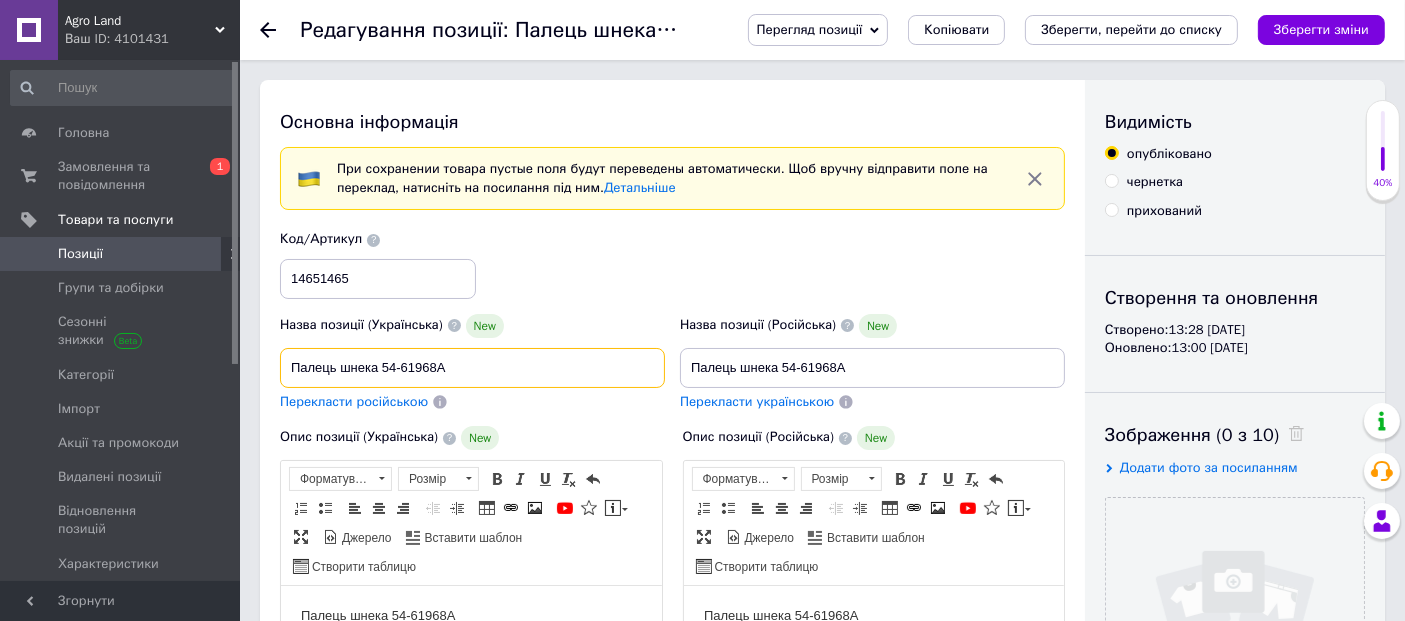 click on "Палець шнека 54-61968А" at bounding box center (472, 368) 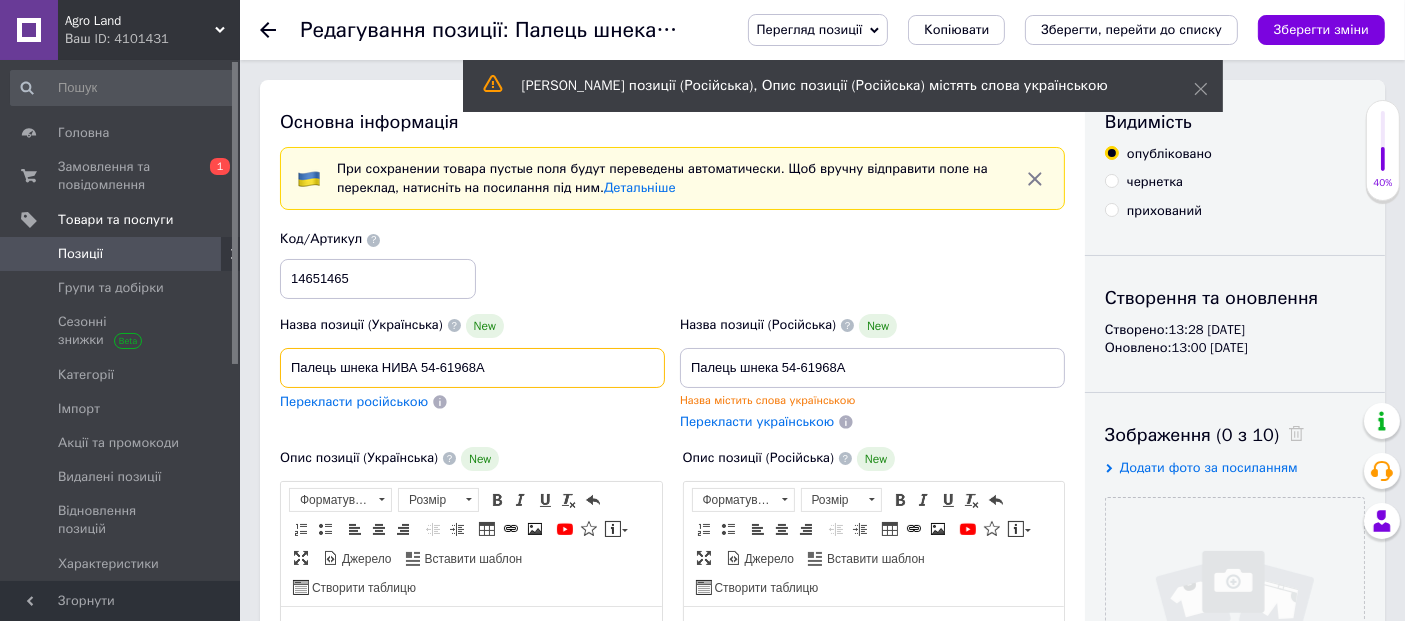 click on "Палець шнека НИВА 54-61968А" at bounding box center [472, 368] 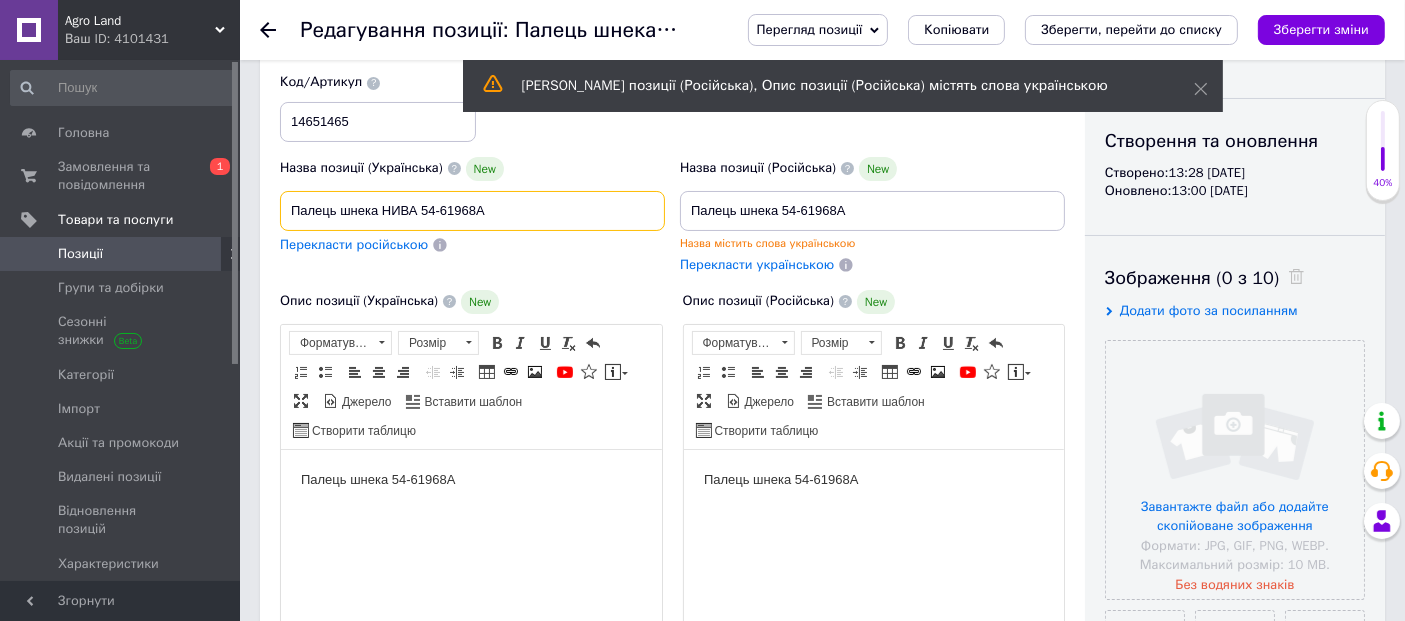 scroll, scrollTop: 0, scrollLeft: 0, axis: both 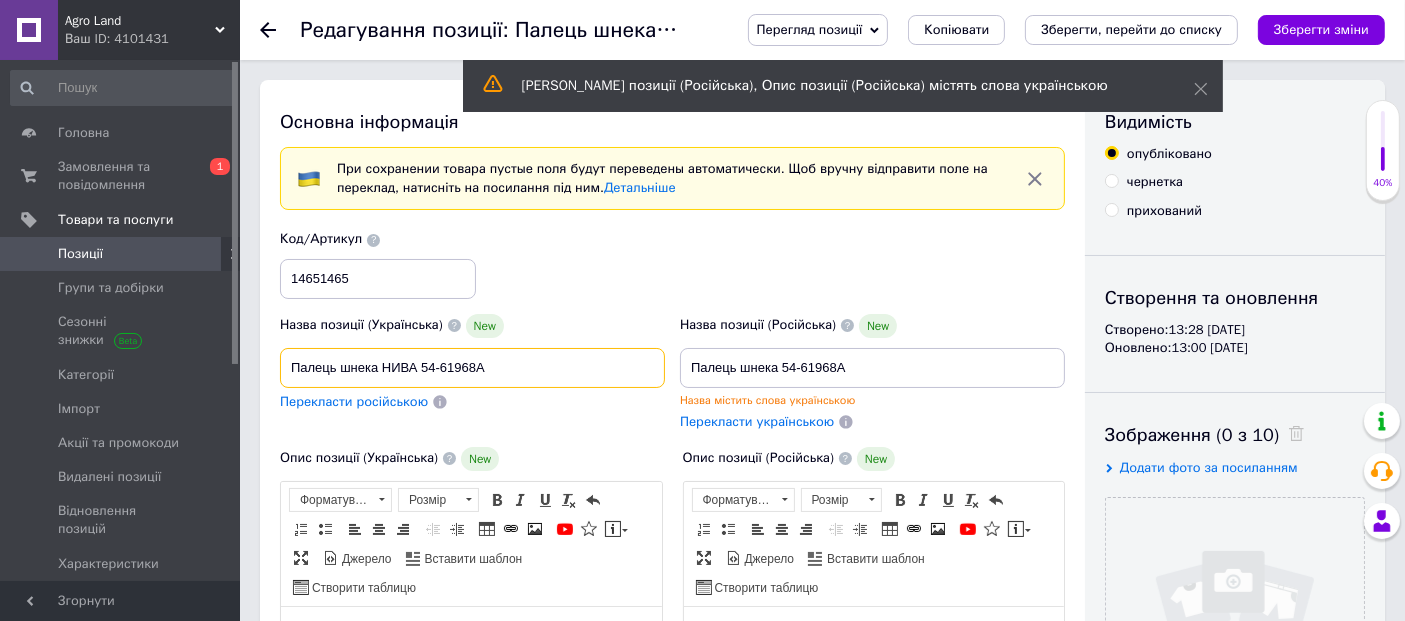 click on "Палець шнека НИВА 54-61968А" at bounding box center (472, 368) 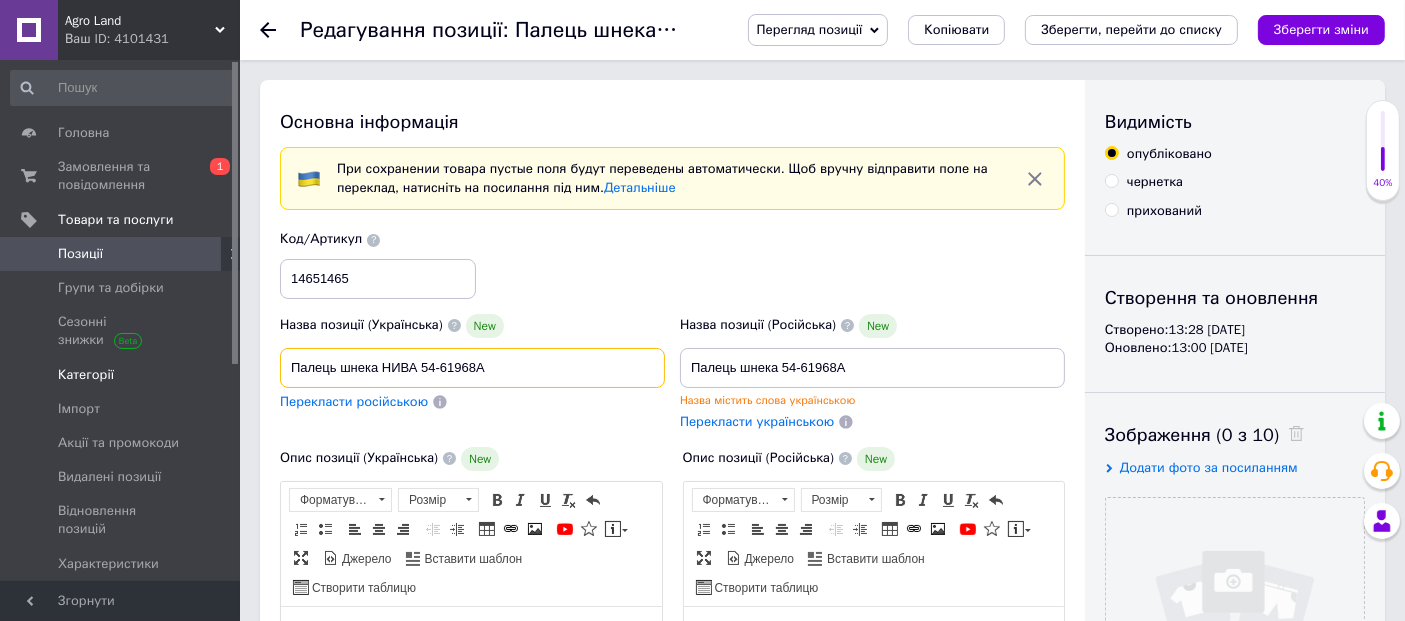 drag, startPoint x: 330, startPoint y: 367, endPoint x: 222, endPoint y: 367, distance: 108 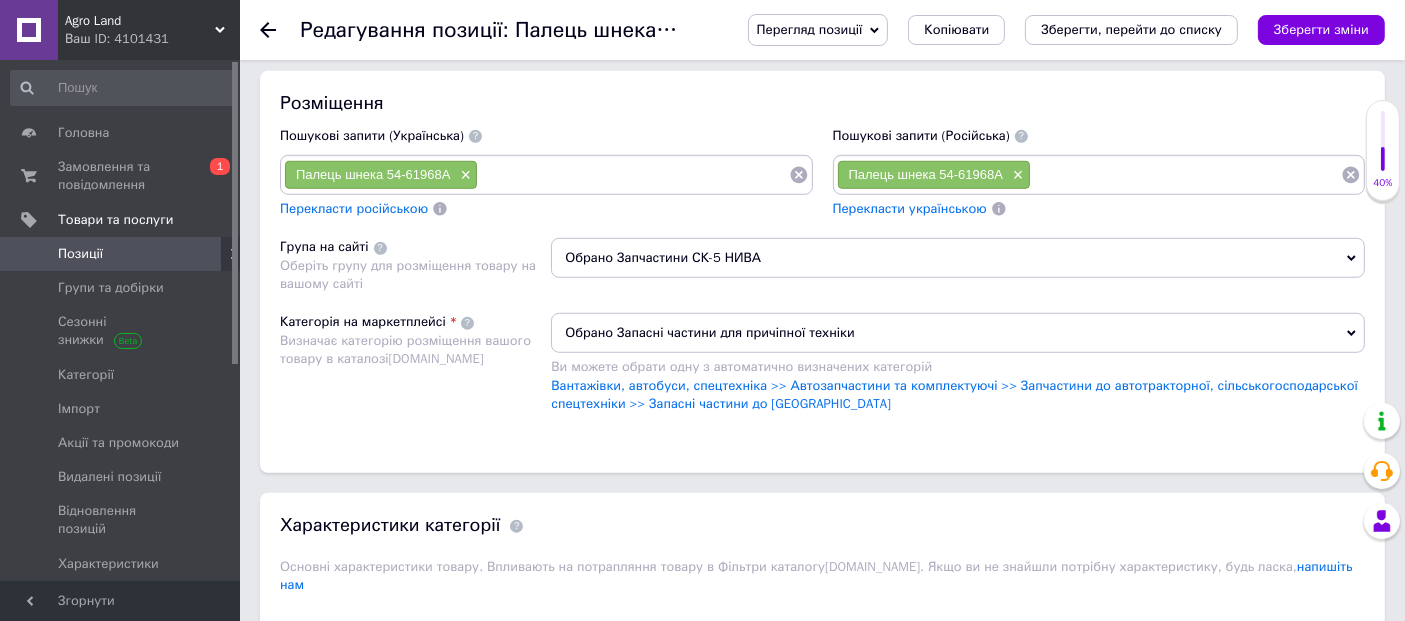 scroll, scrollTop: 1555, scrollLeft: 0, axis: vertical 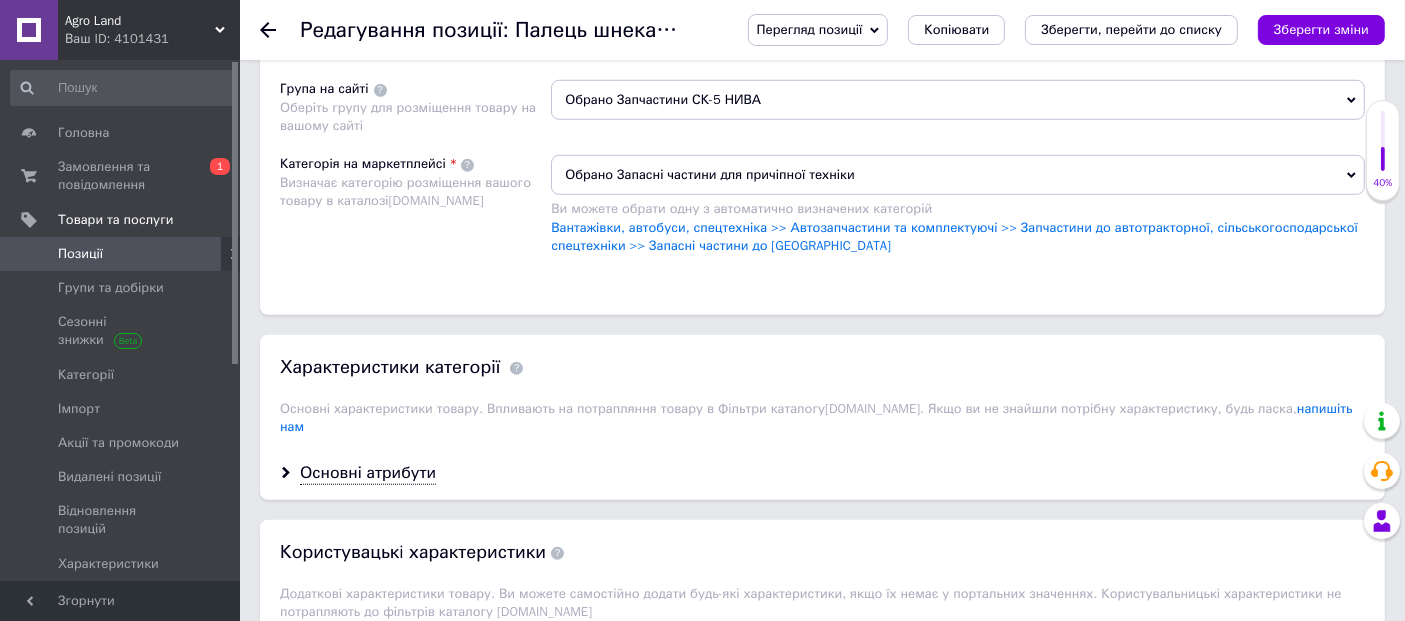 type on "Палець шнека НИВА 54-61968А" 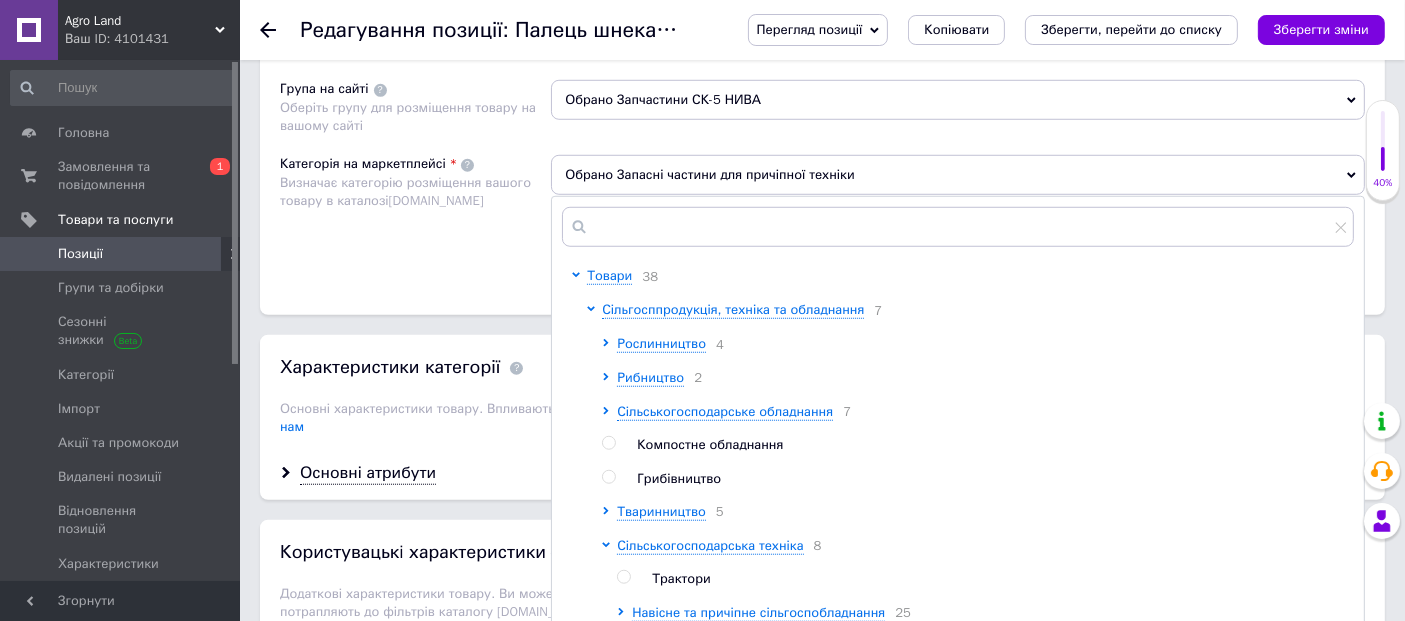 click at bounding box center [958, 227] 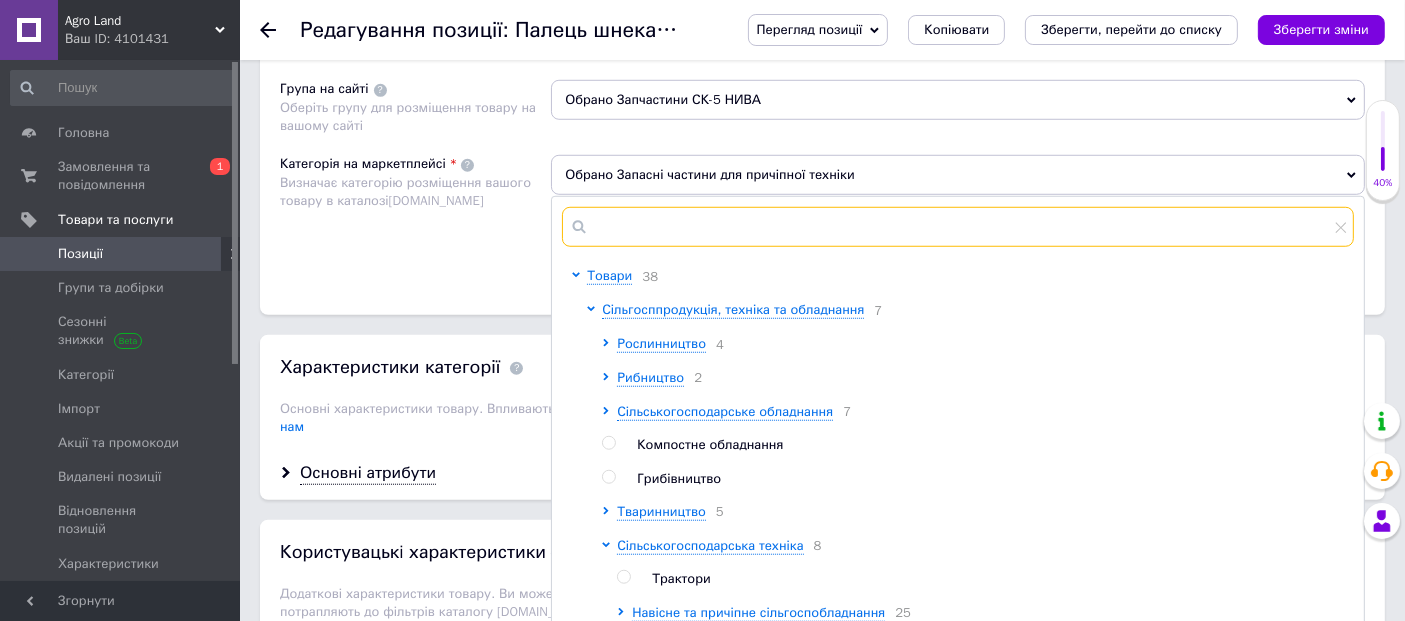click at bounding box center (958, 227) 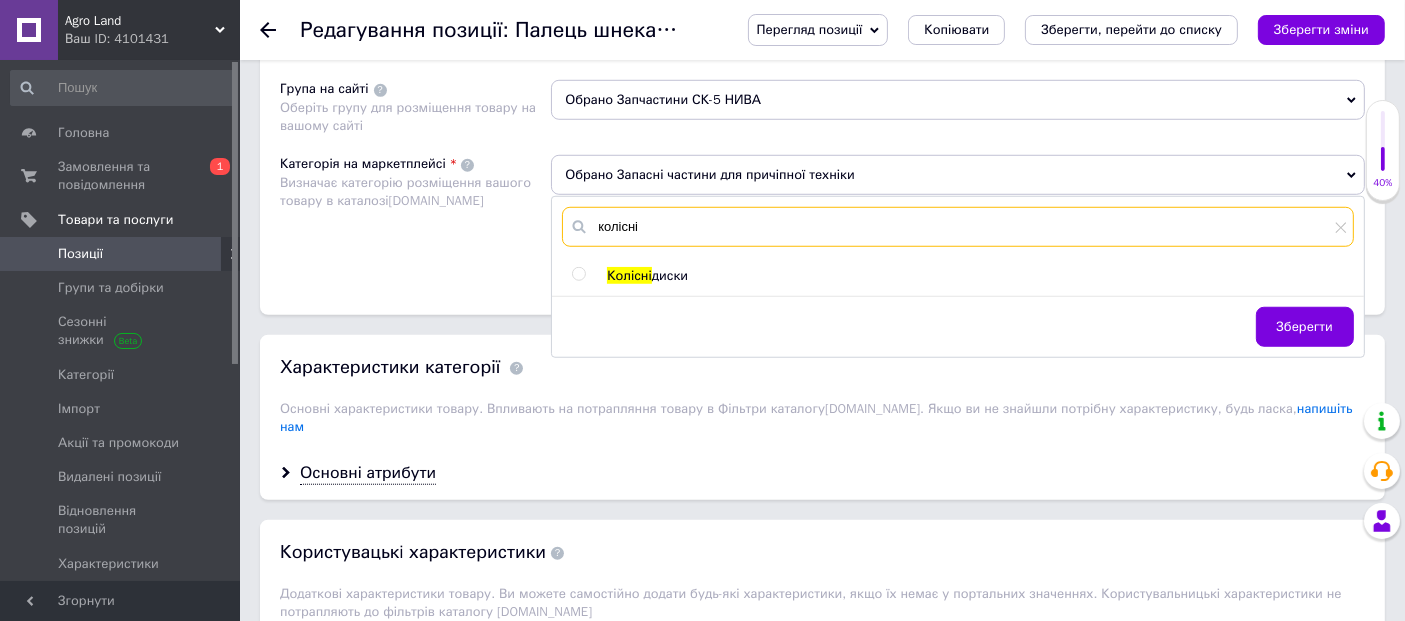 type on "колісні" 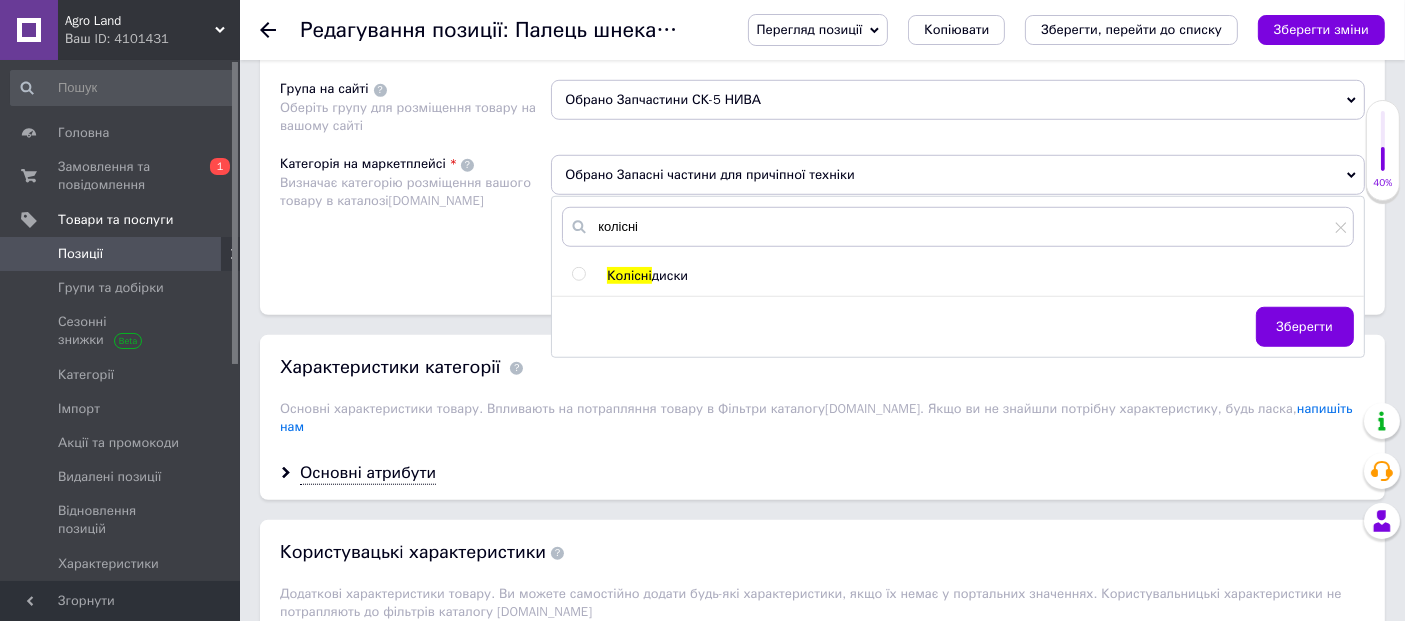 click at bounding box center [578, 274] 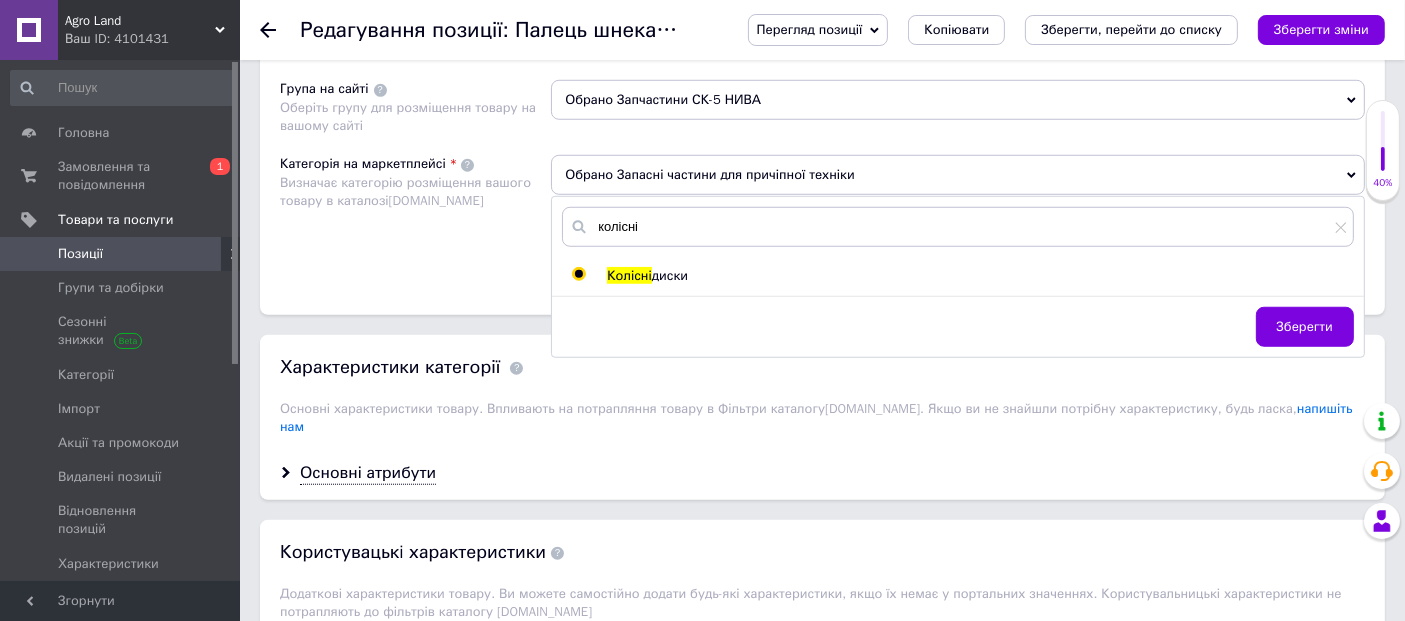 radio on "true" 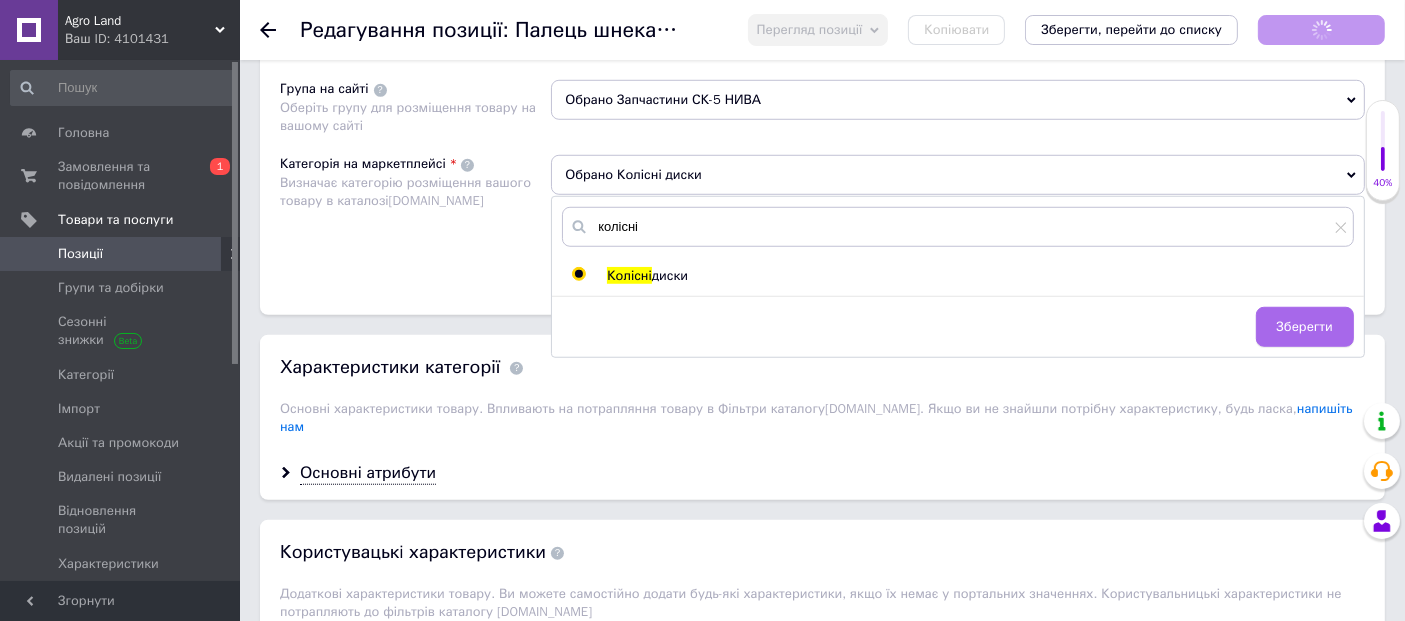 click on "Зберегти" at bounding box center [1305, 327] 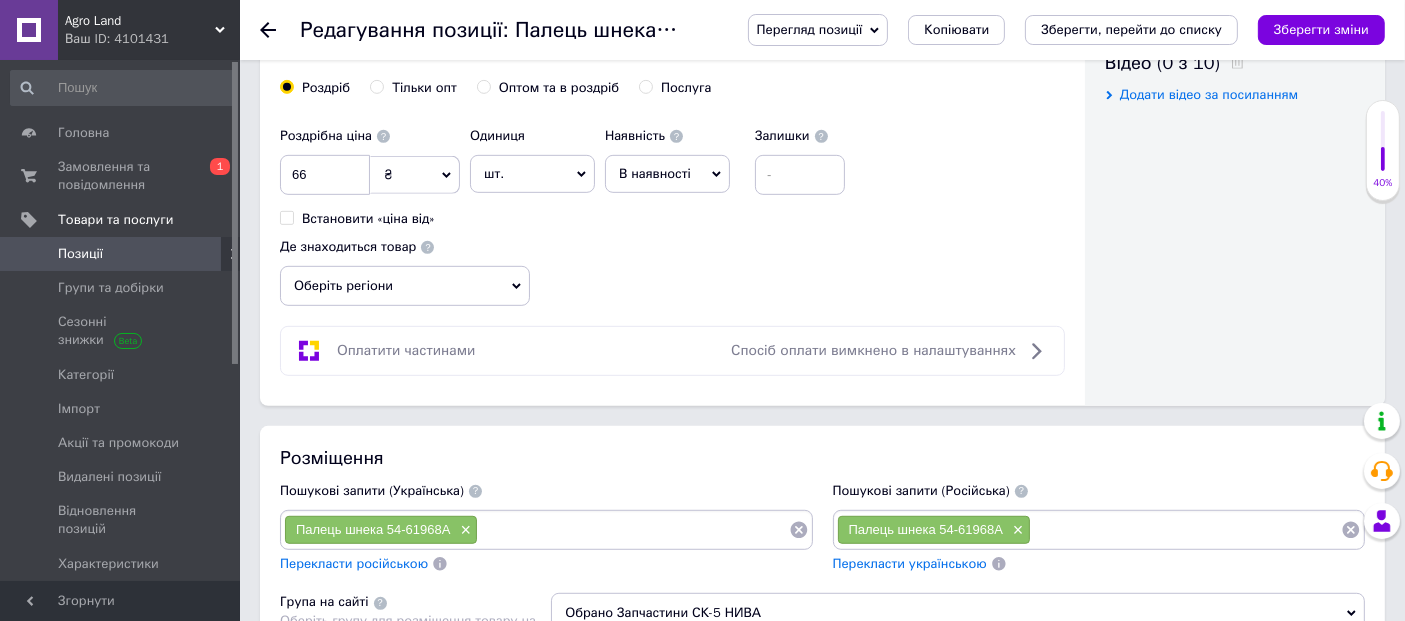 scroll, scrollTop: 888, scrollLeft: 0, axis: vertical 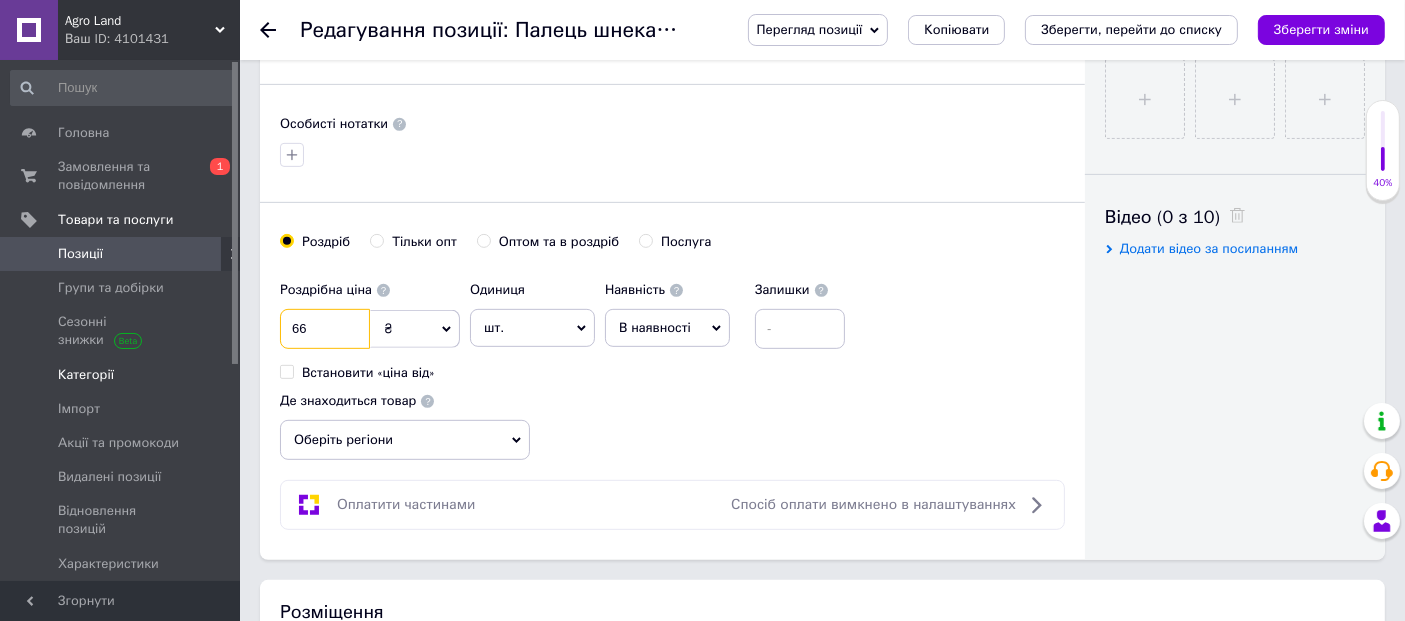 drag, startPoint x: 302, startPoint y: 325, endPoint x: 190, endPoint y: 342, distance: 113.28283 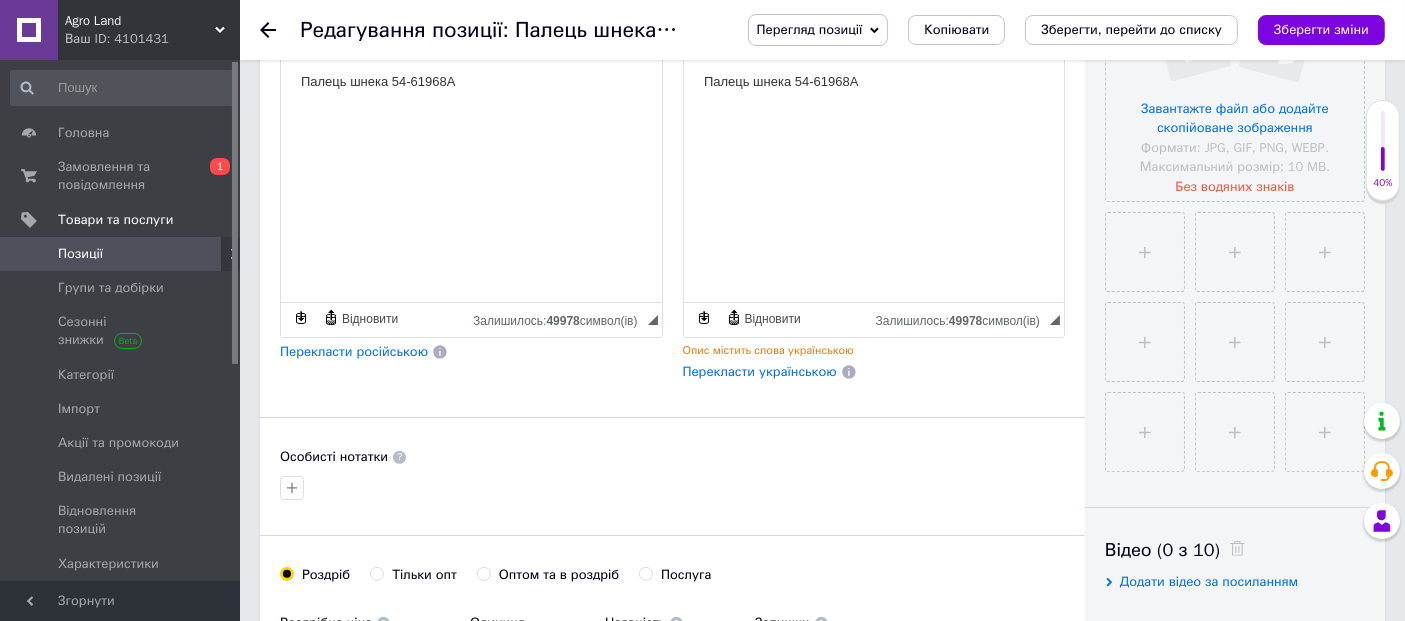 scroll, scrollTop: 444, scrollLeft: 0, axis: vertical 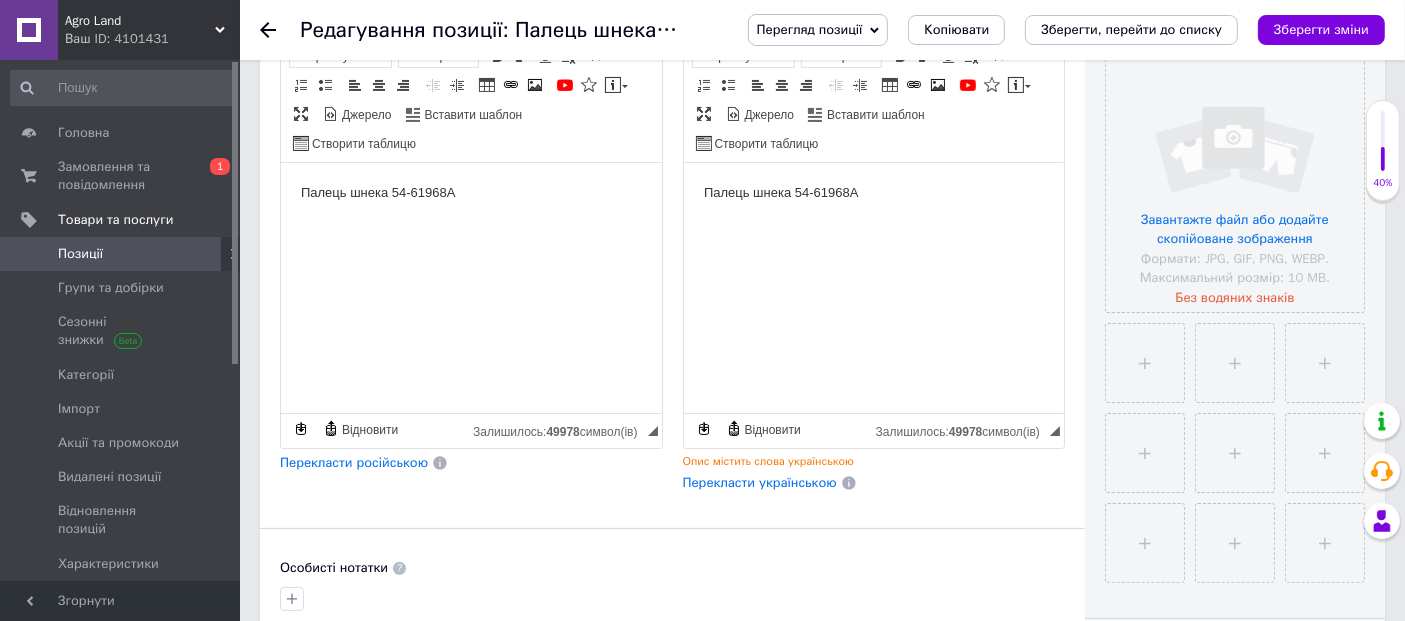 type on "69" 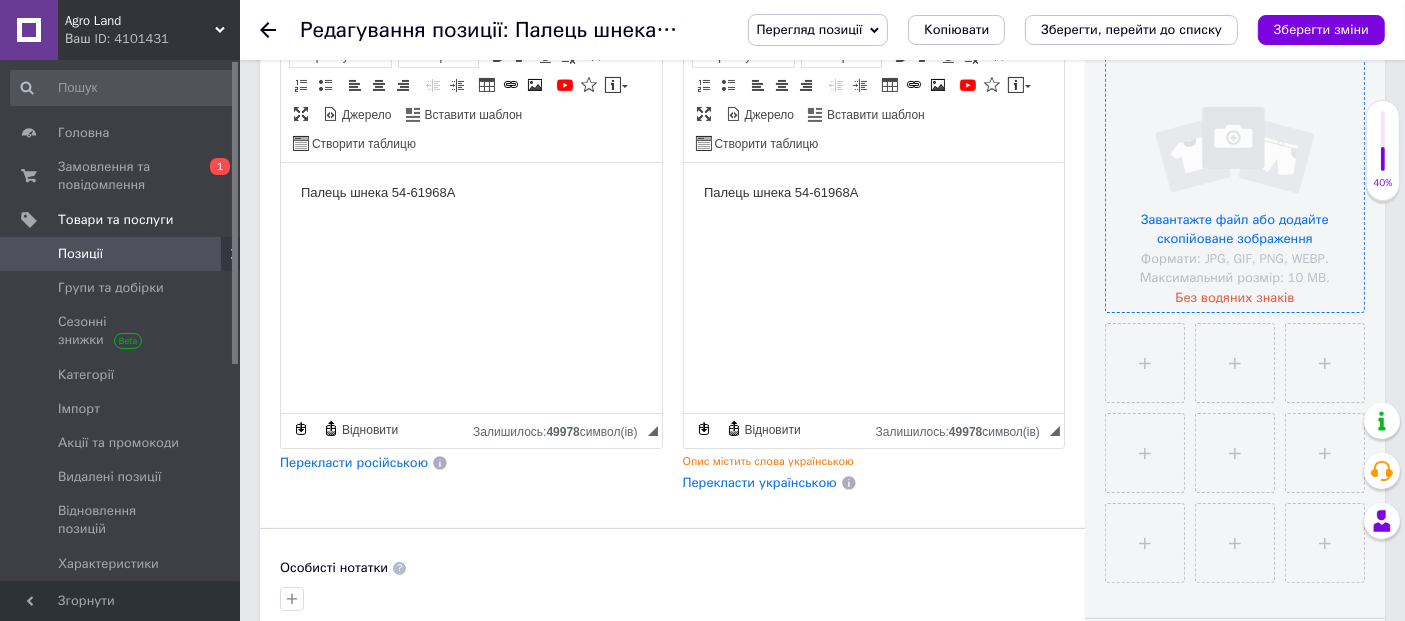 scroll, scrollTop: 0, scrollLeft: 0, axis: both 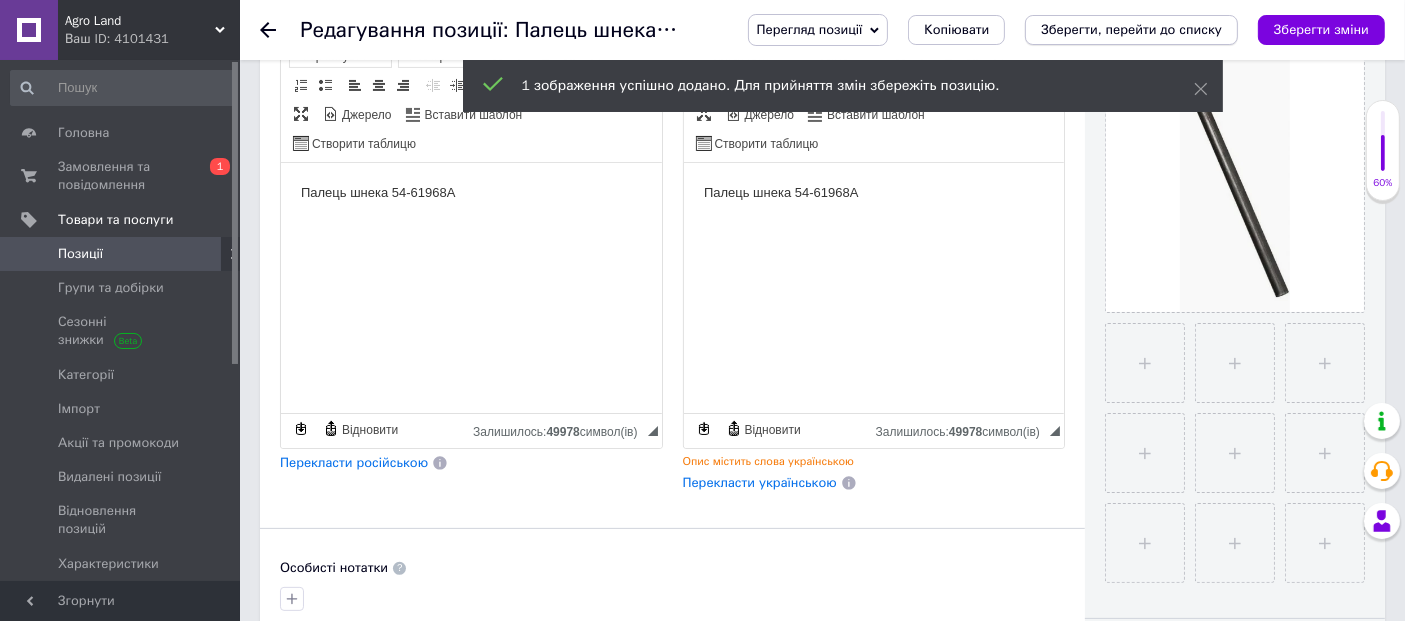 click on "Зберегти, перейти до списку" at bounding box center [1131, 29] 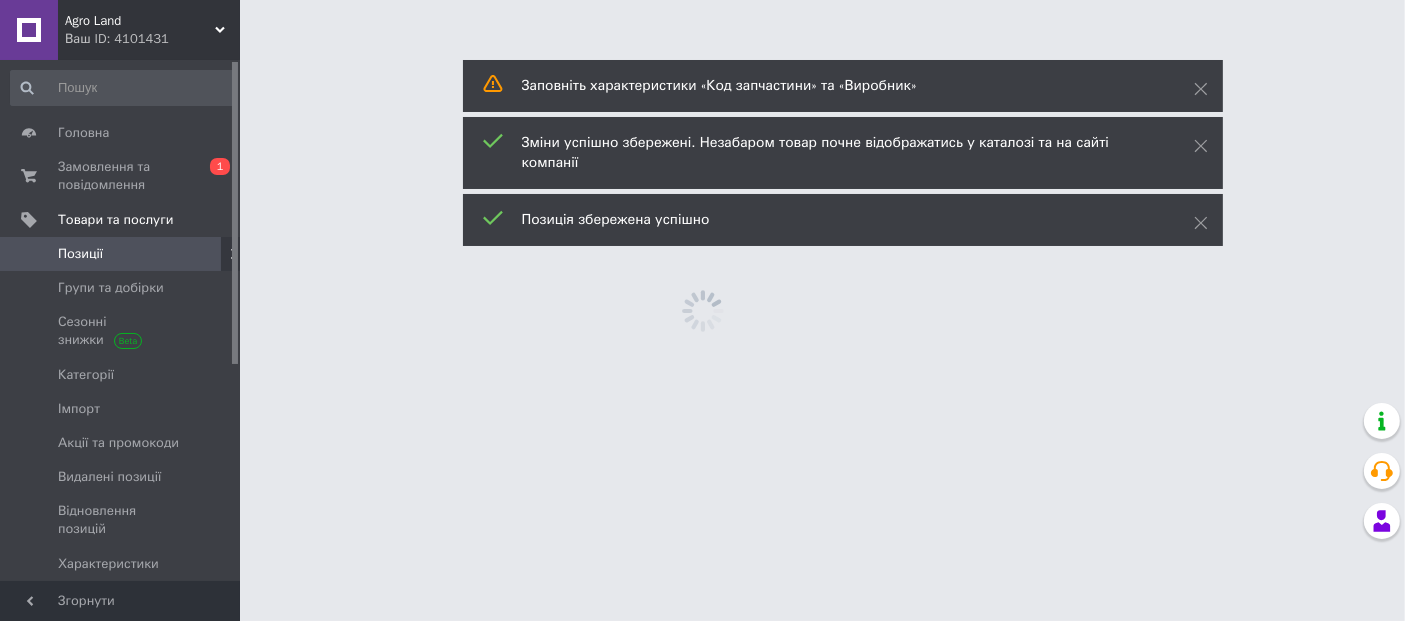 scroll, scrollTop: 0, scrollLeft: 0, axis: both 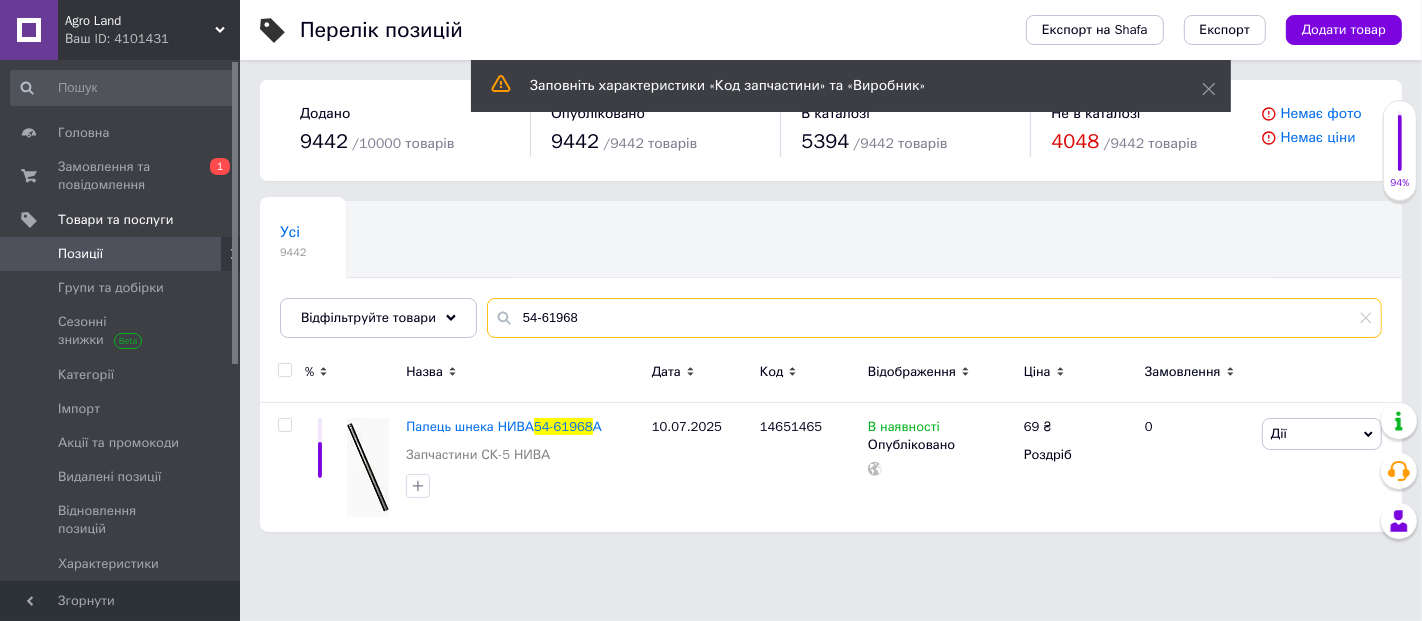 drag, startPoint x: 665, startPoint y: 312, endPoint x: 496, endPoint y: 325, distance: 169.49927 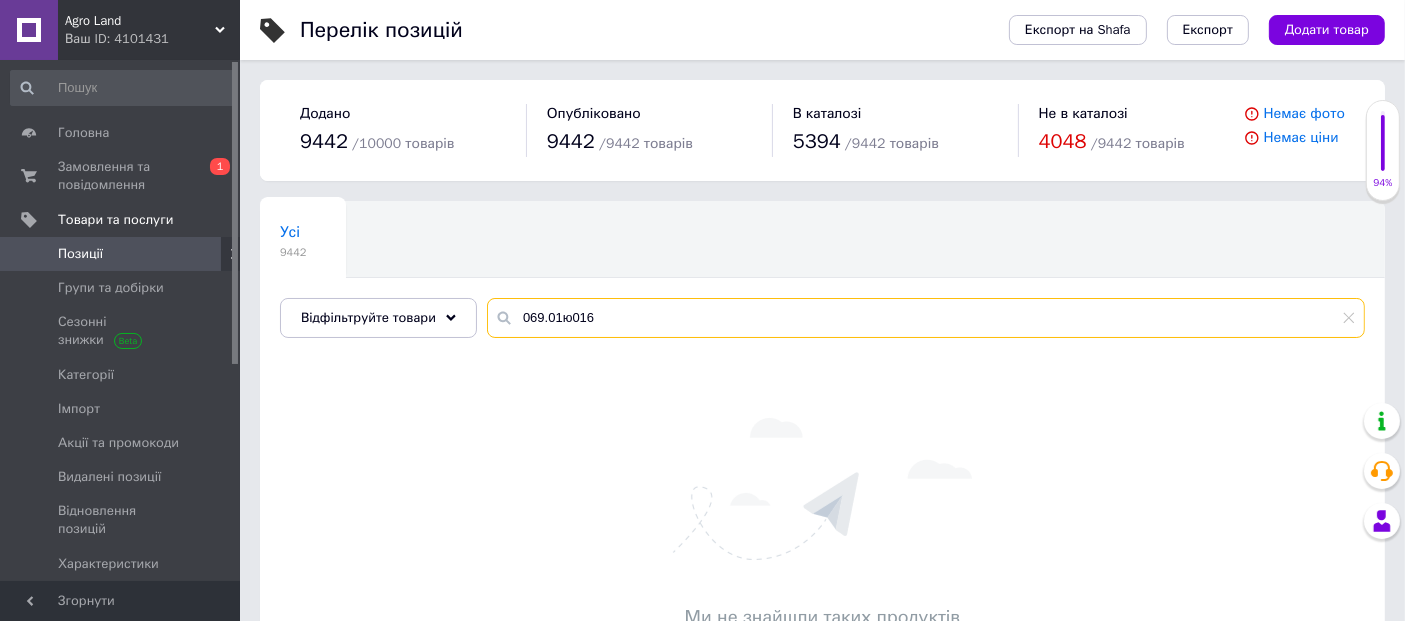 click on "069.01ю016" at bounding box center [926, 318] 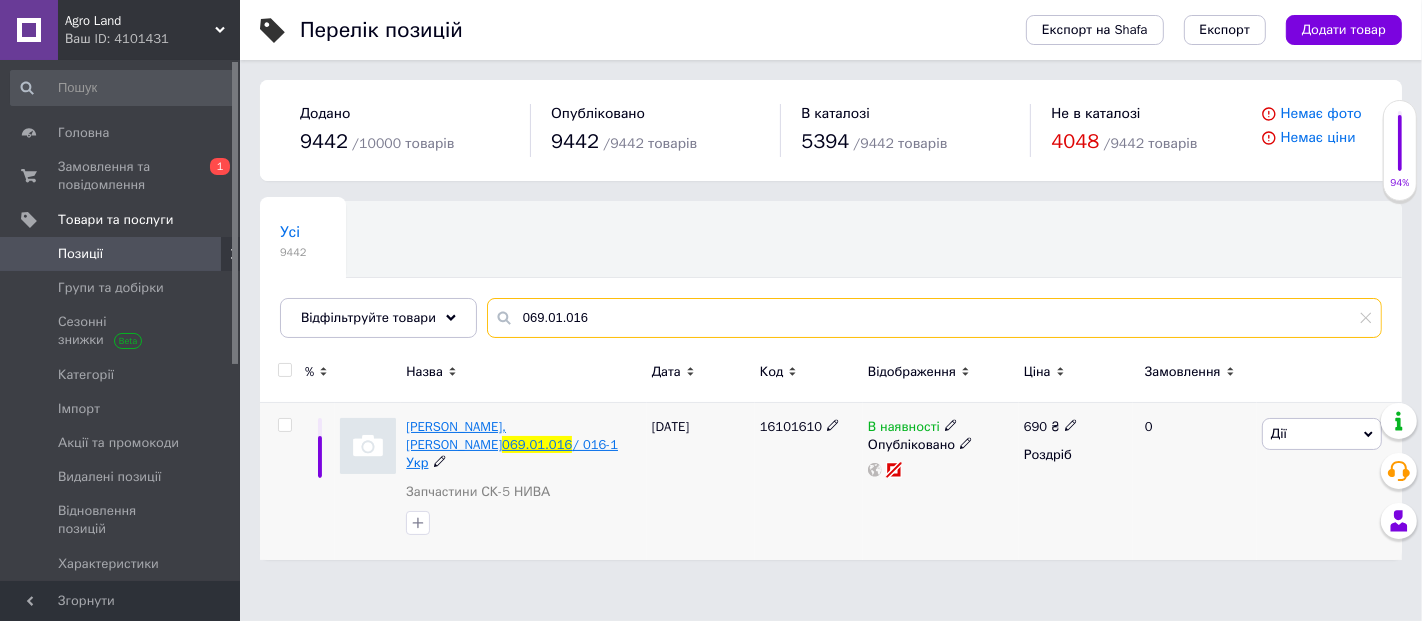 type on "069.01.016" 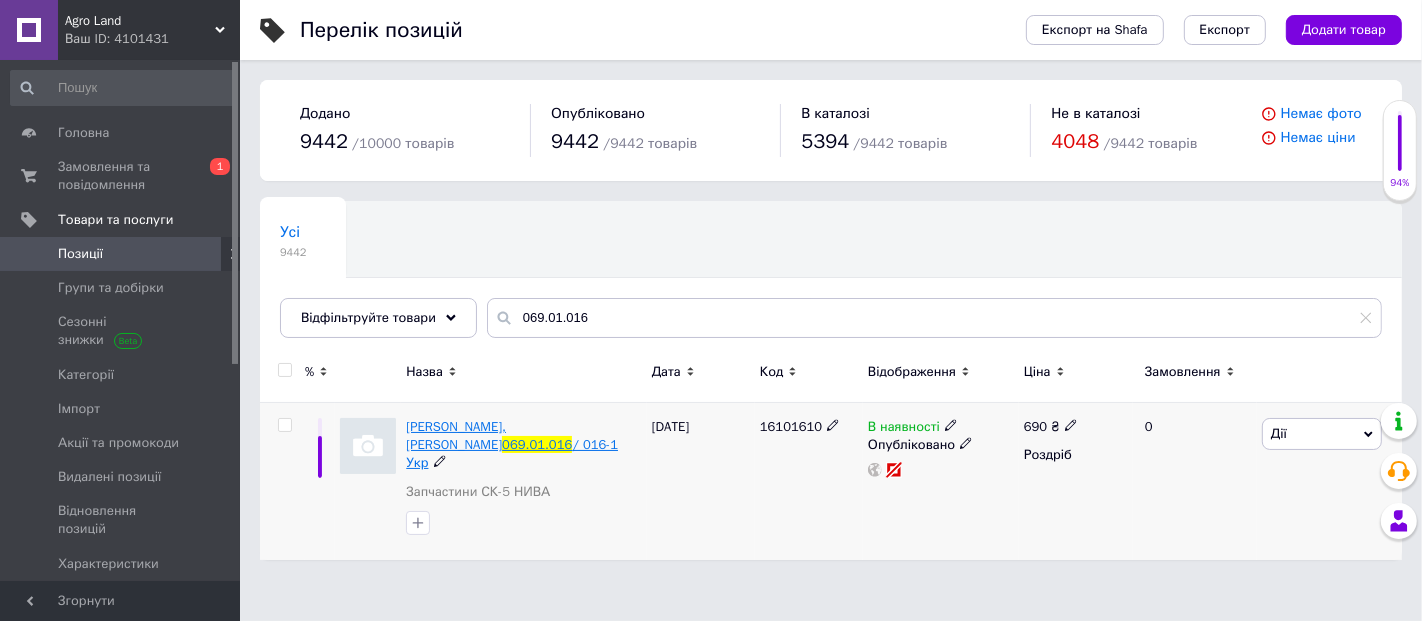 click on "[PERSON_NAME], [PERSON_NAME]" at bounding box center [456, 435] 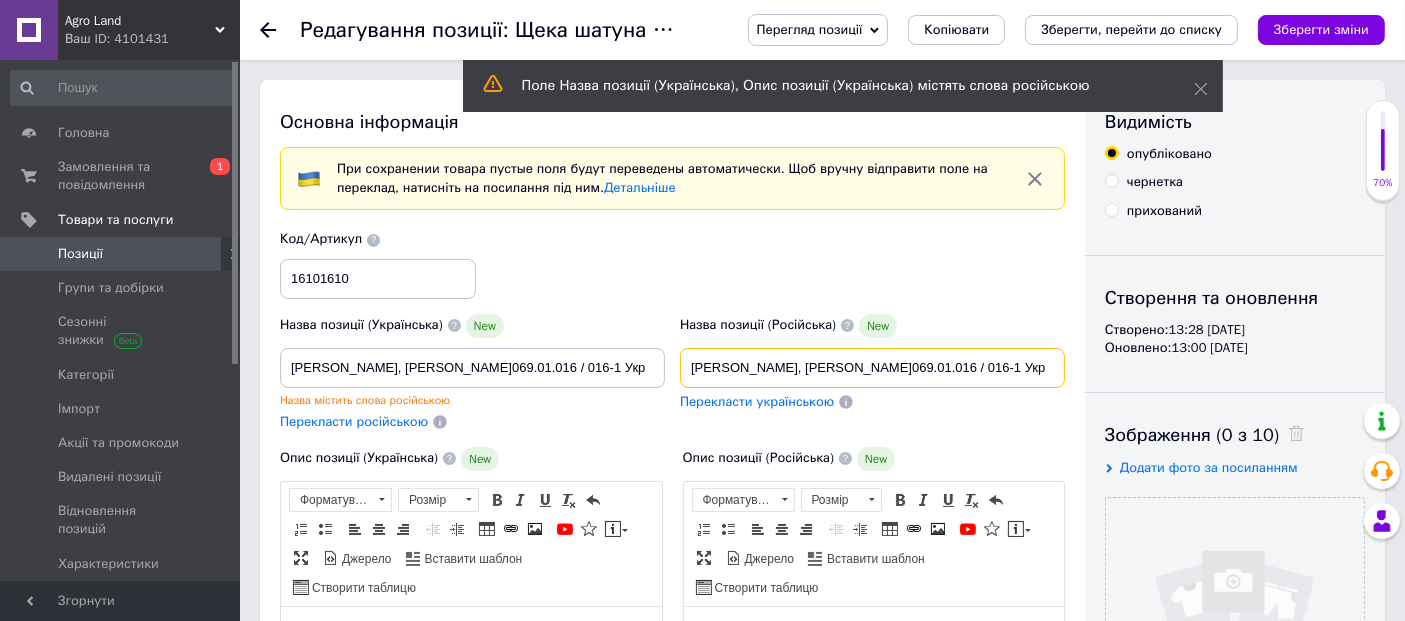 drag, startPoint x: 848, startPoint y: 366, endPoint x: 922, endPoint y: 367, distance: 74.00676 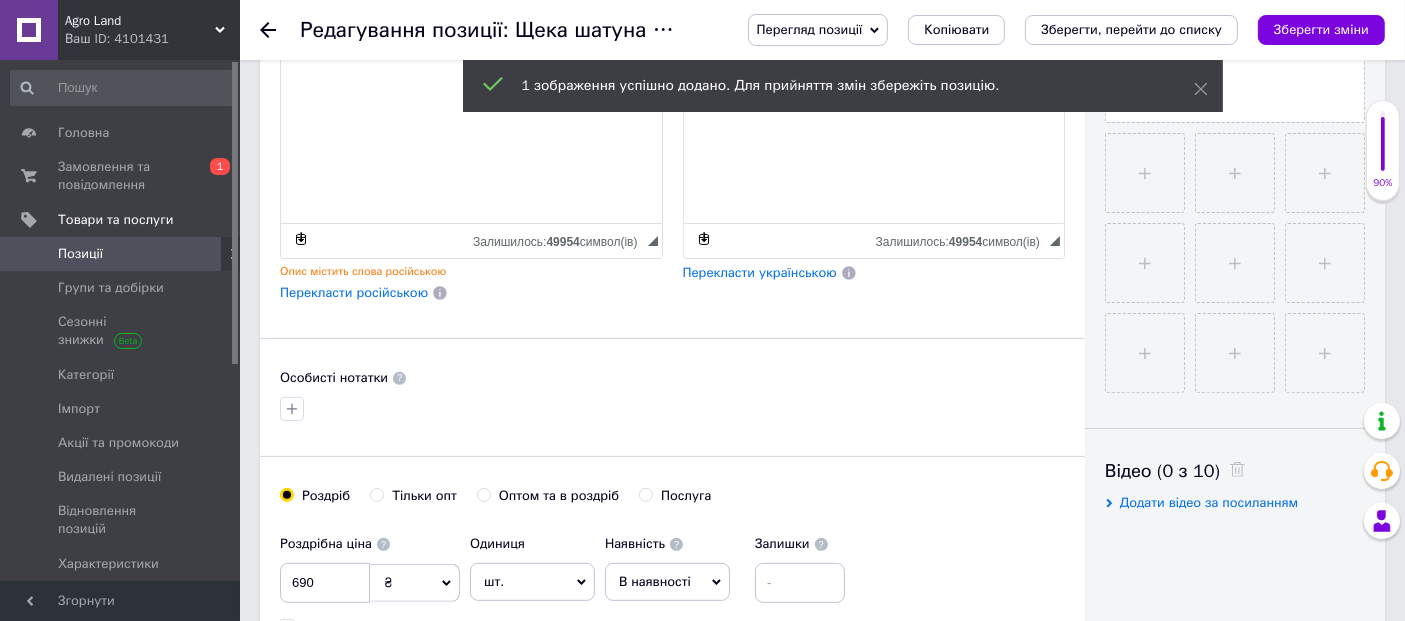 scroll, scrollTop: 666, scrollLeft: 0, axis: vertical 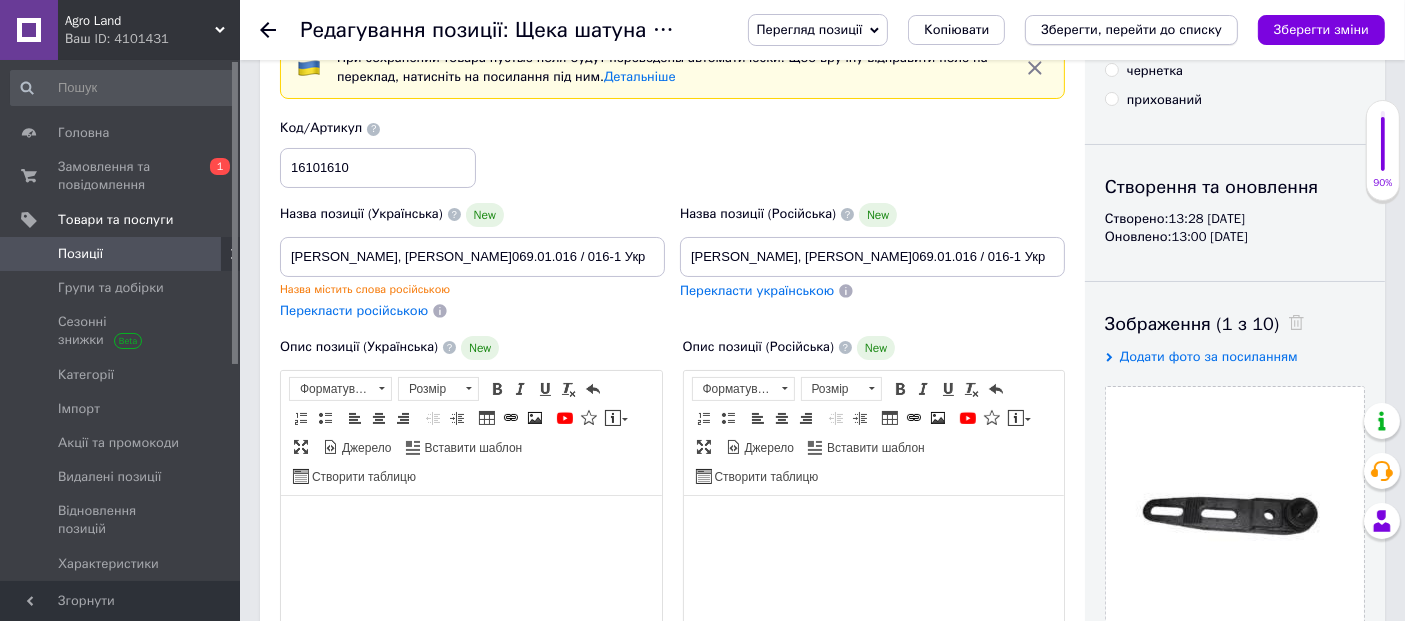 click on "Зберегти, перейти до списку" at bounding box center [1131, 29] 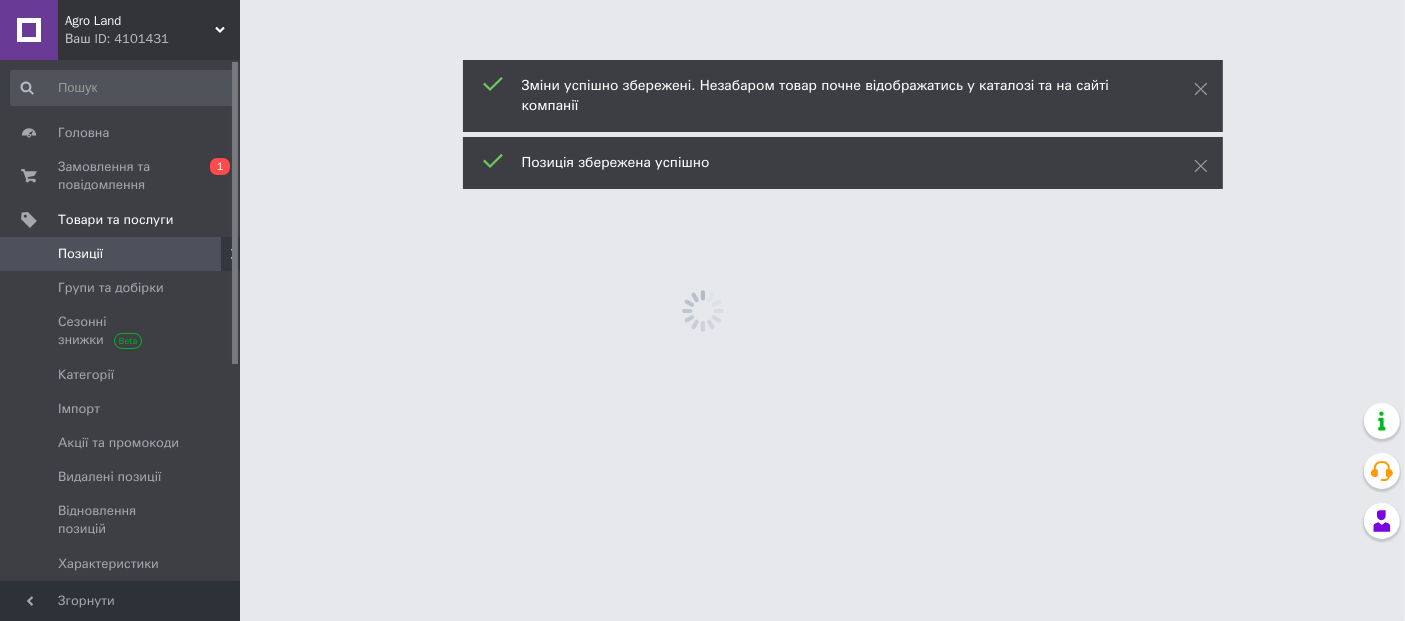 scroll, scrollTop: 0, scrollLeft: 0, axis: both 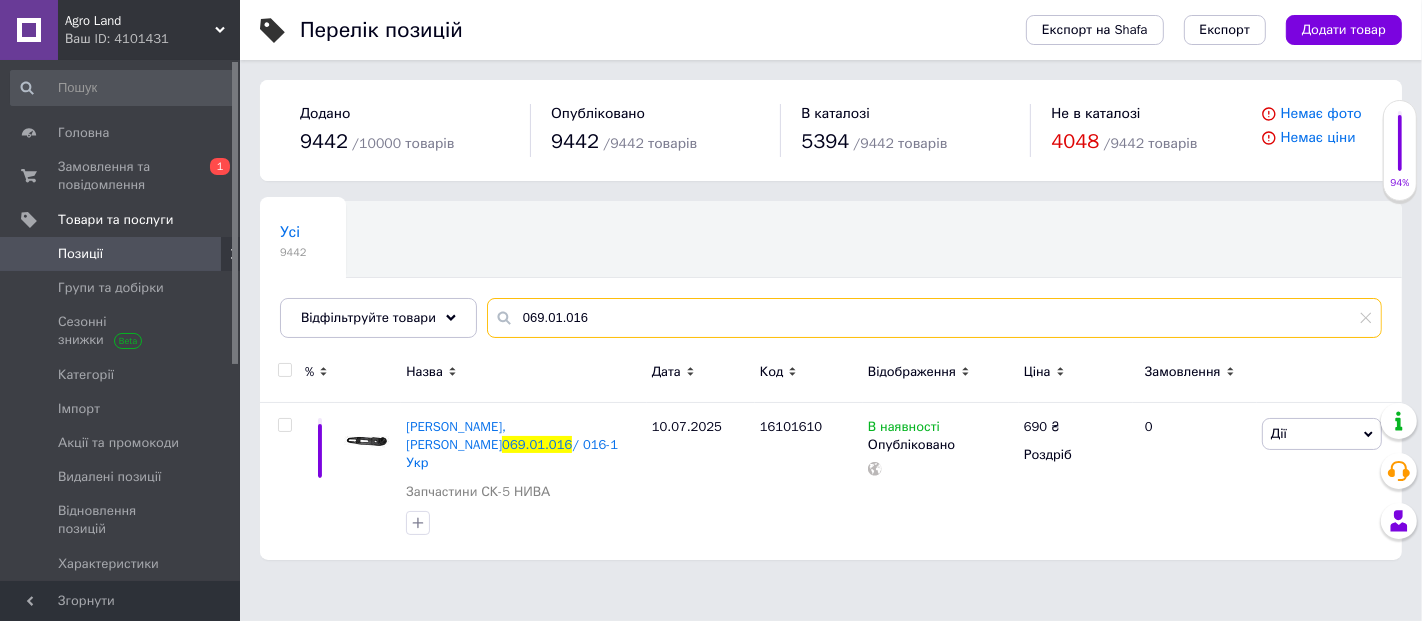 drag, startPoint x: 697, startPoint y: 324, endPoint x: 562, endPoint y: 335, distance: 135.4474 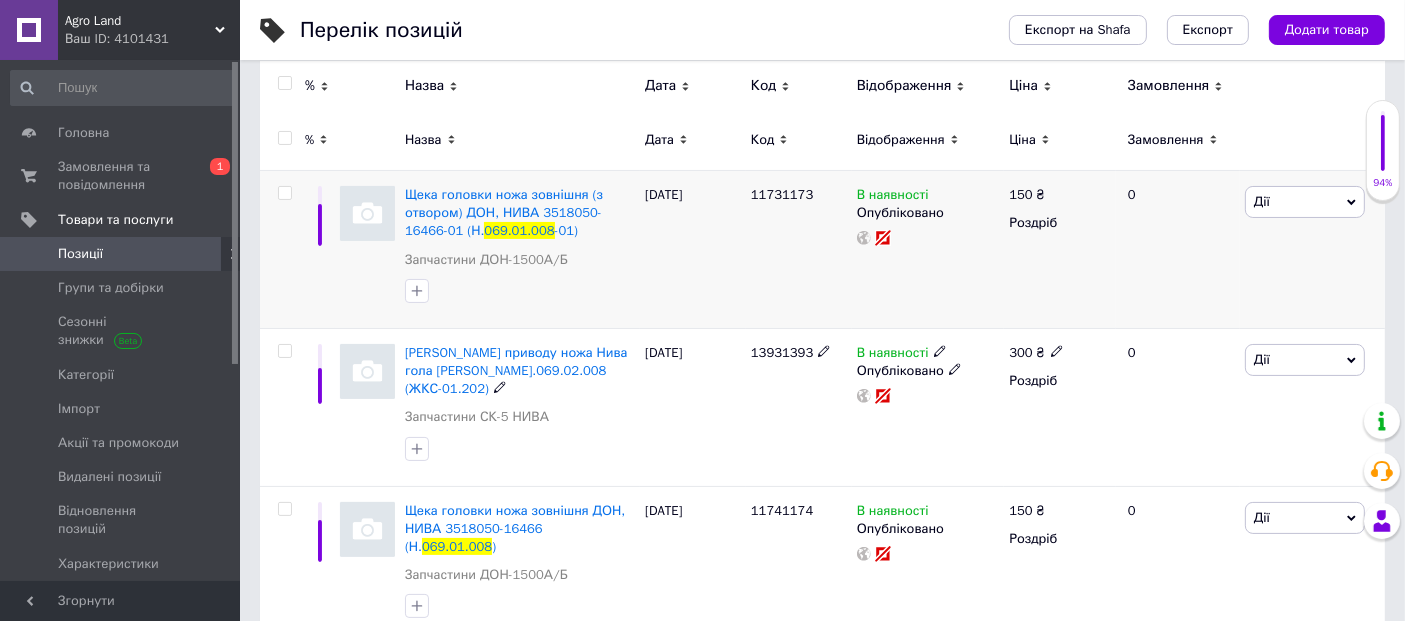 scroll, scrollTop: 235, scrollLeft: 0, axis: vertical 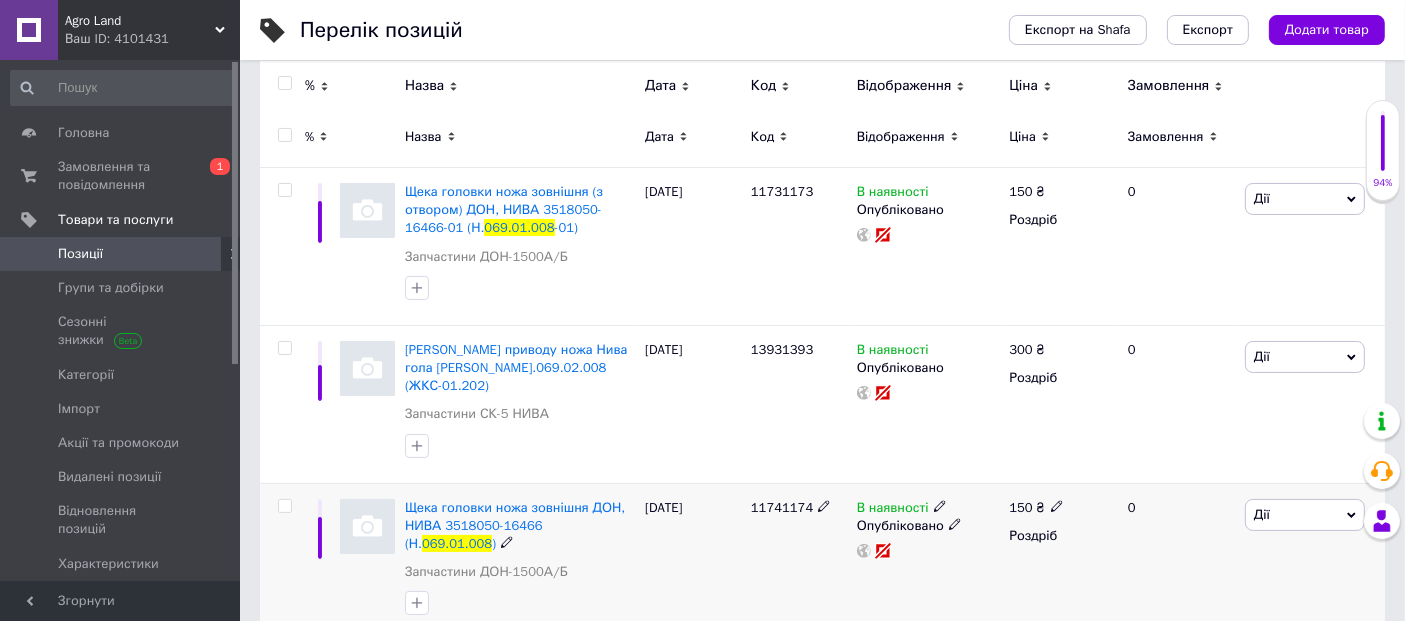 type on "069.01.008" 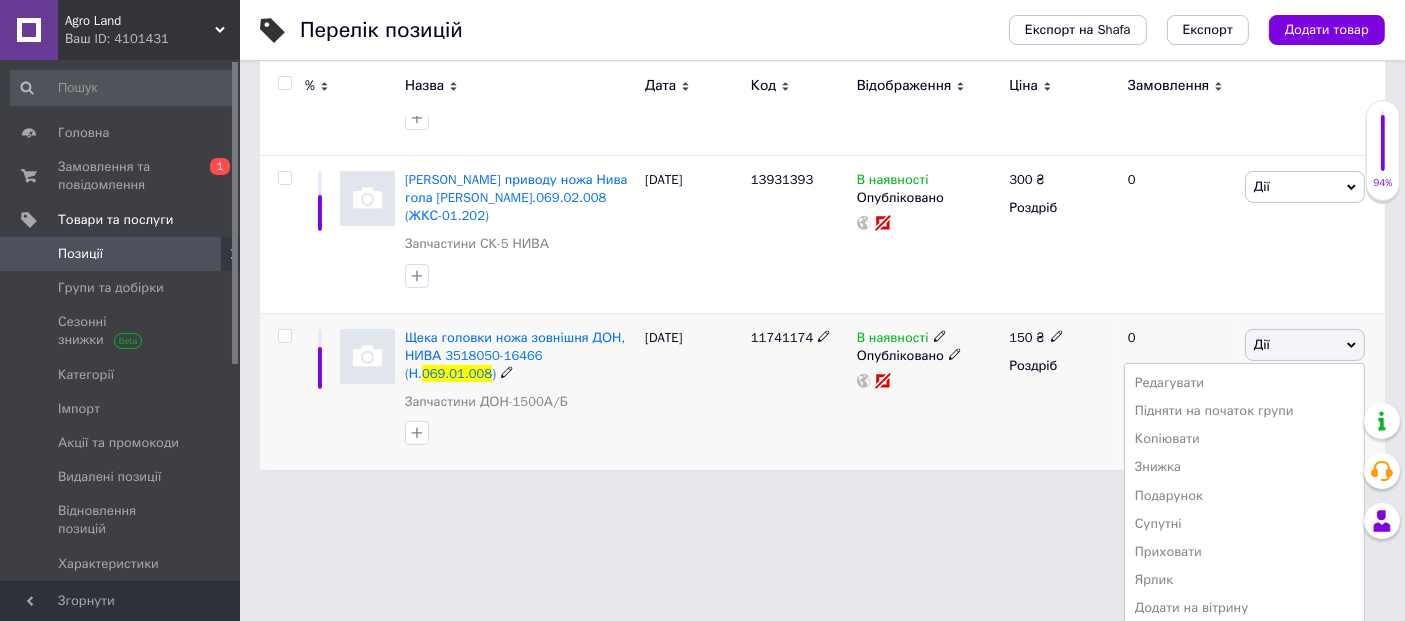 scroll, scrollTop: 447, scrollLeft: 0, axis: vertical 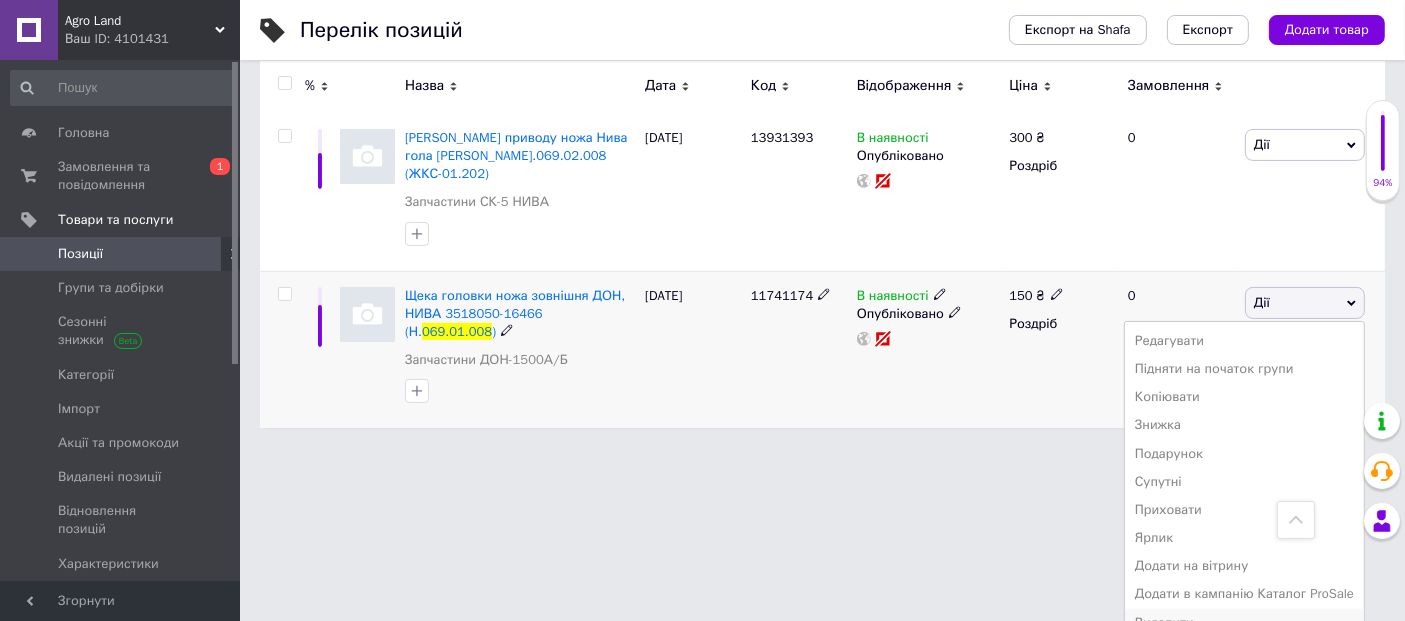 click on "Видалити" at bounding box center (1244, 623) 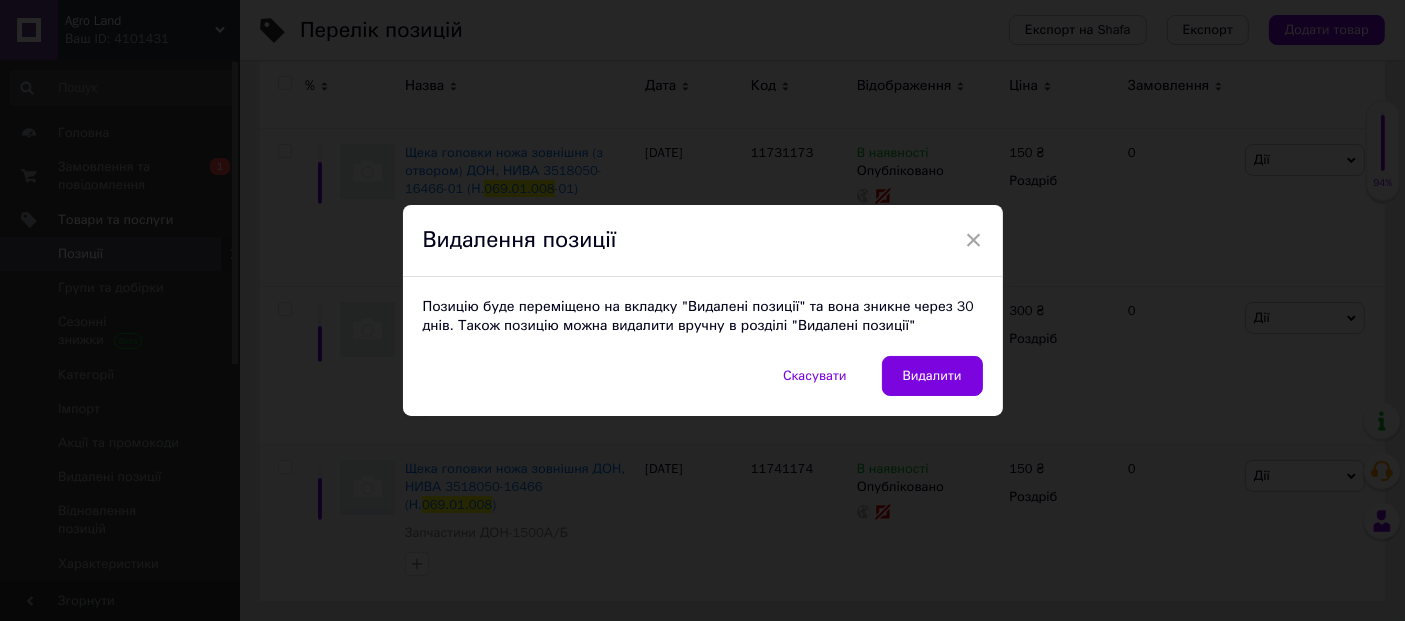 scroll, scrollTop: 235, scrollLeft: 0, axis: vertical 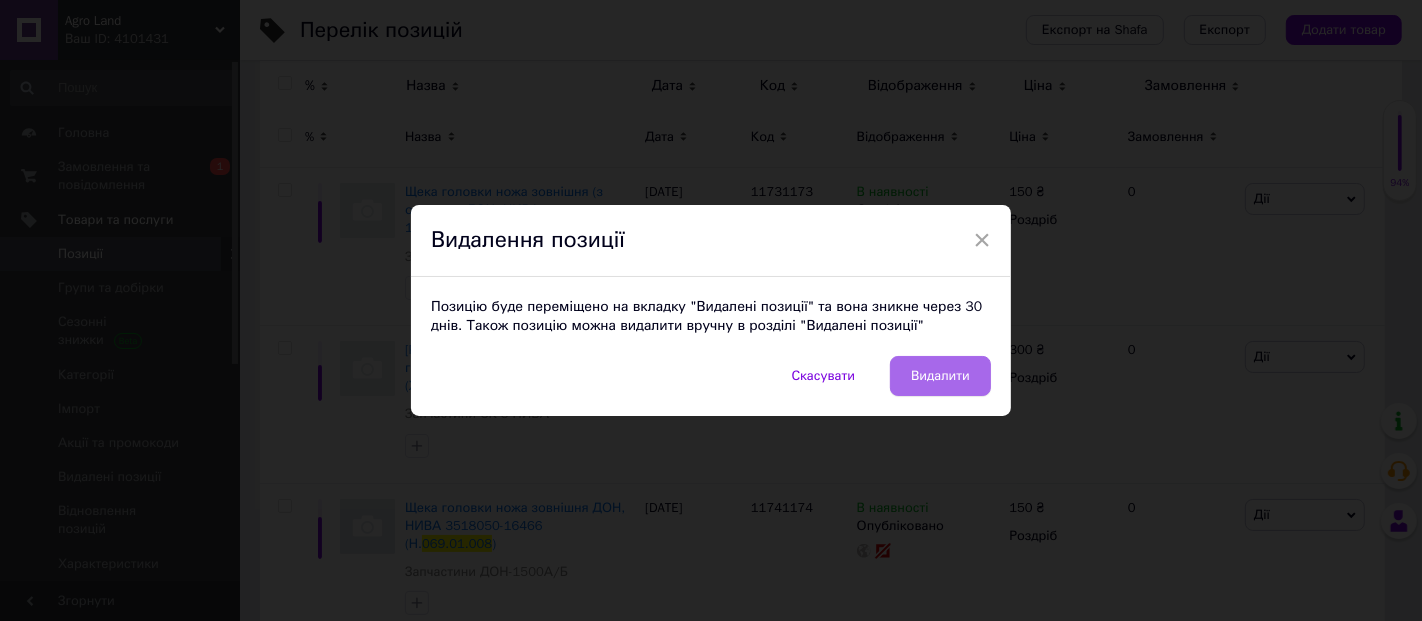 click on "Видалити" at bounding box center (940, 376) 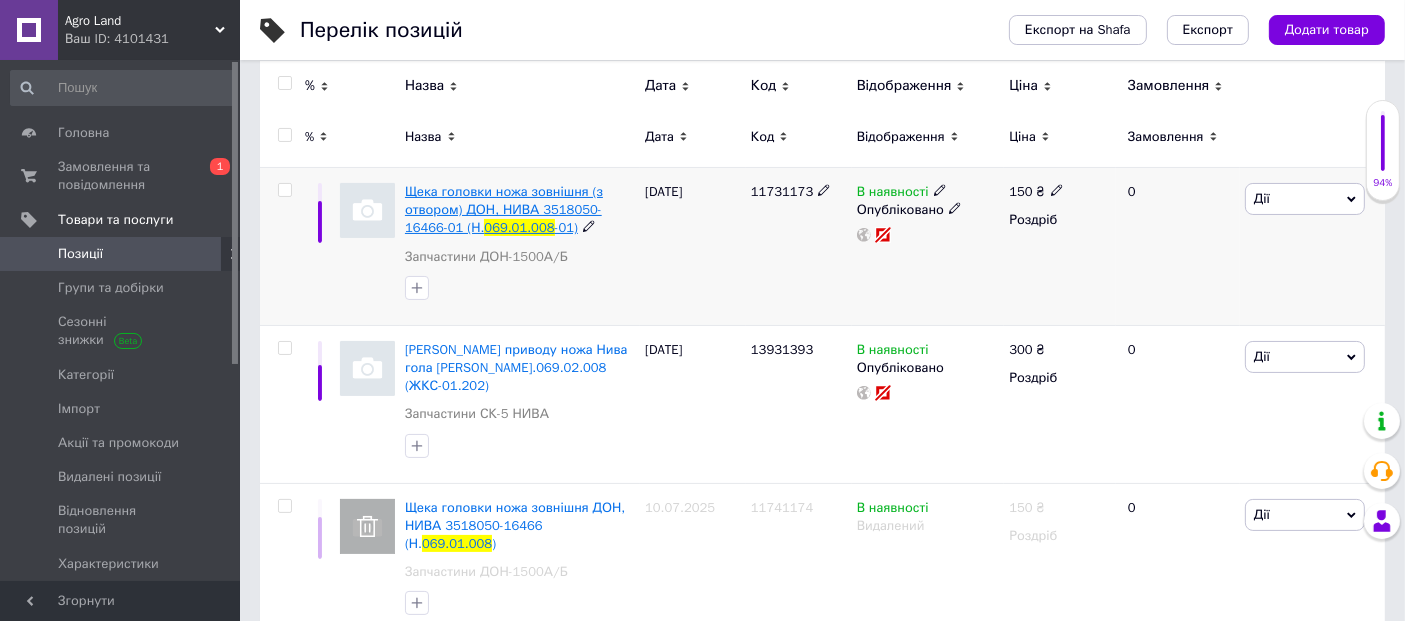 click on "Щека головки ножа зовнішня (з отвором) ДОН, НИВА 3518050-16466-01 (Н." at bounding box center [504, 209] 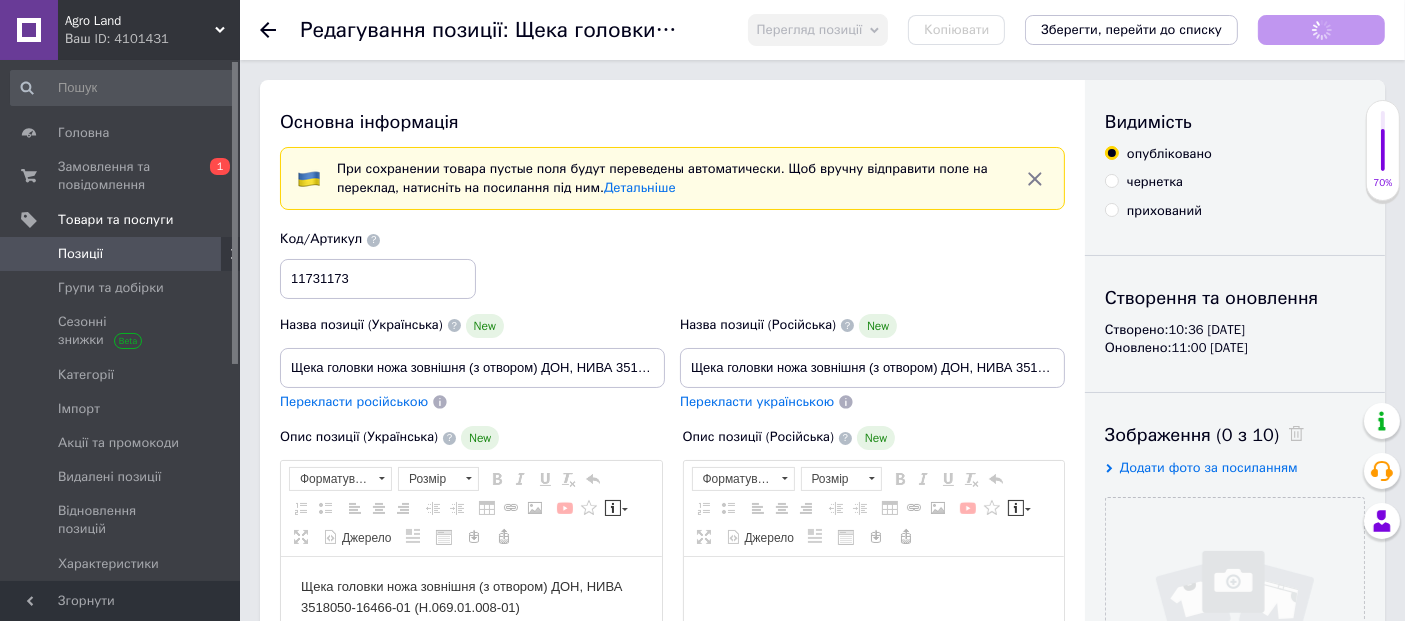 scroll, scrollTop: 0, scrollLeft: 0, axis: both 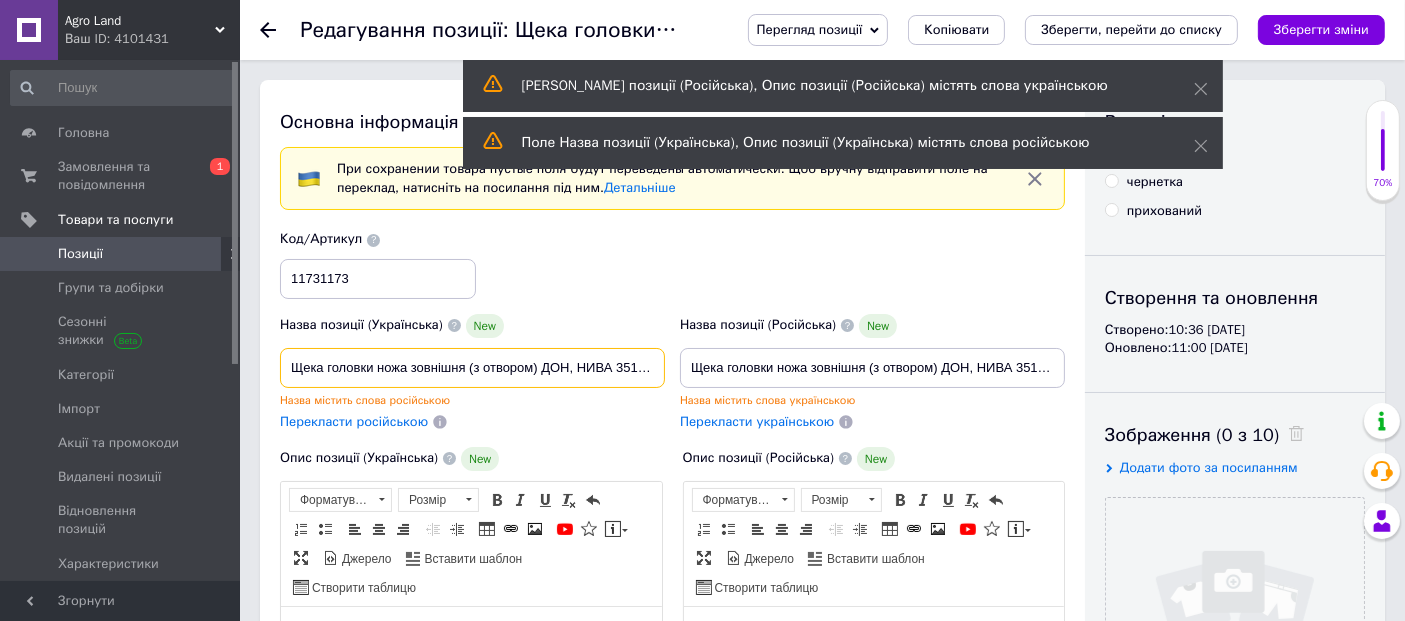 drag, startPoint x: 536, startPoint y: 367, endPoint x: 411, endPoint y: 378, distance: 125.48307 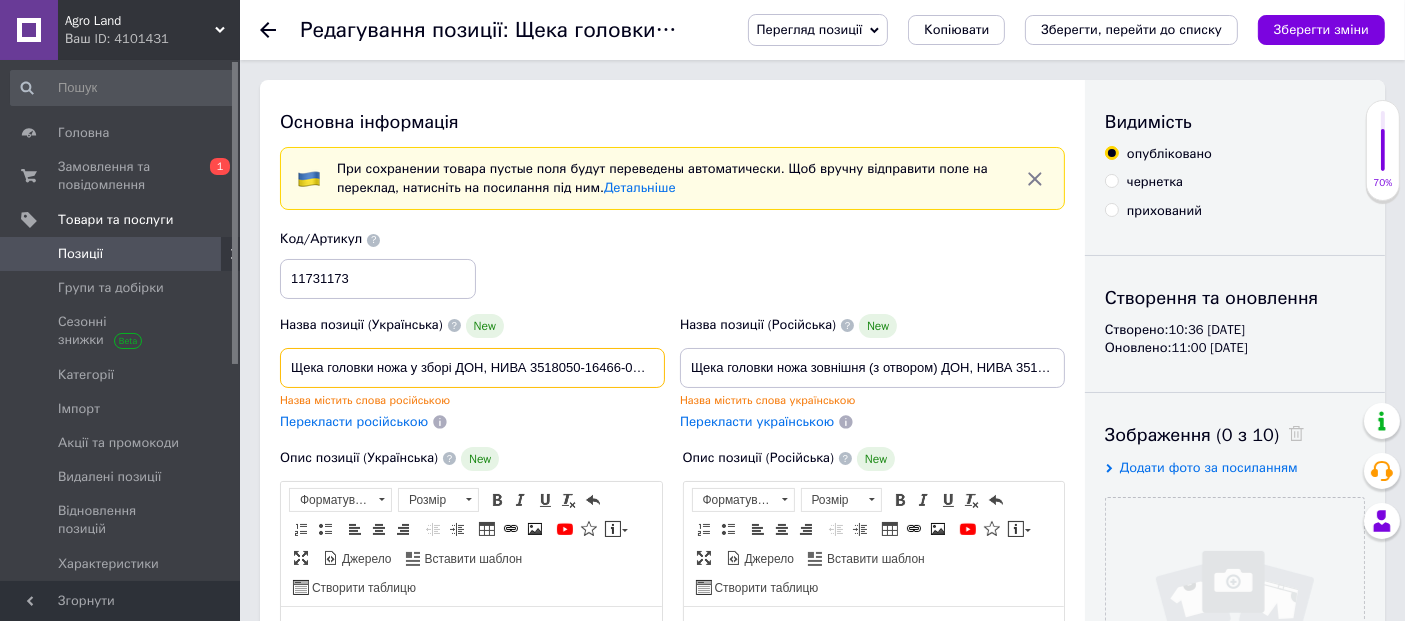 scroll, scrollTop: 0, scrollLeft: 96, axis: horizontal 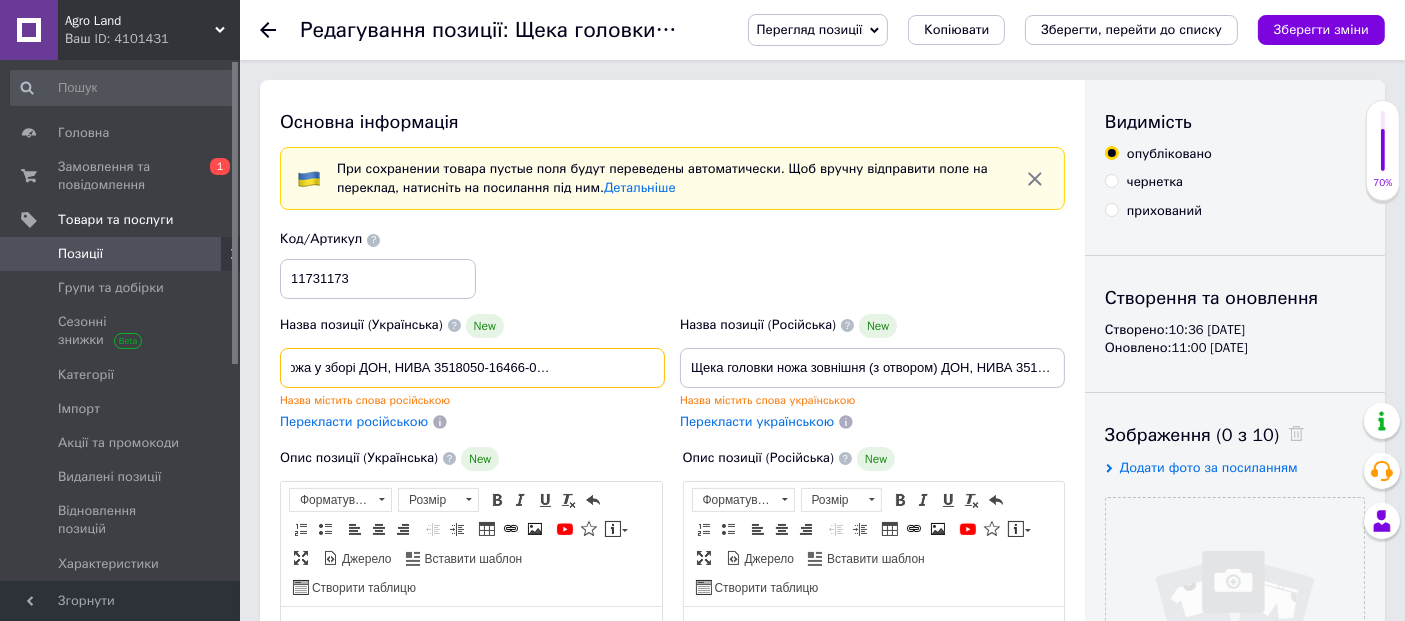 drag, startPoint x: 288, startPoint y: 369, endPoint x: 748, endPoint y: 382, distance: 460.18365 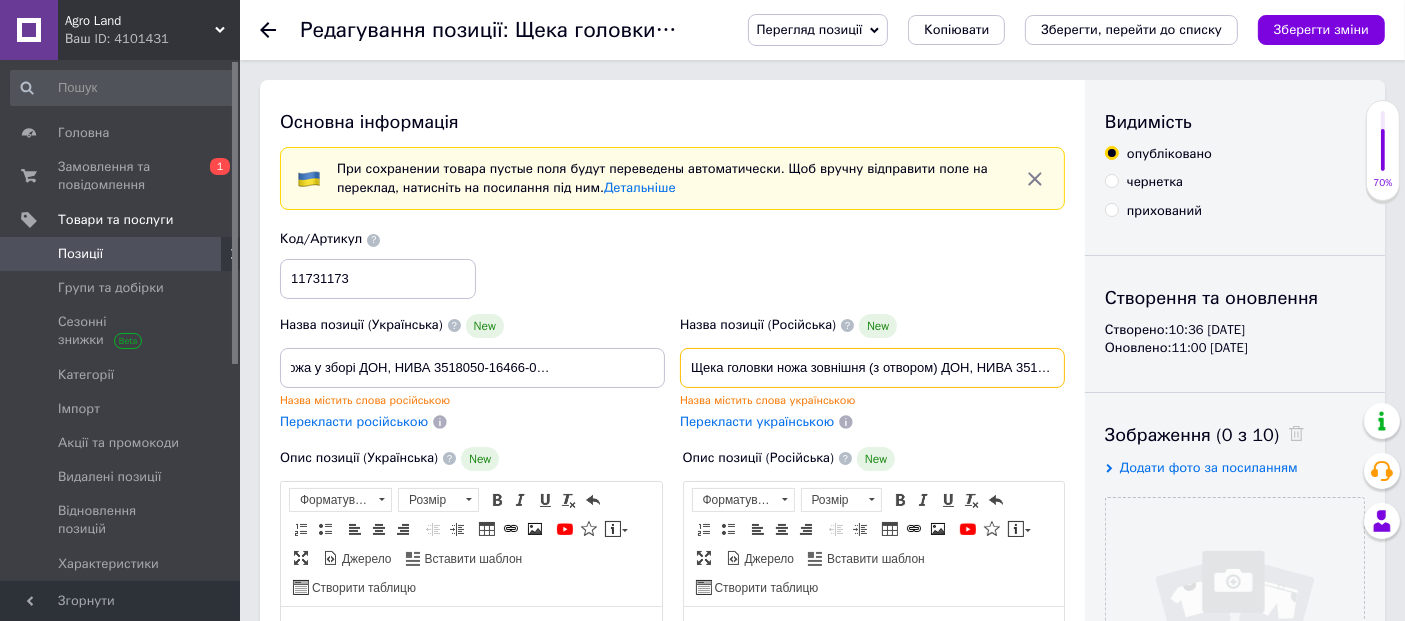 scroll, scrollTop: 0, scrollLeft: 0, axis: both 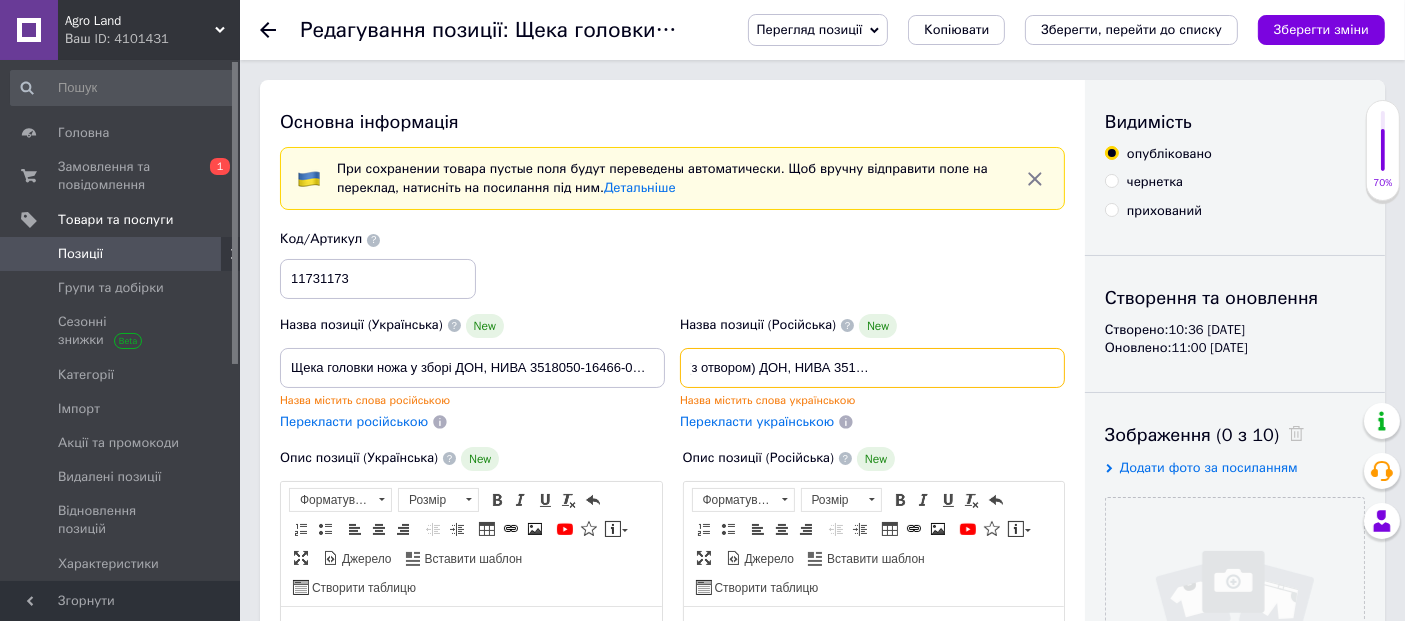 drag, startPoint x: 684, startPoint y: 355, endPoint x: 1078, endPoint y: 360, distance: 394.03174 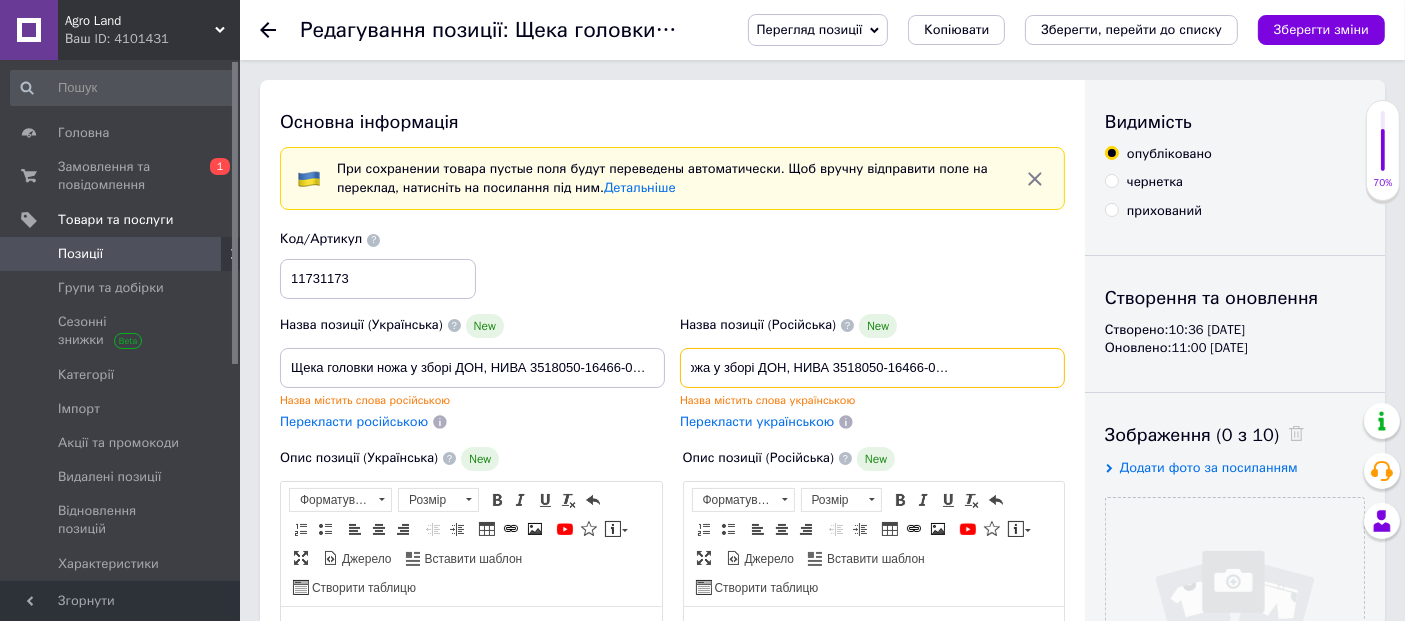 scroll, scrollTop: 0, scrollLeft: 96, axis: horizontal 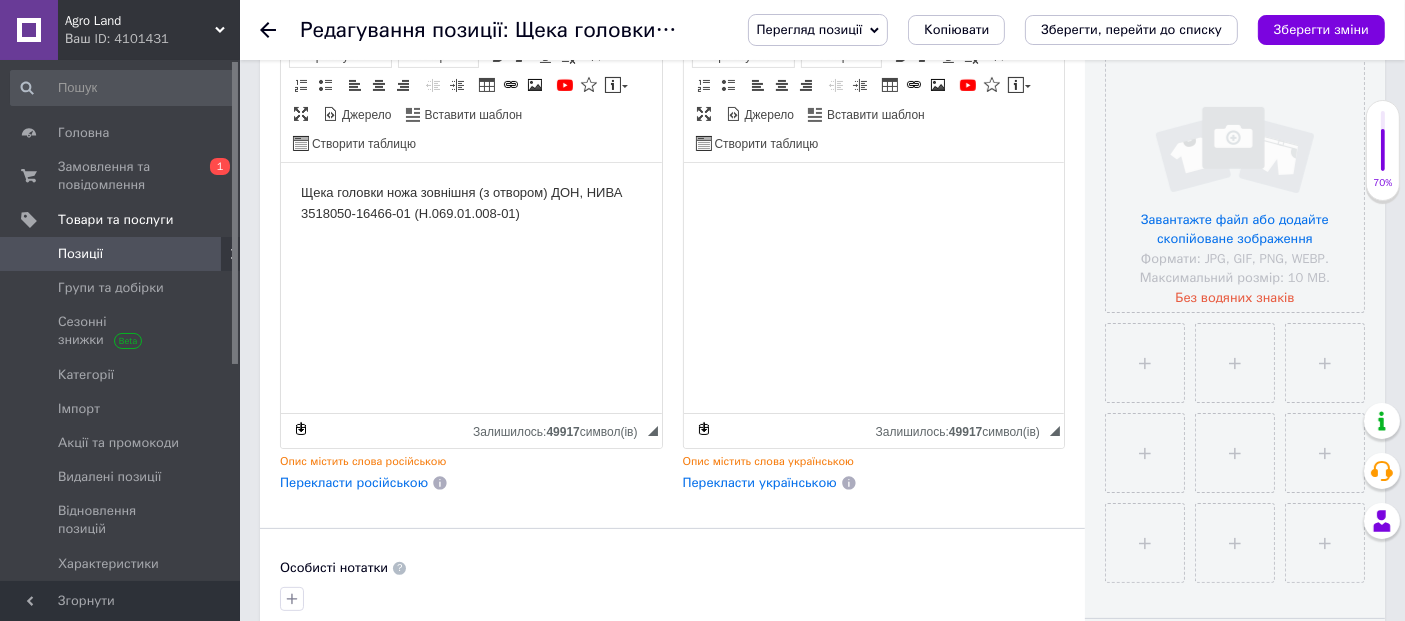 type on "Щека головки ножа у зборі ДОН, НИВА 3518050-16466-01 (Н.069.01.008-01)" 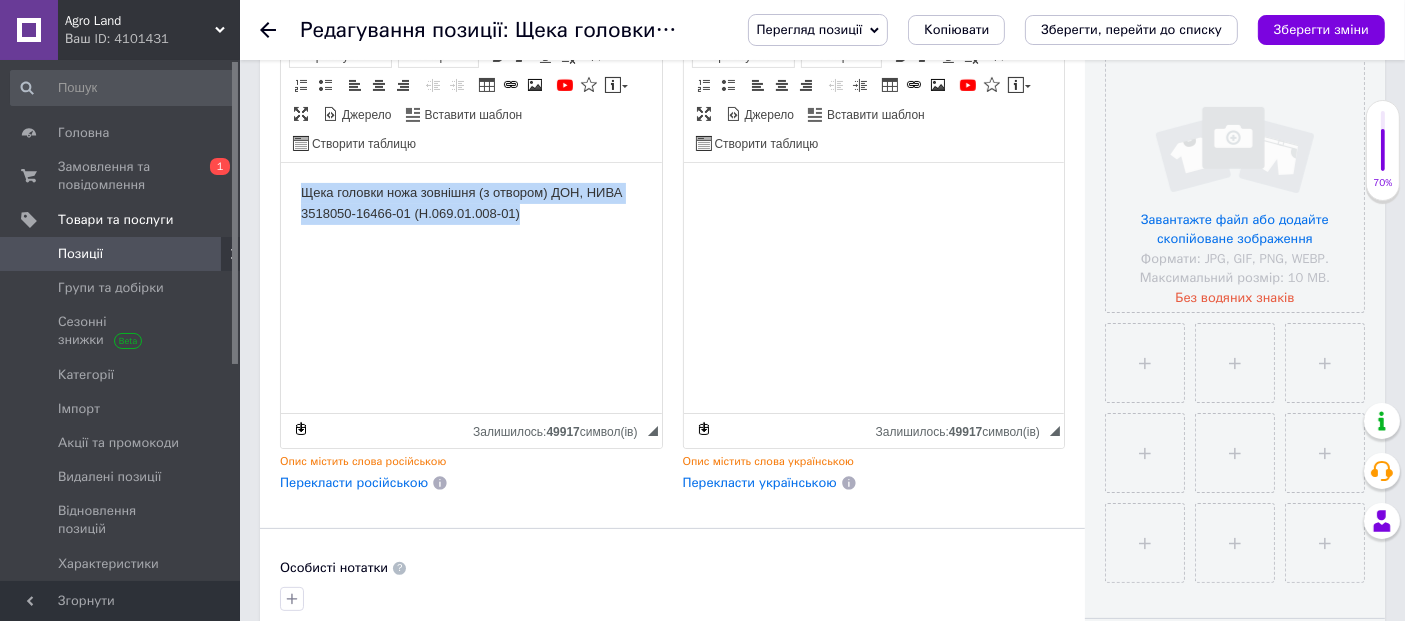 drag, startPoint x: 525, startPoint y: 214, endPoint x: 237, endPoint y: 185, distance: 289.4564 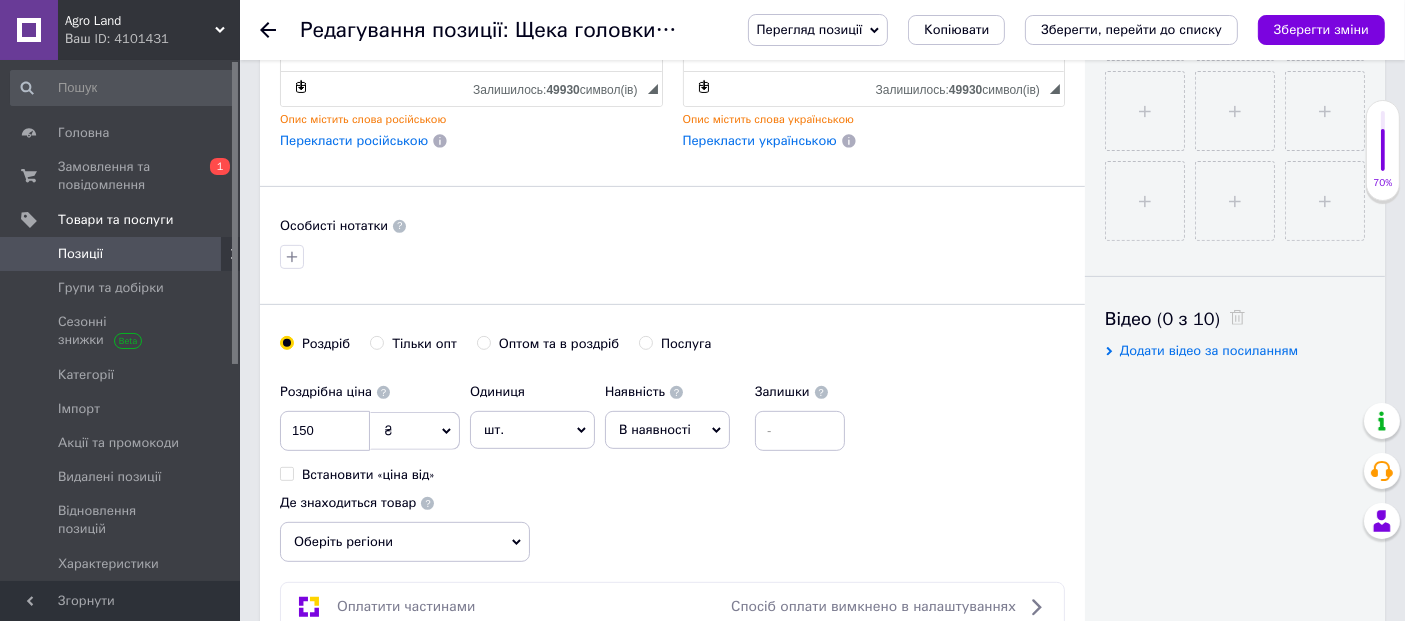 scroll, scrollTop: 1111, scrollLeft: 0, axis: vertical 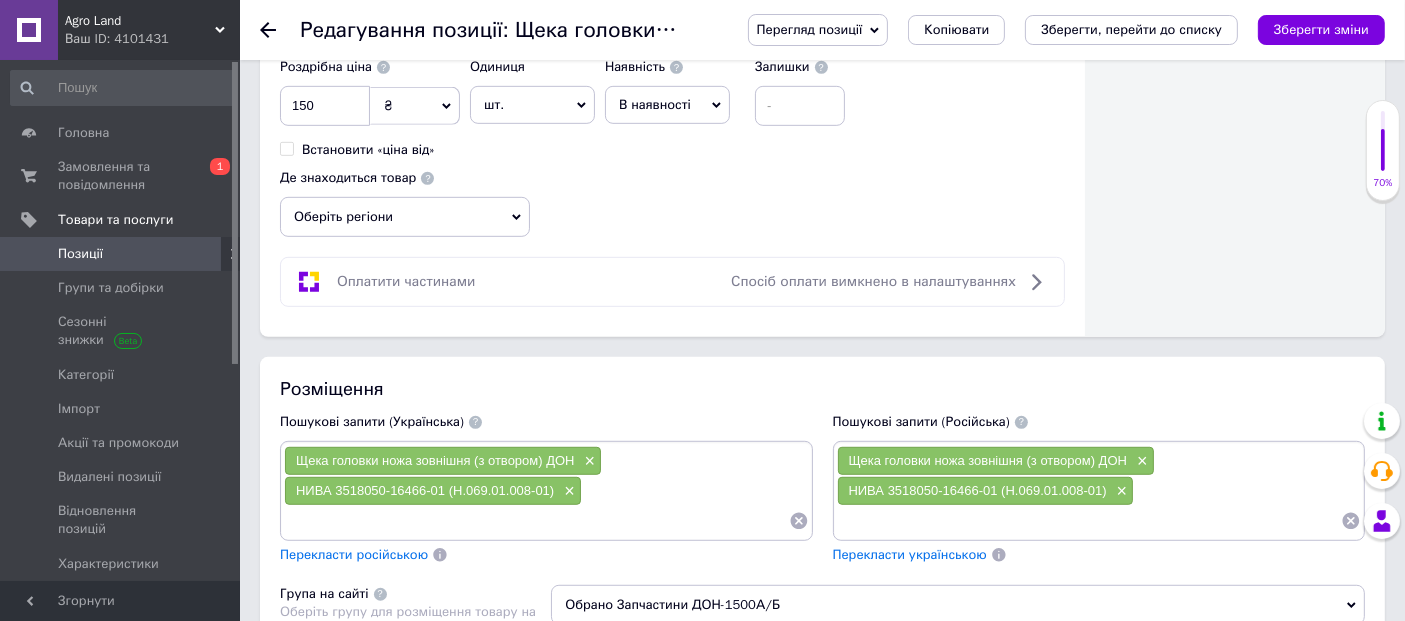 click 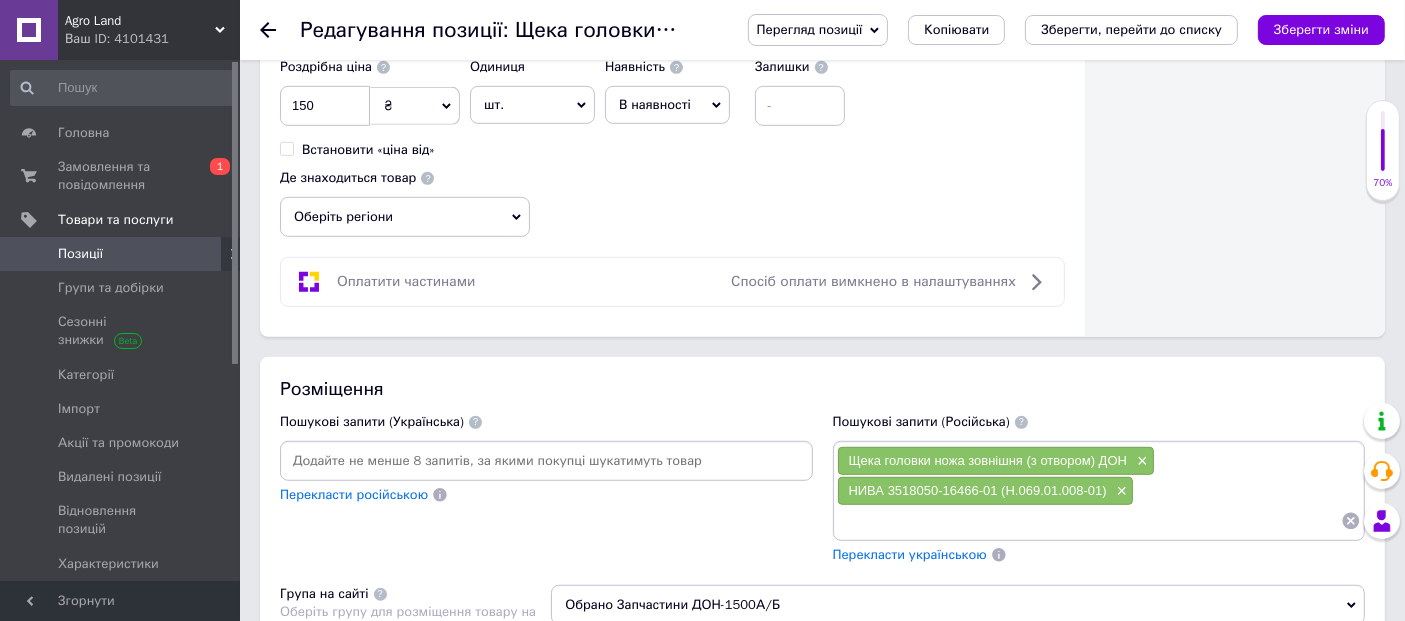 click at bounding box center [546, 461] 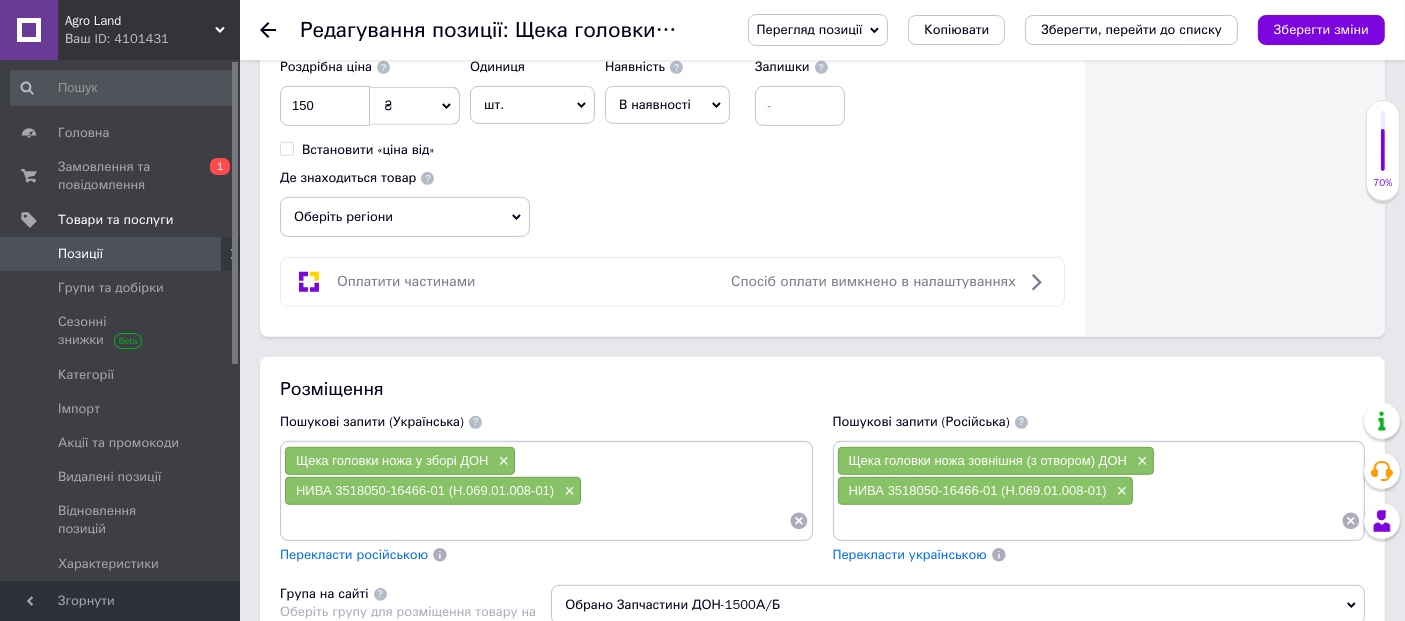 click 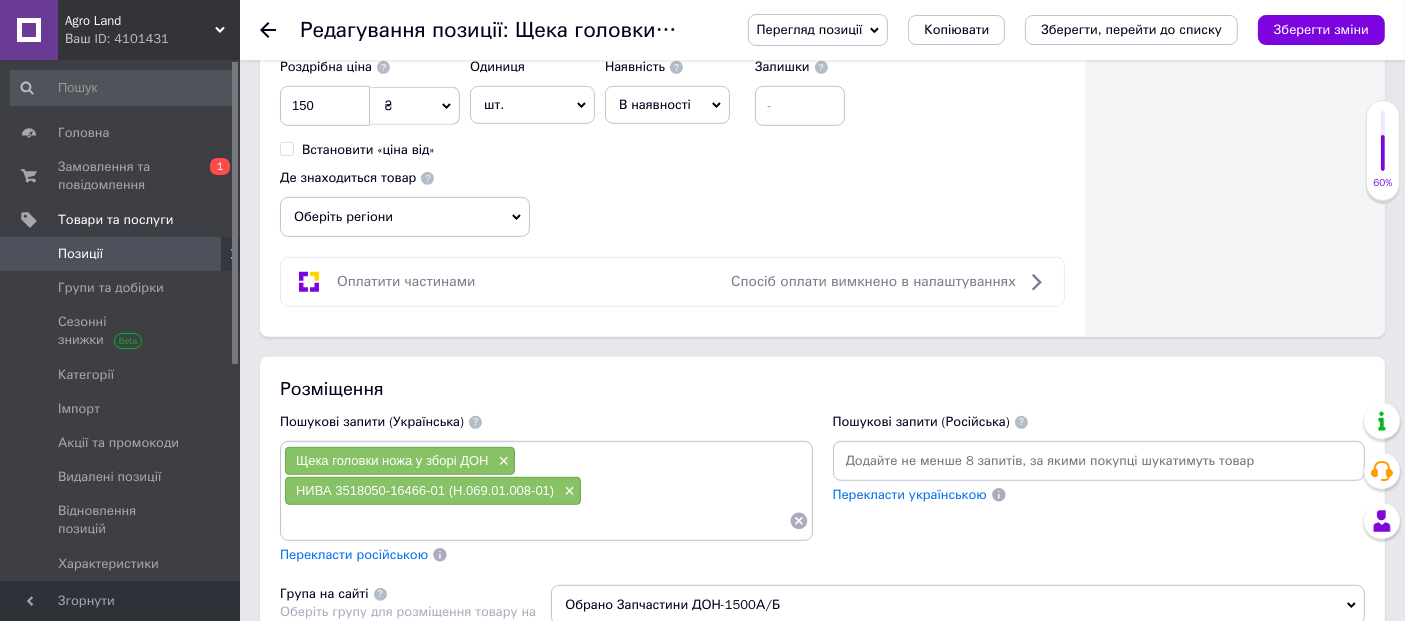 click at bounding box center (1099, 461) 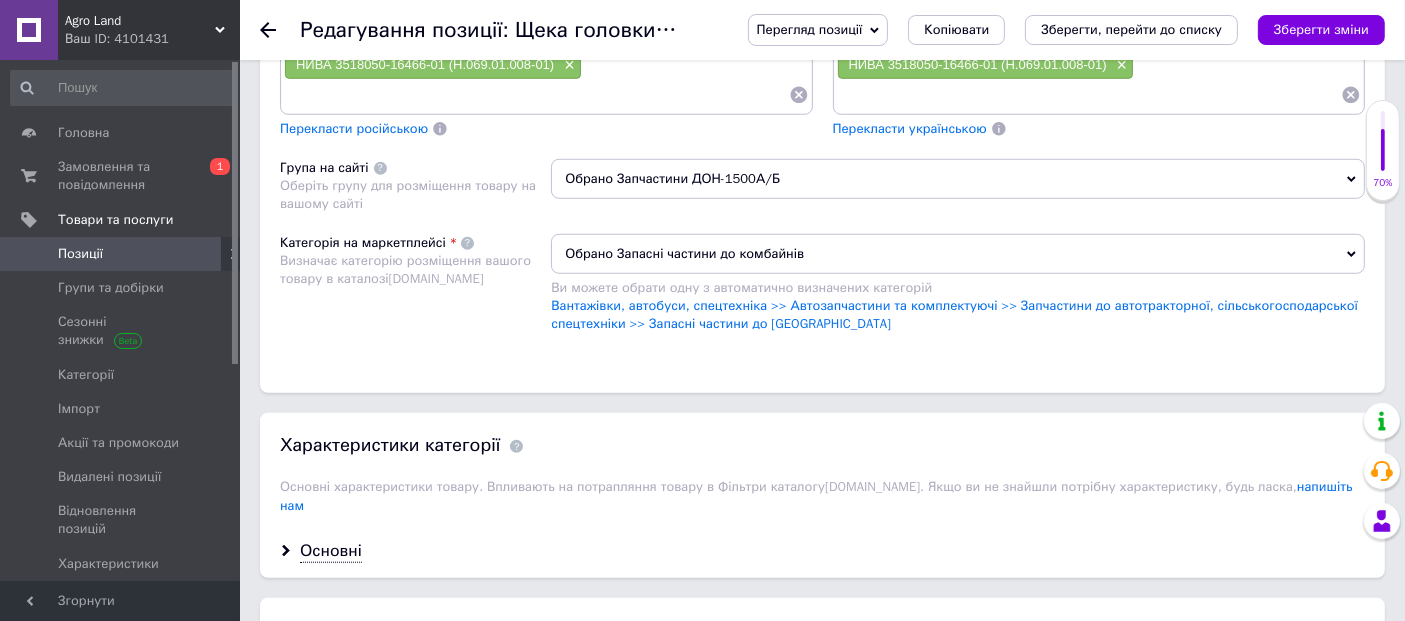 scroll, scrollTop: 1555, scrollLeft: 0, axis: vertical 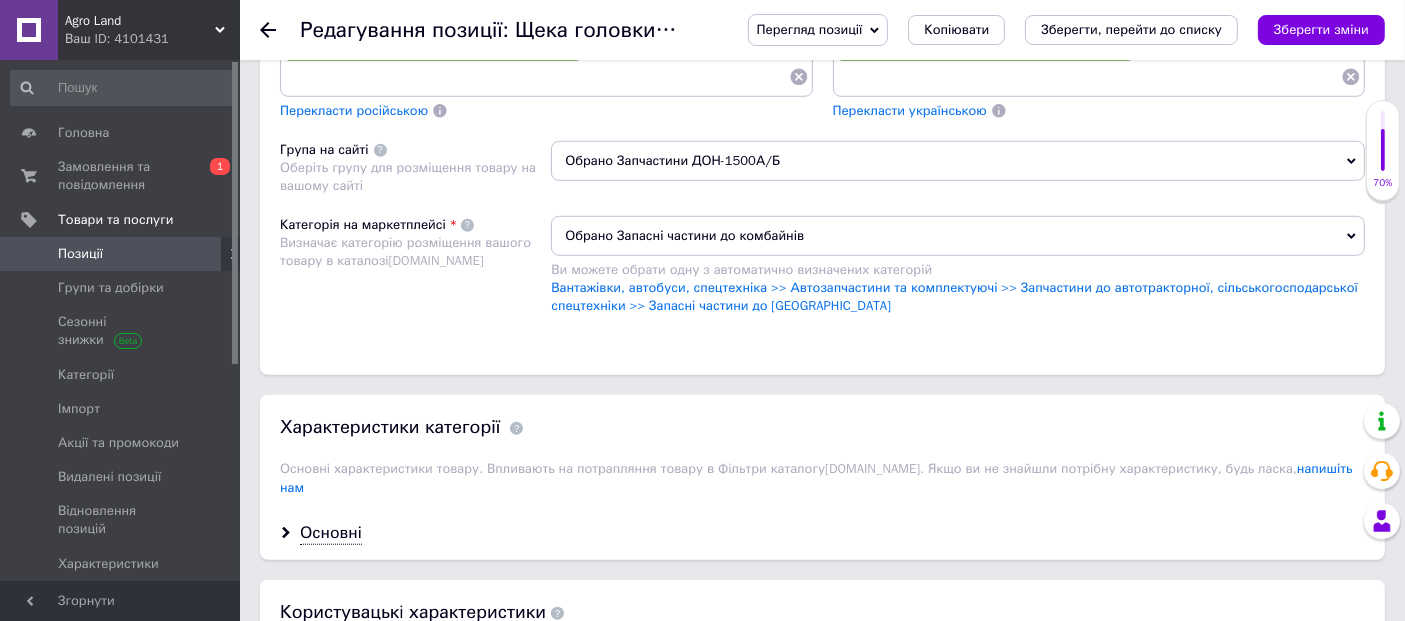 click on "Обрано Запасні частини до комбайнів" at bounding box center (958, 236) 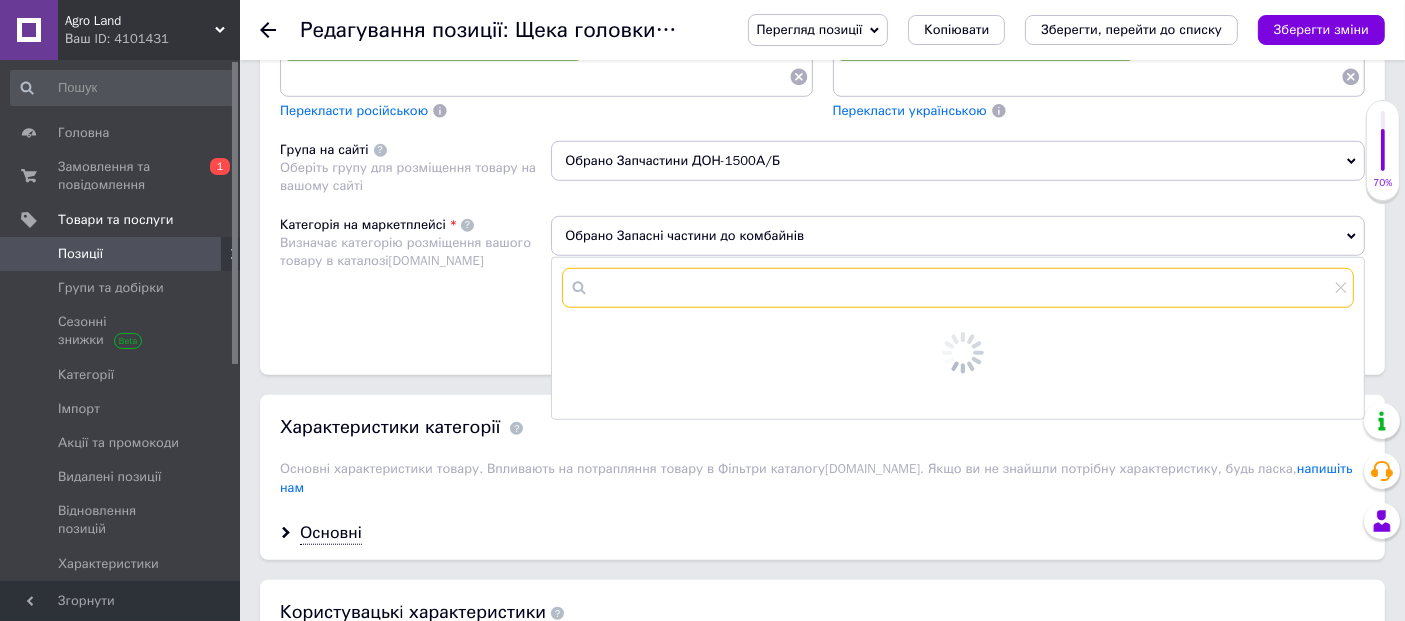 click at bounding box center [958, 288] 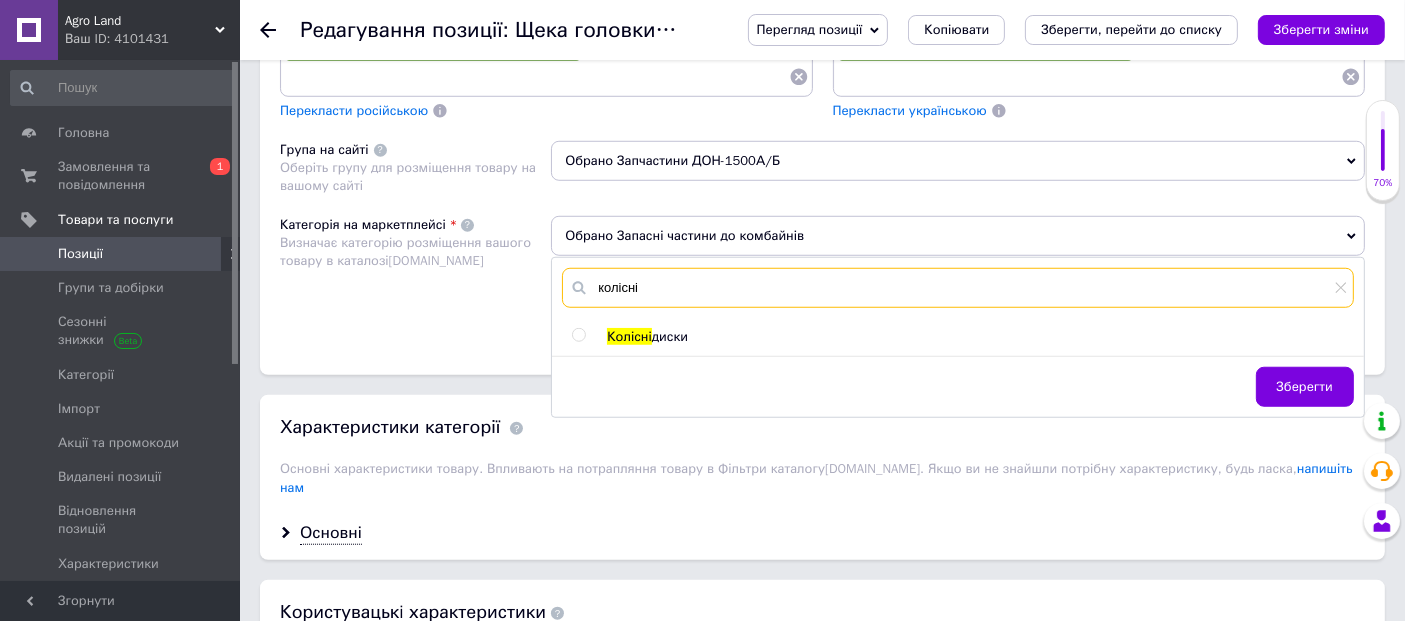 type on "колісні" 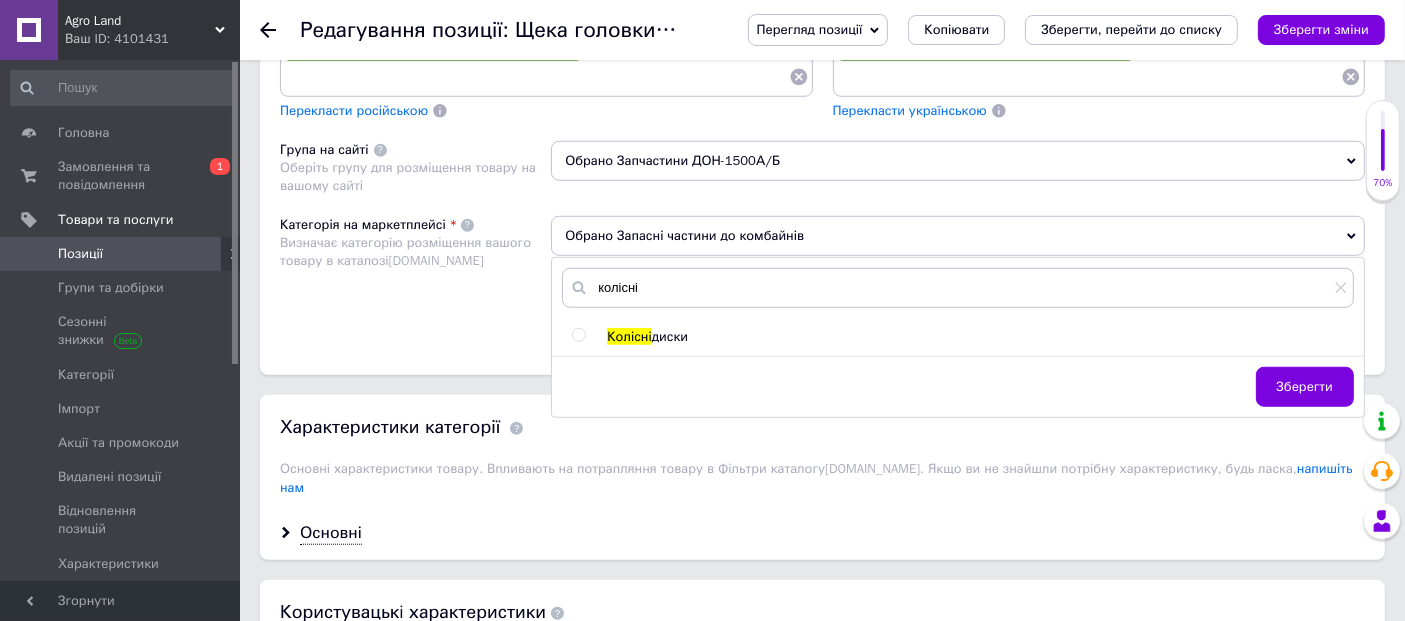 click at bounding box center (579, 335) 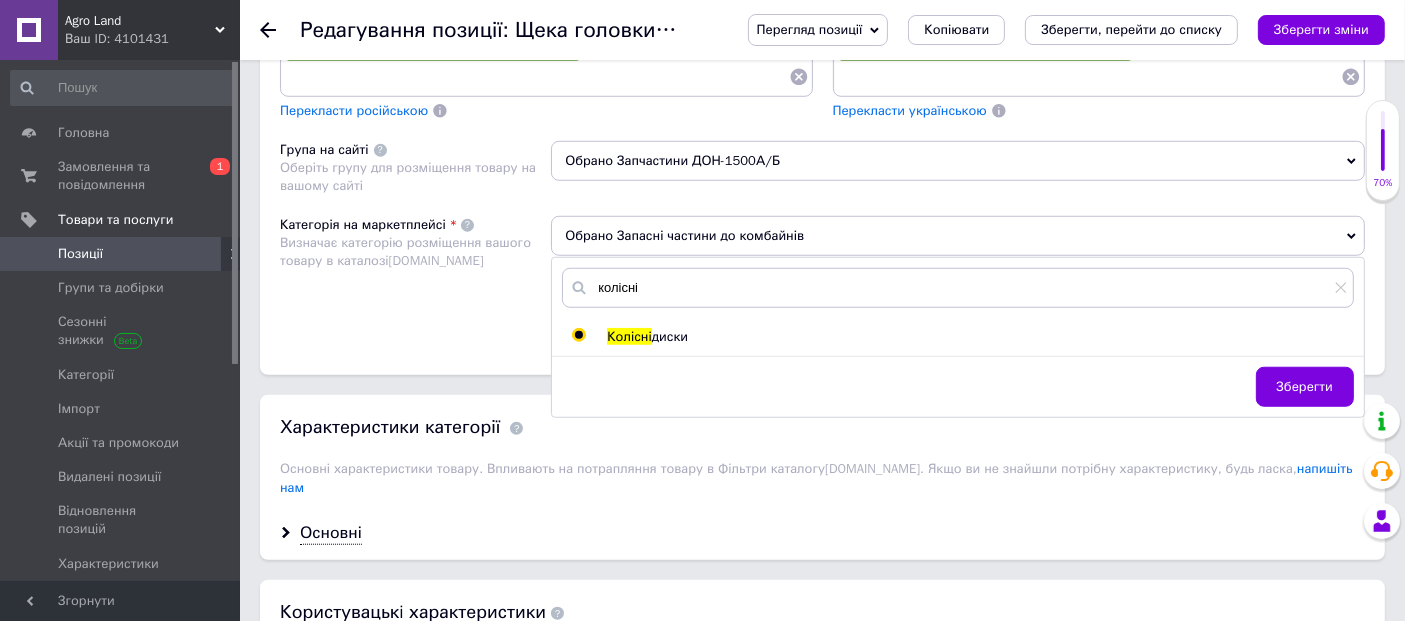 radio on "true" 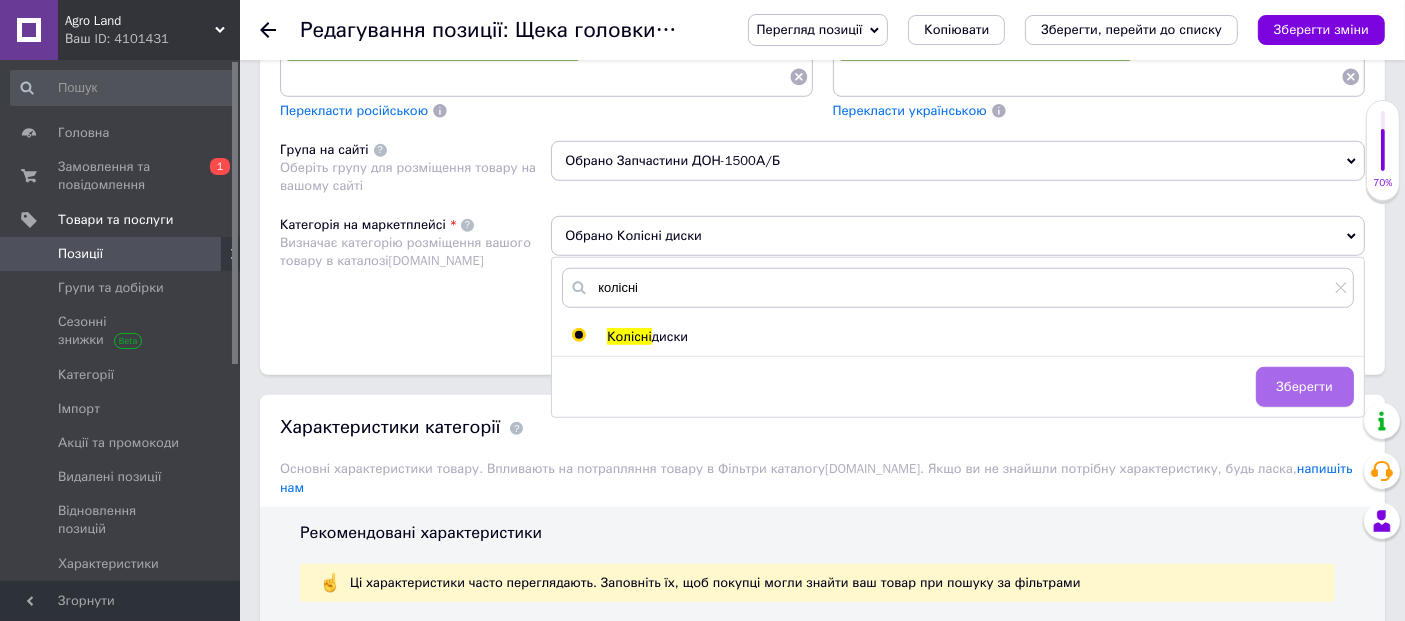 click on "Зберегти" at bounding box center (1305, 387) 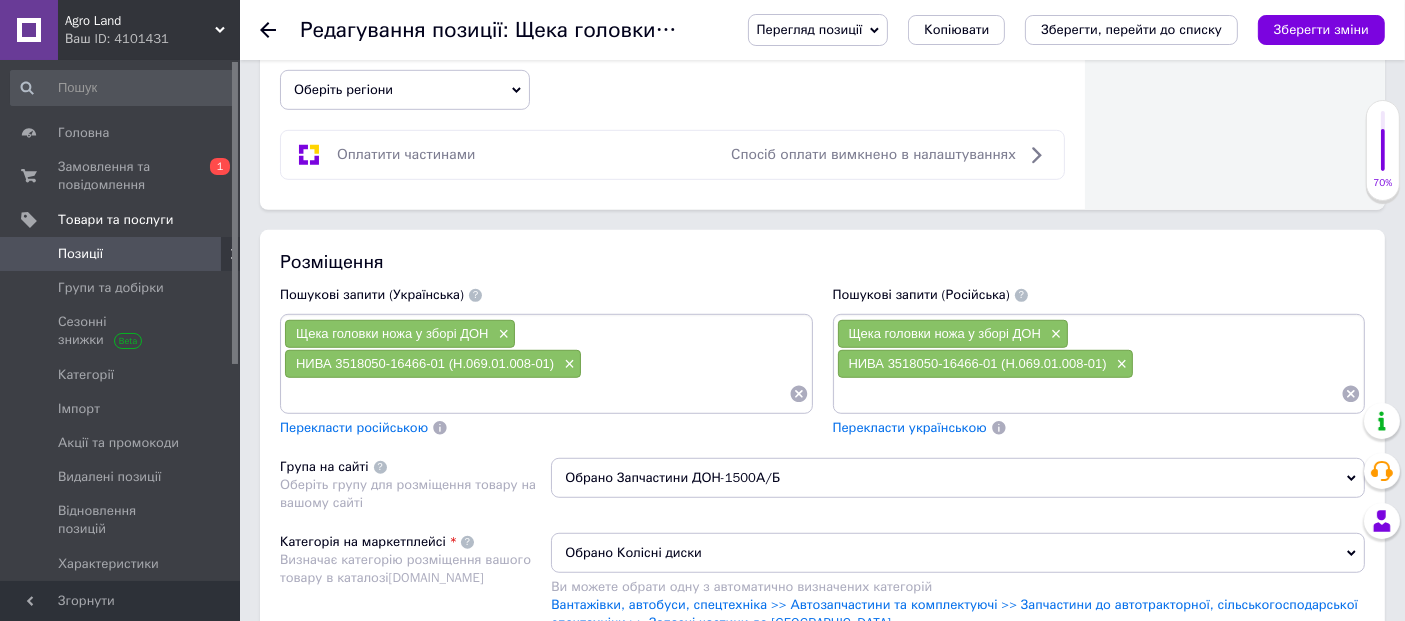 scroll, scrollTop: 1000, scrollLeft: 0, axis: vertical 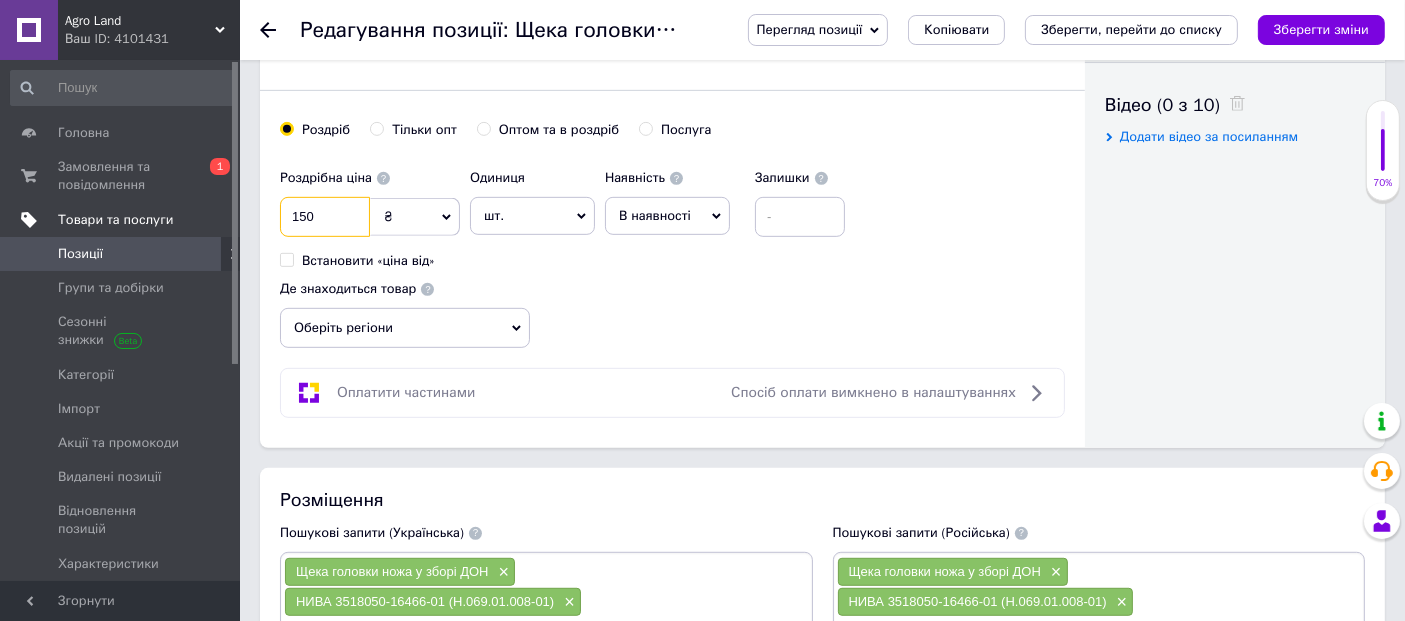 drag, startPoint x: 318, startPoint y: 218, endPoint x: 214, endPoint y: 232, distance: 104.93808 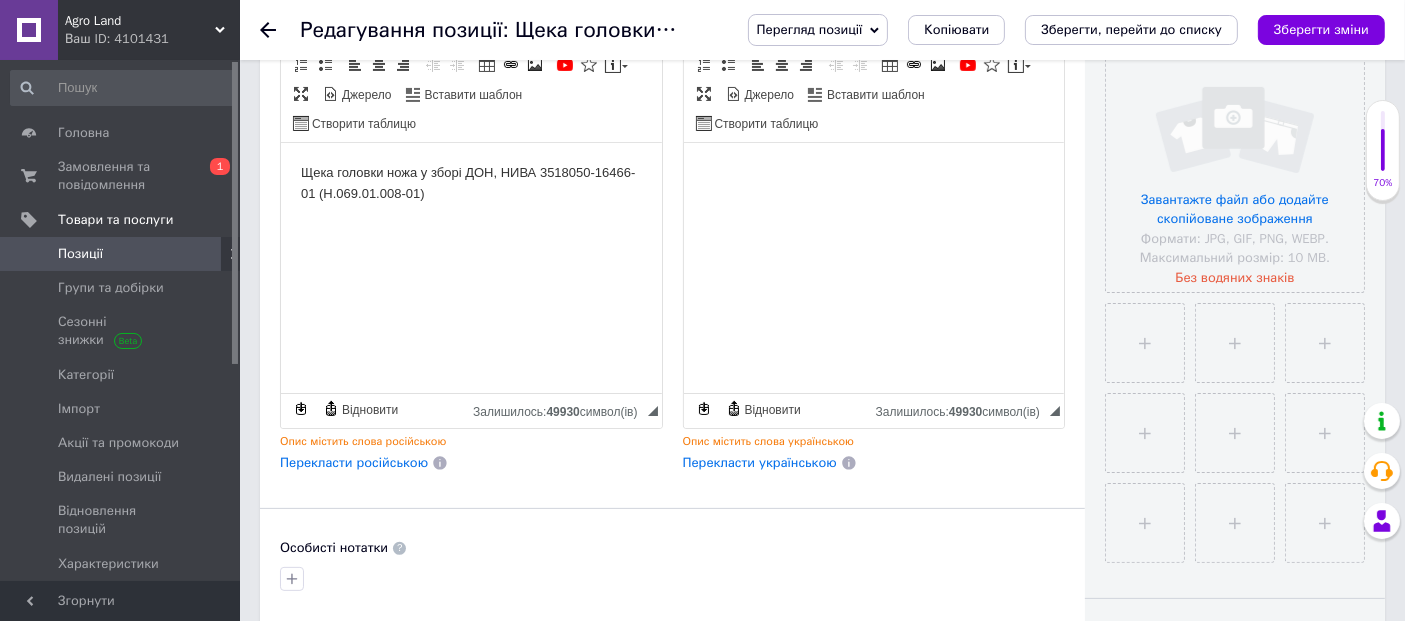 scroll, scrollTop: 444, scrollLeft: 0, axis: vertical 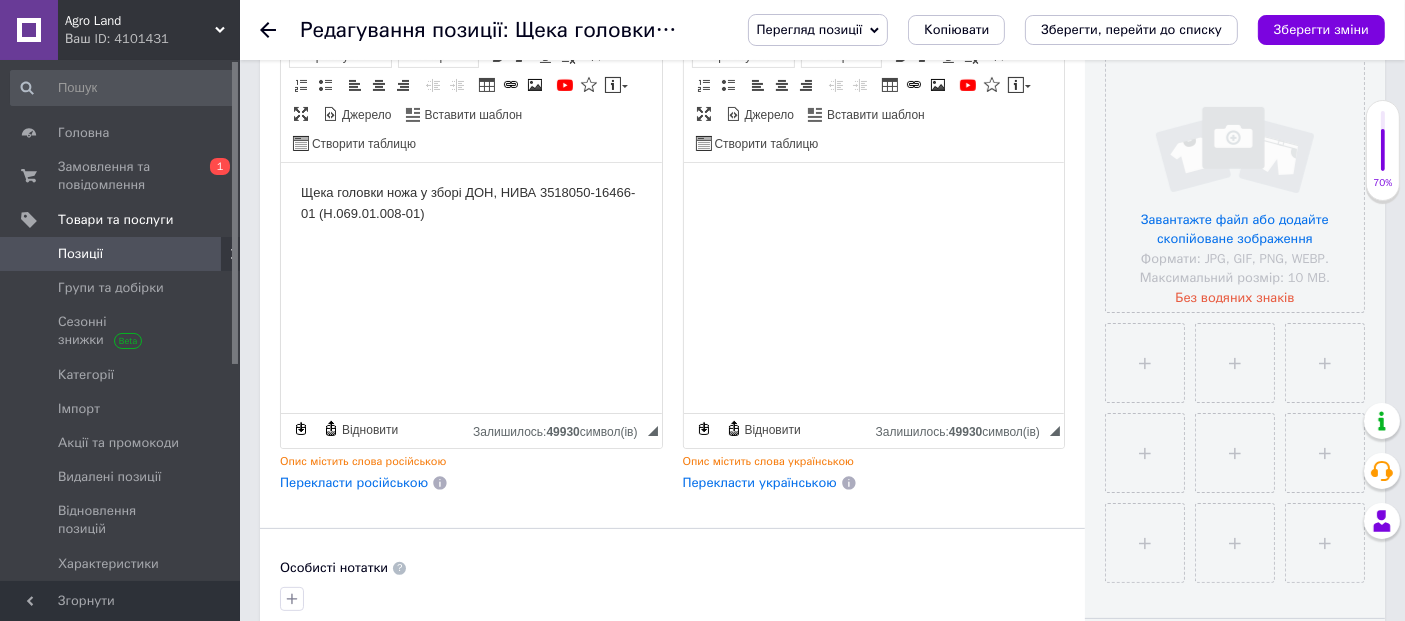 type on "450" 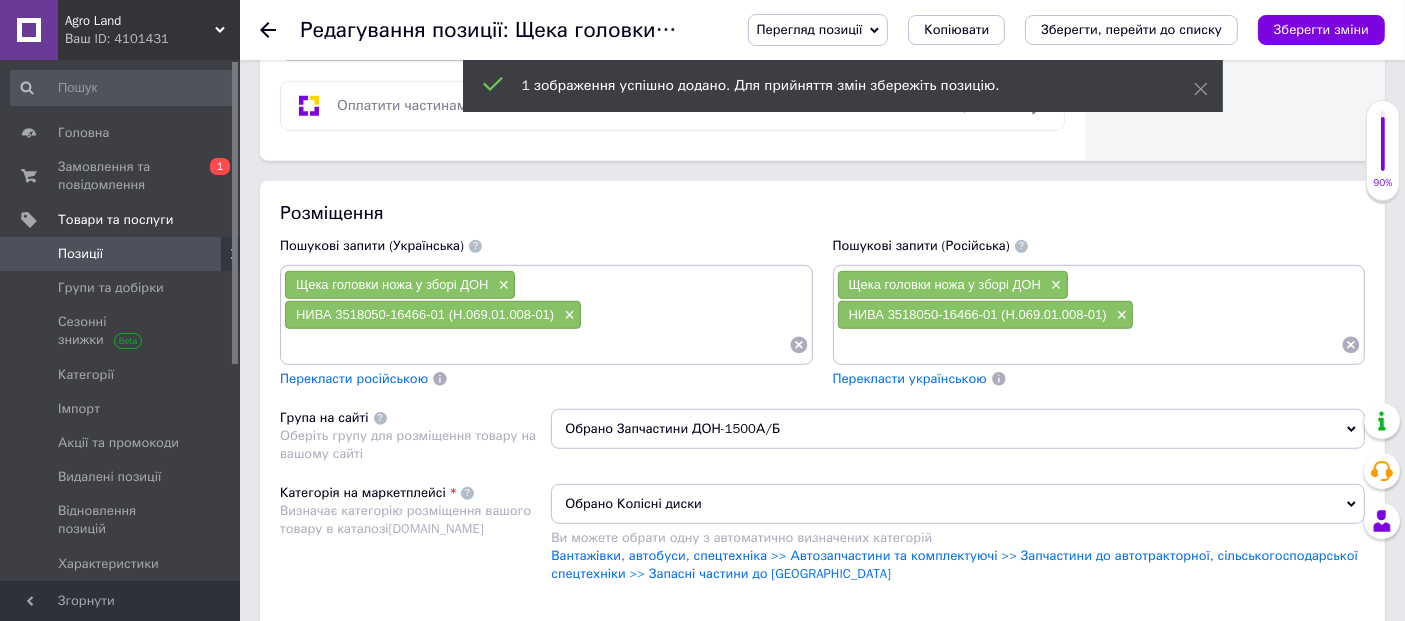 scroll, scrollTop: 1333, scrollLeft: 0, axis: vertical 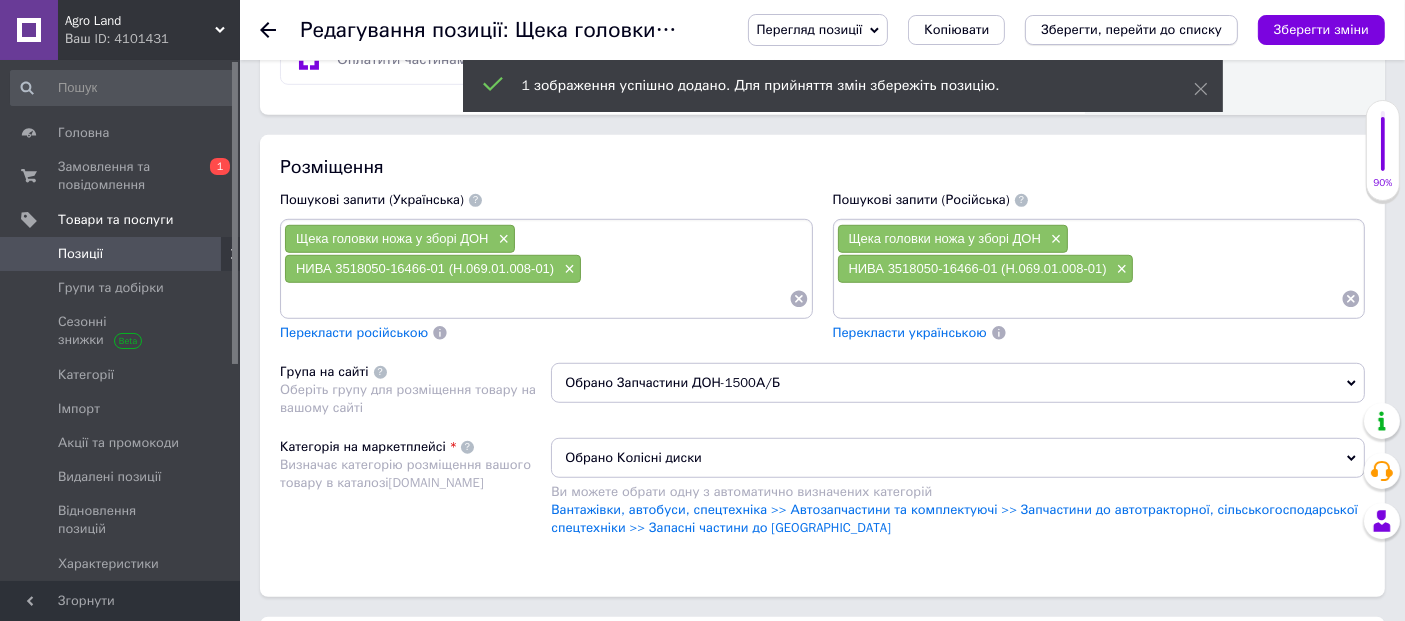 click on "Зберегти, перейти до списку" at bounding box center [1131, 29] 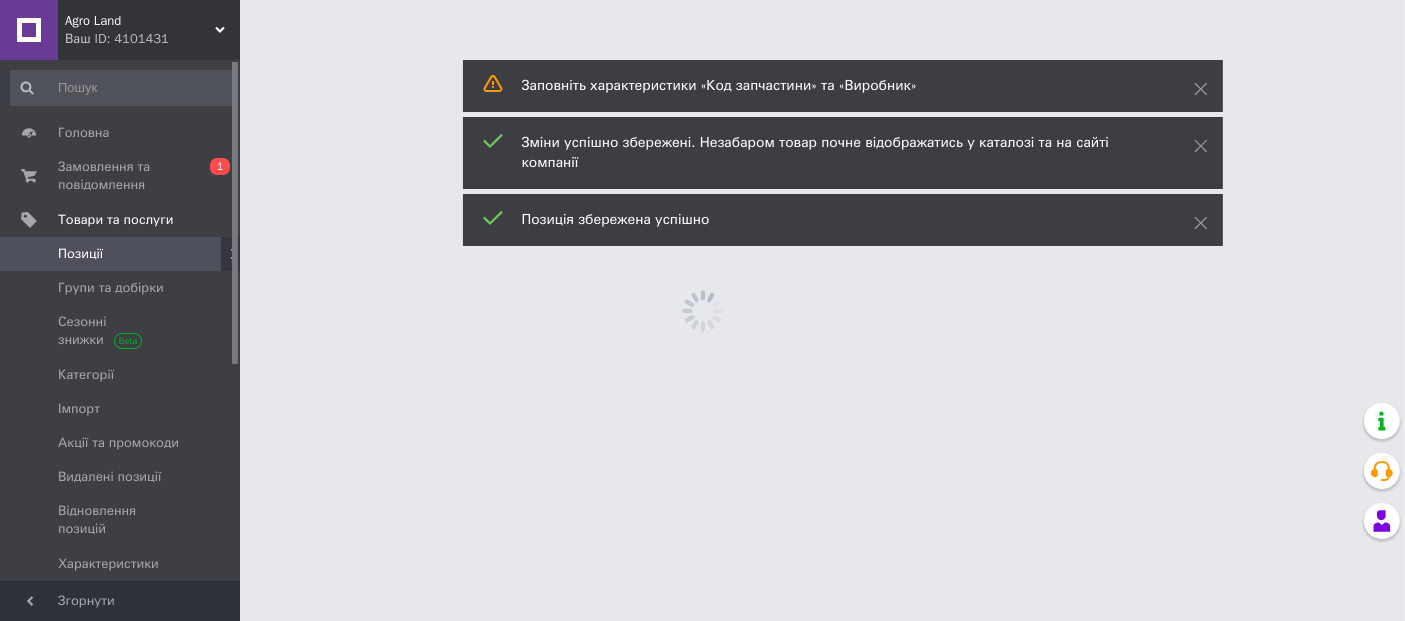 scroll, scrollTop: 0, scrollLeft: 0, axis: both 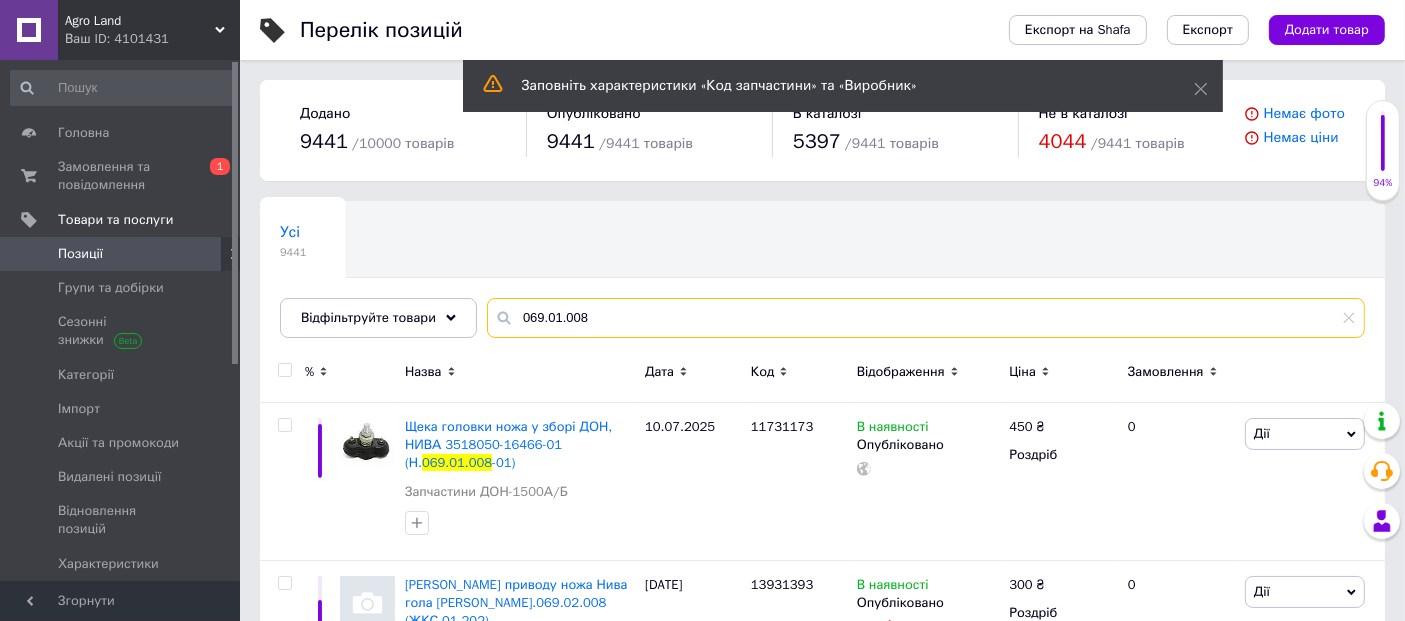 drag, startPoint x: 651, startPoint y: 315, endPoint x: 460, endPoint y: 337, distance: 192.26285 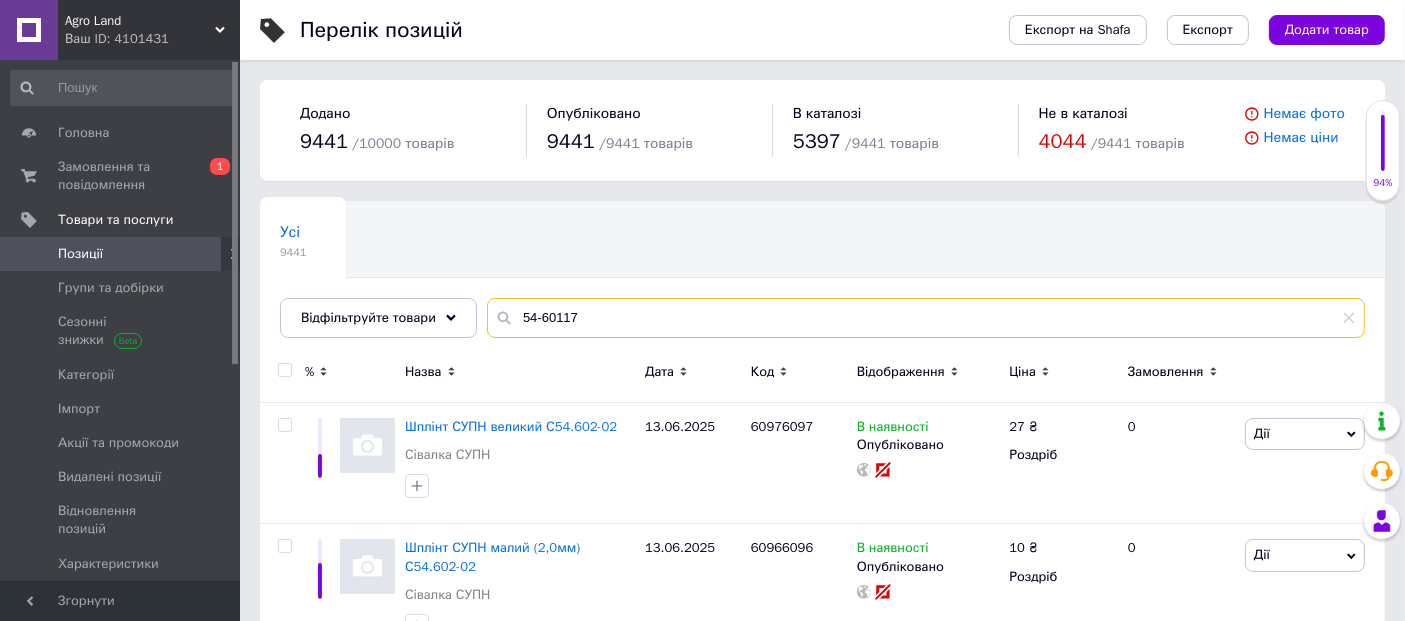 click on "54-60117" at bounding box center (926, 318) 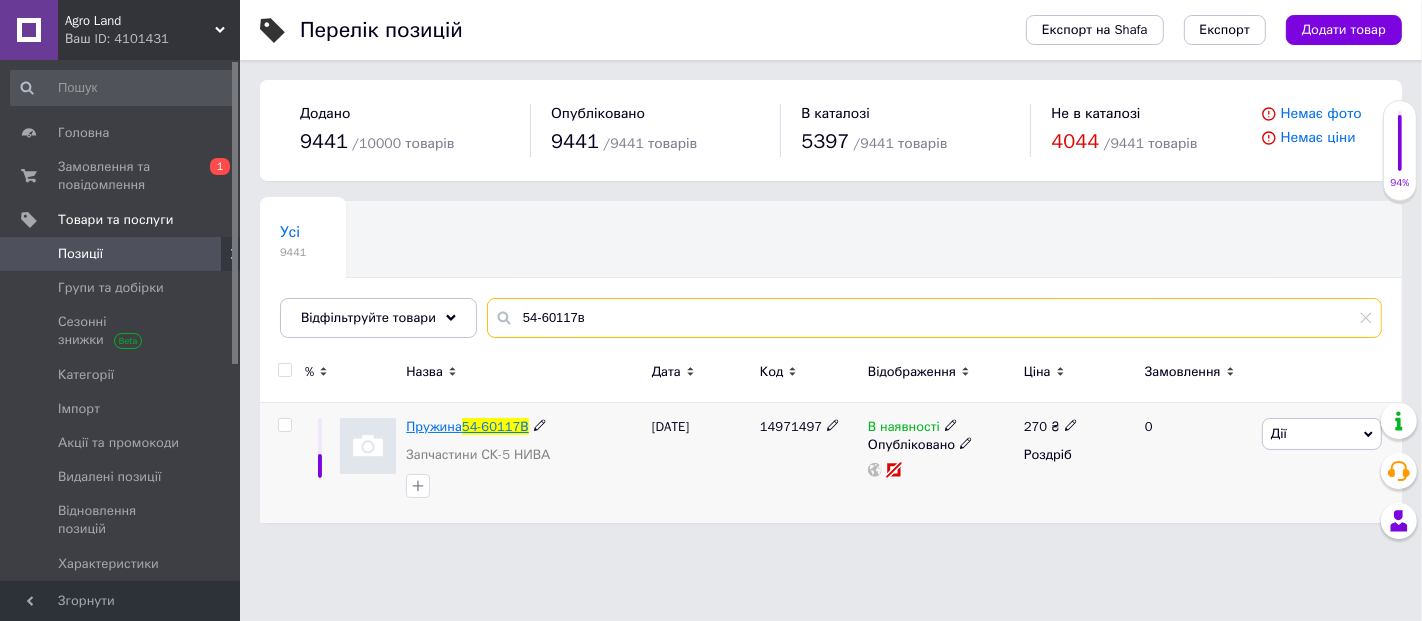 type on "54-60117в" 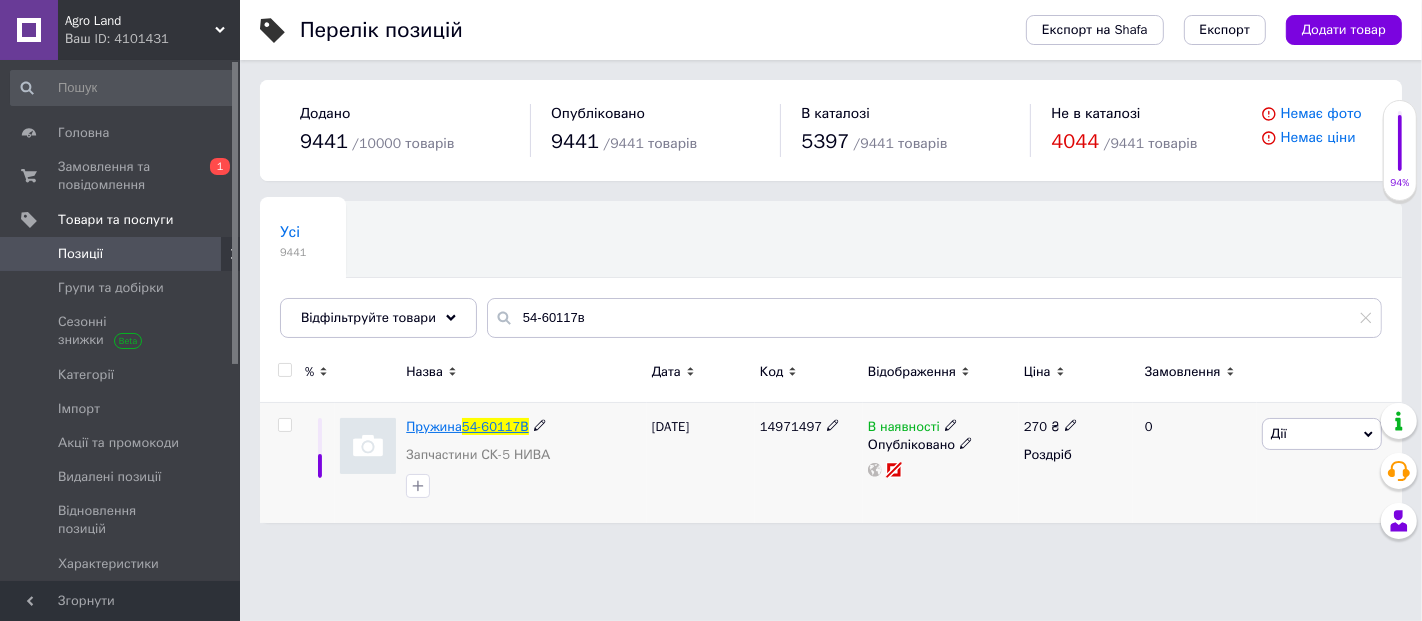 click on "Пружина" at bounding box center (434, 426) 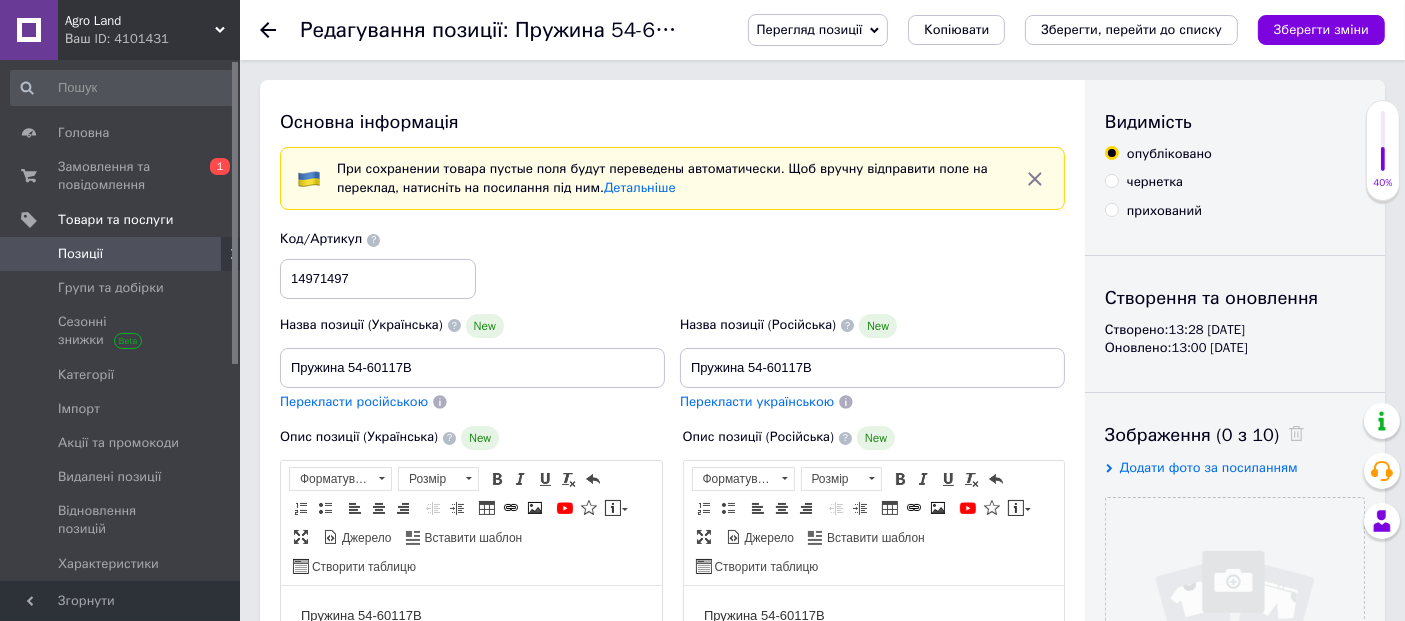 scroll, scrollTop: 0, scrollLeft: 0, axis: both 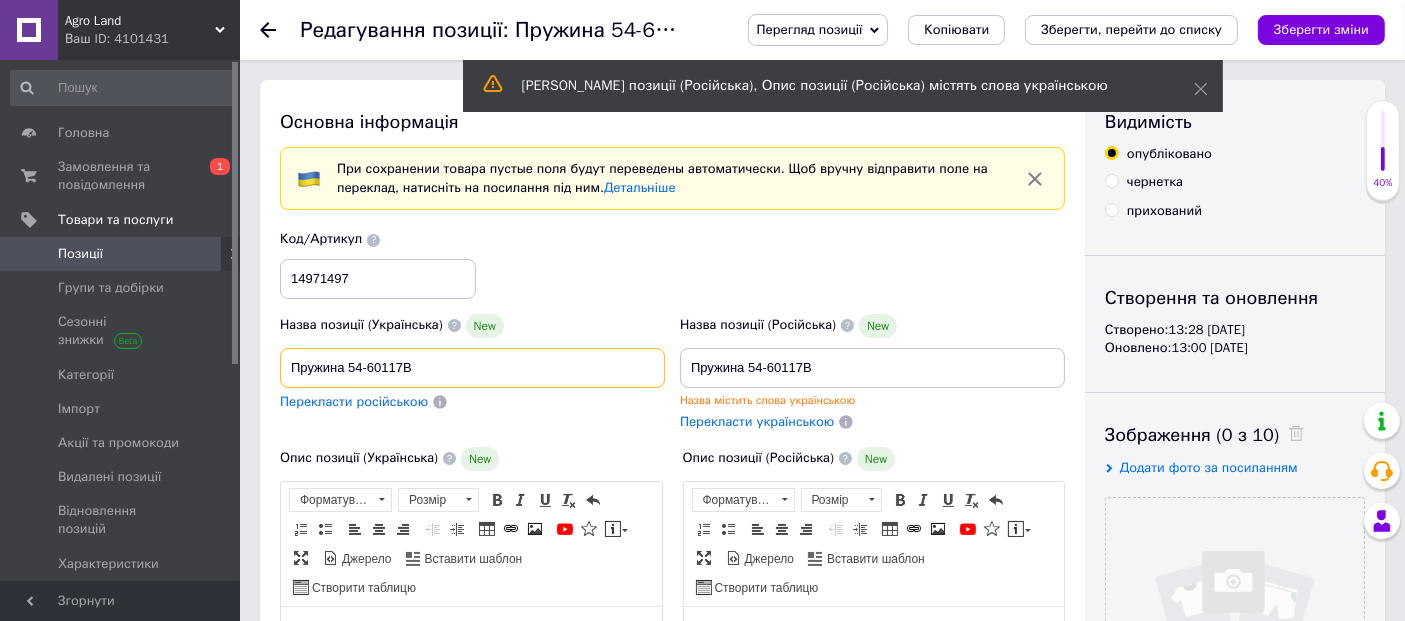 drag, startPoint x: 345, startPoint y: 357, endPoint x: 415, endPoint y: 377, distance: 72.8011 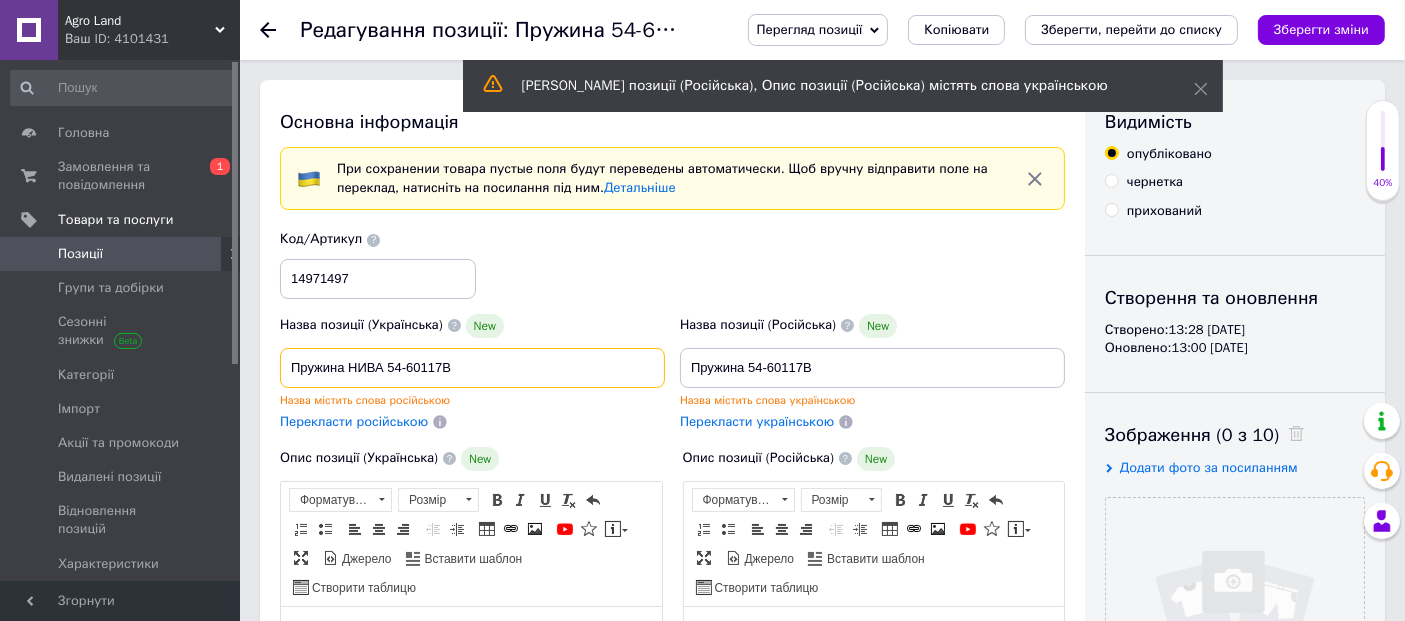 drag, startPoint x: 485, startPoint y: 362, endPoint x: 387, endPoint y: 371, distance: 98.4124 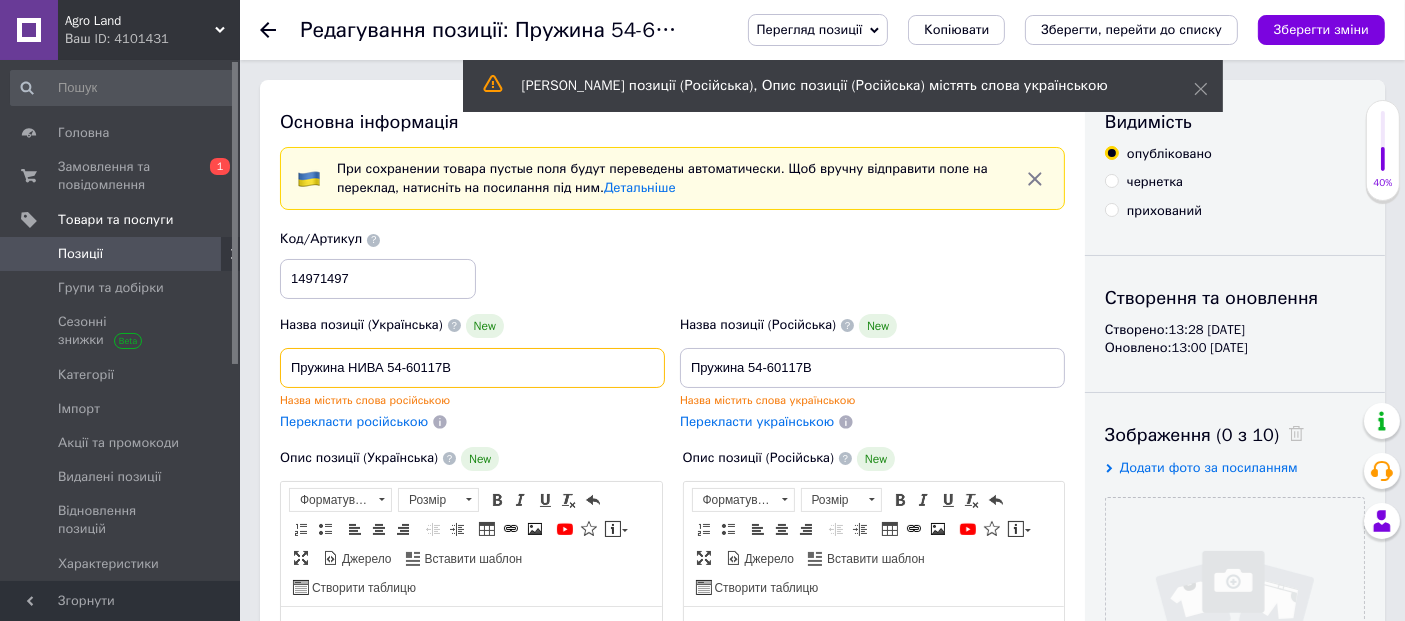 click on "Пружина НИВА 54-60117В" at bounding box center (472, 368) 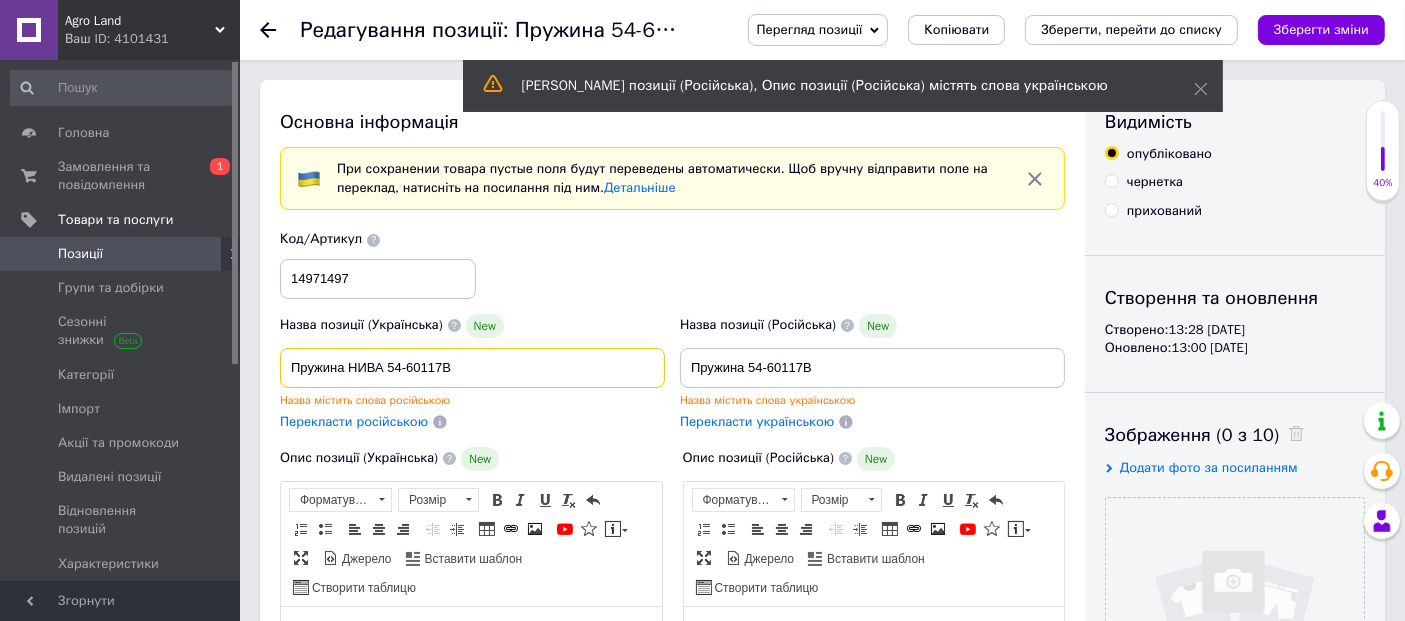 type on "Пружина НИВА 54-60117В" 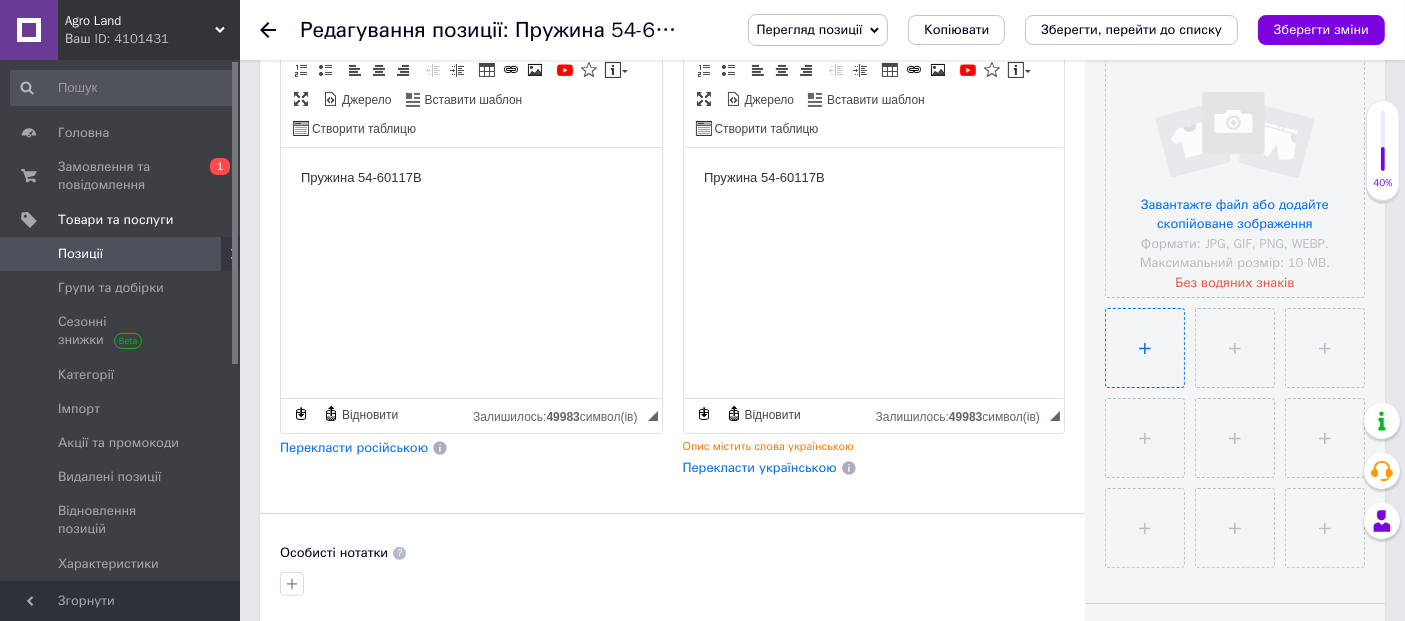 scroll, scrollTop: 333, scrollLeft: 0, axis: vertical 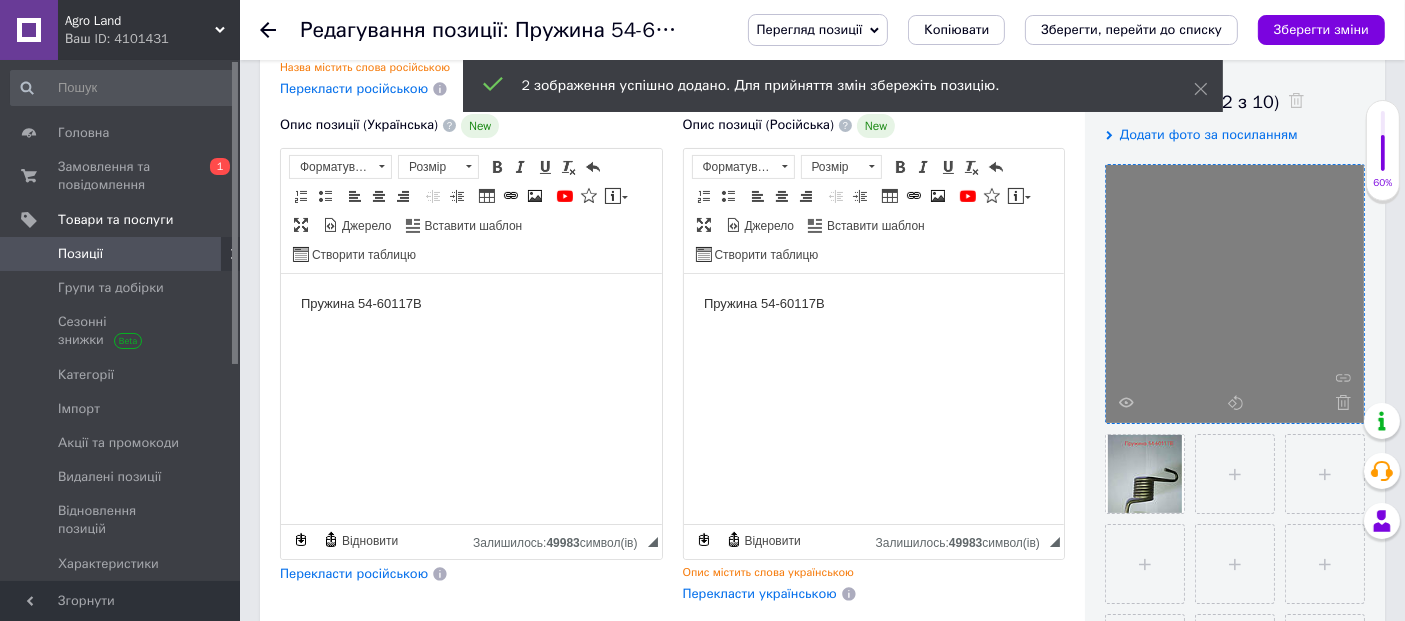 drag, startPoint x: 1337, startPoint y: 399, endPoint x: 1350, endPoint y: 398, distance: 13.038404 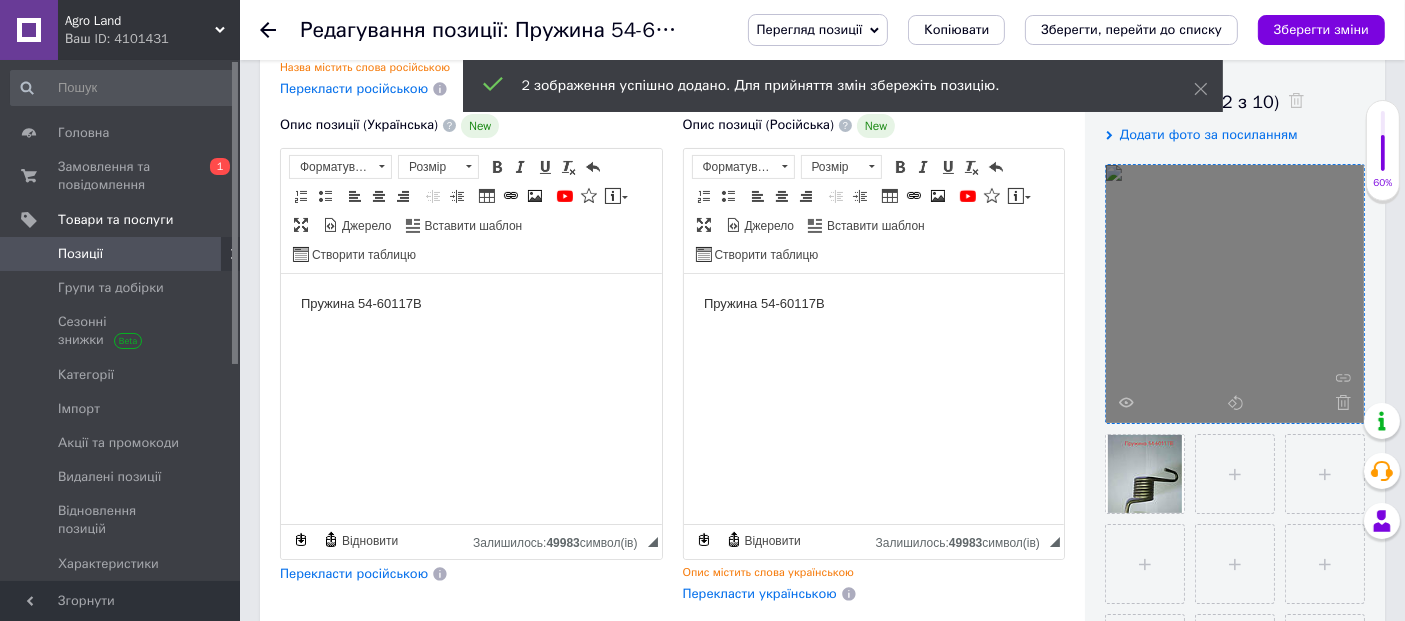 click 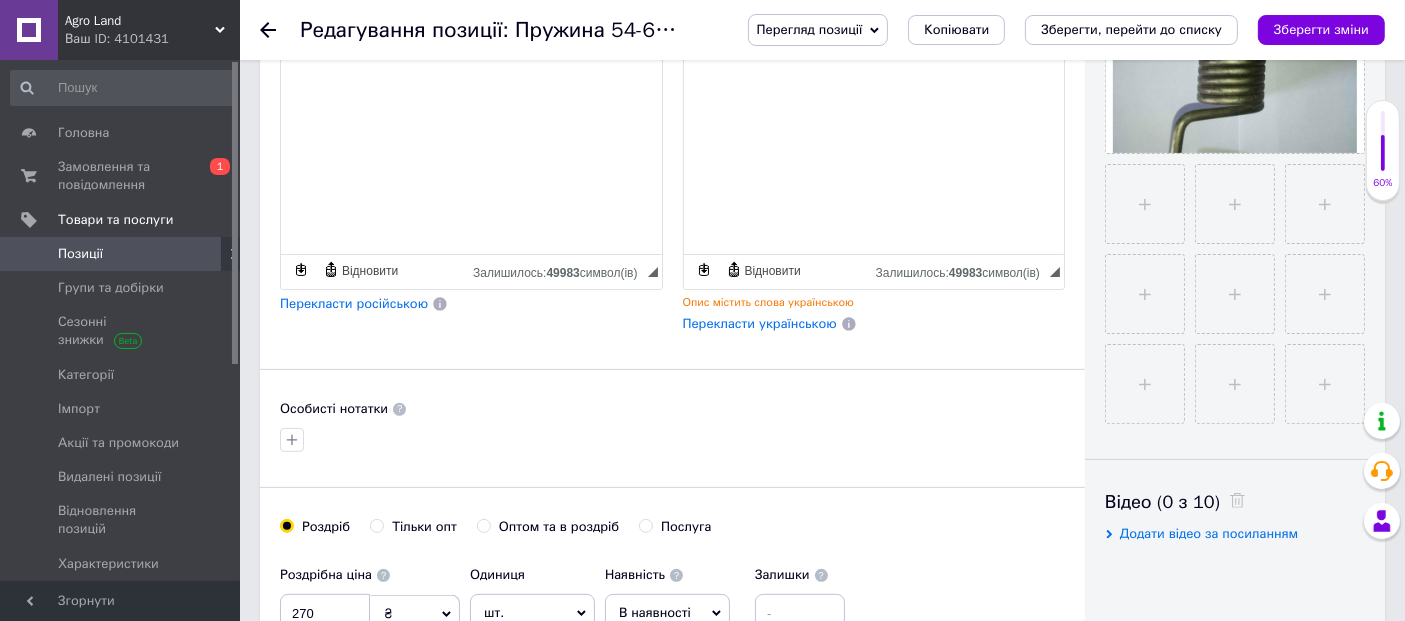 scroll, scrollTop: 666, scrollLeft: 0, axis: vertical 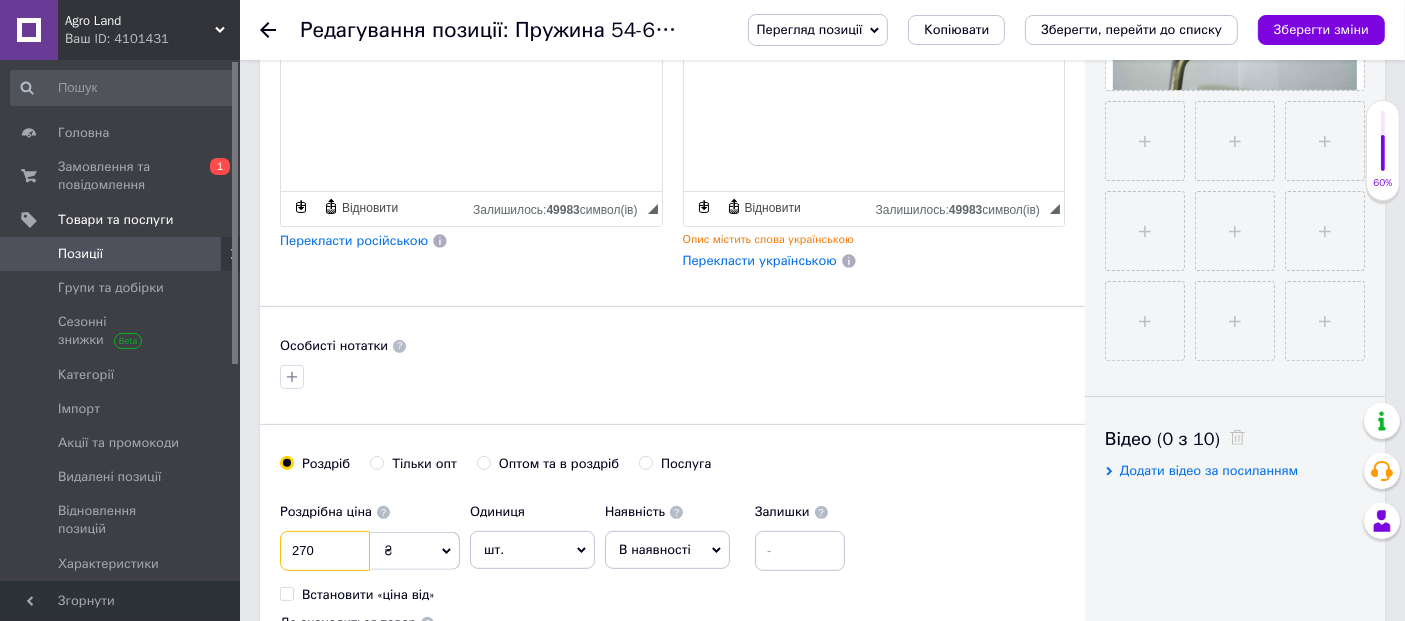drag, startPoint x: 340, startPoint y: 547, endPoint x: 176, endPoint y: 567, distance: 165.21501 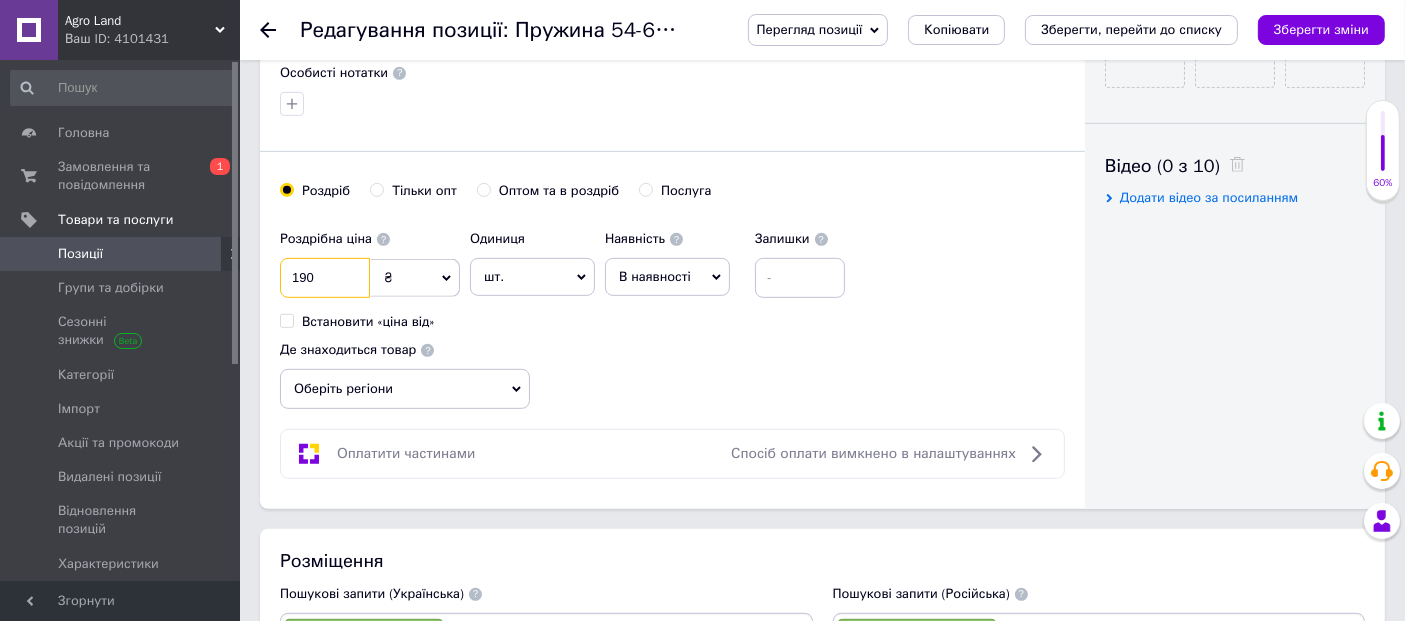 scroll, scrollTop: 1333, scrollLeft: 0, axis: vertical 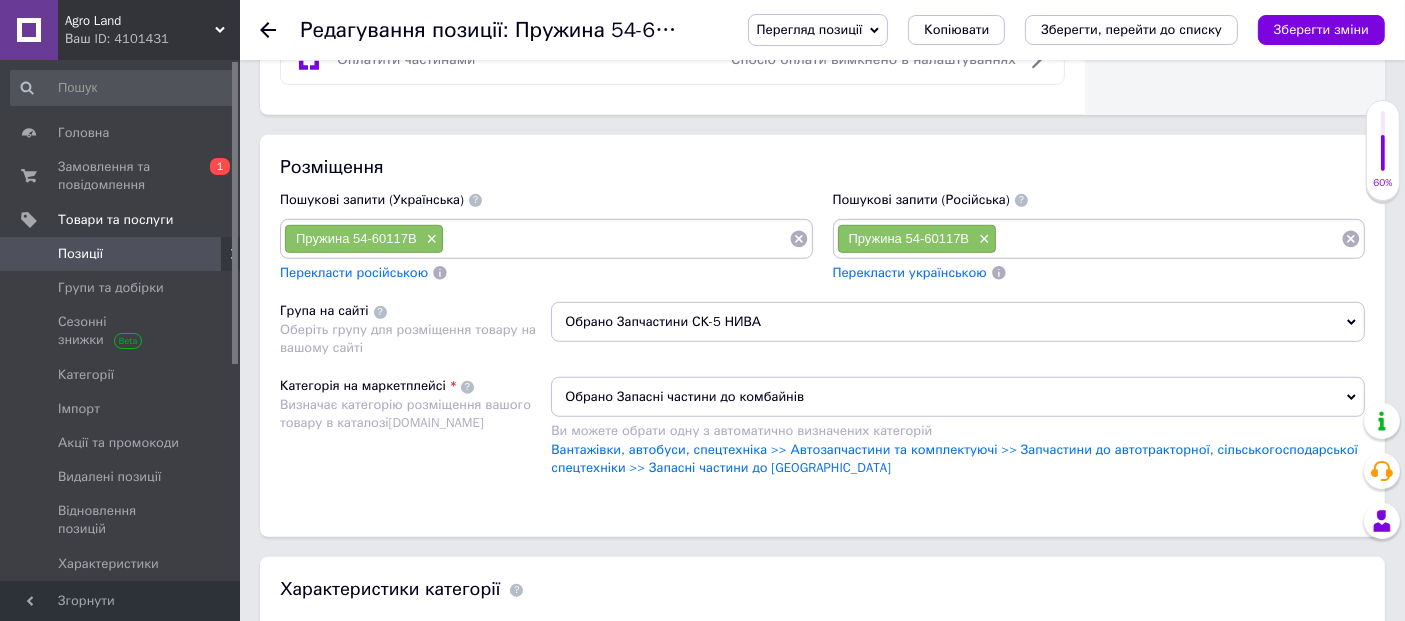 type on "190" 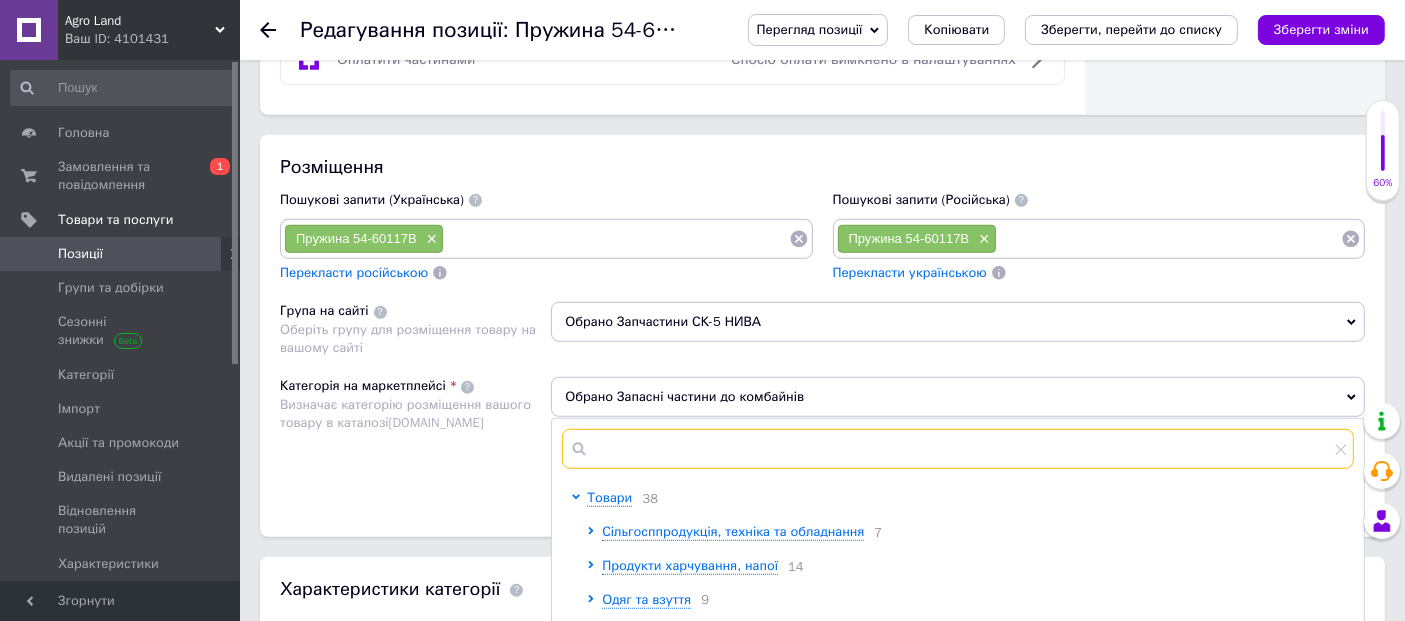 click at bounding box center [958, 449] 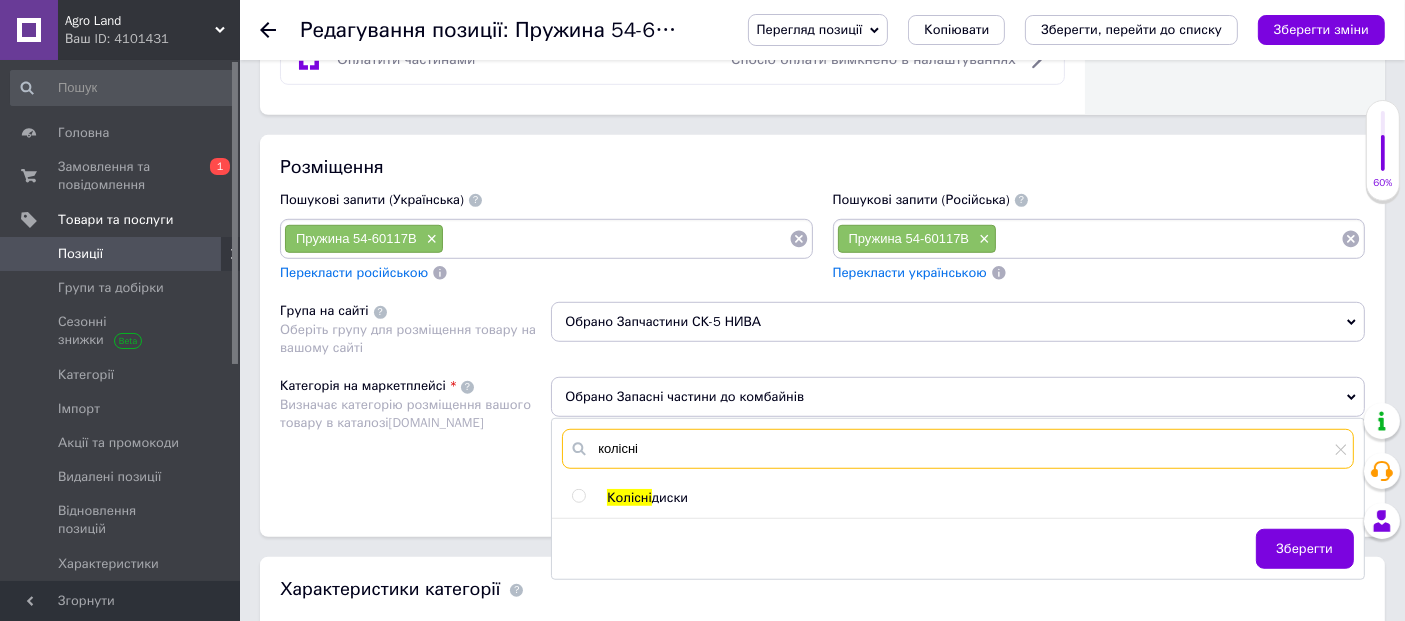 type on "колісні" 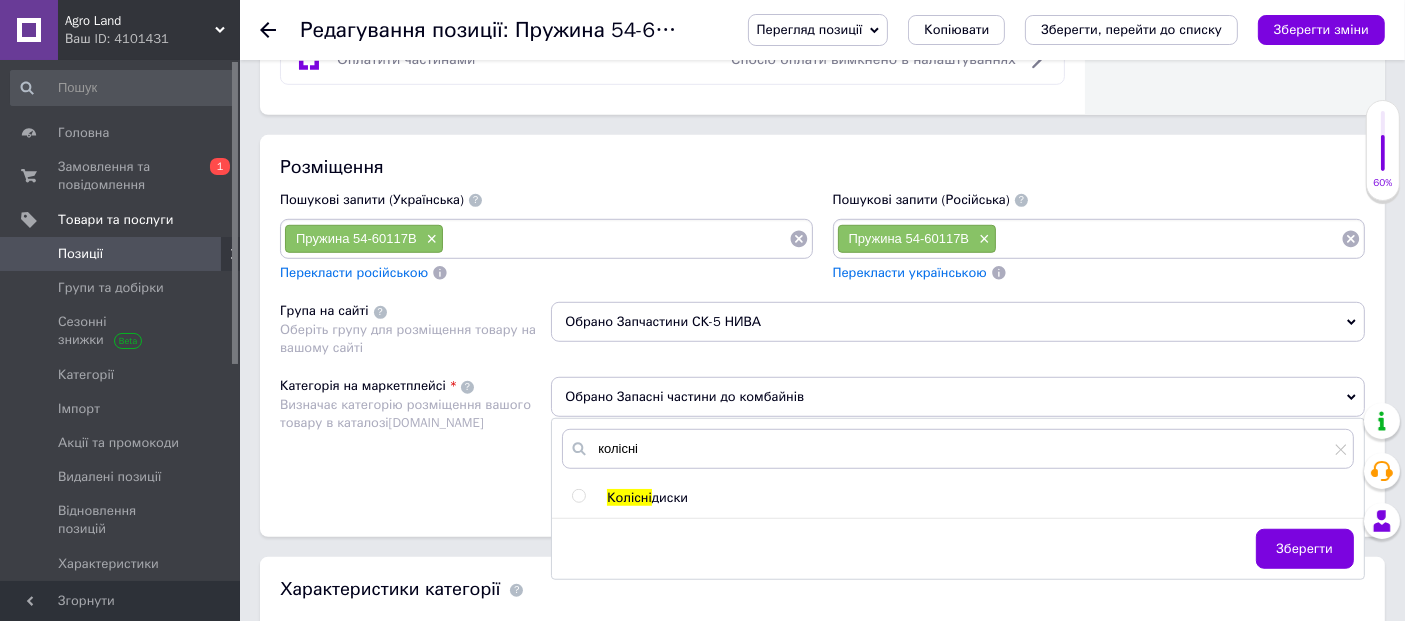 click at bounding box center [578, 496] 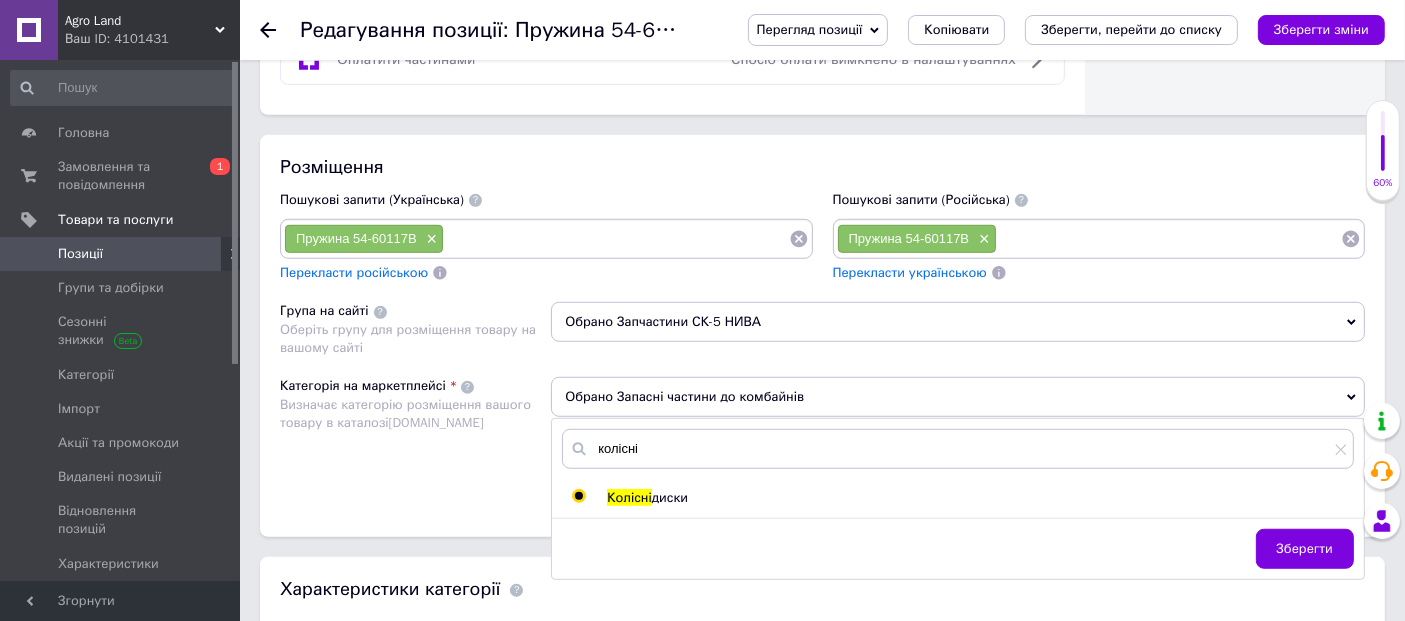 radio on "true" 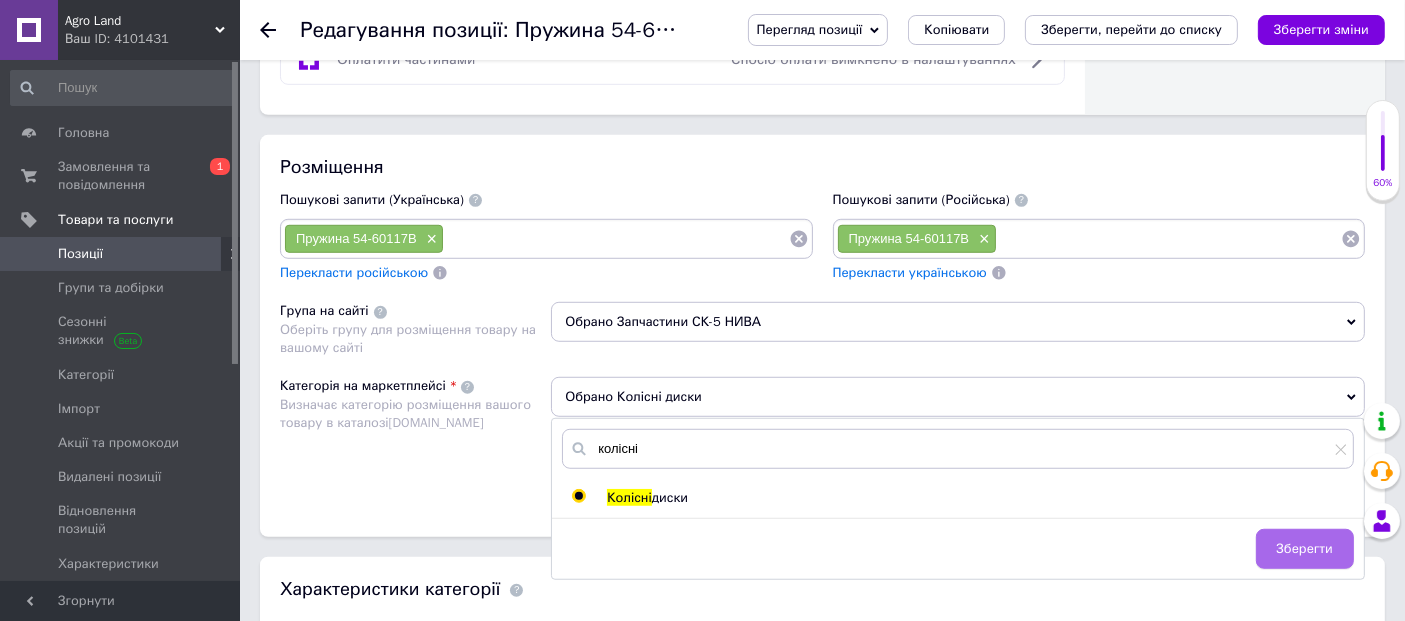 click on "Зберегти" at bounding box center [1305, 549] 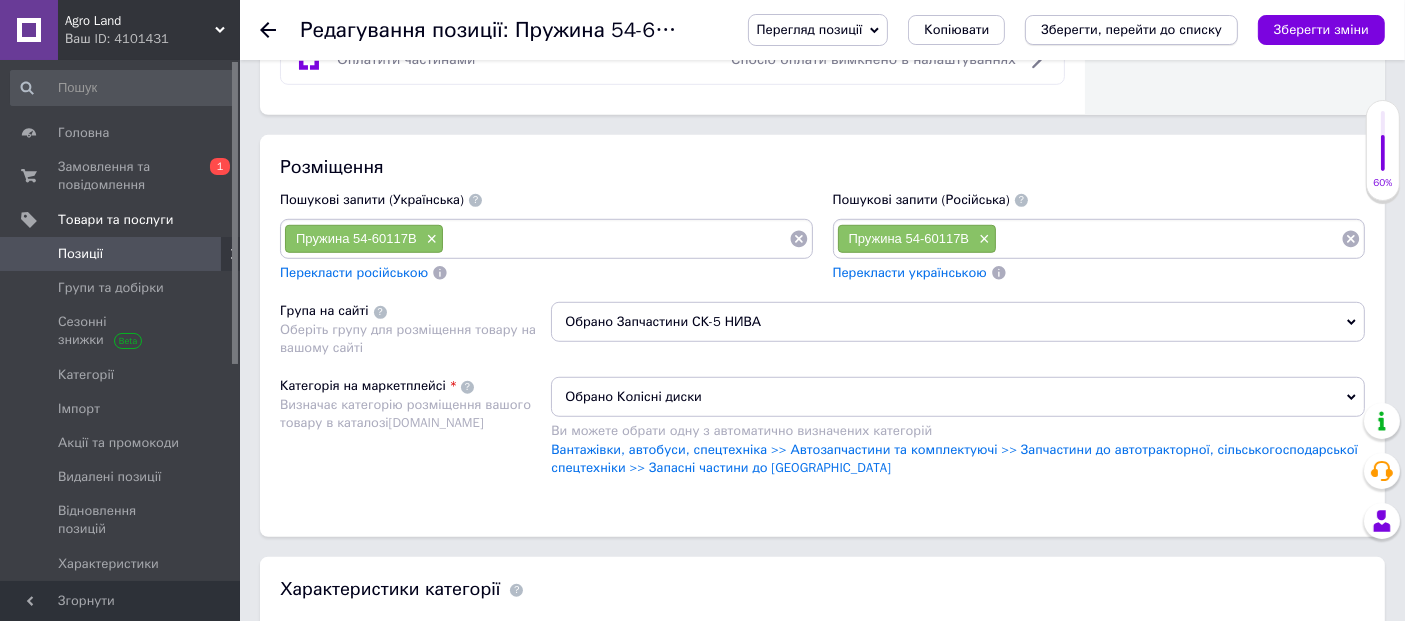 click on "Зберегти, перейти до списку" at bounding box center (1131, 29) 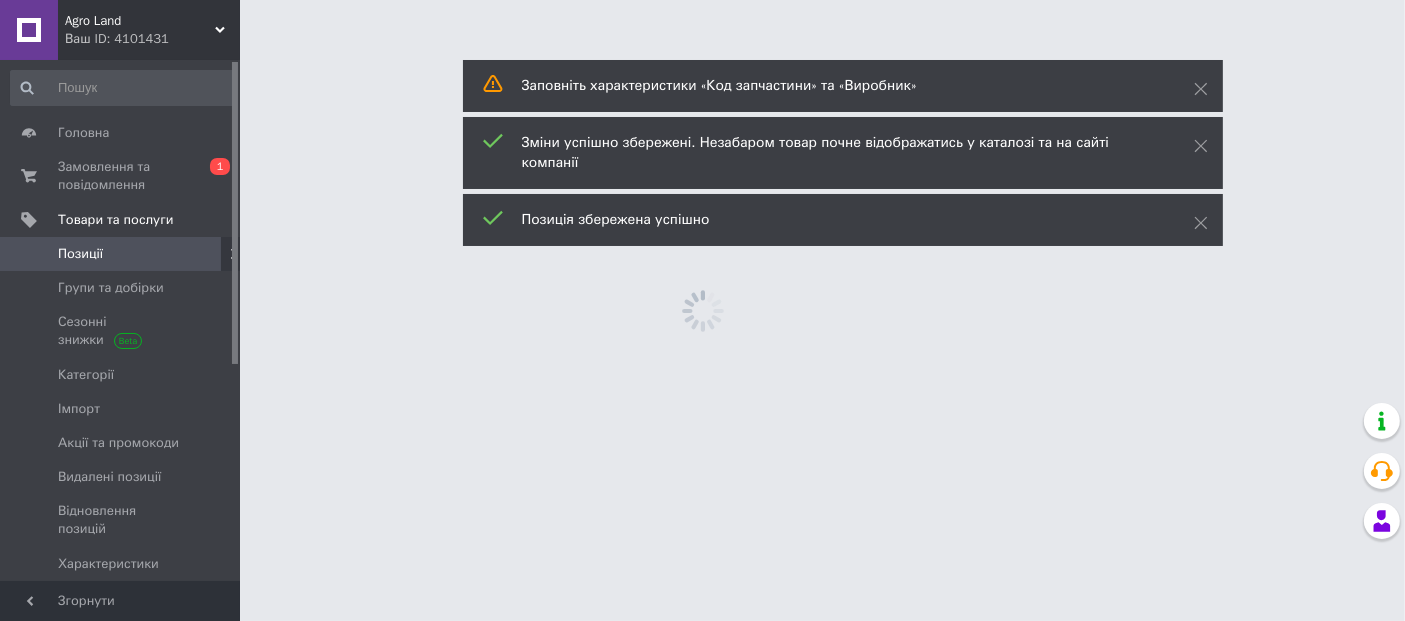 scroll, scrollTop: 0, scrollLeft: 0, axis: both 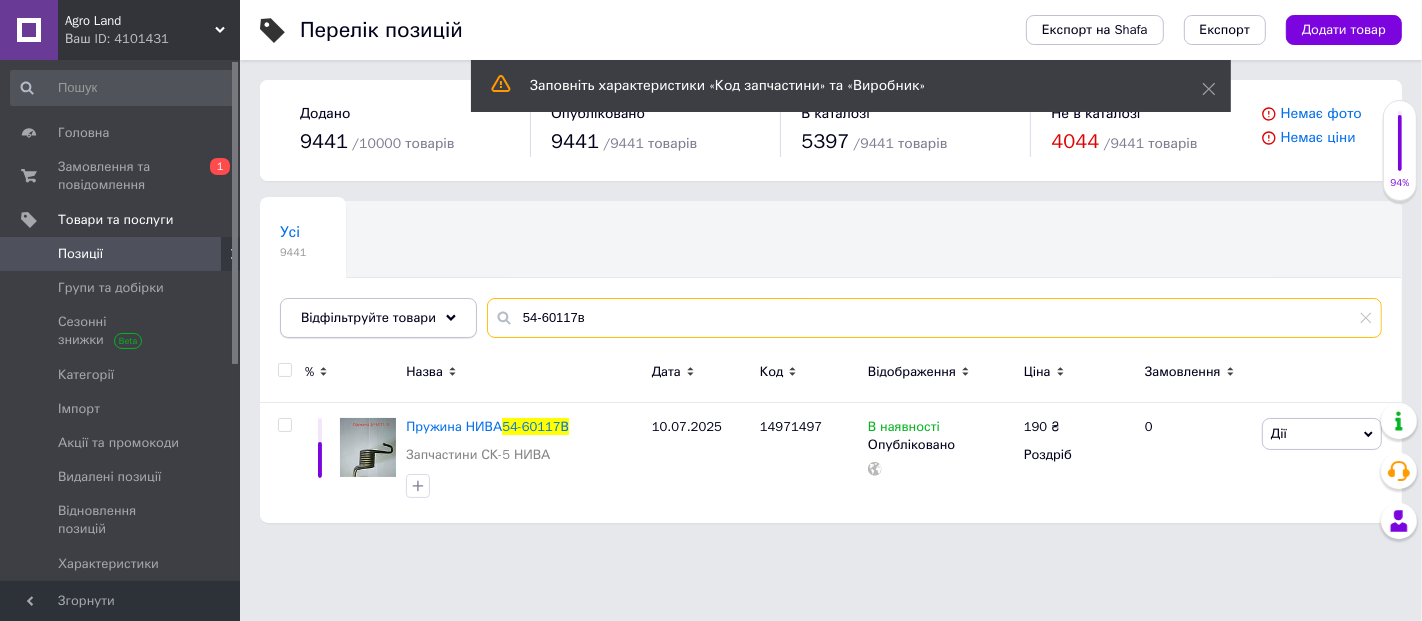 drag, startPoint x: 751, startPoint y: 329, endPoint x: 427, endPoint y: 328, distance: 324.00156 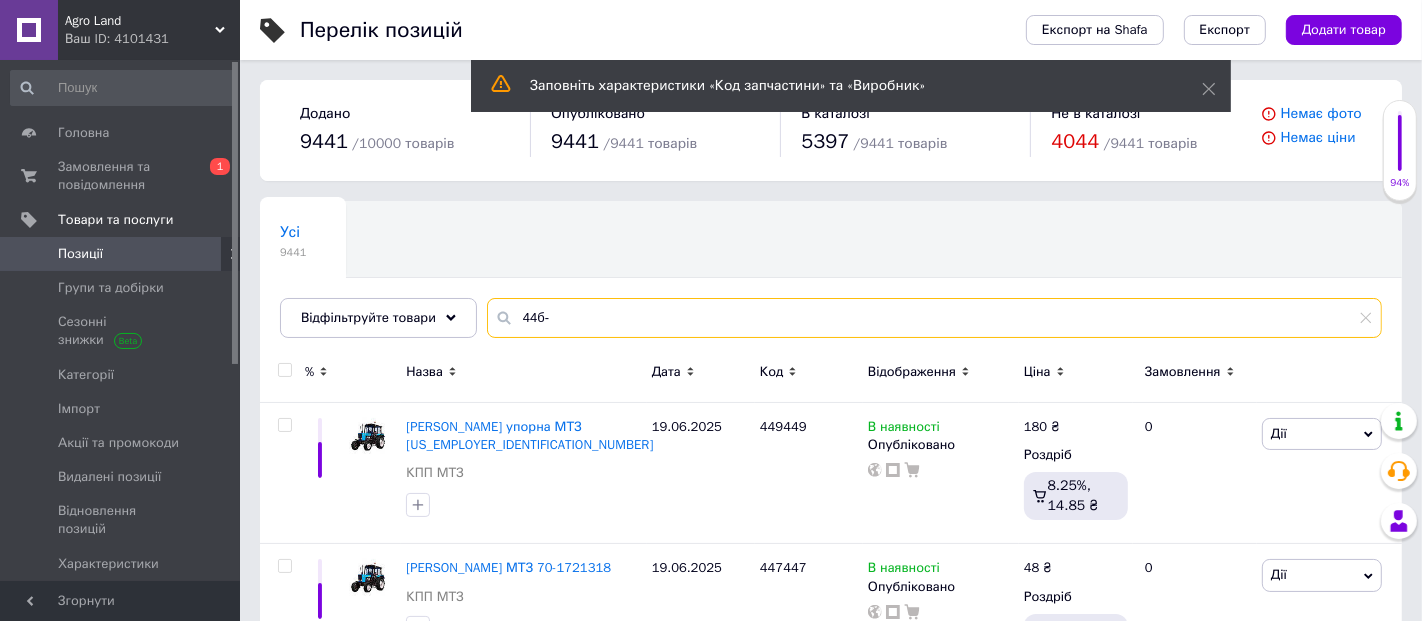 click on "44б-" at bounding box center (934, 318) 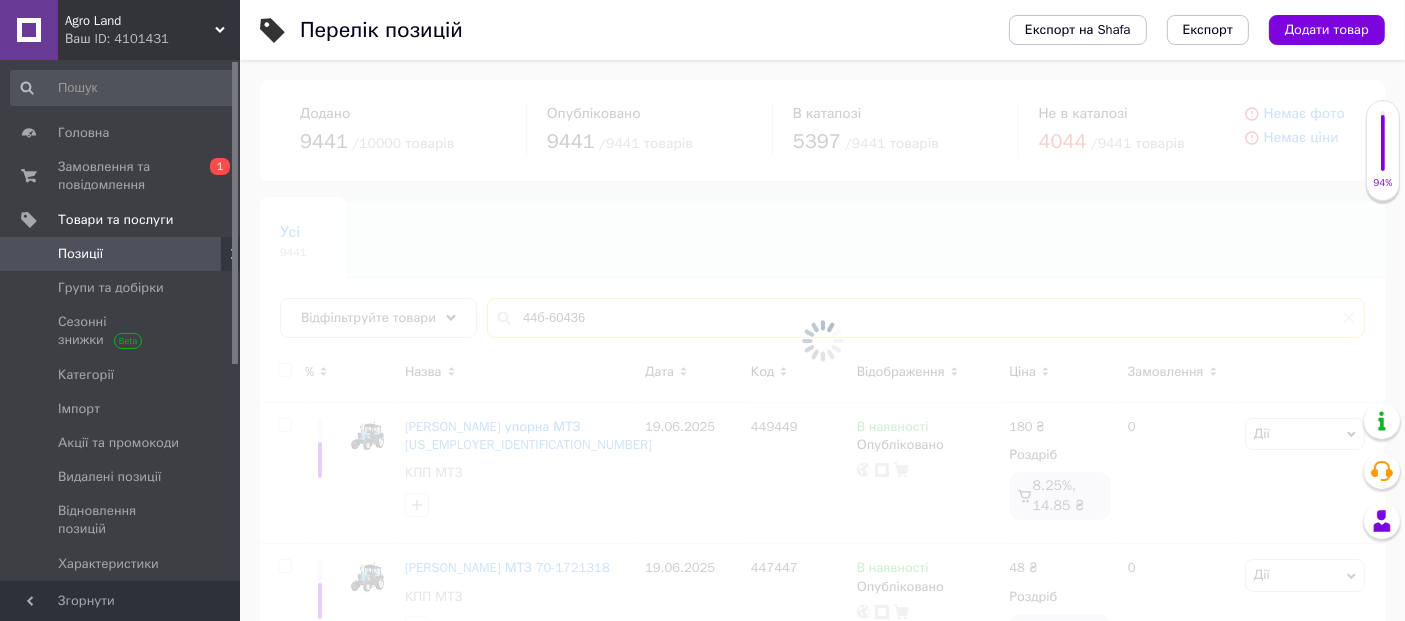 type on "44б-60436" 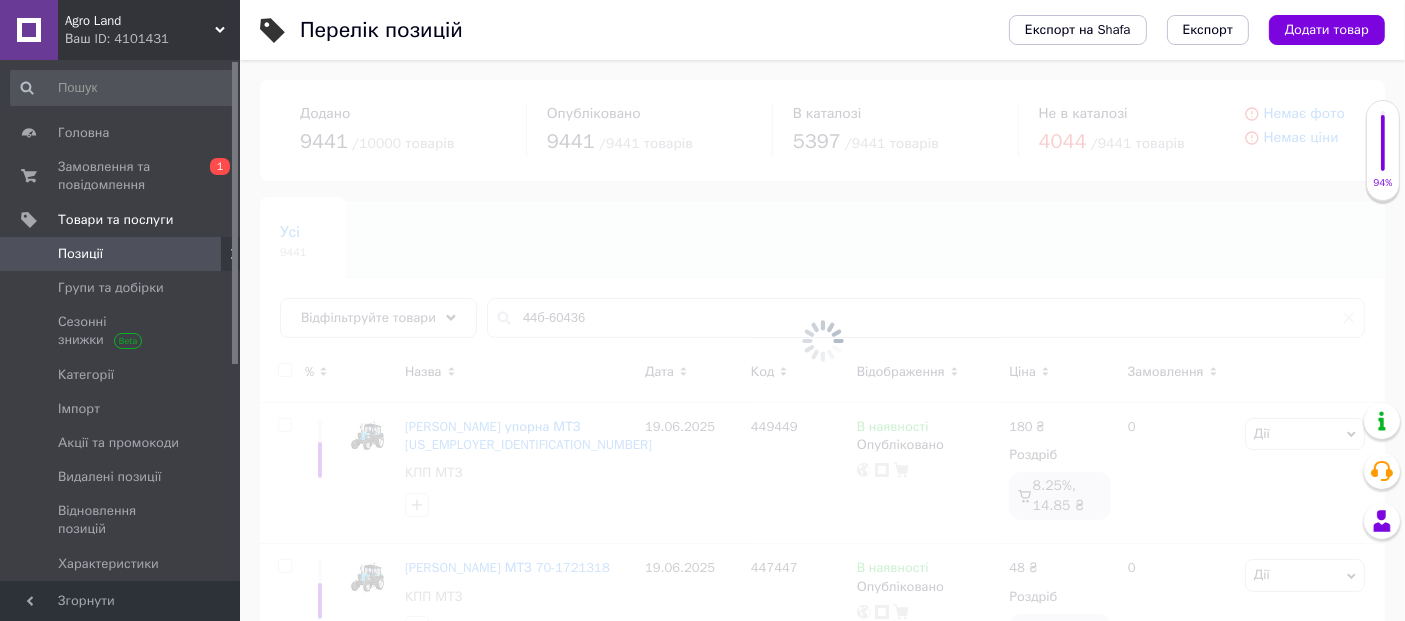 click at bounding box center (822, 340) 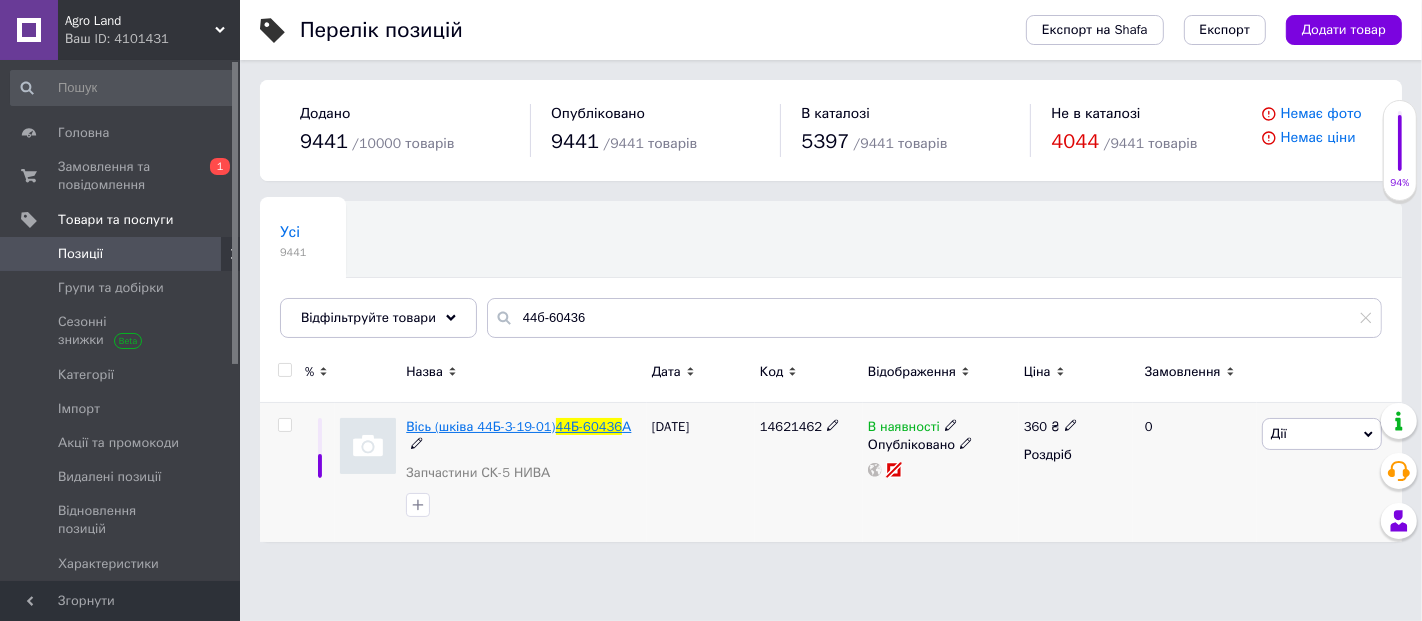 click on "Вісь (шківа 44Б-3-19-01)" at bounding box center (480, 426) 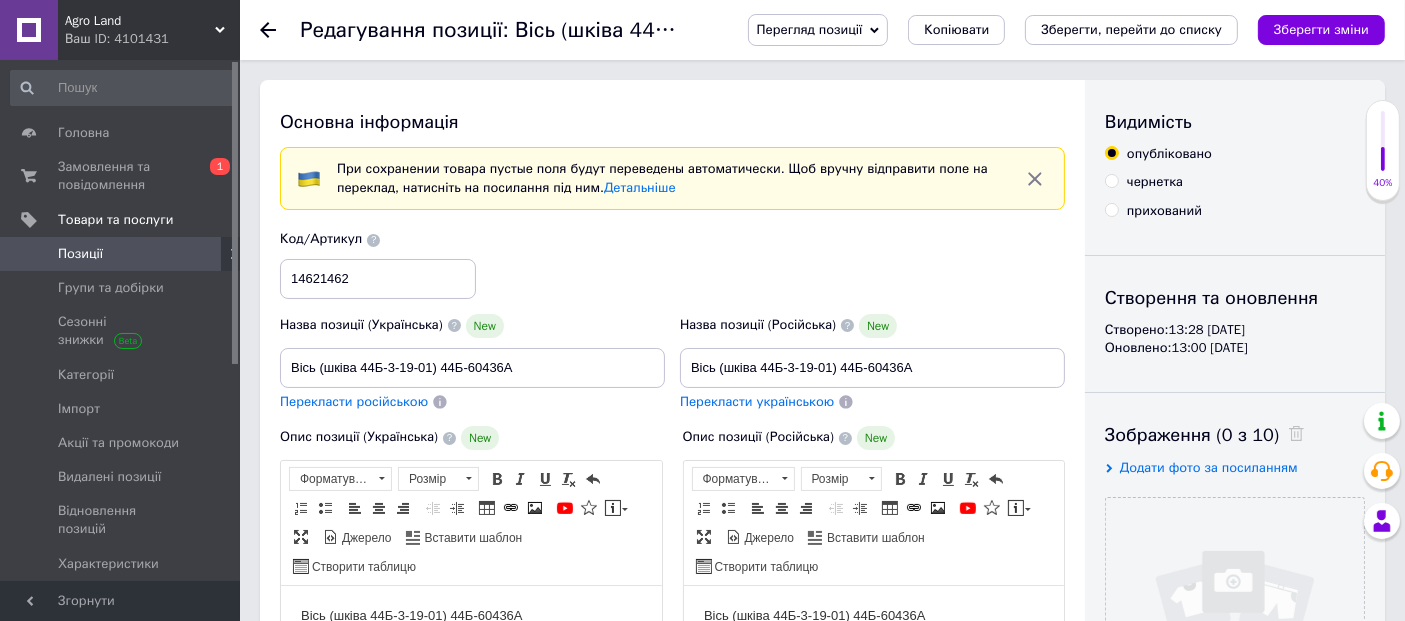 scroll, scrollTop: 0, scrollLeft: 0, axis: both 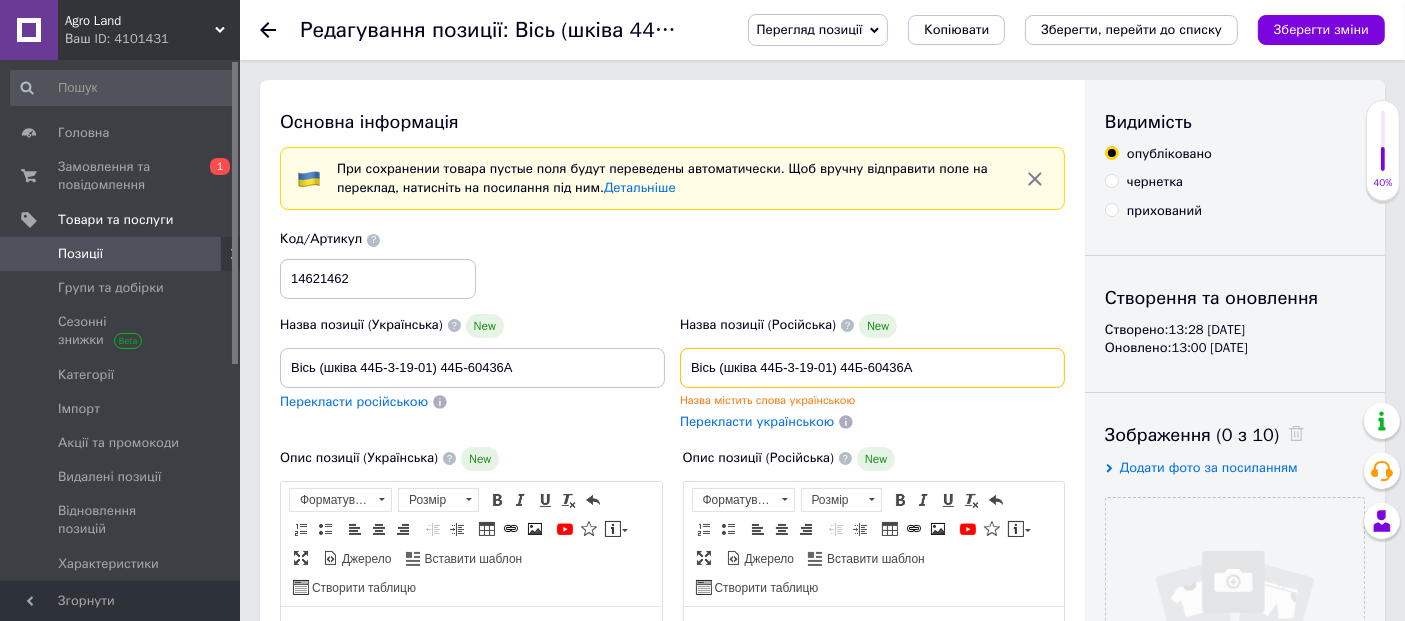 drag, startPoint x: 839, startPoint y: 358, endPoint x: 983, endPoint y: 364, distance: 144.12494 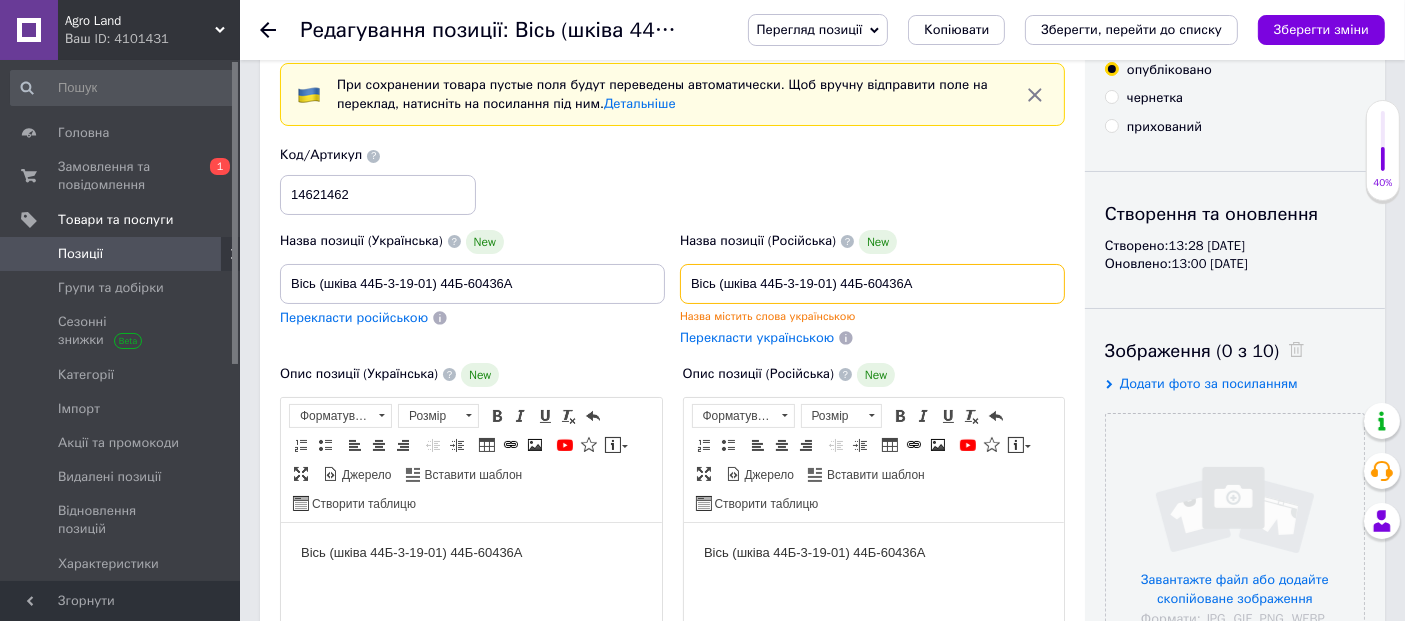 scroll, scrollTop: 222, scrollLeft: 0, axis: vertical 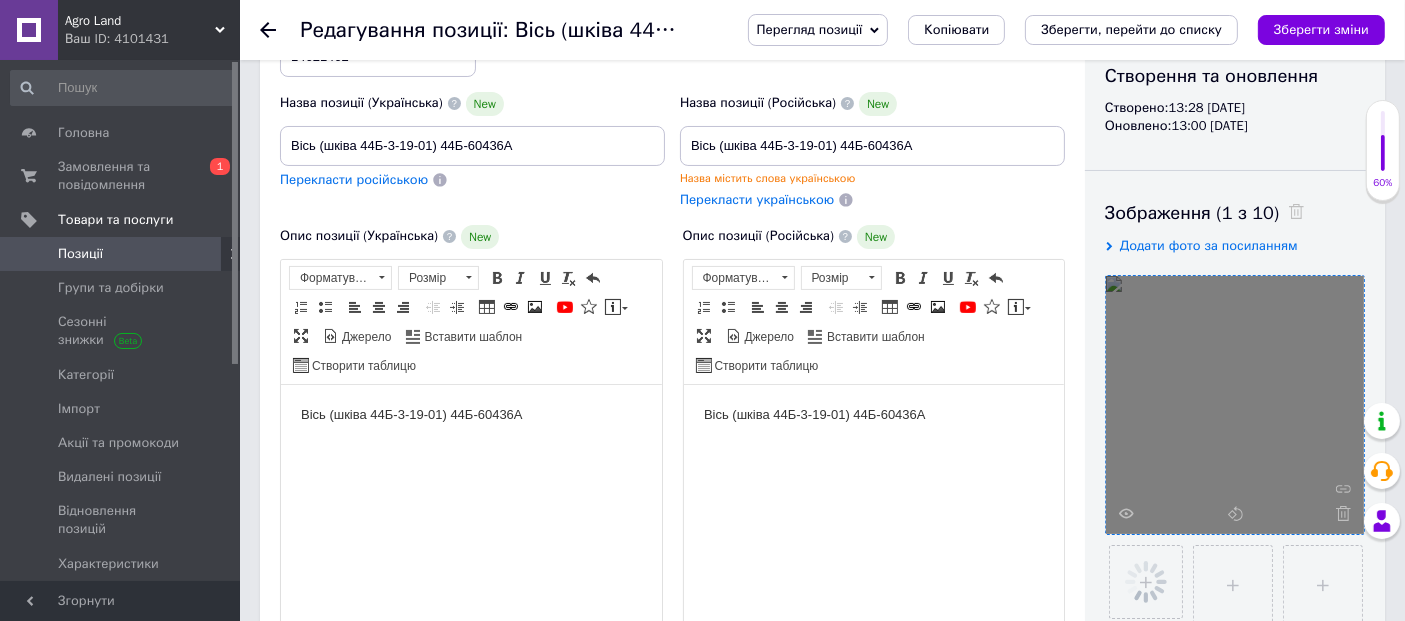click at bounding box center [1235, 405] 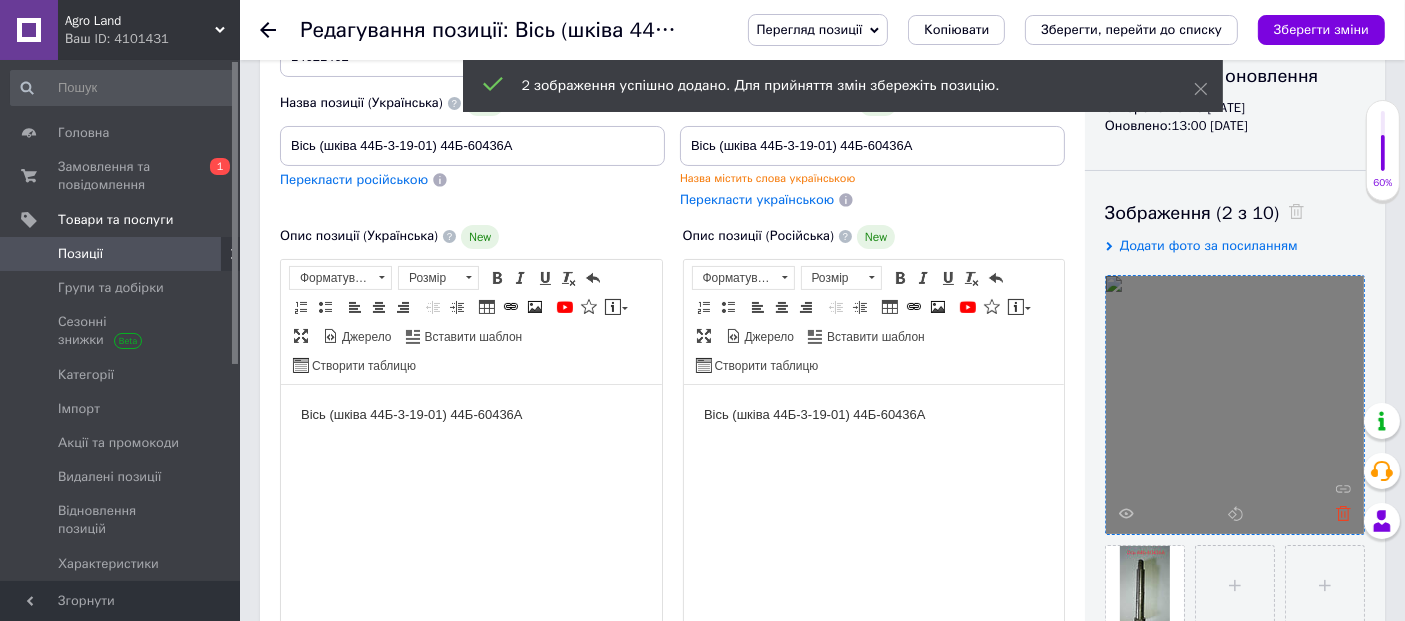 click 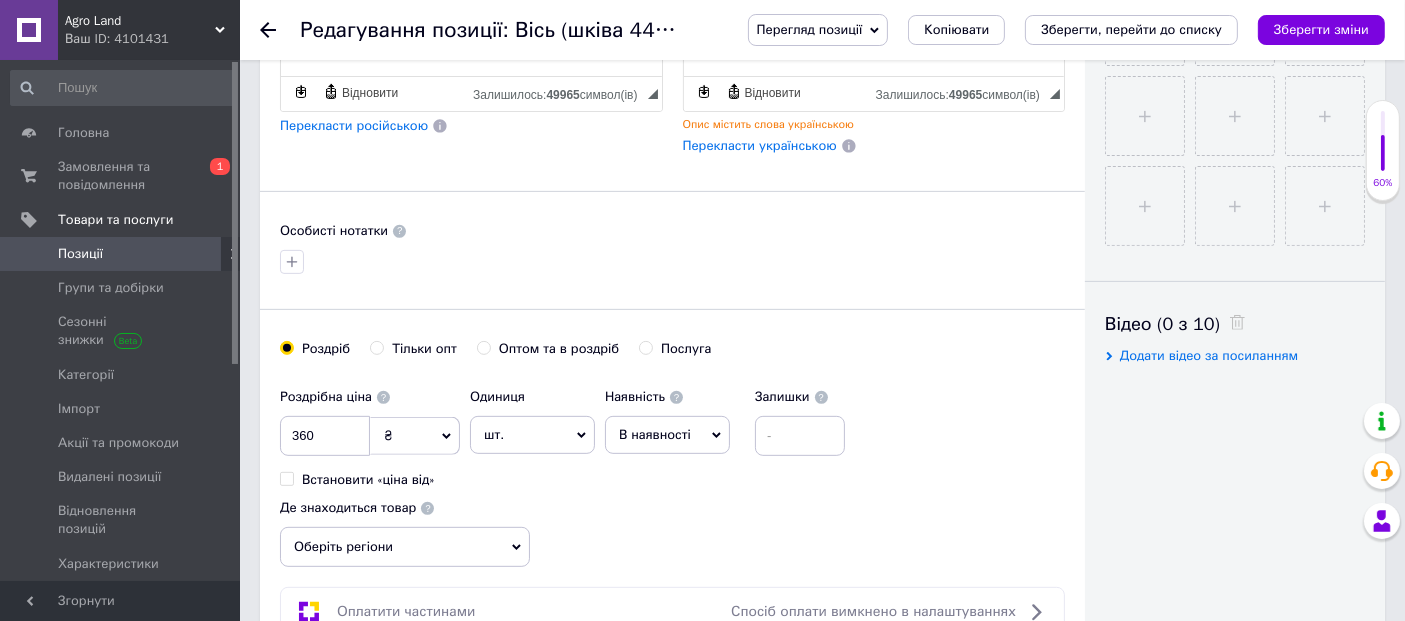 scroll, scrollTop: 888, scrollLeft: 0, axis: vertical 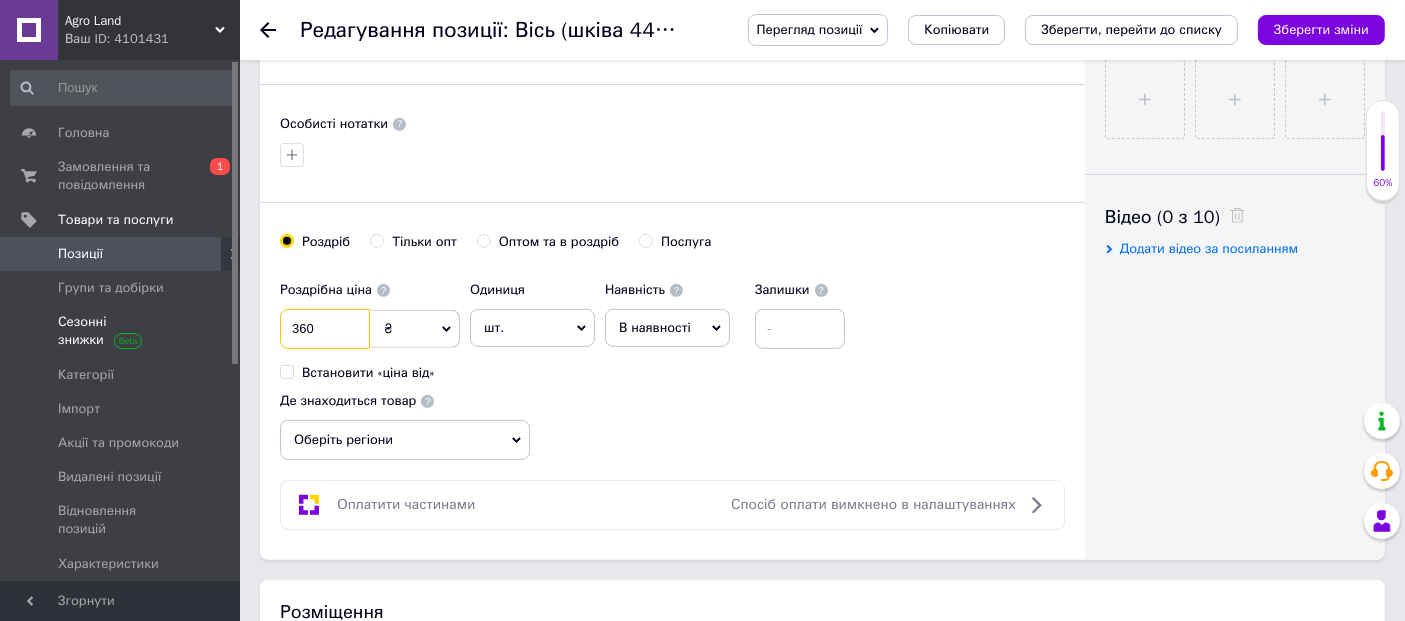 drag, startPoint x: 356, startPoint y: 327, endPoint x: 211, endPoint y: 337, distance: 145.34442 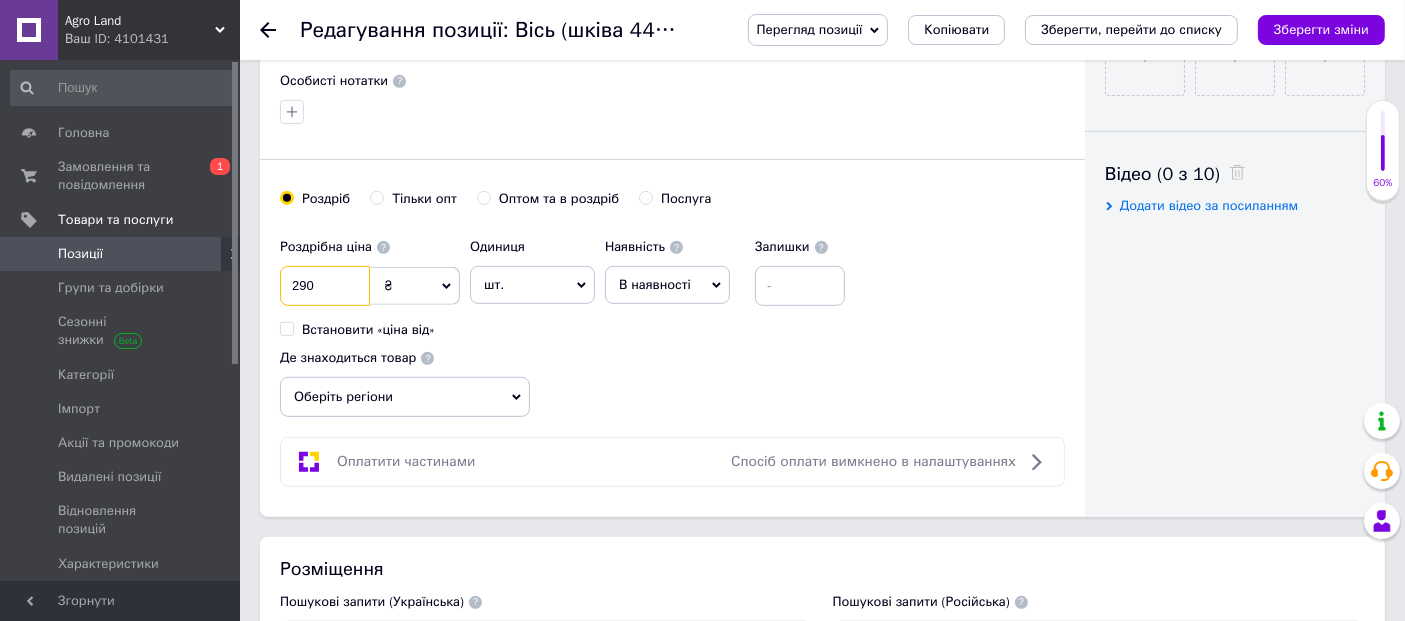 scroll, scrollTop: 1444, scrollLeft: 0, axis: vertical 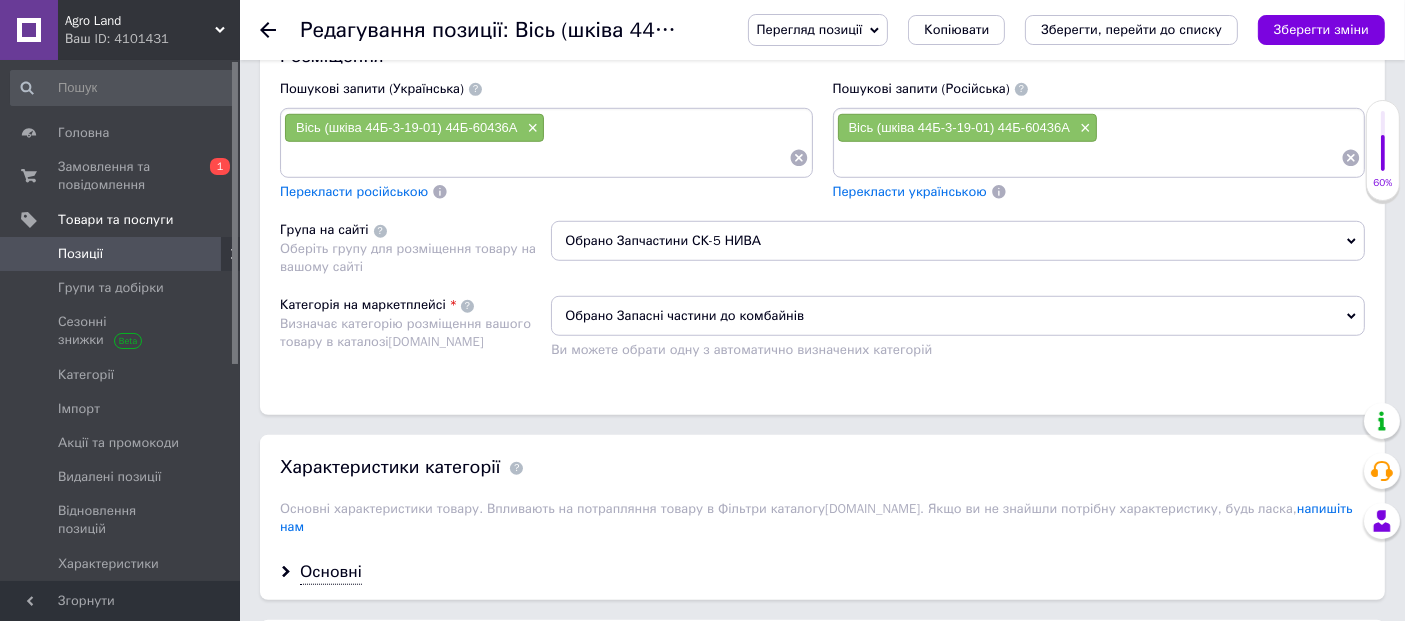 type on "290" 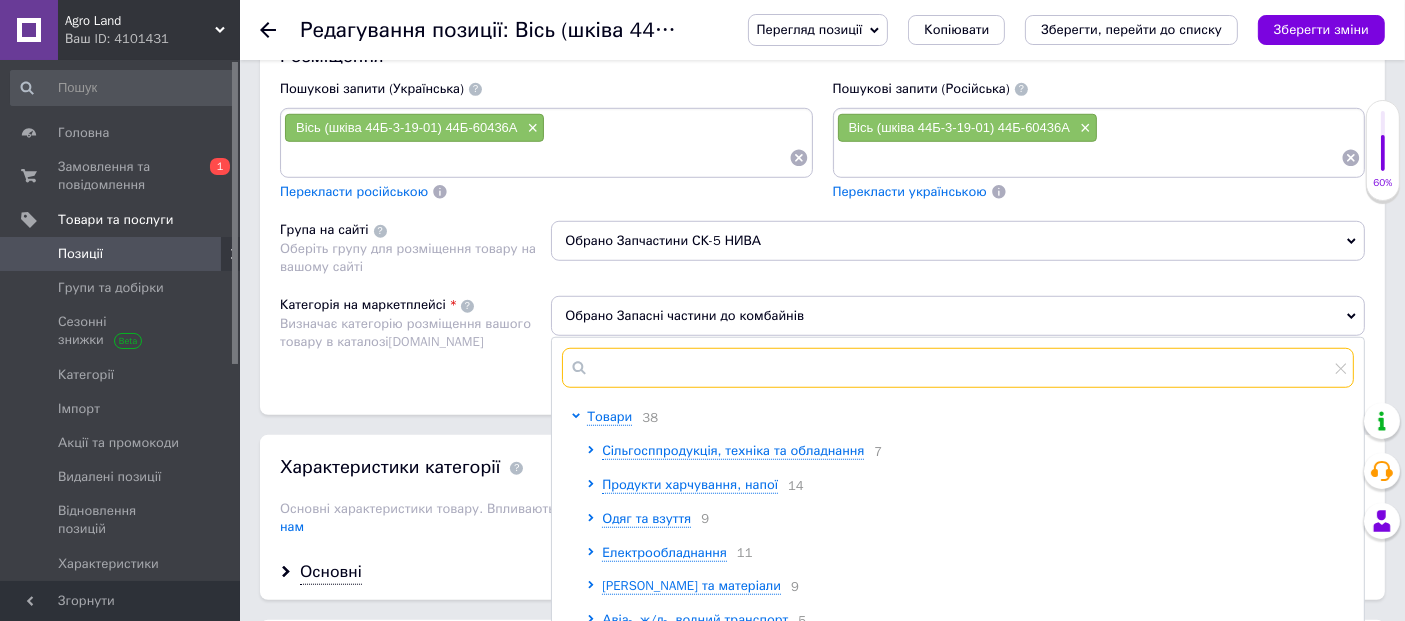 click at bounding box center (958, 368) 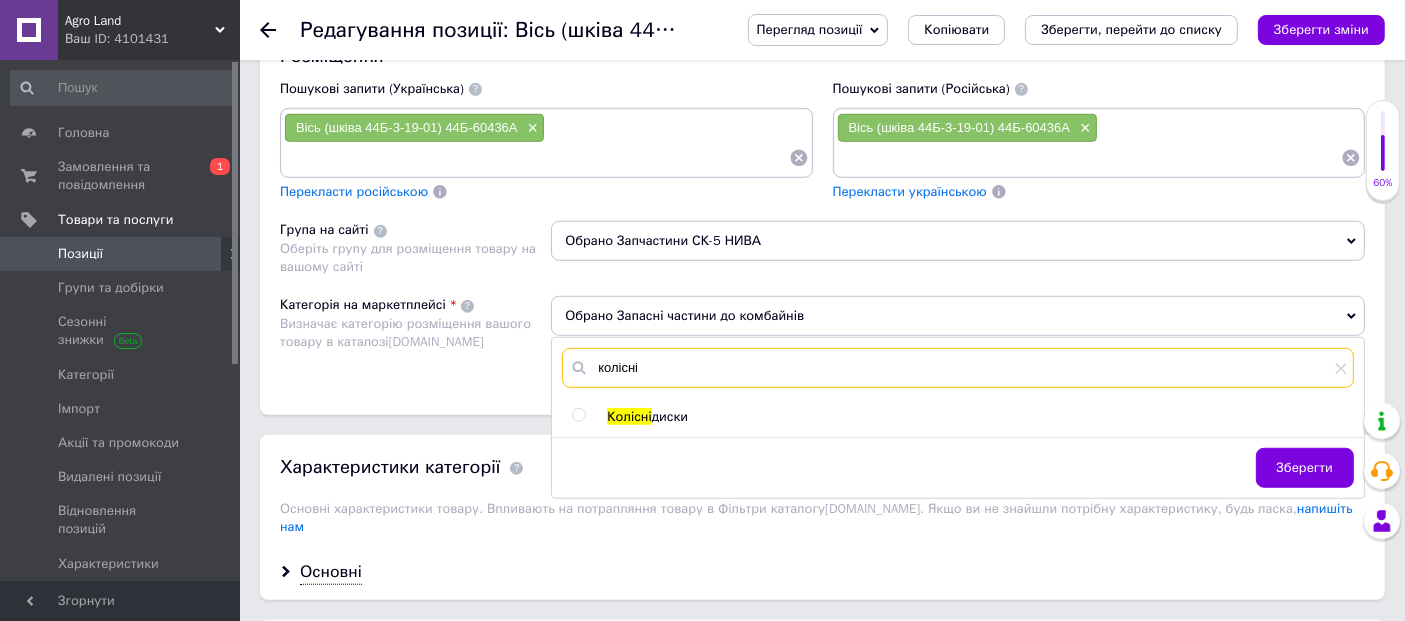 type on "колісні" 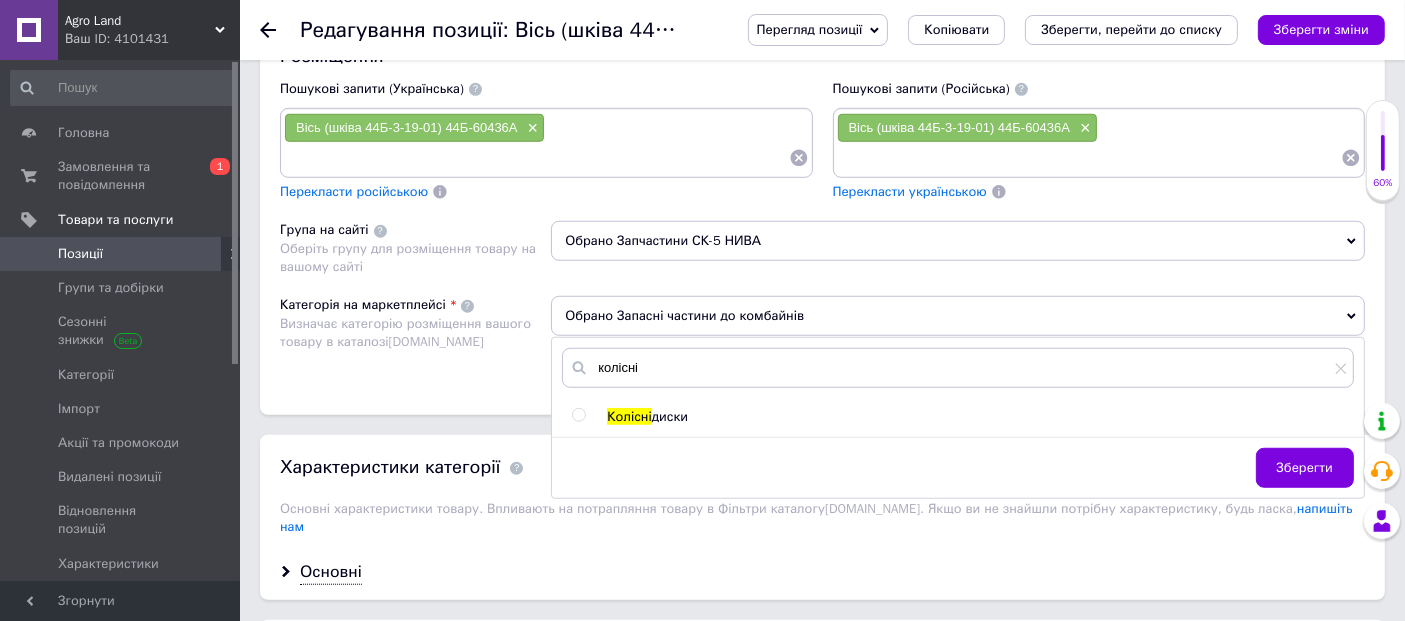 click at bounding box center [578, 415] 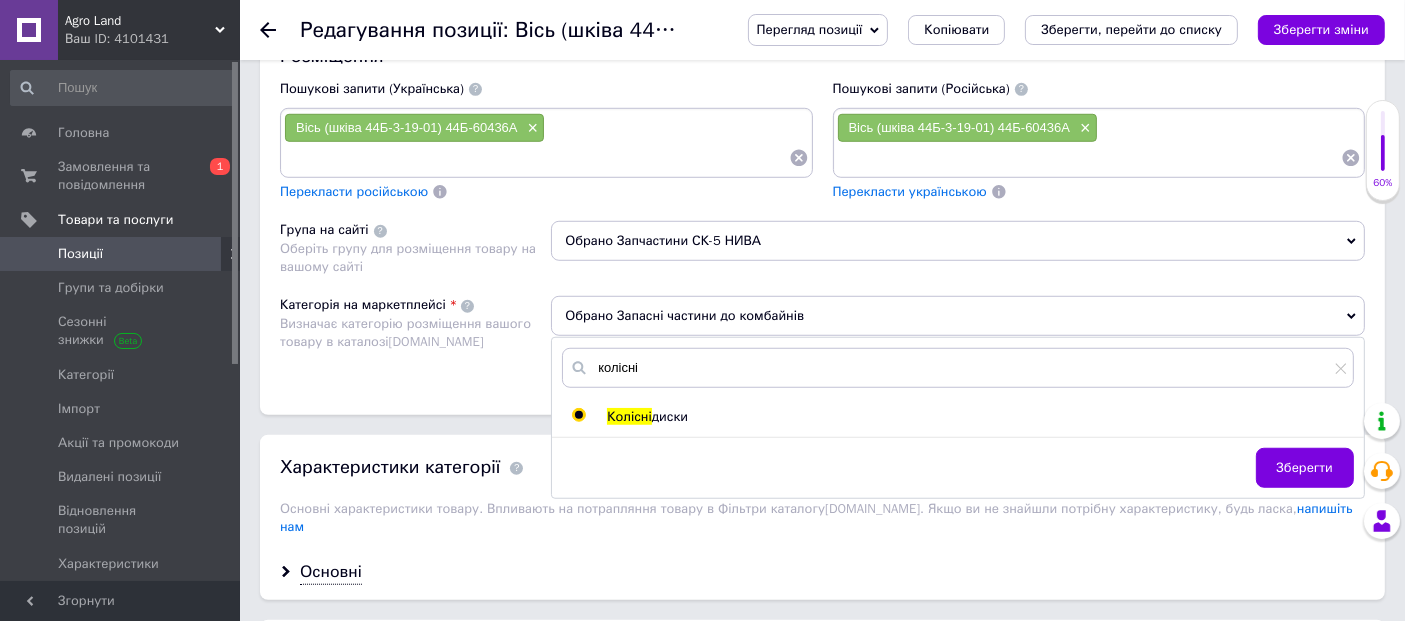 radio on "true" 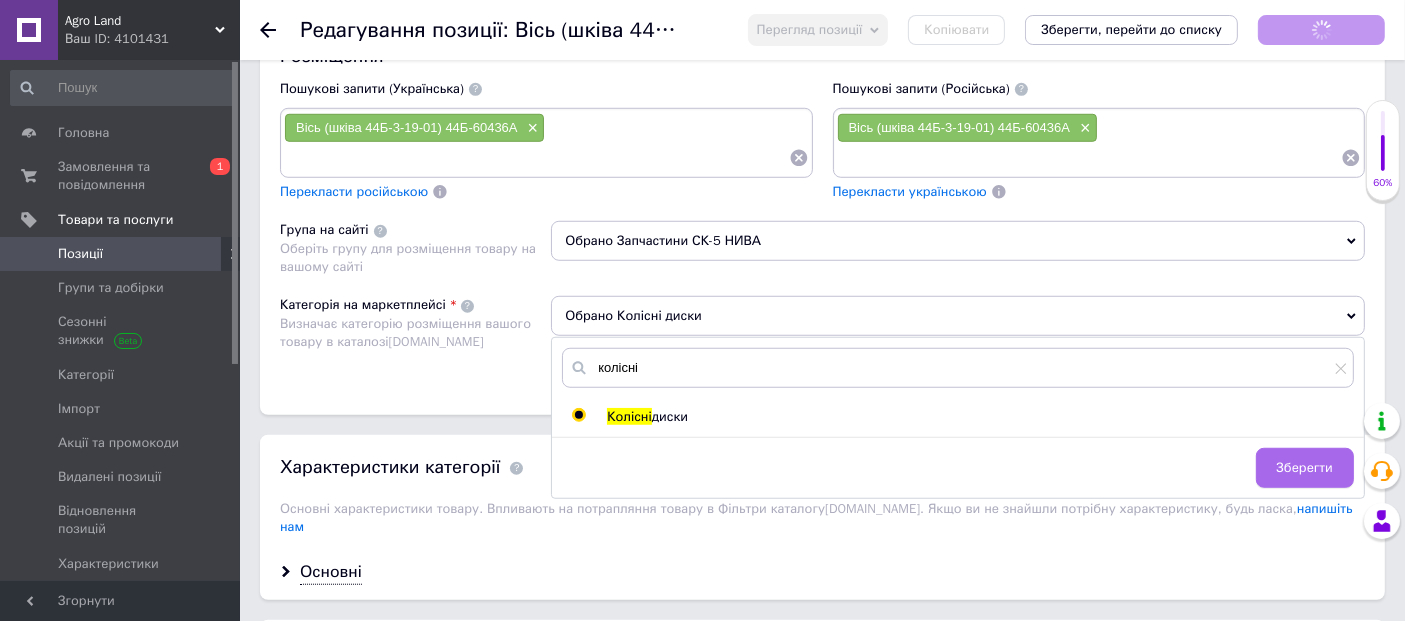 click on "Зберегти" at bounding box center [1305, 468] 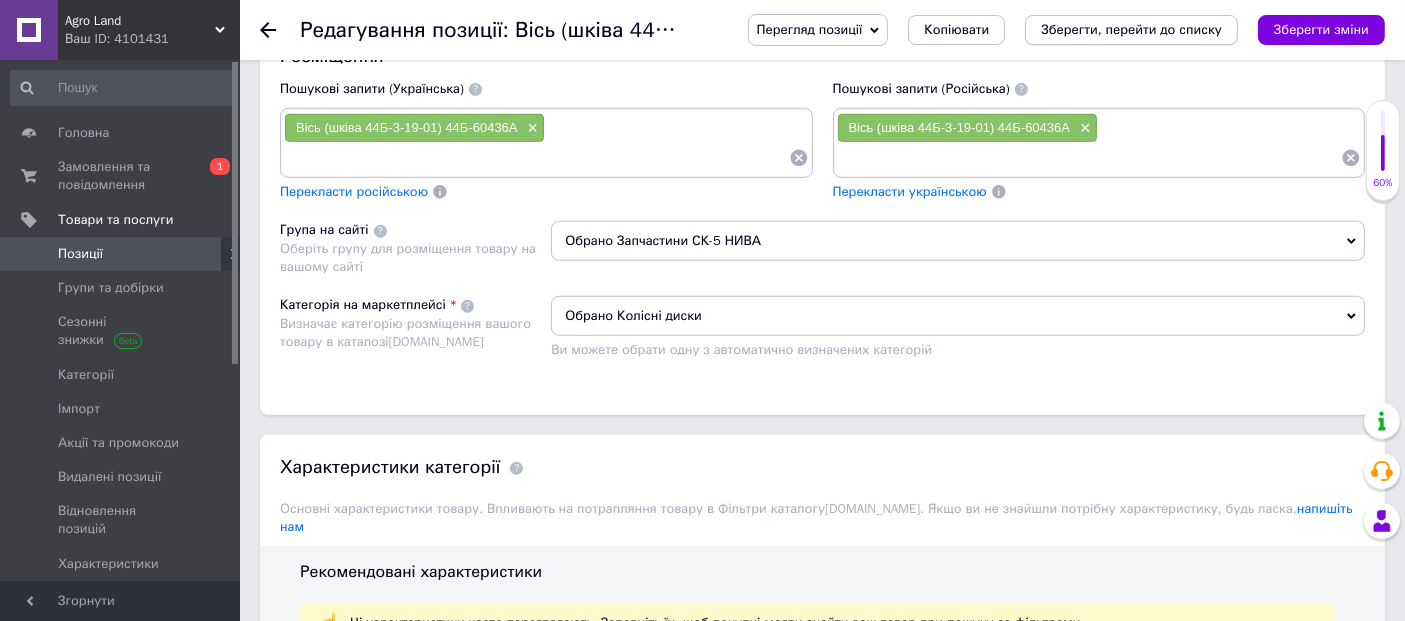 click on "Зберегти, перейти до списку" at bounding box center (1131, 29) 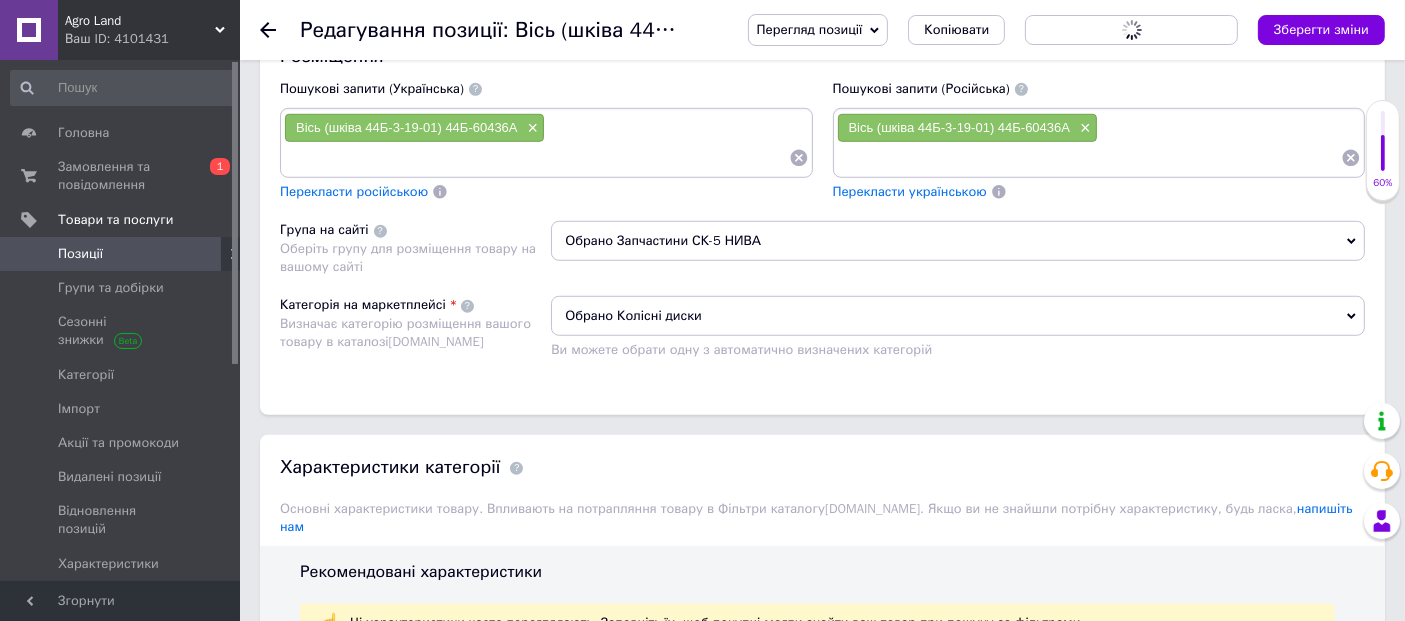 scroll, scrollTop: 0, scrollLeft: 0, axis: both 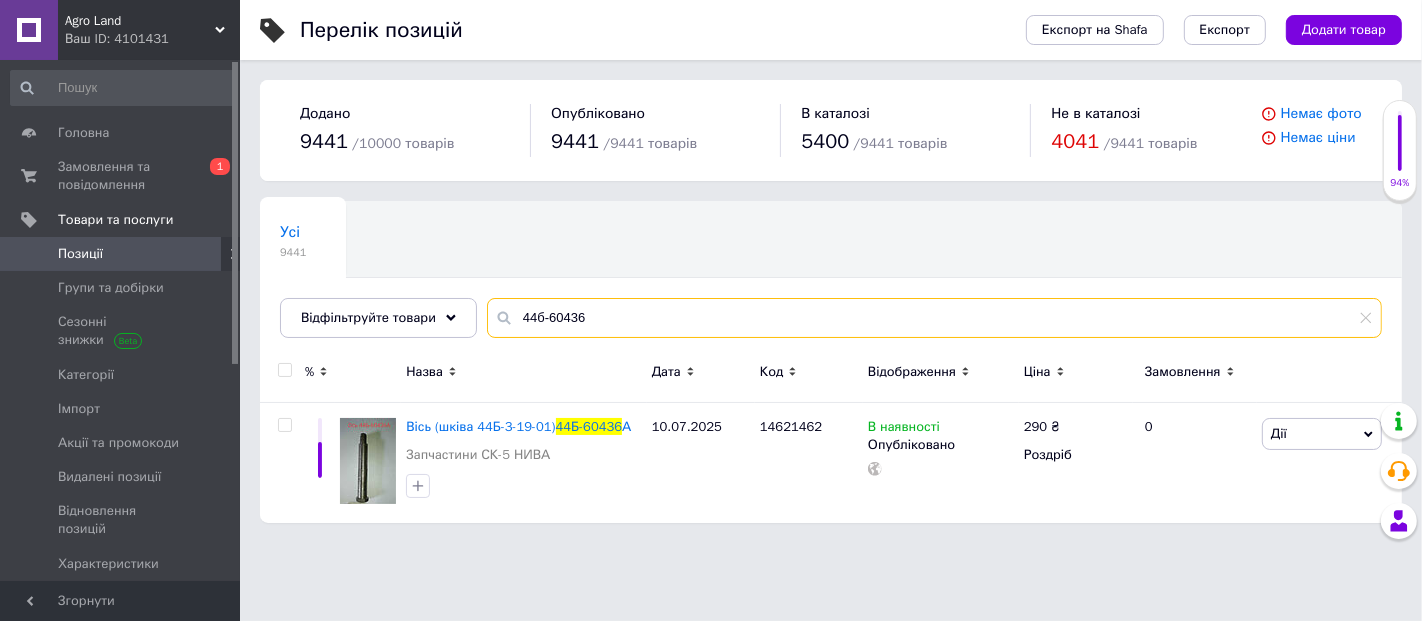 drag, startPoint x: 685, startPoint y: 324, endPoint x: 426, endPoint y: 339, distance: 259.434 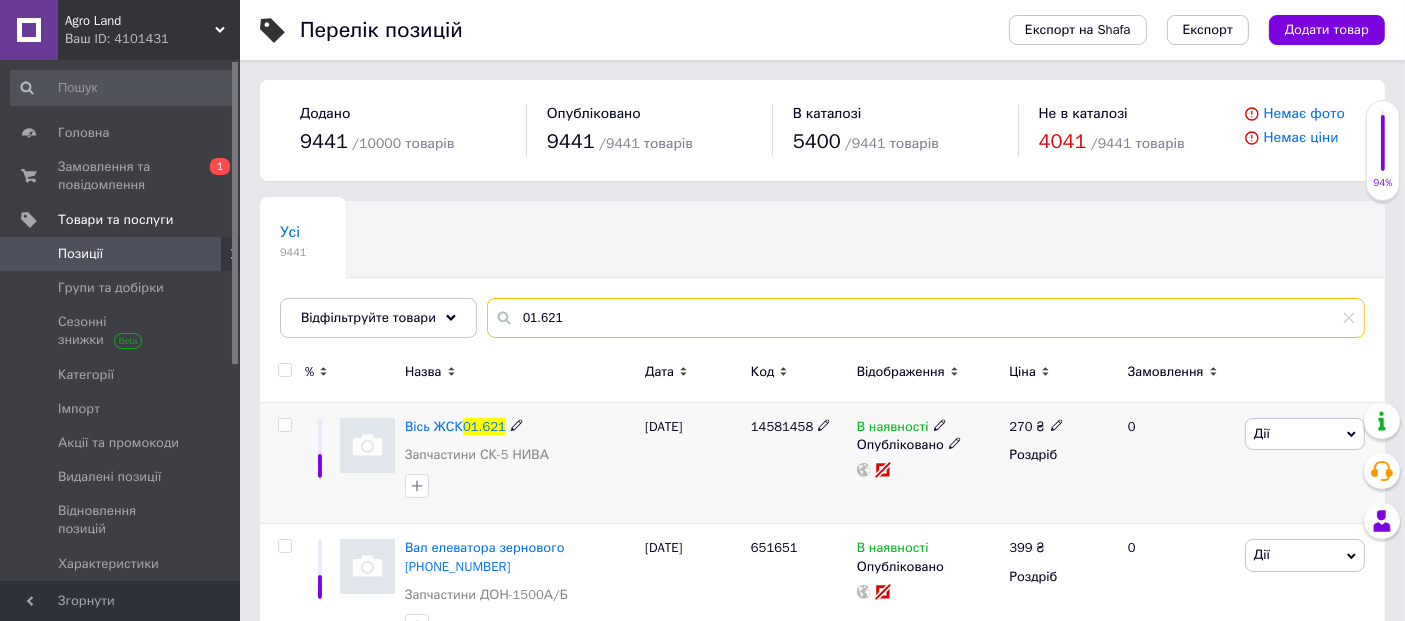 type on "01.621" 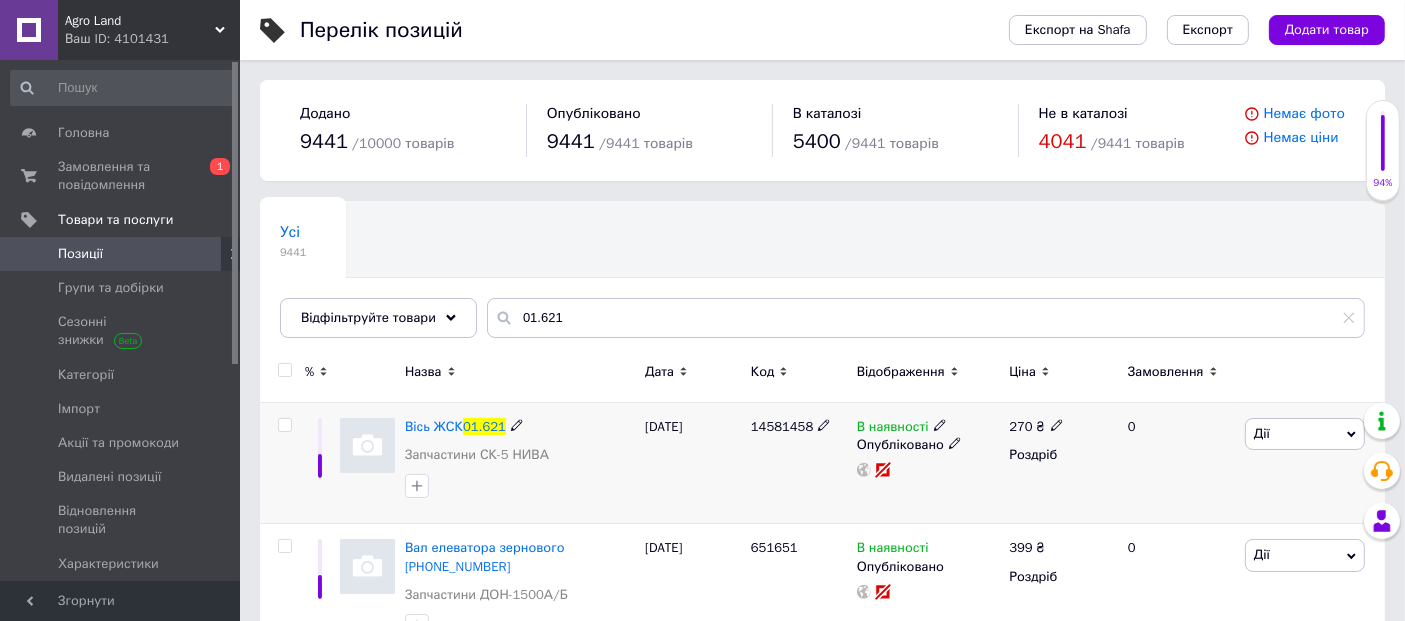 click on "Вісь ЖСК 01.621 Запчастини СК-5 НИВА" at bounding box center (520, 446) 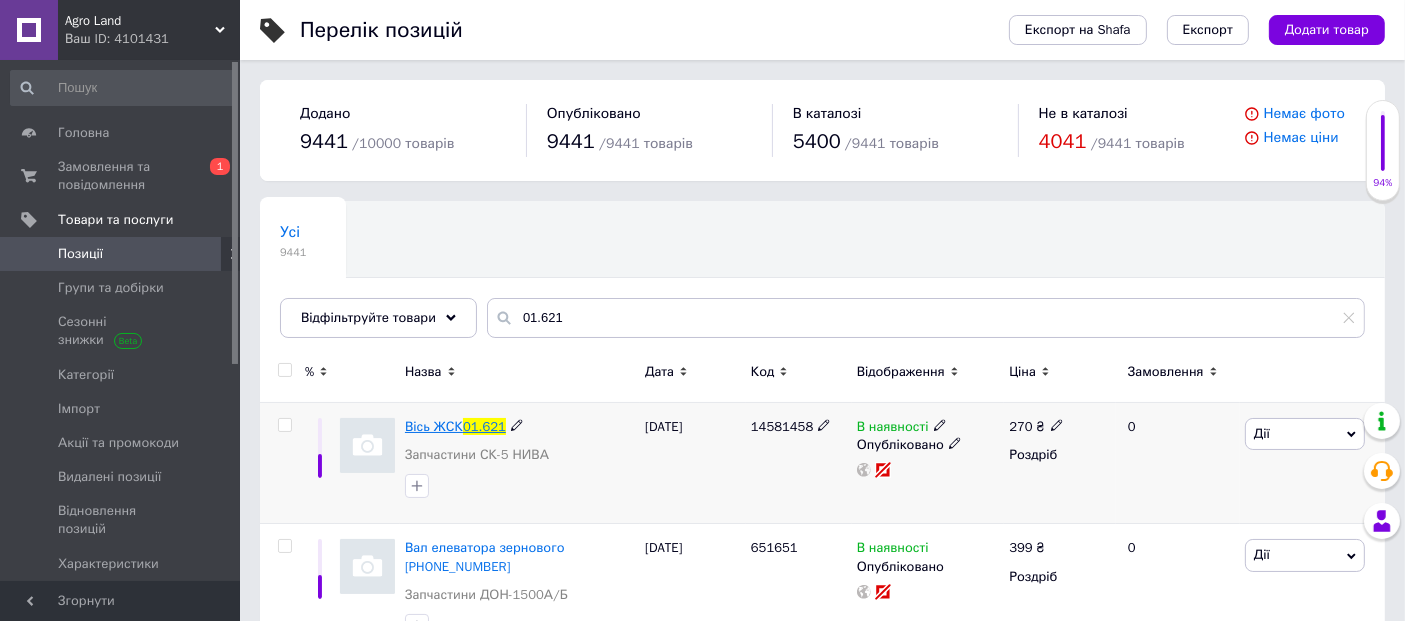 click on "Вісь ЖСК" at bounding box center [434, 426] 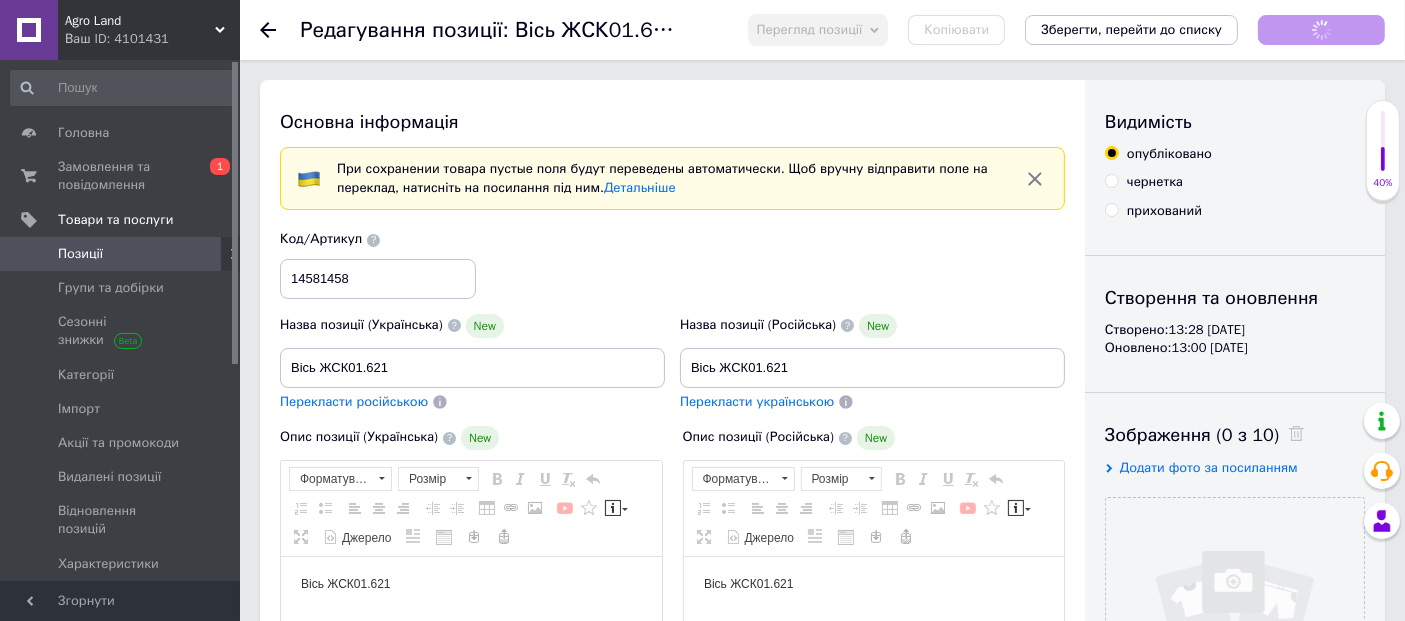 scroll, scrollTop: 0, scrollLeft: 0, axis: both 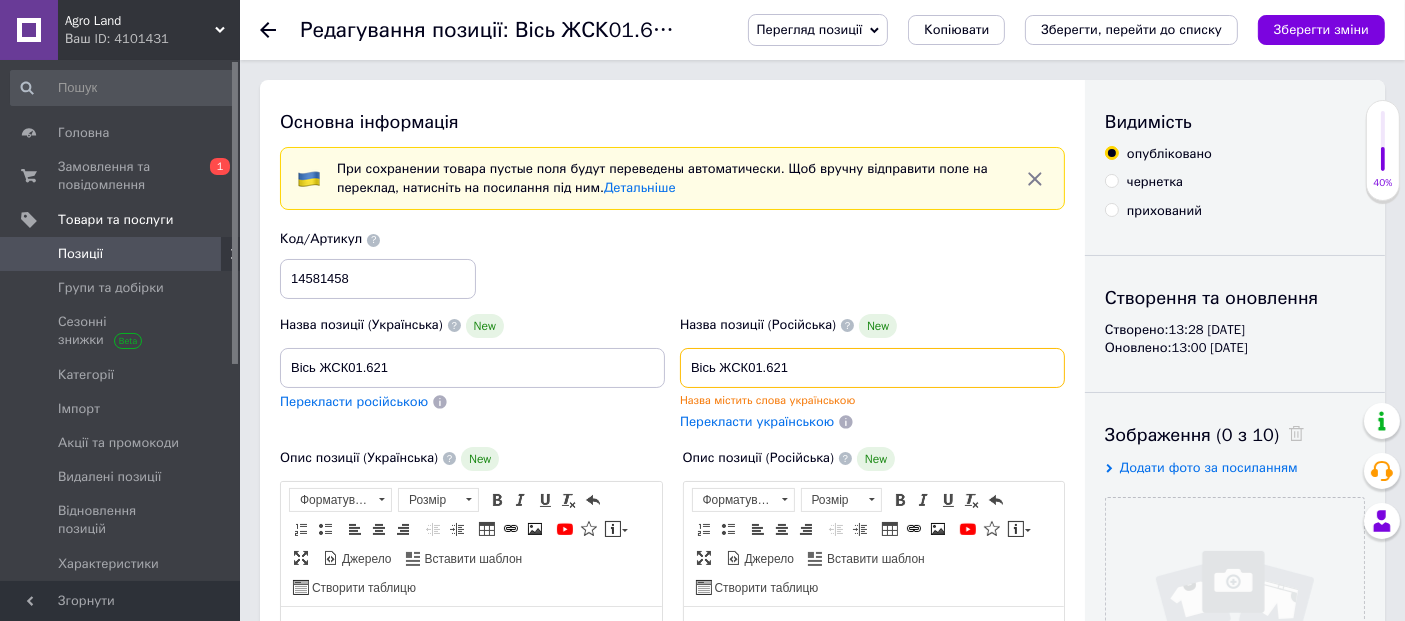 click on "Вісь ЖСК01.621" at bounding box center (872, 368) 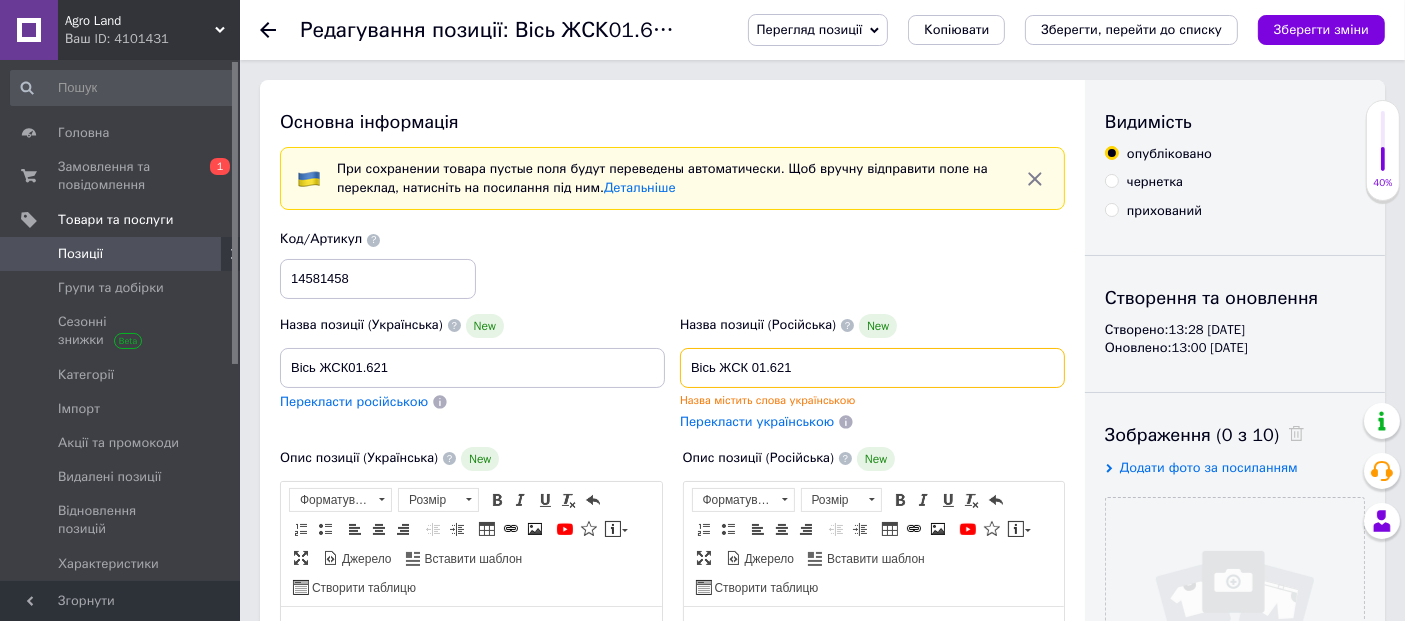 drag, startPoint x: 762, startPoint y: 368, endPoint x: 614, endPoint y: 372, distance: 148.05405 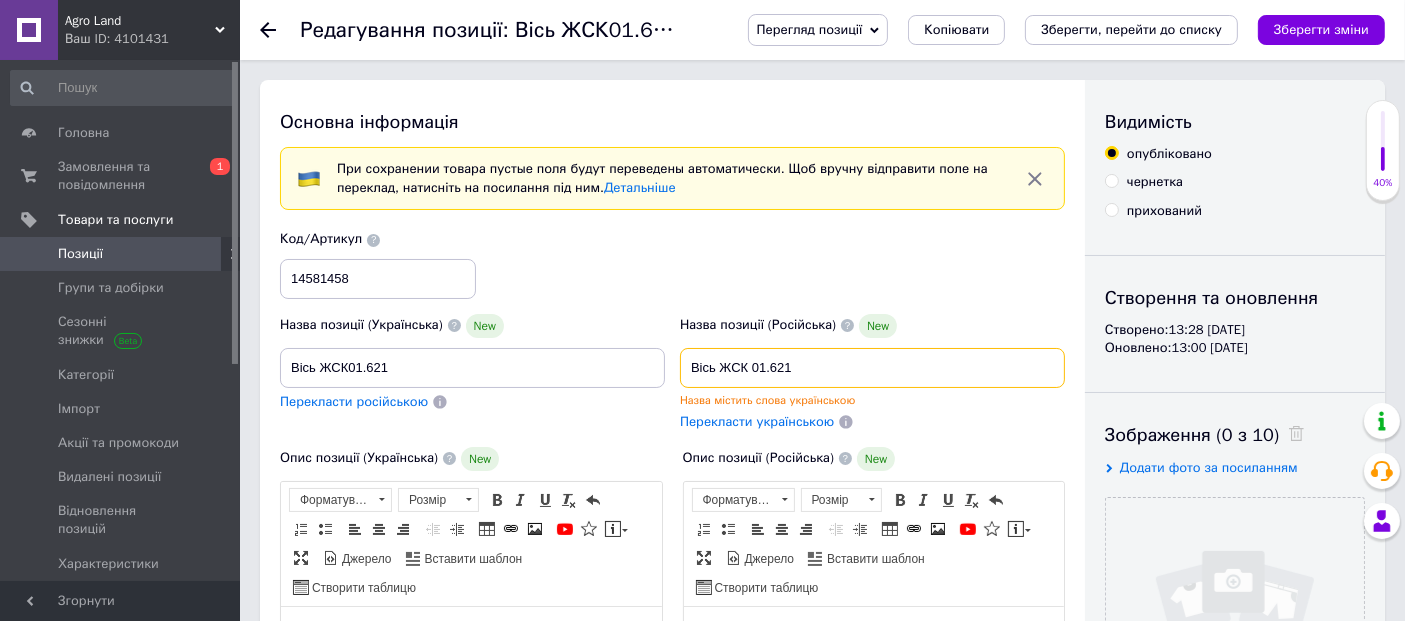 type on "Вісь ЖСК 01.621" 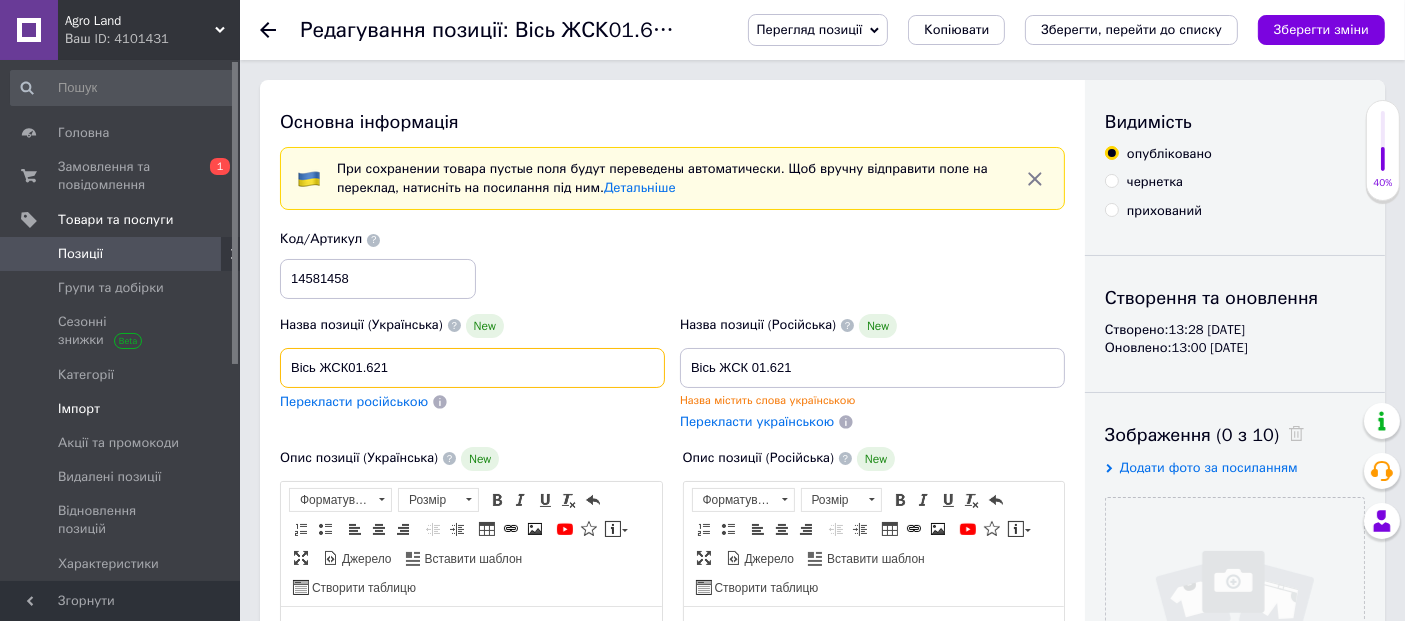drag, startPoint x: 252, startPoint y: 379, endPoint x: 159, endPoint y: 390, distance: 93.64828 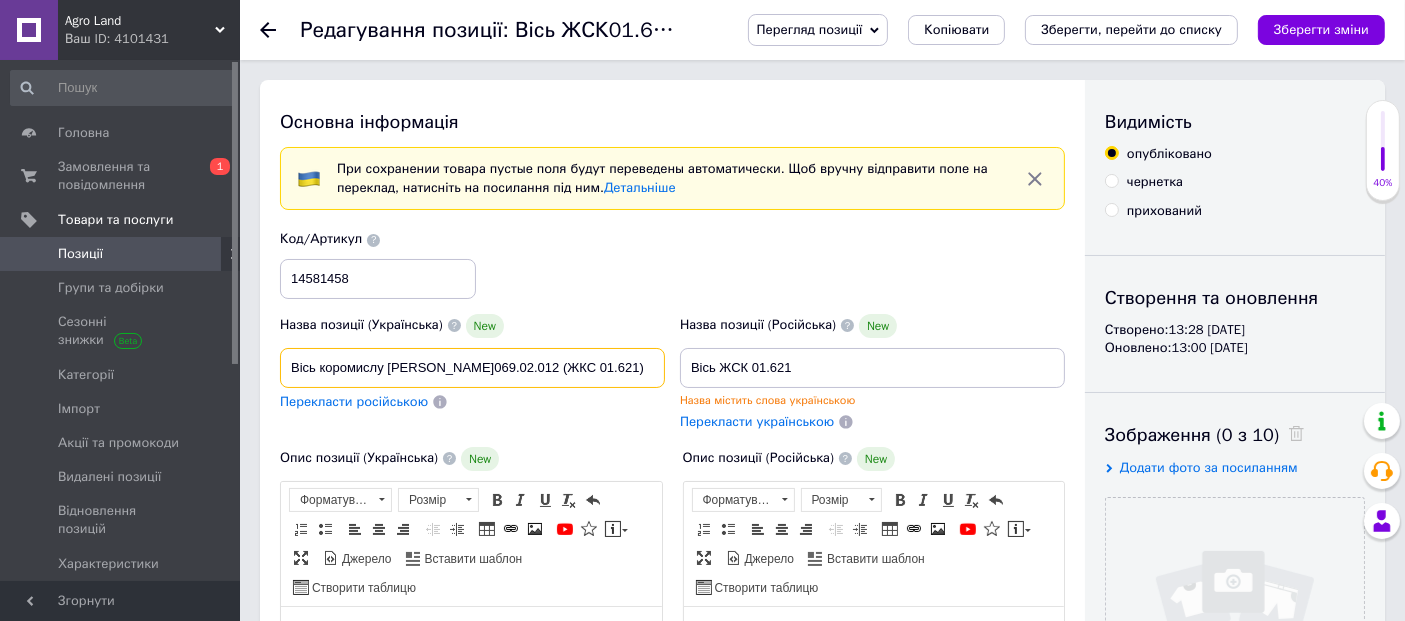 type on "Вісь коромислу [PERSON_NAME]069.02.012 (ЖКС 01.621)" 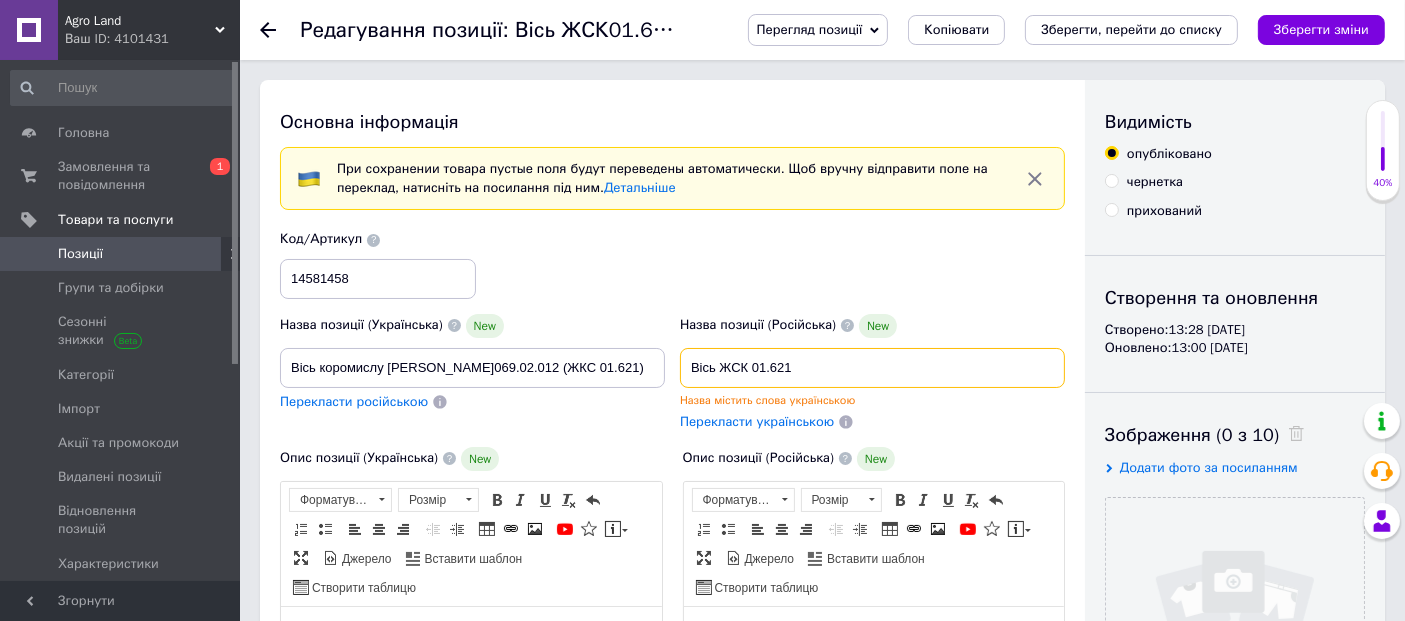 click on "Назва позиції (Українська) New Вісь коромислу [PERSON_NAME]069.02.012 (ЖКС 01.621) Перекласти російською Код/Артикул 14581458 Назва позиції (Російська) New Вісь ЖСК 01.621 Назва містить слова українською Перекласти українською" at bounding box center (673, 331) 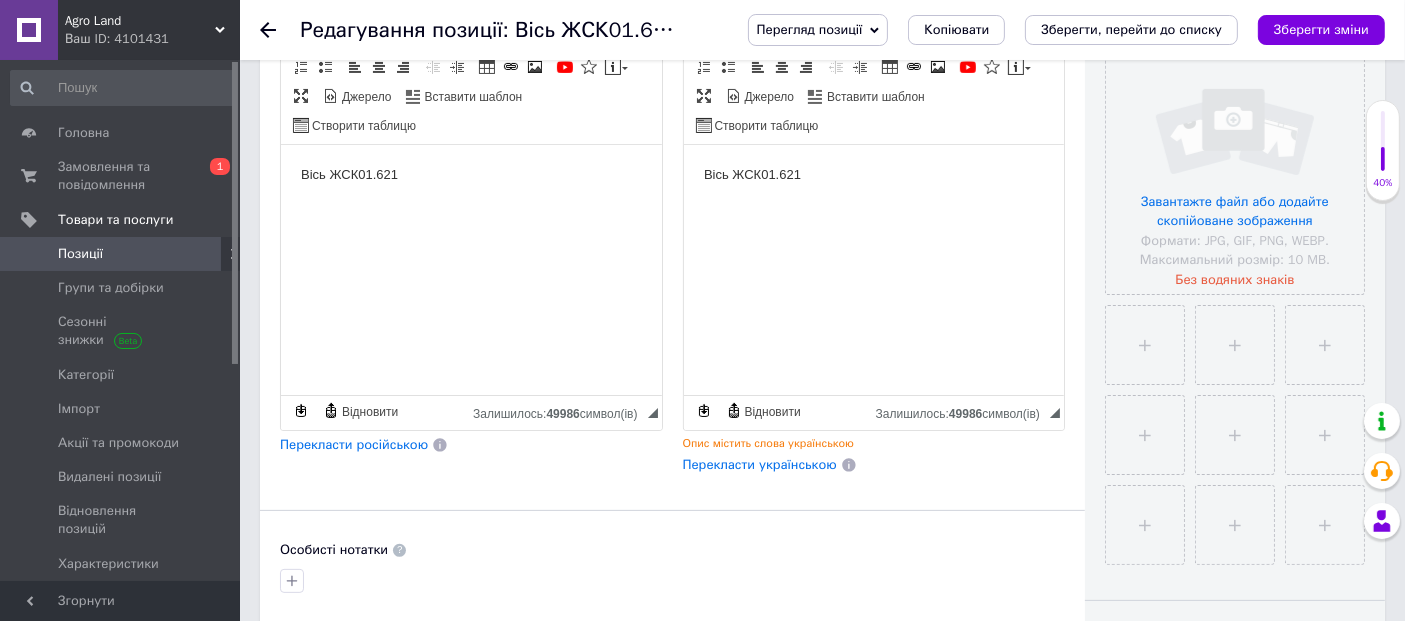 scroll, scrollTop: 333, scrollLeft: 0, axis: vertical 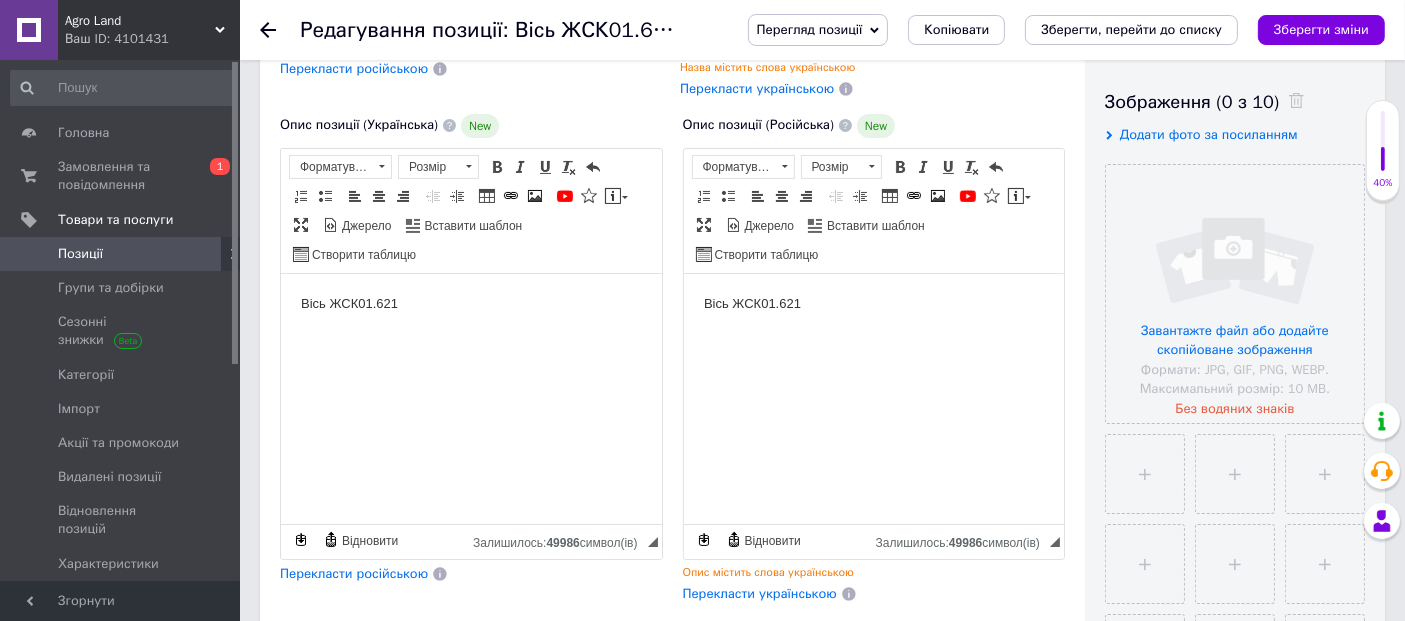 type on "Вісь коромислу [PERSON_NAME]069.02.012 (ЖКС 01.621)" 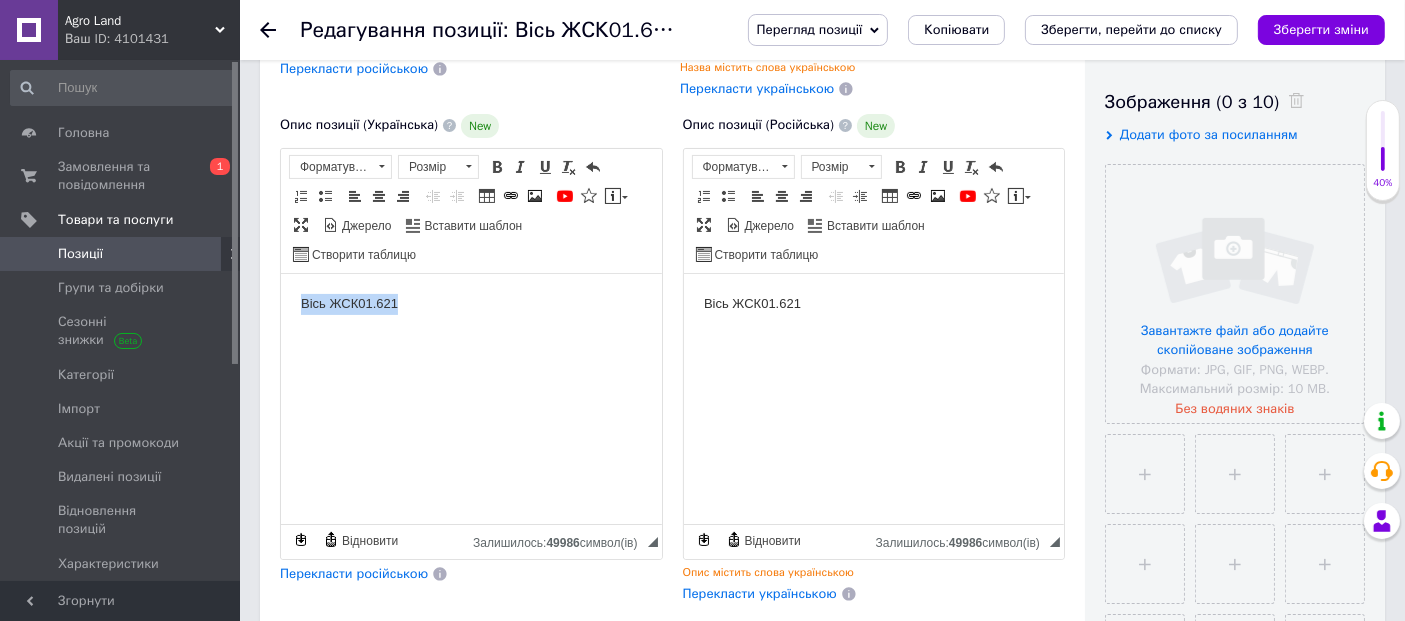 drag, startPoint x: 365, startPoint y: 307, endPoint x: 511, endPoint y: 586, distance: 314.89206 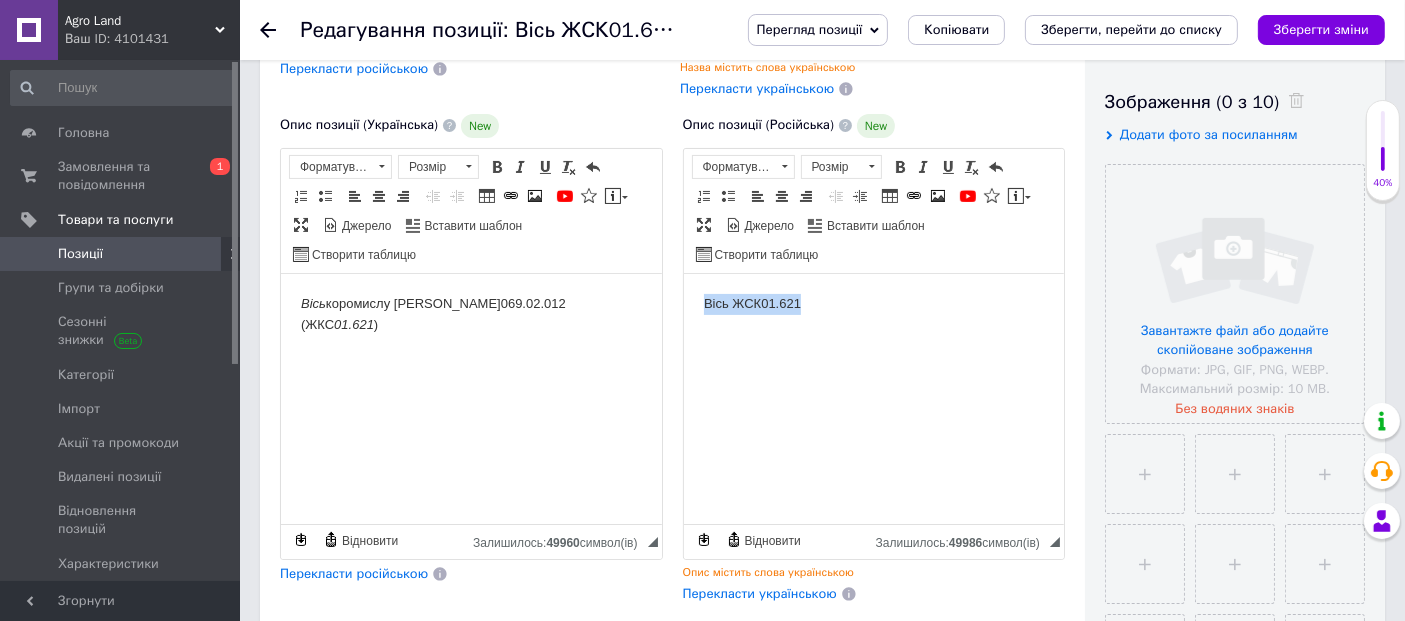 drag, startPoint x: 718, startPoint y: 303, endPoint x: 570, endPoint y: 322, distance: 149.21461 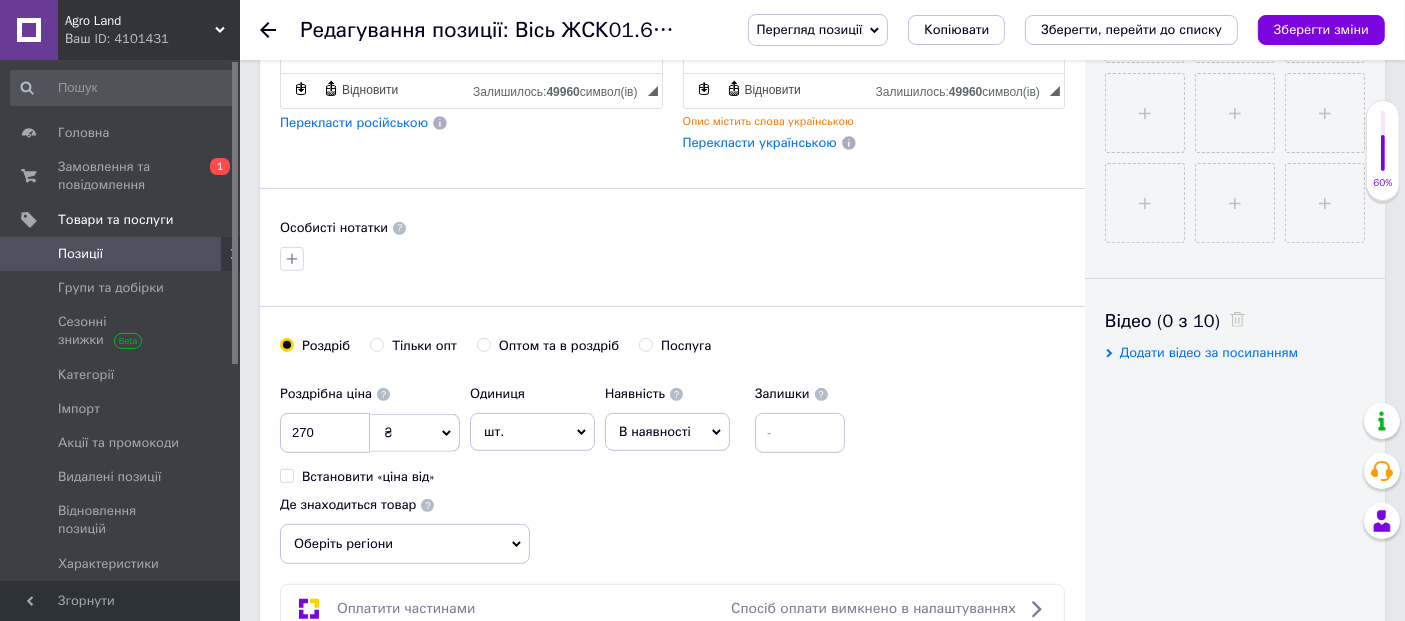 scroll, scrollTop: 1000, scrollLeft: 0, axis: vertical 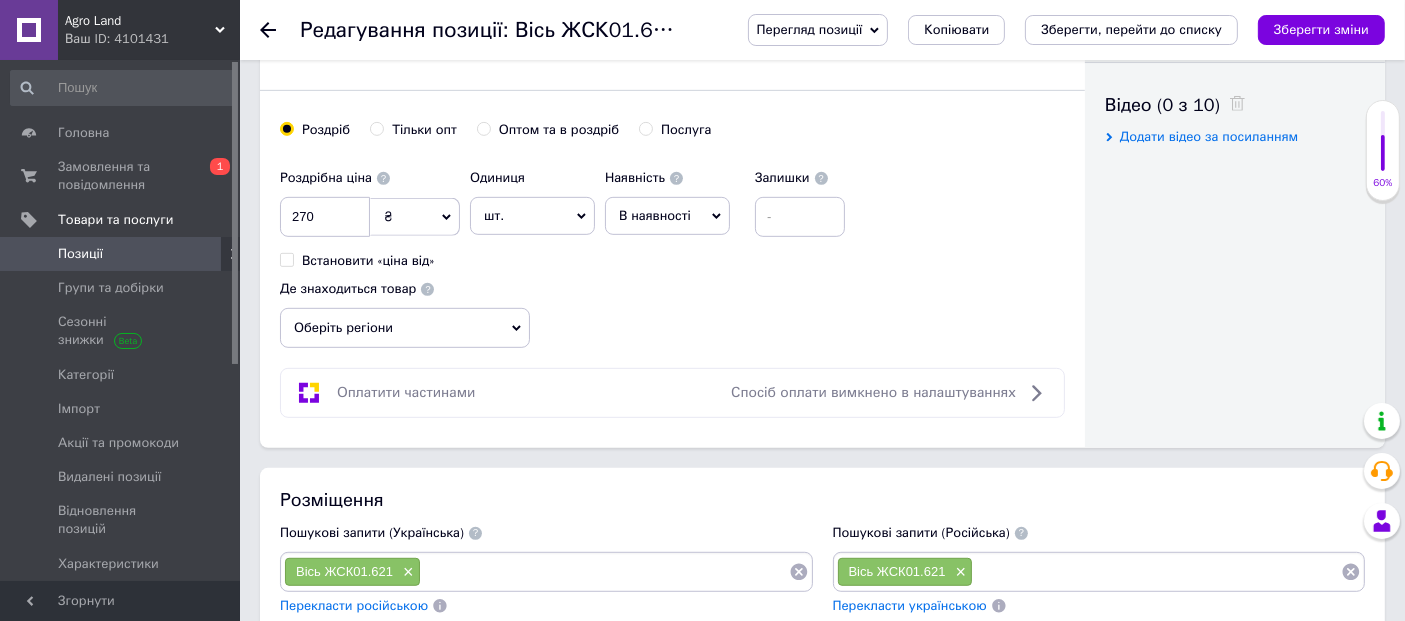 click 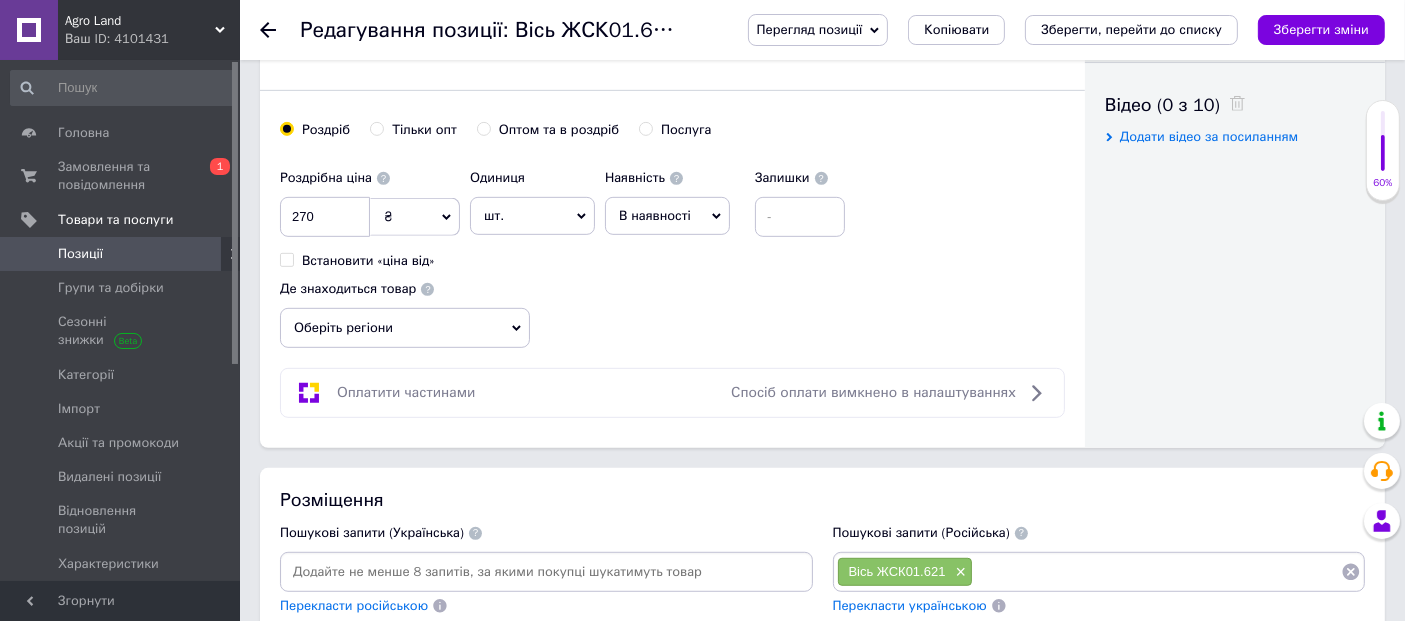 click at bounding box center (546, 572) 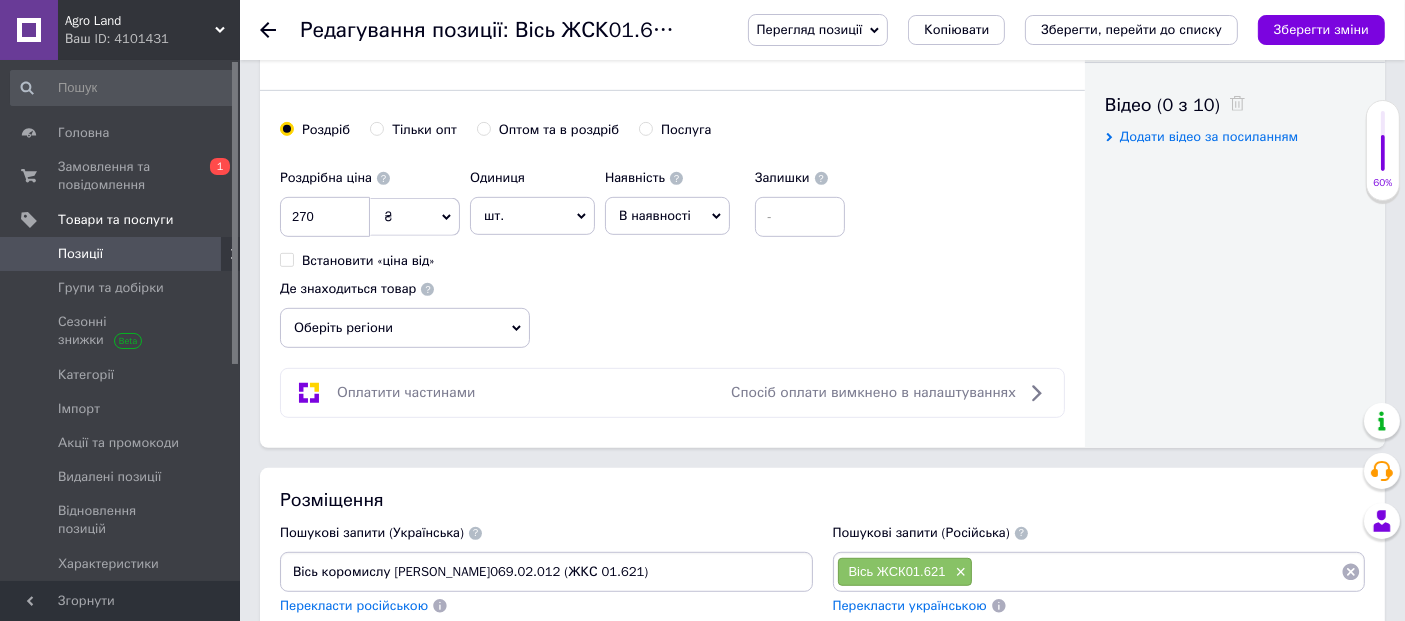 type on "Вісь коромислу [PERSON_NAME]069.02.012 (ЖКС 01.621)" 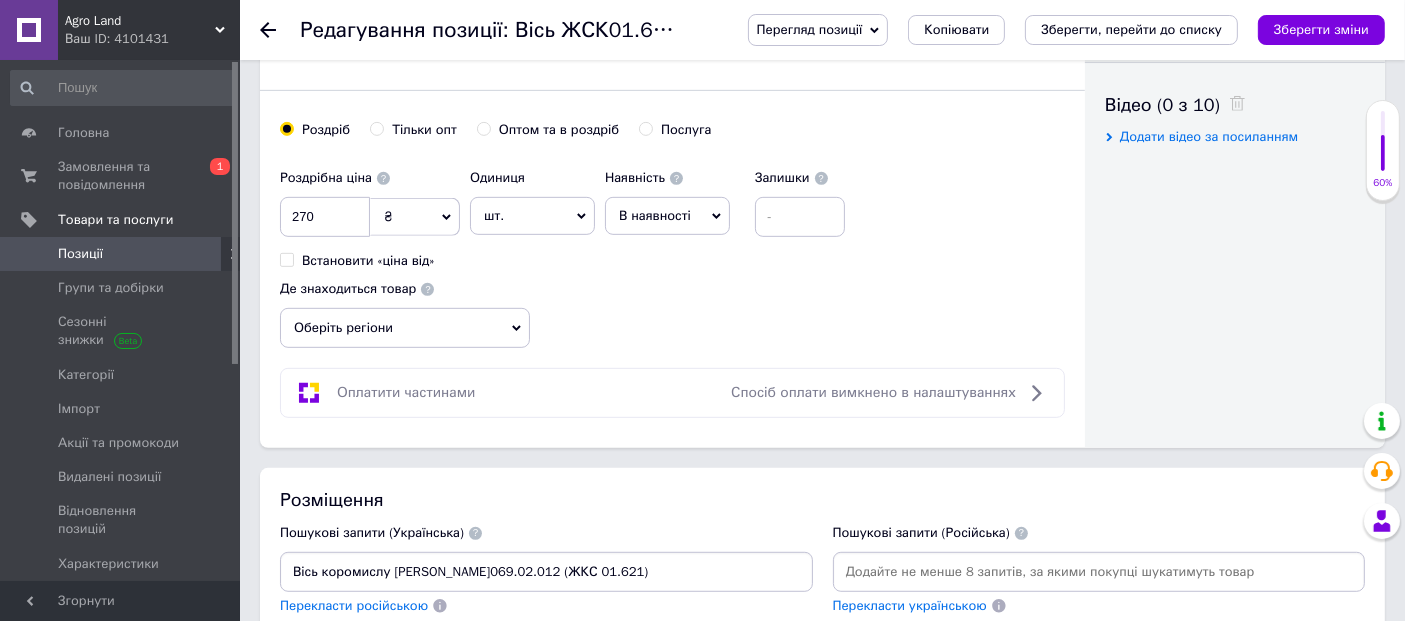 click at bounding box center [1099, 572] 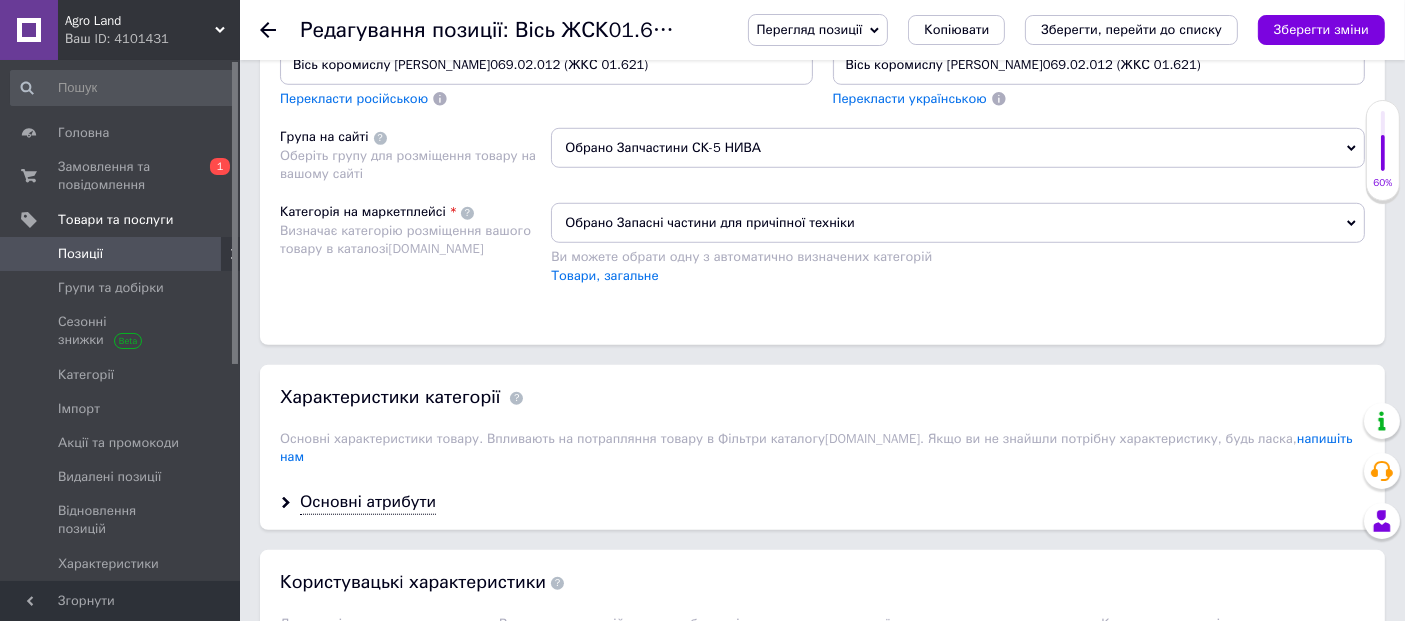 scroll, scrollTop: 1333, scrollLeft: 0, axis: vertical 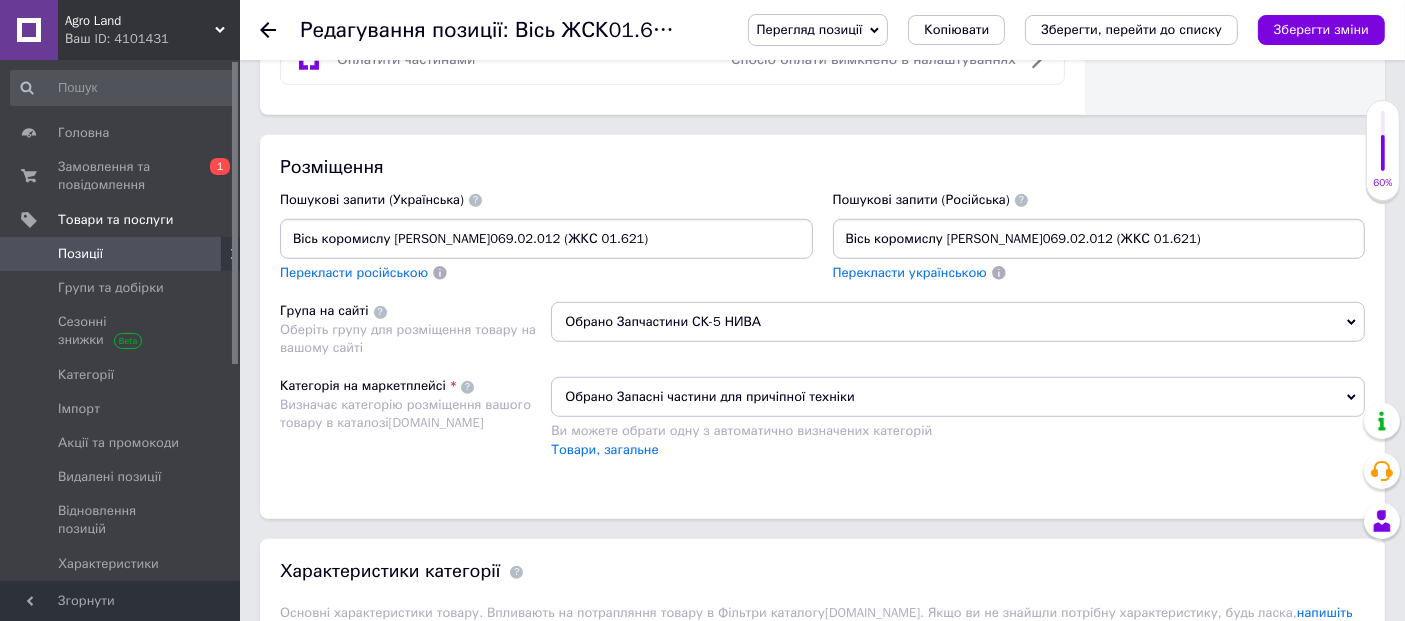 type on "Вісь коромислу [PERSON_NAME]069.02.012 (ЖКС 01.621)" 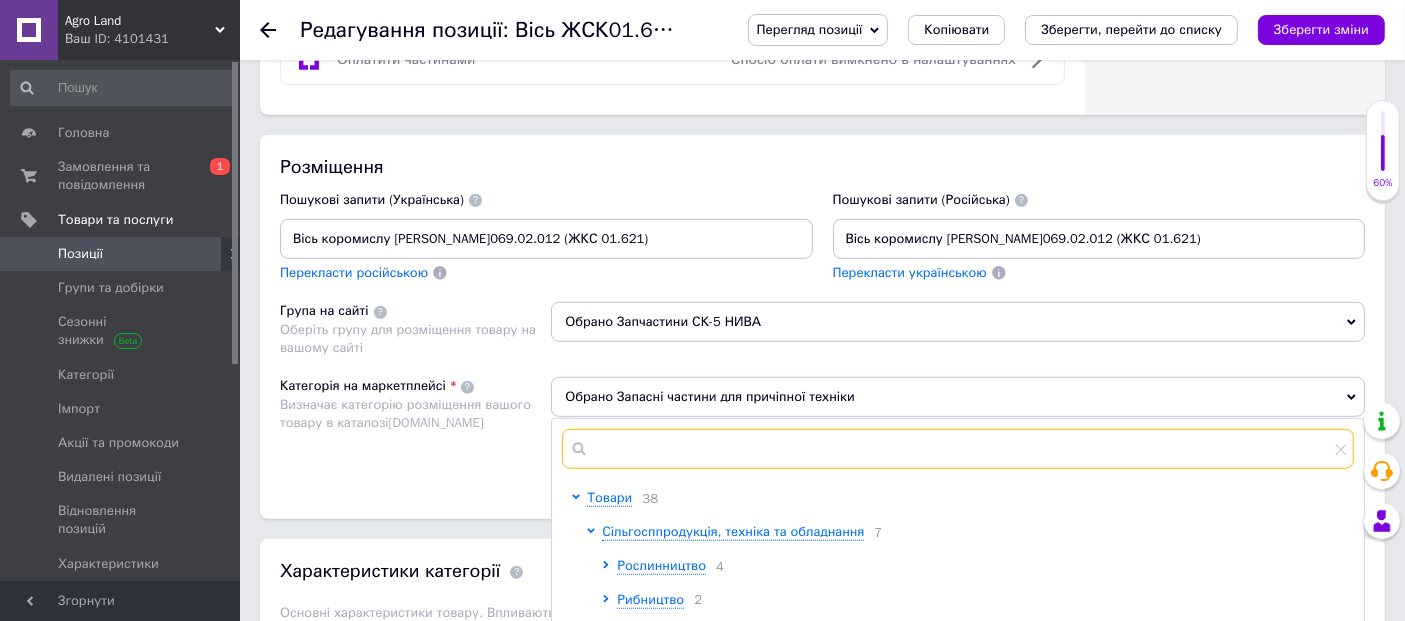 click at bounding box center (958, 449) 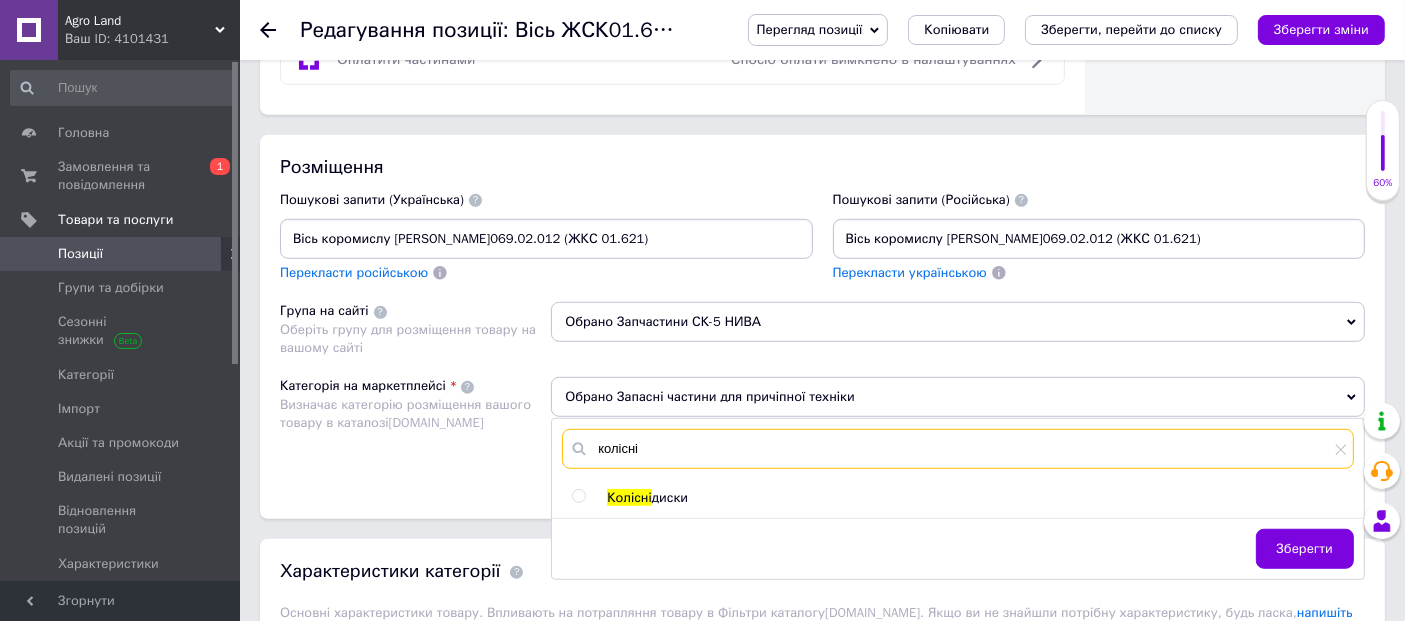 type on "колісні" 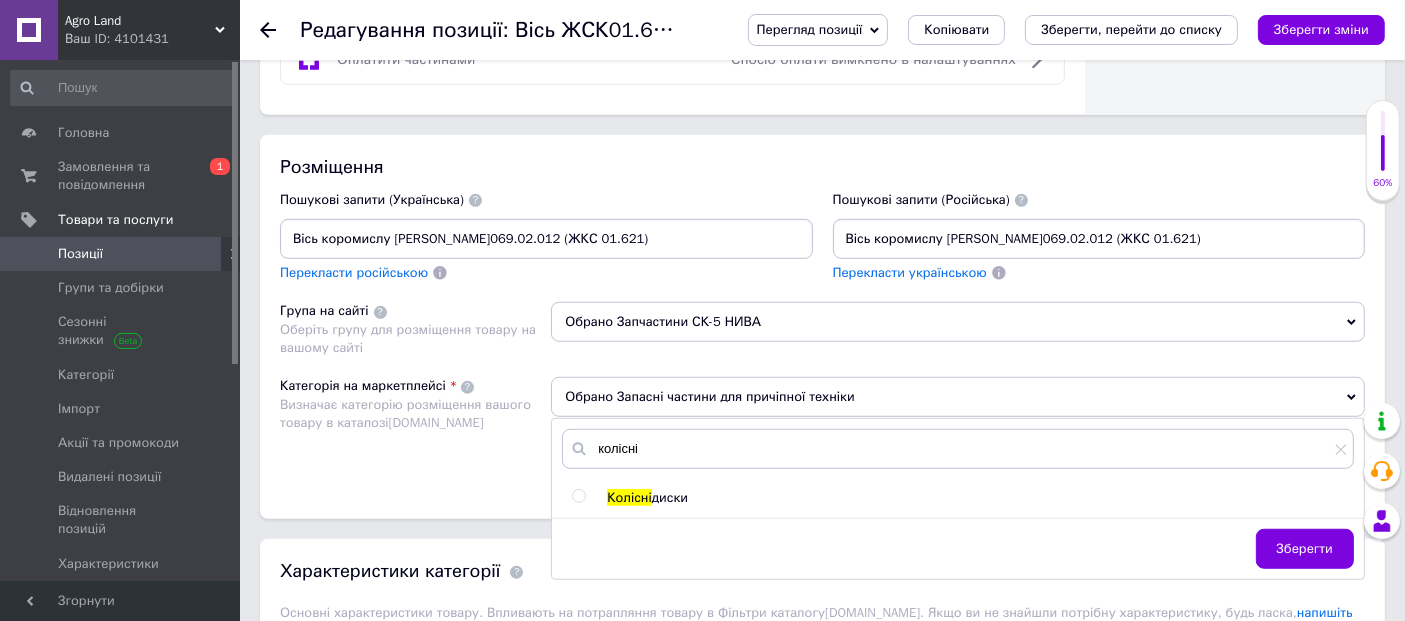 click at bounding box center [578, 496] 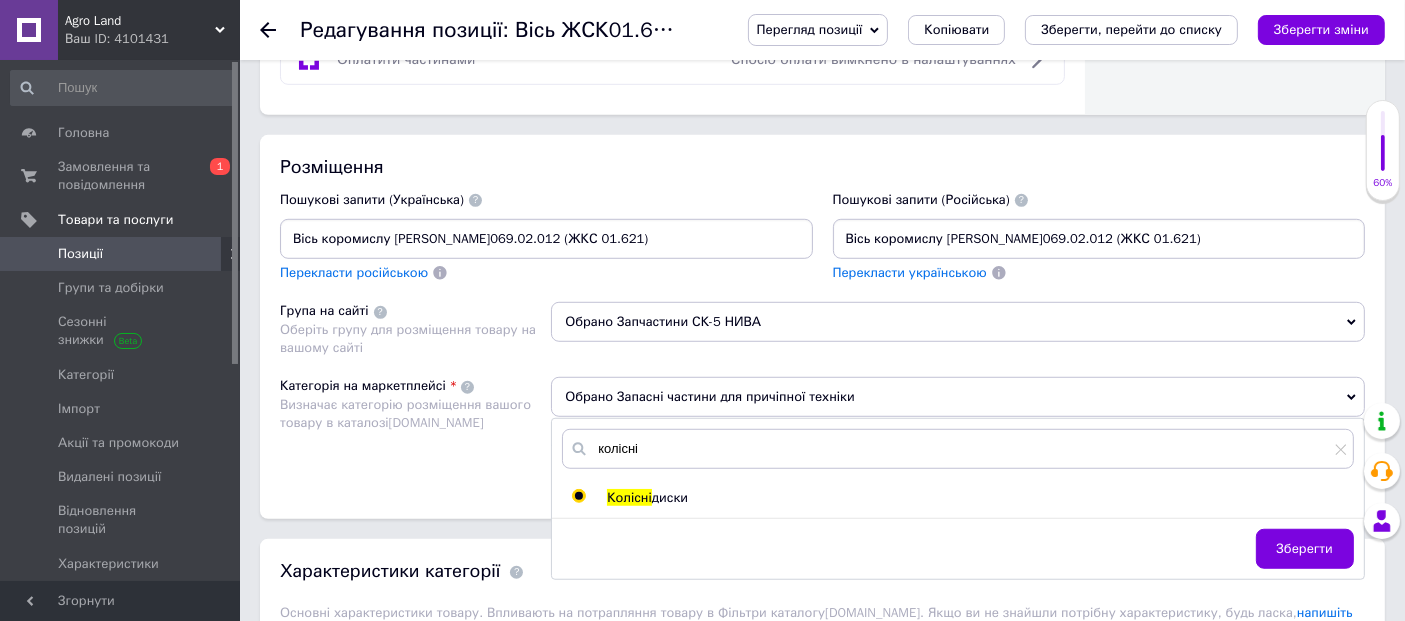 radio on "true" 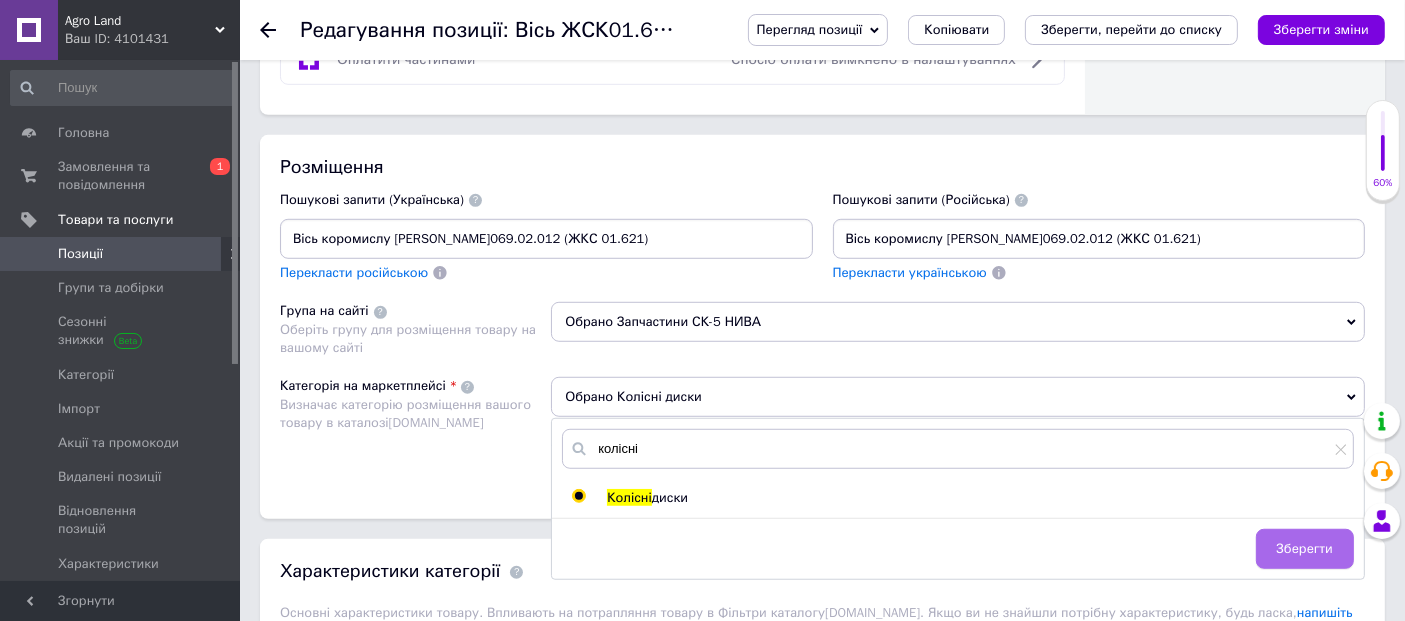 click on "Зберегти" at bounding box center (1305, 549) 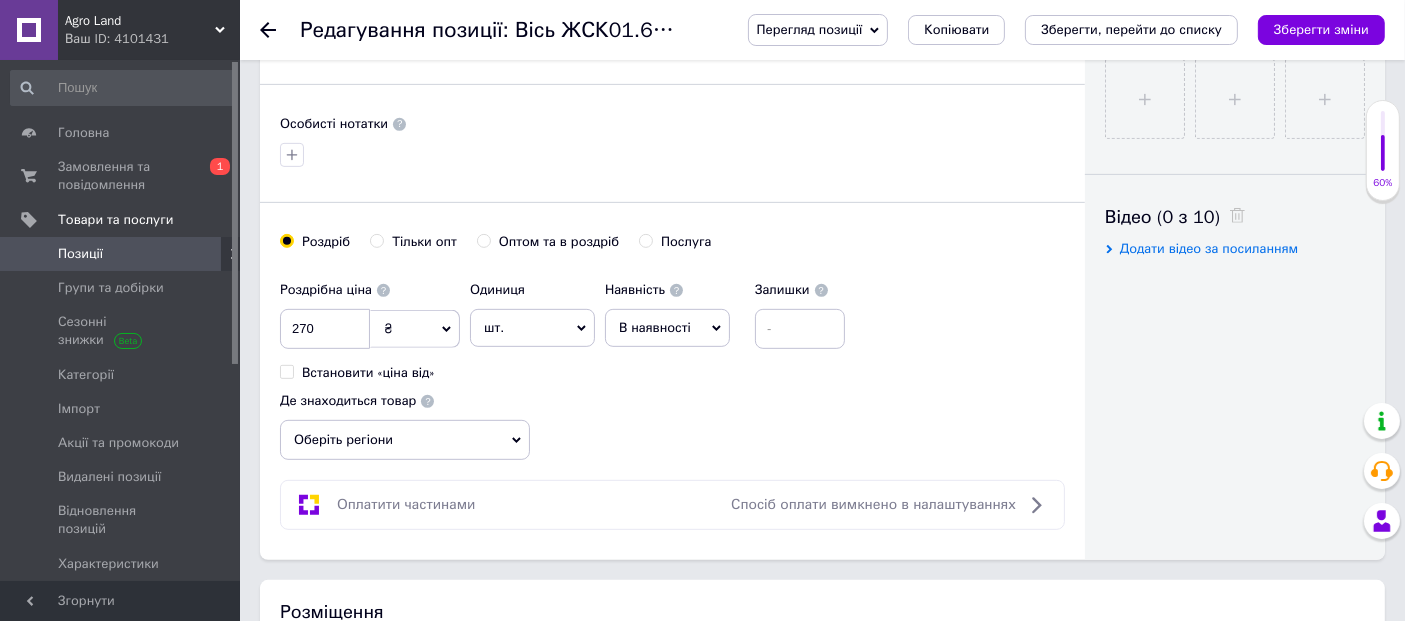scroll, scrollTop: 444, scrollLeft: 0, axis: vertical 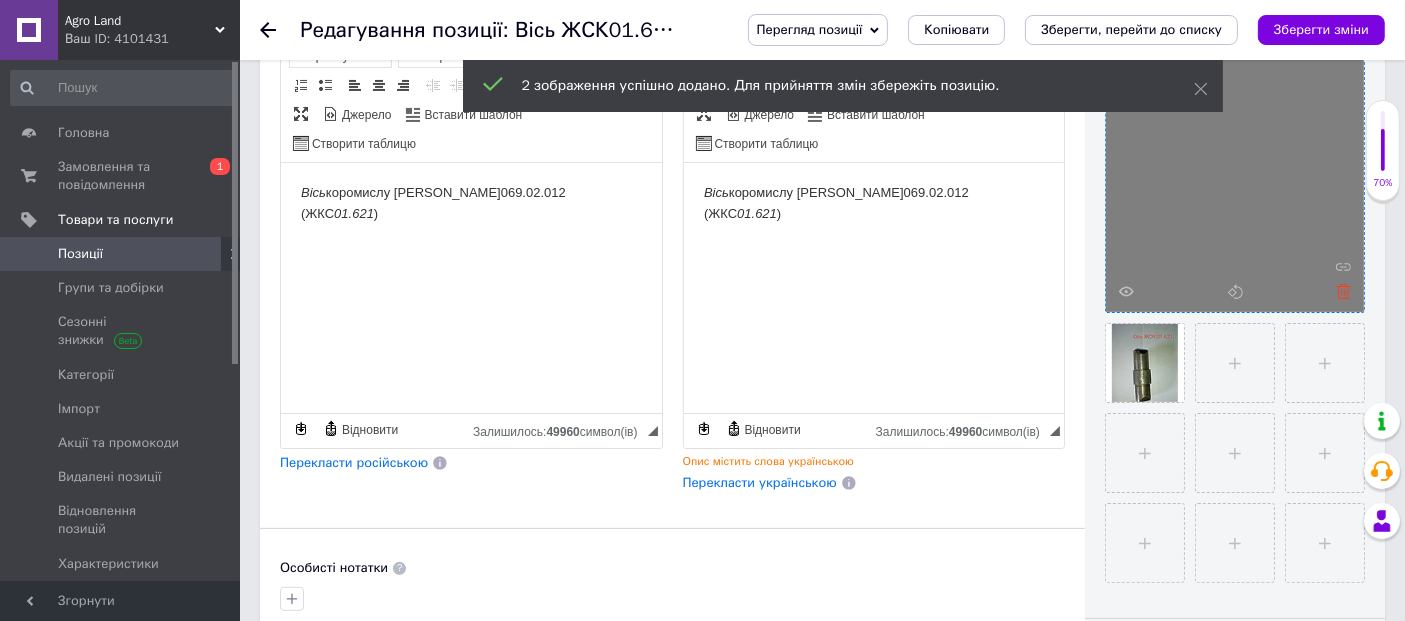 click 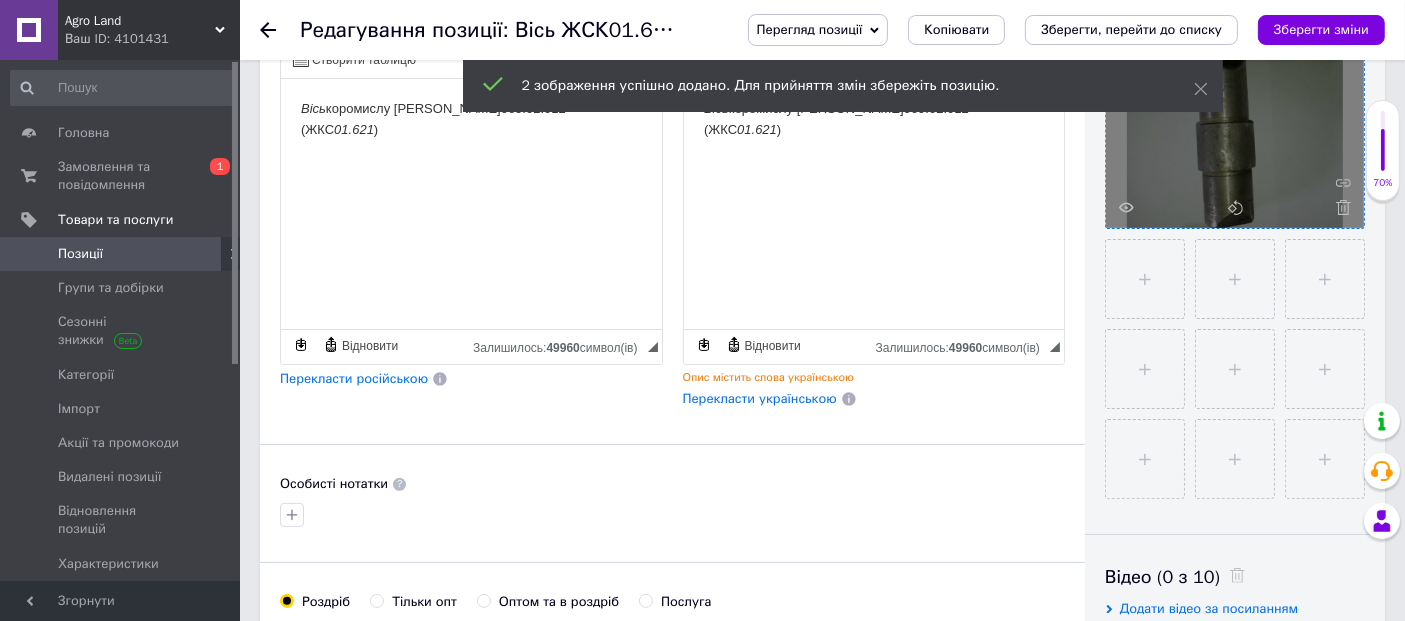 scroll, scrollTop: 777, scrollLeft: 0, axis: vertical 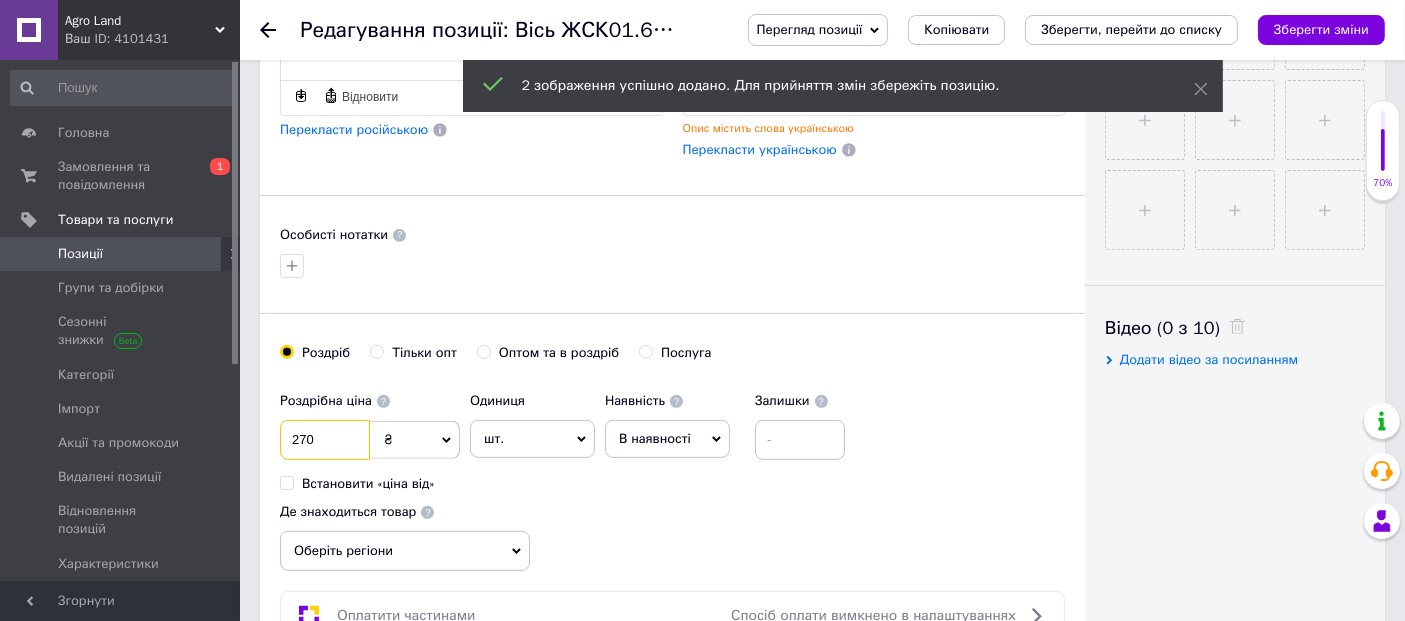 click on "Основна інформація При сохранении товара пустые поля будут переведены автоматически. Щоб вручну відправити поле на переклад, натисніть на посилання під ним.  Детальніше Назва позиції (Українська) New Вісь коромислу [PERSON_NAME].069.02.012 (ЖКС 01.621) Перекласти російською Код/Артикул 14581458 Назва позиції (Російська) New Вісь коромислу [PERSON_NAME].069.02.012 (ЖКС 01.621) Назва містить слова українською Перекласти українською Опис позиції (Українська) New Вісь  коромислу [PERSON_NAME]069.02.012 (ЖКС  01.621 ) Розширений текстовий редактор, B860ABD2-5E27-4480-9BB1-0C491436044A Панель інструментів редактора Форматування Форматування" at bounding box center [672, -13] 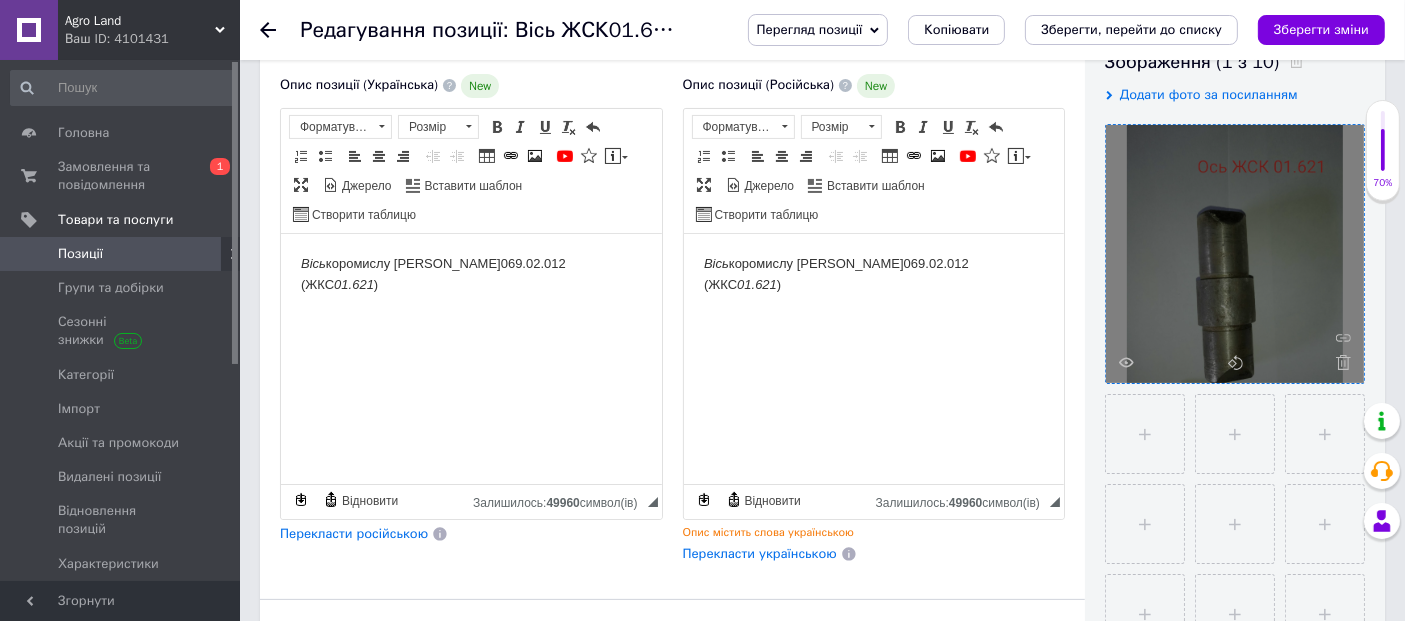scroll, scrollTop: 666, scrollLeft: 0, axis: vertical 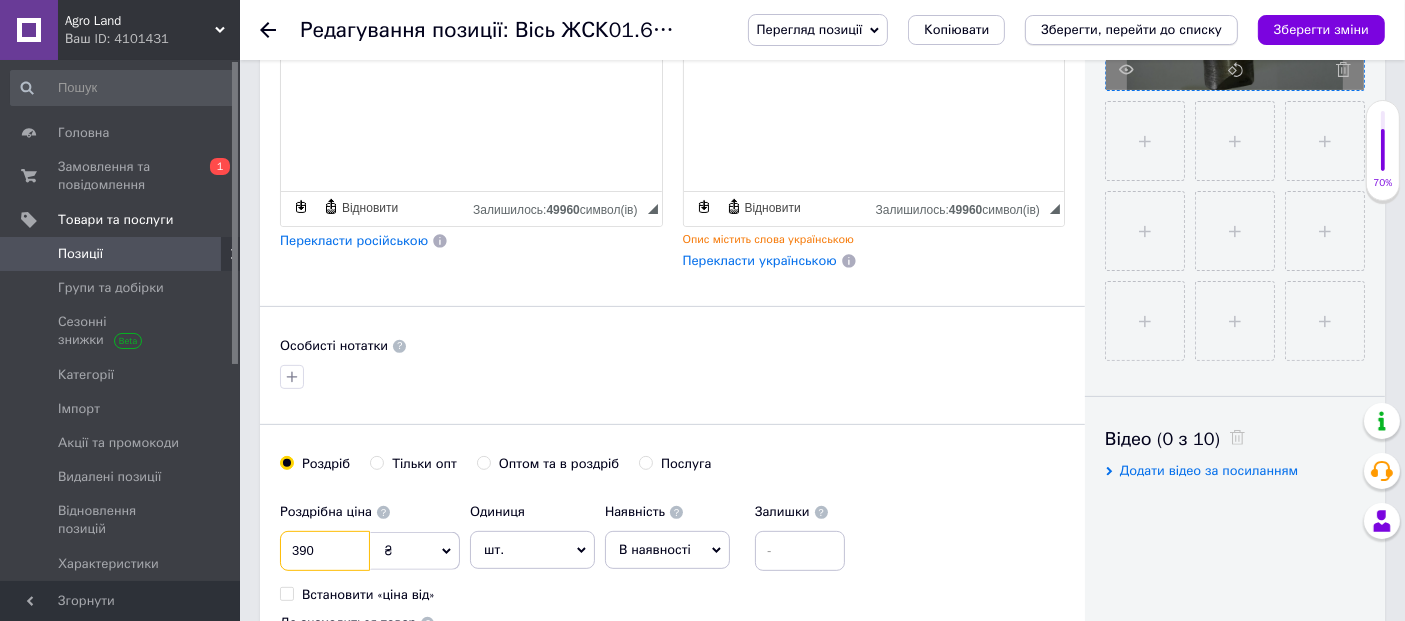 type on "390" 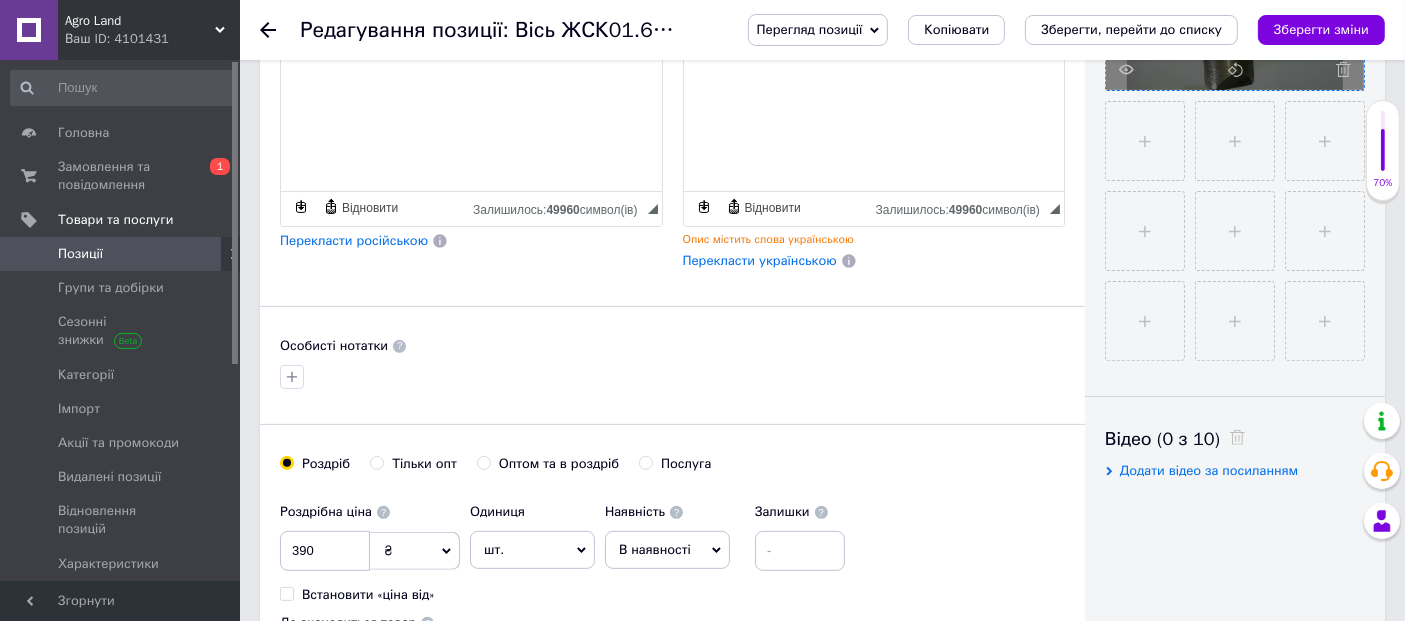 click on "Зберегти, перейти до списку" at bounding box center [1131, 29] 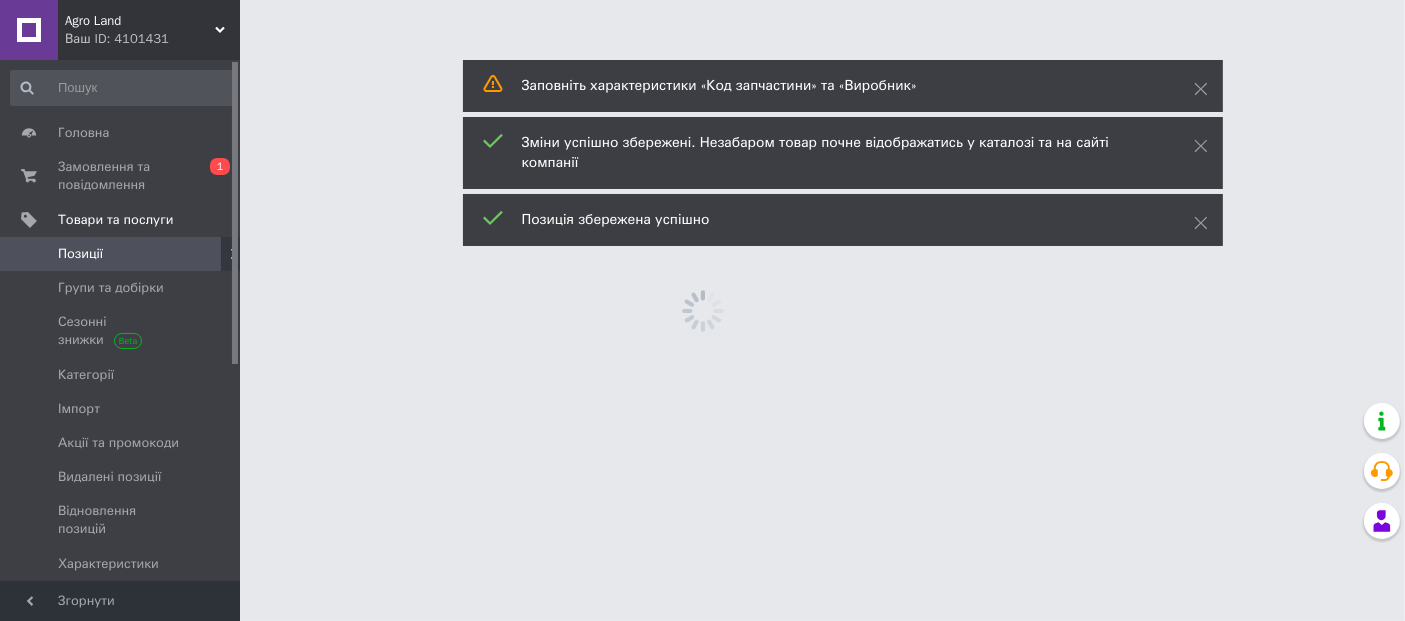 scroll, scrollTop: 0, scrollLeft: 0, axis: both 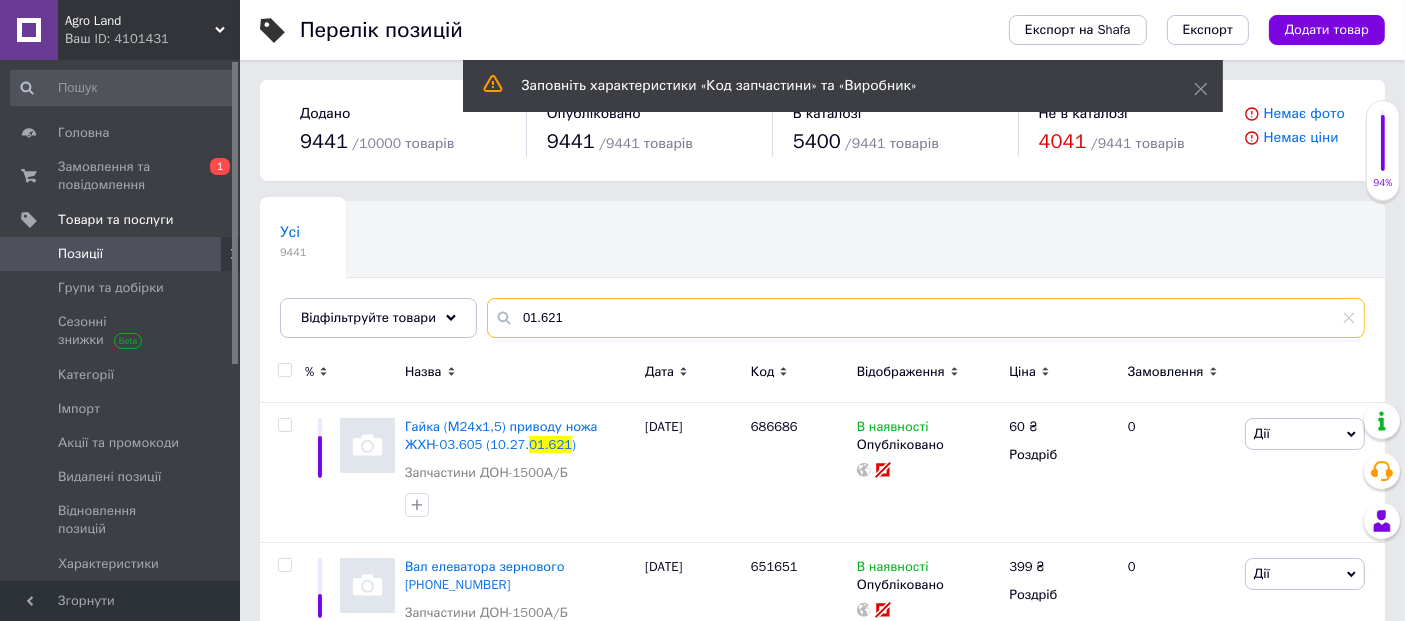 drag, startPoint x: 680, startPoint y: 313, endPoint x: 485, endPoint y: 333, distance: 196.02296 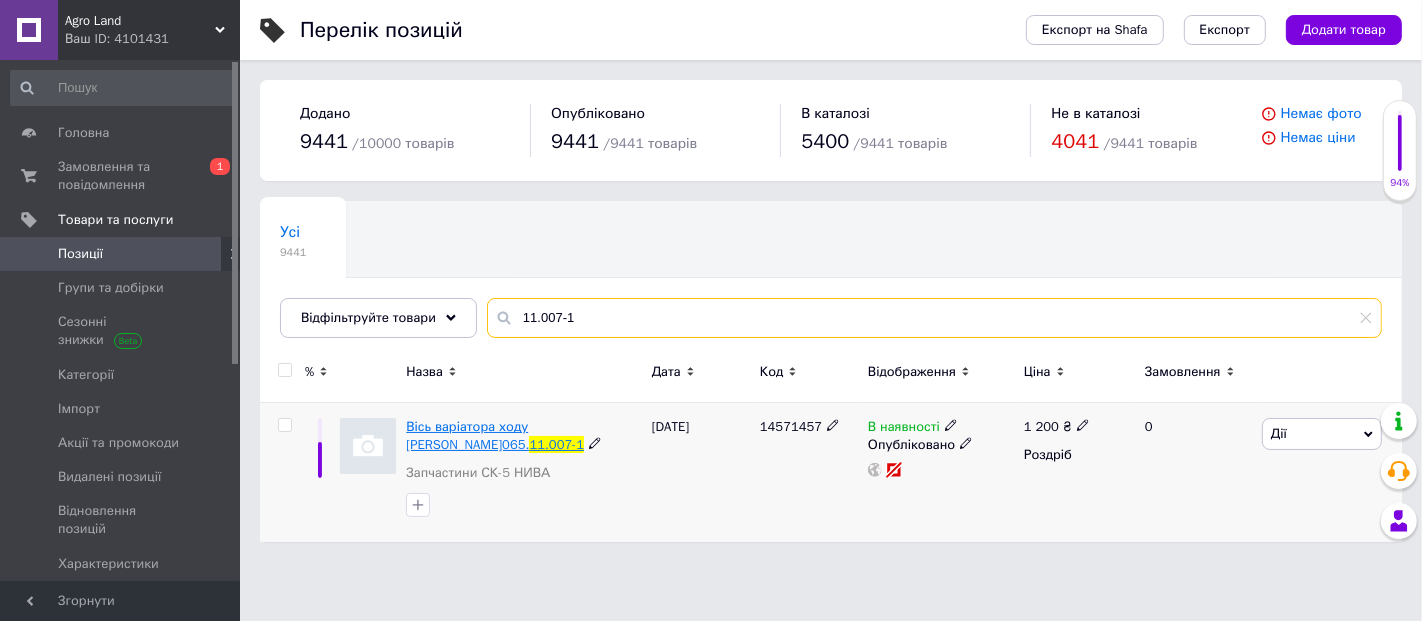 type on "11.007-1" 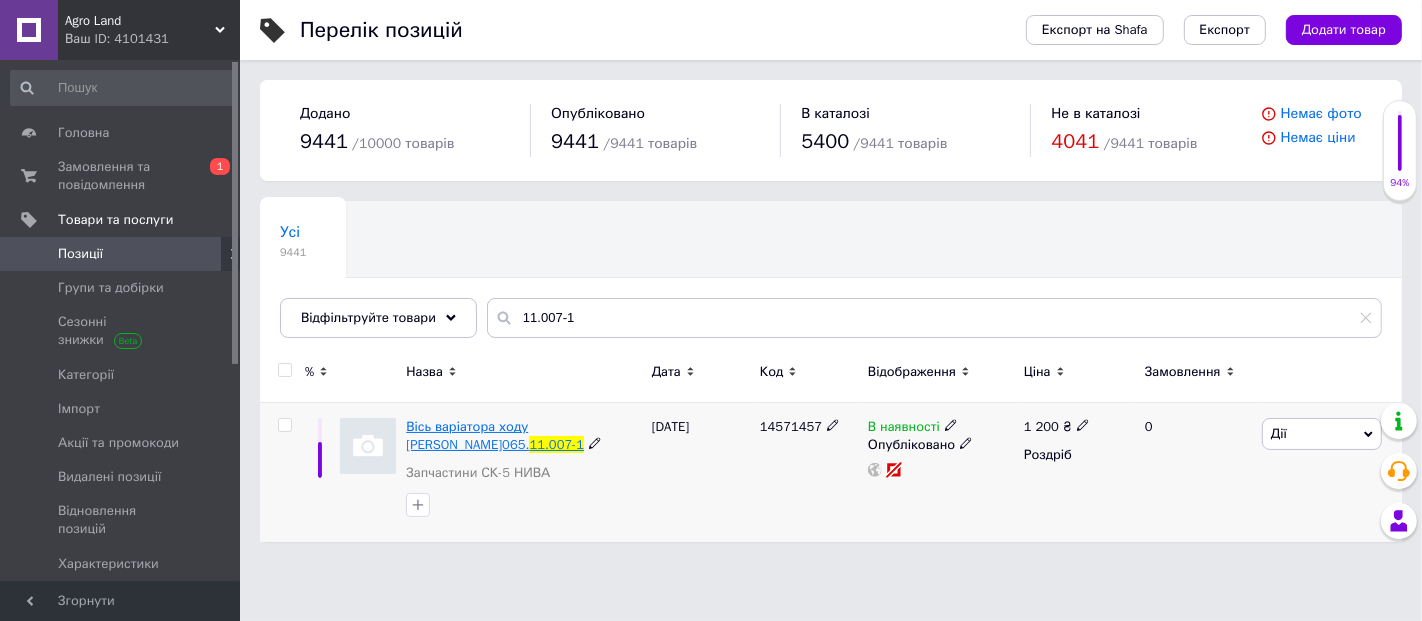 click on "Вісь варіатора ходу [PERSON_NAME]065." at bounding box center [467, 435] 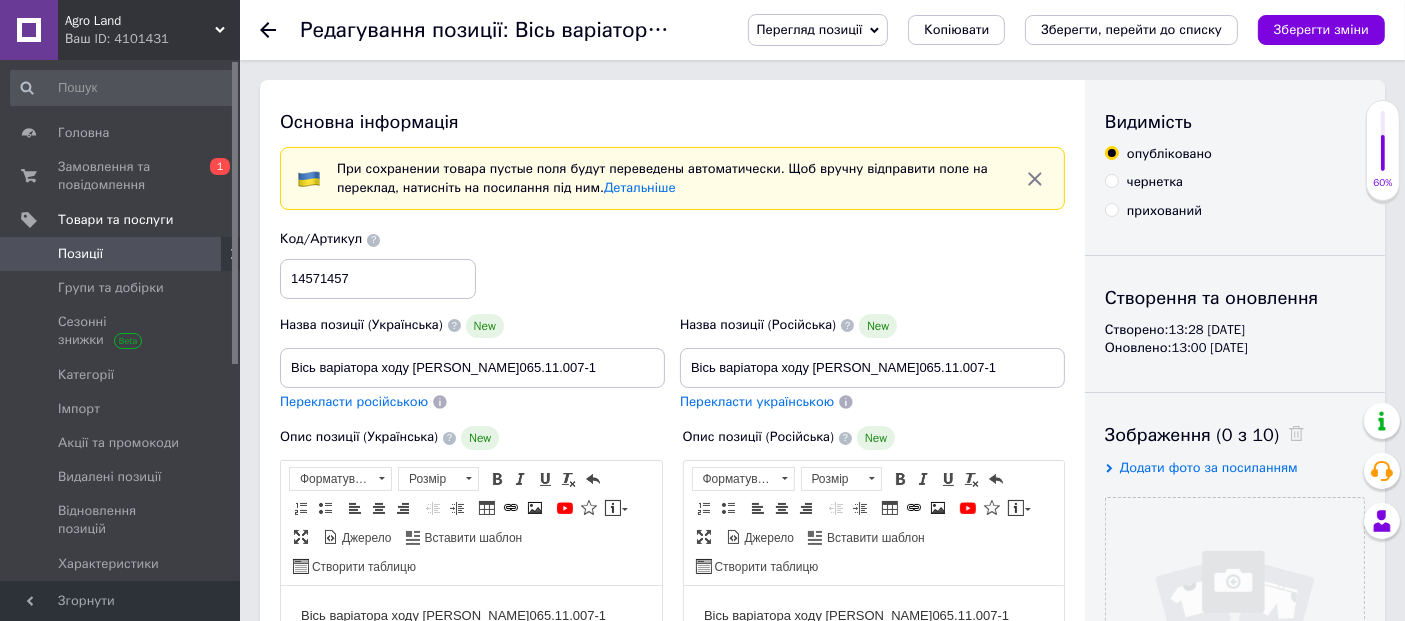 scroll, scrollTop: 0, scrollLeft: 0, axis: both 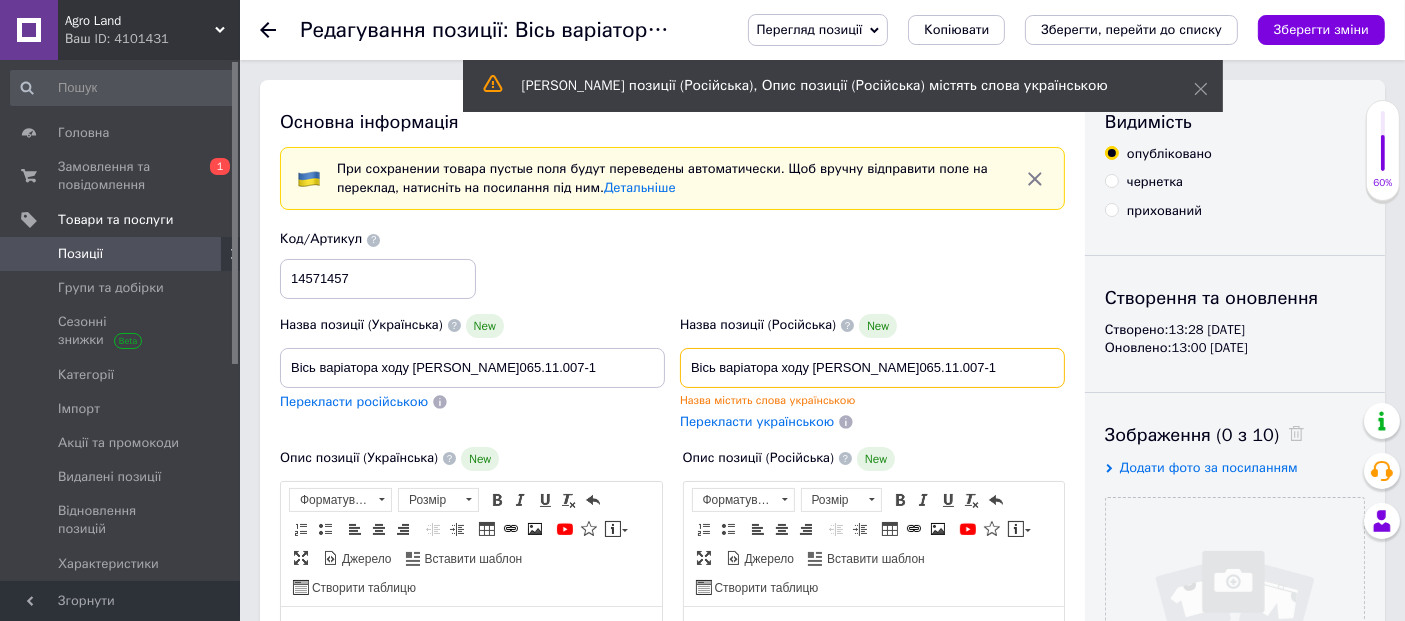 drag, startPoint x: 845, startPoint y: 359, endPoint x: 997, endPoint y: 360, distance: 152.0033 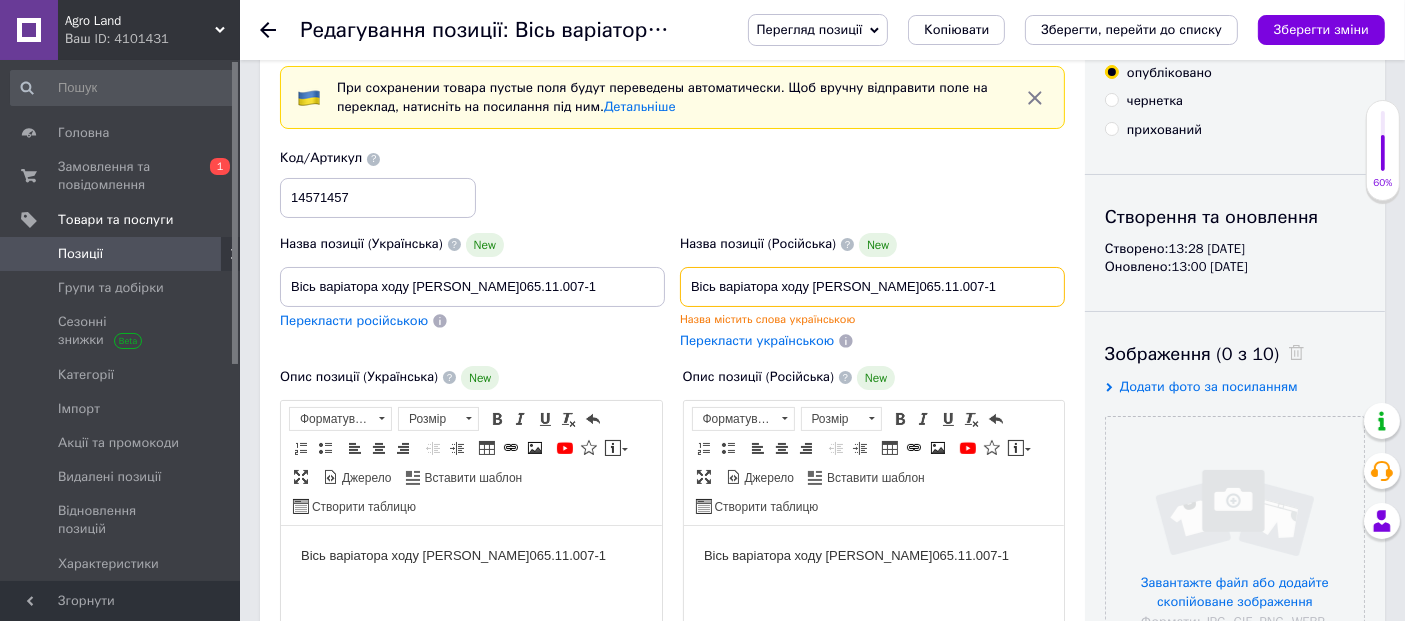 scroll, scrollTop: 222, scrollLeft: 0, axis: vertical 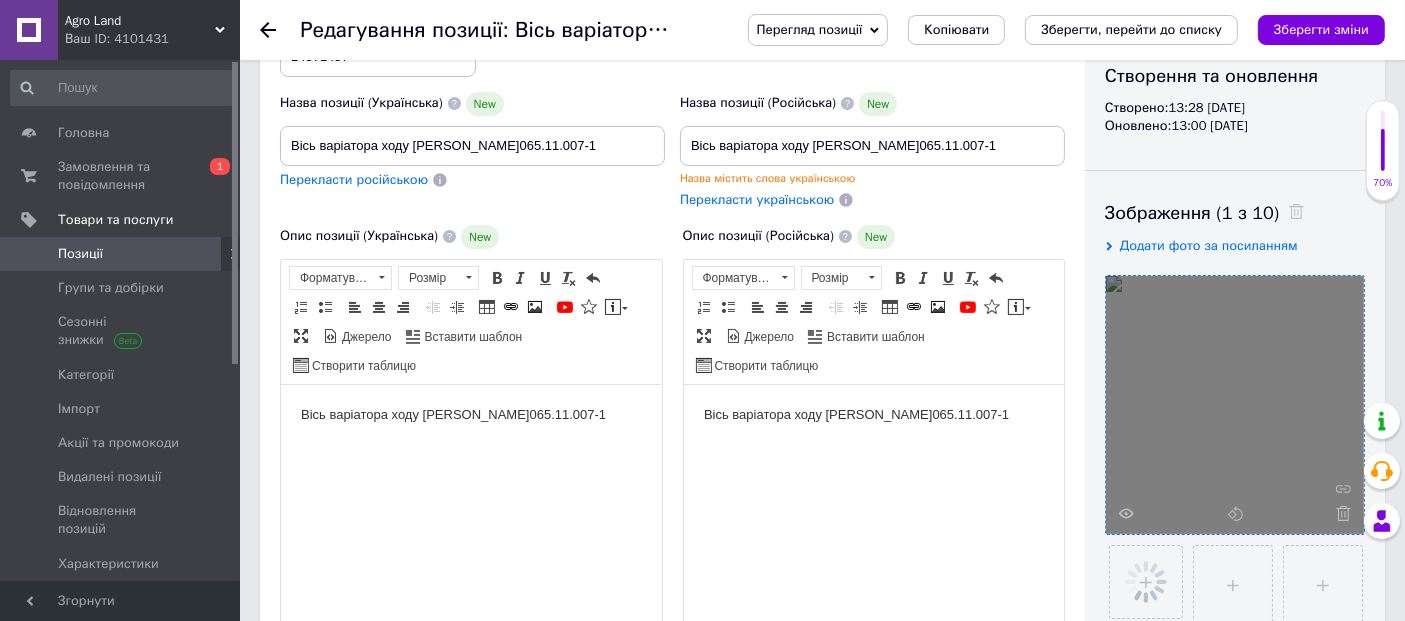 click at bounding box center (1235, 405) 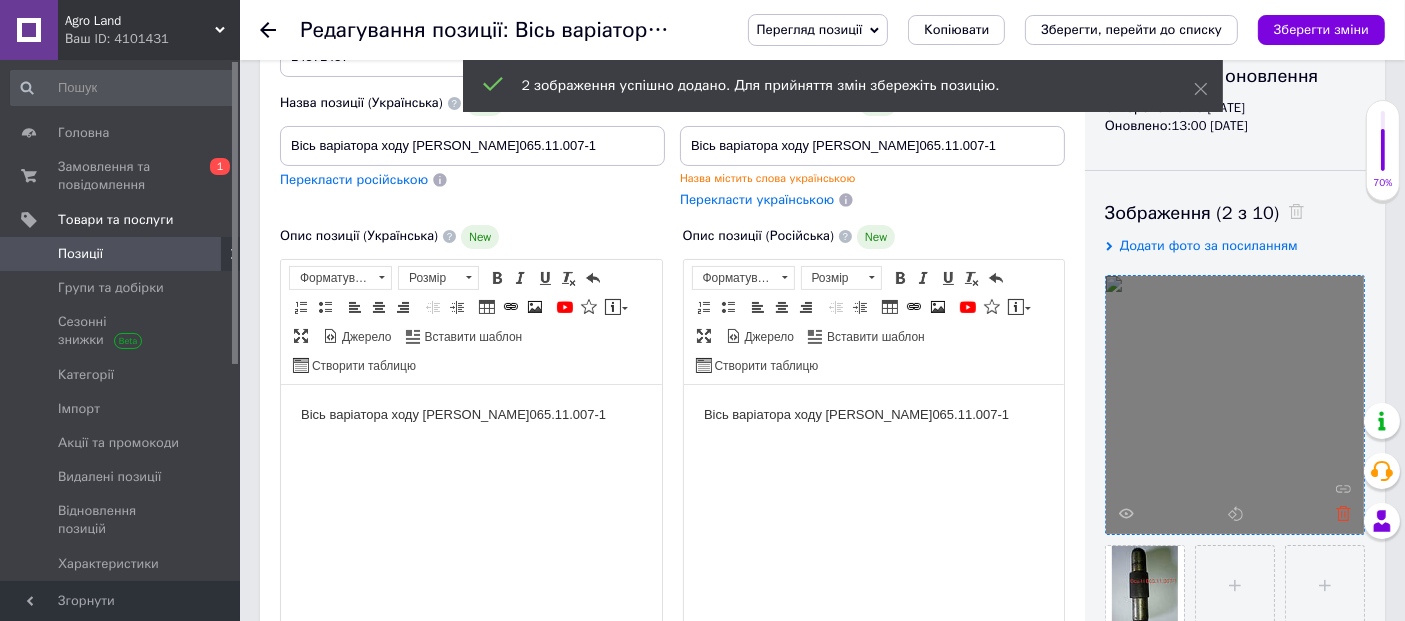 click 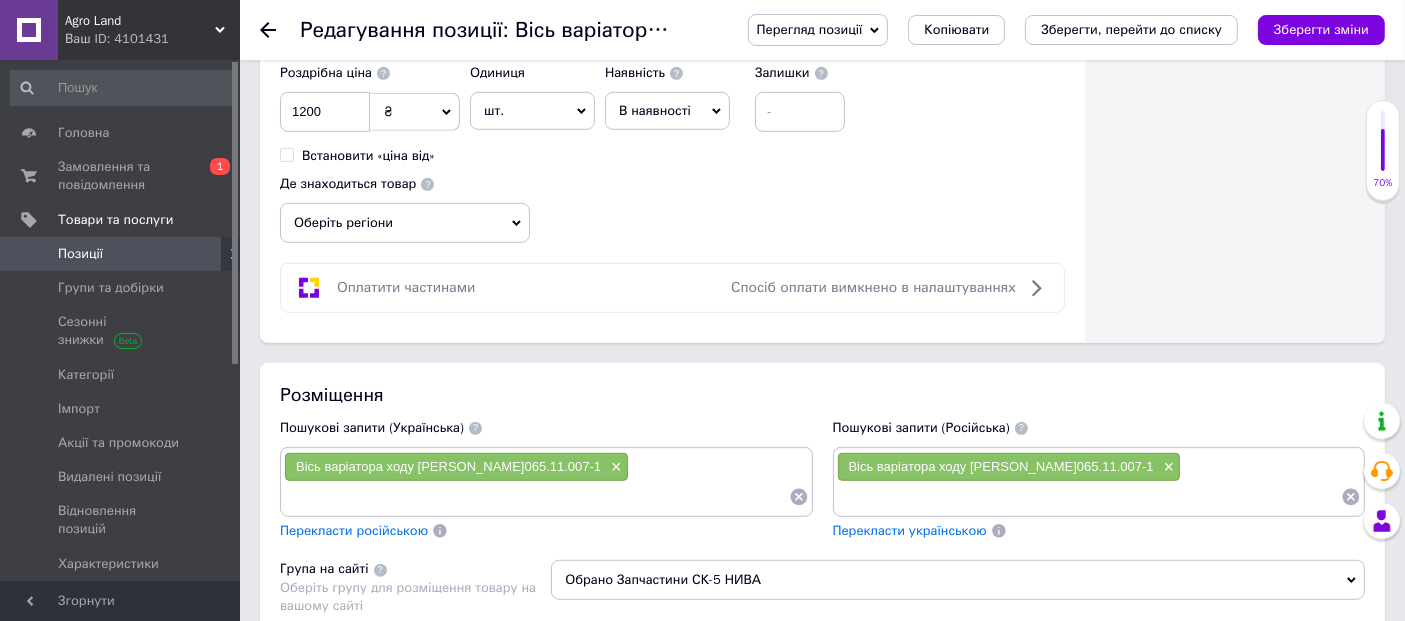 scroll, scrollTop: 1000, scrollLeft: 0, axis: vertical 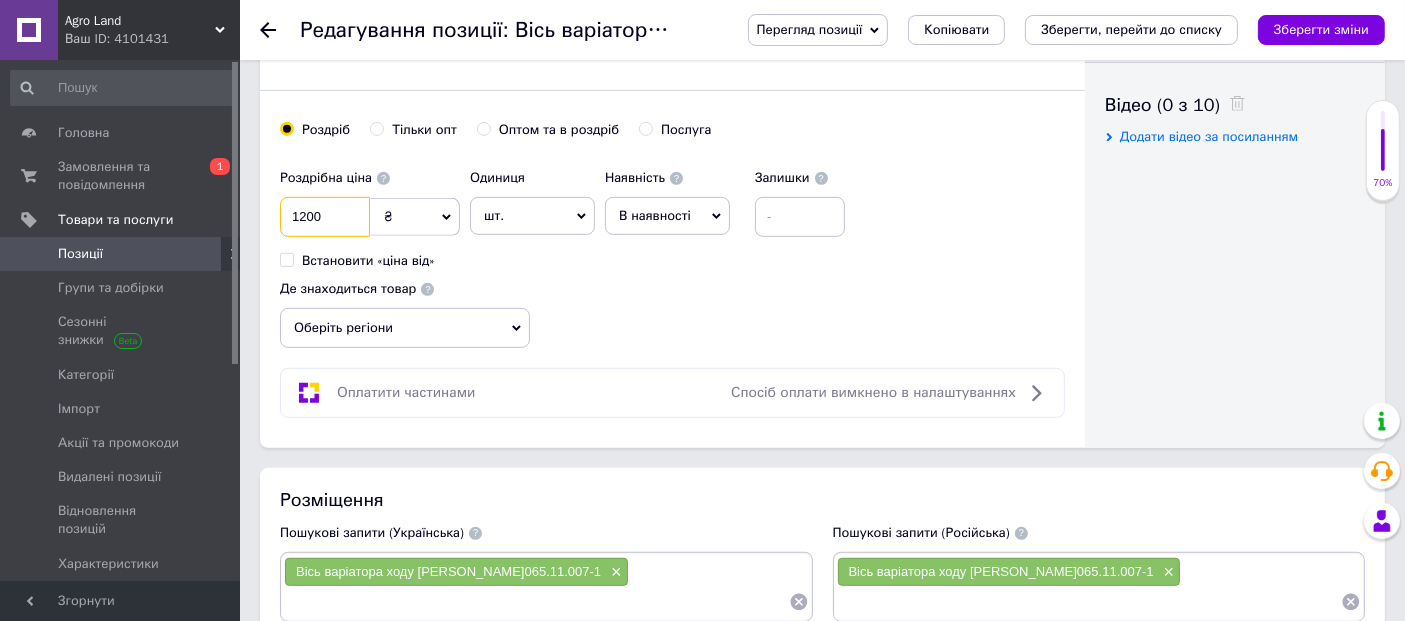 drag, startPoint x: 324, startPoint y: 215, endPoint x: 65, endPoint y: 241, distance: 260.30176 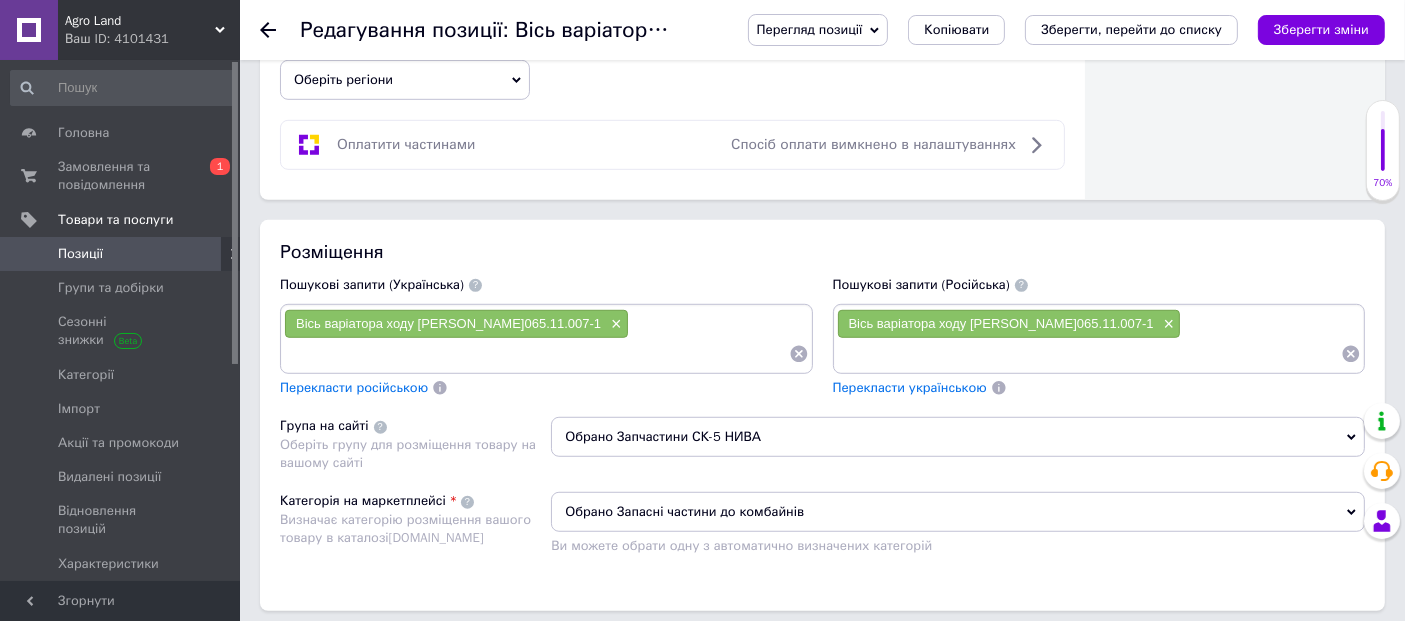 scroll, scrollTop: 1555, scrollLeft: 0, axis: vertical 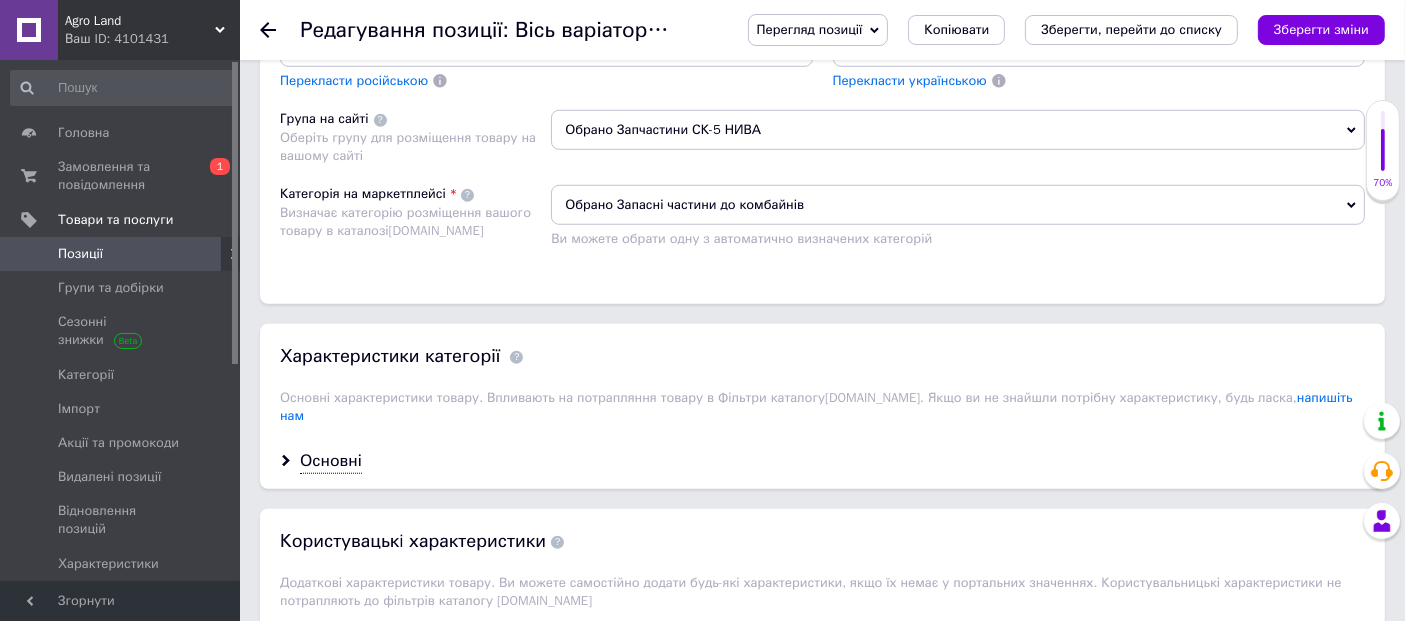 type on "1190" 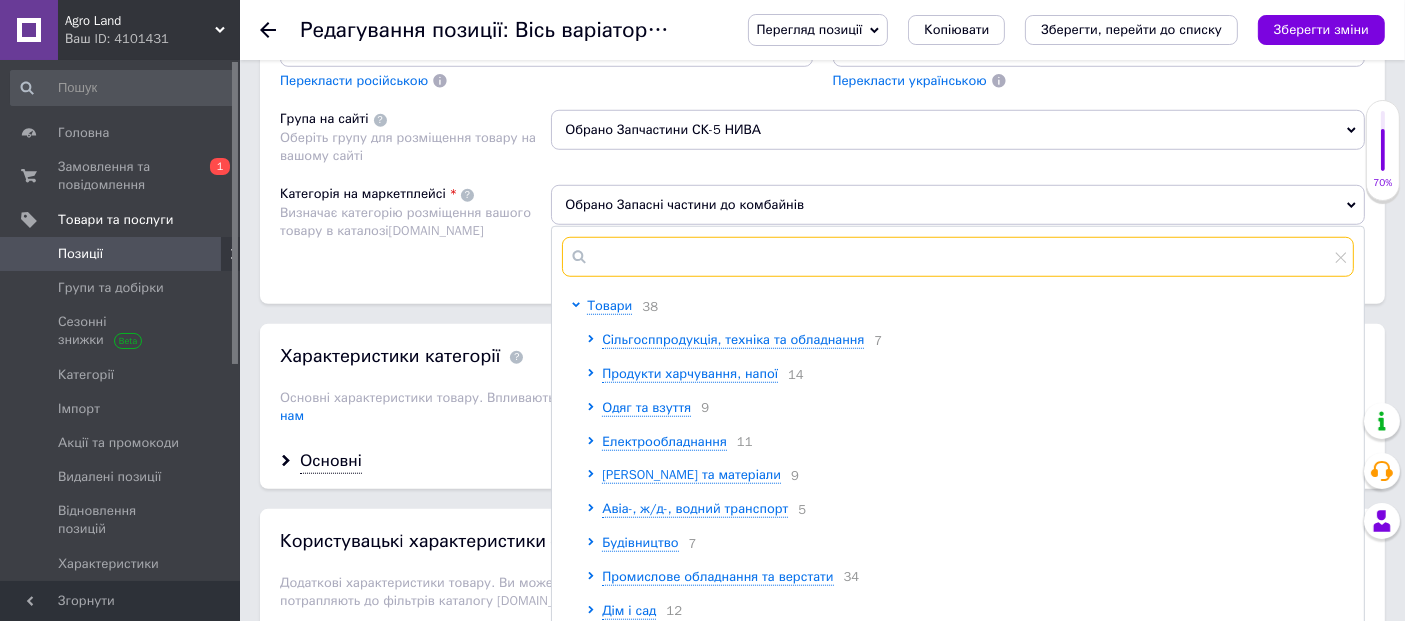 click at bounding box center (958, 257) 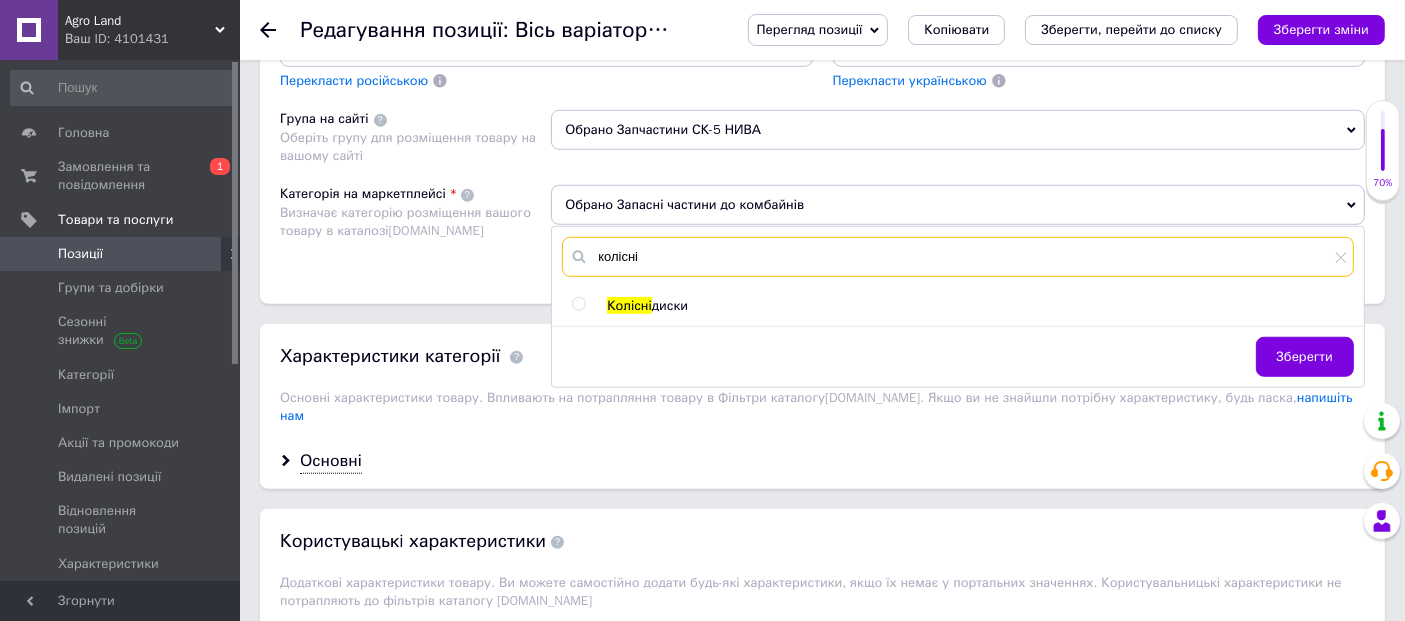 type on "колісні" 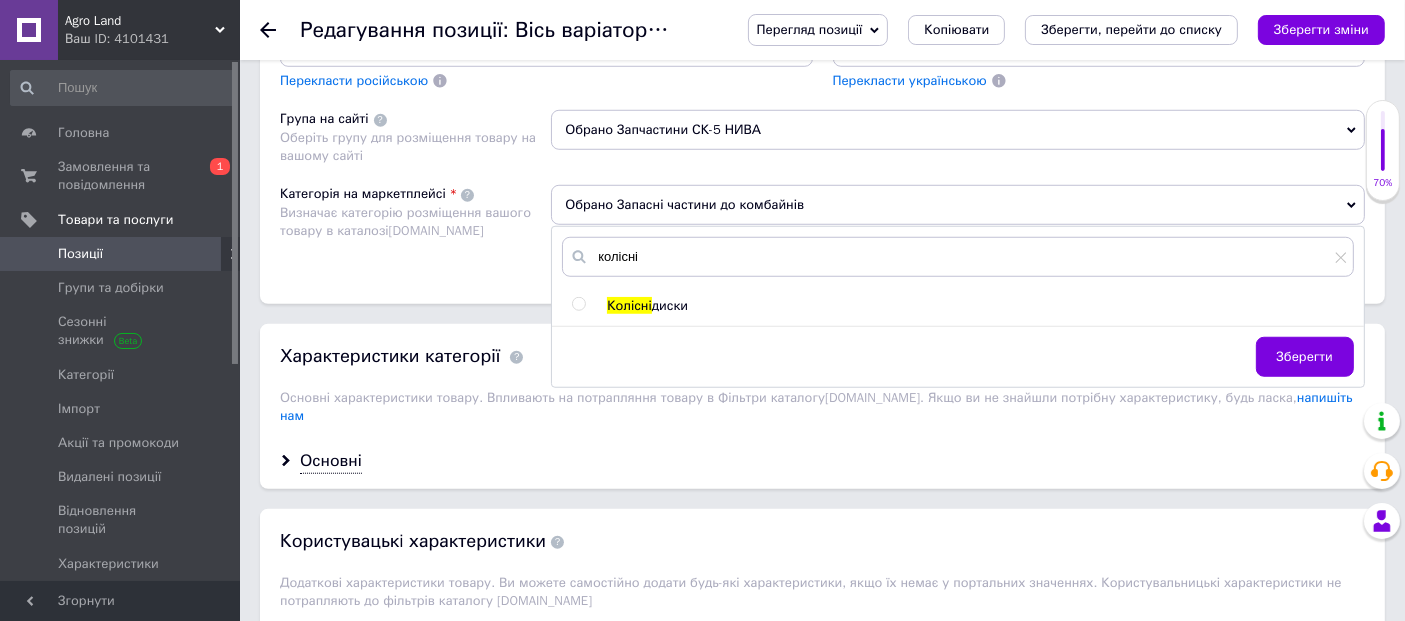 click at bounding box center (578, 304) 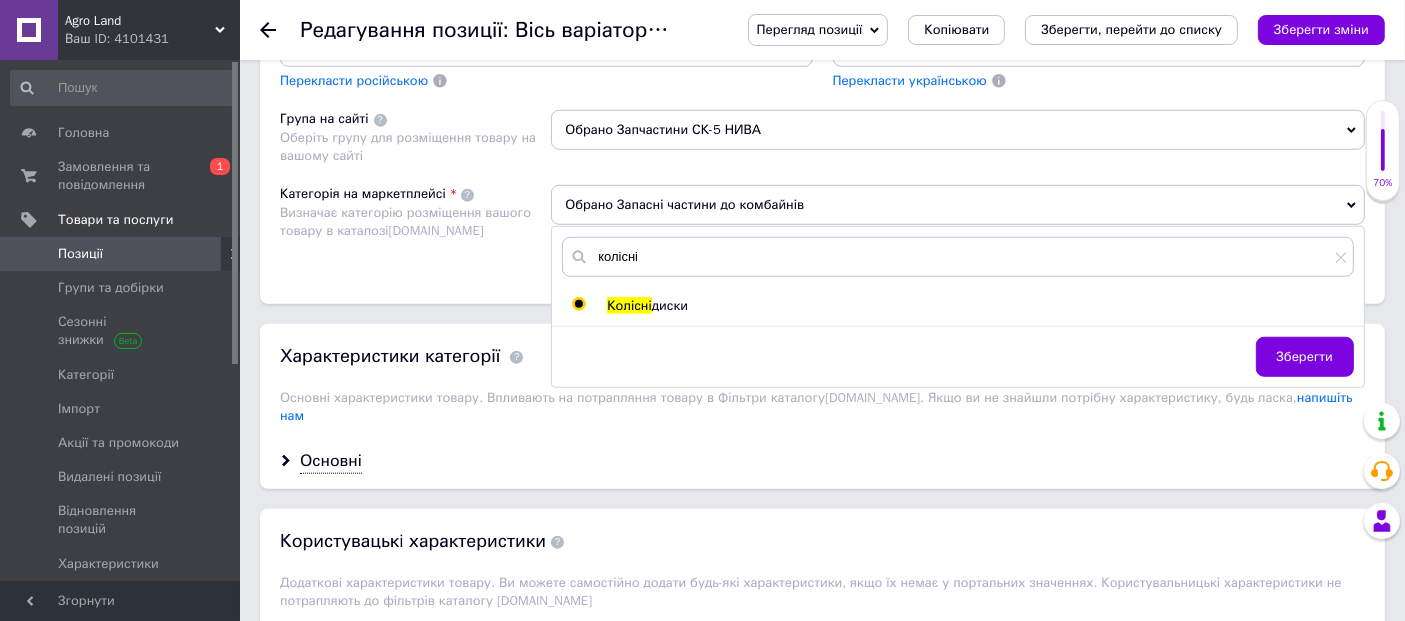 radio on "true" 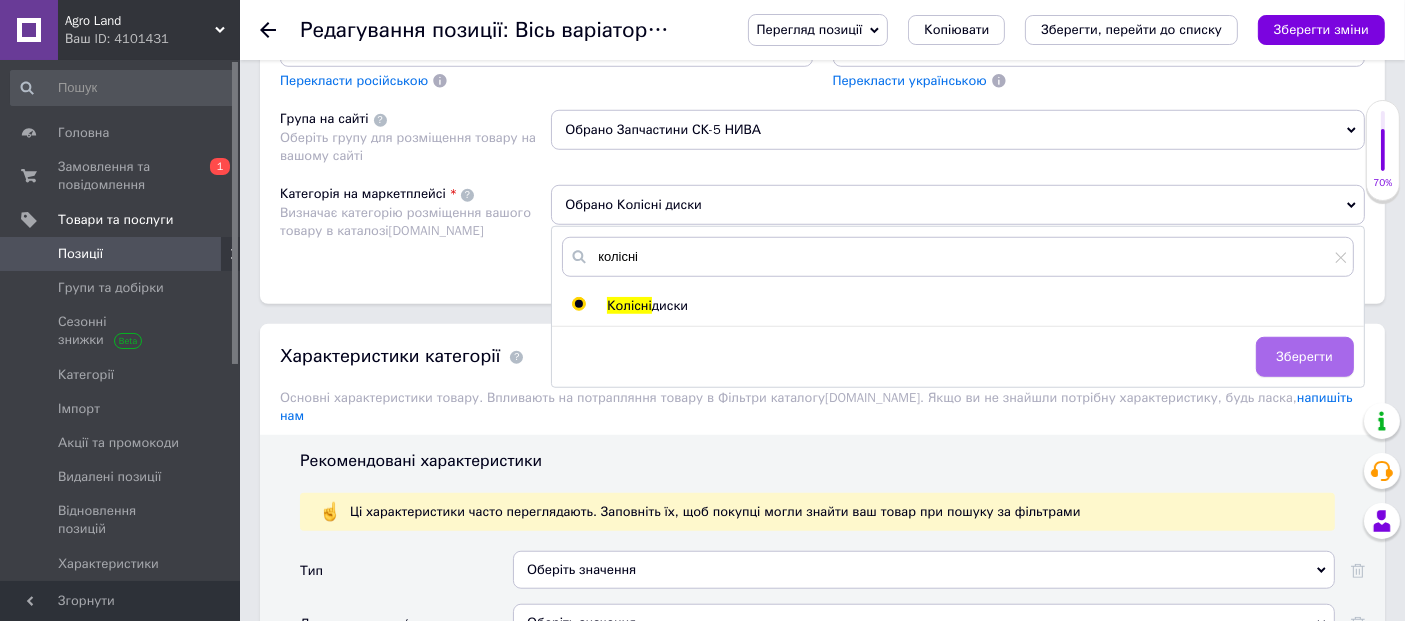 click on "Зберегти" at bounding box center [1305, 357] 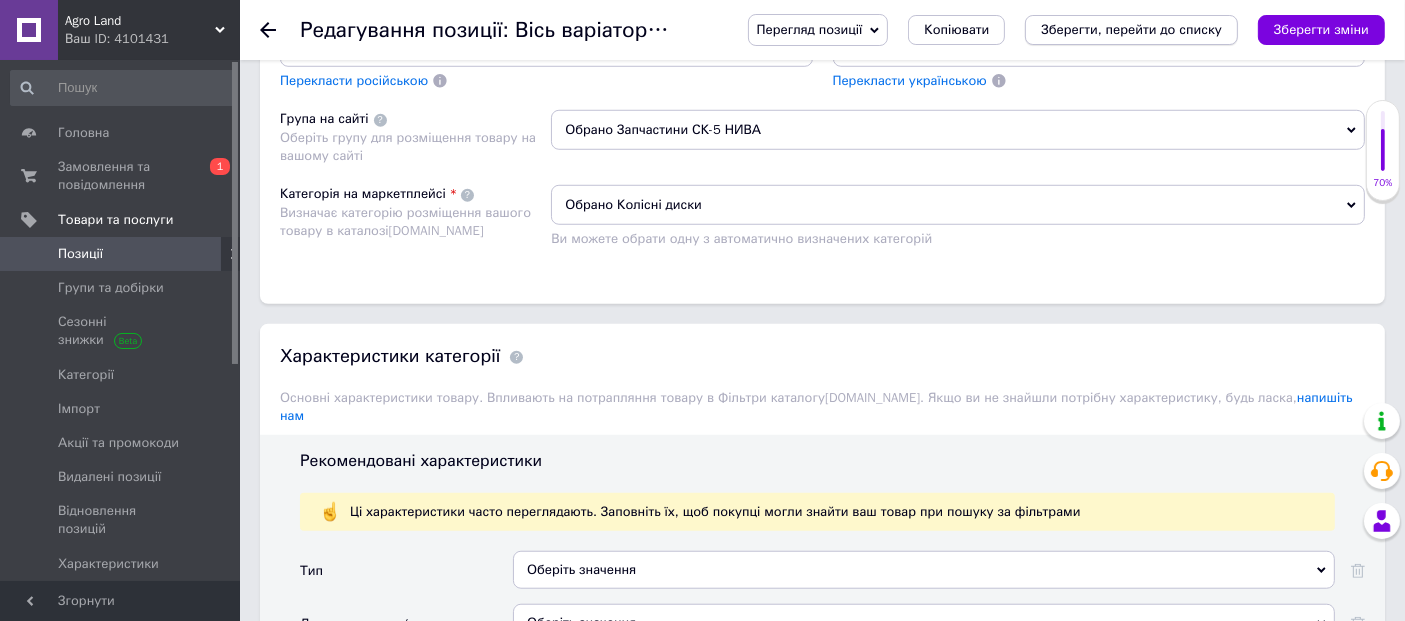 click on "Зберегти, перейти до списку" at bounding box center (1131, 30) 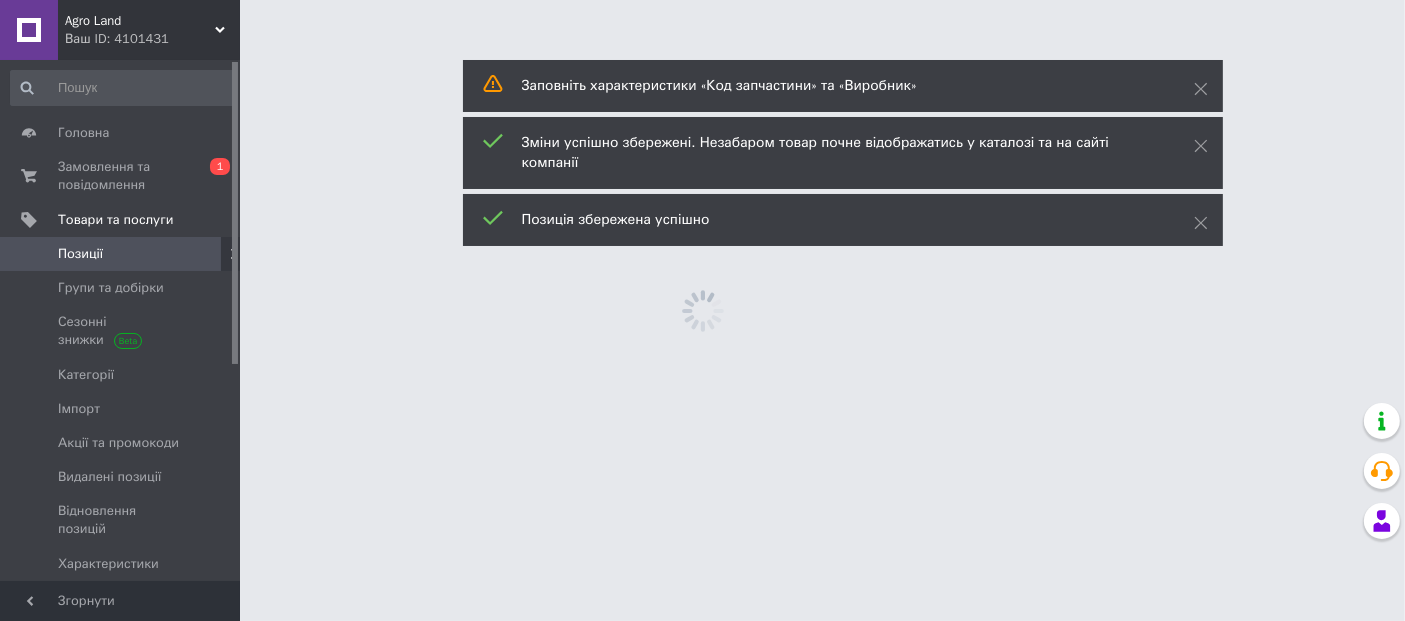 scroll, scrollTop: 0, scrollLeft: 0, axis: both 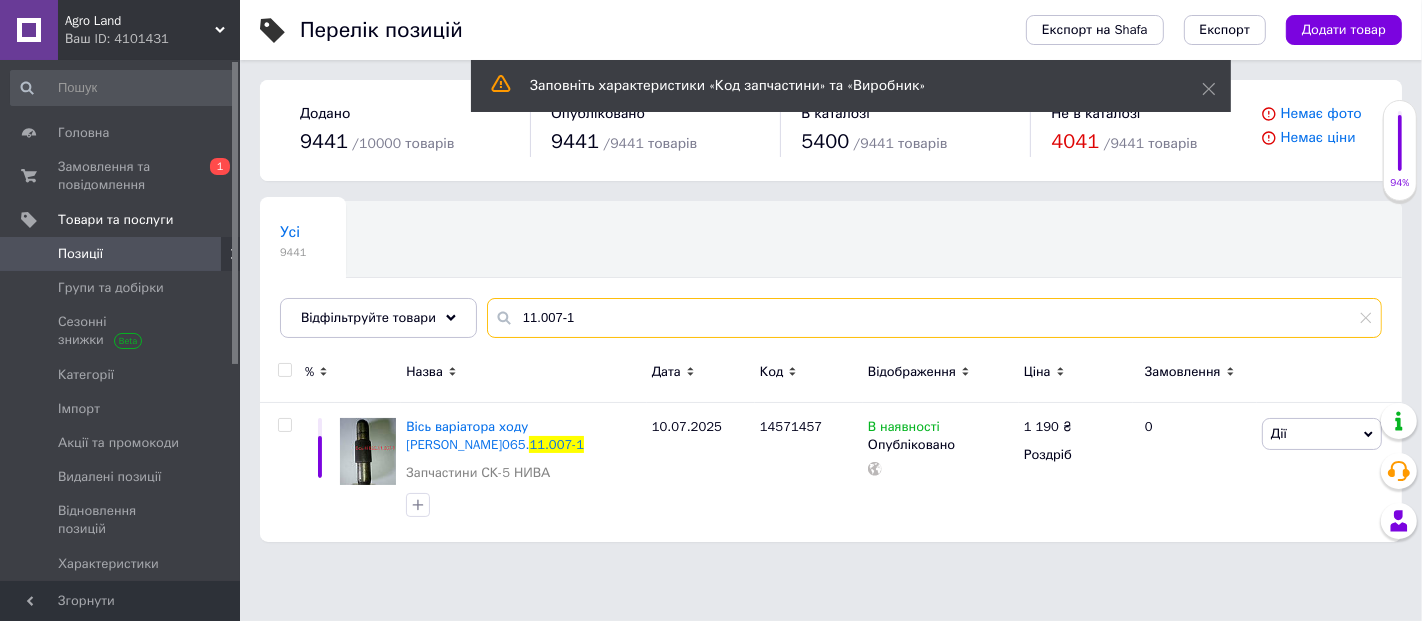 click on "11.007-1" at bounding box center (934, 318) 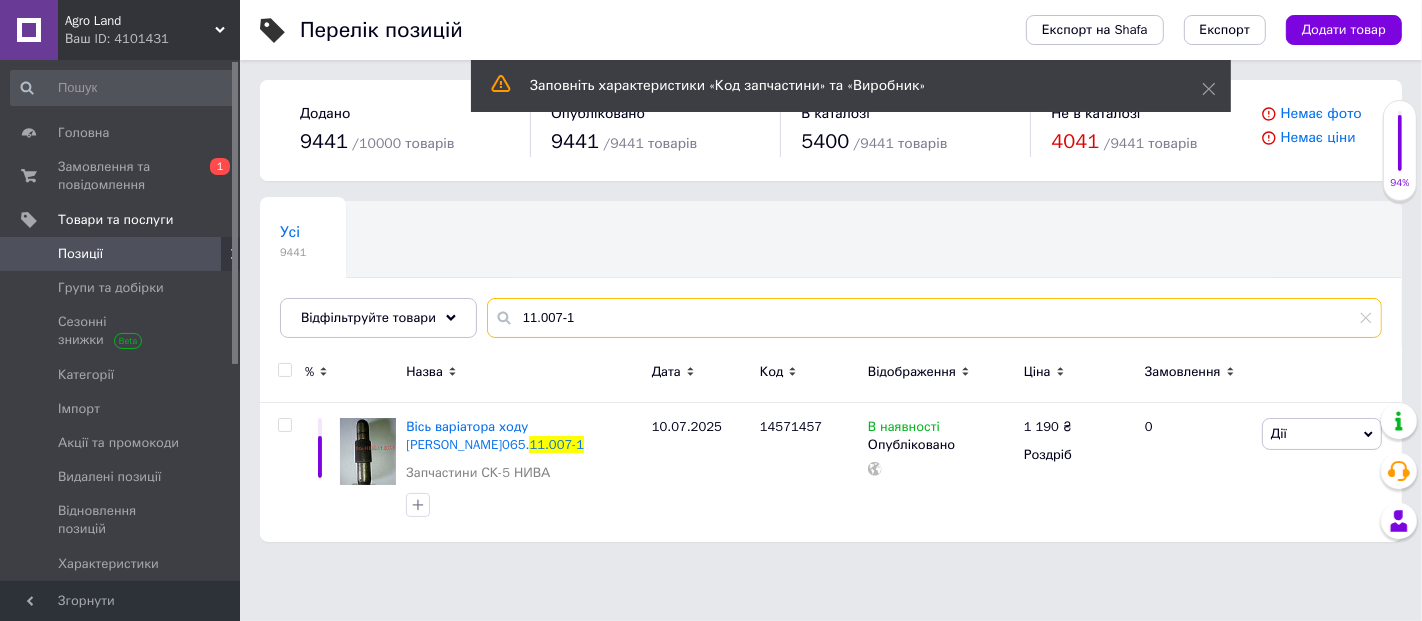 drag, startPoint x: 596, startPoint y: 321, endPoint x: 296, endPoint y: 357, distance: 302.15228 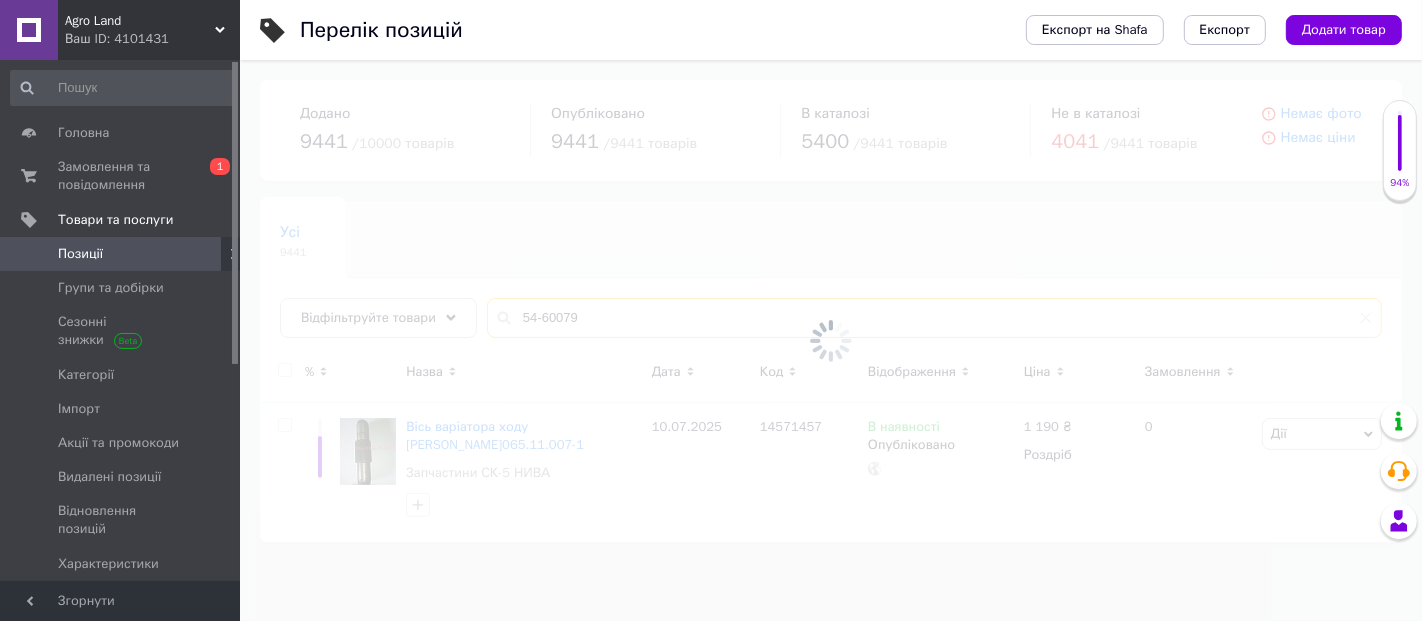 type on "54-60079" 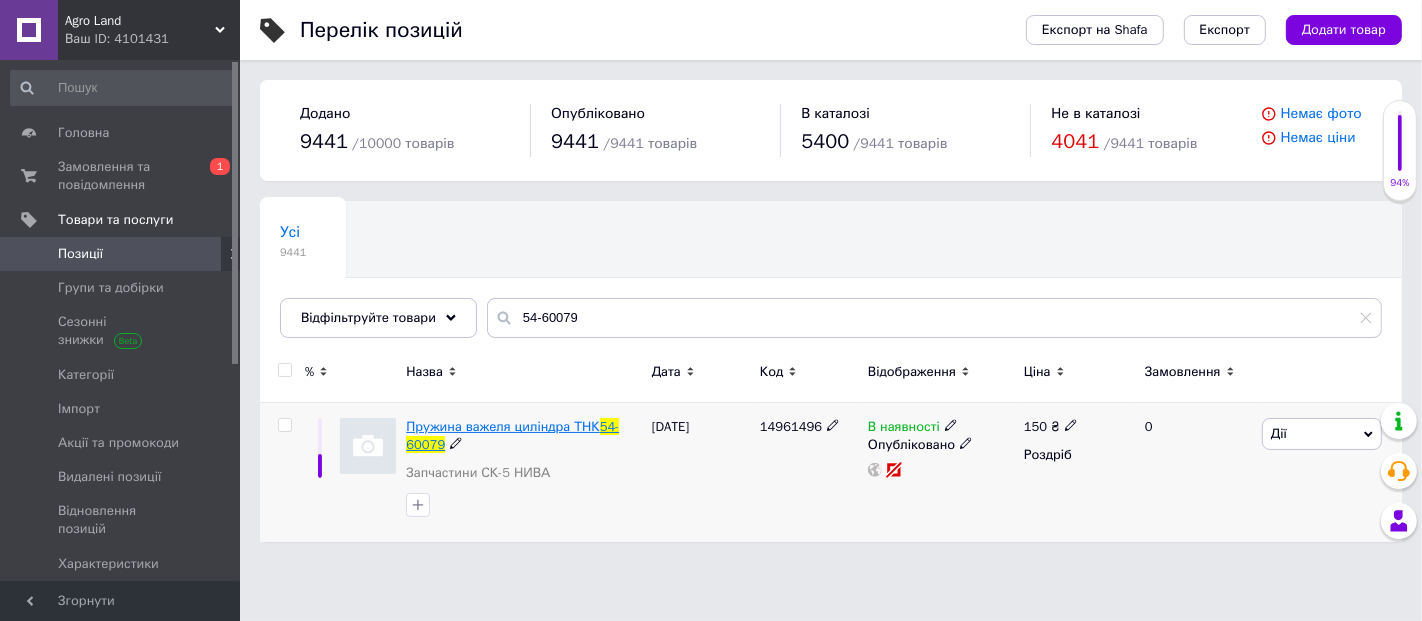 click on "Пружина важеля циліндра ТНК" at bounding box center [502, 426] 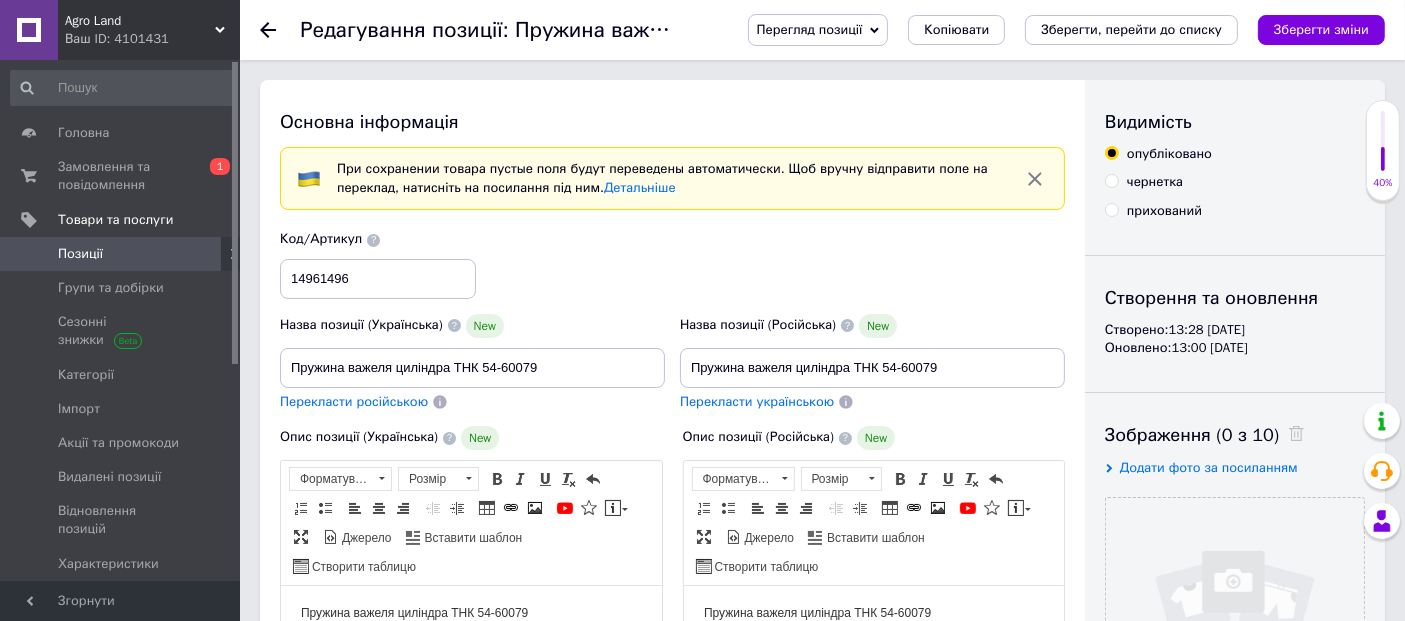 scroll, scrollTop: 0, scrollLeft: 0, axis: both 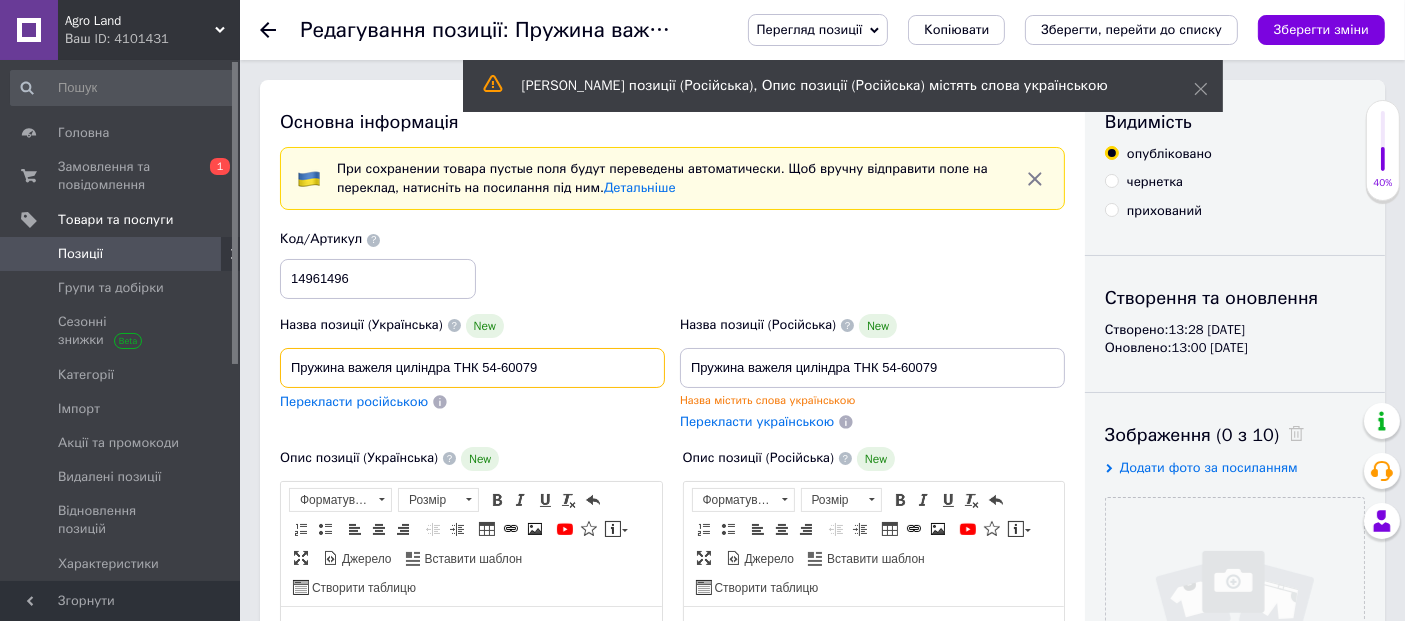 click on "Пружина важеля циліндра ТНК 54-60079" at bounding box center (472, 368) 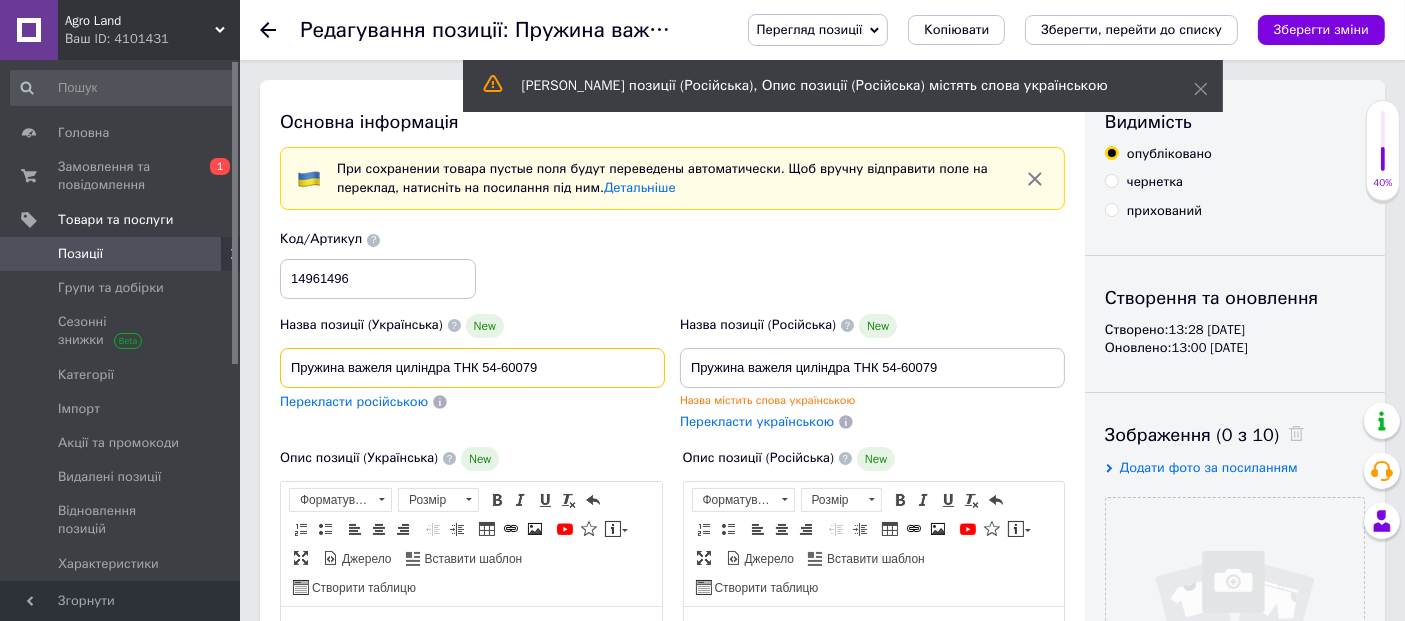 click on "Пружина важеля циліндра ТНК 54-60079" at bounding box center (472, 368) 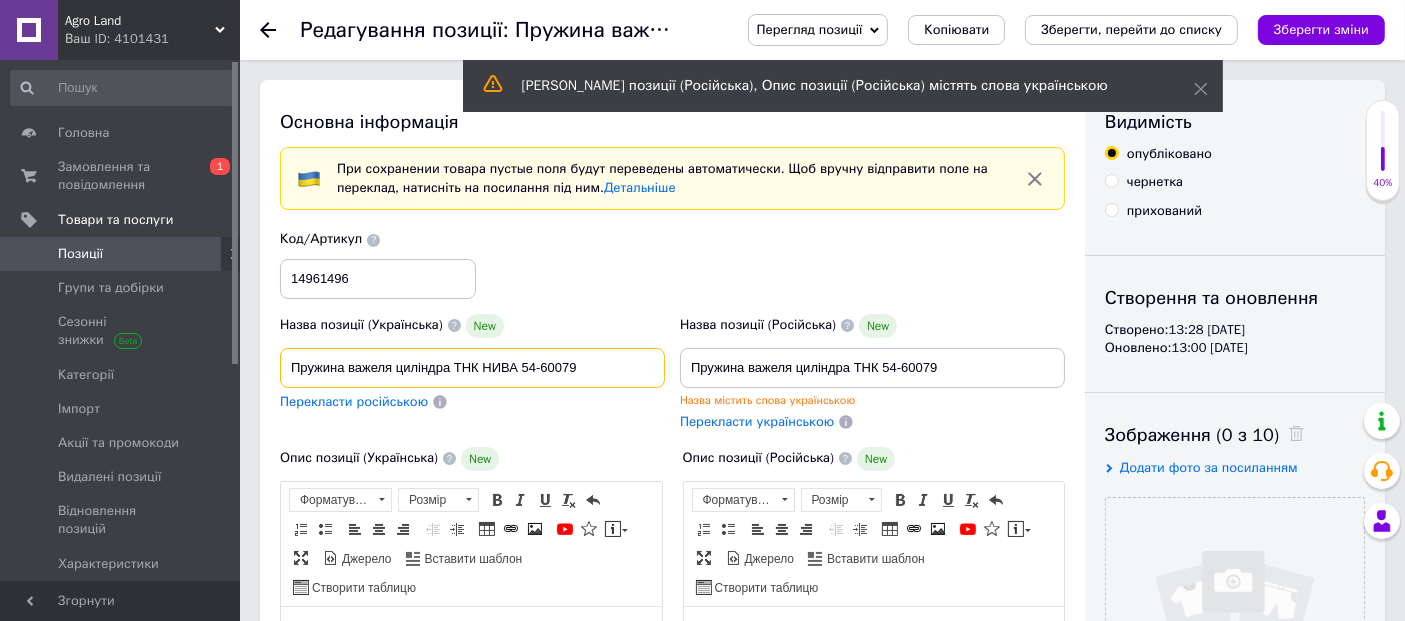 drag, startPoint x: 589, startPoint y: 367, endPoint x: 516, endPoint y: 370, distance: 73.061615 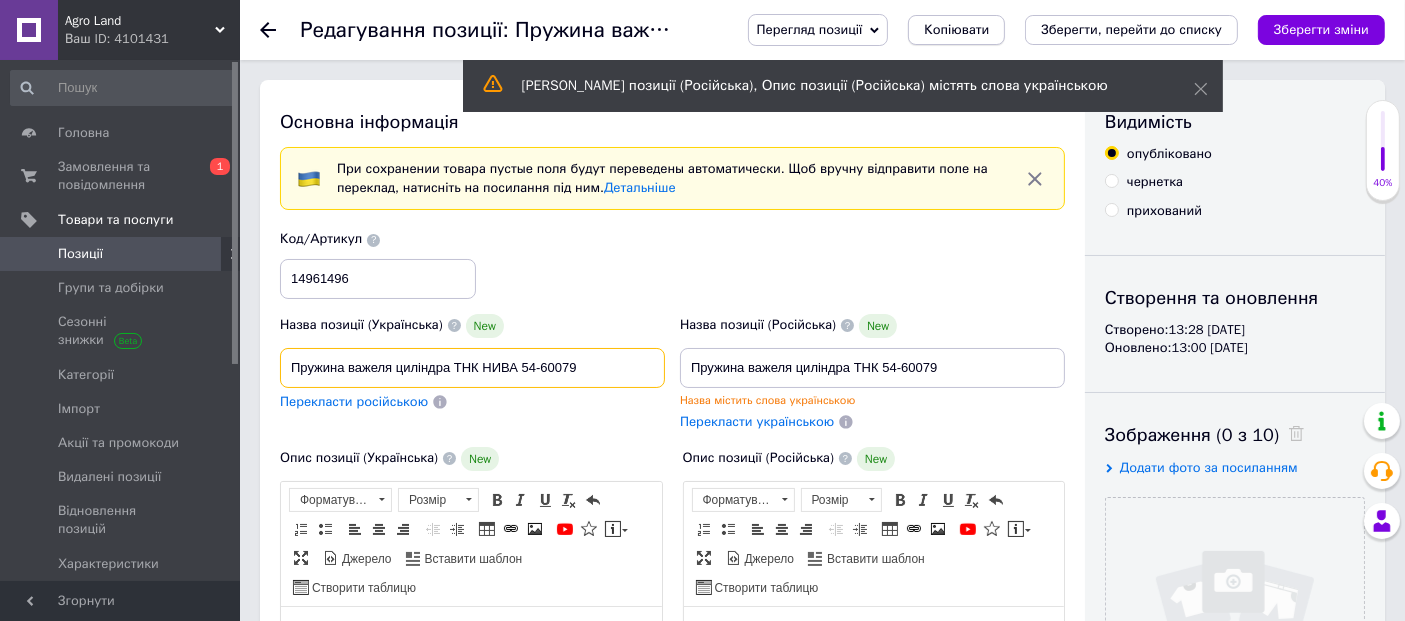 type on "Пружина важеля циліндра ТНК НИВА 54-60079" 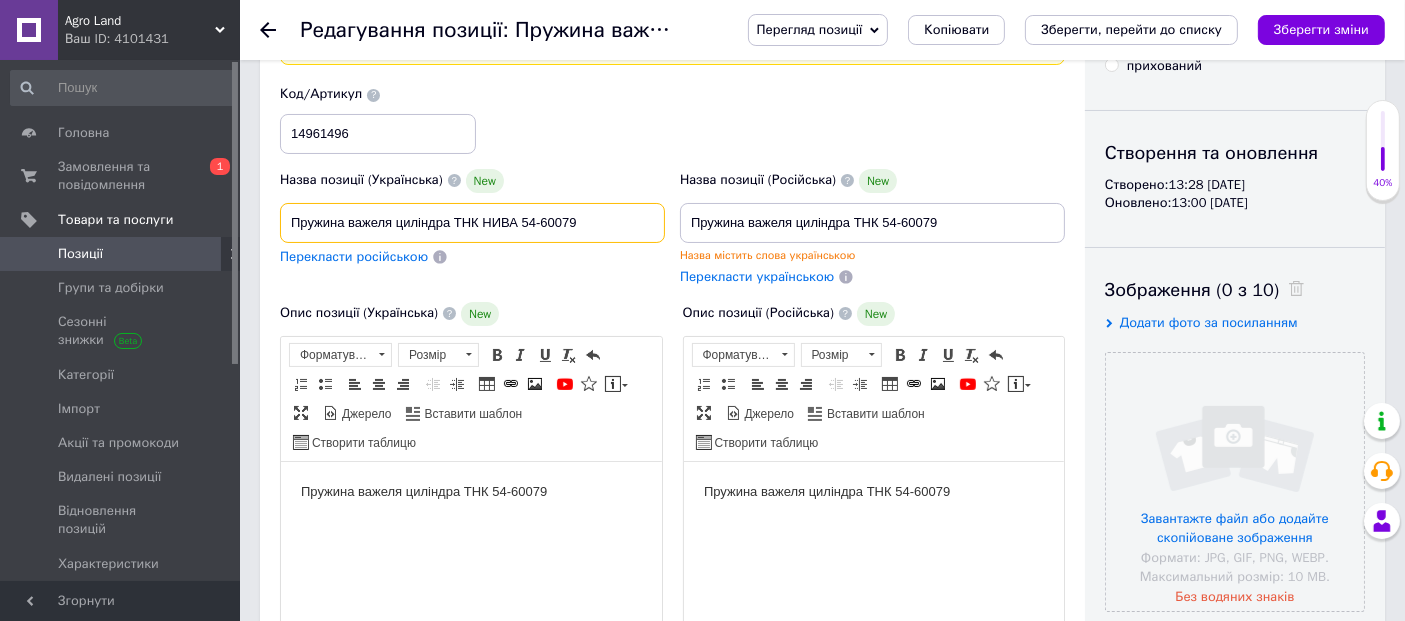 scroll, scrollTop: 222, scrollLeft: 0, axis: vertical 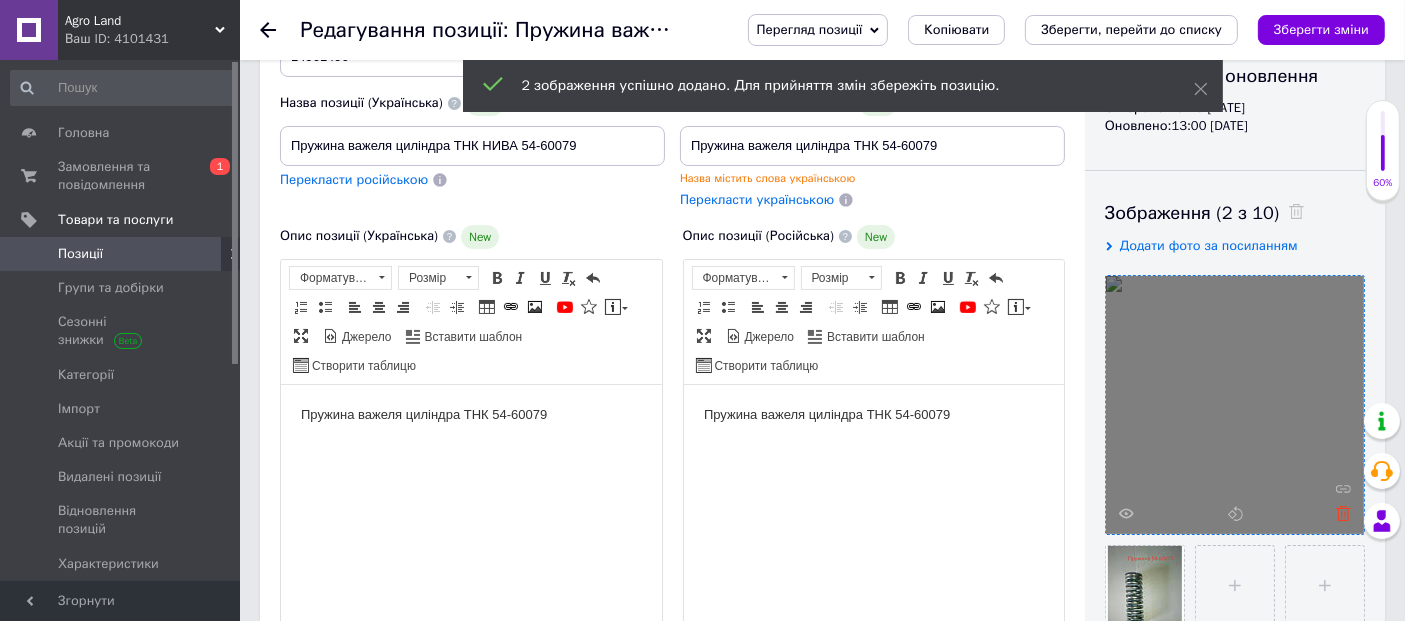 click 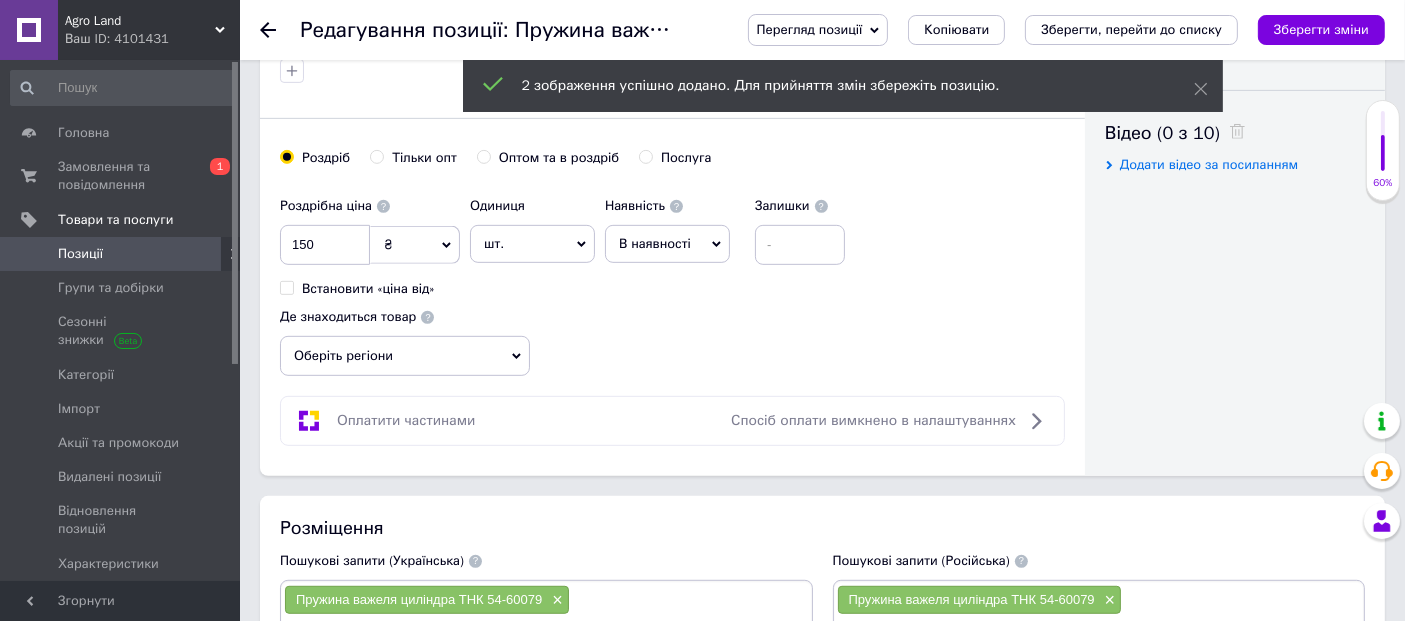 scroll, scrollTop: 1000, scrollLeft: 0, axis: vertical 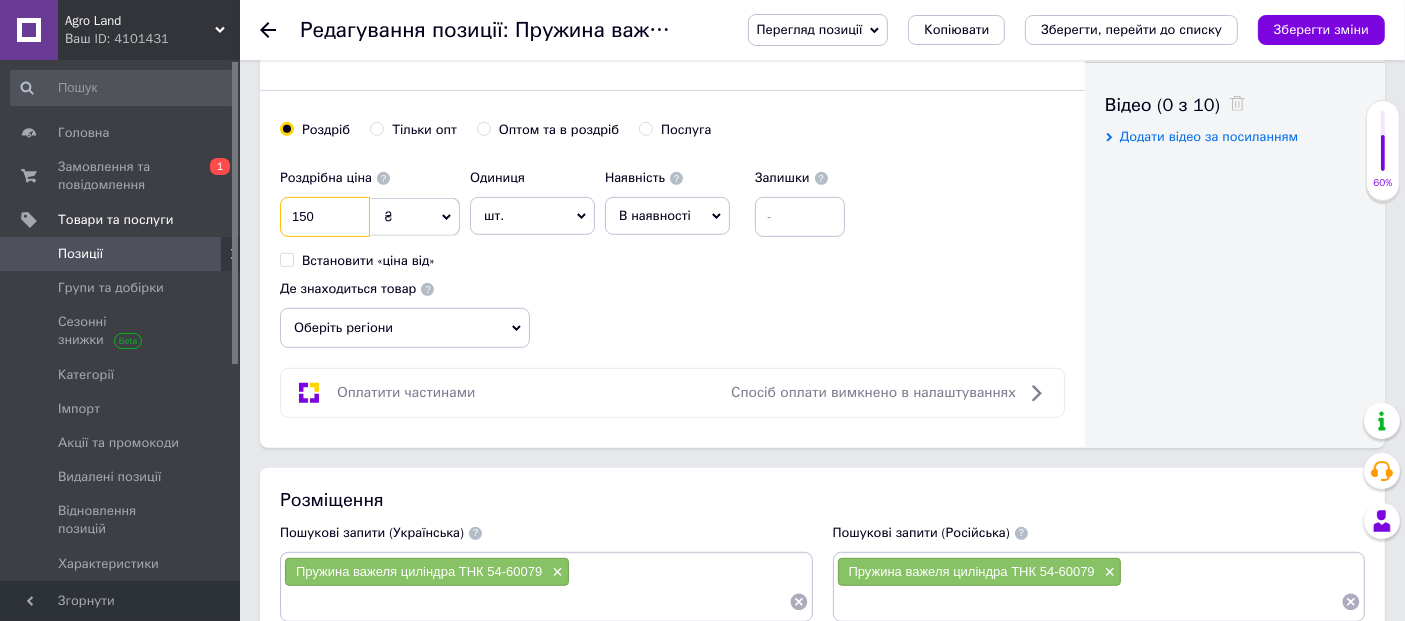 drag, startPoint x: 316, startPoint y: 202, endPoint x: 223, endPoint y: 242, distance: 101.23734 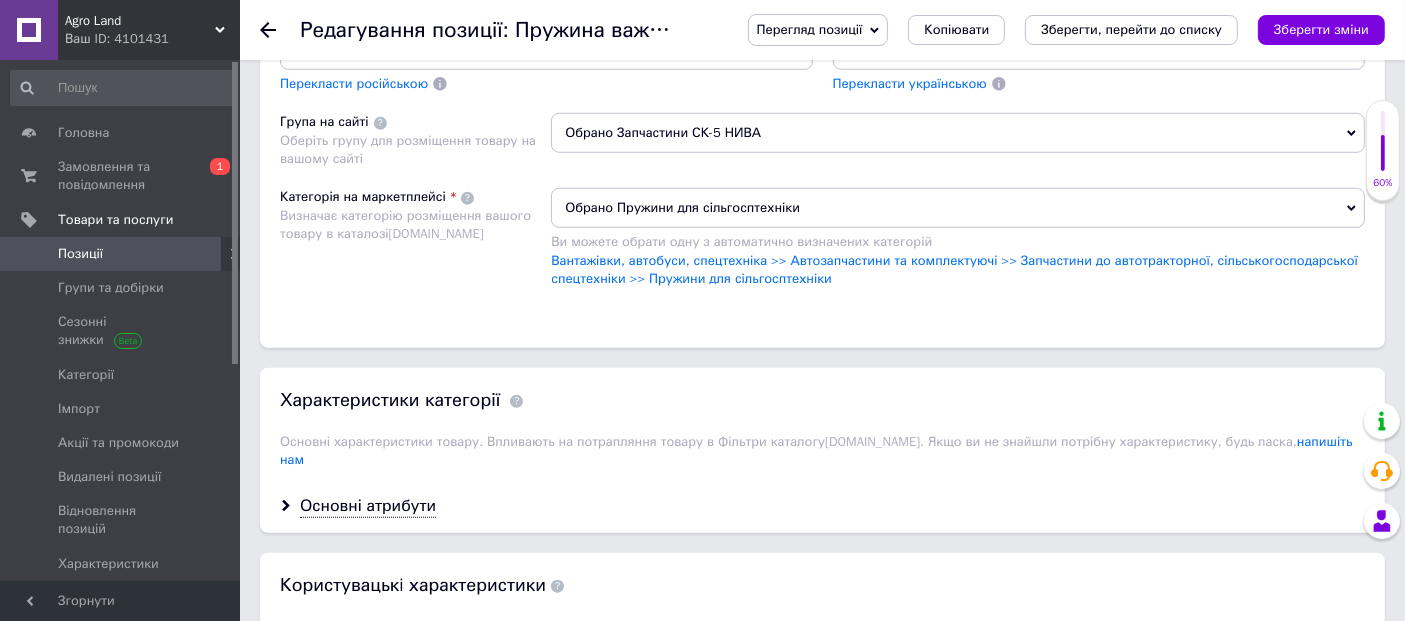 scroll, scrollTop: 1555, scrollLeft: 0, axis: vertical 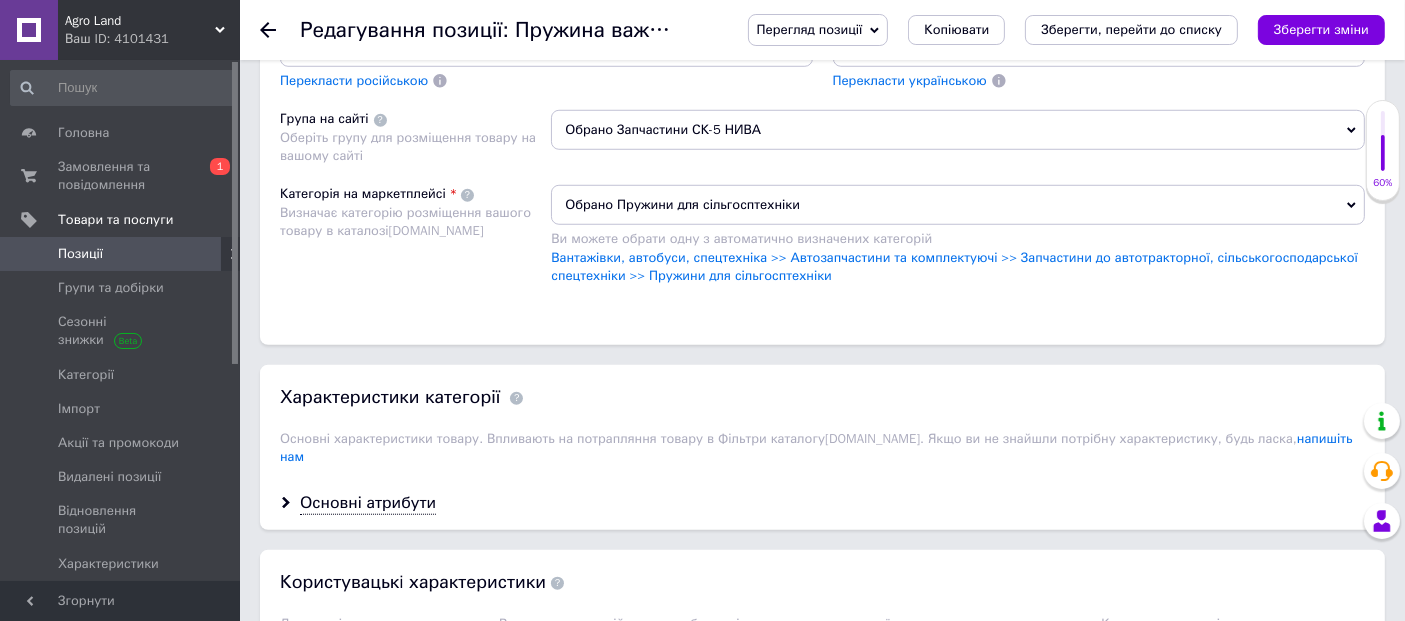 type on "129" 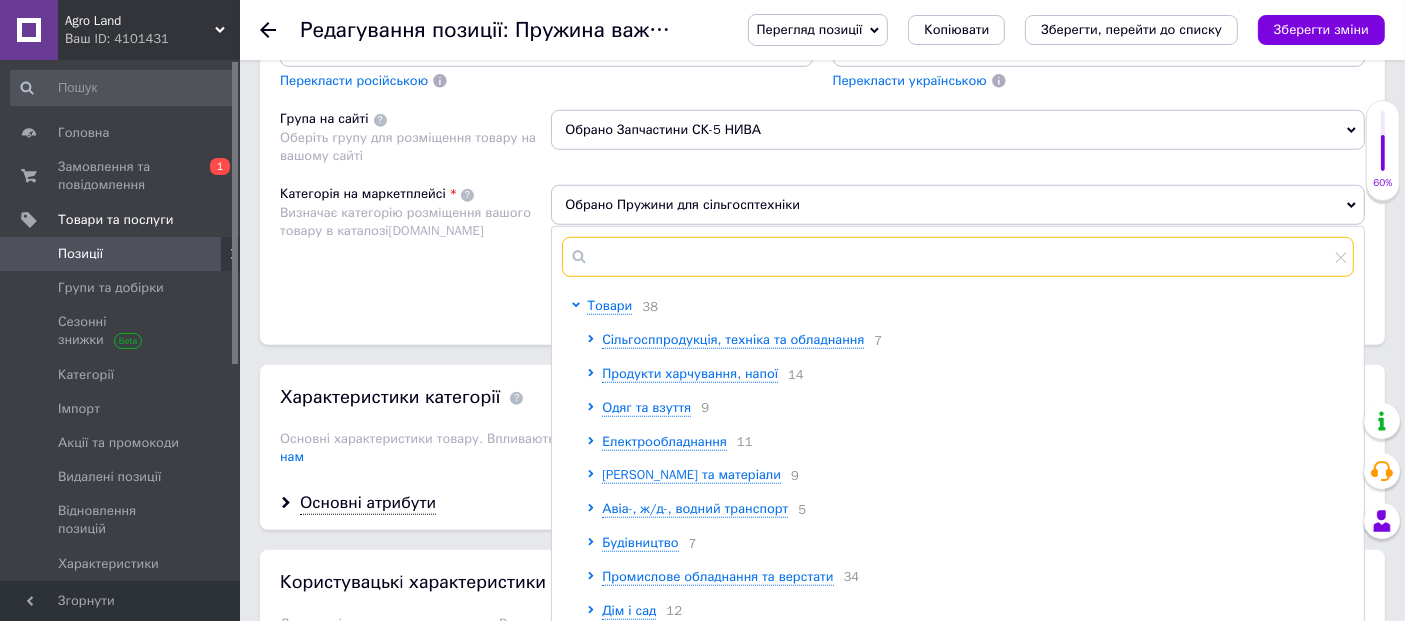 click at bounding box center [958, 257] 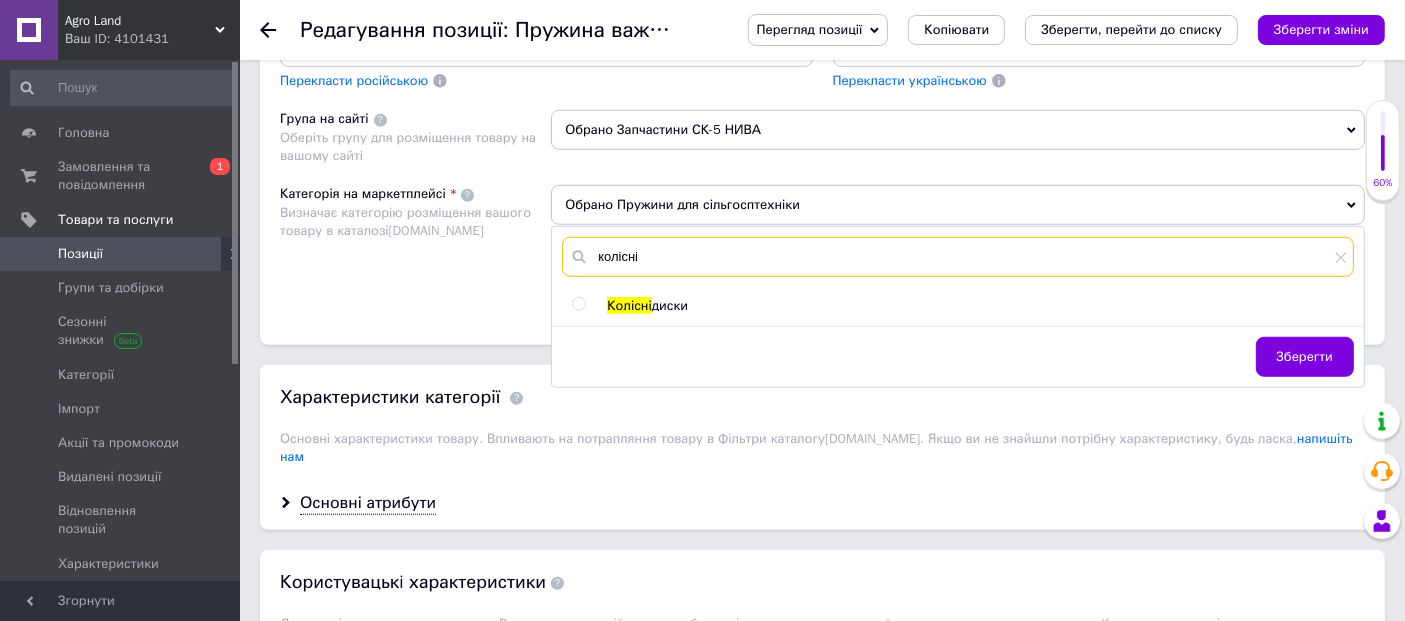 type on "колісні" 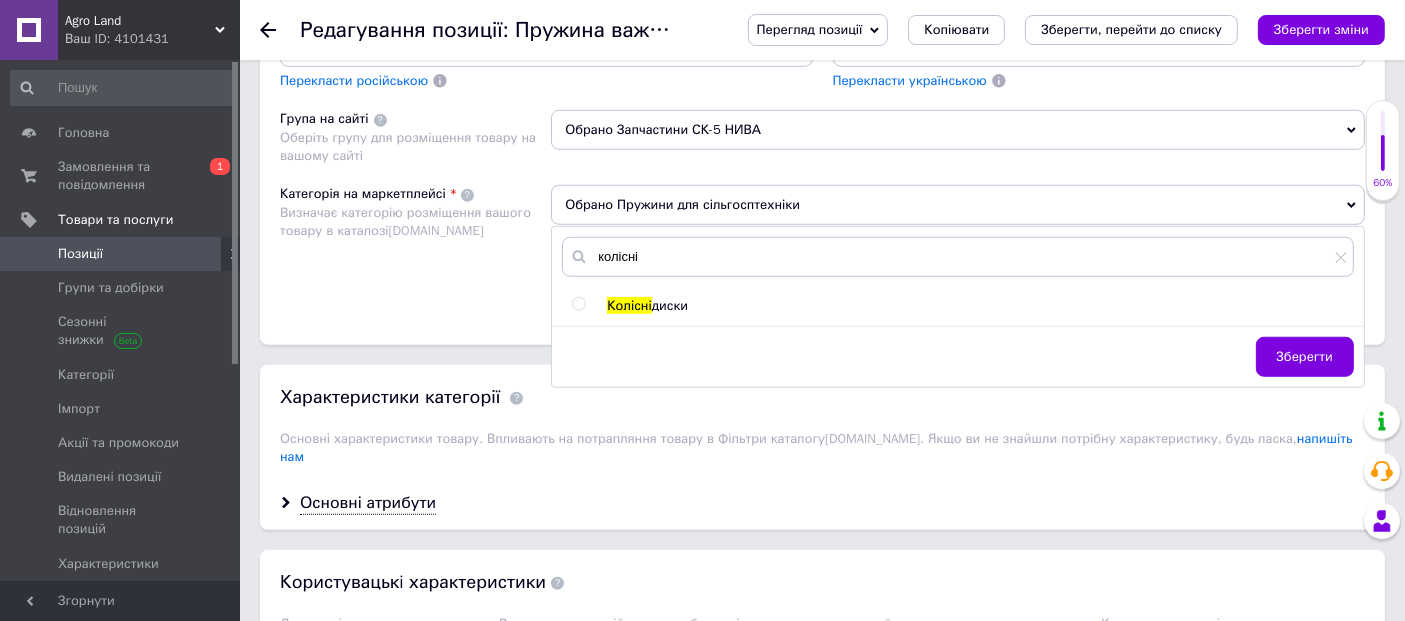 click at bounding box center (578, 304) 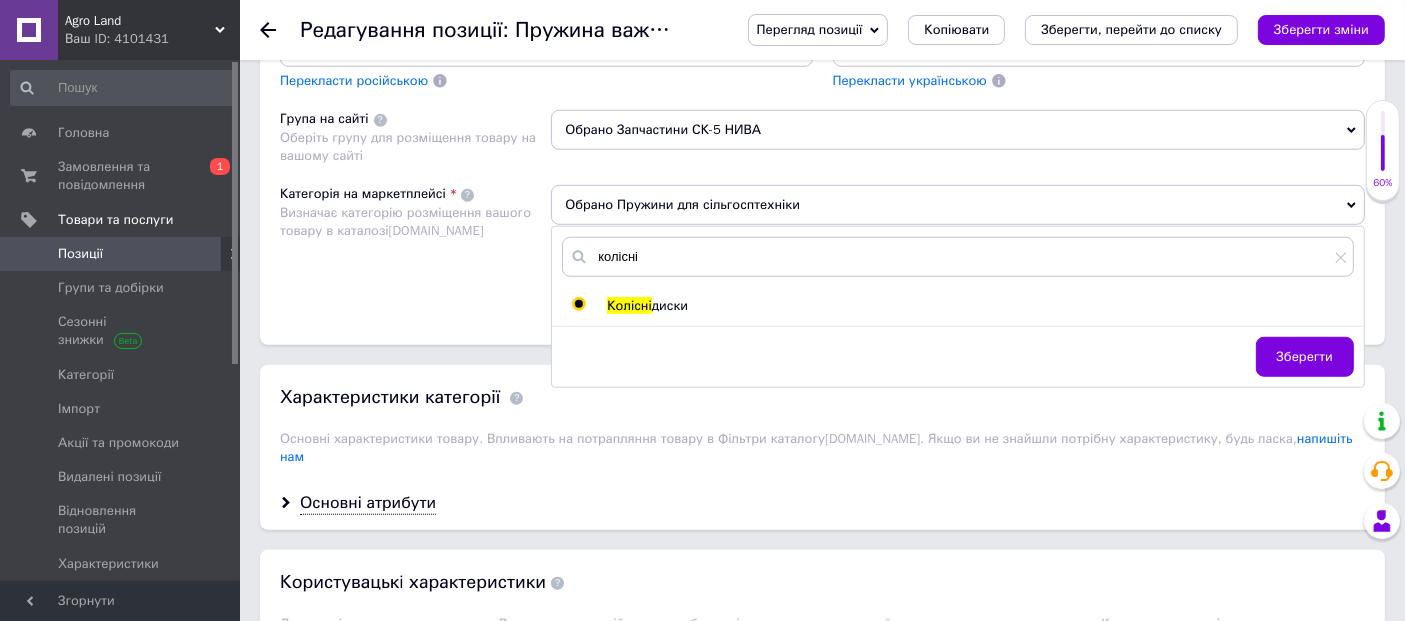 radio on "true" 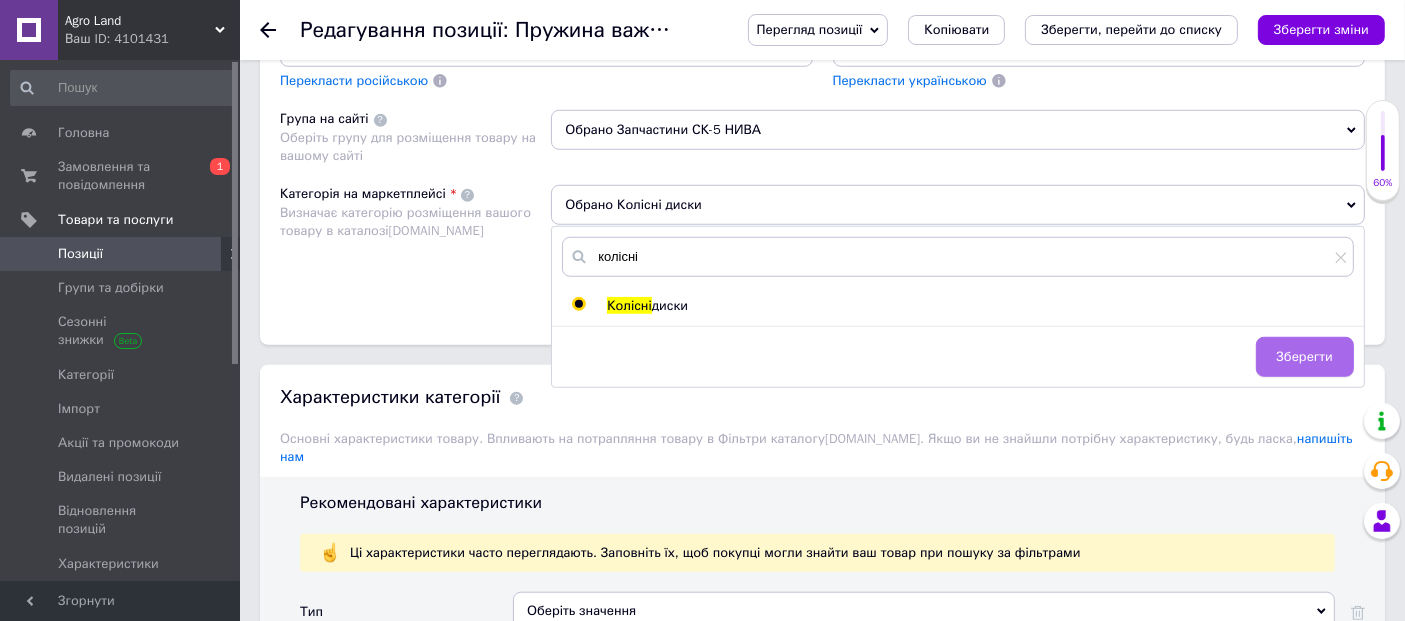 click on "Зберегти" at bounding box center [1305, 357] 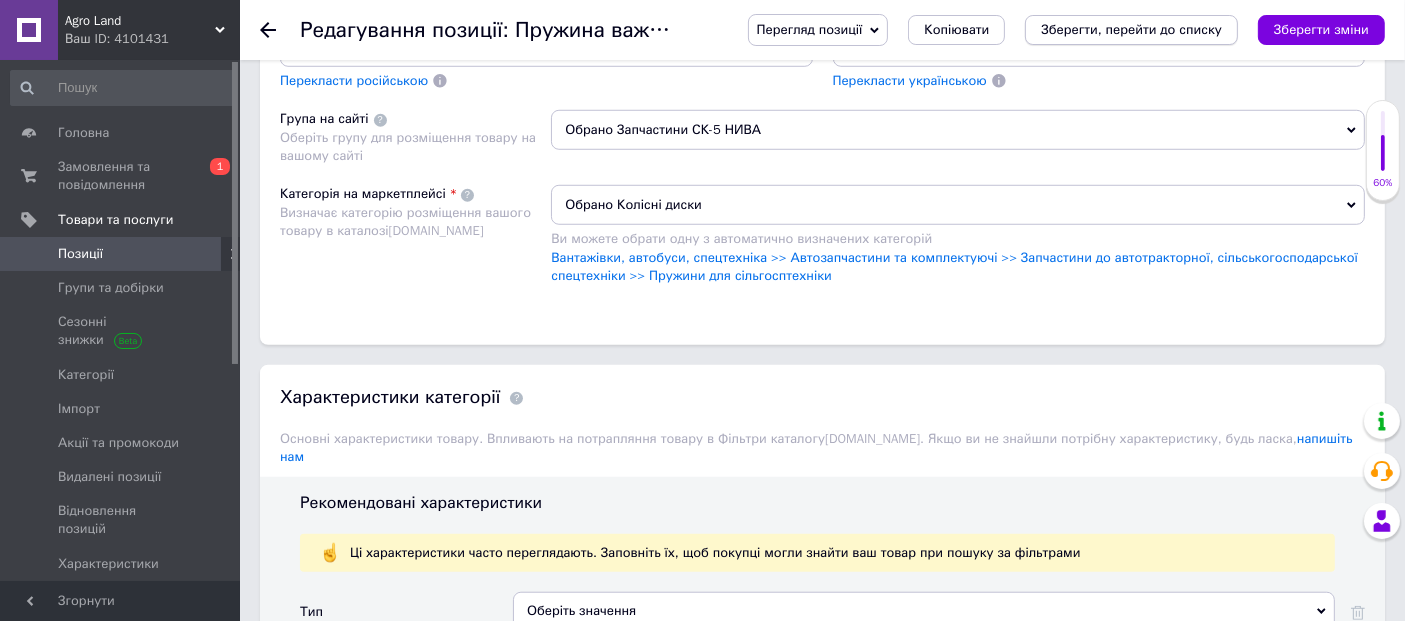 click on "Зберегти, перейти до списку" at bounding box center [1131, 29] 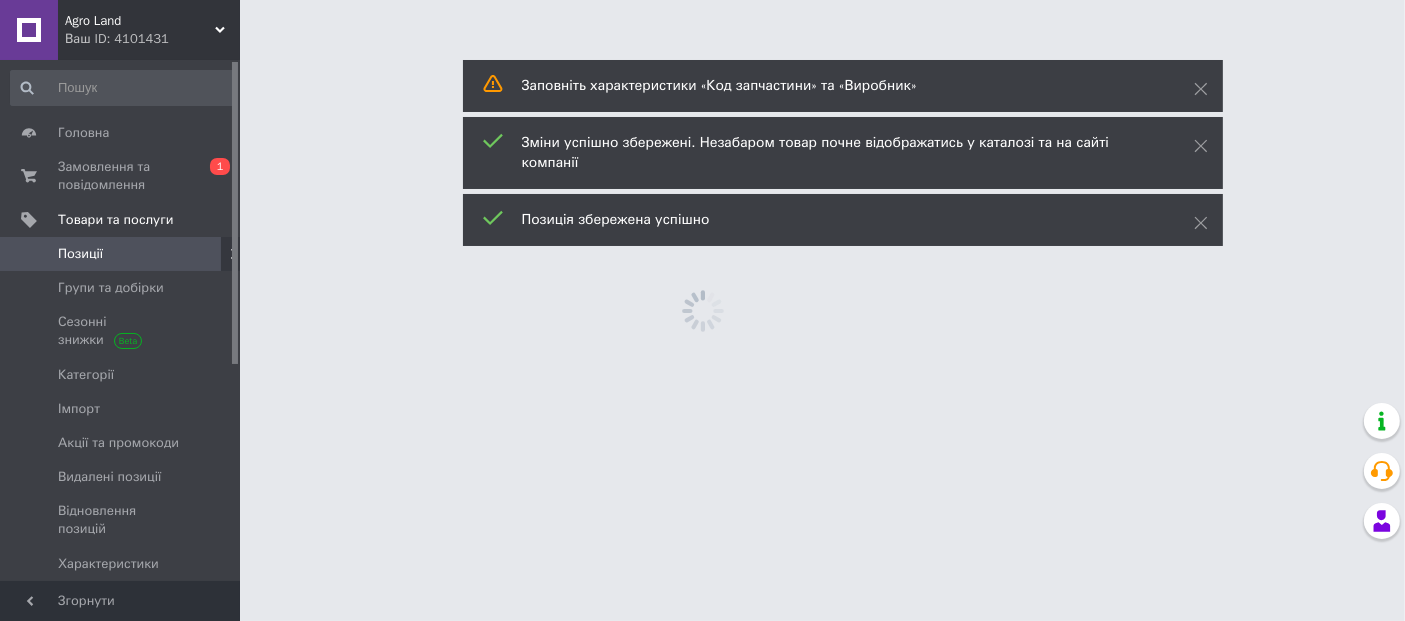 scroll, scrollTop: 0, scrollLeft: 0, axis: both 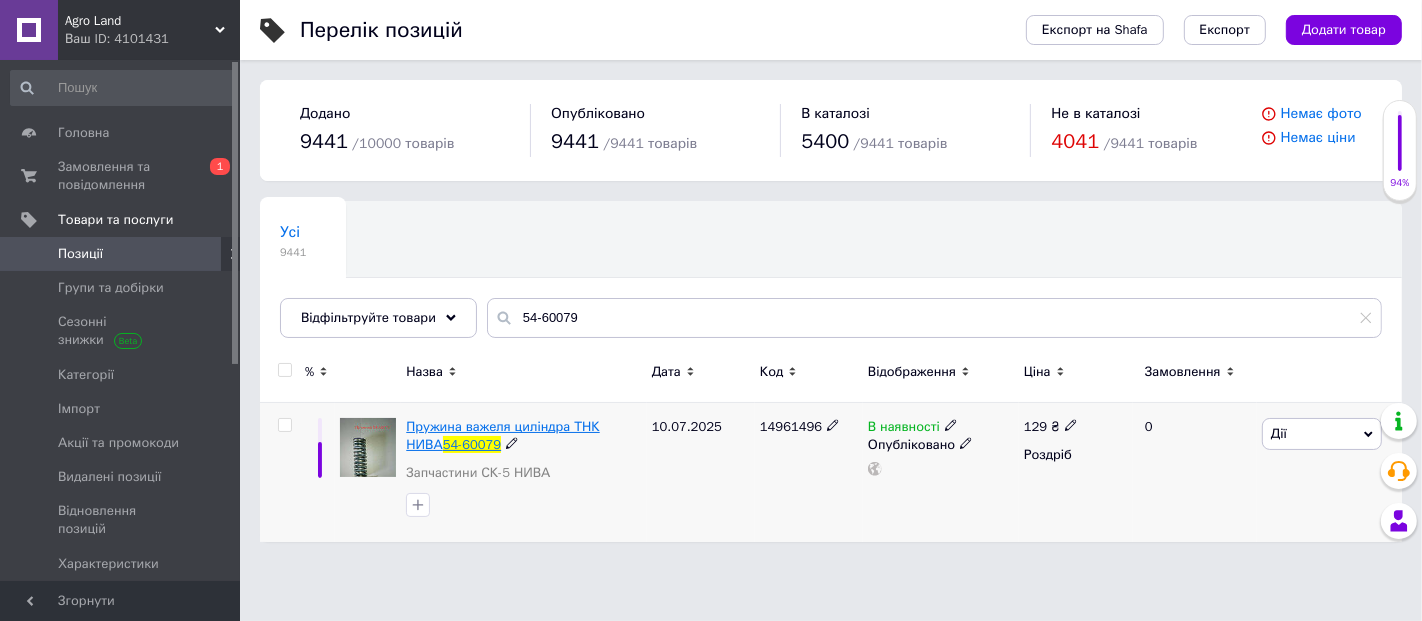click on "Пружина важеля циліндра ТНК НИВА" at bounding box center (502, 435) 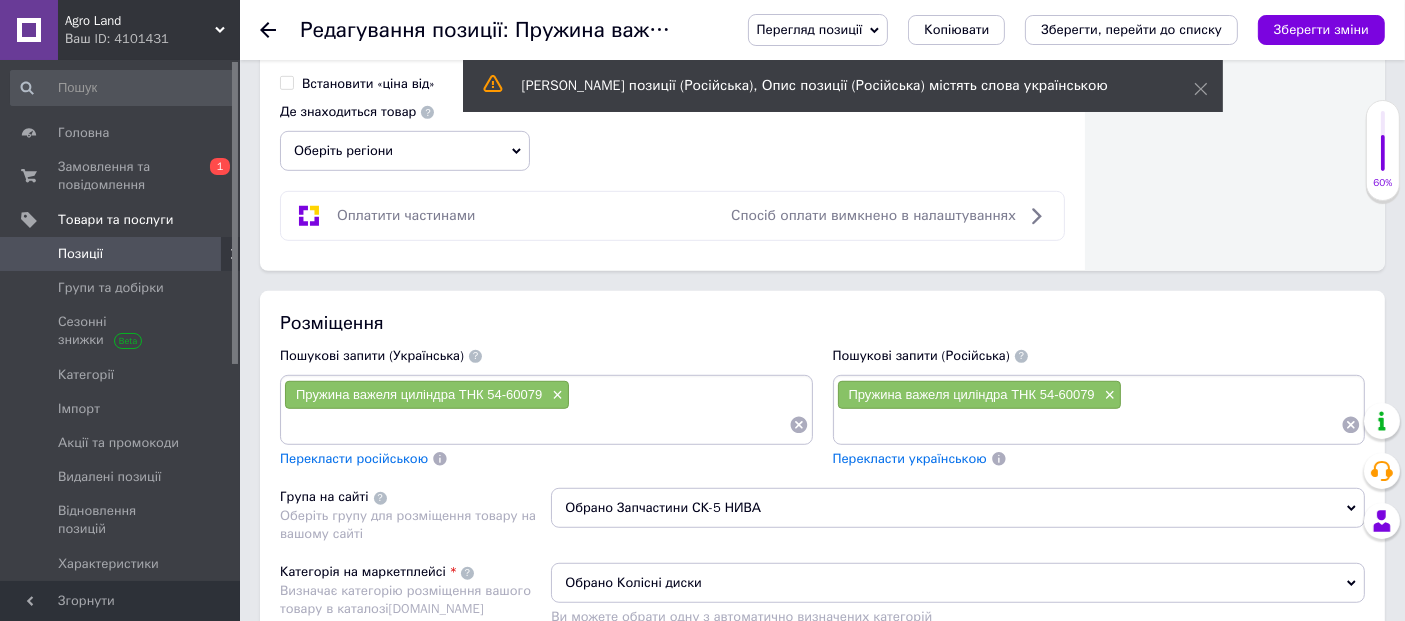 scroll, scrollTop: 1131, scrollLeft: 0, axis: vertical 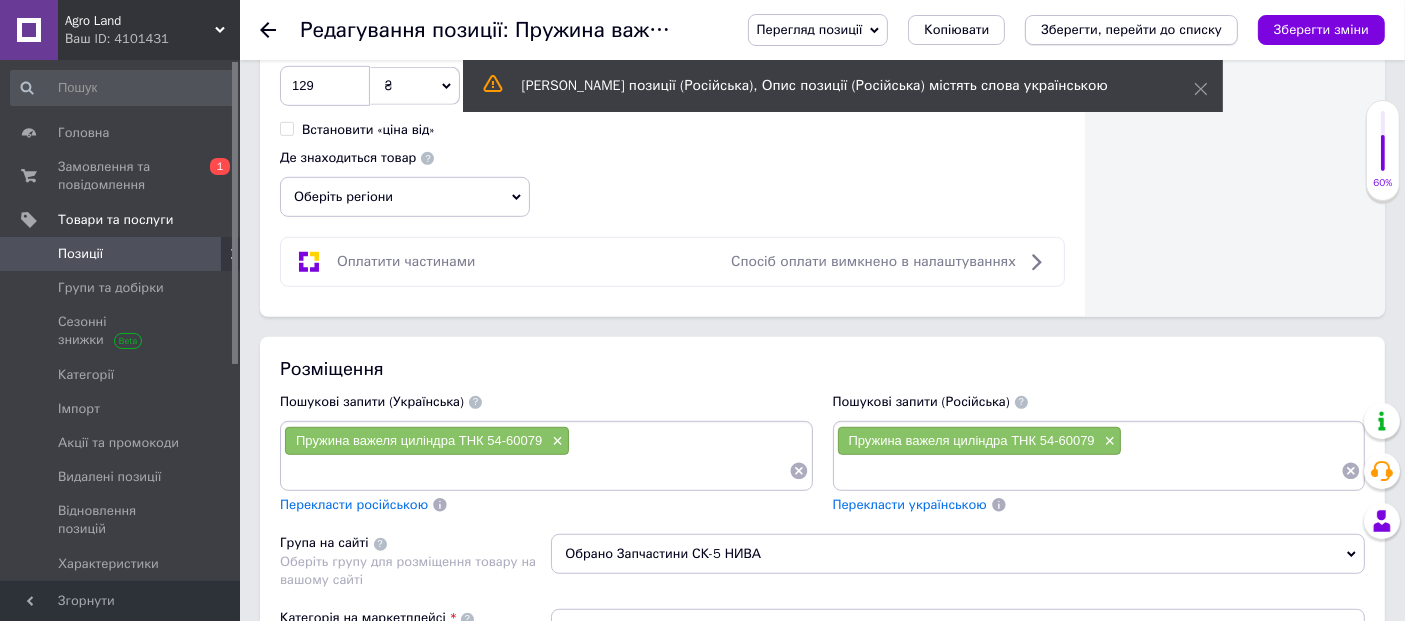 click on "Зберегти, перейти до списку" at bounding box center [1131, 29] 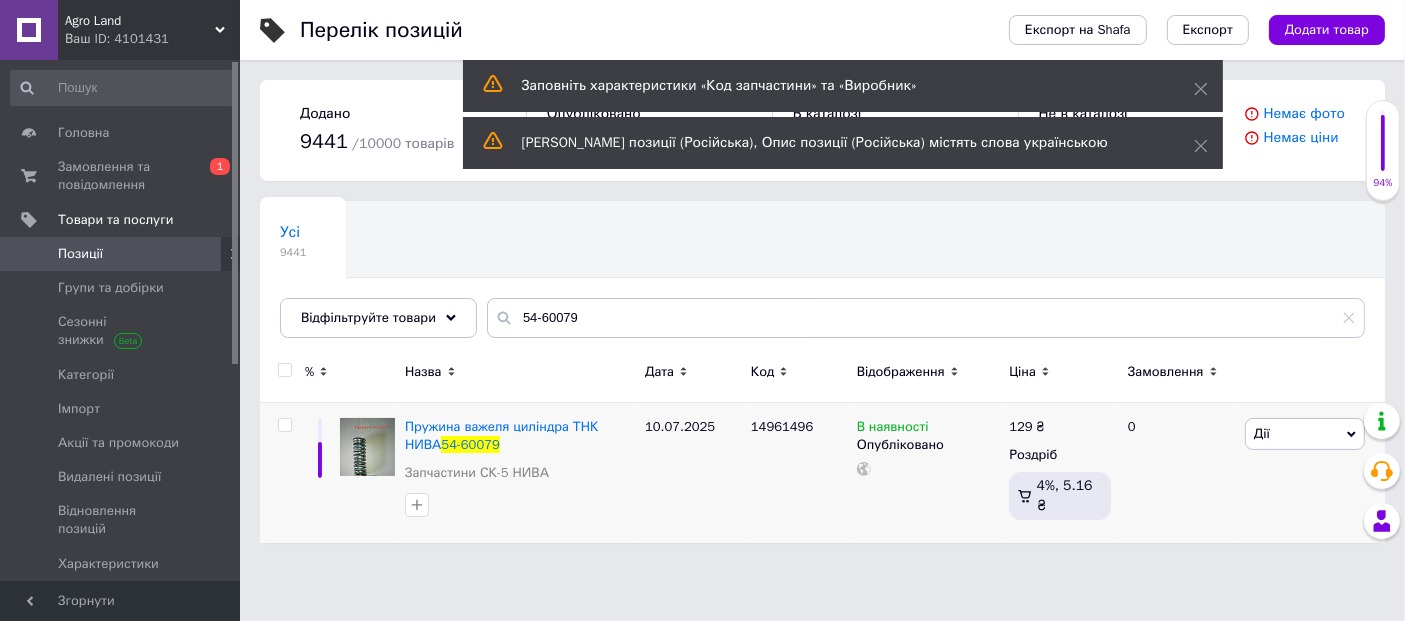 scroll, scrollTop: 0, scrollLeft: 0, axis: both 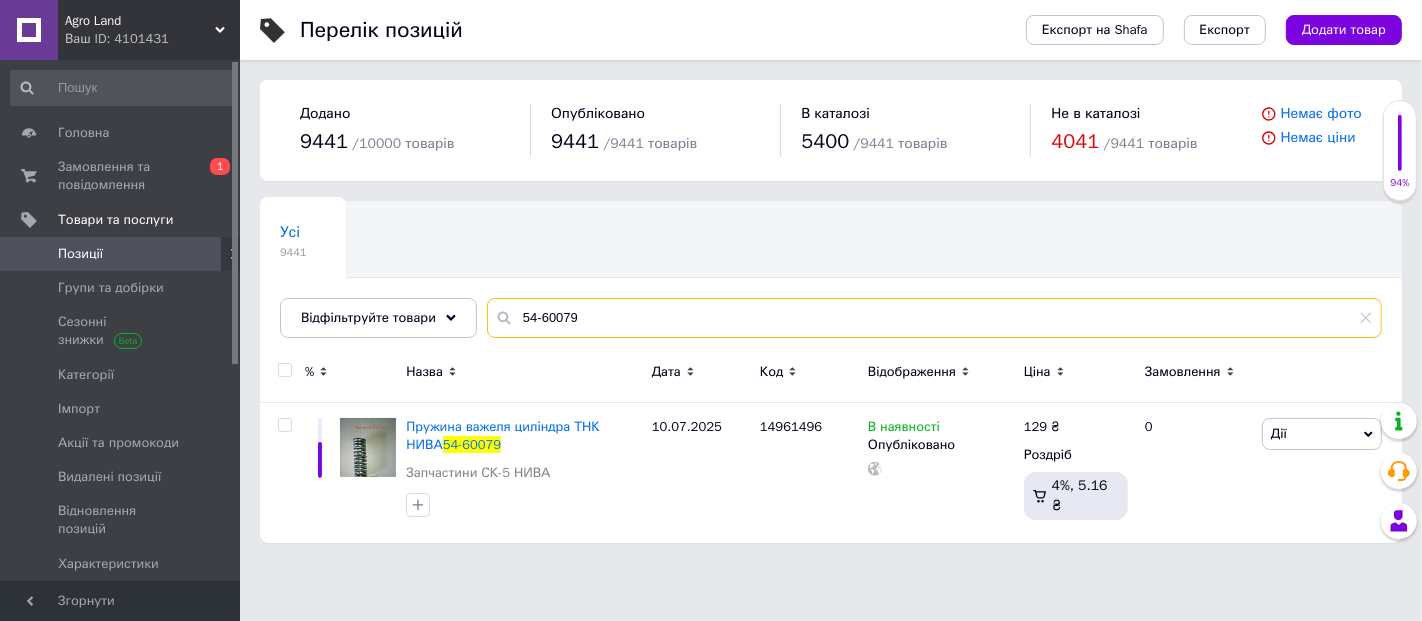 click on "54-60079" at bounding box center [934, 318] 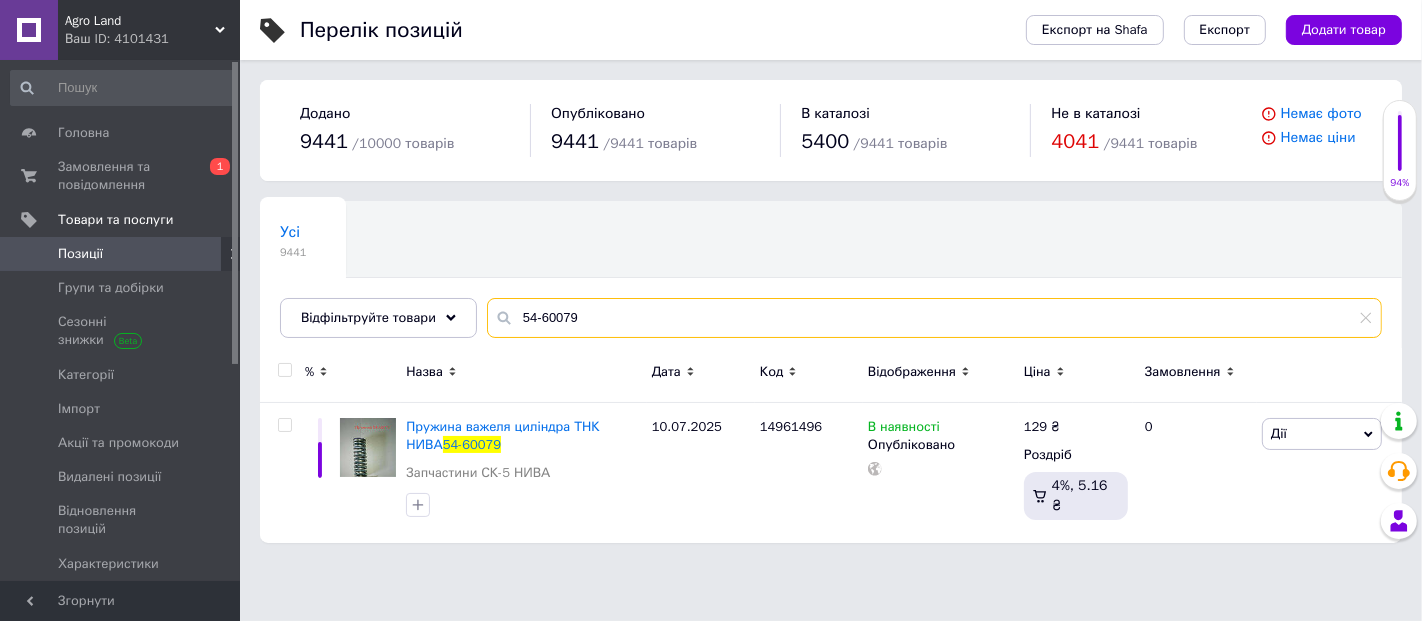 drag, startPoint x: 355, startPoint y: 352, endPoint x: 301, endPoint y: 361, distance: 54.74486 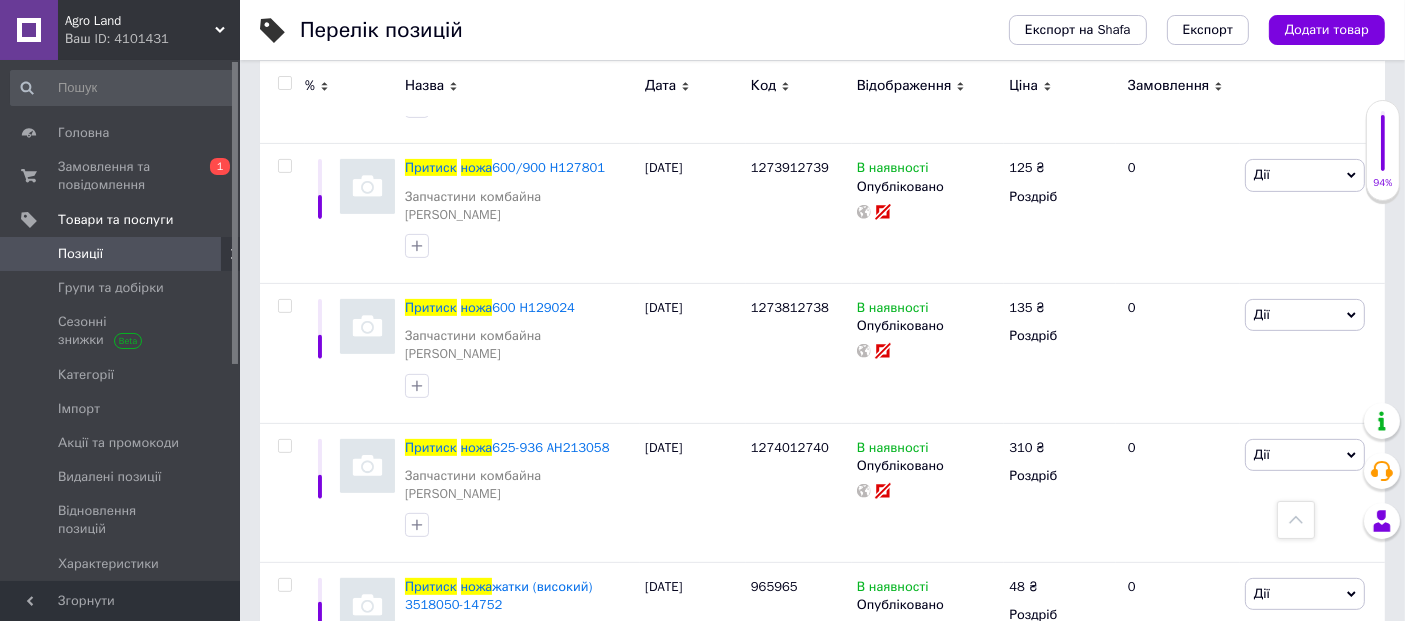 scroll, scrollTop: 406, scrollLeft: 0, axis: vertical 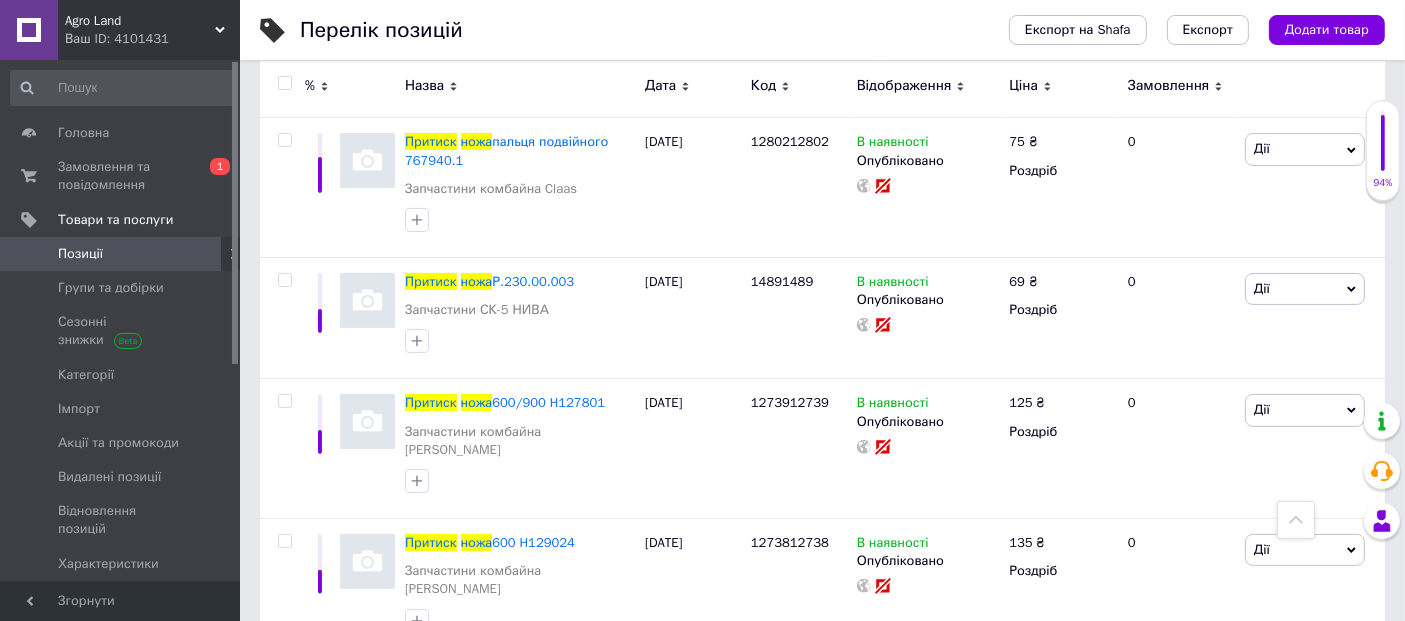 type on "притиск ножа" 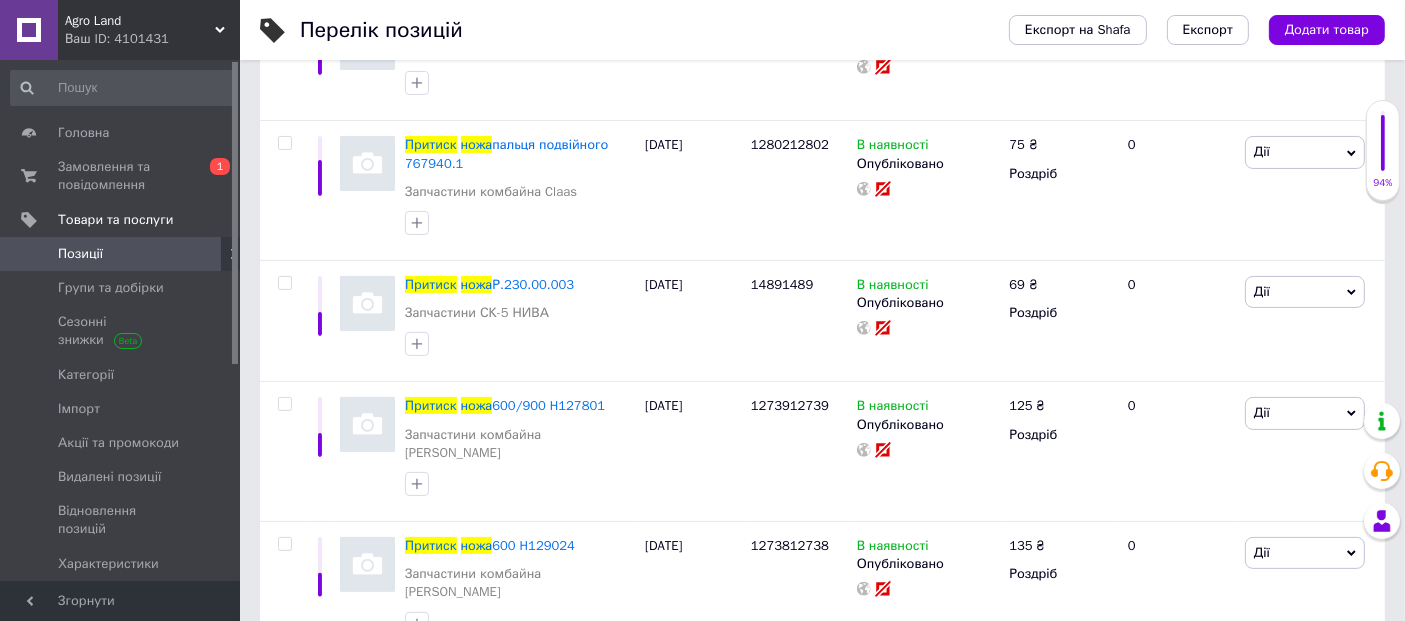 scroll, scrollTop: 406, scrollLeft: 0, axis: vertical 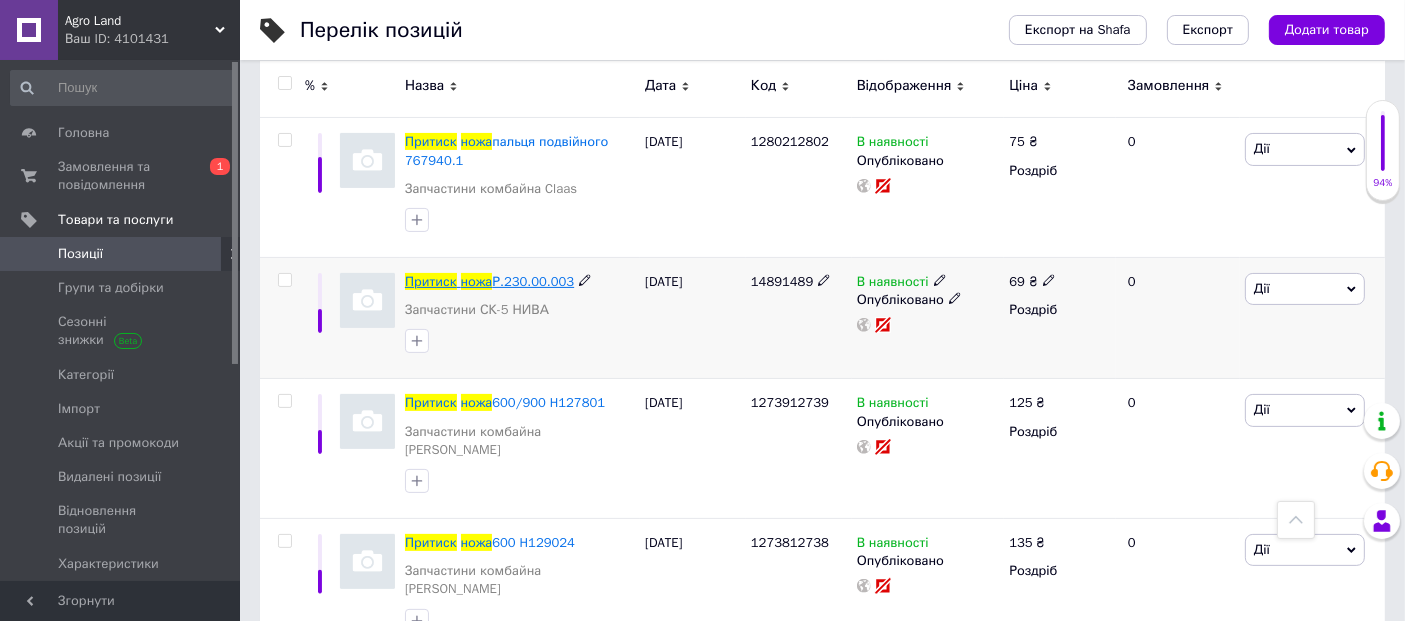 click on "Р.230.00.003" at bounding box center (533, 281) 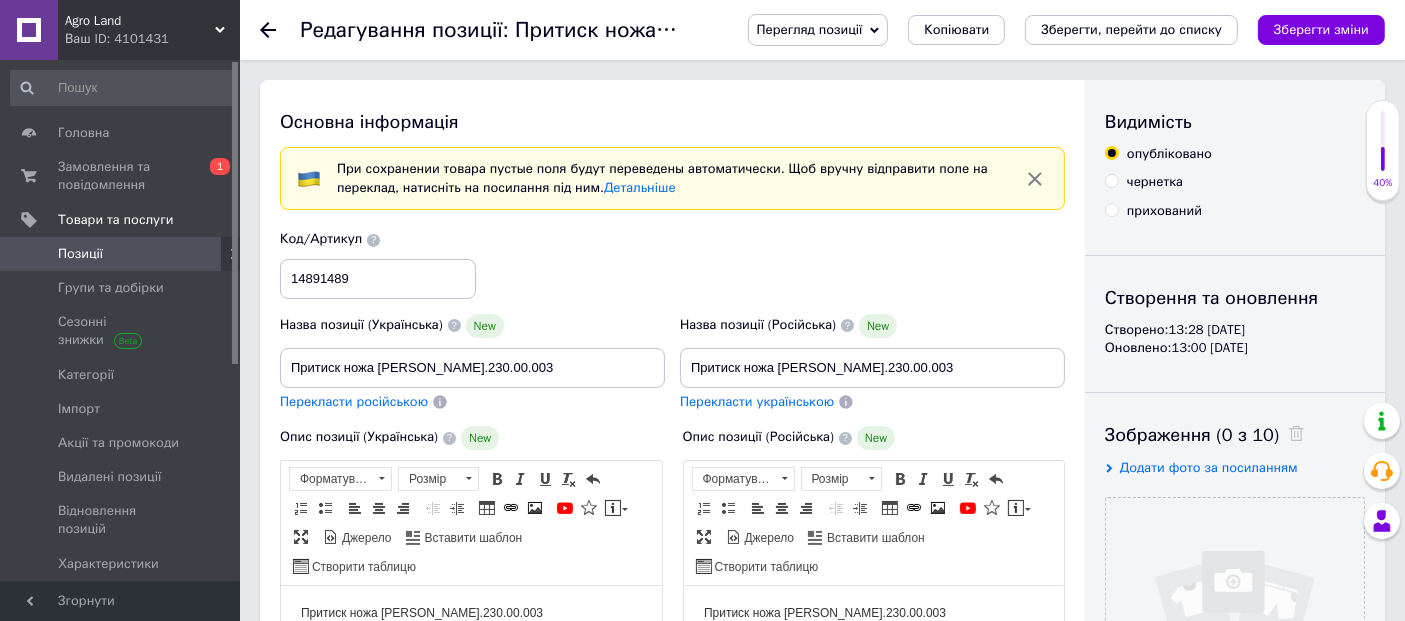 scroll, scrollTop: 0, scrollLeft: 0, axis: both 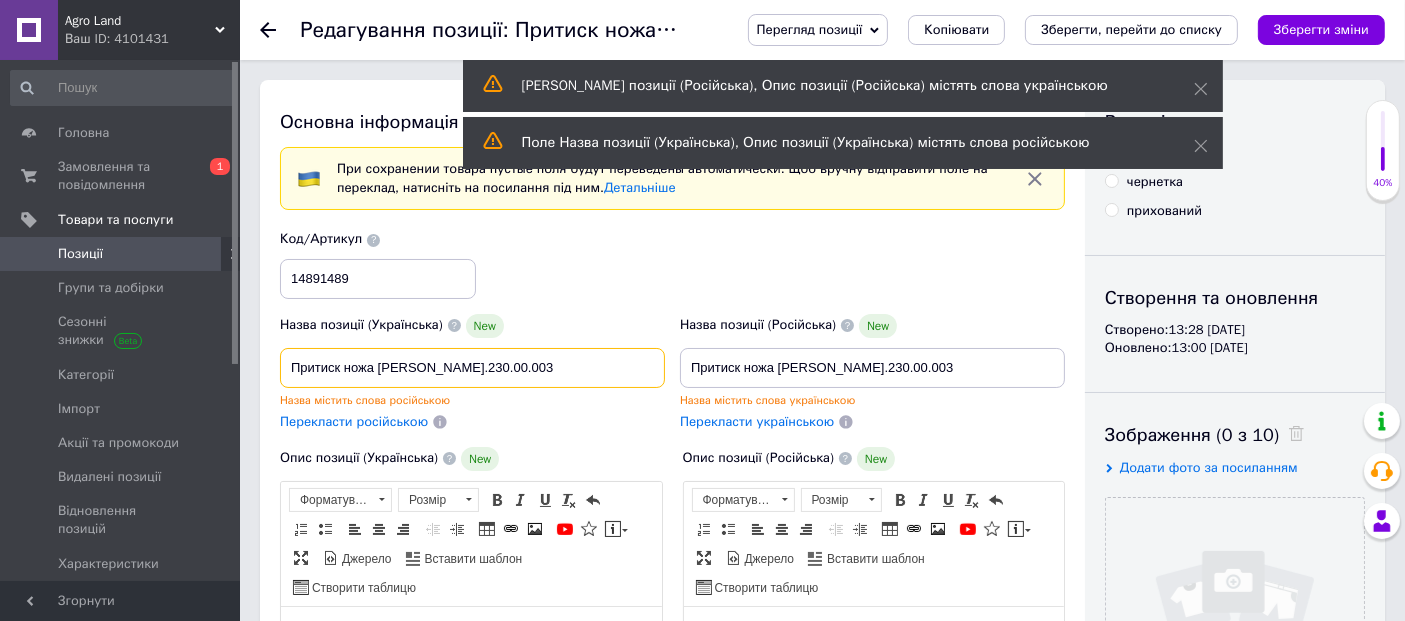 click on "Притиск ножа [PERSON_NAME].230.00.003" at bounding box center [472, 368] 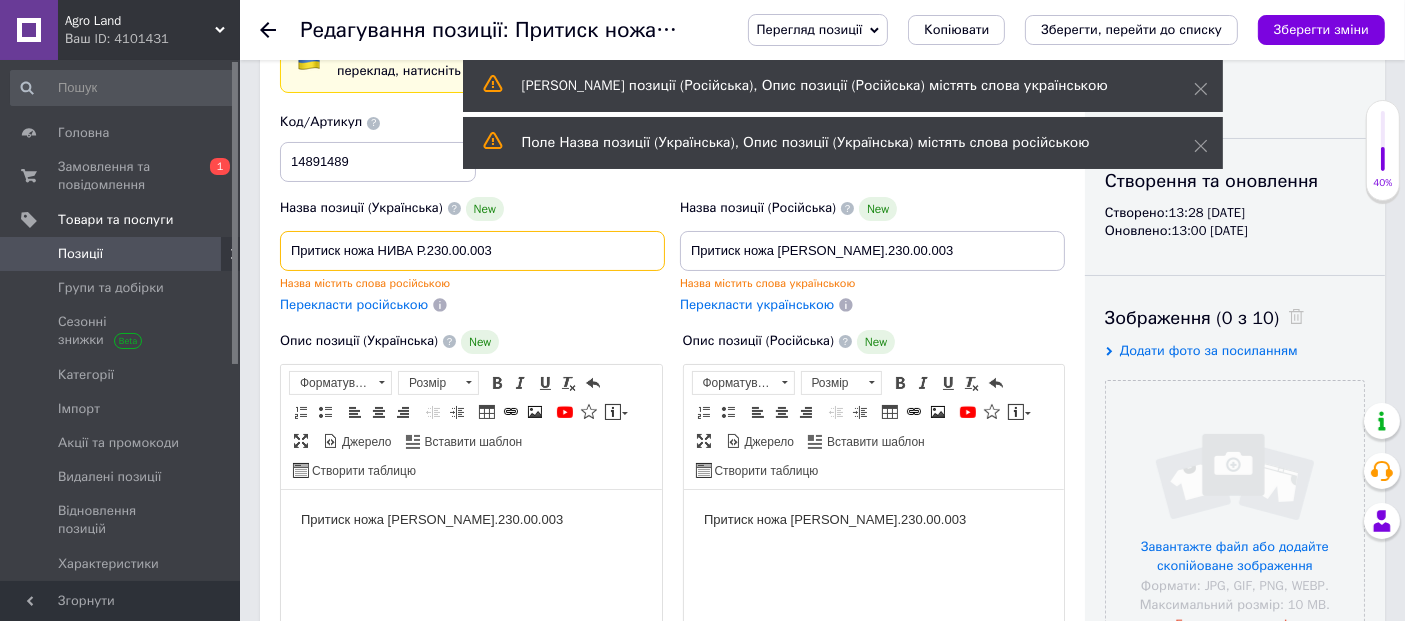 scroll, scrollTop: 222, scrollLeft: 0, axis: vertical 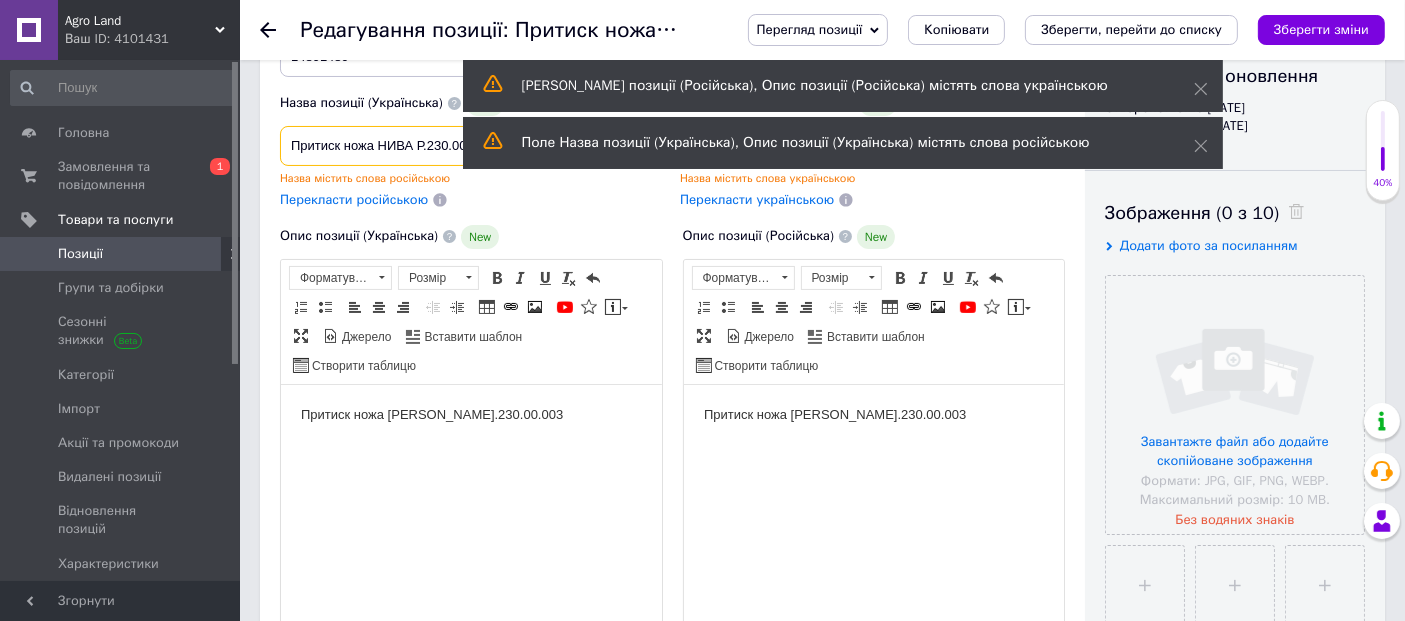 type on "Притиск ножа НИВА Р.230.00.003" 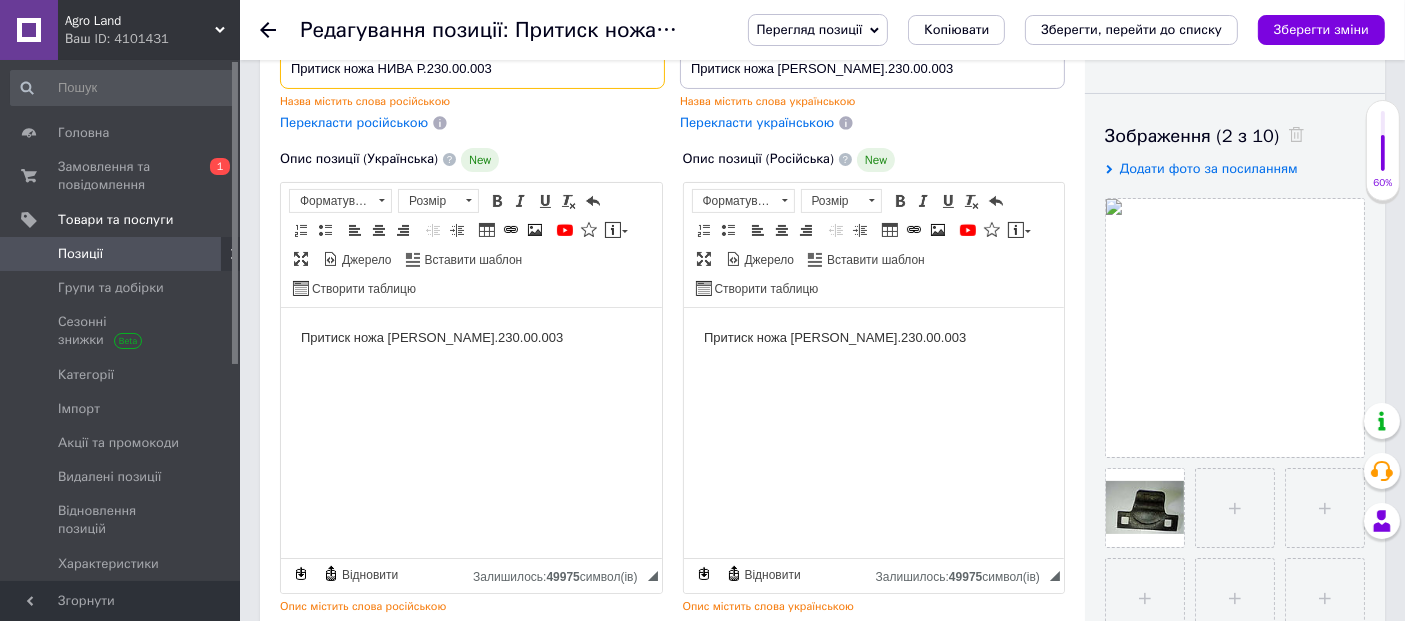 scroll, scrollTop: 333, scrollLeft: 0, axis: vertical 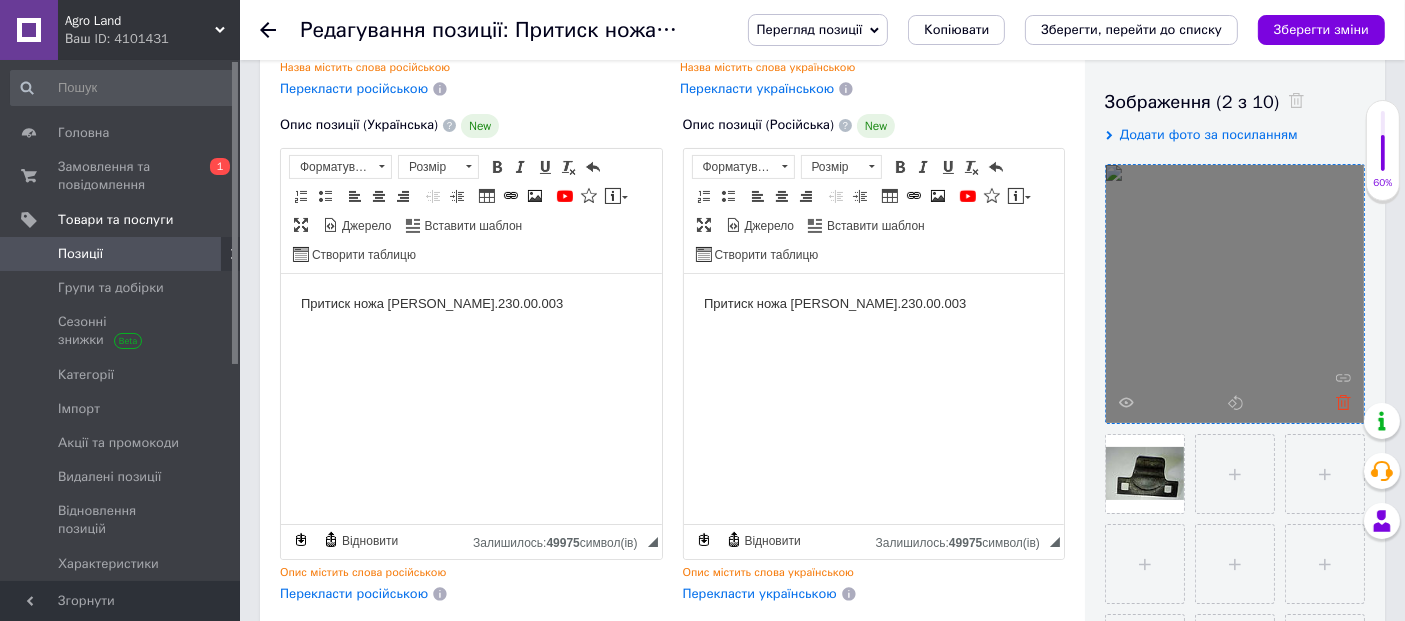 click 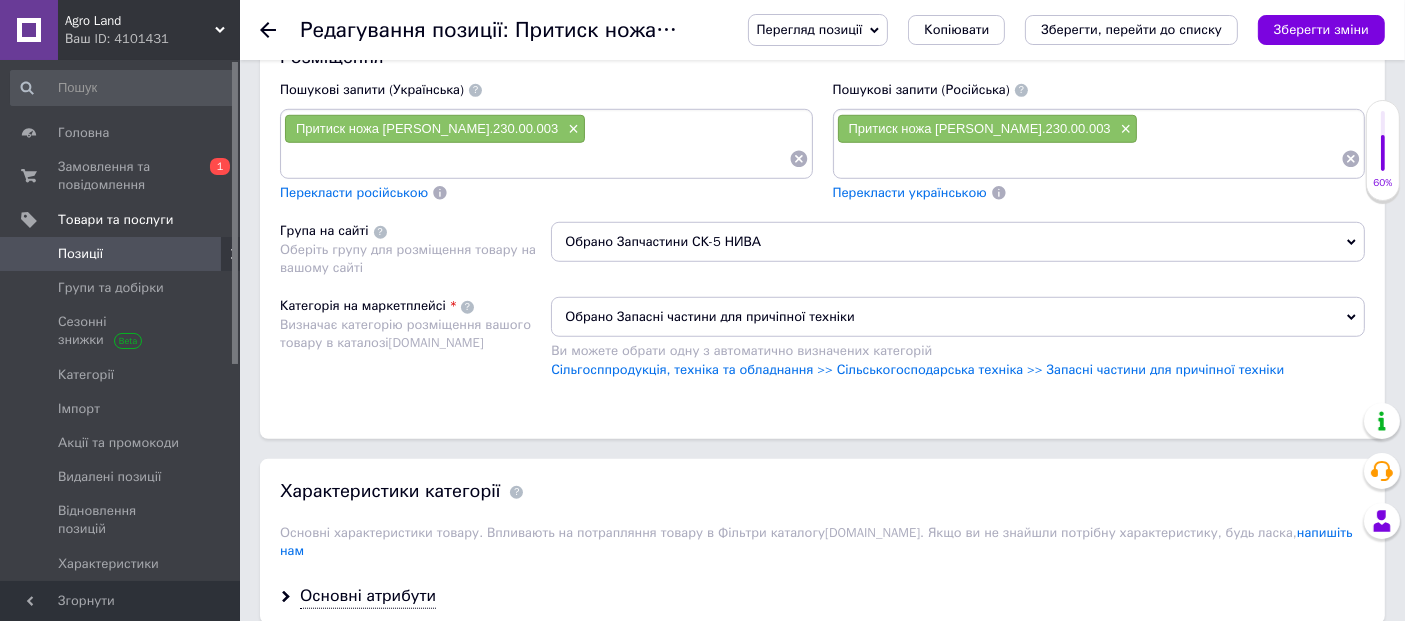 scroll, scrollTop: 1444, scrollLeft: 0, axis: vertical 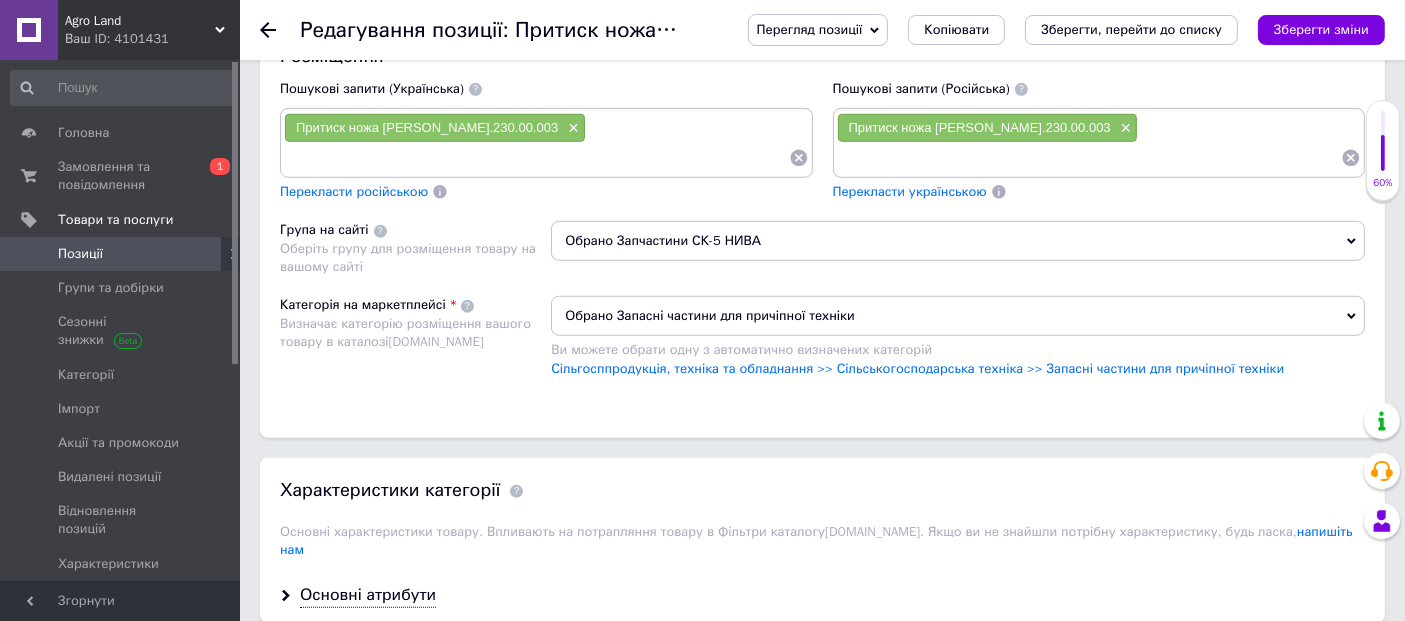click on "Обрано Запасні частини для причіпної техніки" at bounding box center (958, 316) 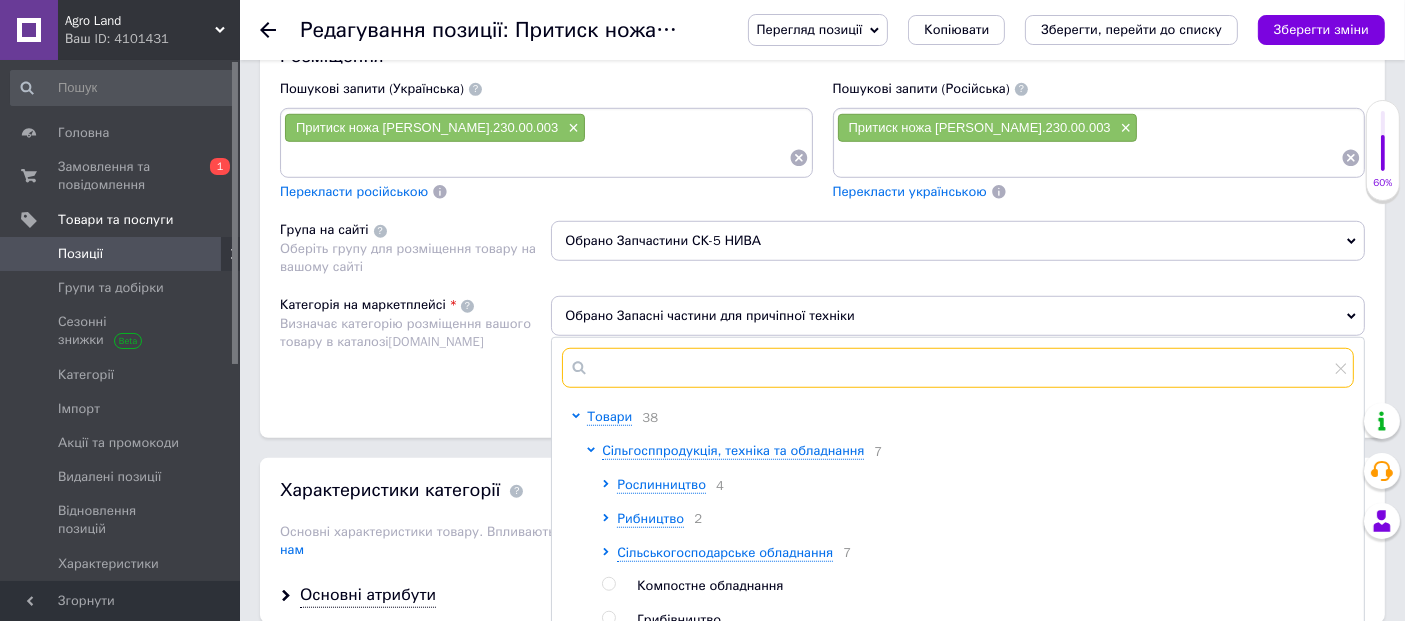 click at bounding box center (958, 368) 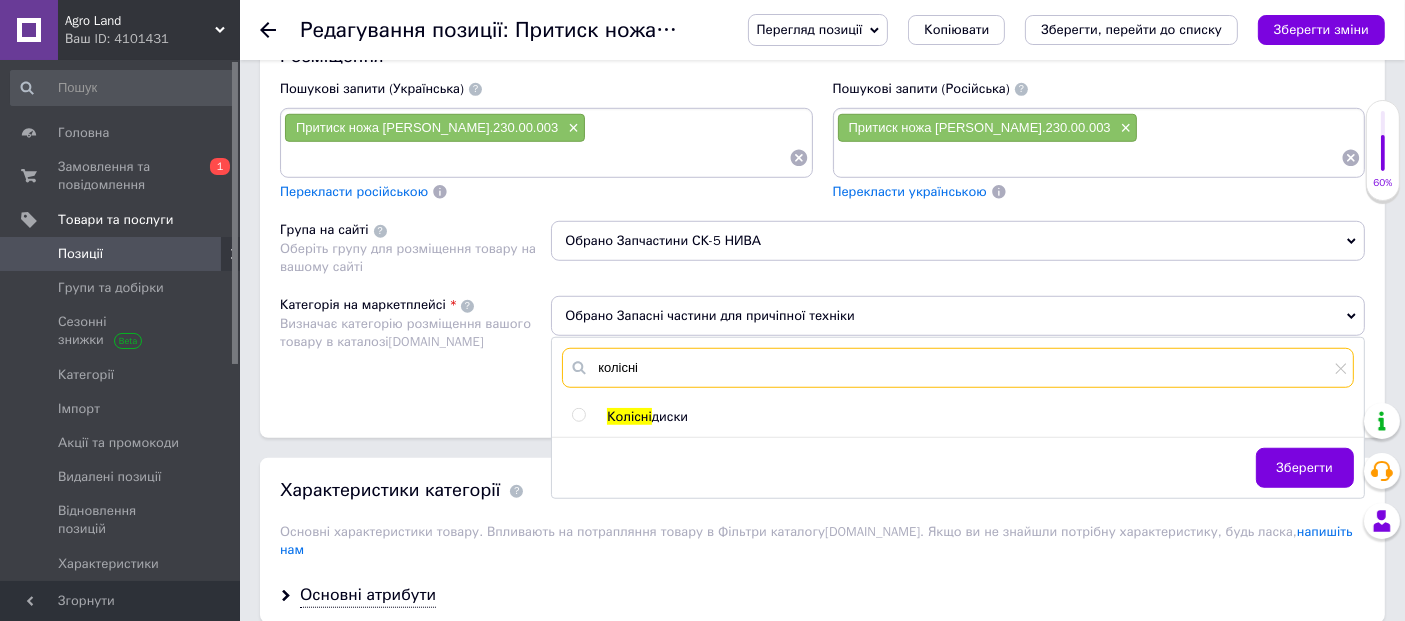type on "колісні" 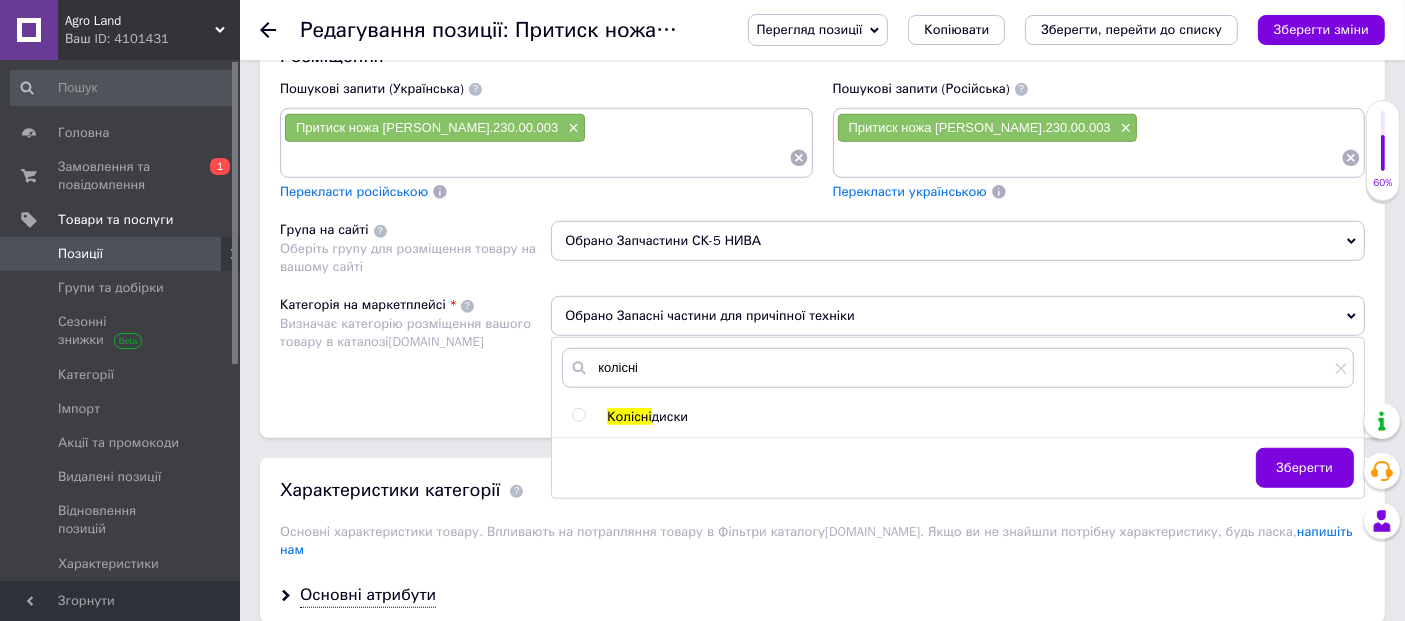 click at bounding box center [578, 415] 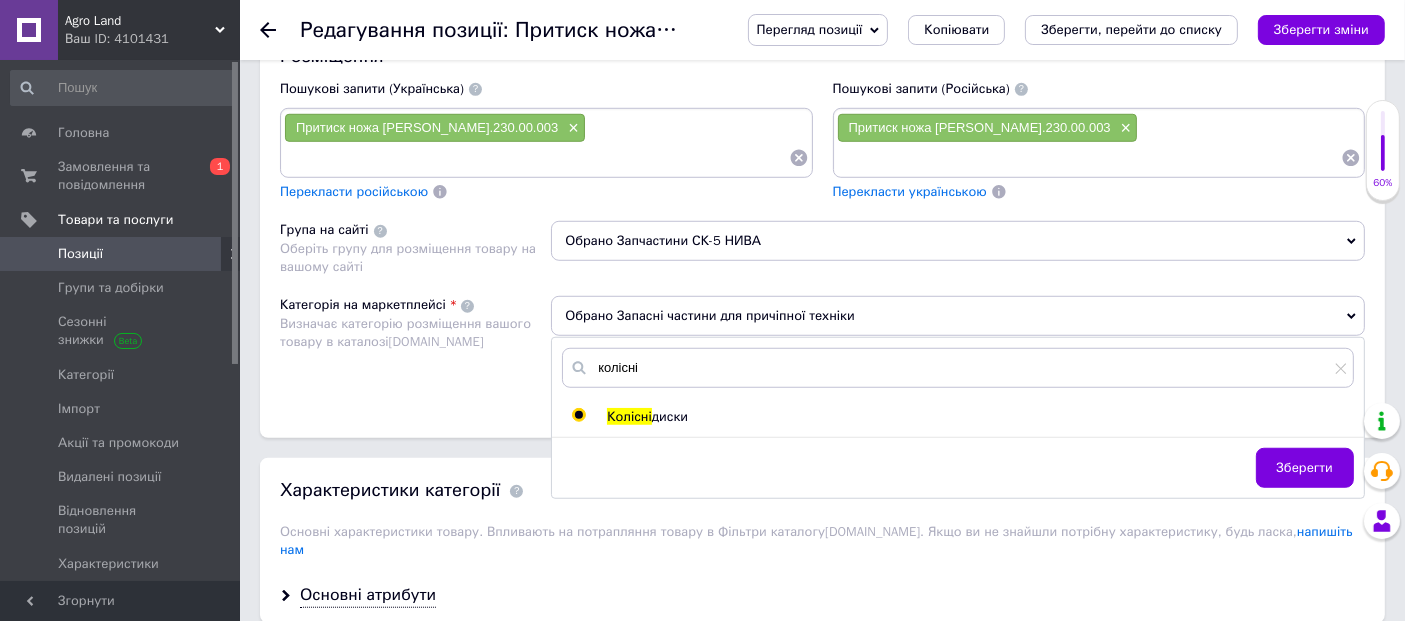 radio on "true" 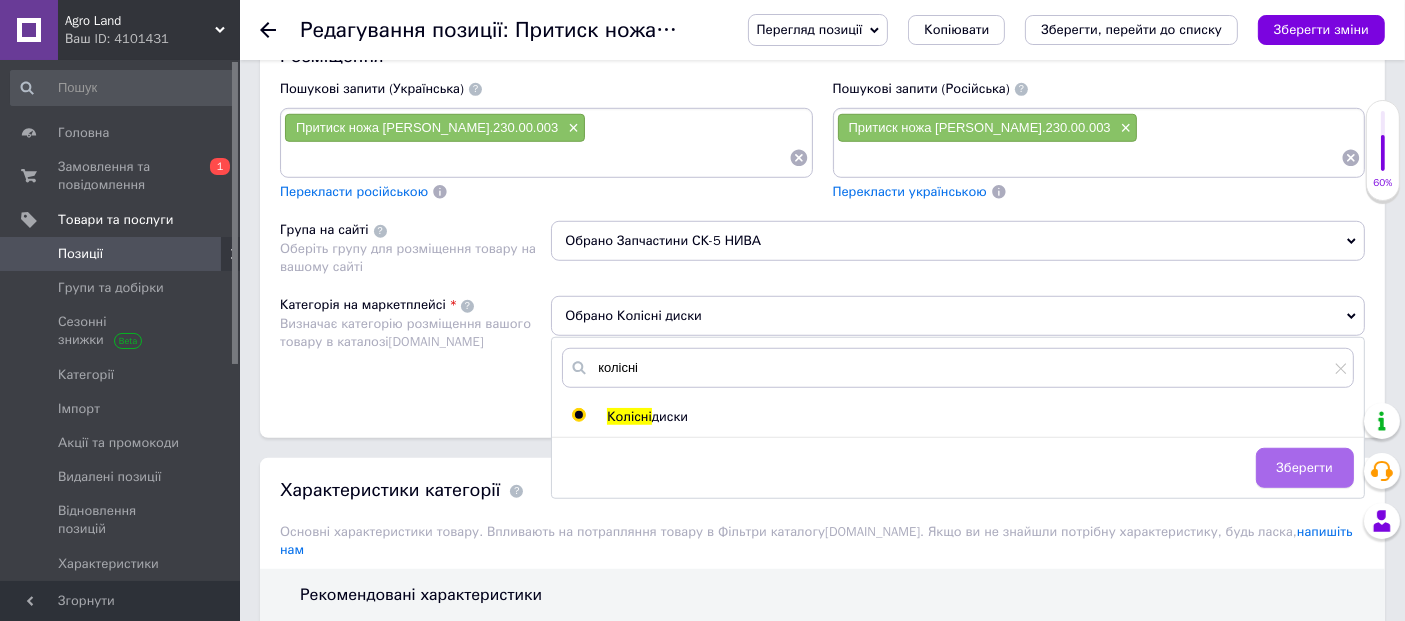 click on "Зберегти" at bounding box center (1305, 468) 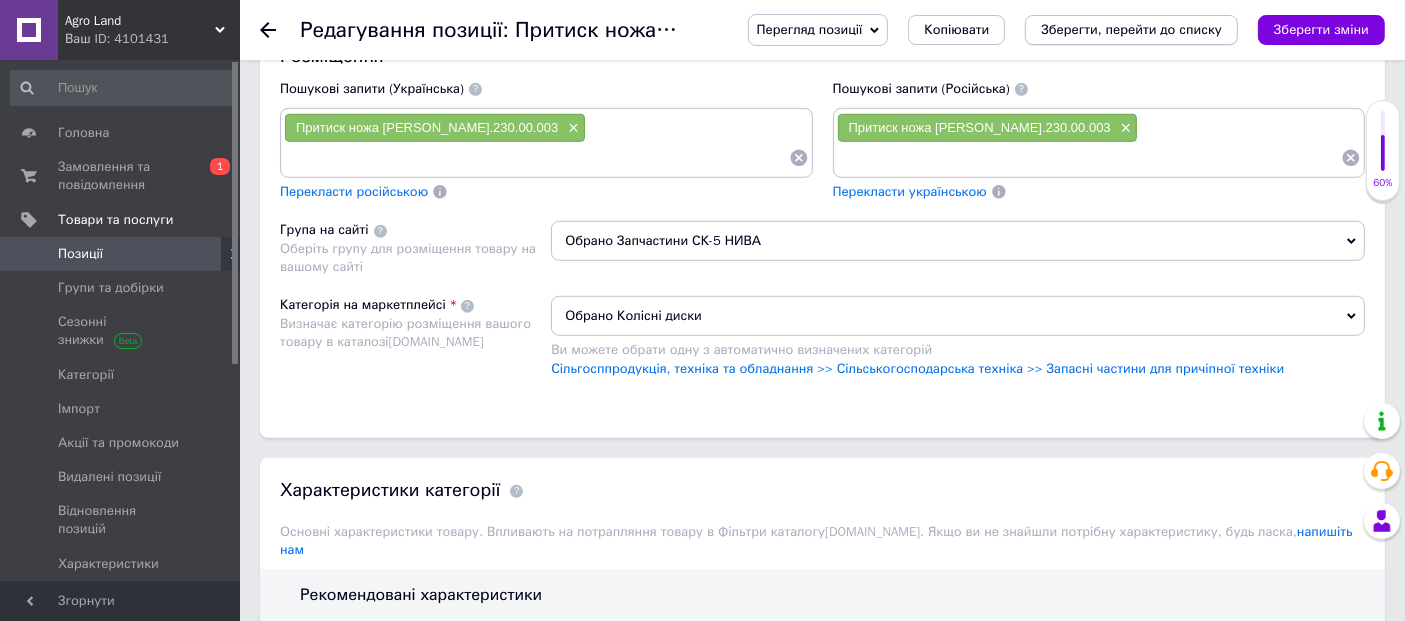 click on "Зберегти, перейти до списку" at bounding box center (1131, 29) 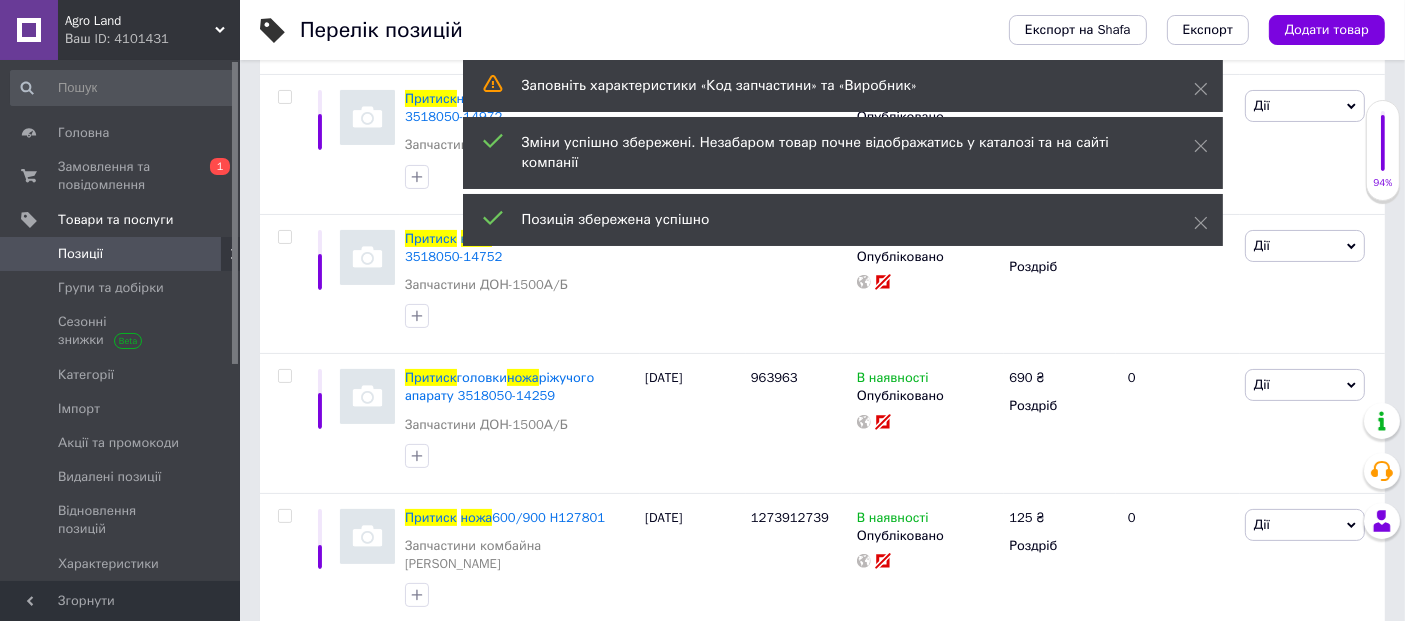 scroll, scrollTop: 333, scrollLeft: 0, axis: vertical 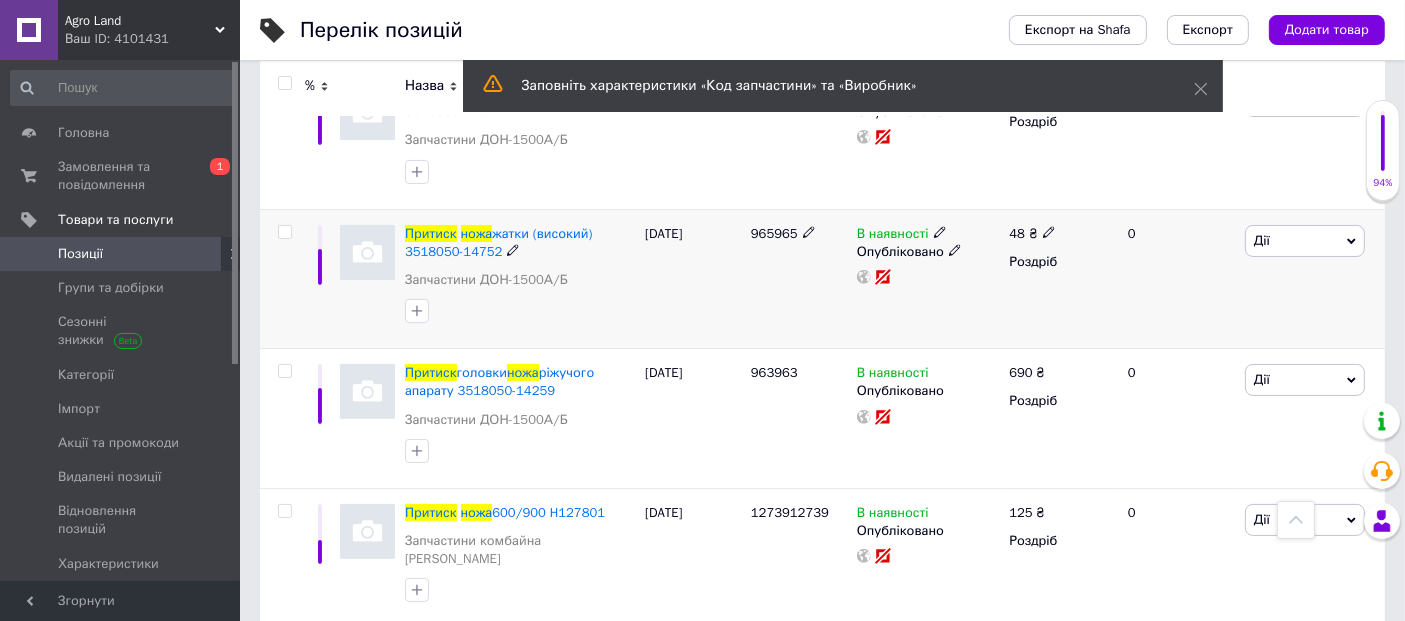 click on "[DATE]" at bounding box center [693, 279] 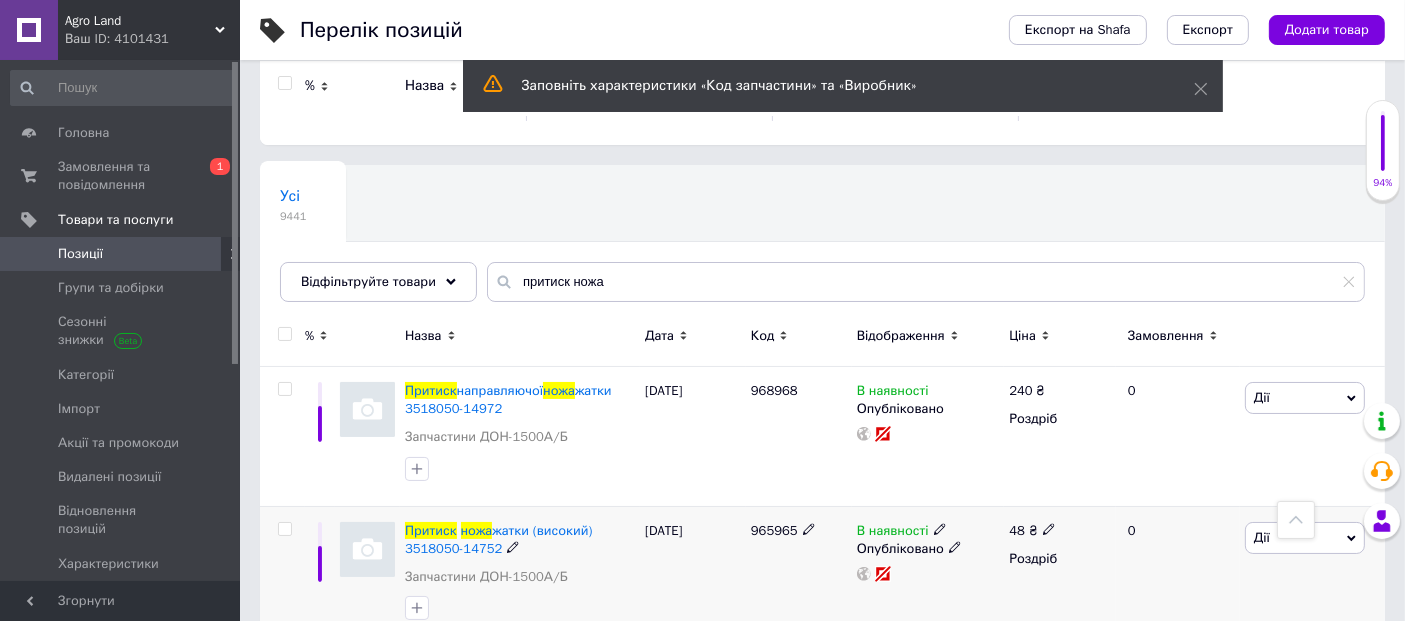 scroll, scrollTop: 0, scrollLeft: 0, axis: both 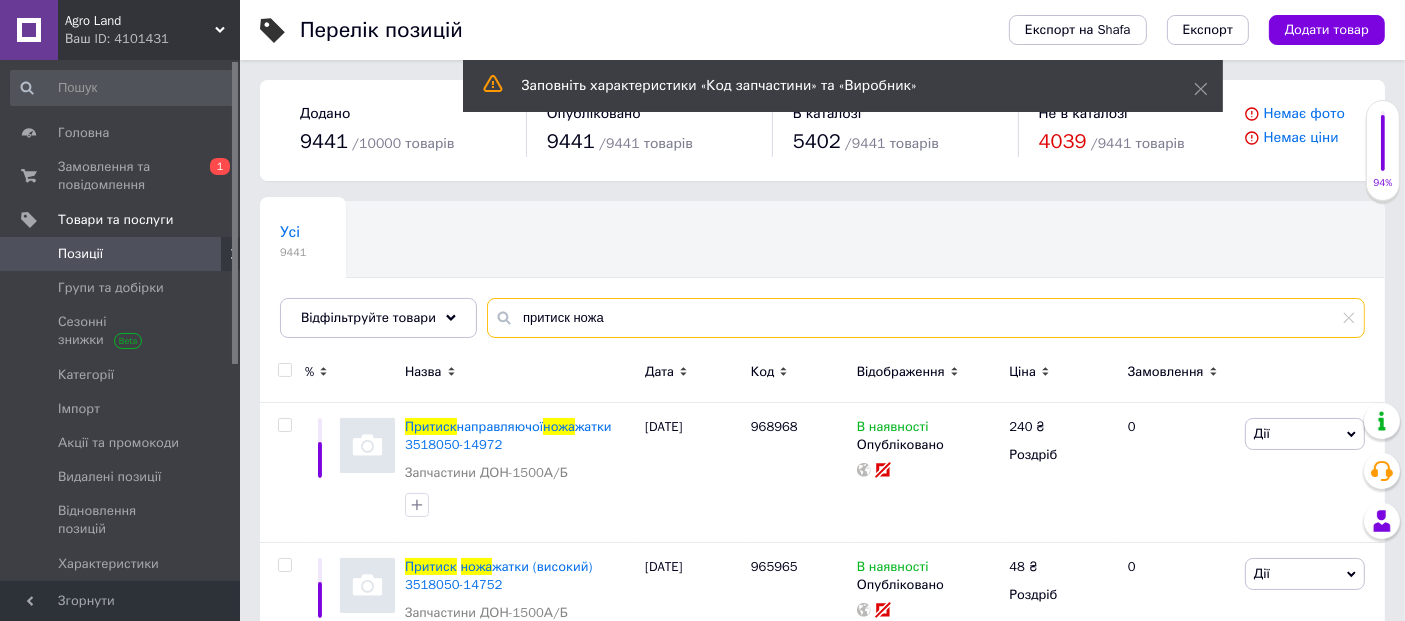 drag, startPoint x: 480, startPoint y: 333, endPoint x: 254, endPoint y: 352, distance: 226.79727 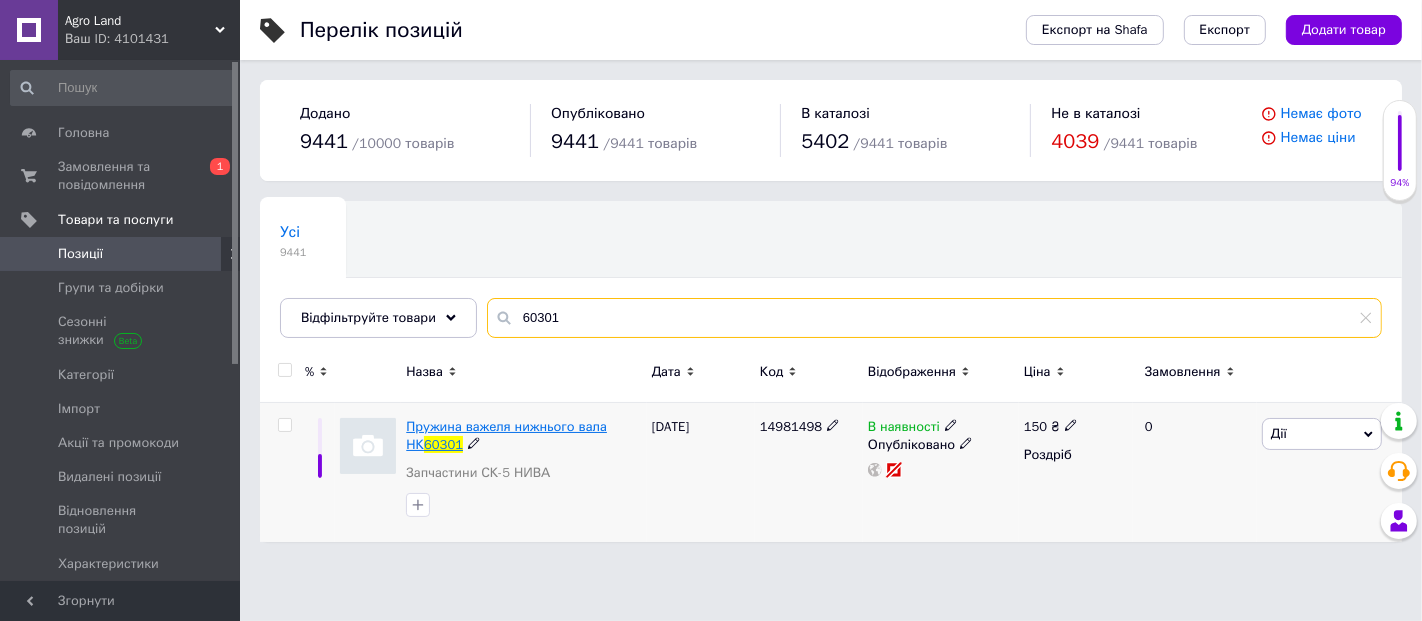 type on "60301" 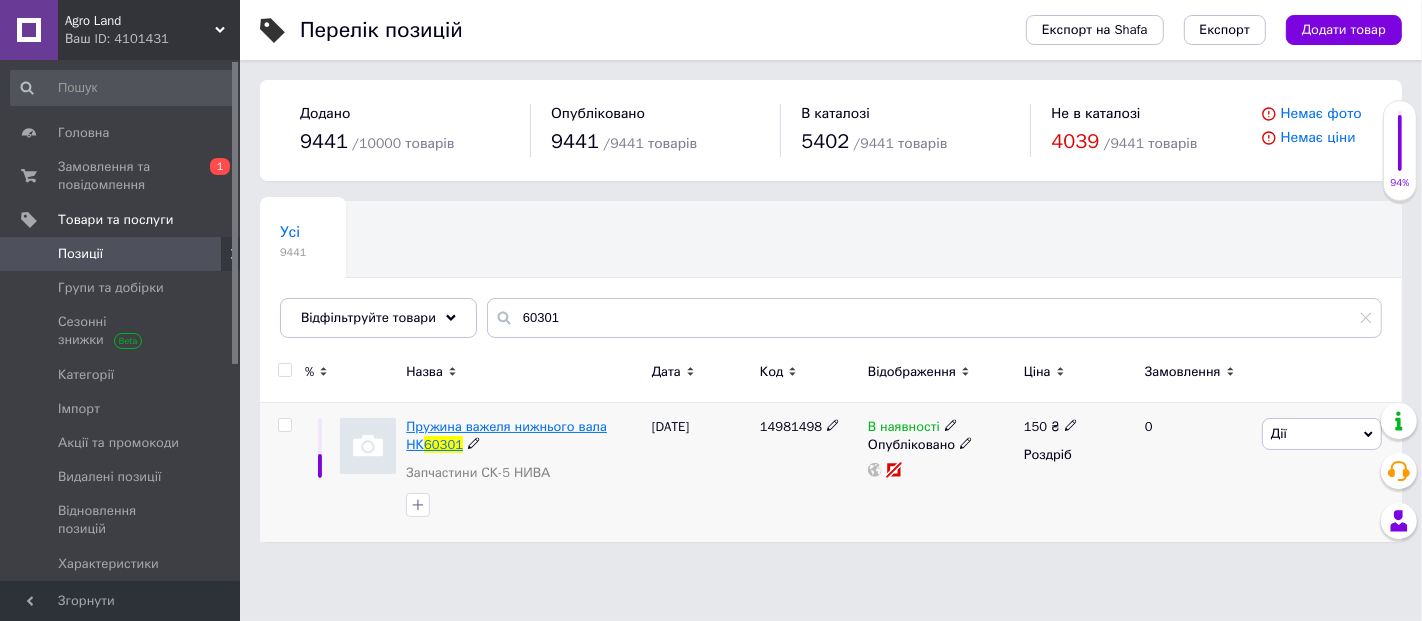 click on "Пружина важеля нижнього вала НК" at bounding box center [506, 435] 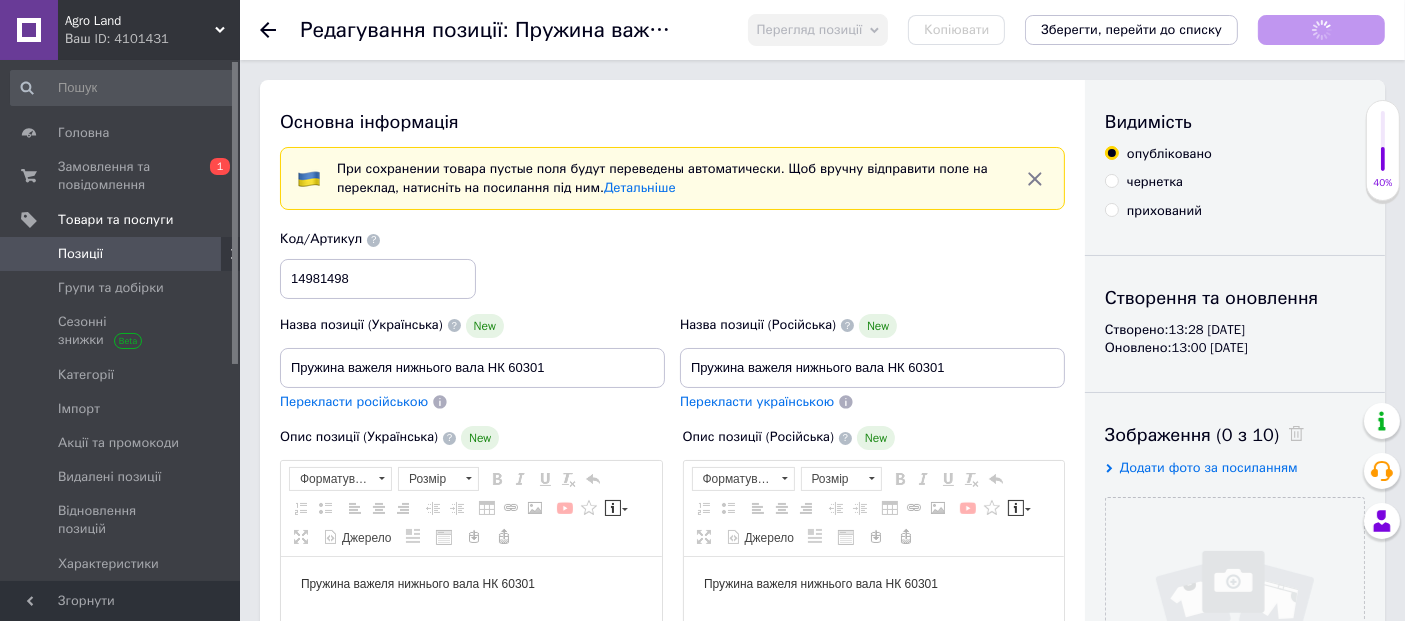 scroll, scrollTop: 0, scrollLeft: 0, axis: both 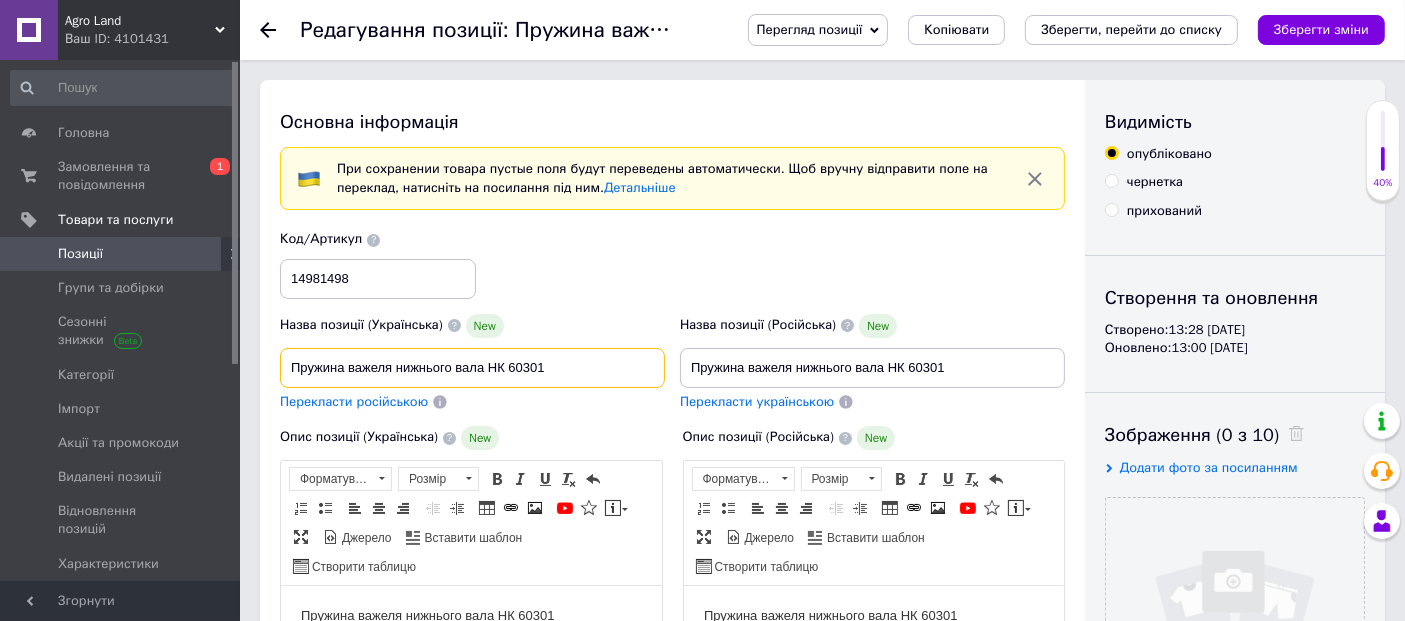 click on "Пружина важеля нижнього вала НК 60301" at bounding box center (472, 368) 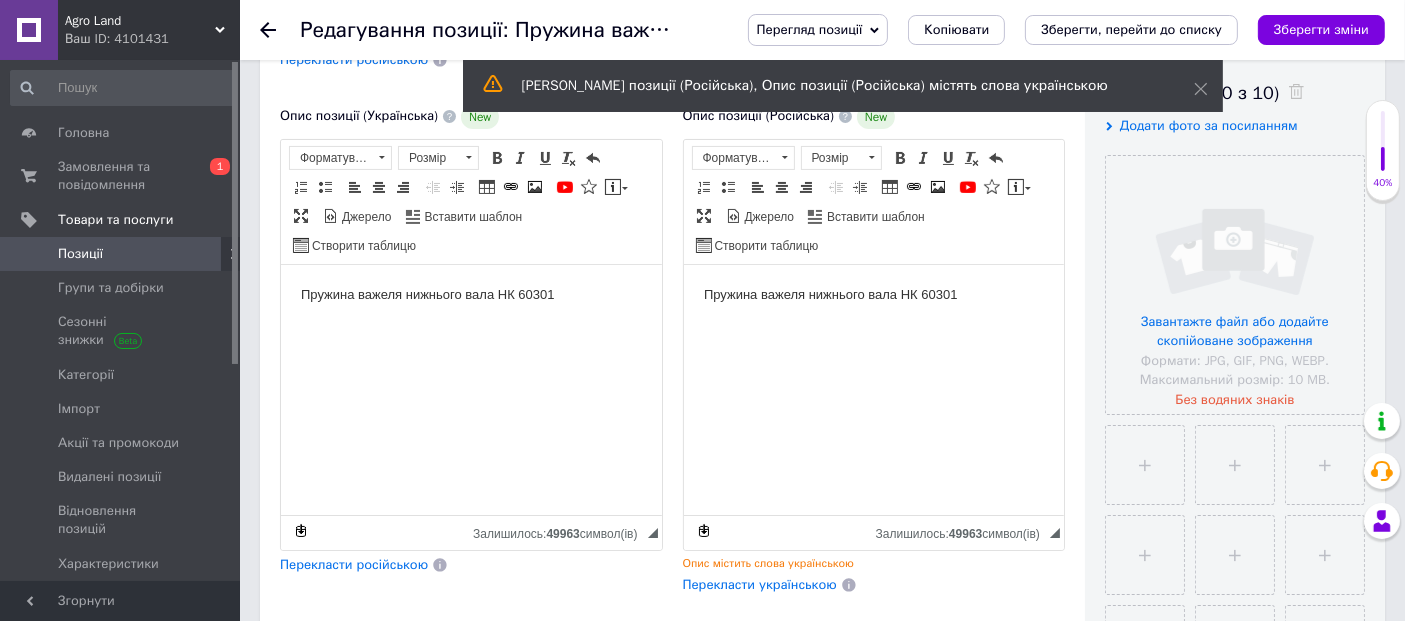 scroll, scrollTop: 444, scrollLeft: 0, axis: vertical 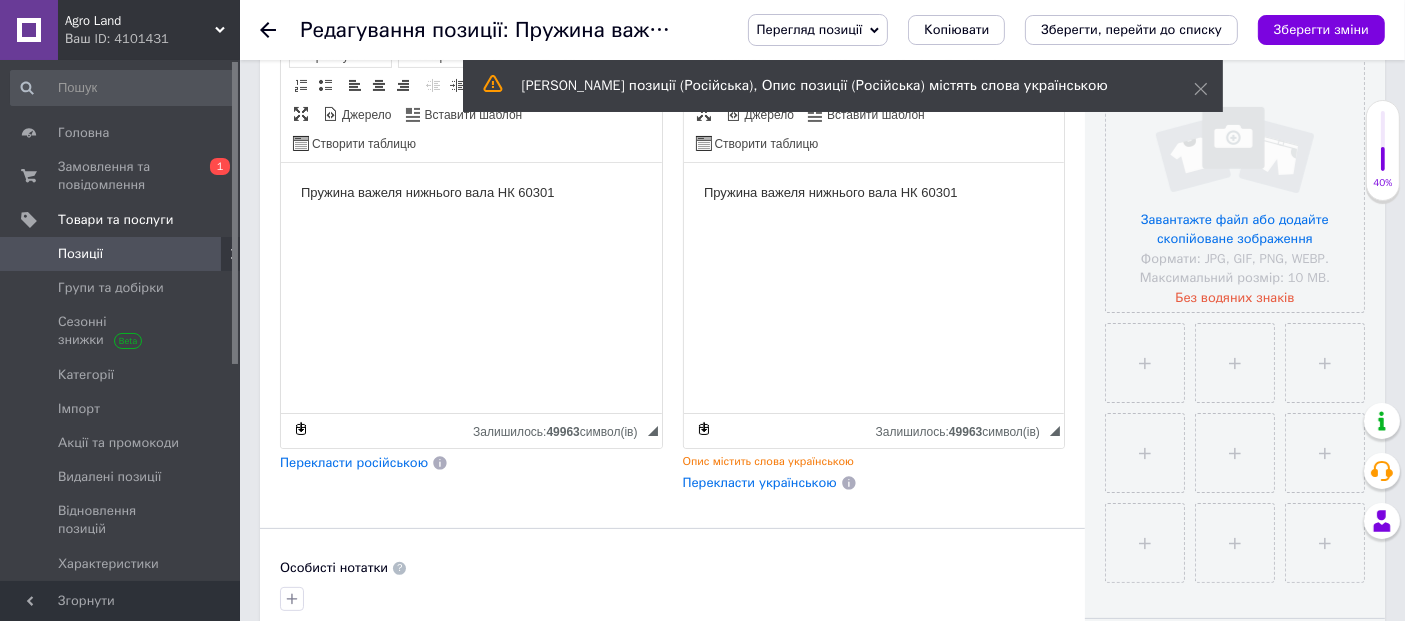 type on "Пружина важеля нижнього вала НК НИВА 60301" 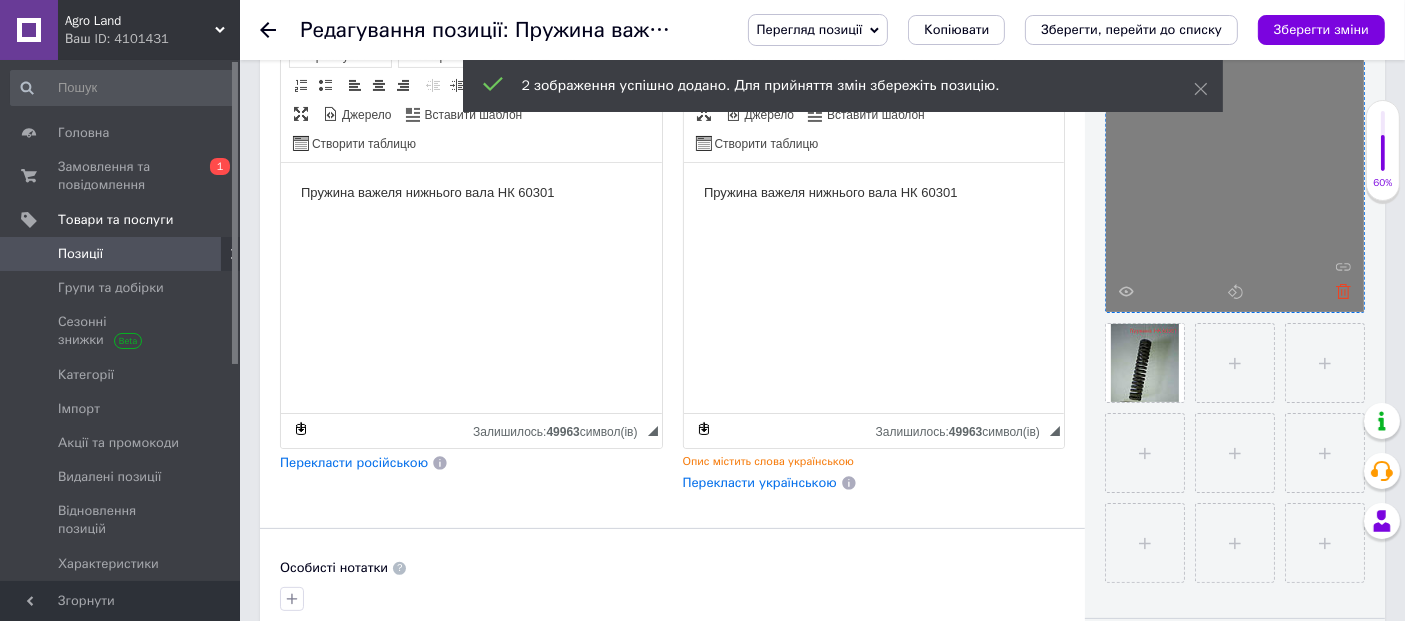 click 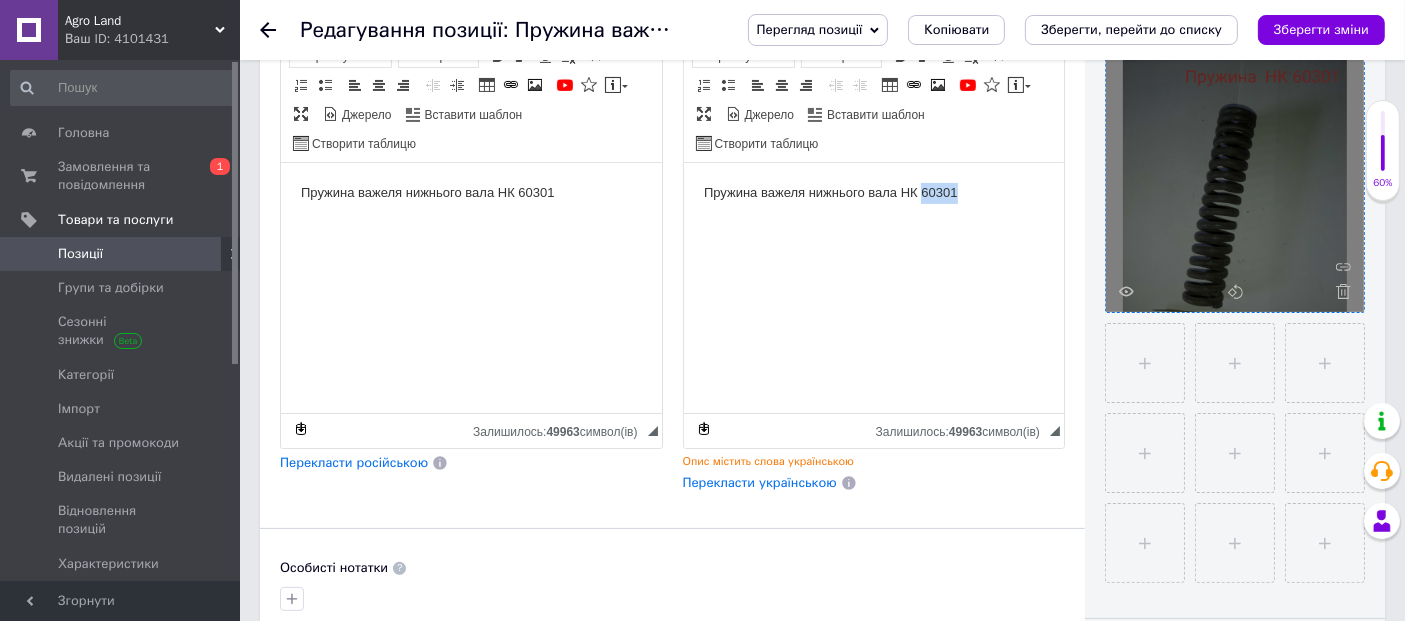 drag, startPoint x: 979, startPoint y: 194, endPoint x: 920, endPoint y: 201, distance: 59.413803 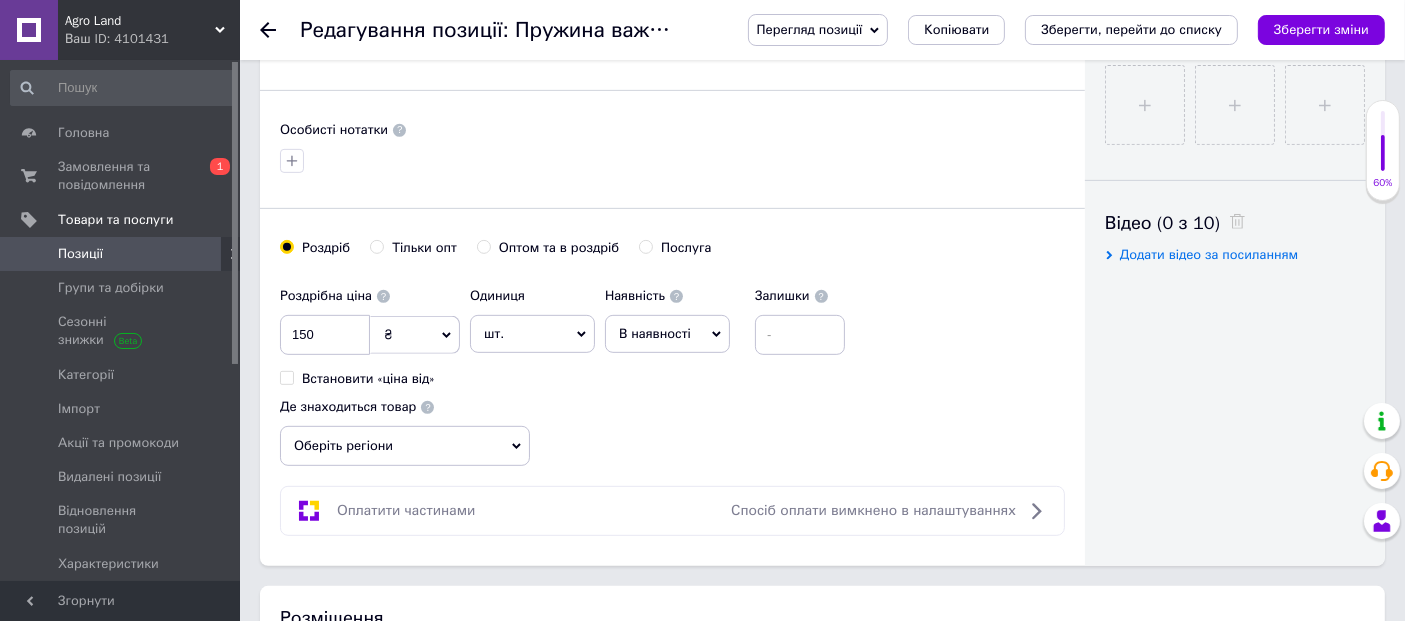 scroll, scrollTop: 888, scrollLeft: 0, axis: vertical 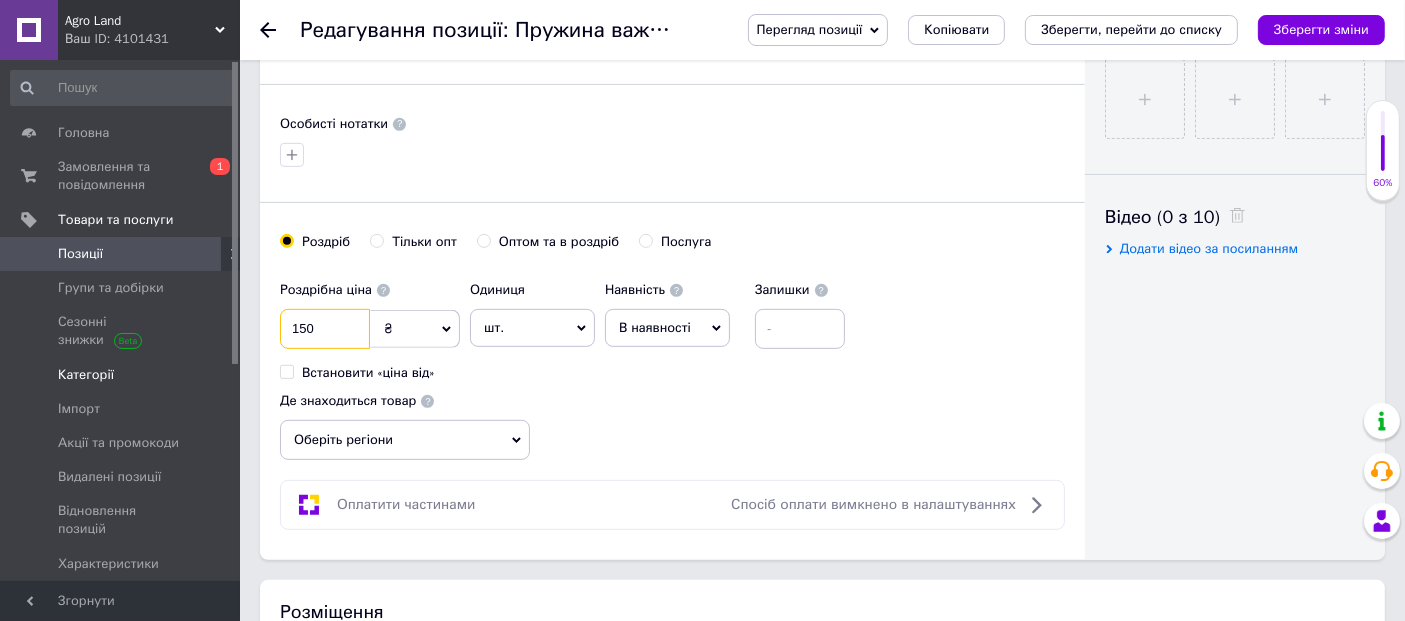 click on "Agro Land Ваш ID: 4101431 Сайт Agro Land Кабінет покупця Перевірити стан системи Сторінка на порталі Довідка Вийти Головна Замовлення та повідомлення 0 1 Товари та послуги Позиції Групи та добірки Сезонні знижки Категорії Імпорт Акції та промокоди Видалені позиції Відновлення позицій Характеристики Сповіщення 0 0 Показники роботи компанії Відгуки Клієнти Каталог ProSale Аналітика Управління сайтом Гаманець компанії [PERSON_NAME] Тарифи та рахунки Prom мікс 10 000 Згорнути
Редагування позиції: Пружина важеля нижнього вала НК 60301 Перегляд позиції New" at bounding box center (702, 551) 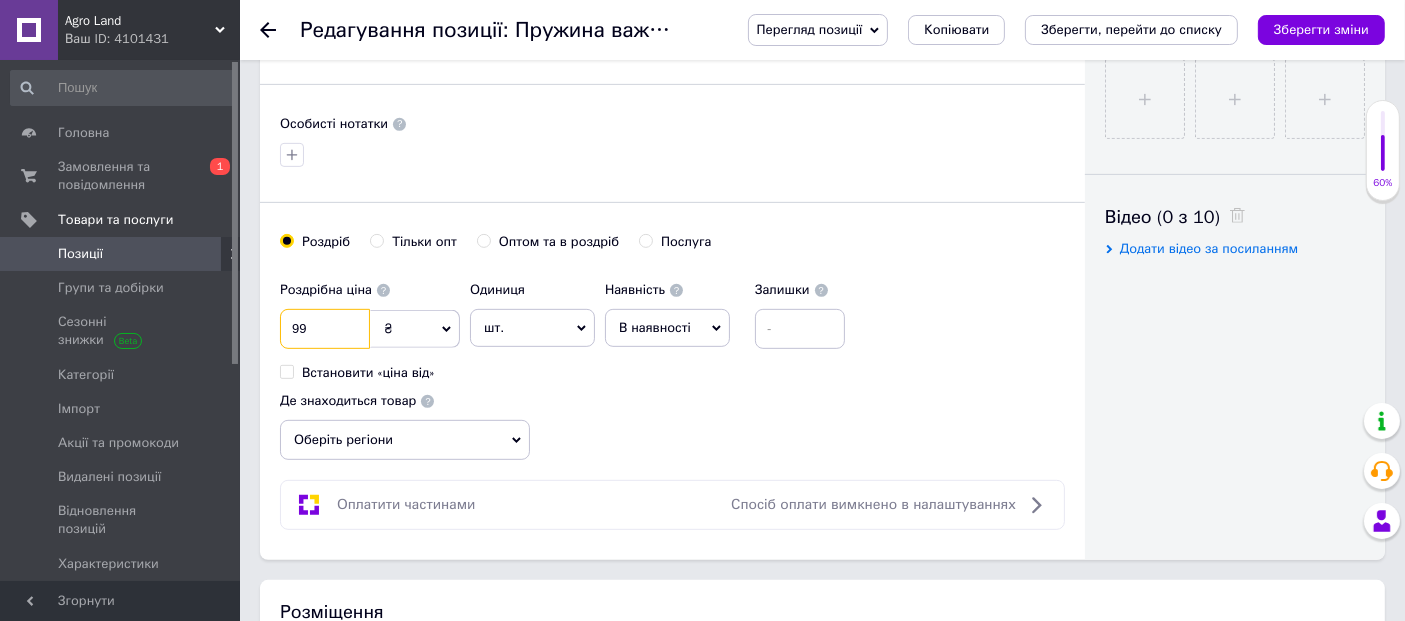 type on "99" 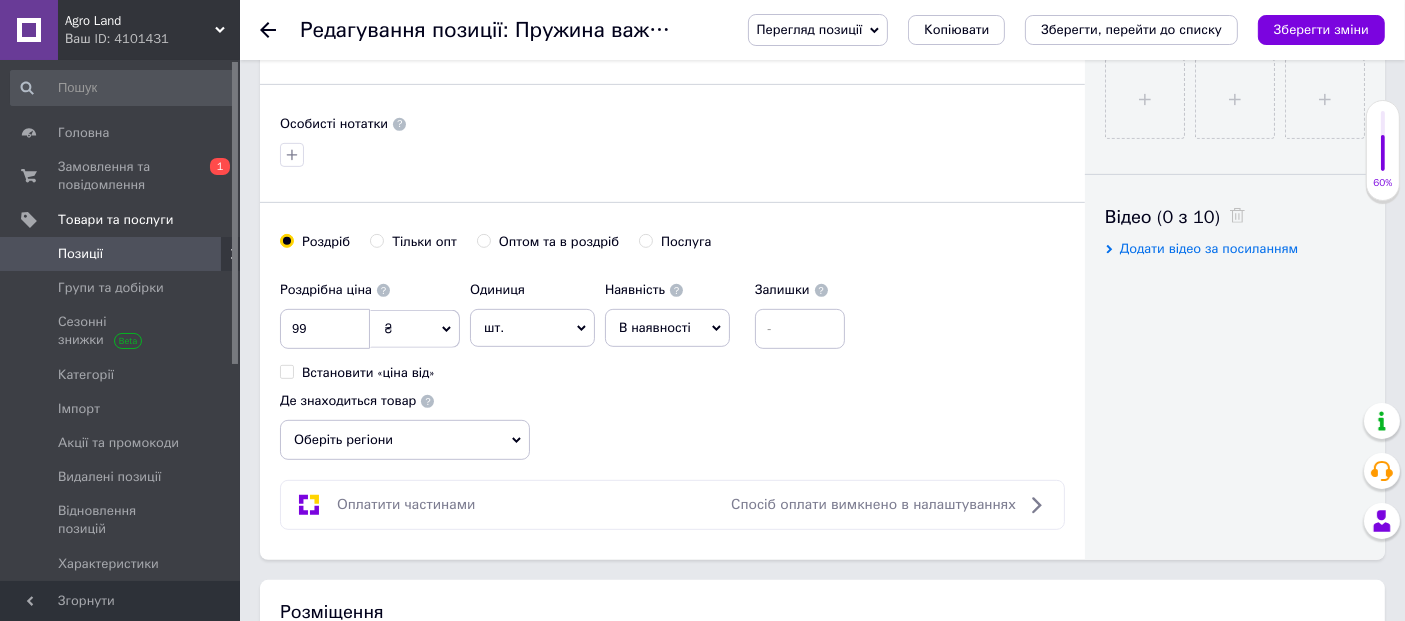 click on "Роздрібна ціна 99 ₴ $ EUR CHF GBP ¥ PLN ₸ MDL HUF KGS CNY TRY KRW lei Встановити «ціна від» Одиниця шт. Популярне комплект упаковка кв.м пара м кг пог.м послуга т а автоцистерна ампула б балон банка блістер бобіна бочка [PERSON_NAME] бухта в ват виїзд відро г г га година гр/кв.м гігакалорія д дав два місяці день доба доза є єврокуб з зміна к кВт каністра карат кв.дм кв.м кв.см кв.фут квартал кг кг/кв.м км колесо комплект коробка куб.дм куб.м л л лист м м мВт мл мм моток місяць мішок н набір номер о об'єкт од. п палетомісце пара партія пач пог.м послуга посівна одиниця птахомісце півроку пігулка 1" at bounding box center (672, 366) 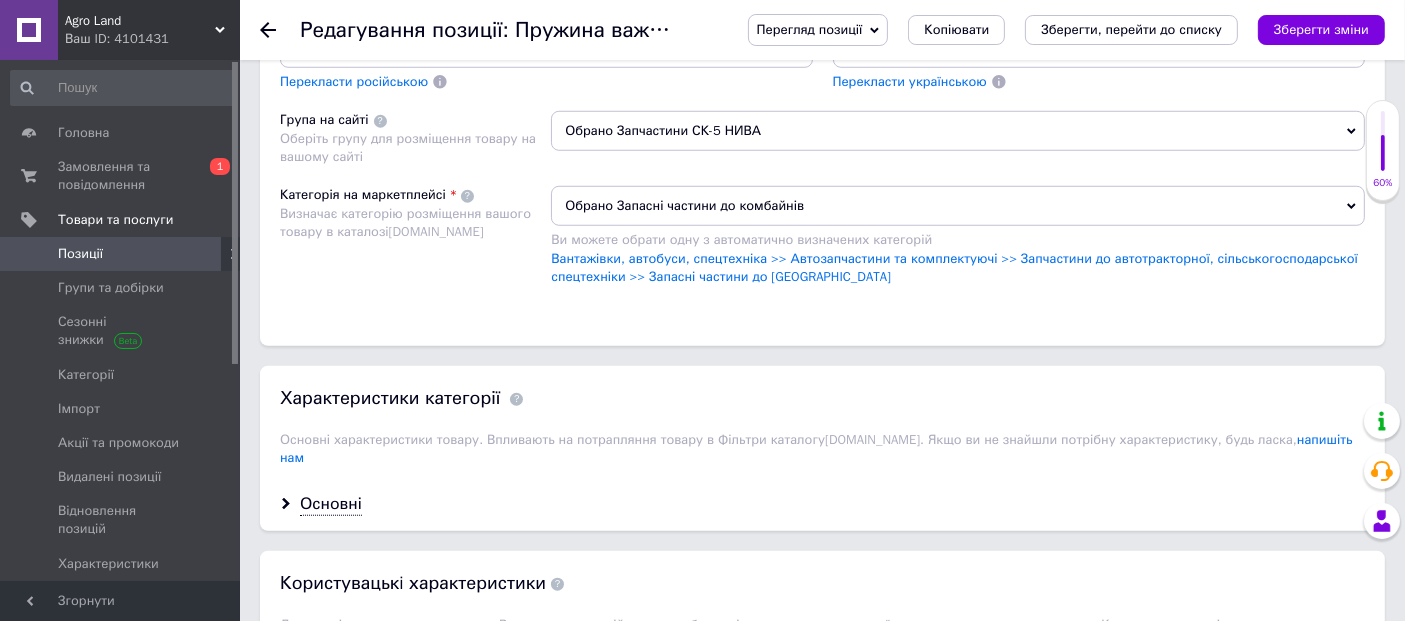 scroll, scrollTop: 1555, scrollLeft: 0, axis: vertical 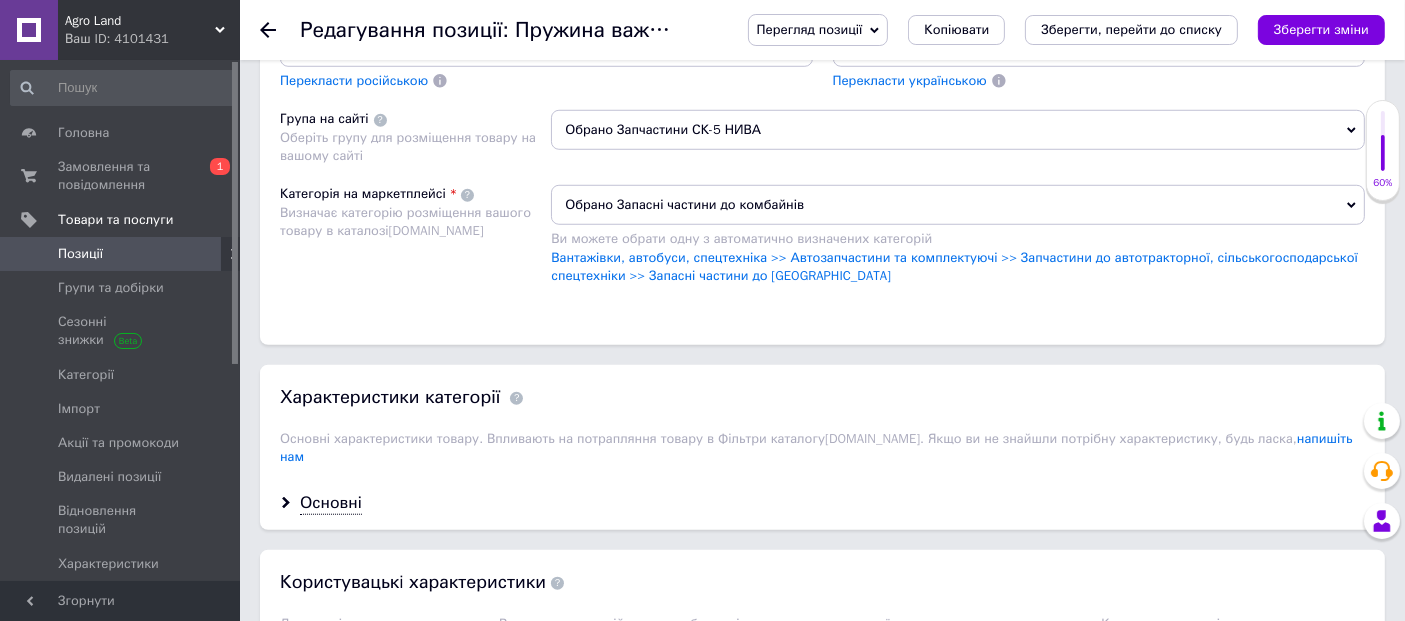 click on "Обрано Запасні частини до комбайнів" at bounding box center (958, 205) 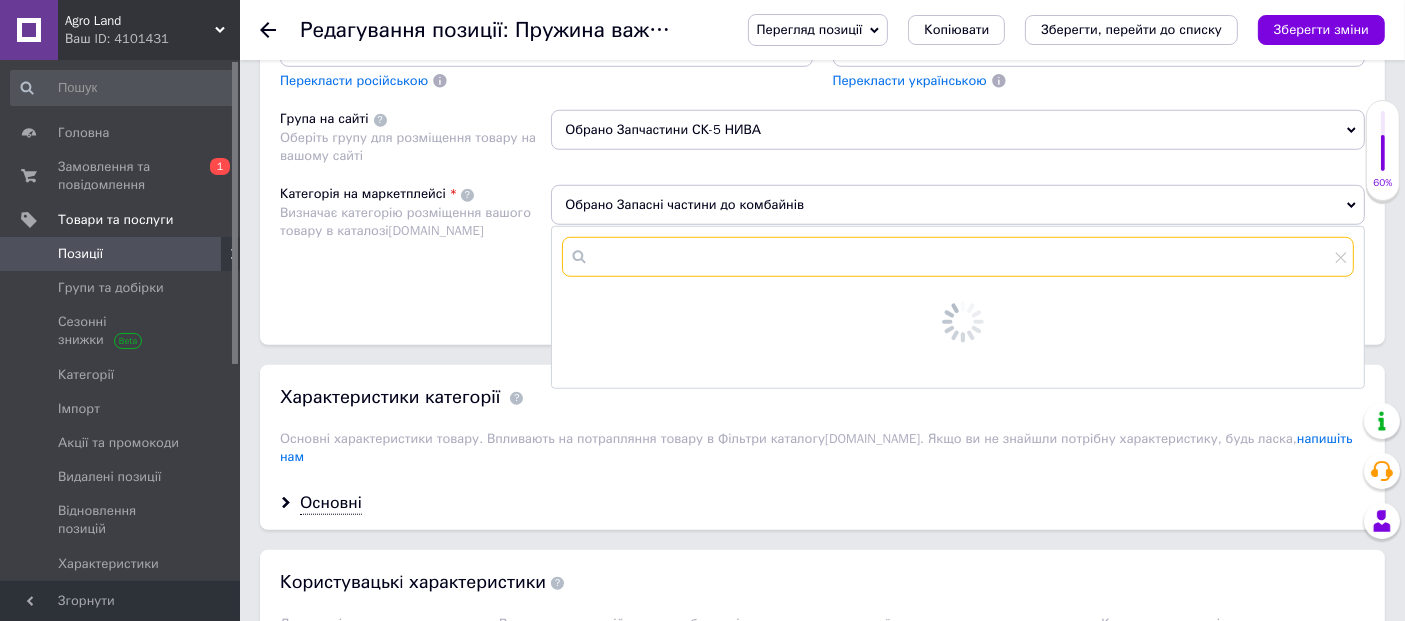 click at bounding box center [958, 257] 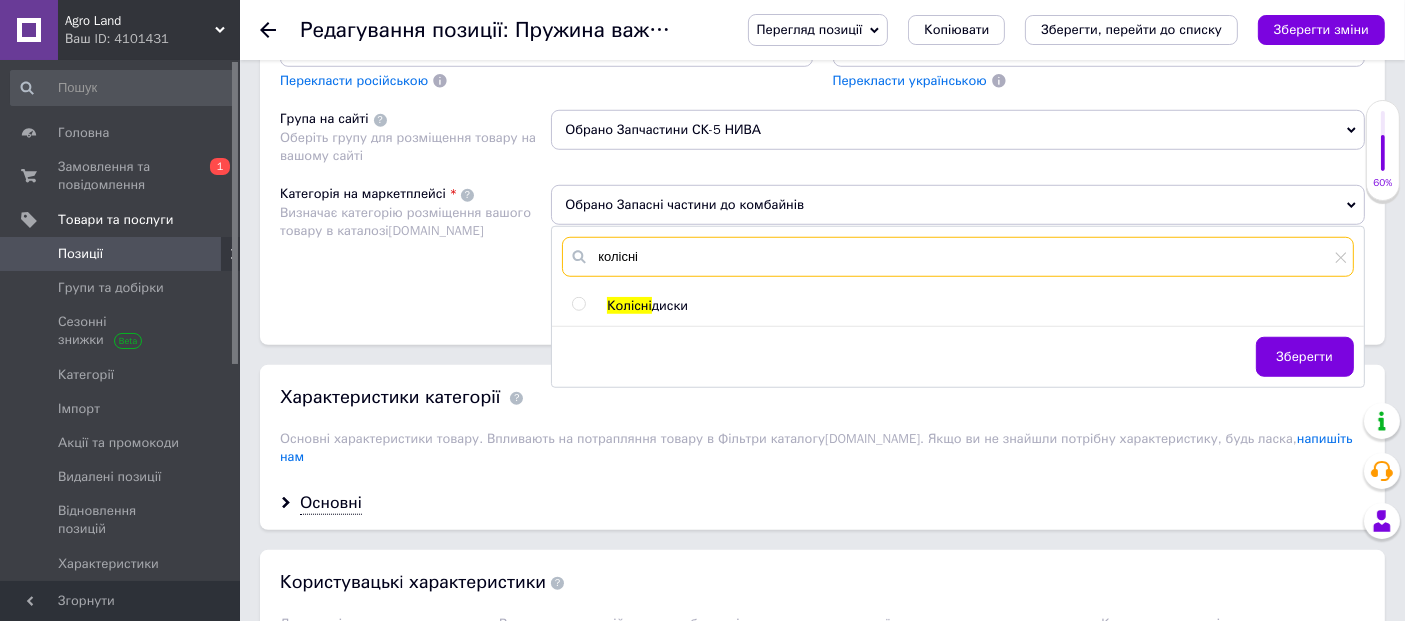 type on "колісні" 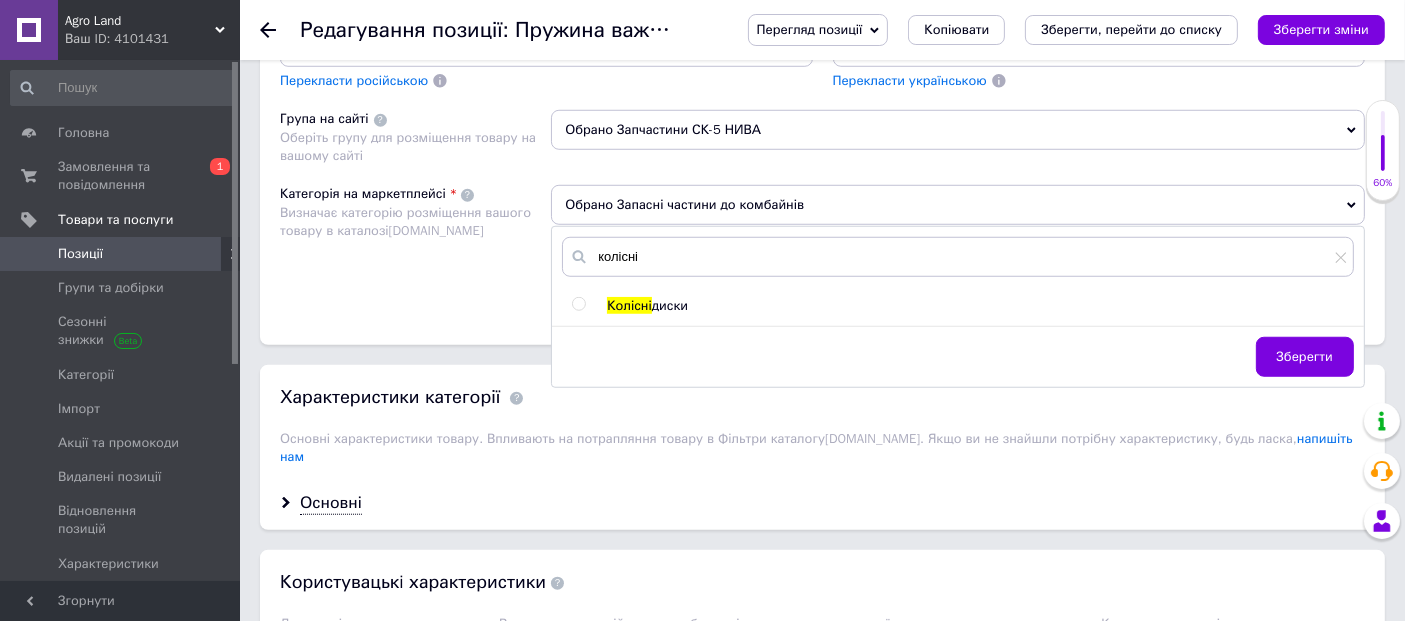 click at bounding box center (578, 304) 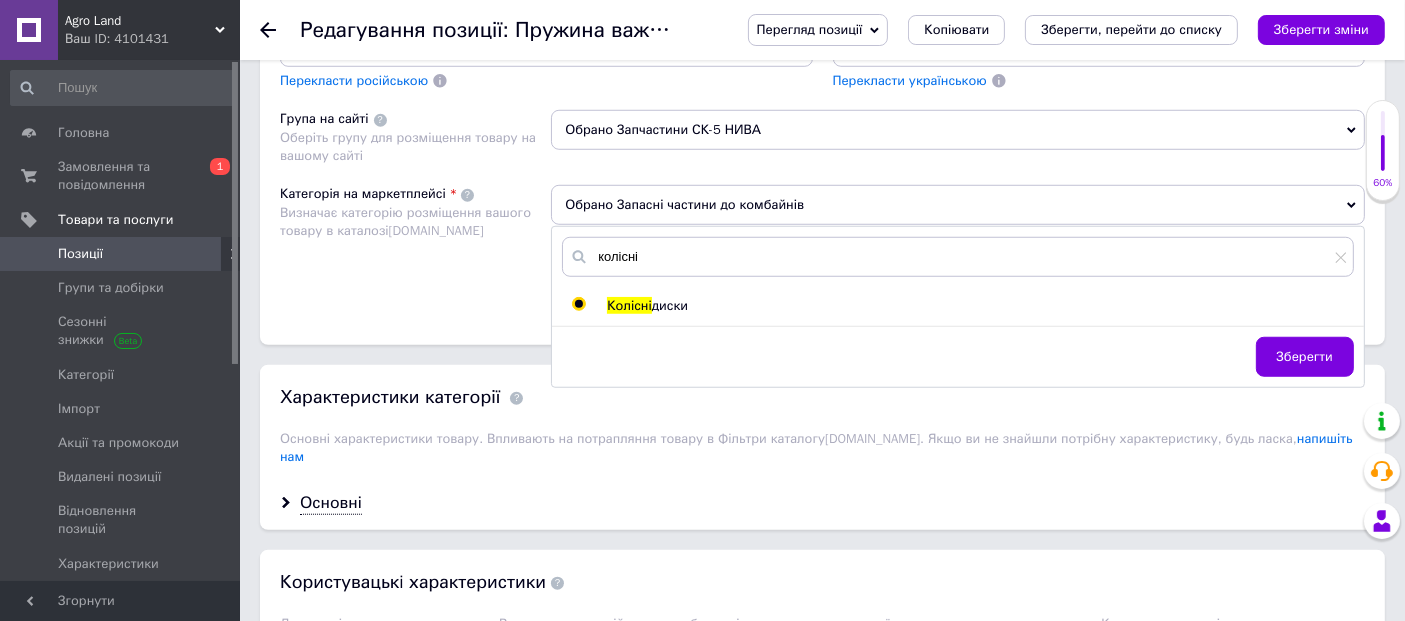 radio on "true" 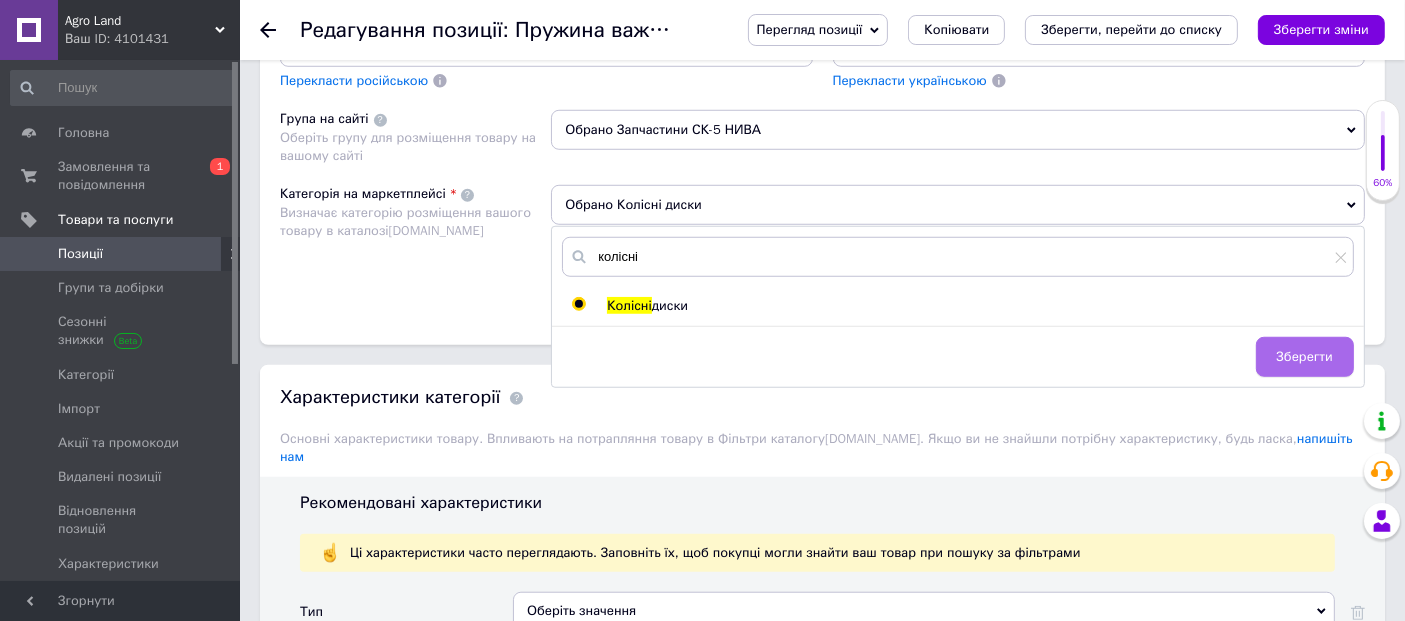 click on "Зберегти" at bounding box center (1305, 357) 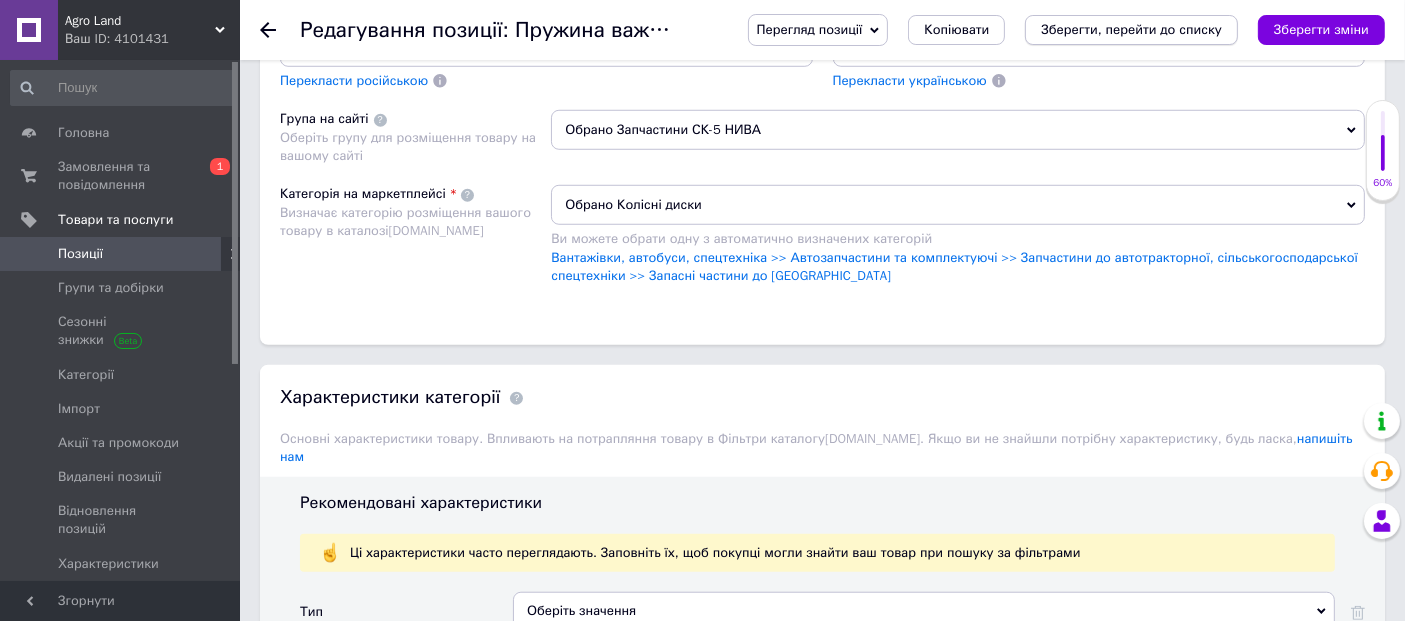 click on "Зберегти, перейти до списку" at bounding box center (1131, 30) 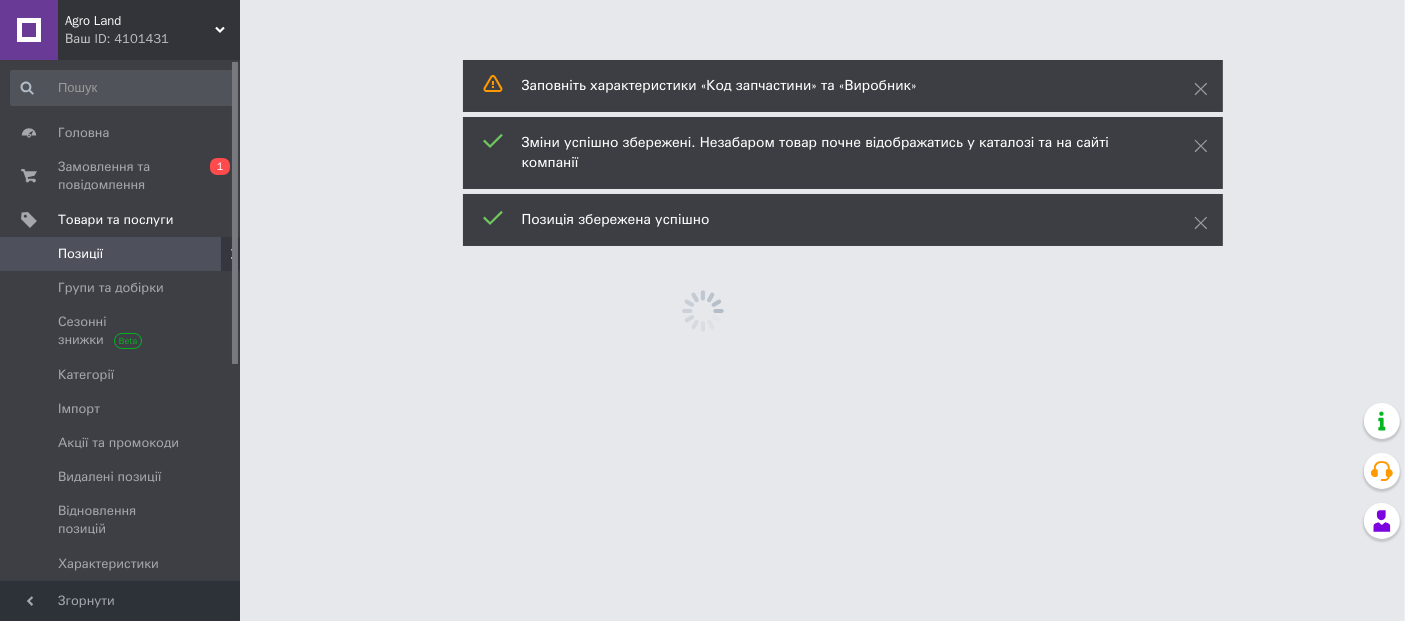 scroll, scrollTop: 0, scrollLeft: 0, axis: both 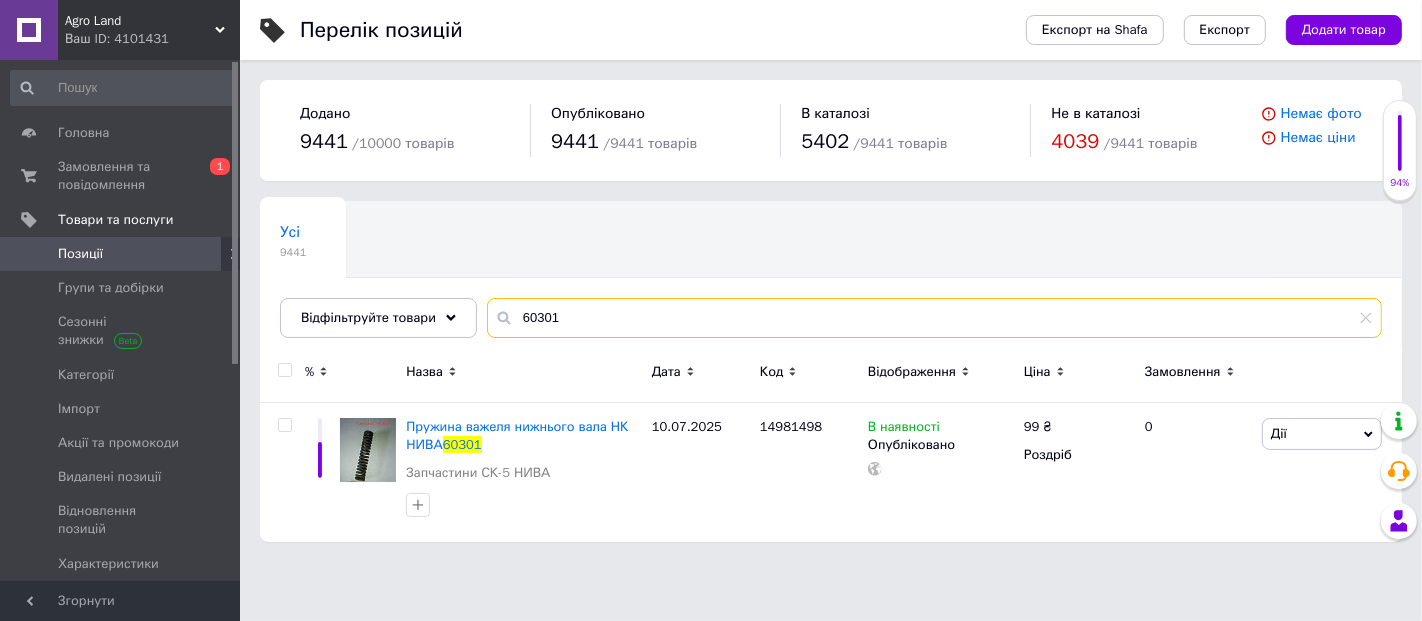 drag, startPoint x: 645, startPoint y: 317, endPoint x: 454, endPoint y: 350, distance: 193.82982 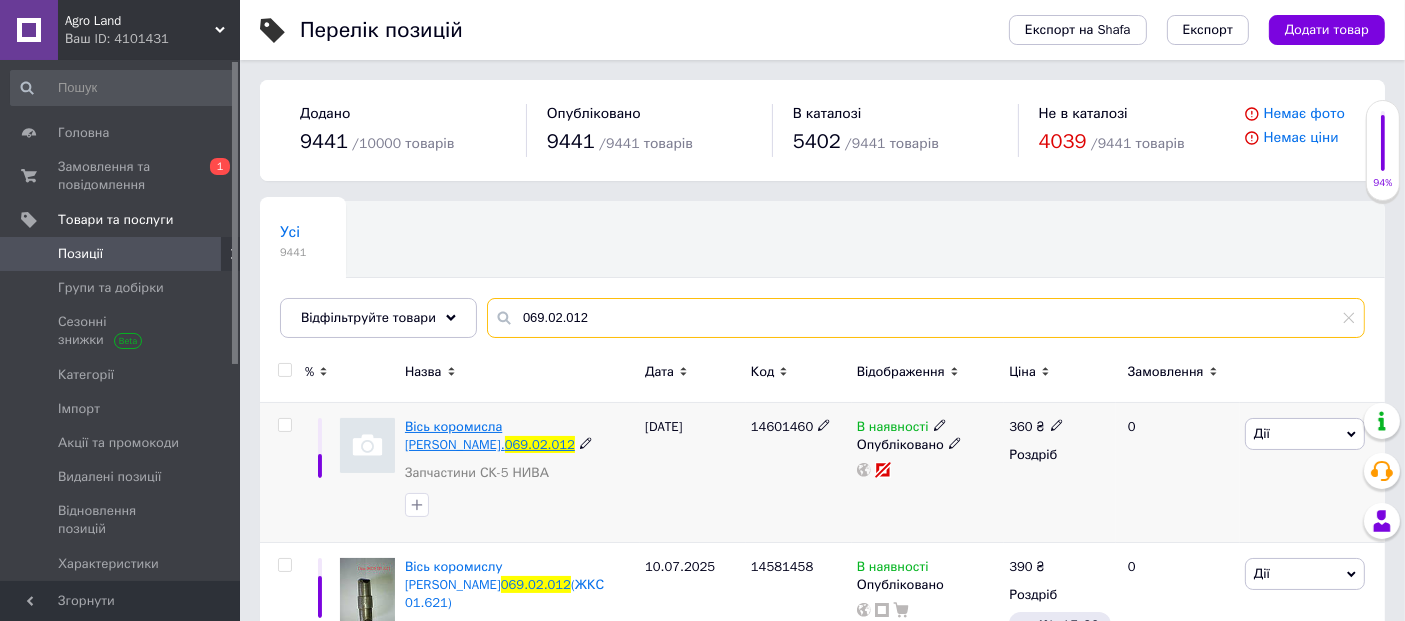 type on "069.02.012" 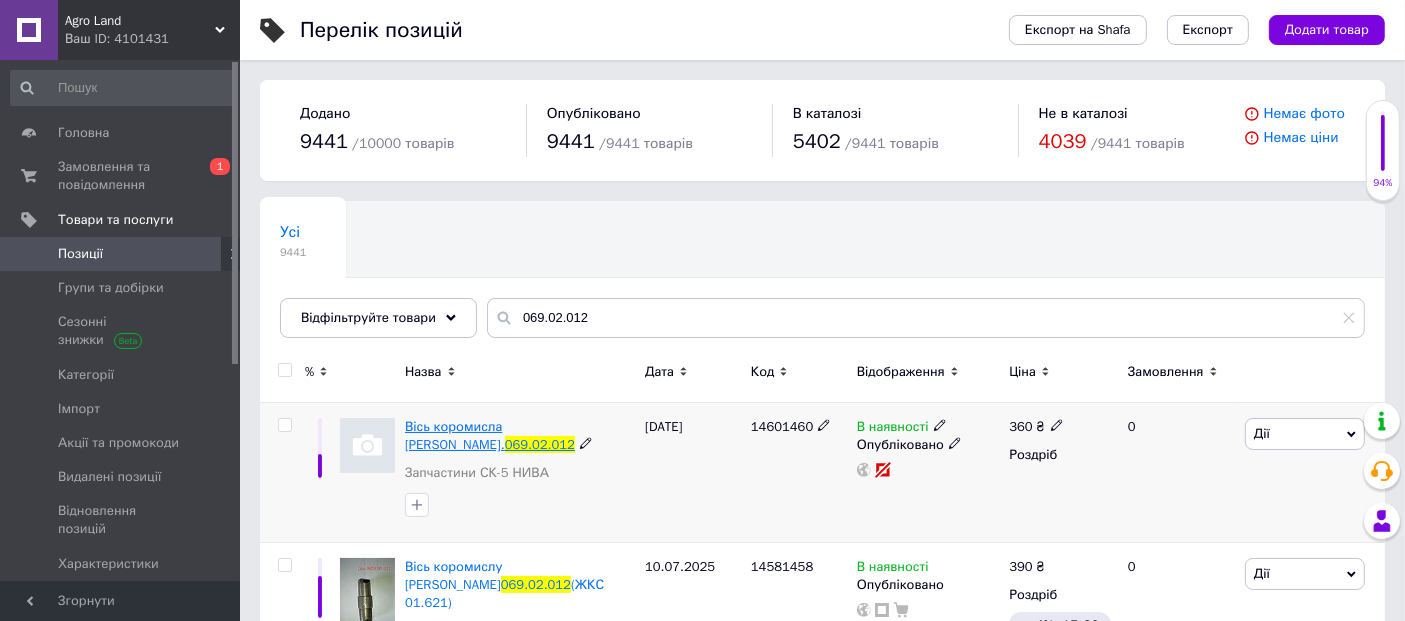 click on "Вісь коромисла [PERSON_NAME]." at bounding box center (455, 435) 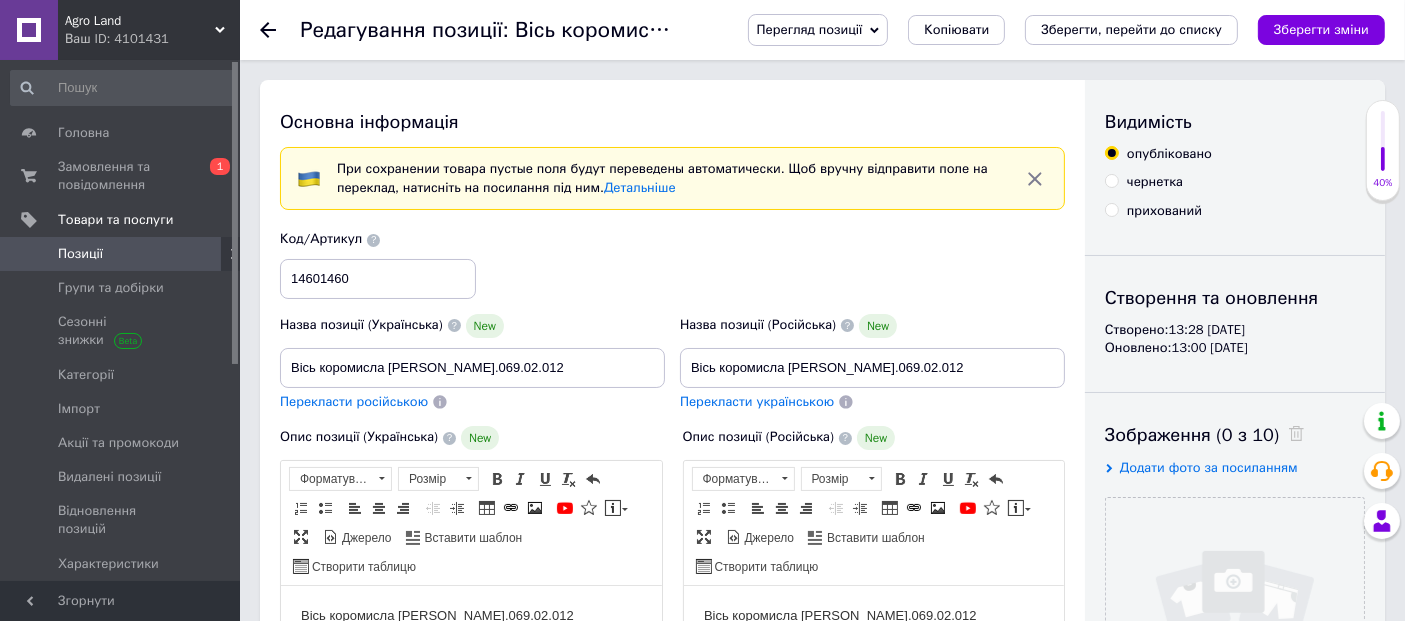 scroll, scrollTop: 0, scrollLeft: 0, axis: both 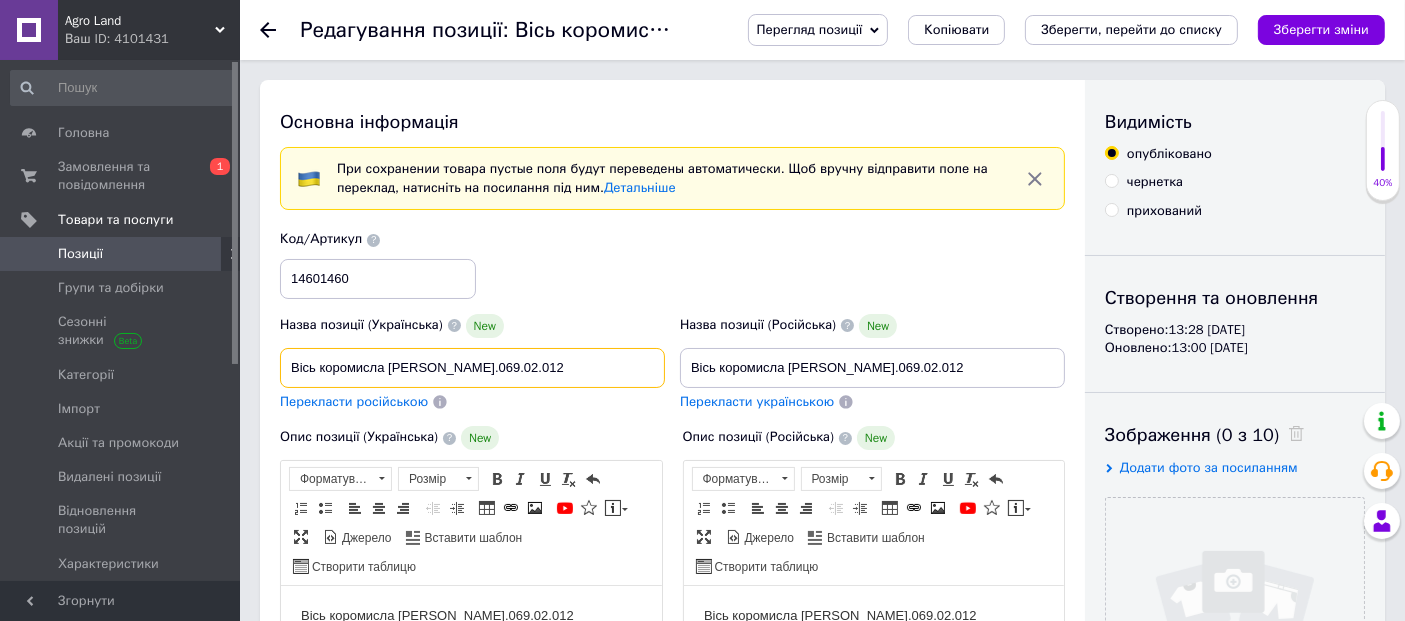 click on "Вісь коромисла [PERSON_NAME].069.02.012" at bounding box center (472, 368) 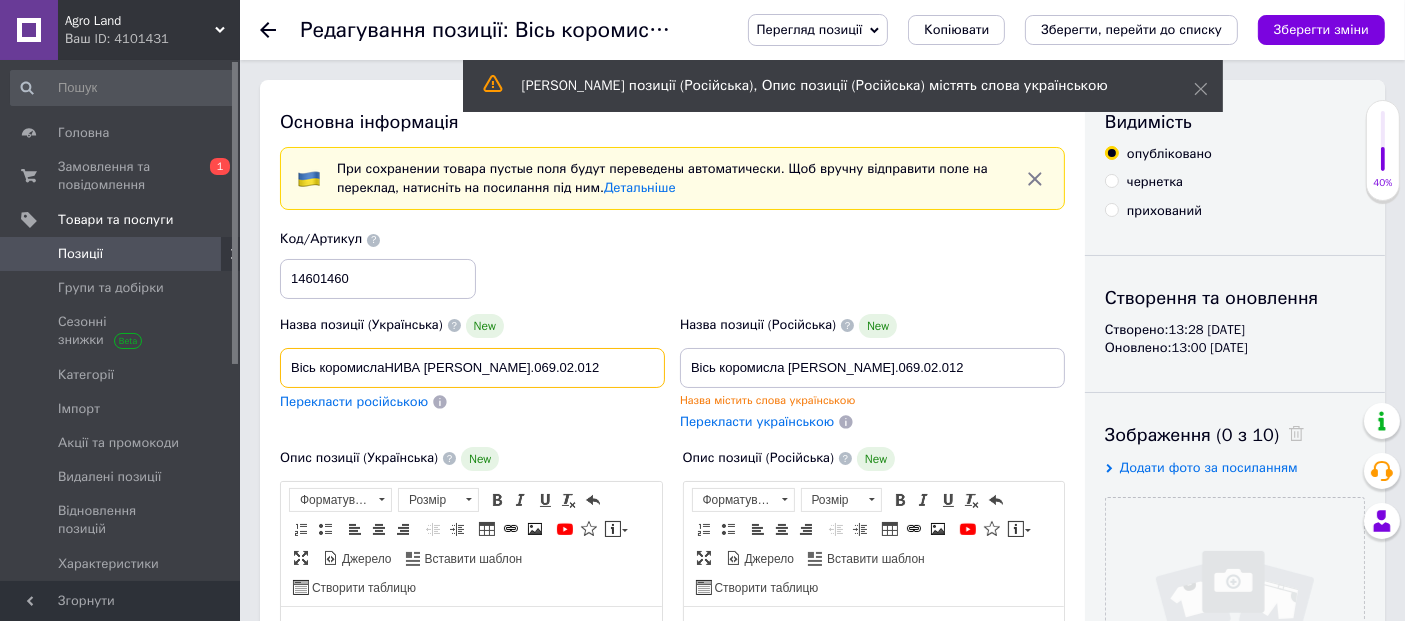 click on "Вісь коромислаНИВА [PERSON_NAME].069.02.012" at bounding box center (472, 368) 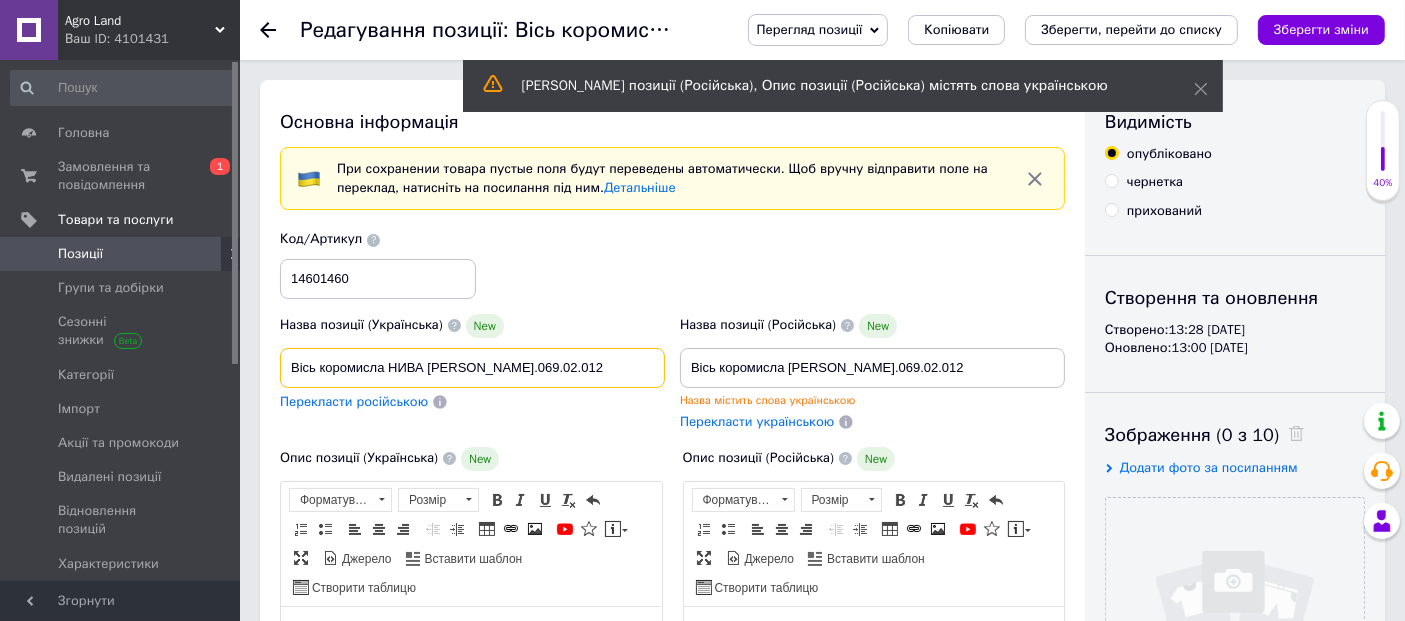 drag, startPoint x: 488, startPoint y: 364, endPoint x: 291, endPoint y: 362, distance: 197.01015 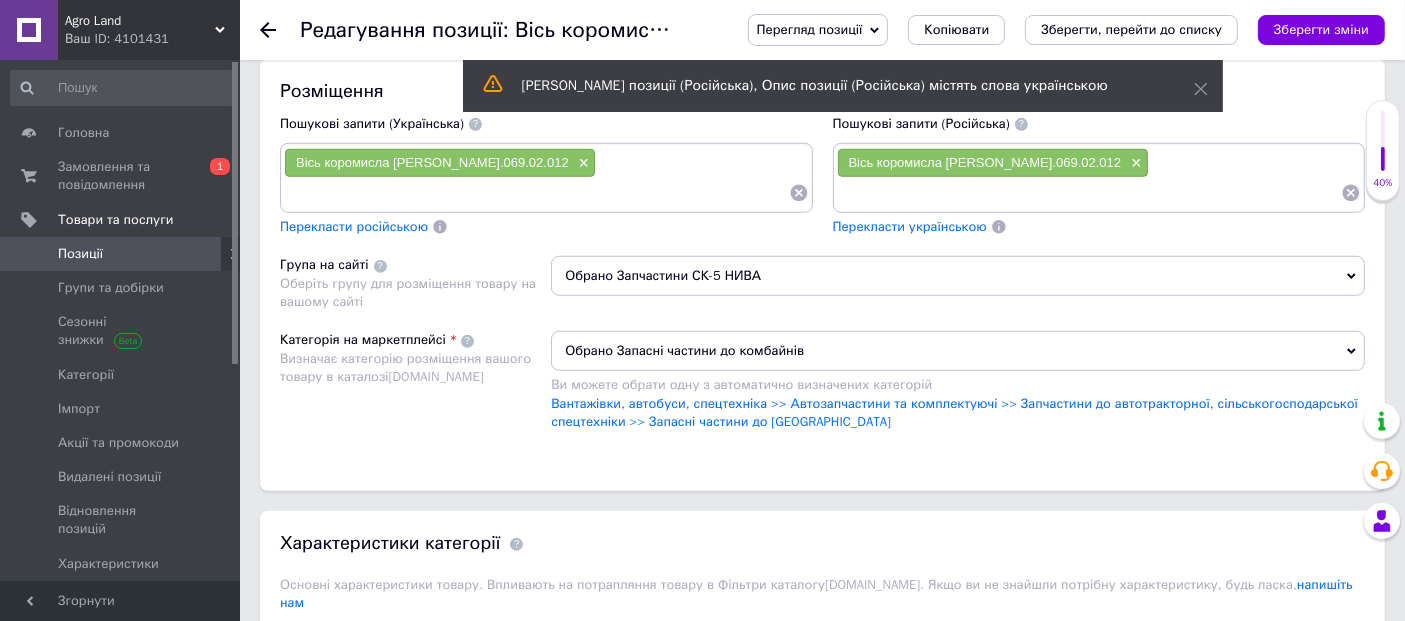 scroll, scrollTop: 1444, scrollLeft: 0, axis: vertical 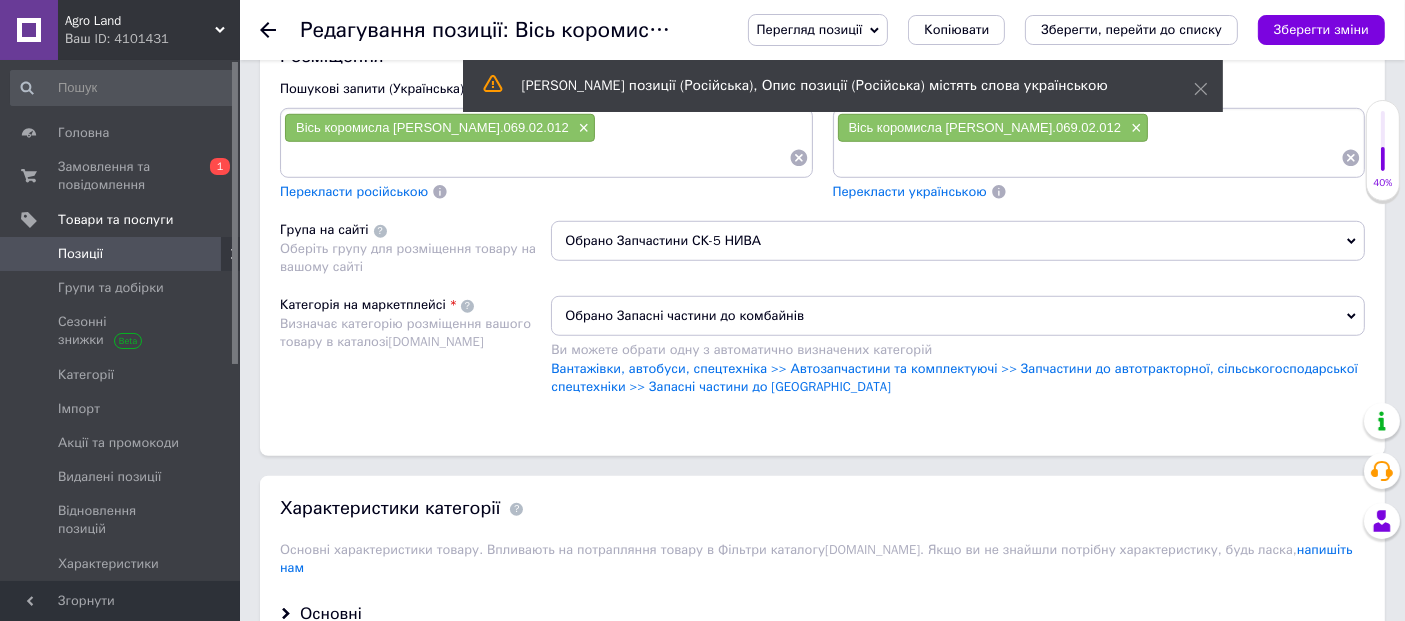 type on "Вісь коромисла НИВА [PERSON_NAME].069.02.012" 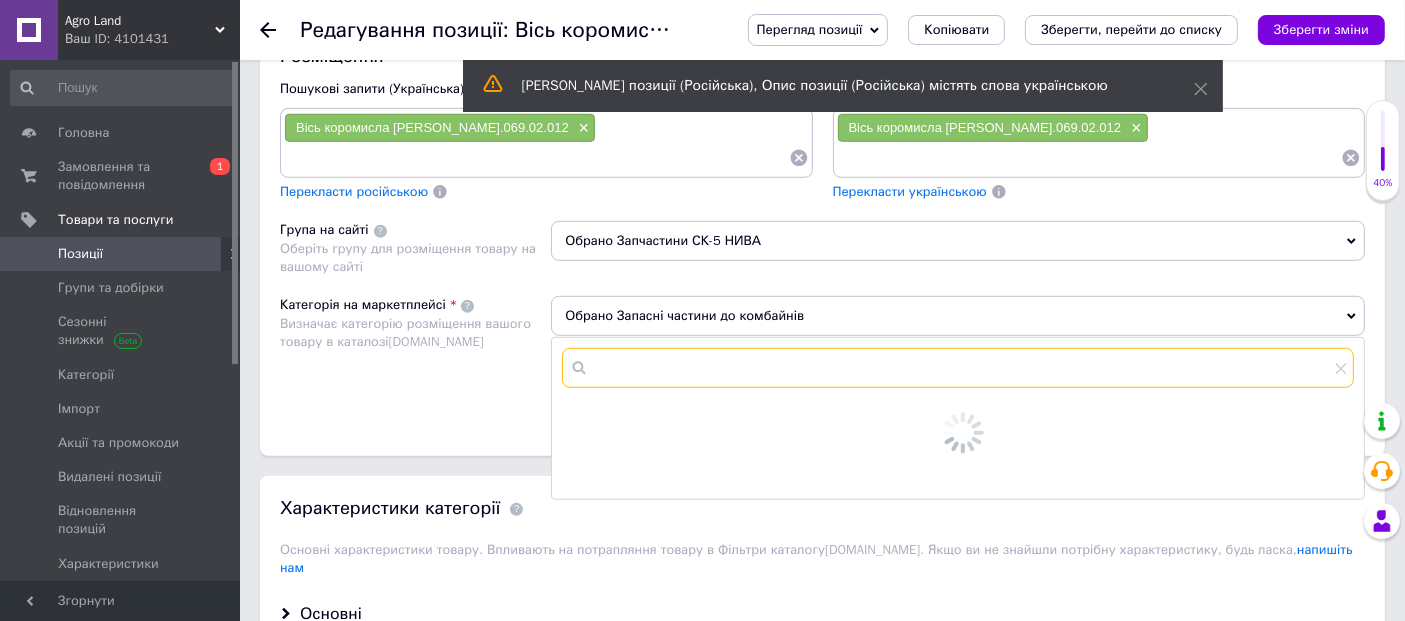 click at bounding box center (958, 368) 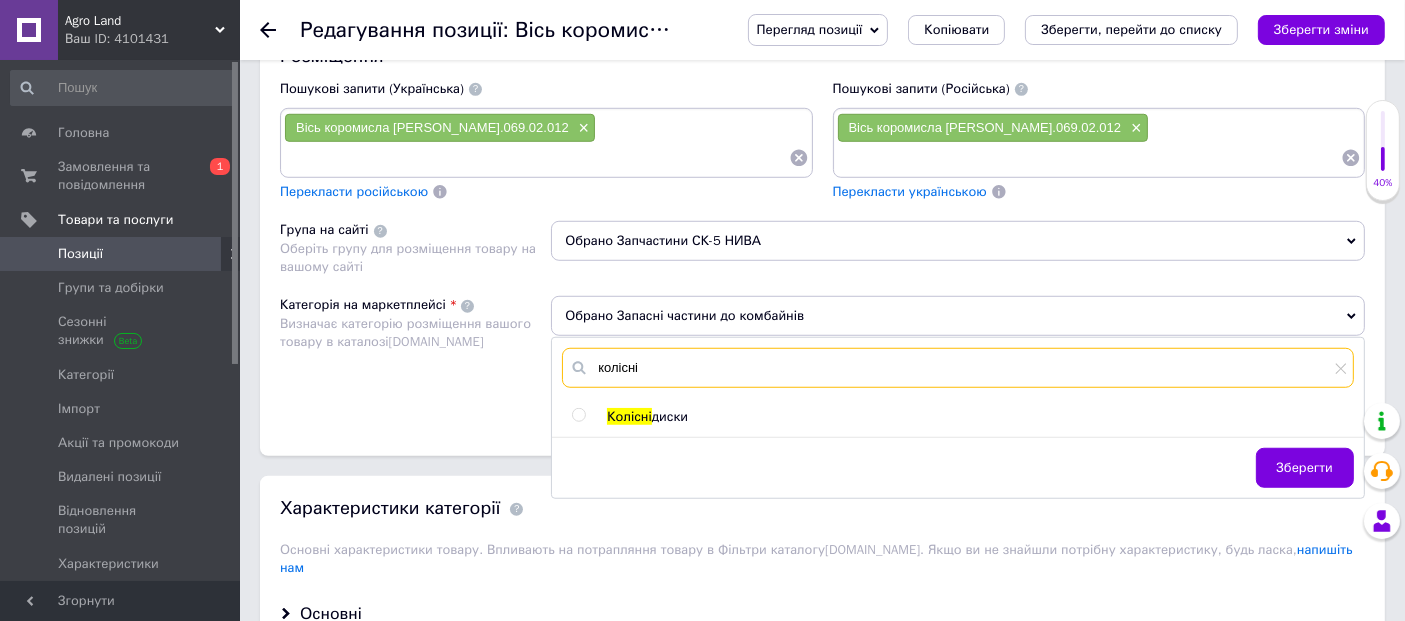 type on "колісні" 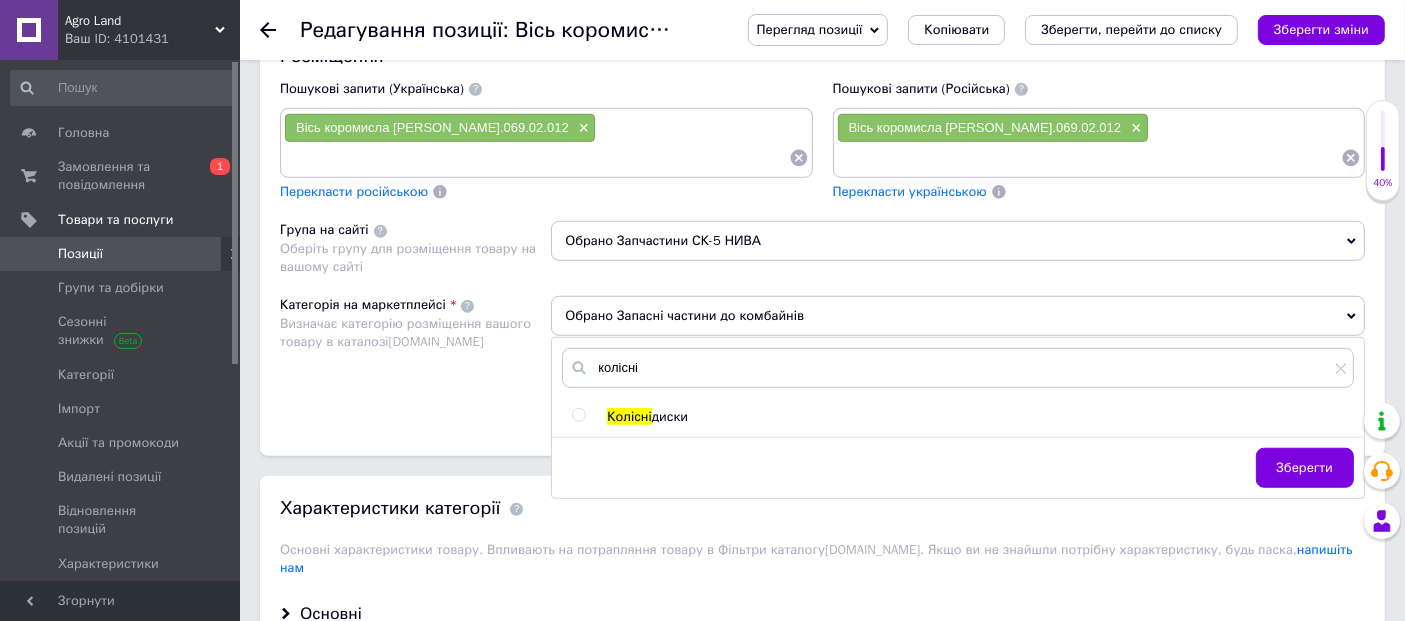click at bounding box center [578, 415] 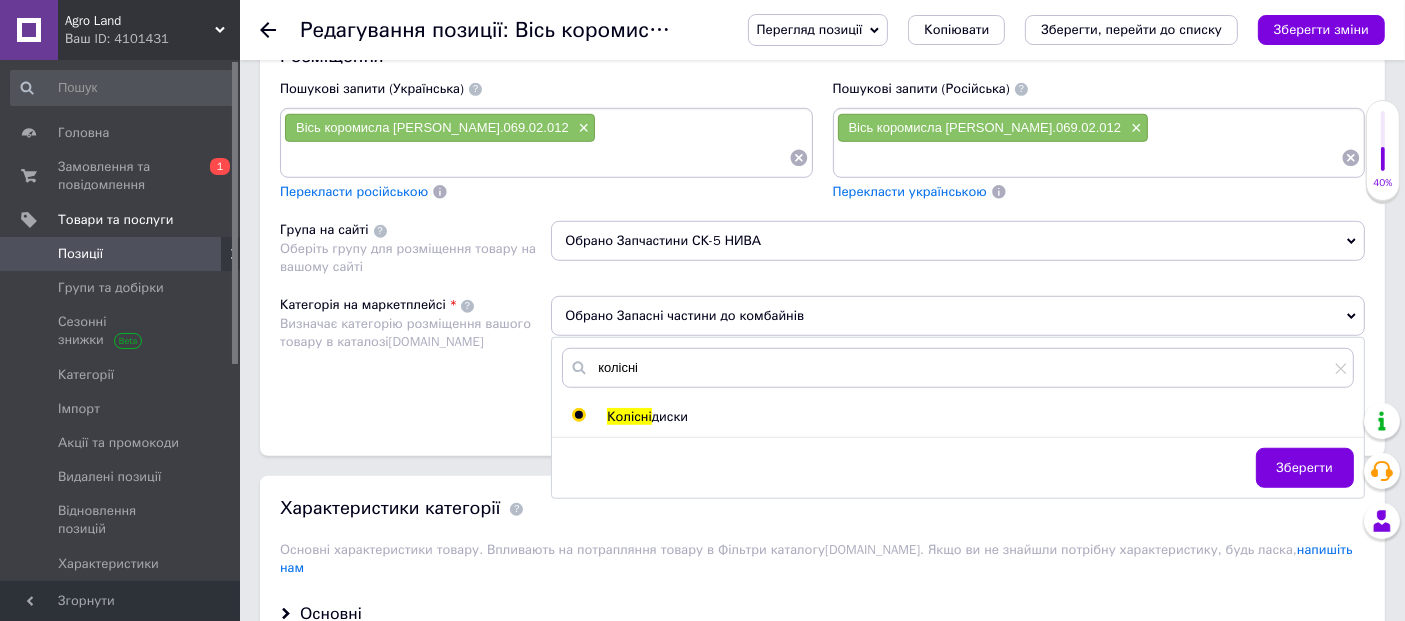 radio on "true" 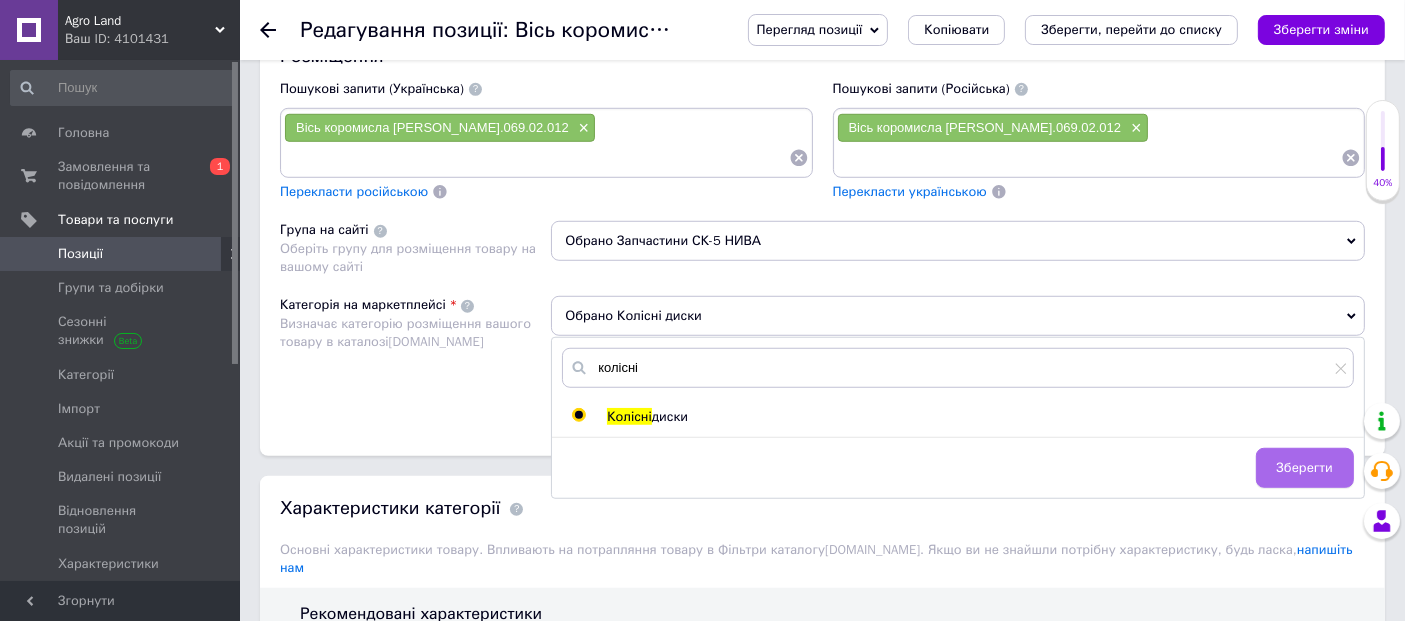 click on "Зберегти" at bounding box center [1305, 468] 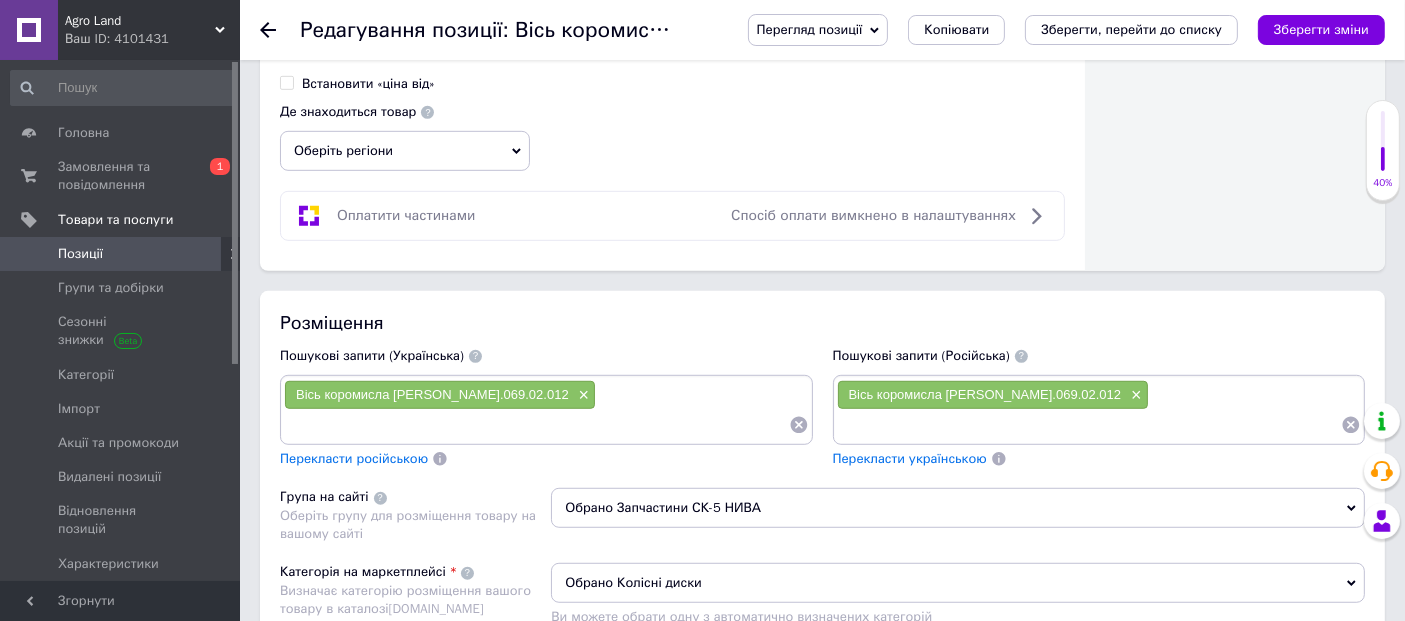 scroll, scrollTop: 1333, scrollLeft: 0, axis: vertical 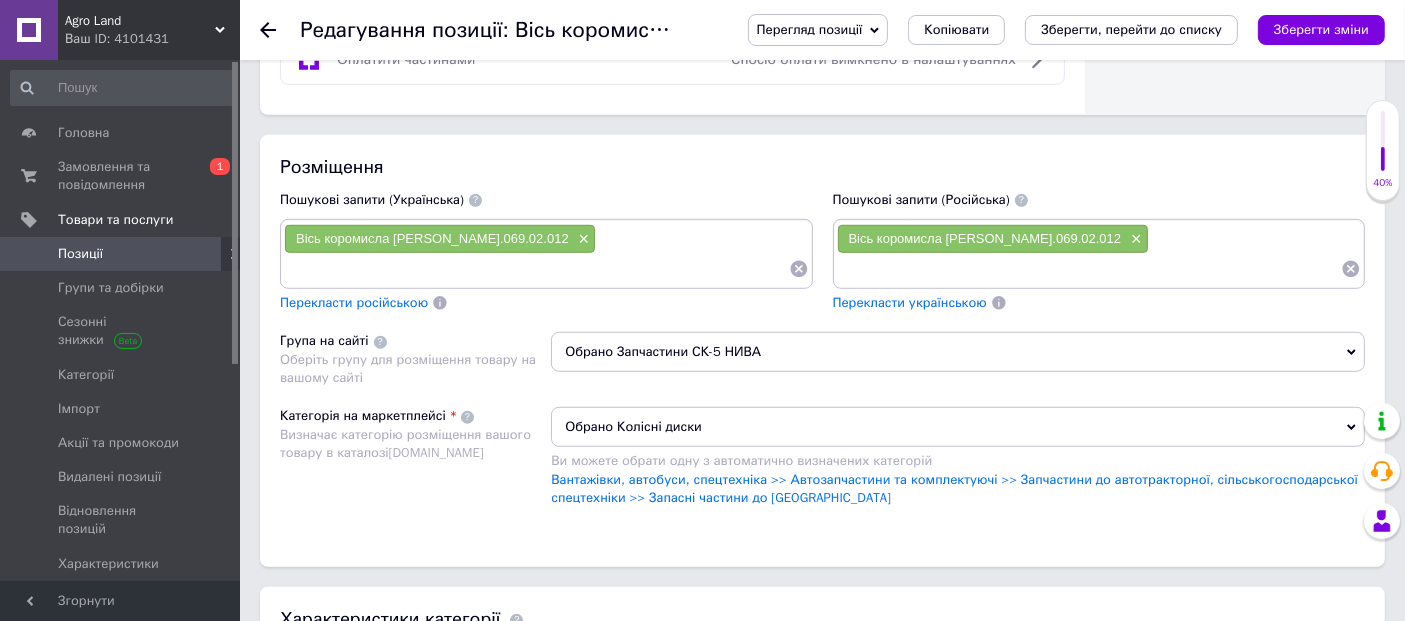 click 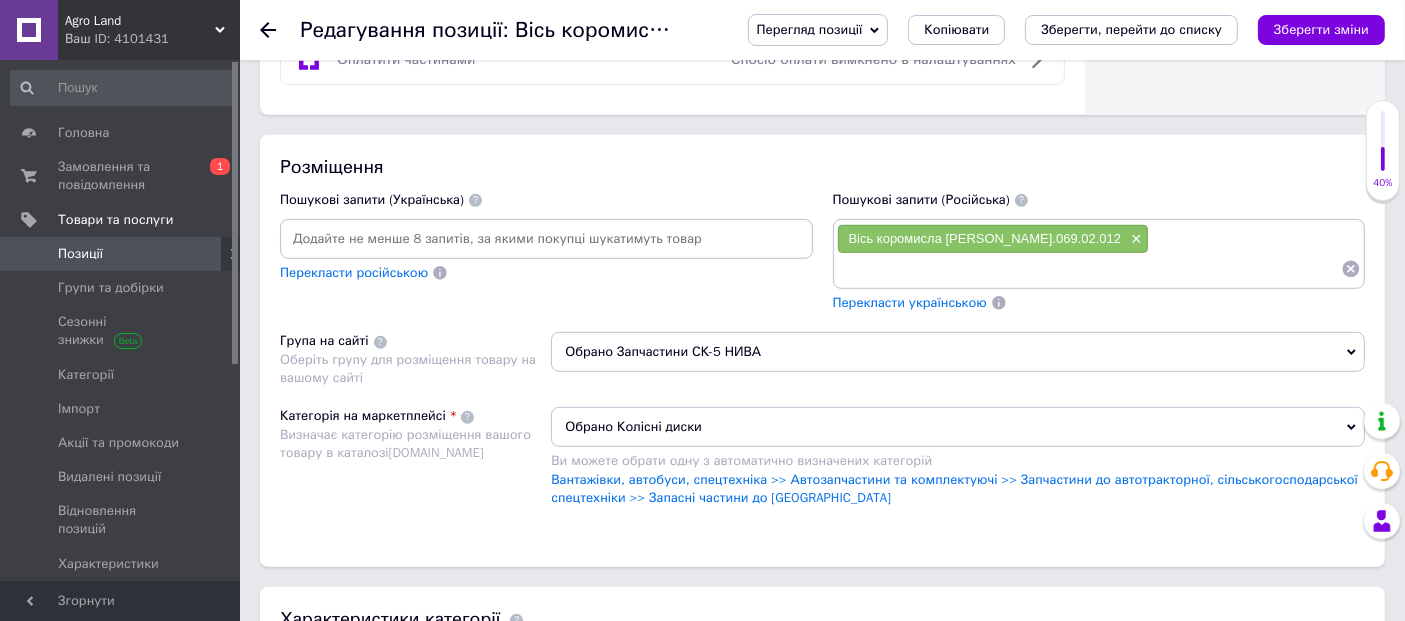 click at bounding box center [546, 239] 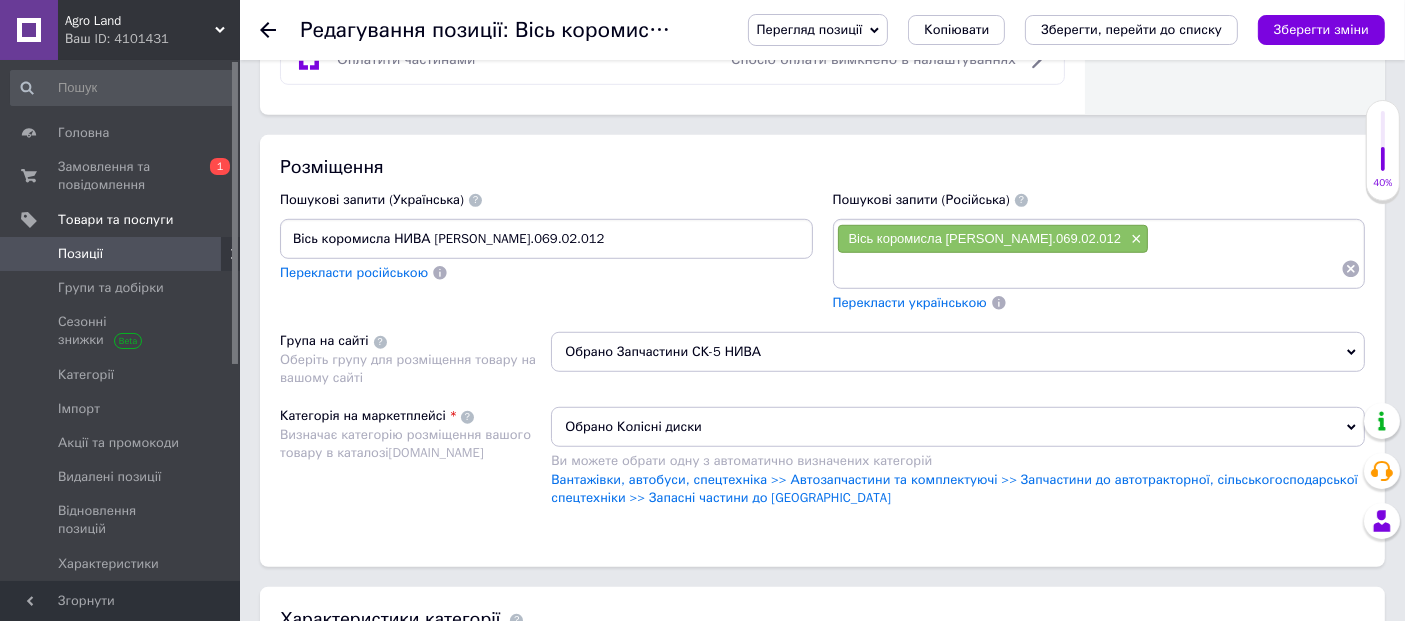 type on "Вісь коромисла НИВА [PERSON_NAME].069.02.012" 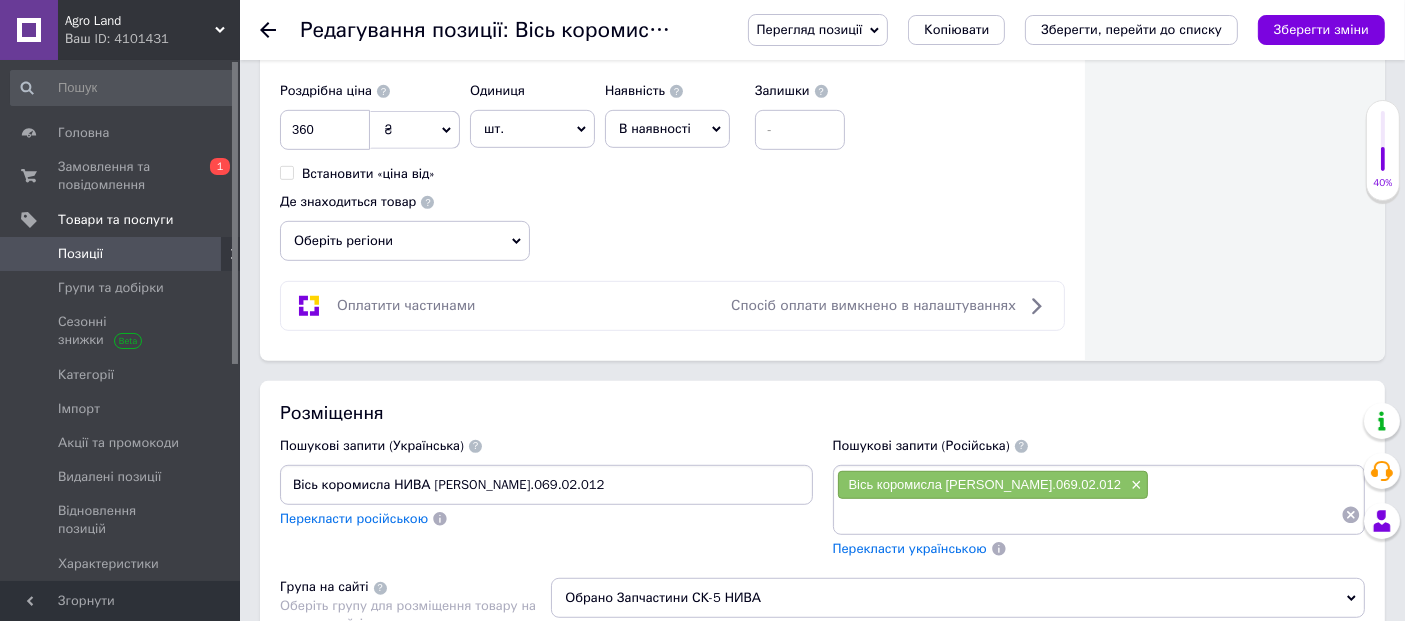 scroll, scrollTop: 888, scrollLeft: 0, axis: vertical 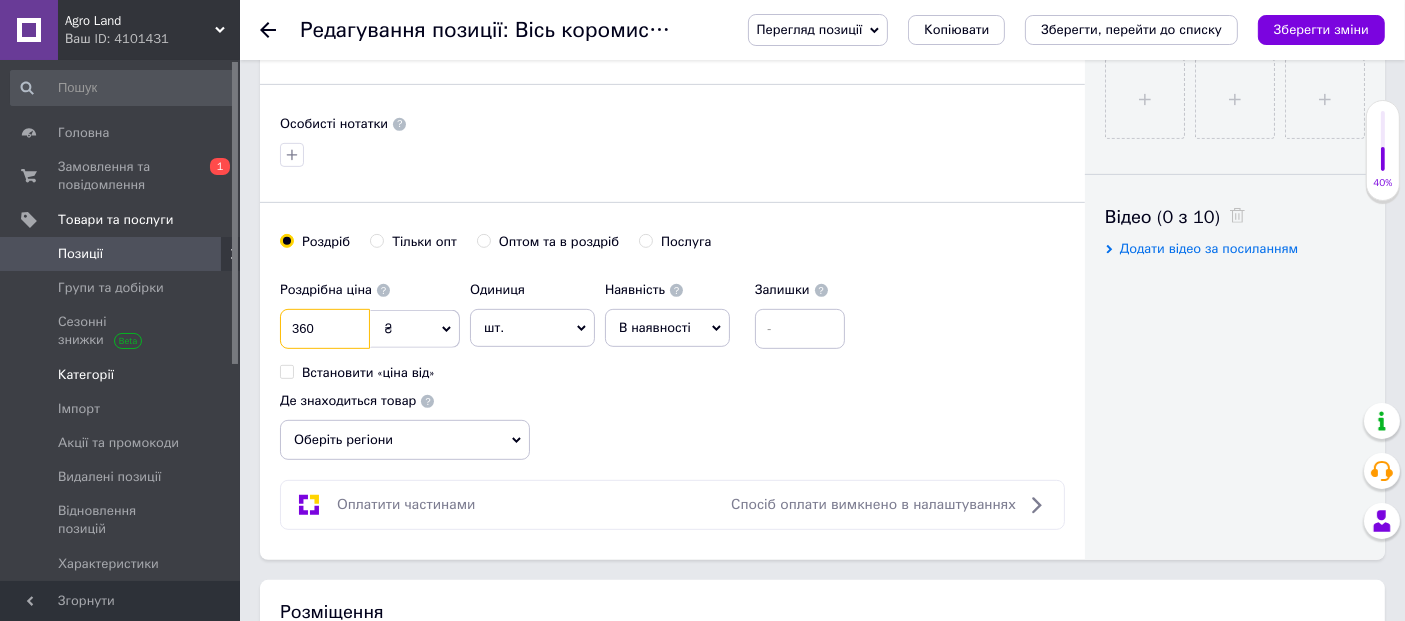 drag, startPoint x: 333, startPoint y: 321, endPoint x: 168, endPoint y: 345, distance: 166.73631 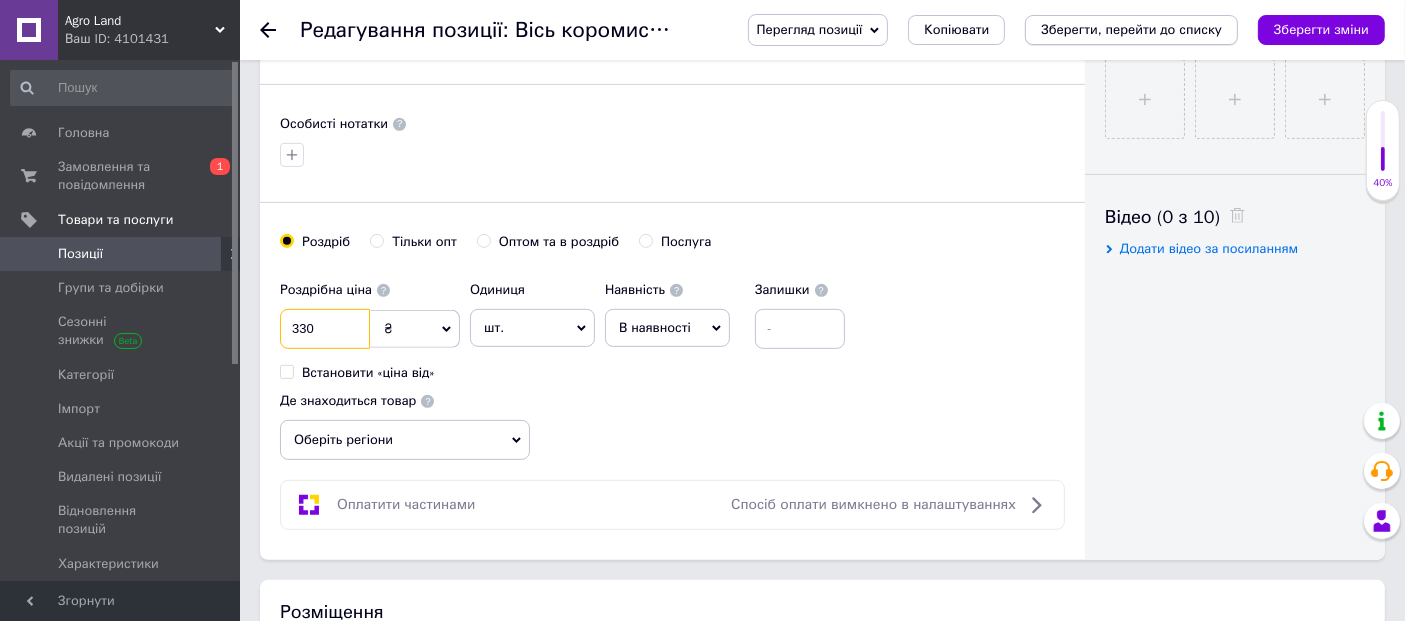 type on "330" 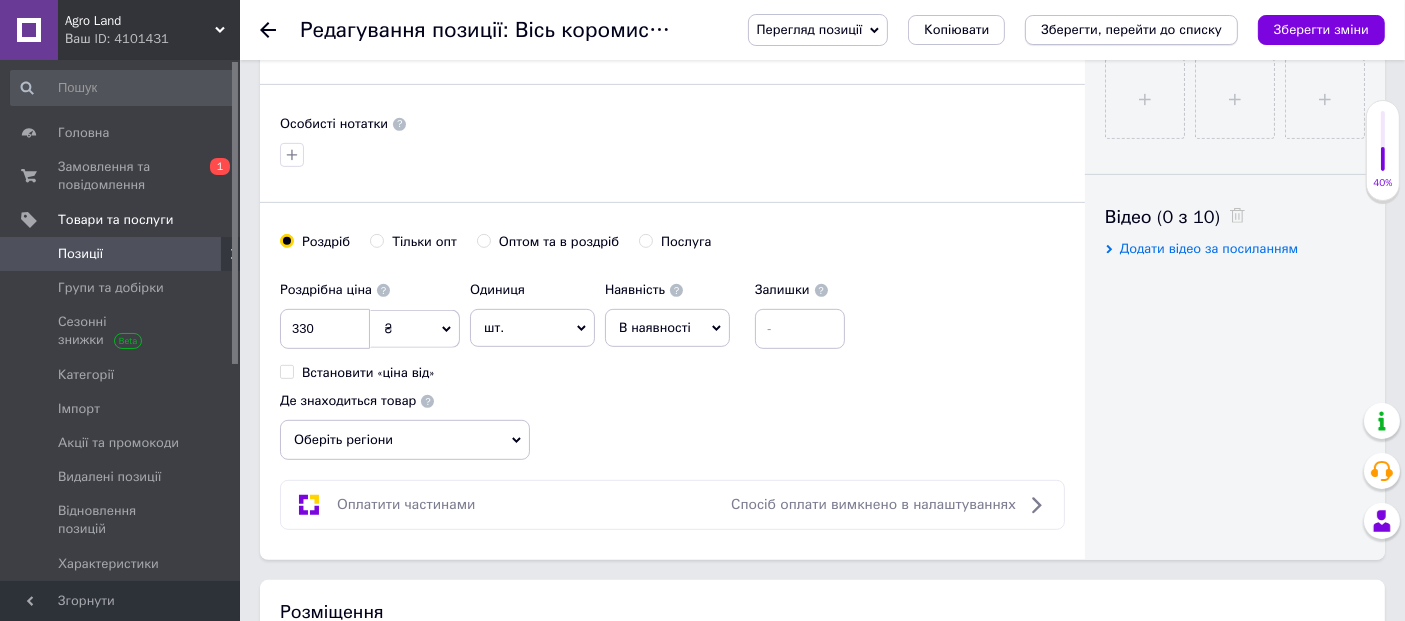 click on "Зберегти, перейти до списку" at bounding box center [1131, 29] 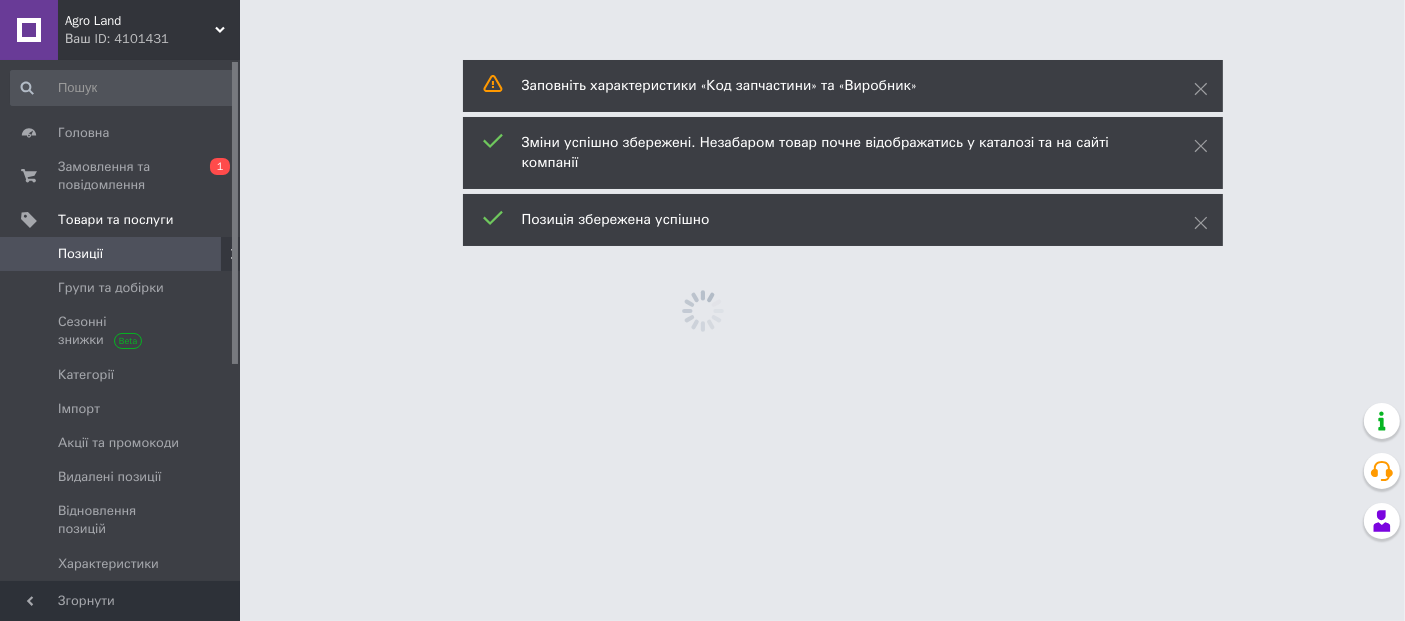 scroll, scrollTop: 0, scrollLeft: 0, axis: both 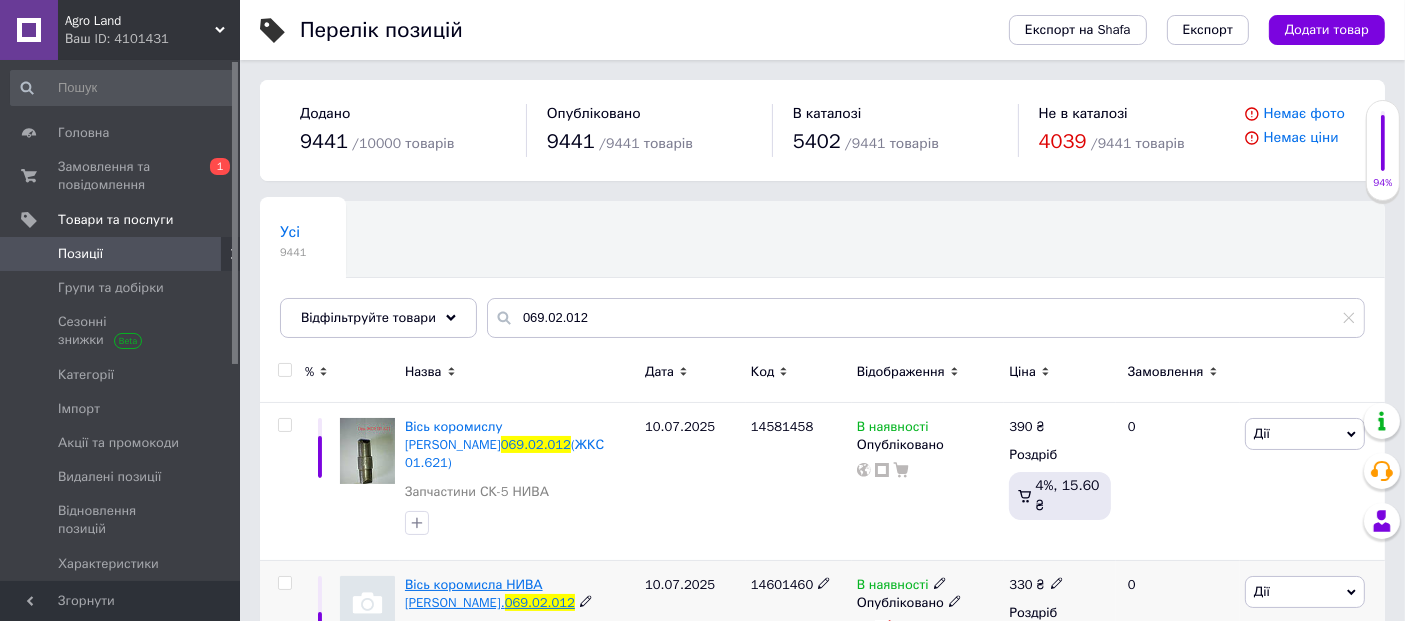 click on "Вісь коромисла НИВА [PERSON_NAME]." at bounding box center (474, 593) 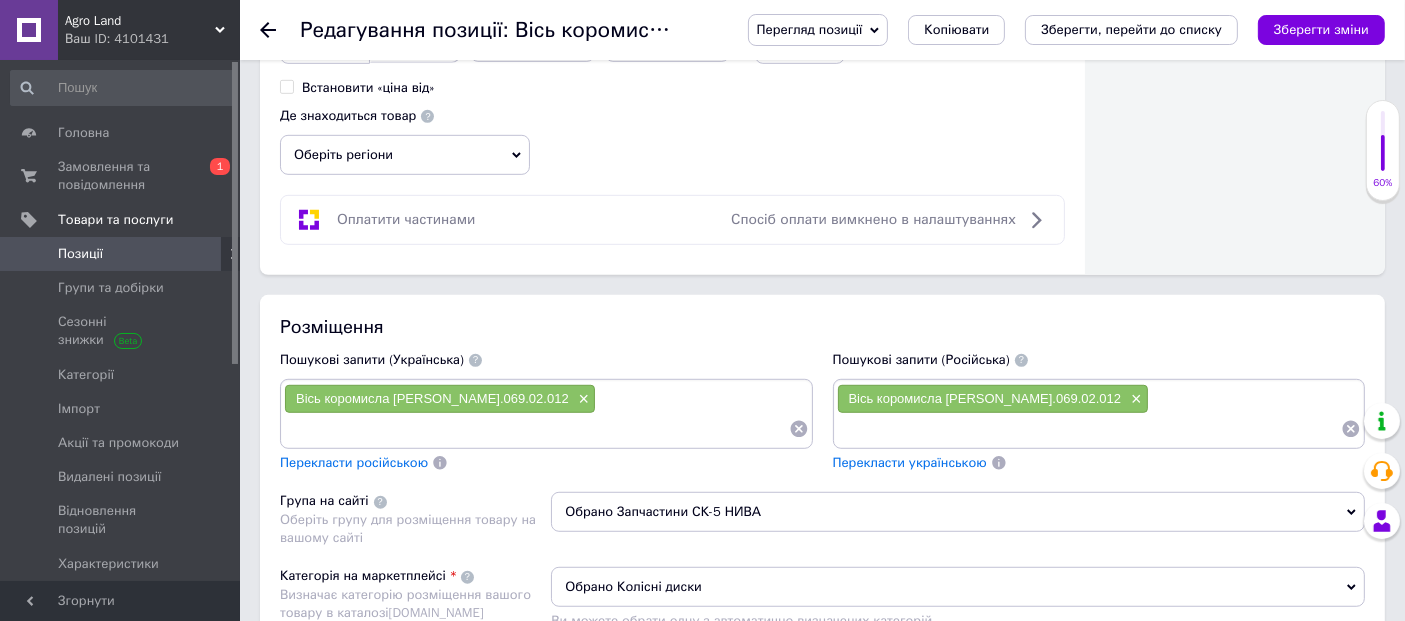 scroll, scrollTop: 1444, scrollLeft: 0, axis: vertical 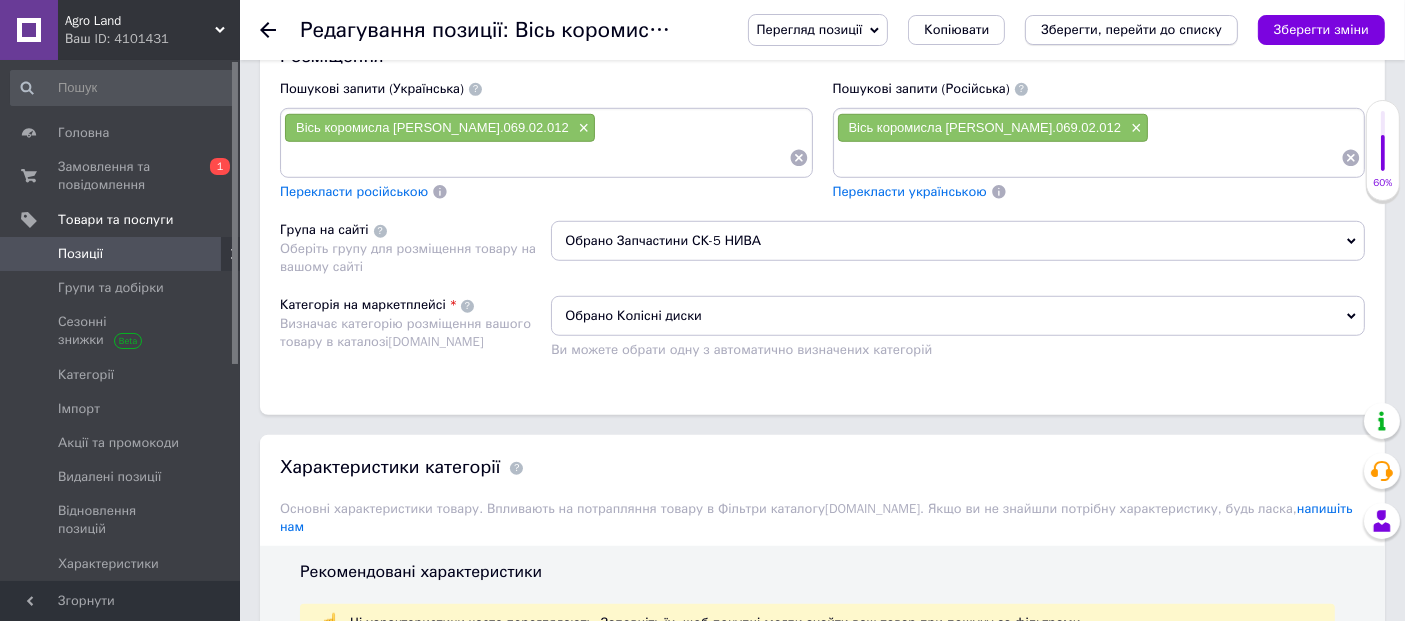 click on "Зберегти, перейти до списку" at bounding box center [1131, 29] 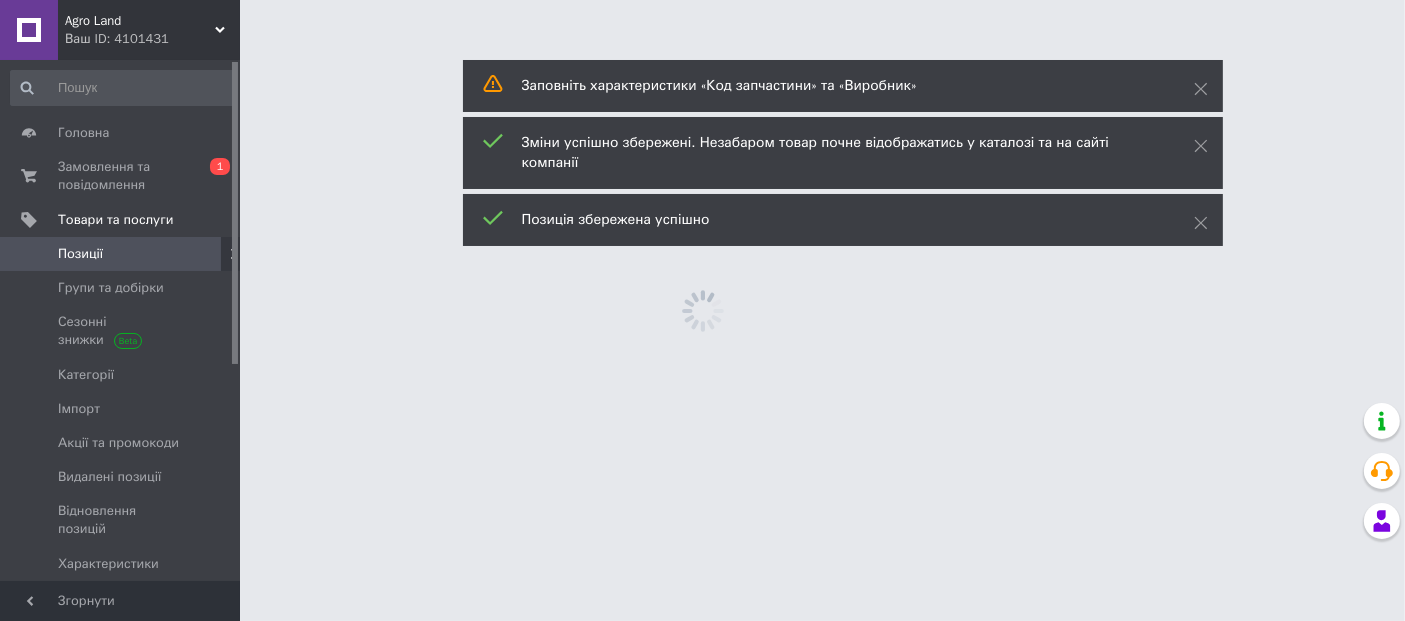 scroll, scrollTop: 0, scrollLeft: 0, axis: both 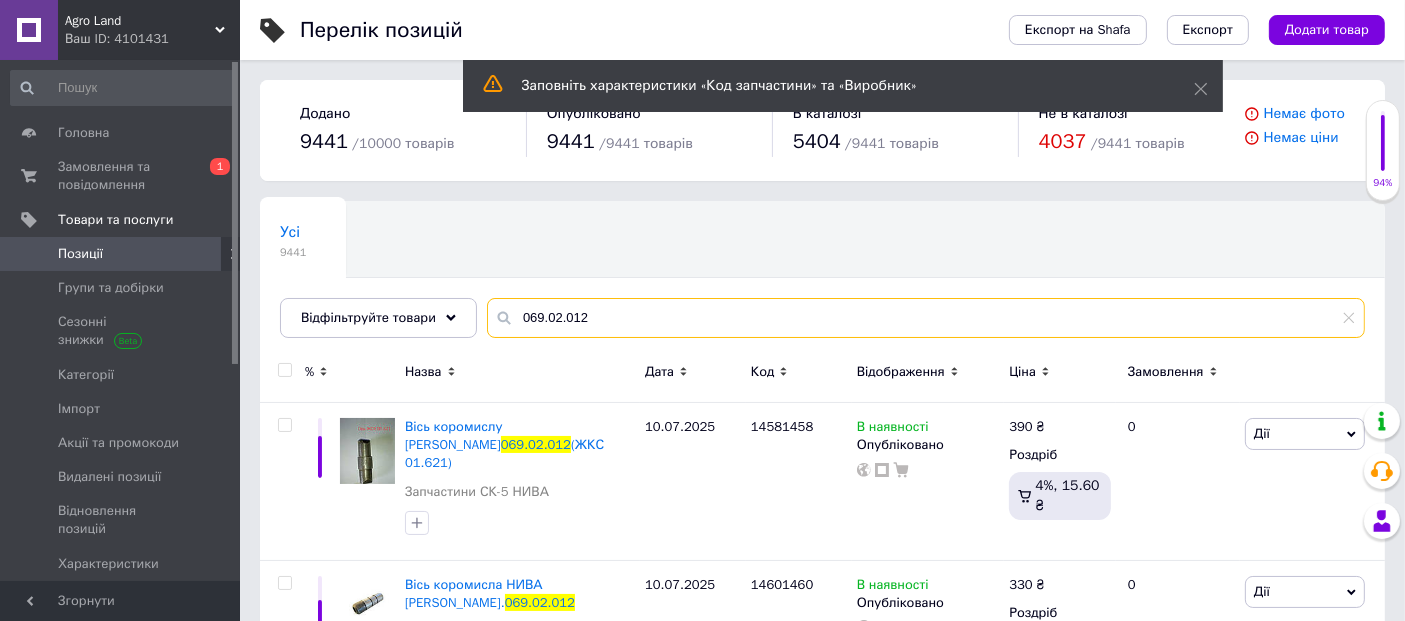 drag, startPoint x: 765, startPoint y: 315, endPoint x: 485, endPoint y: 330, distance: 280.4015 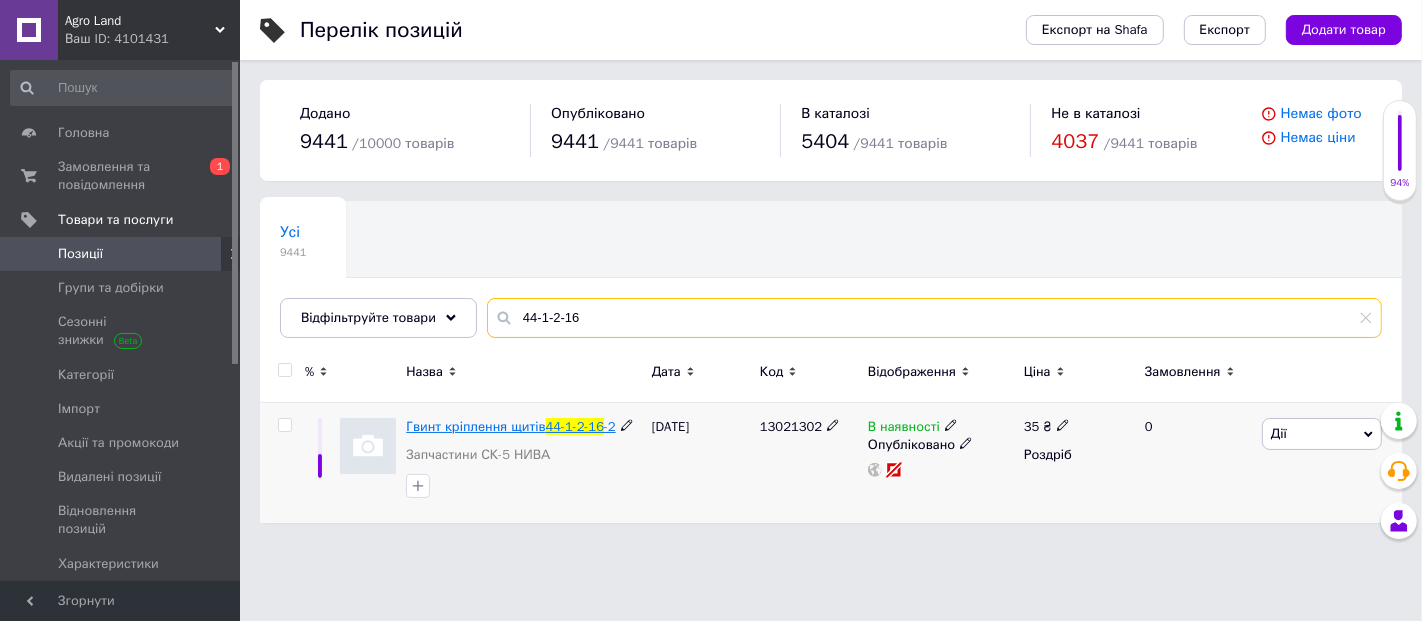 type on "44-1-2-16" 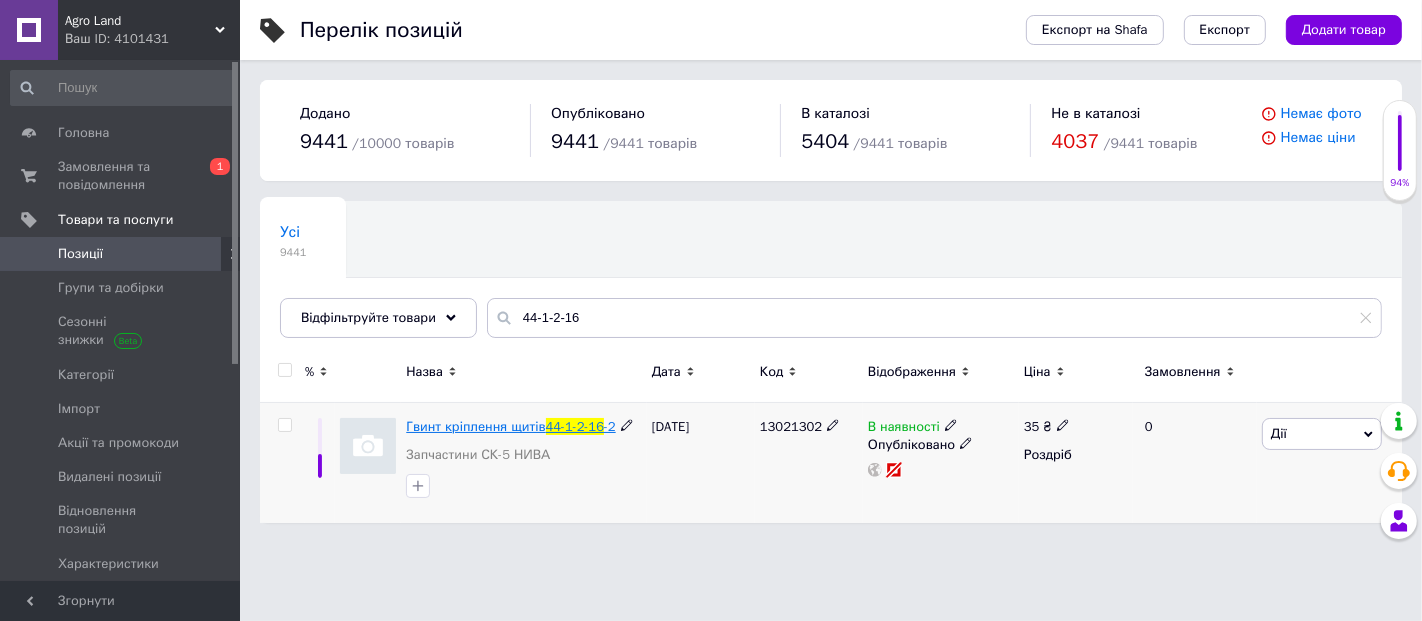 click on "Гвинт кріплення щитів" at bounding box center (475, 426) 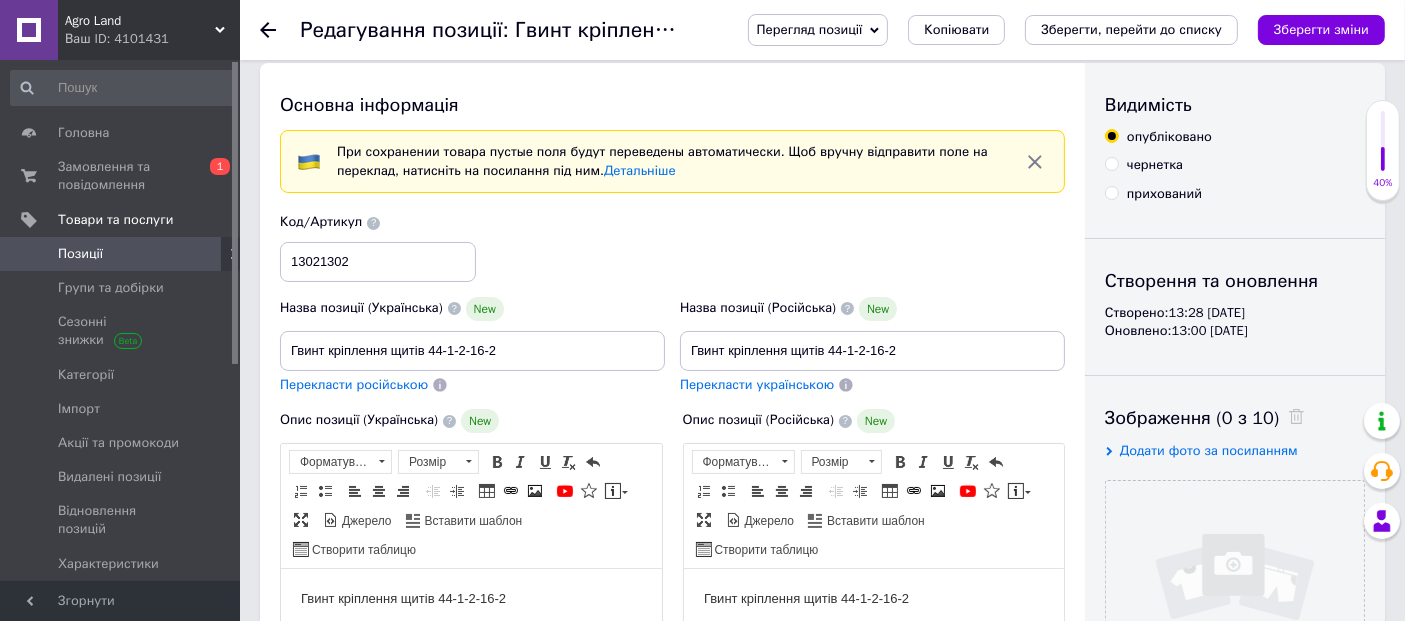 scroll, scrollTop: 333, scrollLeft: 0, axis: vertical 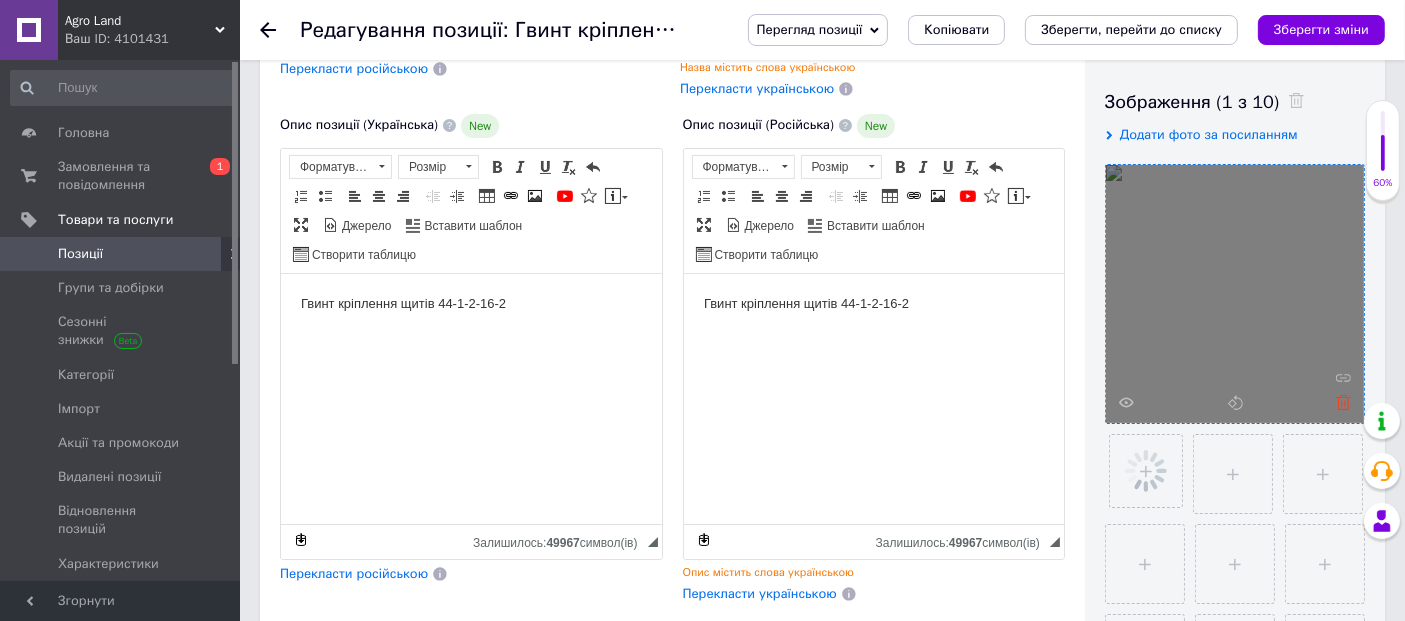 click 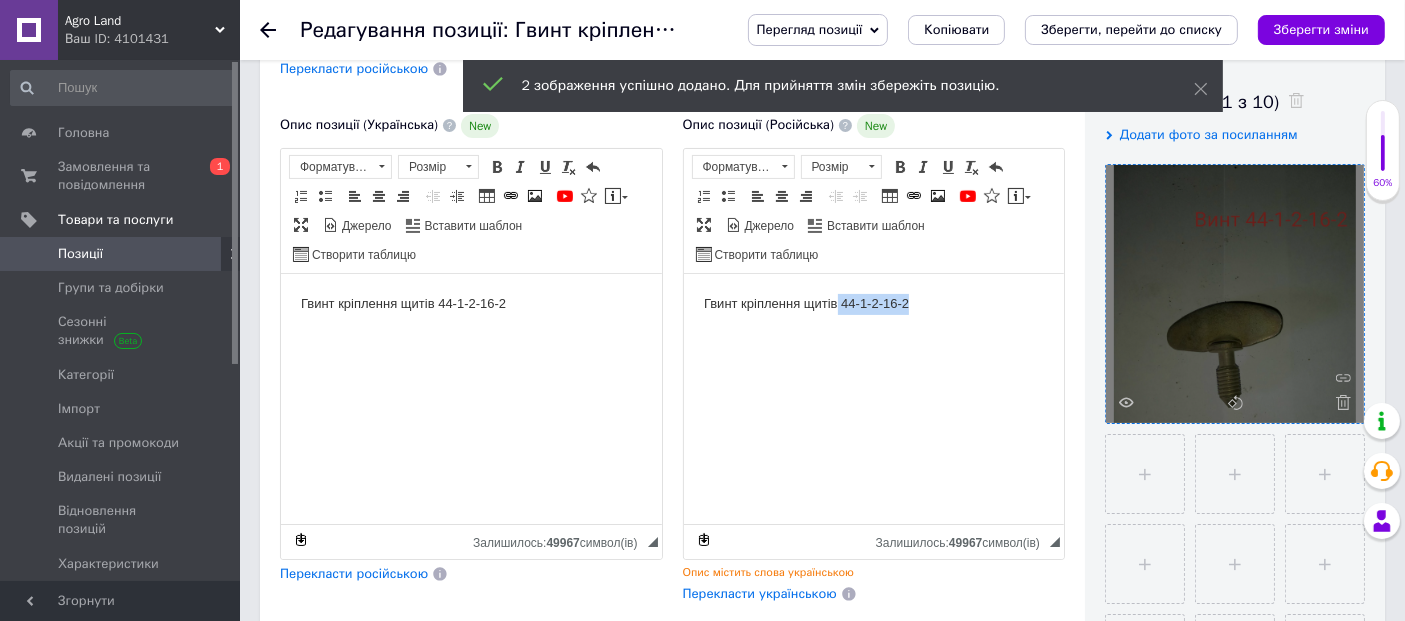 drag, startPoint x: 837, startPoint y: 305, endPoint x: 953, endPoint y: 313, distance: 116.275536 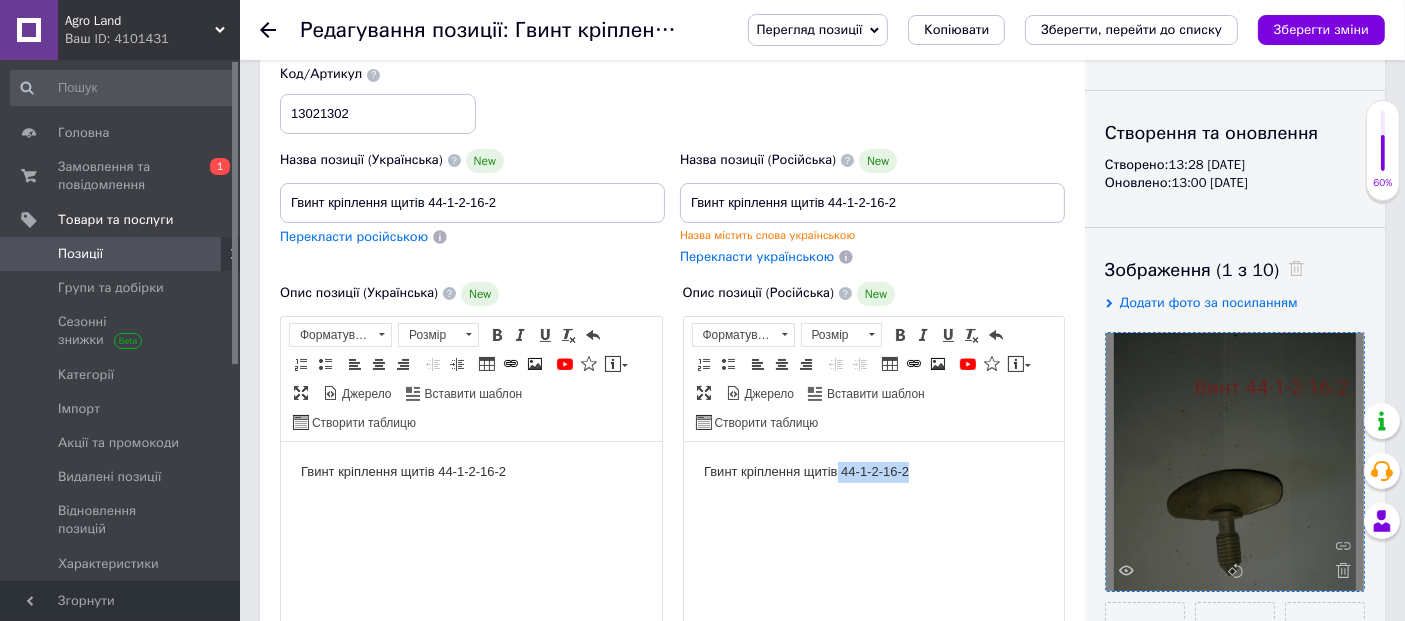 scroll, scrollTop: 0, scrollLeft: 0, axis: both 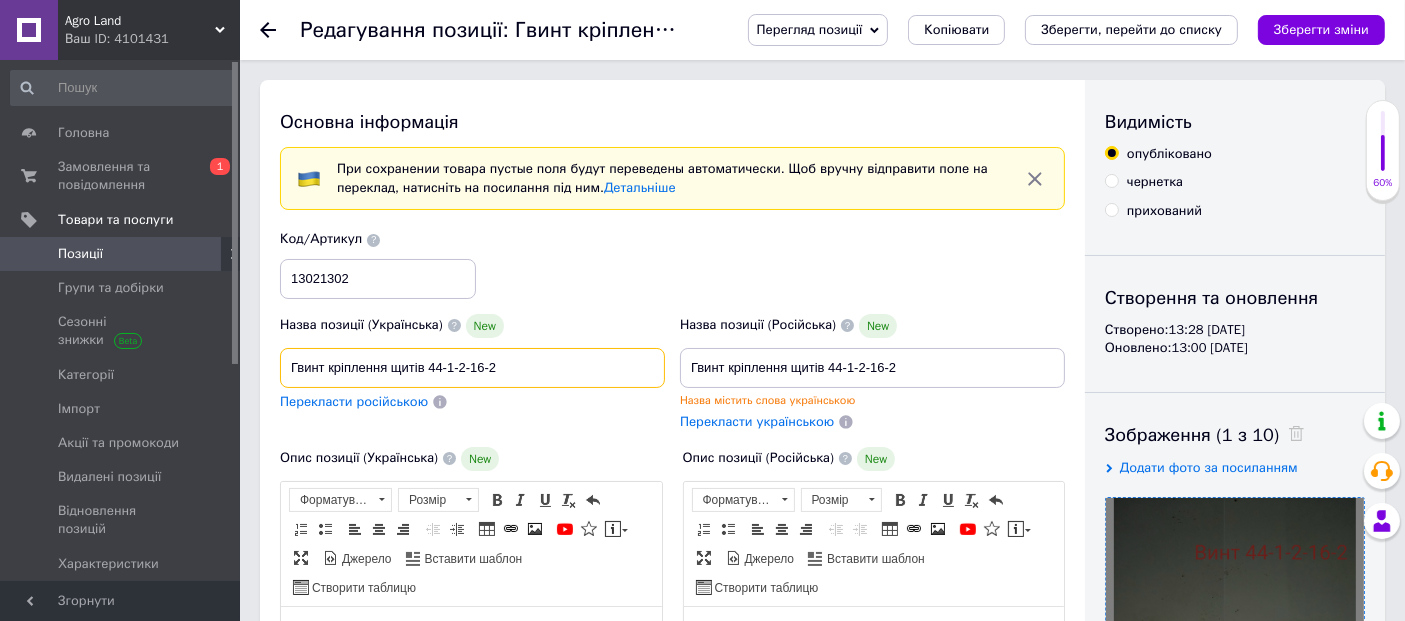 click on "Гвинт кріплення щитів 44-1-2-16-2" at bounding box center (472, 368) 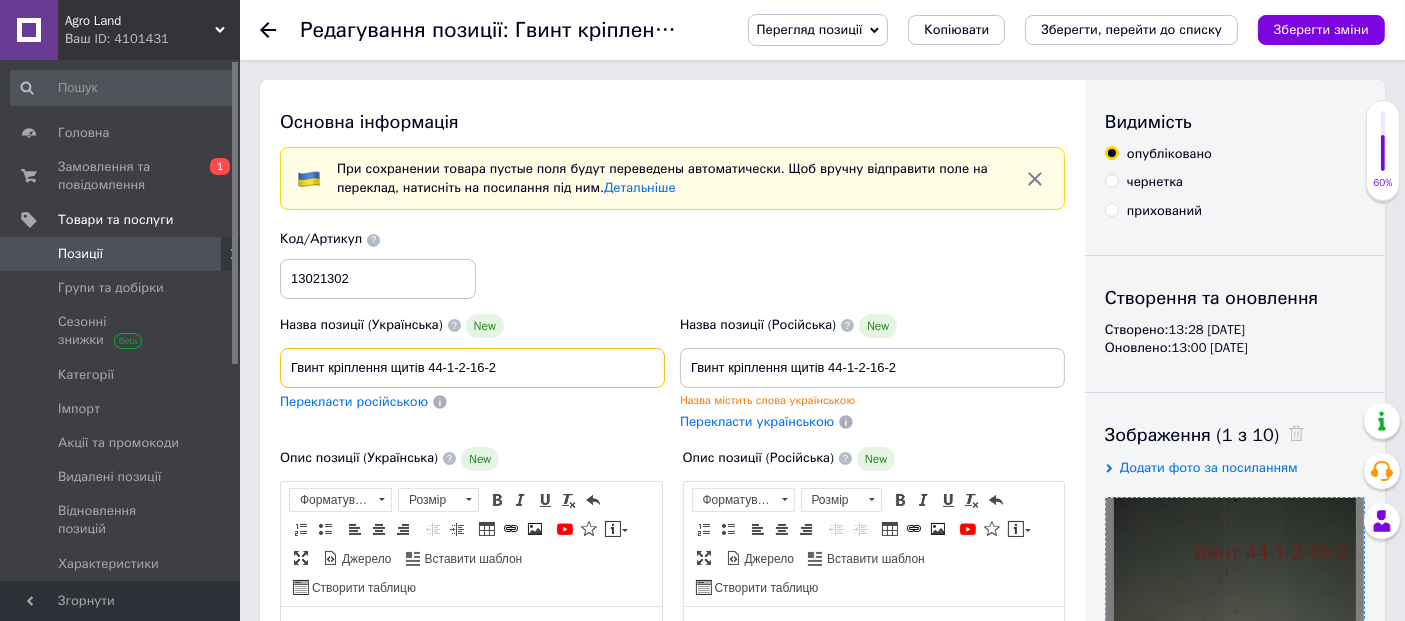 click on "Гвинт кріплення щитів 44-1-2-16-2" at bounding box center [472, 368] 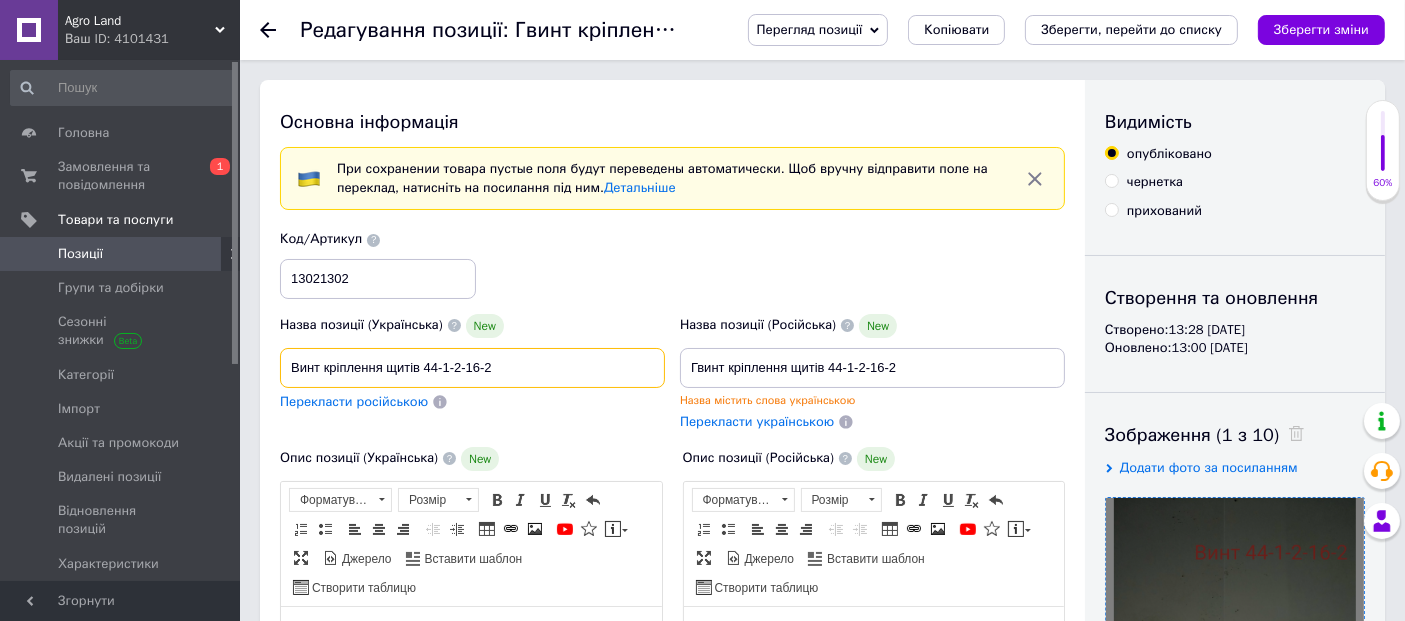 click on "Винт кріплення щитів 44-1-2-16-2" at bounding box center [472, 368] 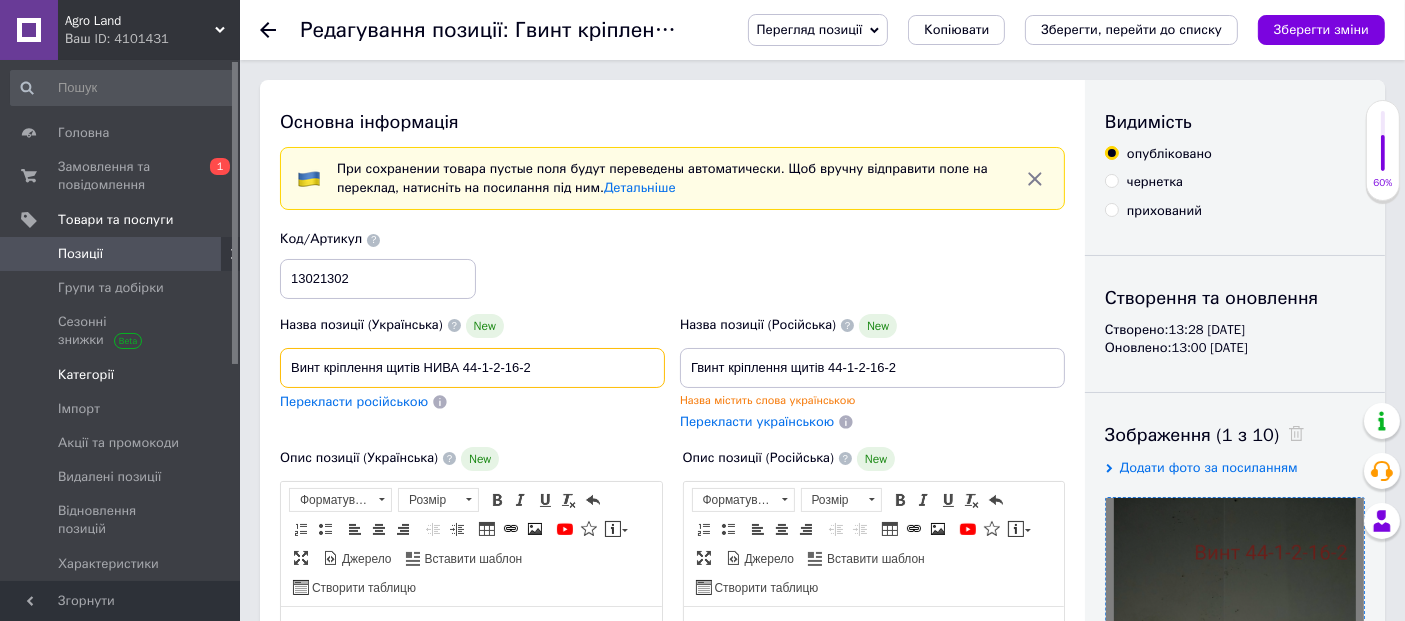 drag, startPoint x: 243, startPoint y: 369, endPoint x: 31, endPoint y: 372, distance: 212.02122 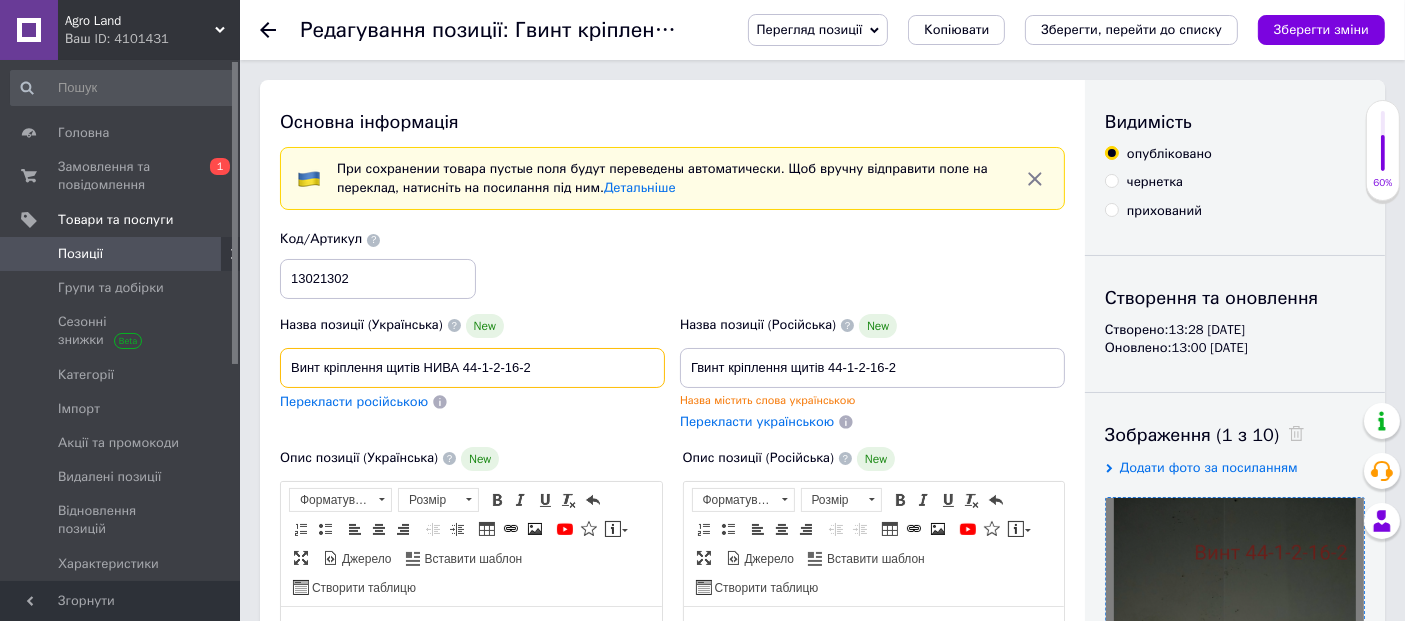 type on "Винт кріплення щитів НИВА 44-1-2-16-2" 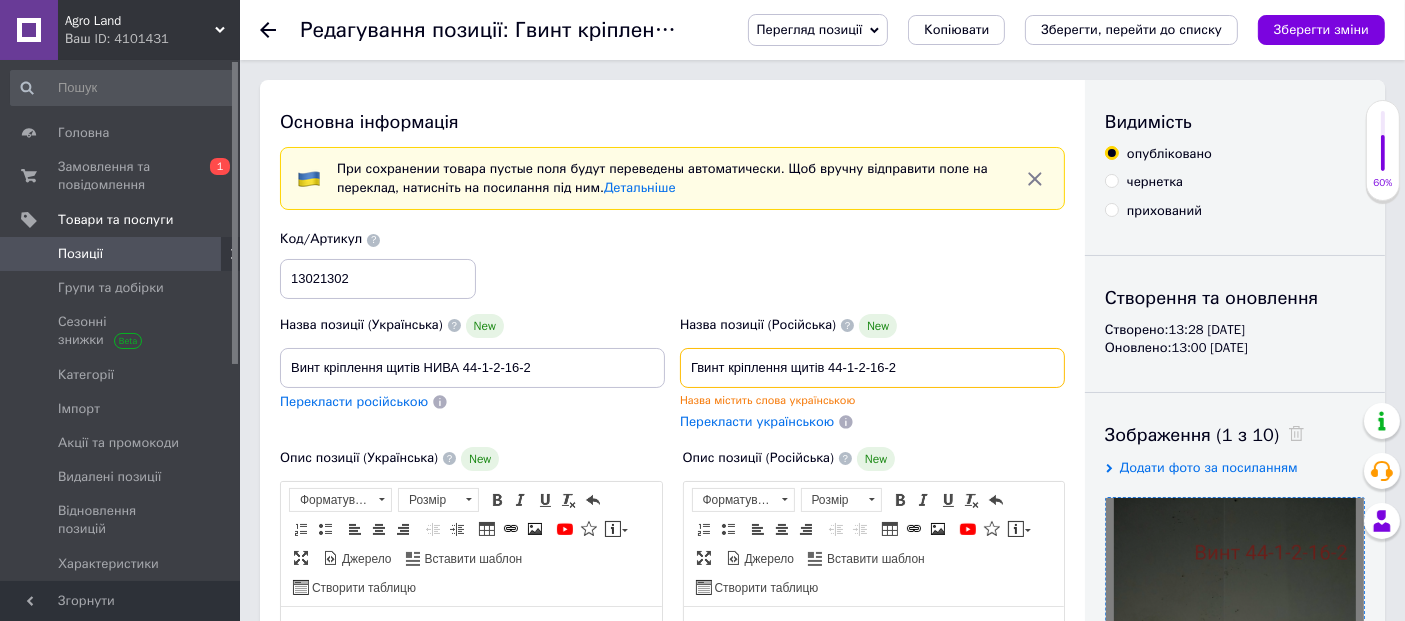 drag, startPoint x: 911, startPoint y: 363, endPoint x: 622, endPoint y: 372, distance: 289.1401 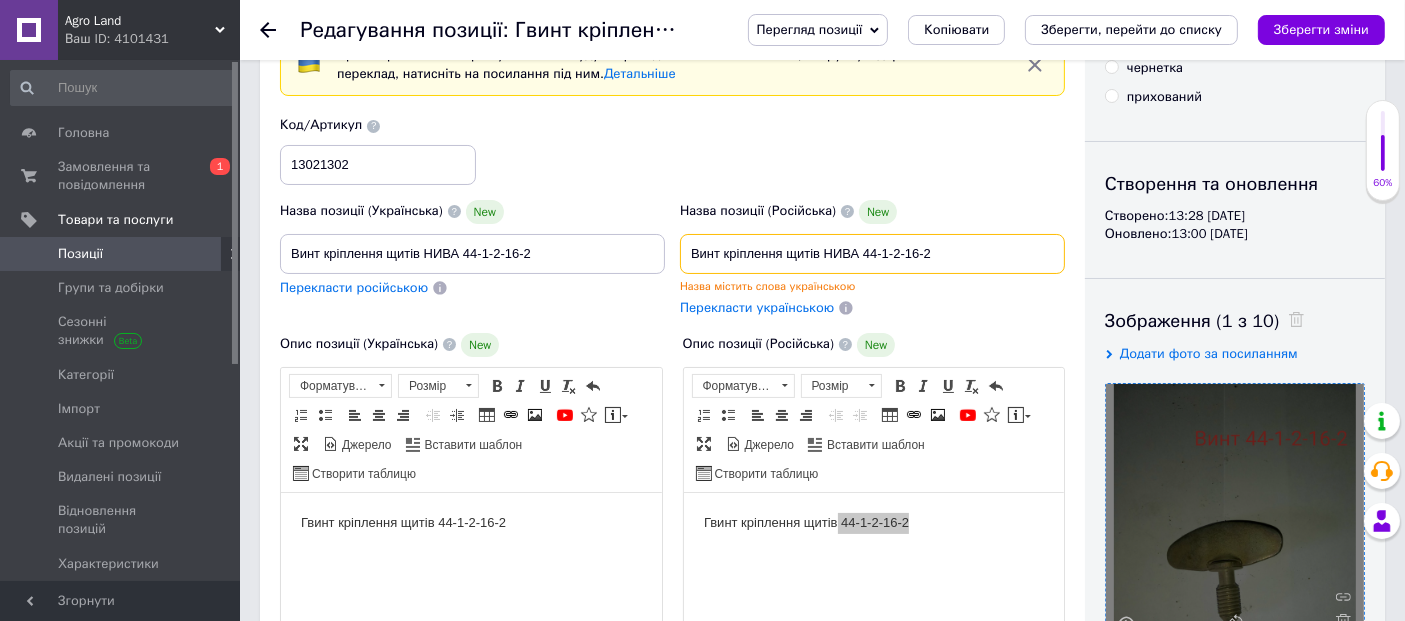 scroll, scrollTop: 333, scrollLeft: 0, axis: vertical 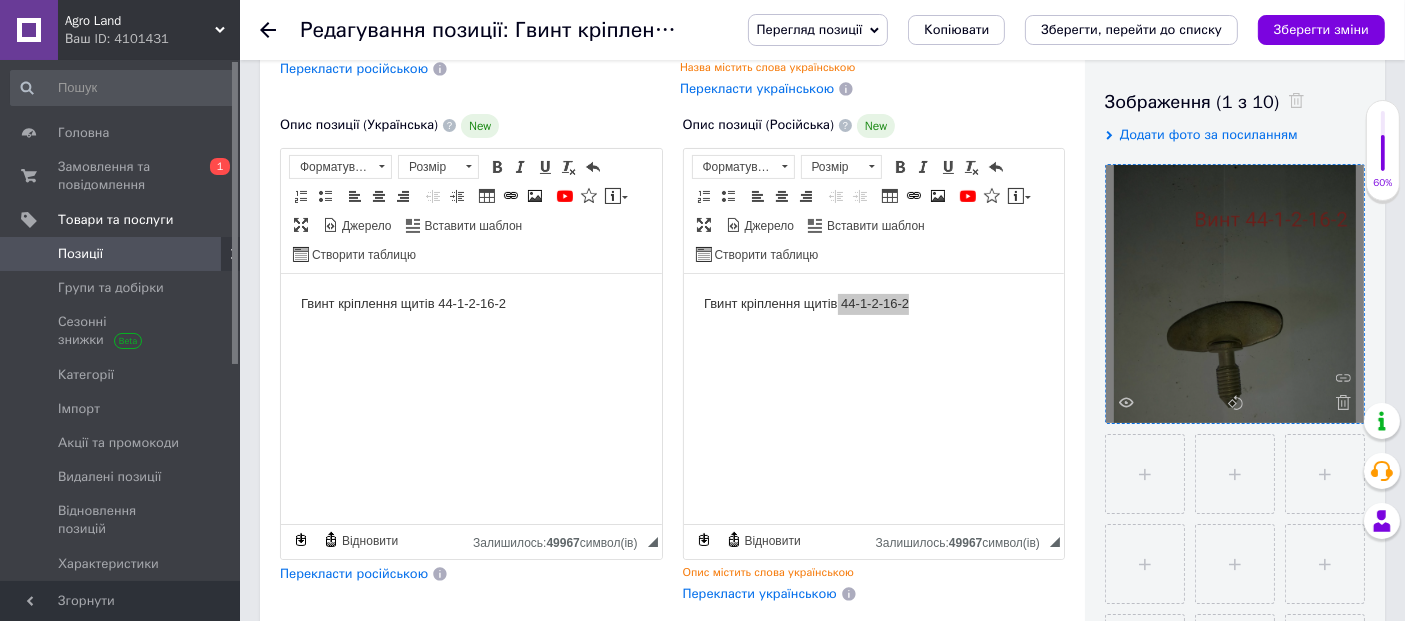 type on "Винт кріплення щитів НИВА 44-1-2-16-2" 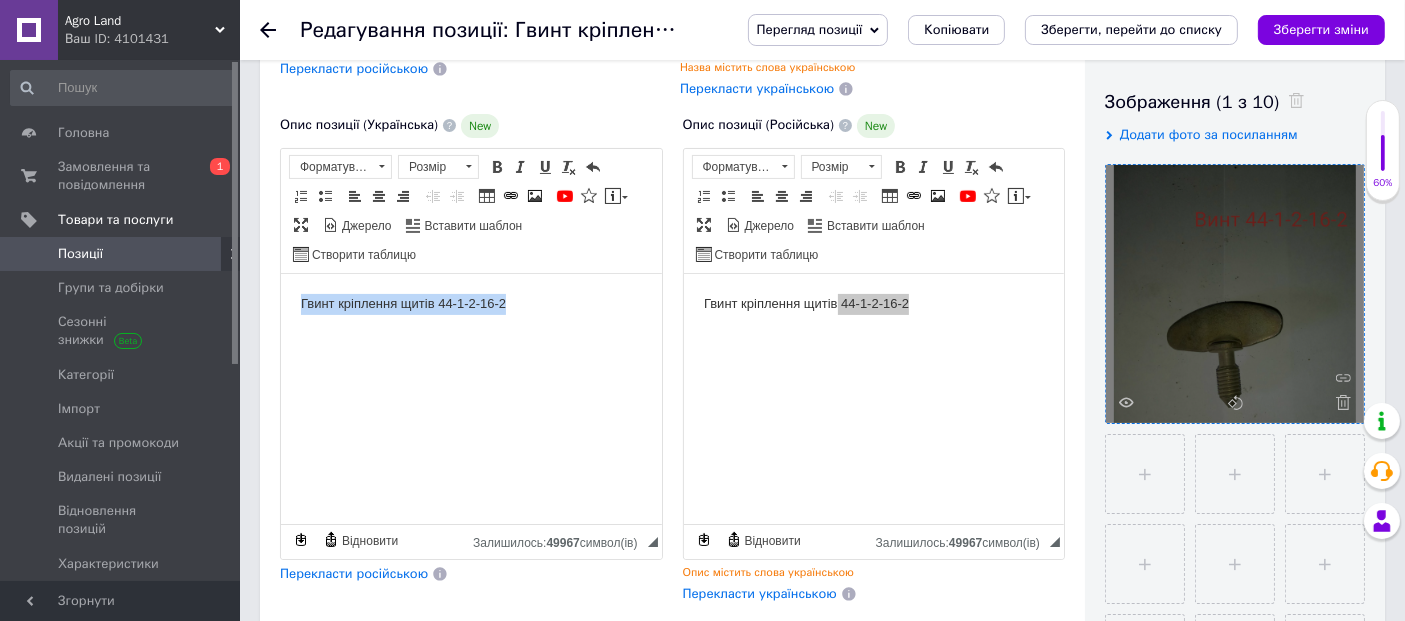 drag, startPoint x: 539, startPoint y: 299, endPoint x: 131, endPoint y: 298, distance: 408.00122 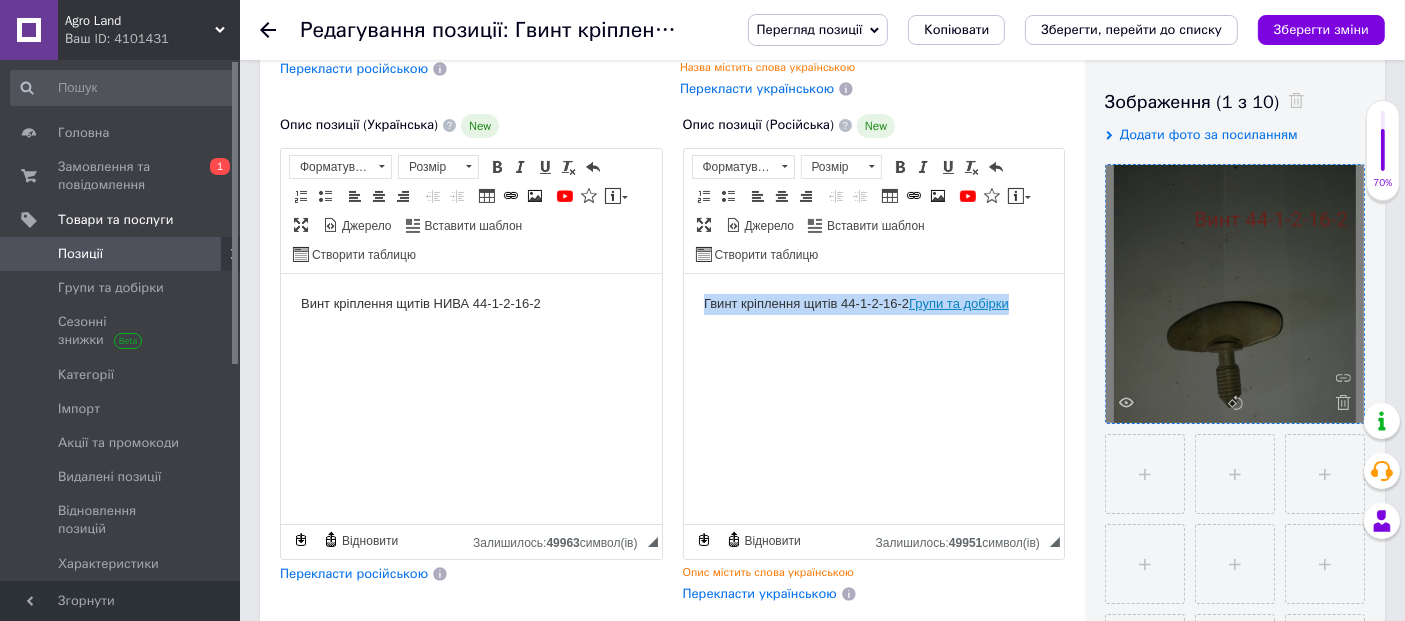 drag, startPoint x: 1026, startPoint y: 308, endPoint x: 590, endPoint y: 308, distance: 436 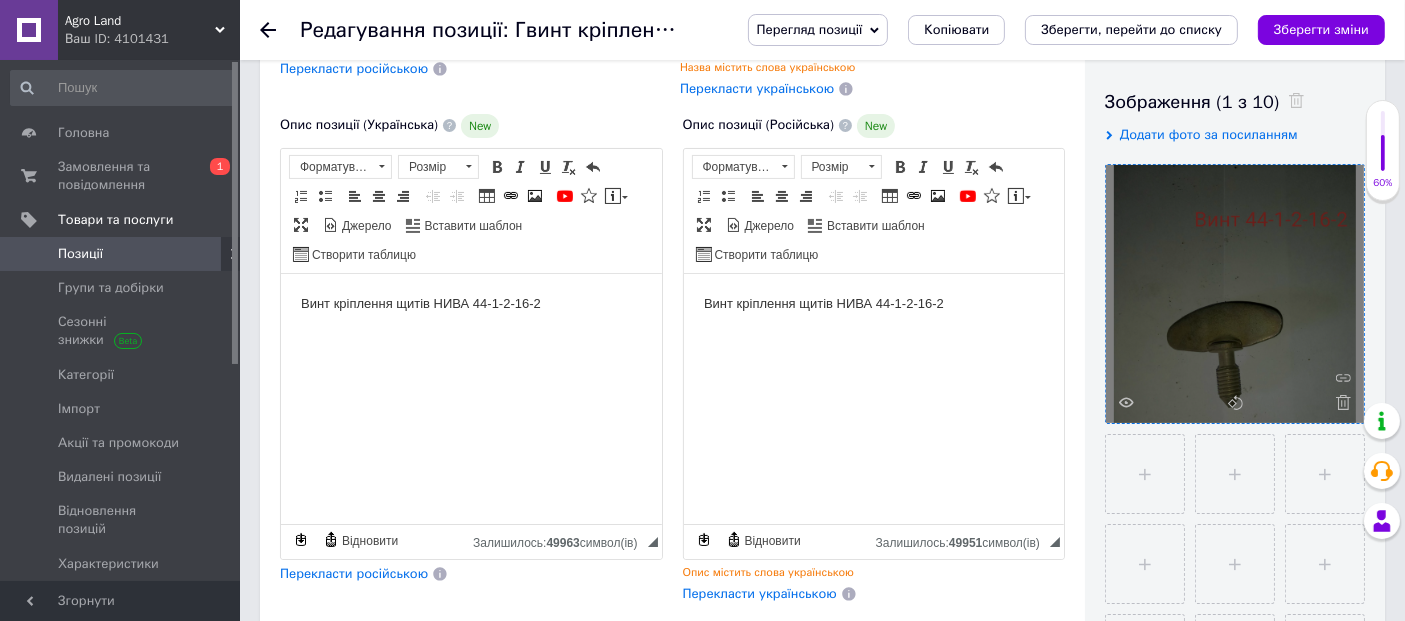click on "Винт кріплення щитів НИВА 44-1-2-16-2" at bounding box center [470, 303] 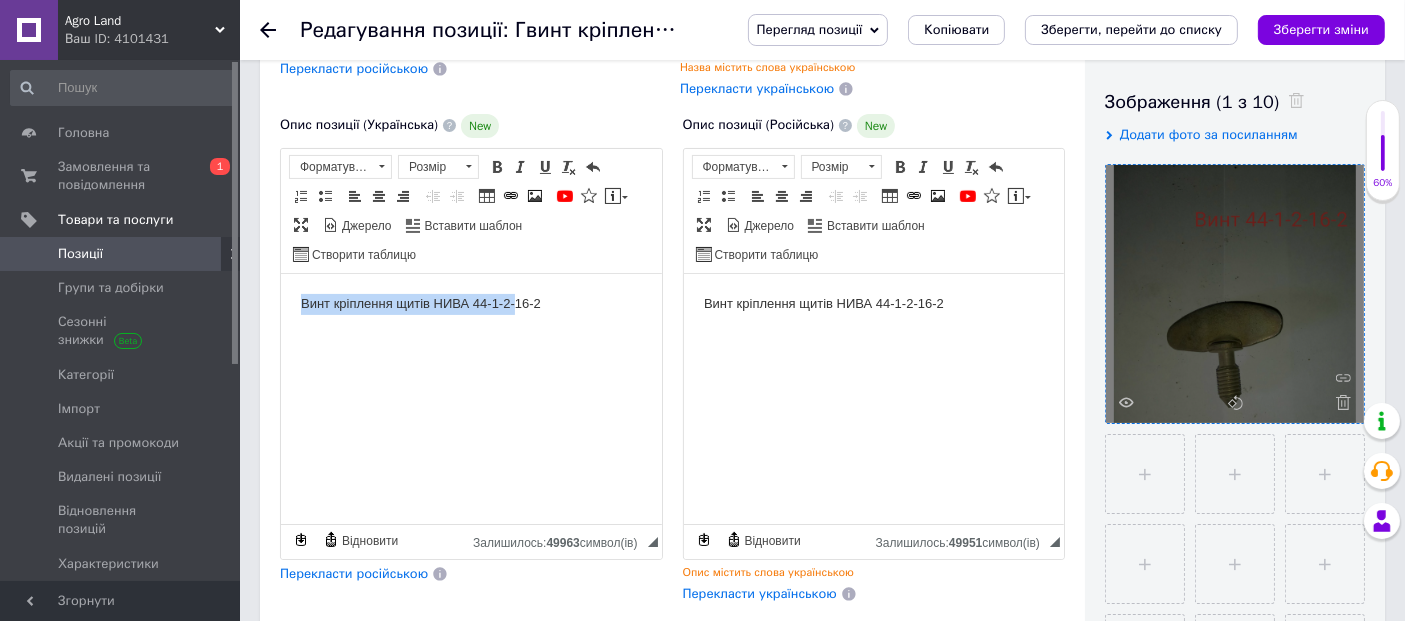 drag, startPoint x: 291, startPoint y: 312, endPoint x: 263, endPoint y: 312, distance: 28 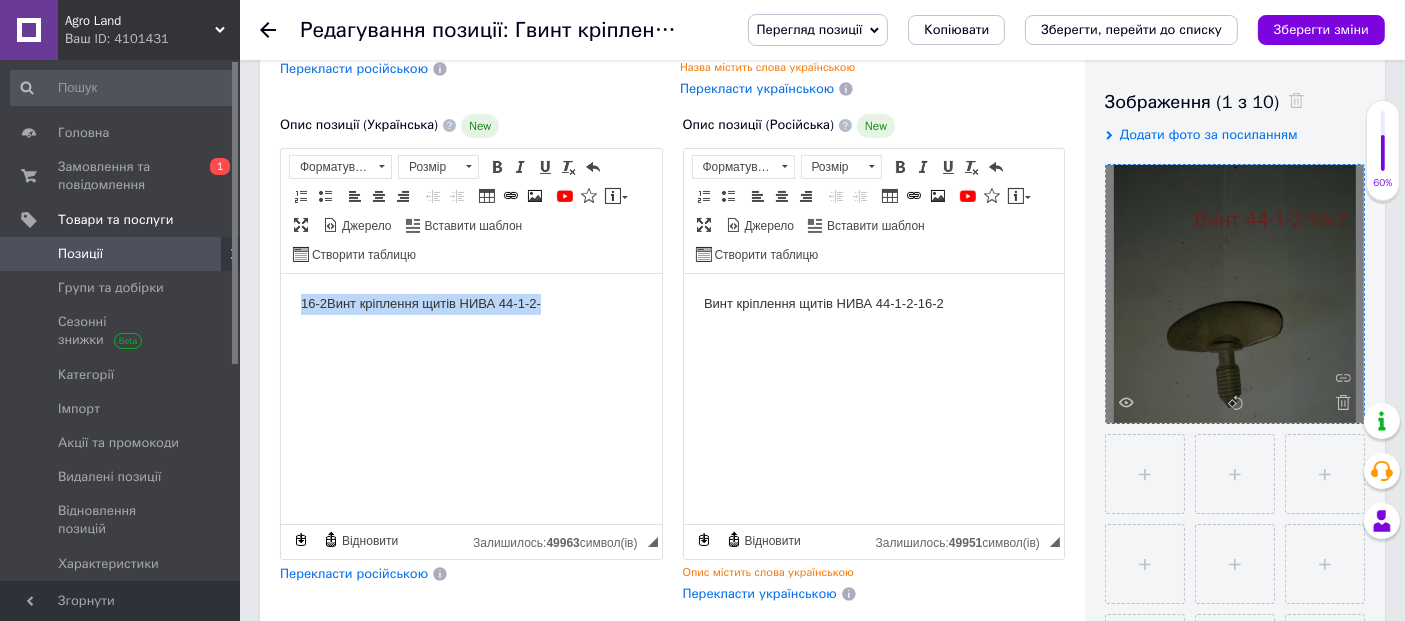 drag, startPoint x: 617, startPoint y: 297, endPoint x: 279, endPoint y: 314, distance: 338.42725 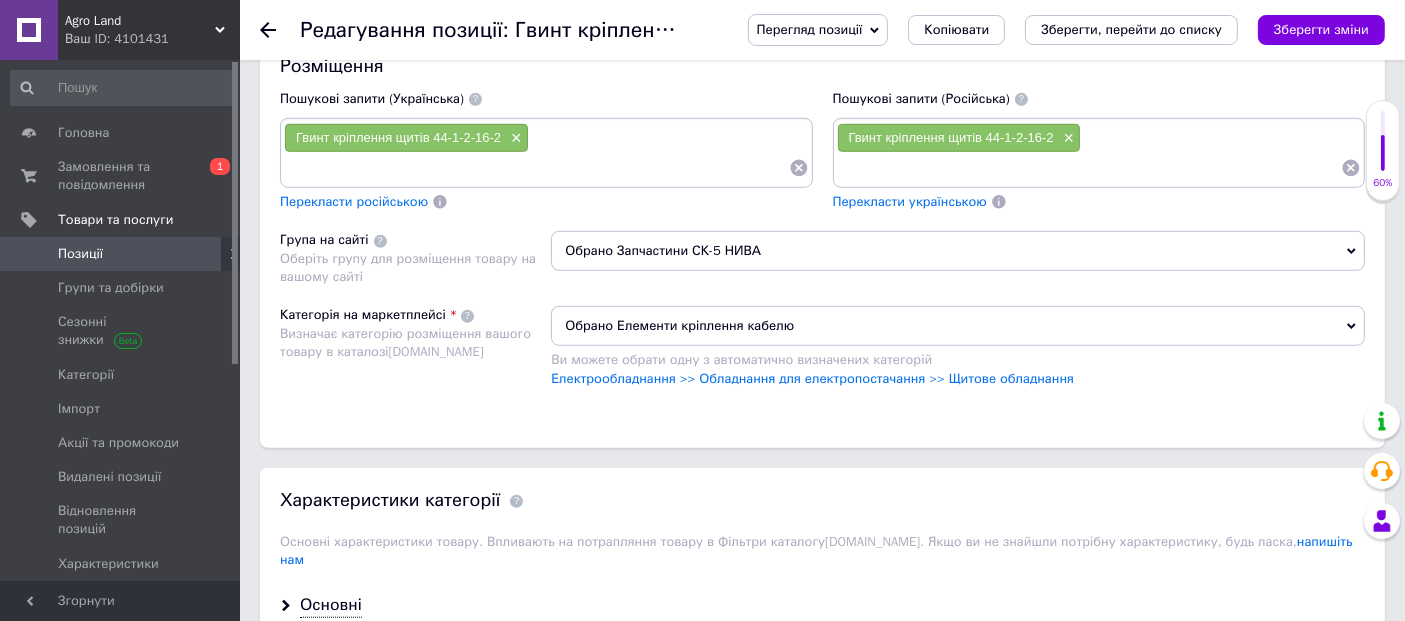 scroll, scrollTop: 1444, scrollLeft: 0, axis: vertical 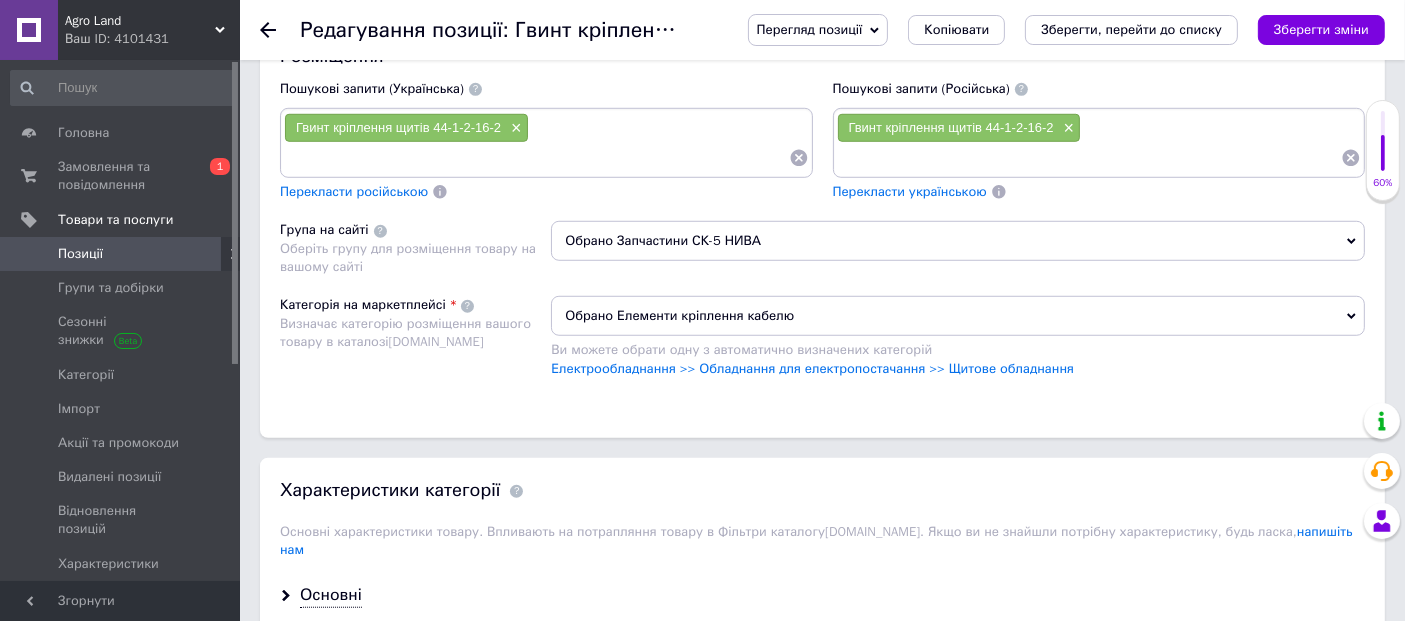 click 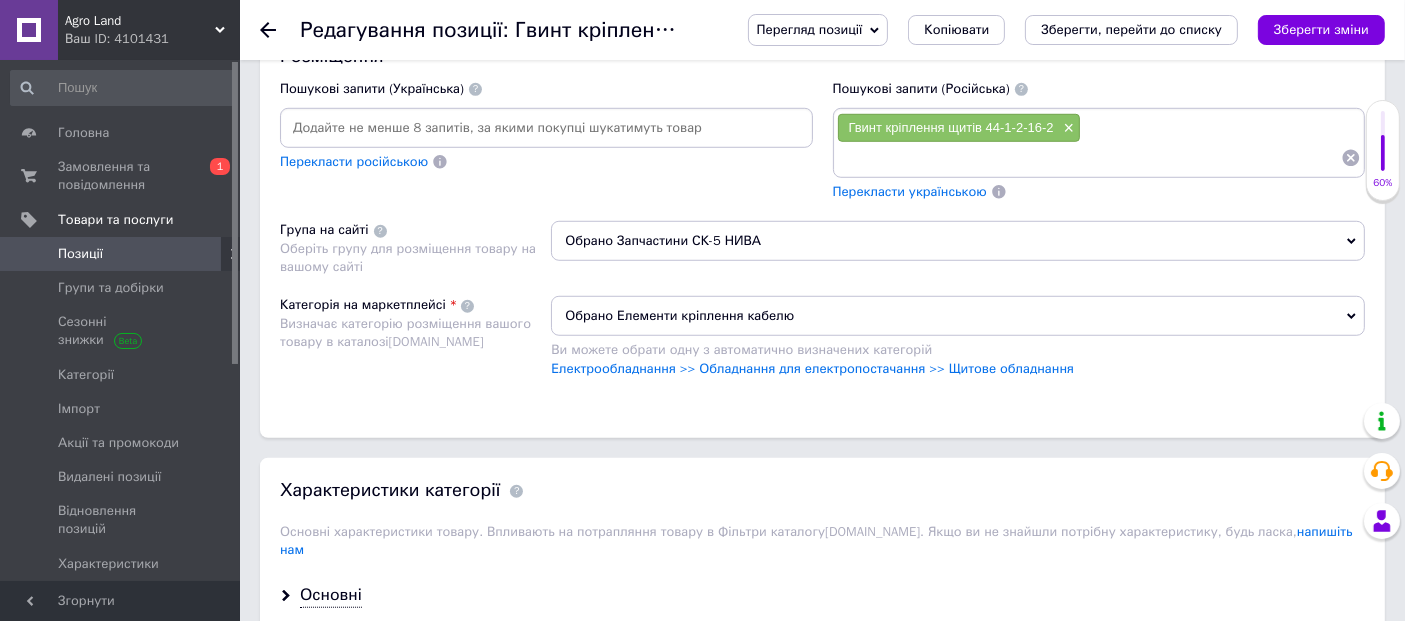 click at bounding box center (546, 128) 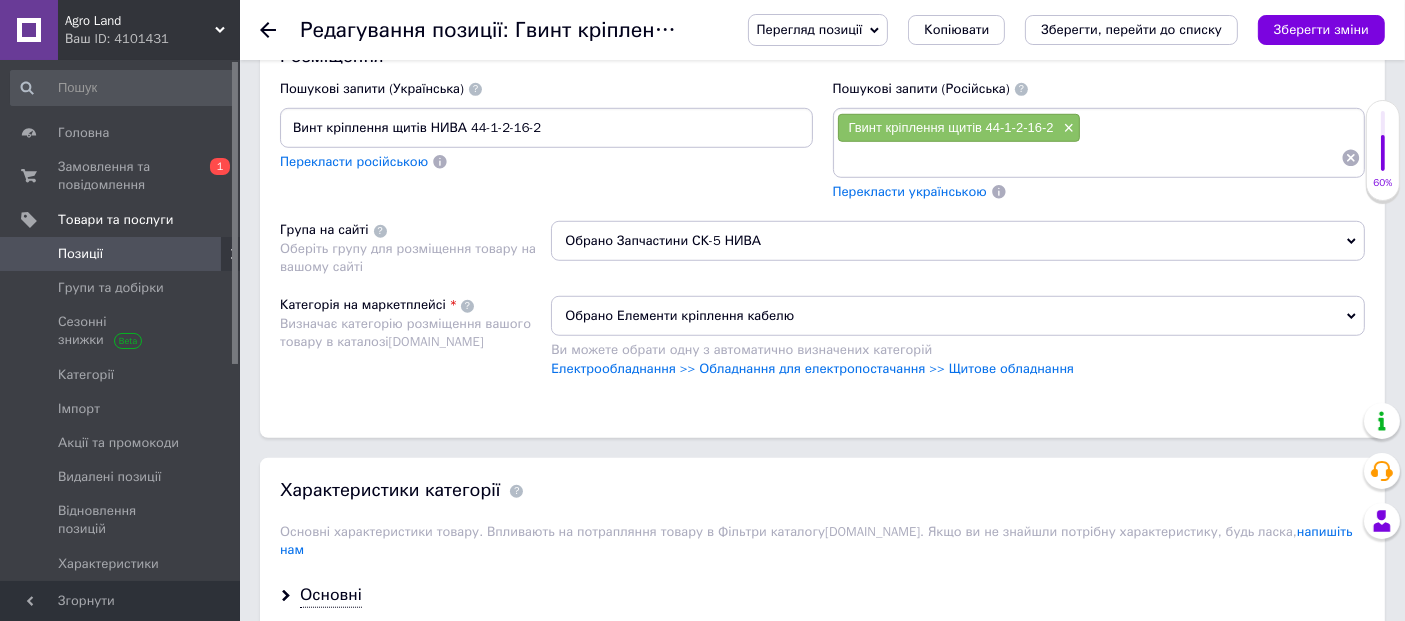 drag, startPoint x: 574, startPoint y: 122, endPoint x: 1199, endPoint y: 196, distance: 629.36554 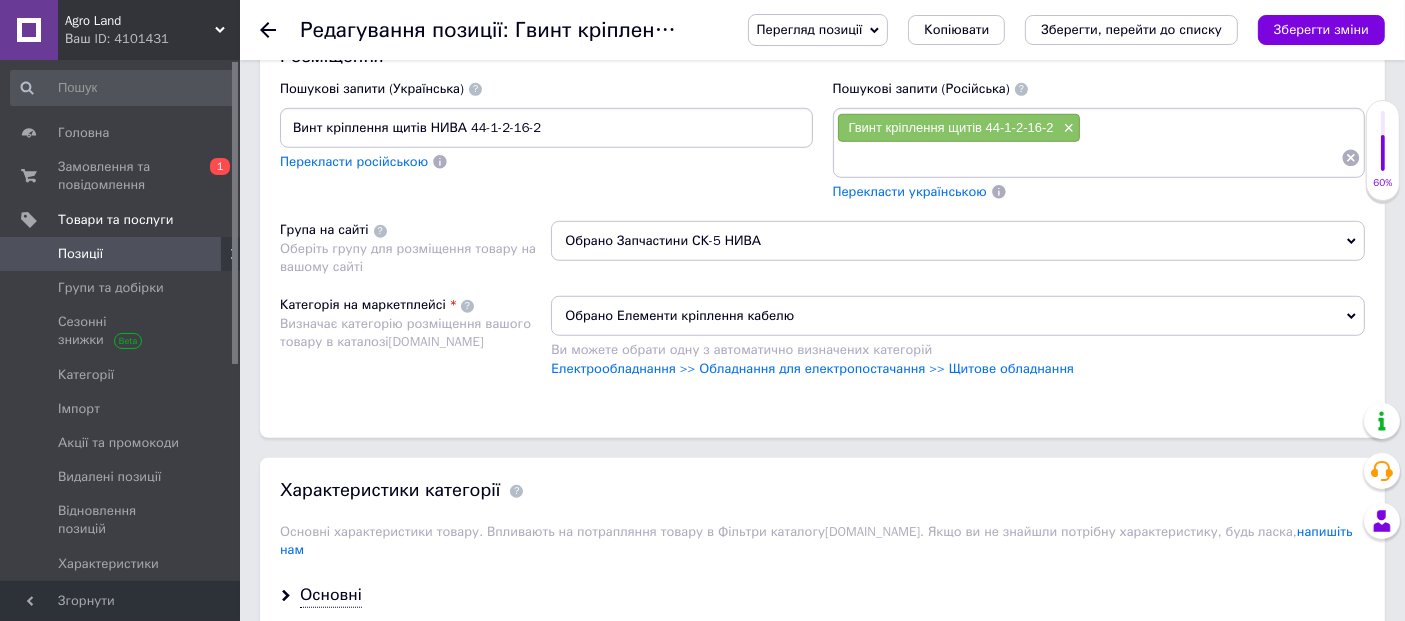 type on "Винт кріплення щитів НИВА 44-1-2-16-2" 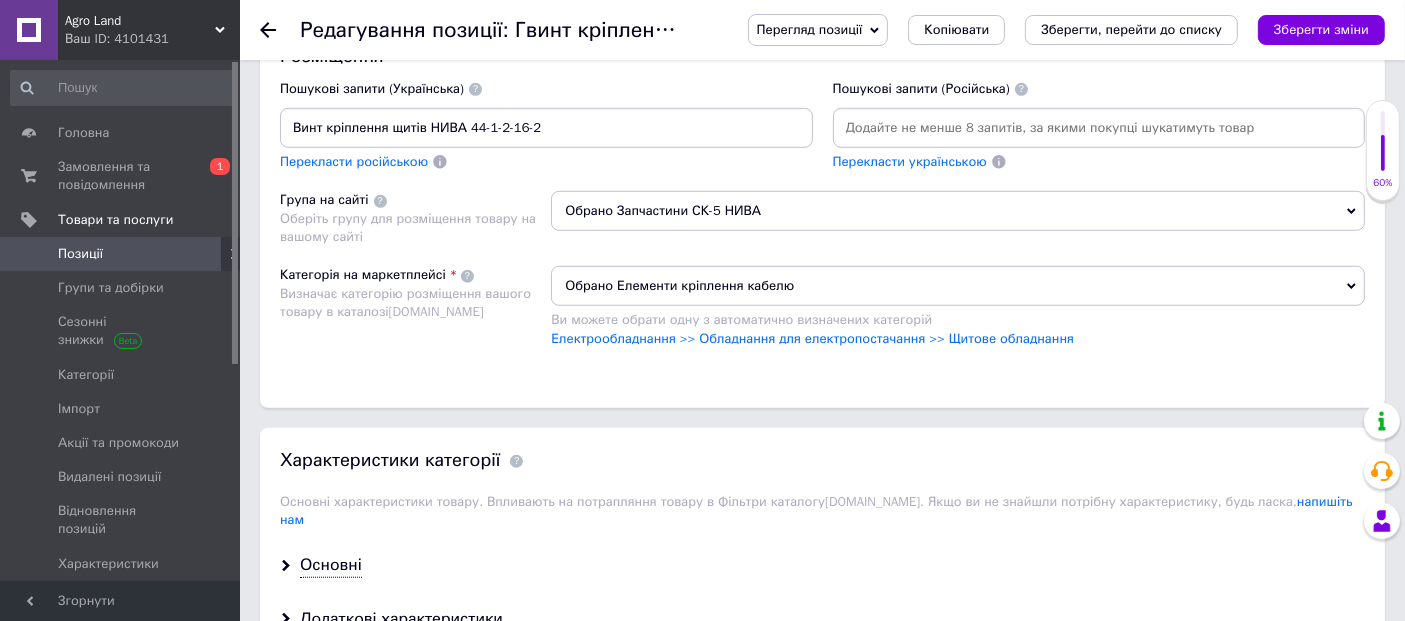 click at bounding box center [1099, 128] 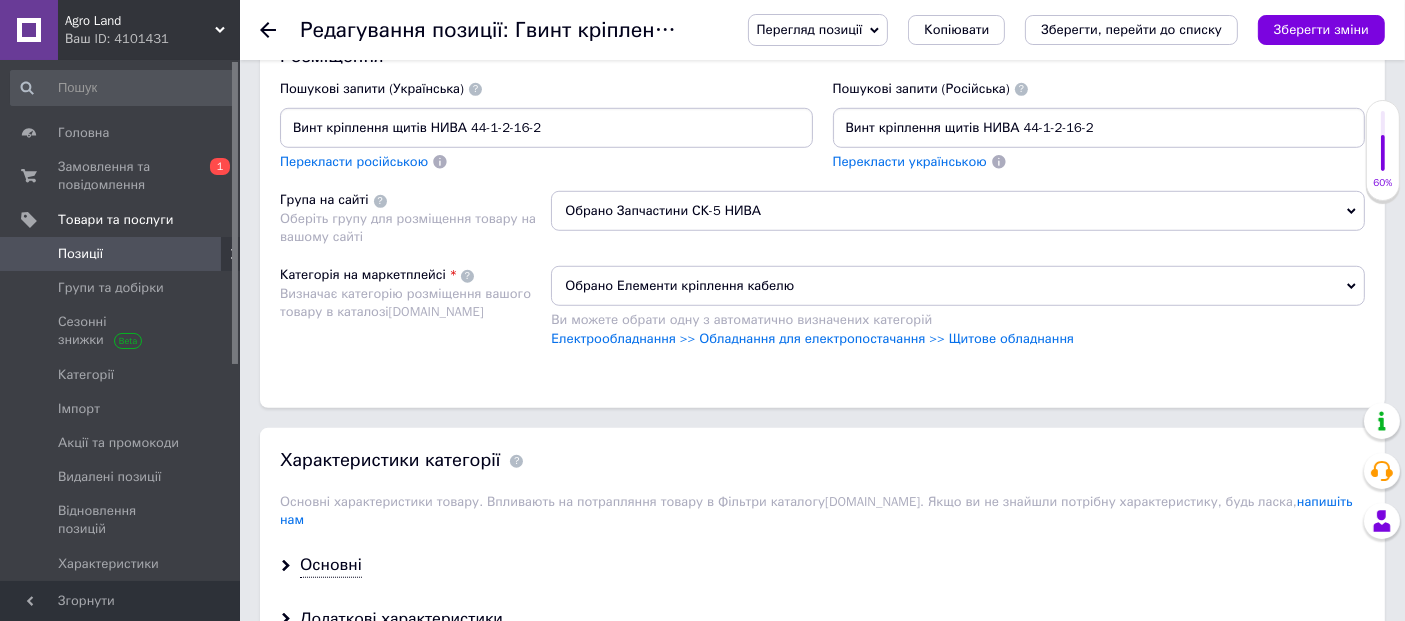 drag, startPoint x: 1026, startPoint y: 133, endPoint x: 970, endPoint y: 182, distance: 74.41102 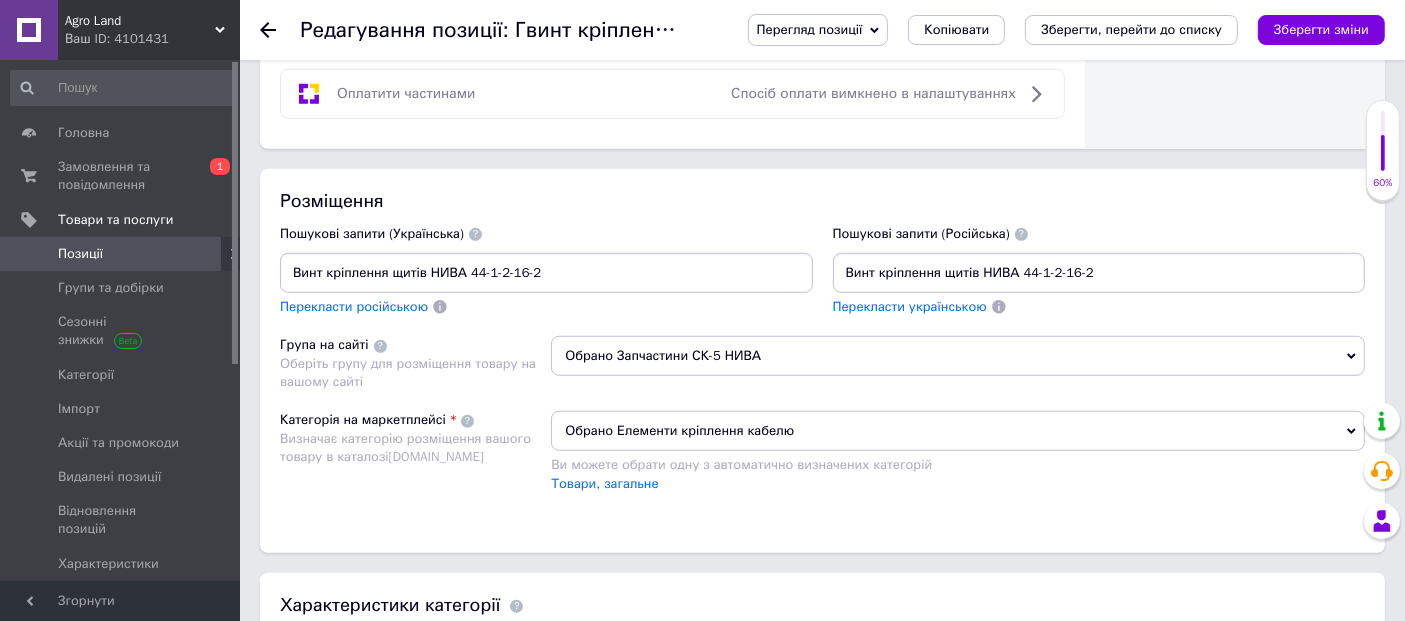 scroll, scrollTop: 1333, scrollLeft: 0, axis: vertical 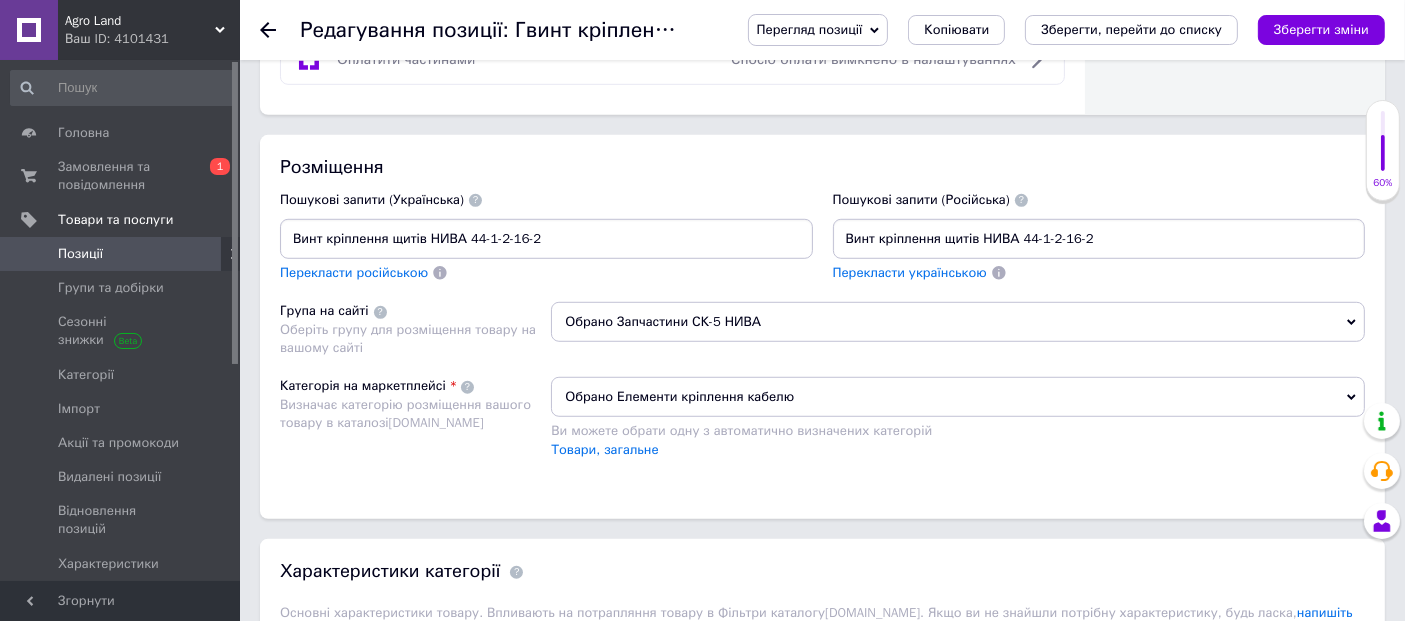 type on "Винт кріплення щитів НИВА 44-1-2-16-2" 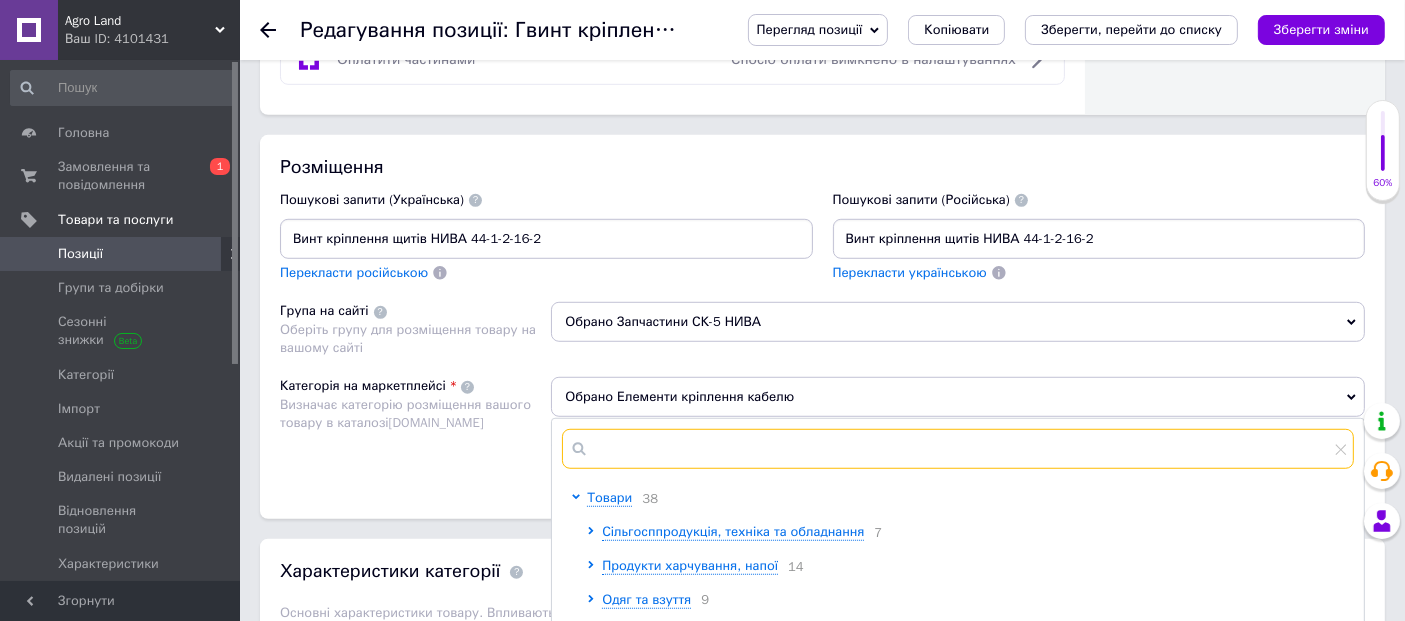 click at bounding box center [958, 449] 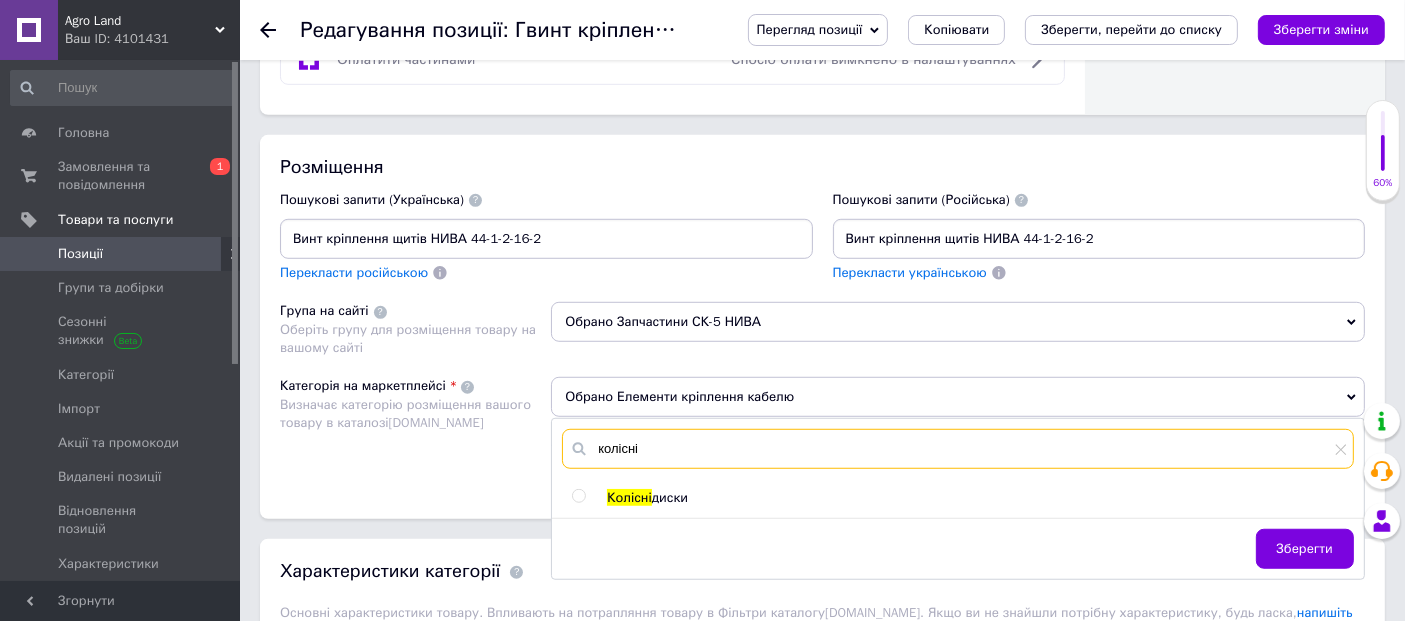 type on "колісні" 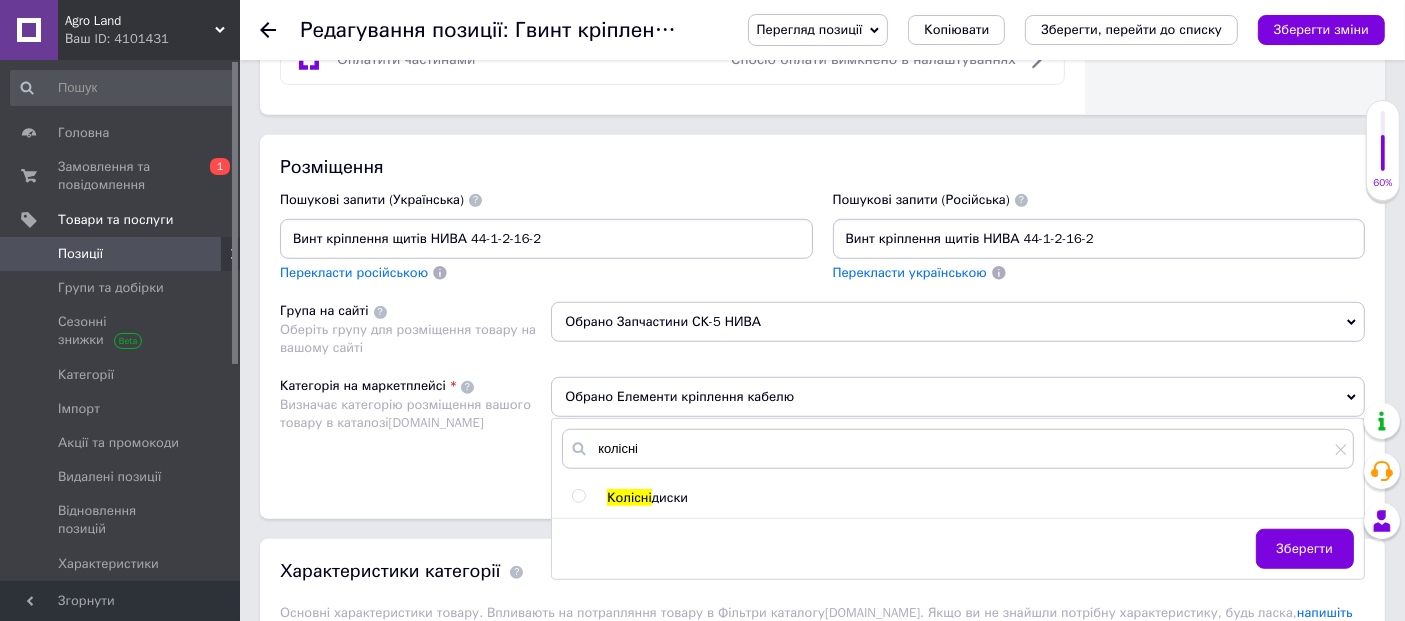 click at bounding box center (578, 496) 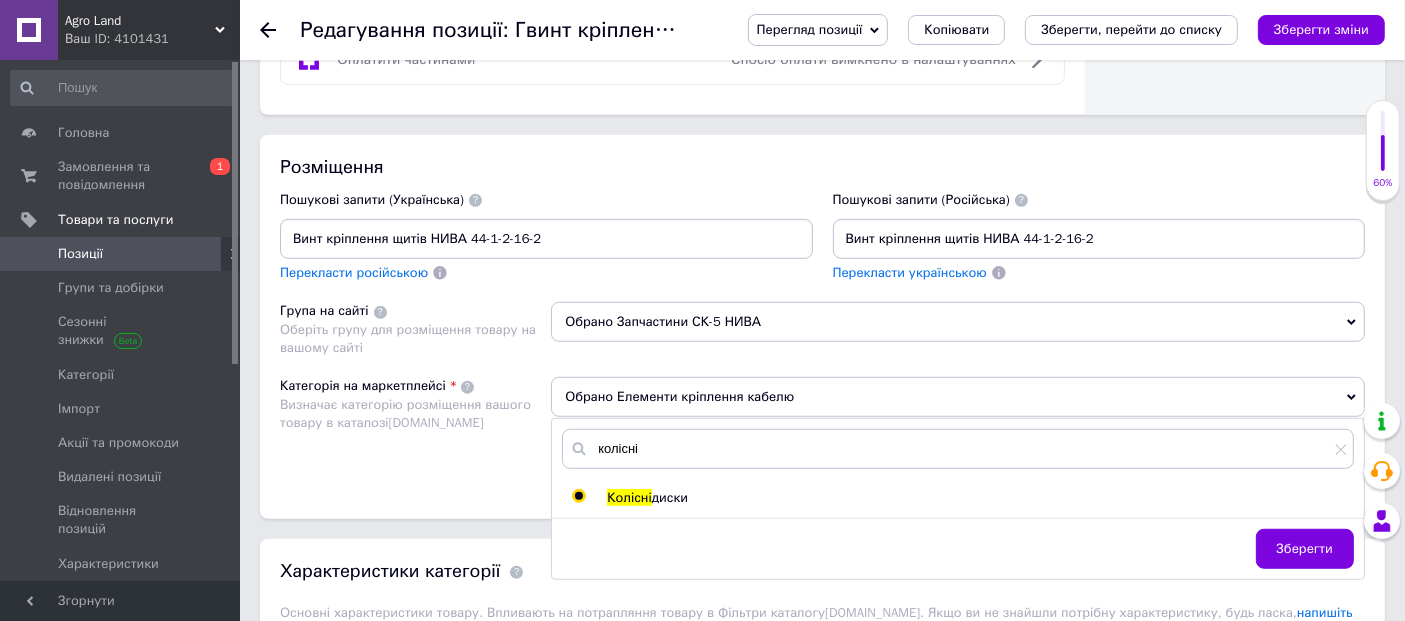 radio on "true" 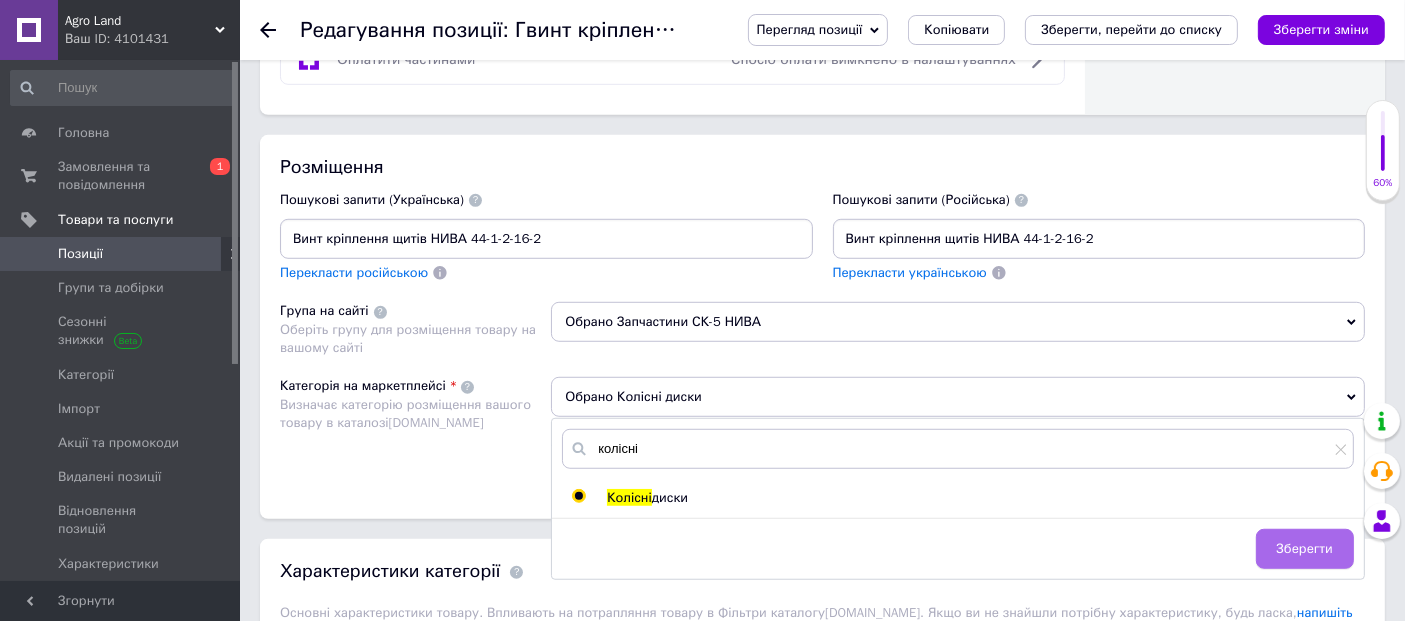 click on "Зберегти" at bounding box center (1305, 549) 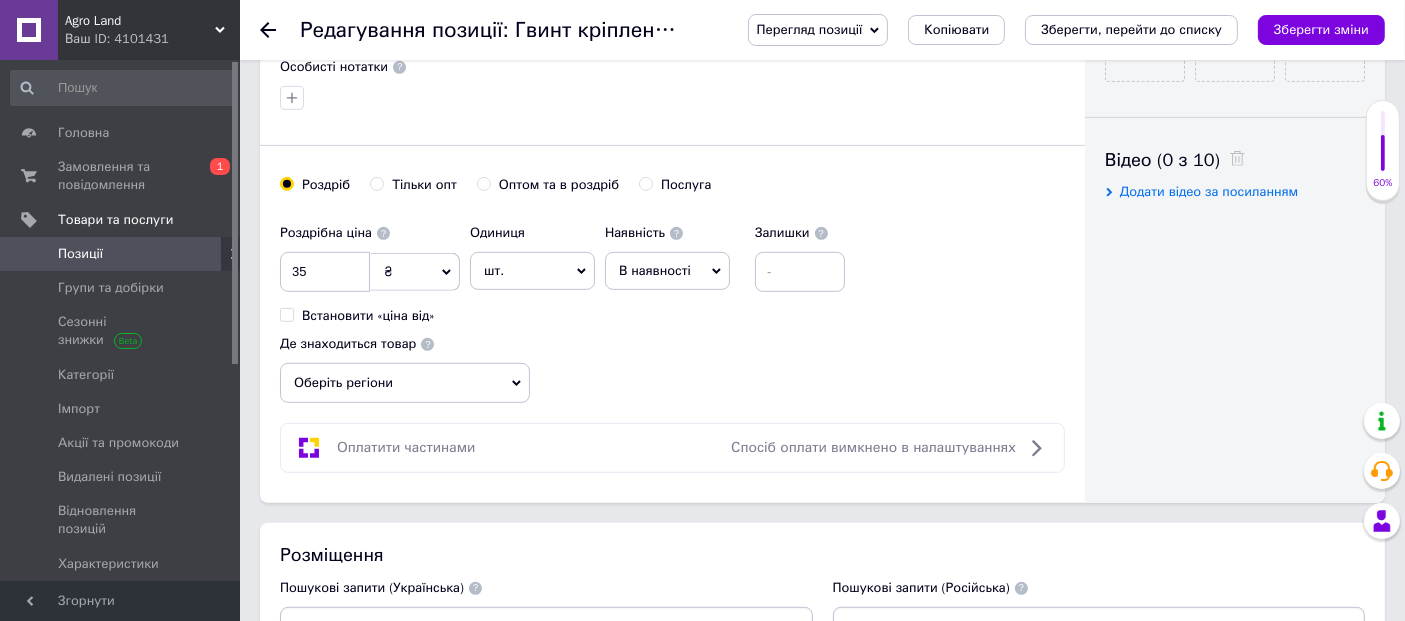 scroll, scrollTop: 1000, scrollLeft: 0, axis: vertical 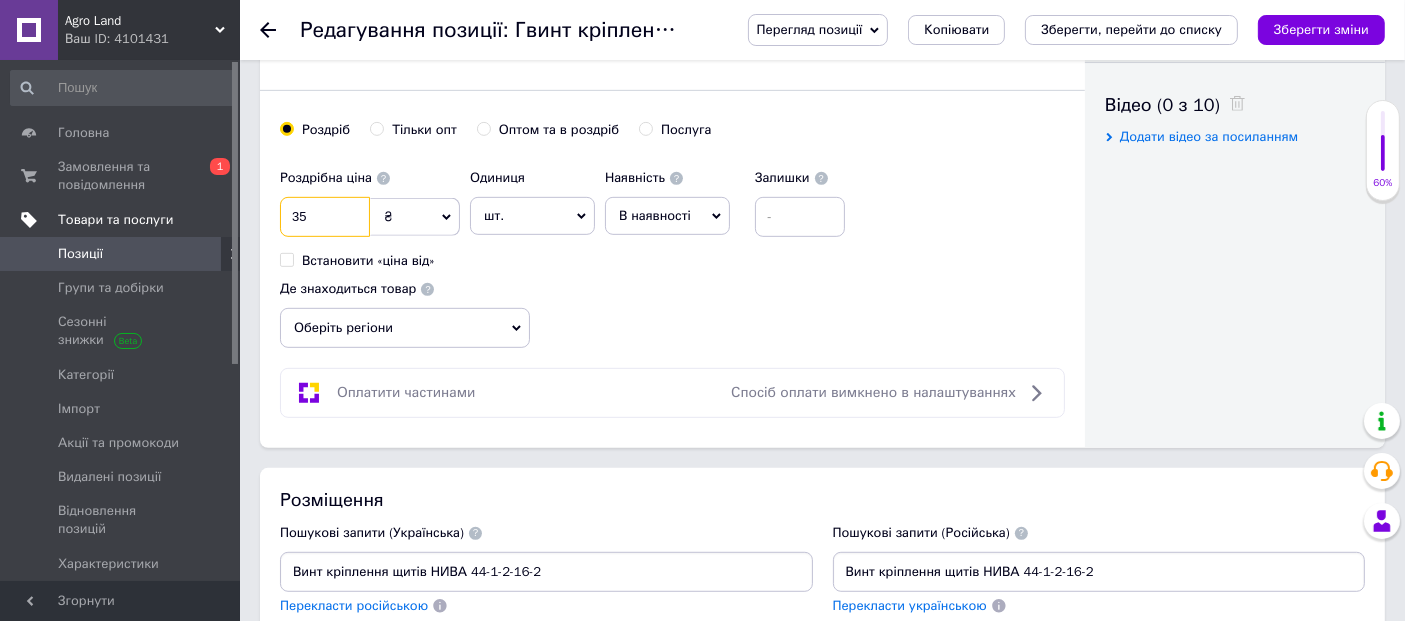 drag, startPoint x: 241, startPoint y: 221, endPoint x: 218, endPoint y: 227, distance: 23.769728 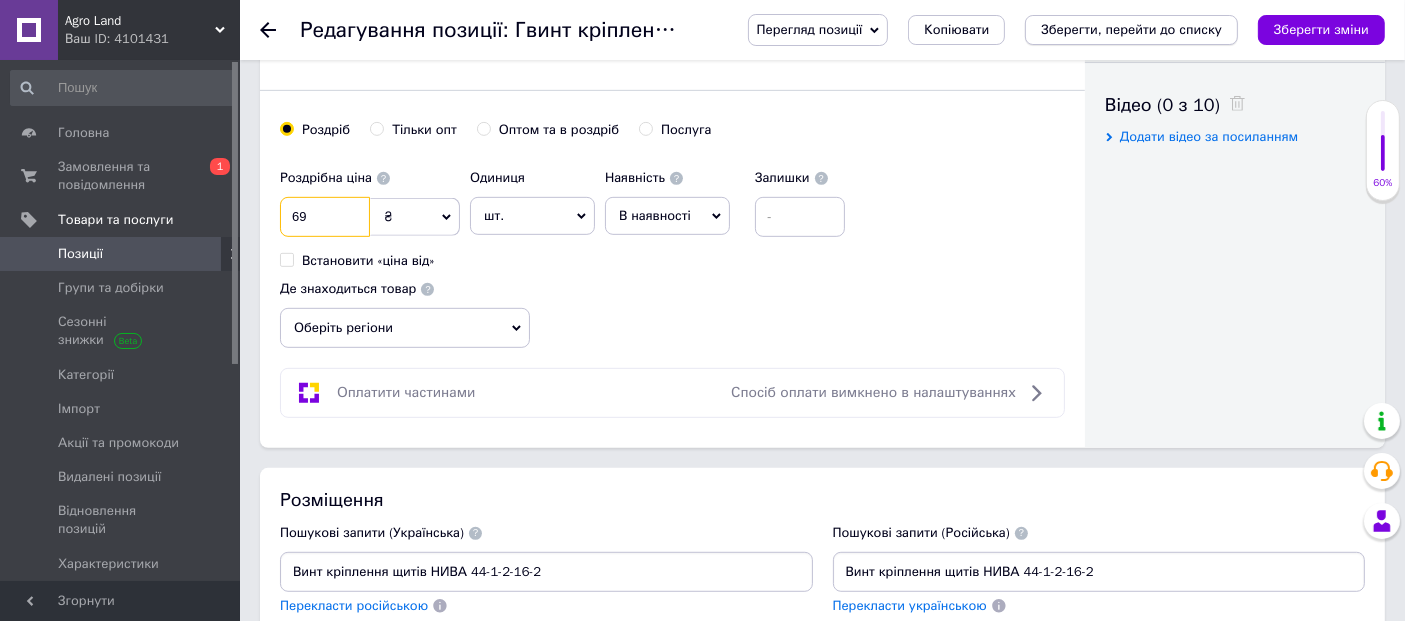type on "69" 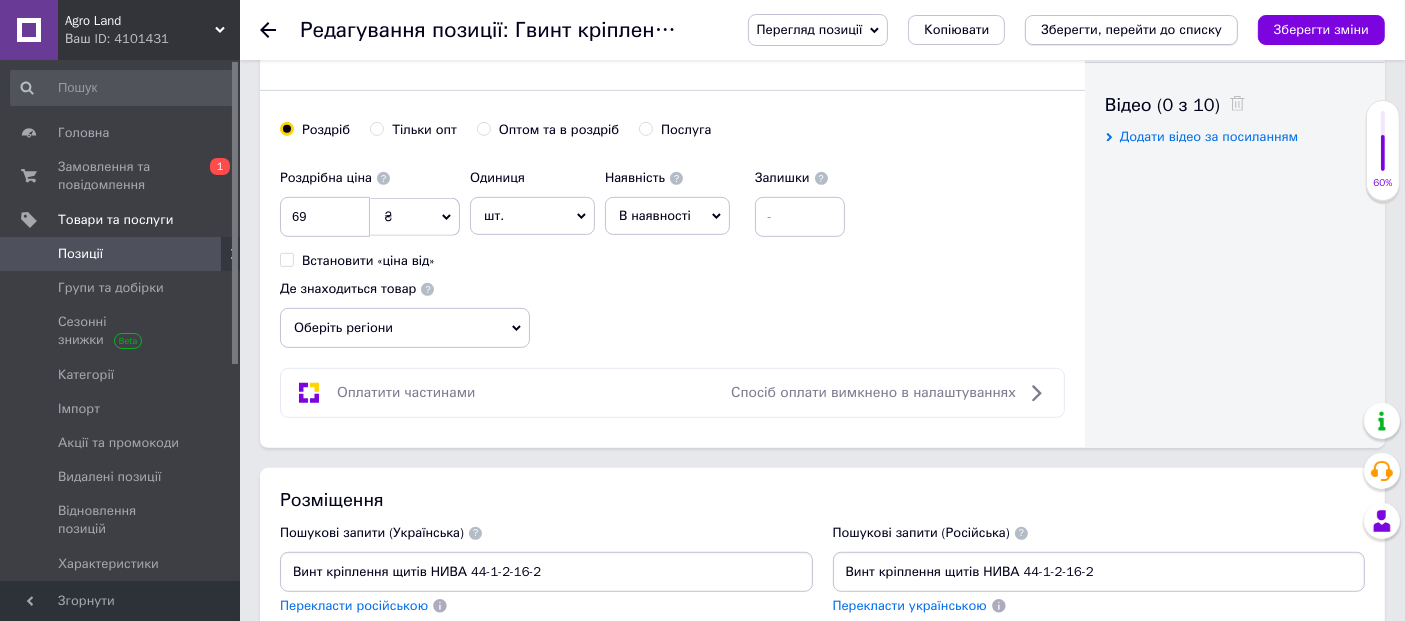 click on "Зберегти, перейти до списку" at bounding box center [1131, 29] 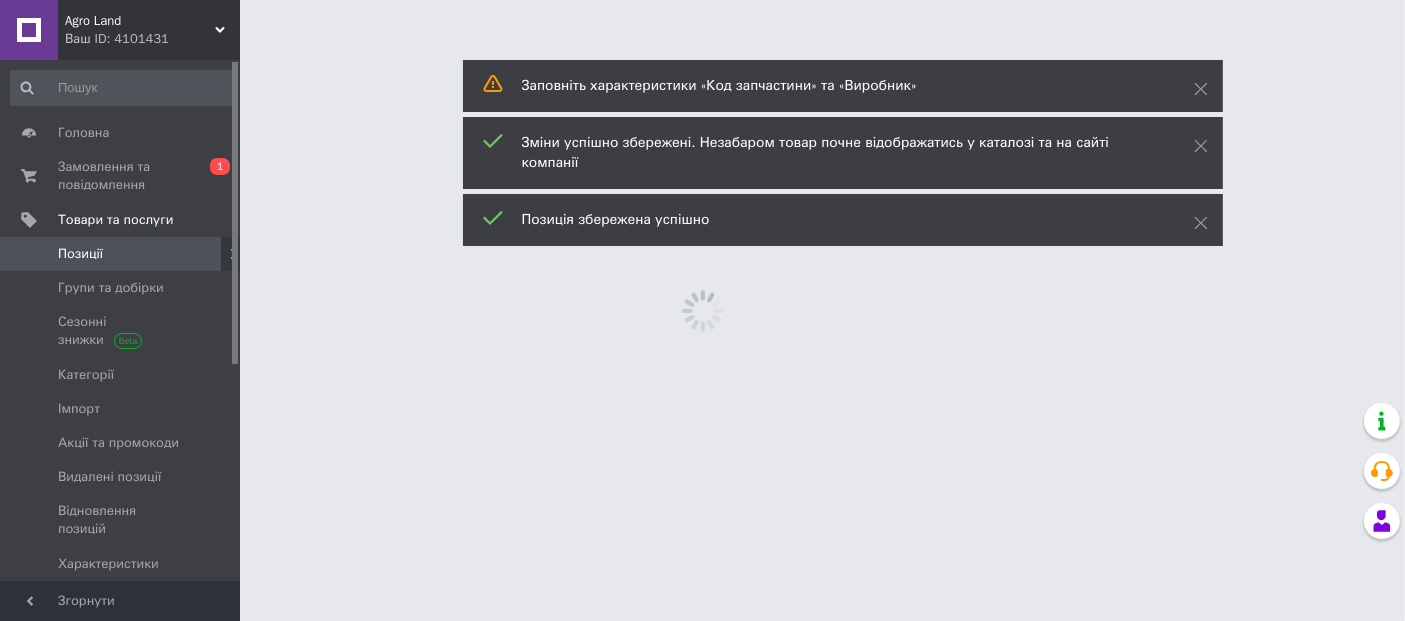 scroll, scrollTop: 0, scrollLeft: 0, axis: both 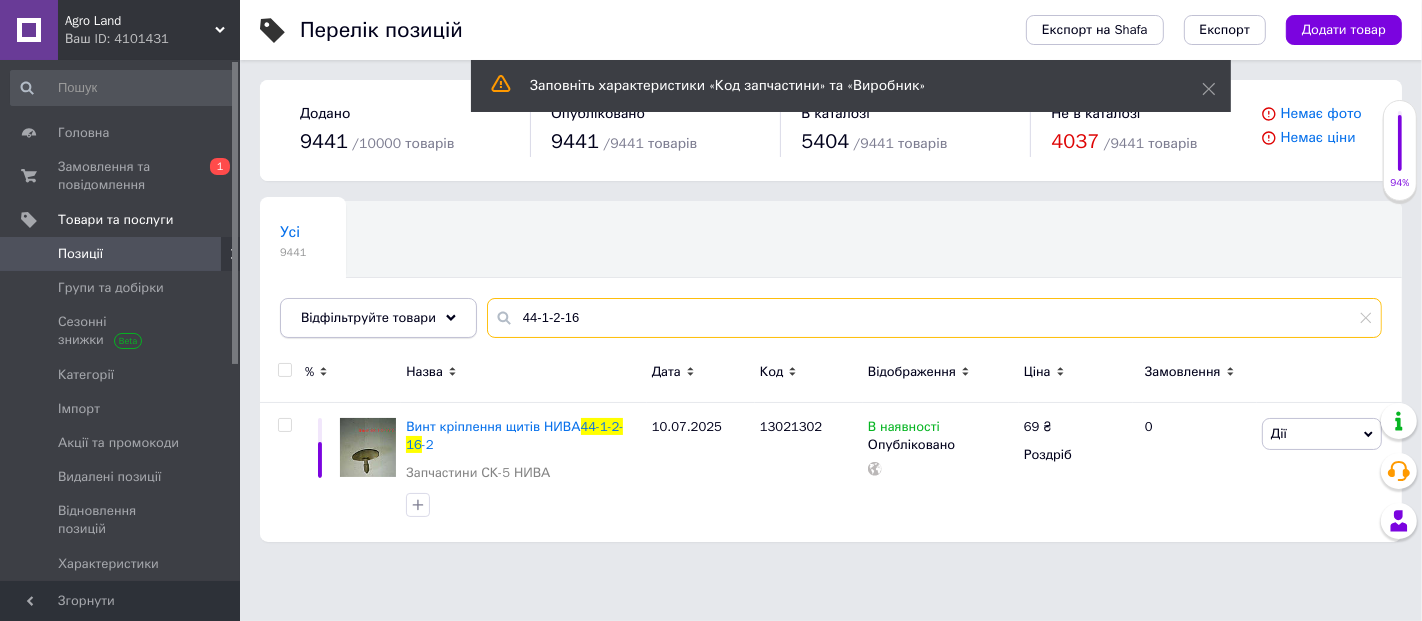 drag, startPoint x: 771, startPoint y: 309, endPoint x: 406, endPoint y: 328, distance: 365.49417 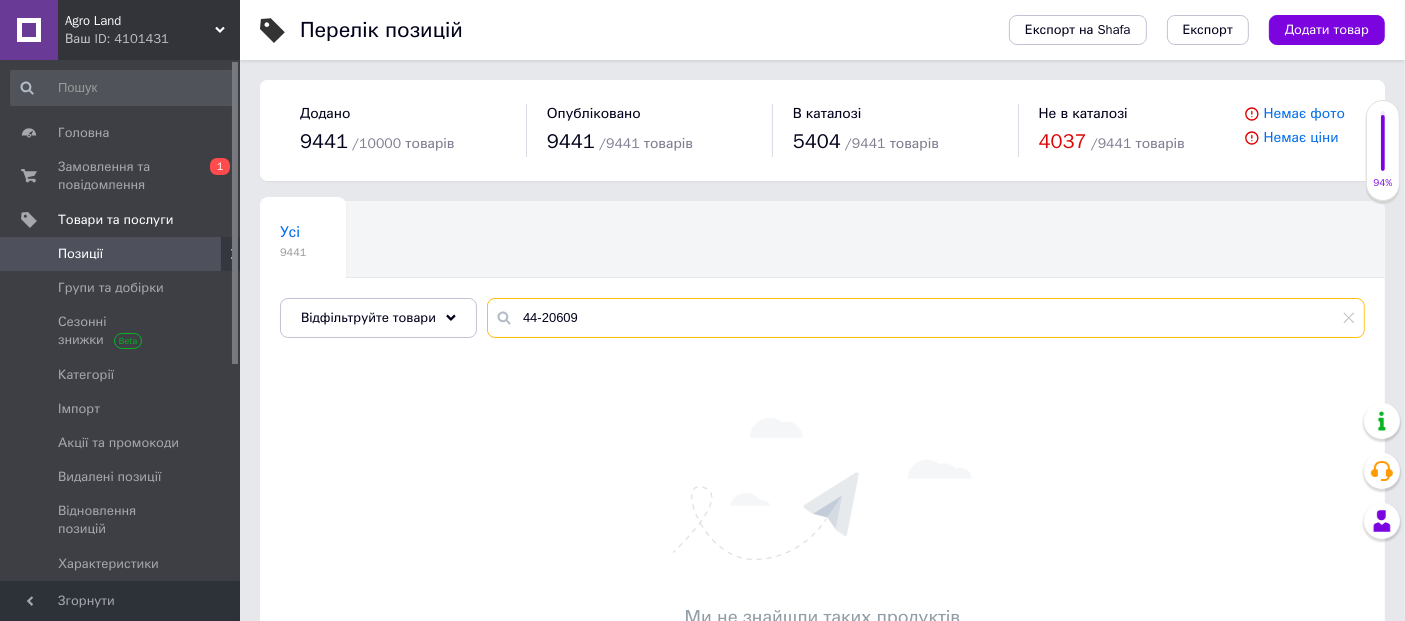 click on "44-20609" at bounding box center [926, 318] 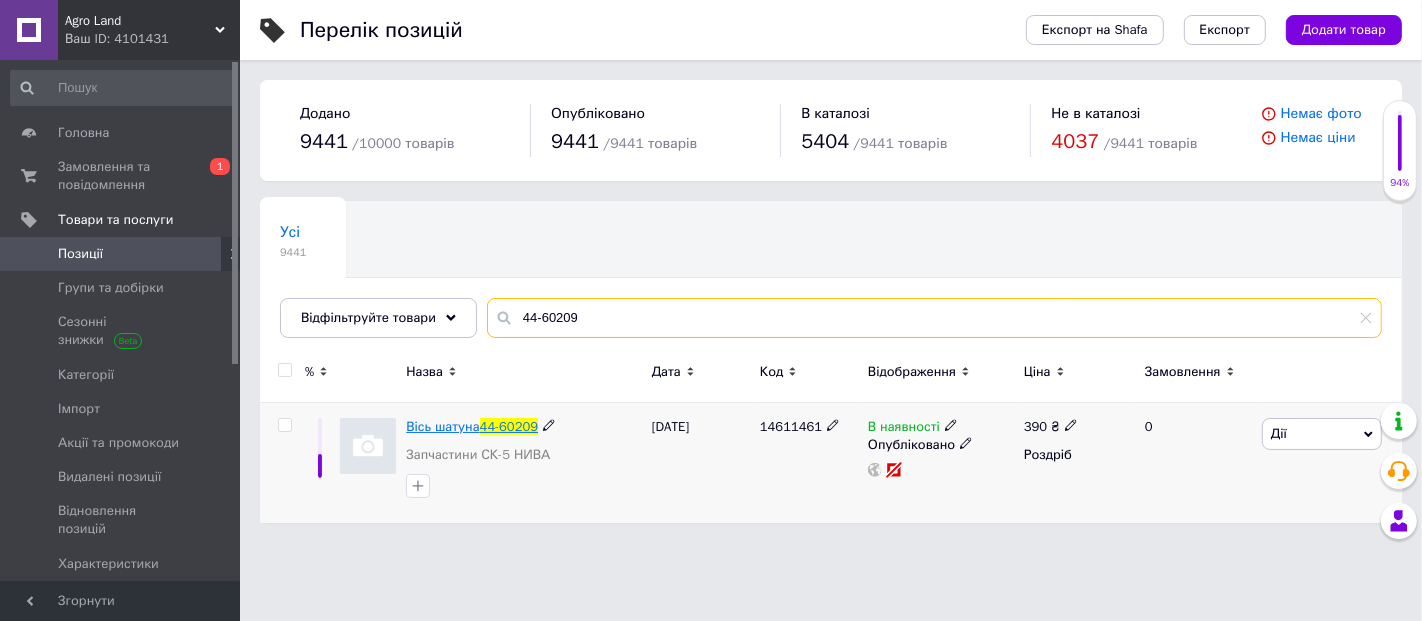 type on "44-60209" 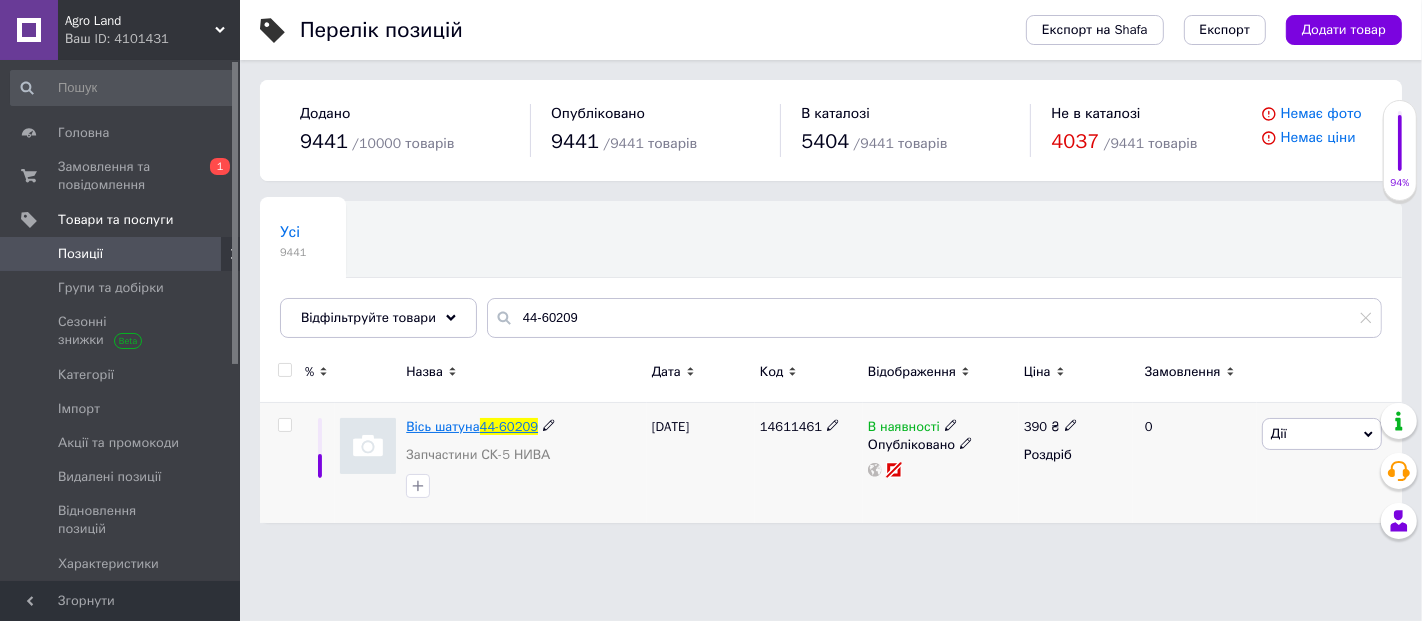 click on "Вісь шатуна" at bounding box center (442, 426) 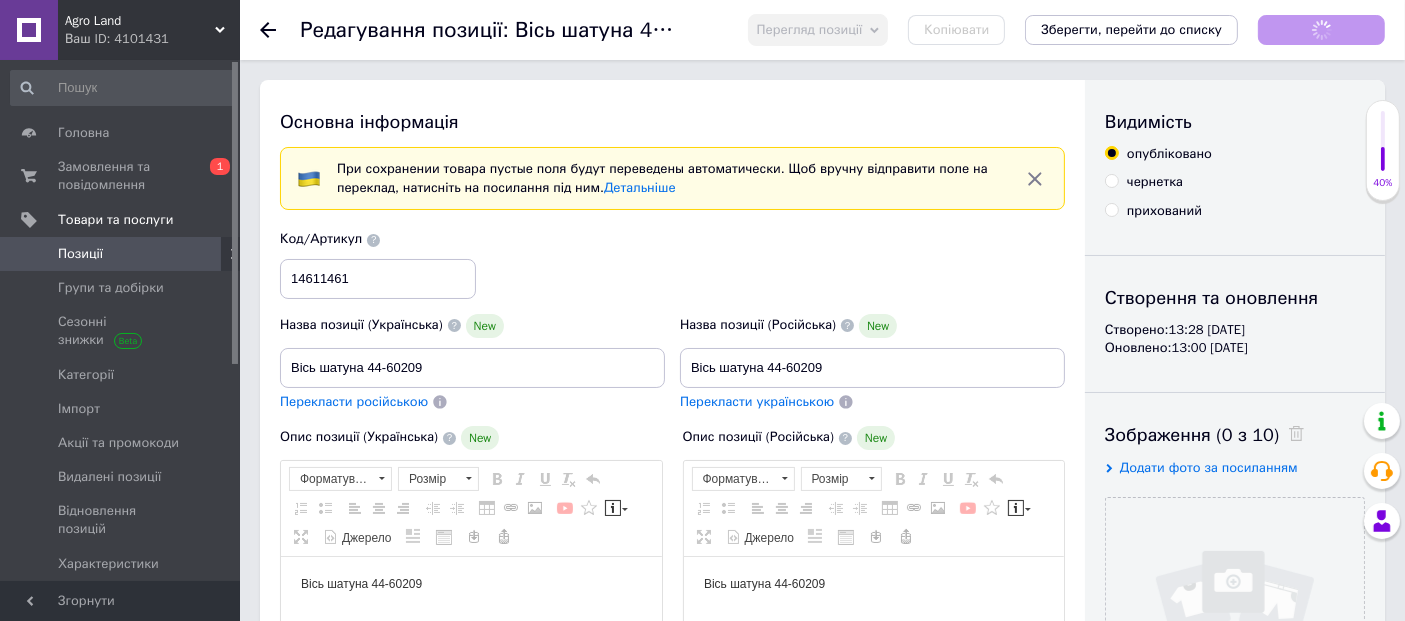 scroll, scrollTop: 0, scrollLeft: 0, axis: both 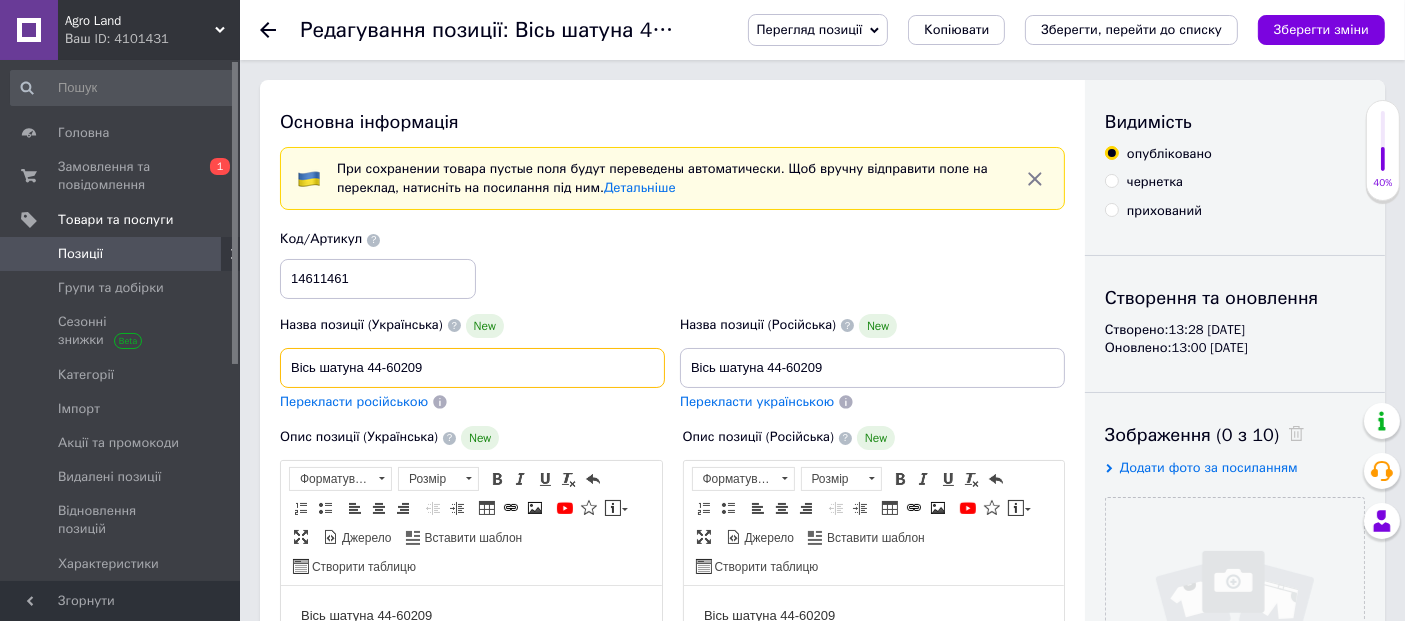 click on "Вісь шатуна 44-60209" at bounding box center [472, 368] 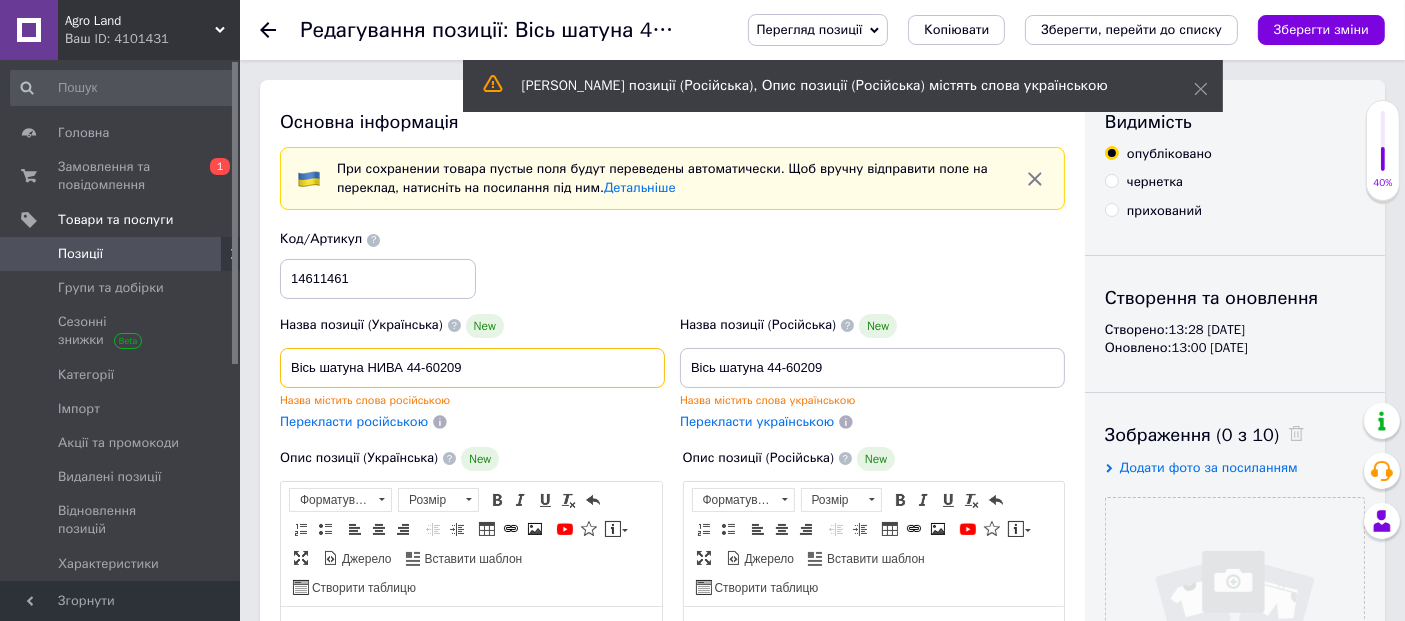 drag, startPoint x: 477, startPoint y: 364, endPoint x: 405, endPoint y: 364, distance: 72 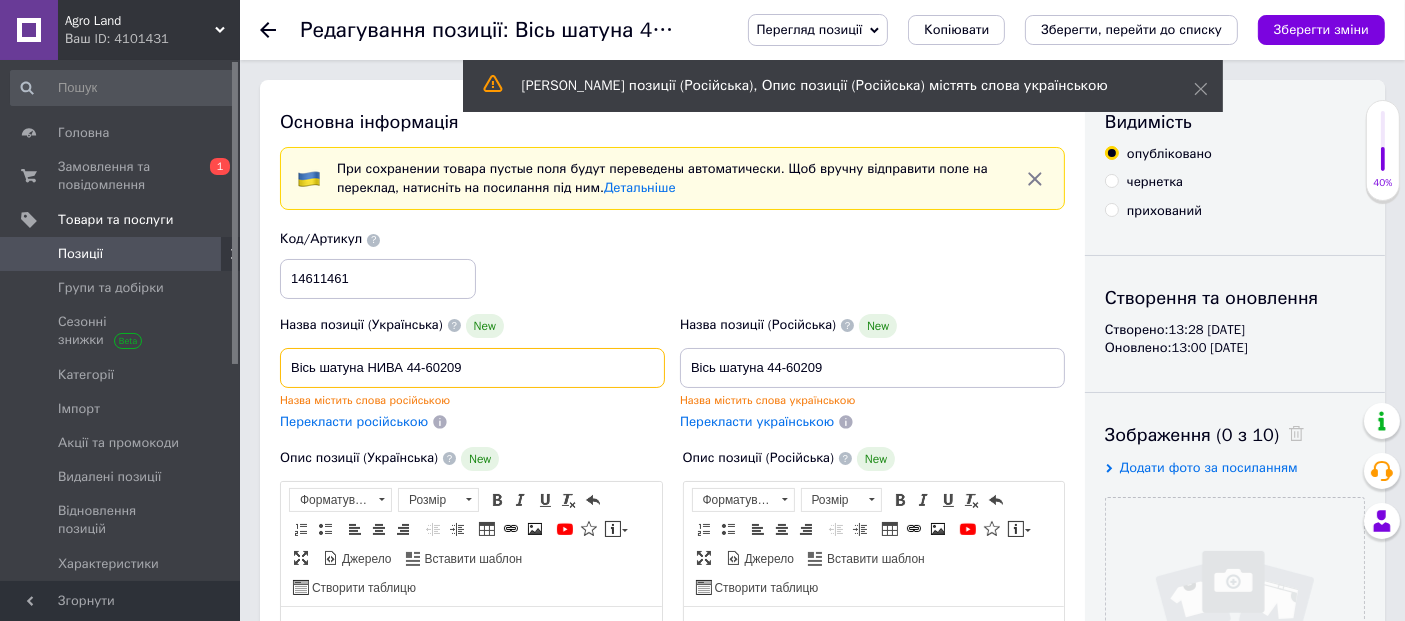 type on "Вісь шатуна НИВА 44-60209" 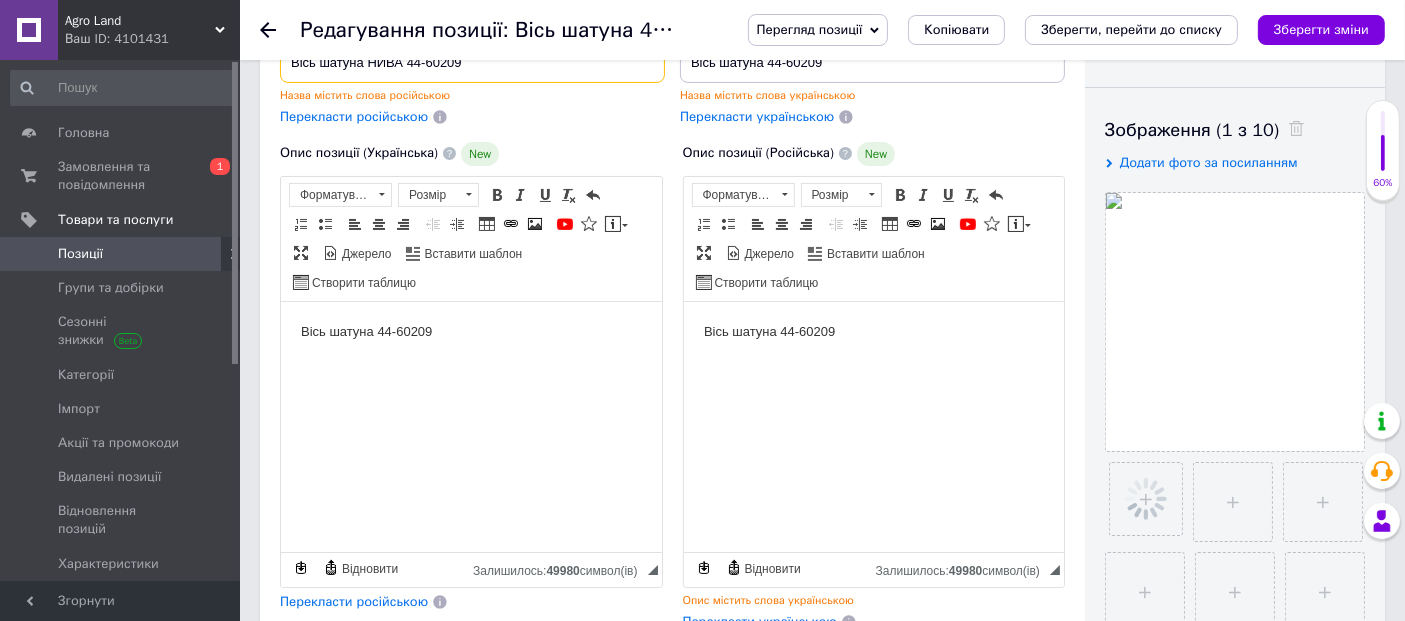 scroll, scrollTop: 333, scrollLeft: 0, axis: vertical 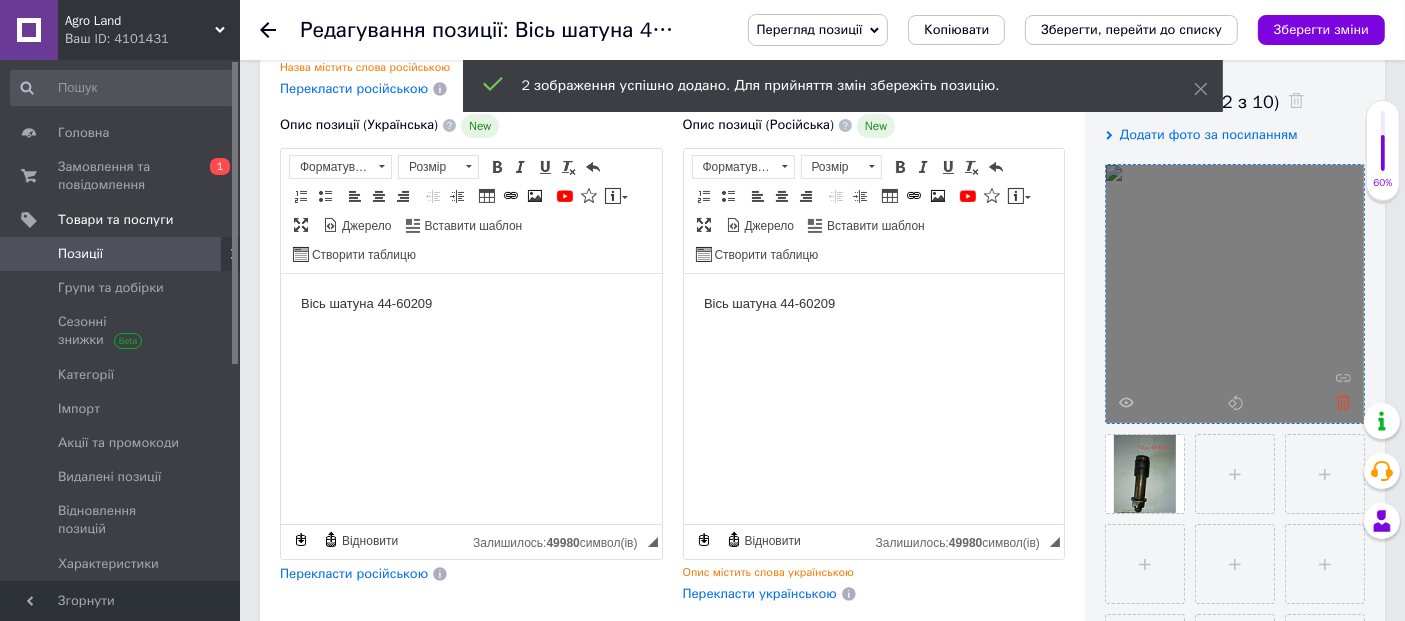 click 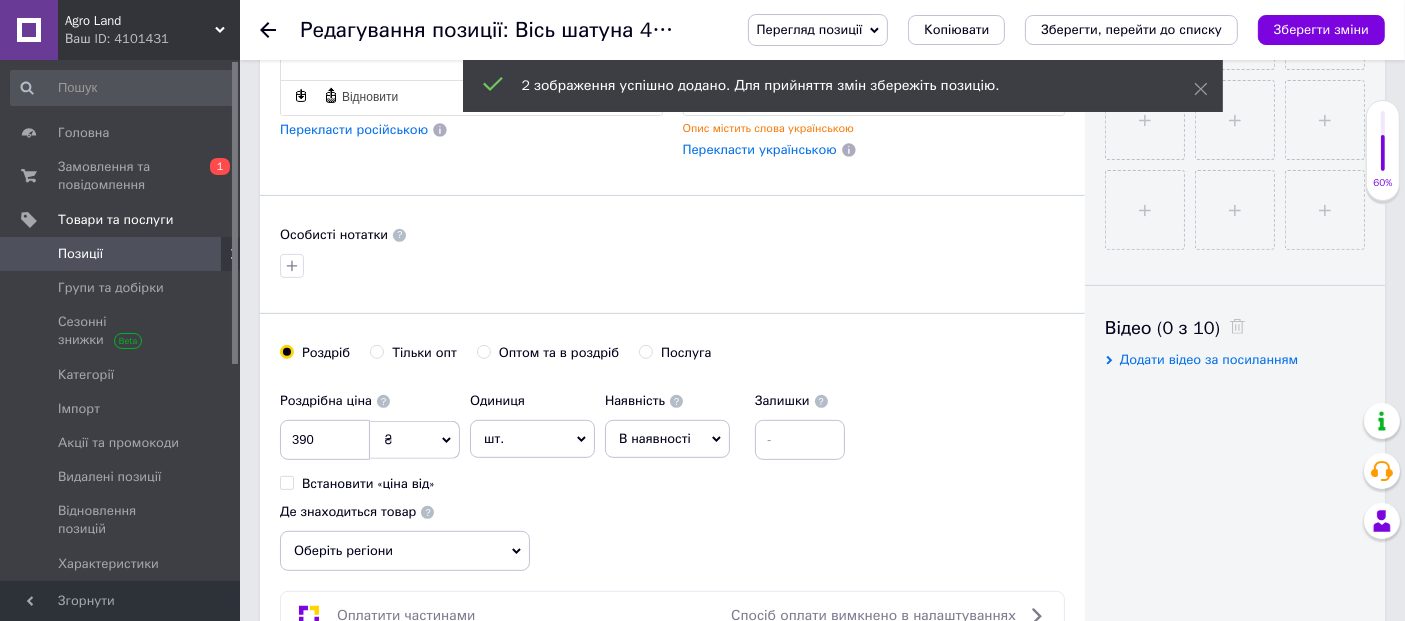 scroll, scrollTop: 777, scrollLeft: 0, axis: vertical 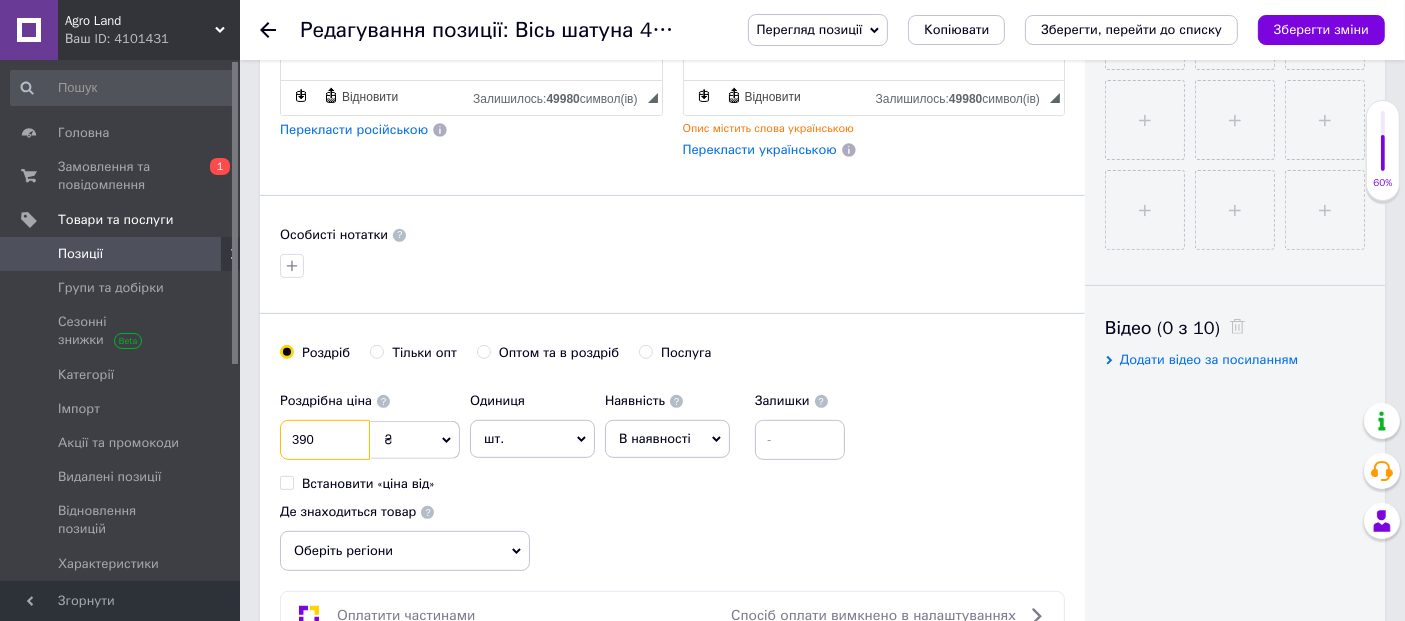 drag, startPoint x: 348, startPoint y: 442, endPoint x: 242, endPoint y: 450, distance: 106.30146 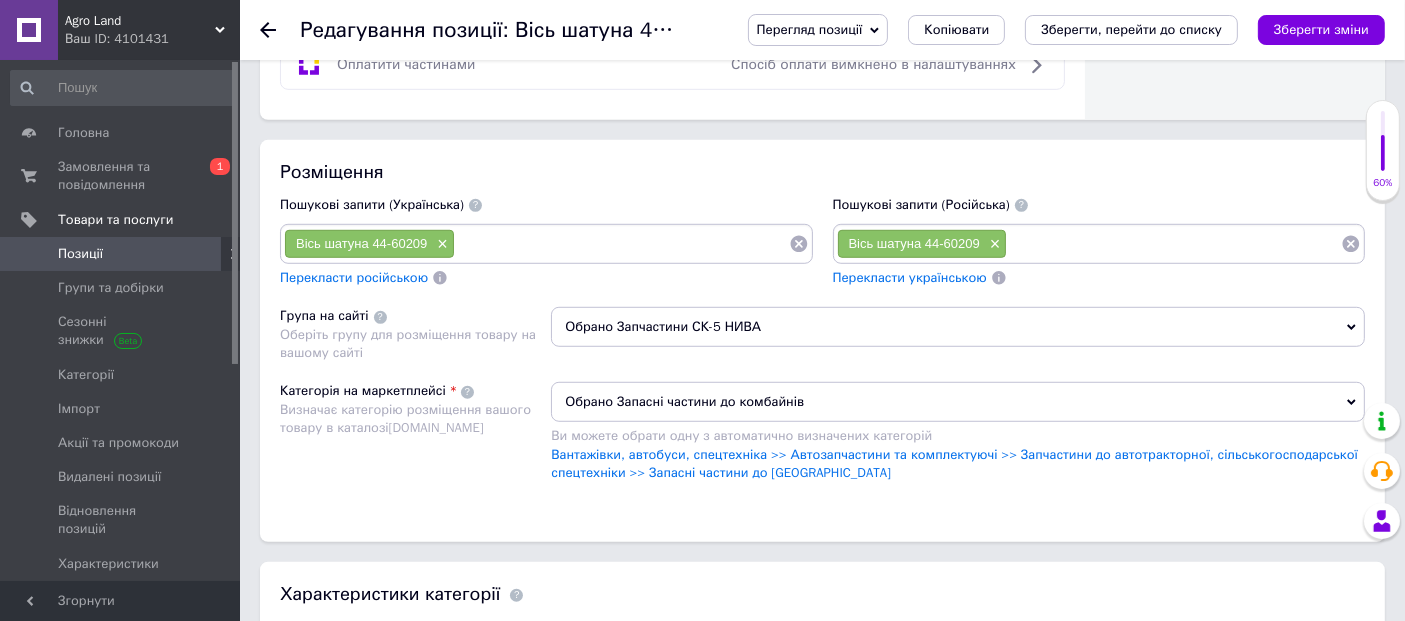 scroll, scrollTop: 1333, scrollLeft: 0, axis: vertical 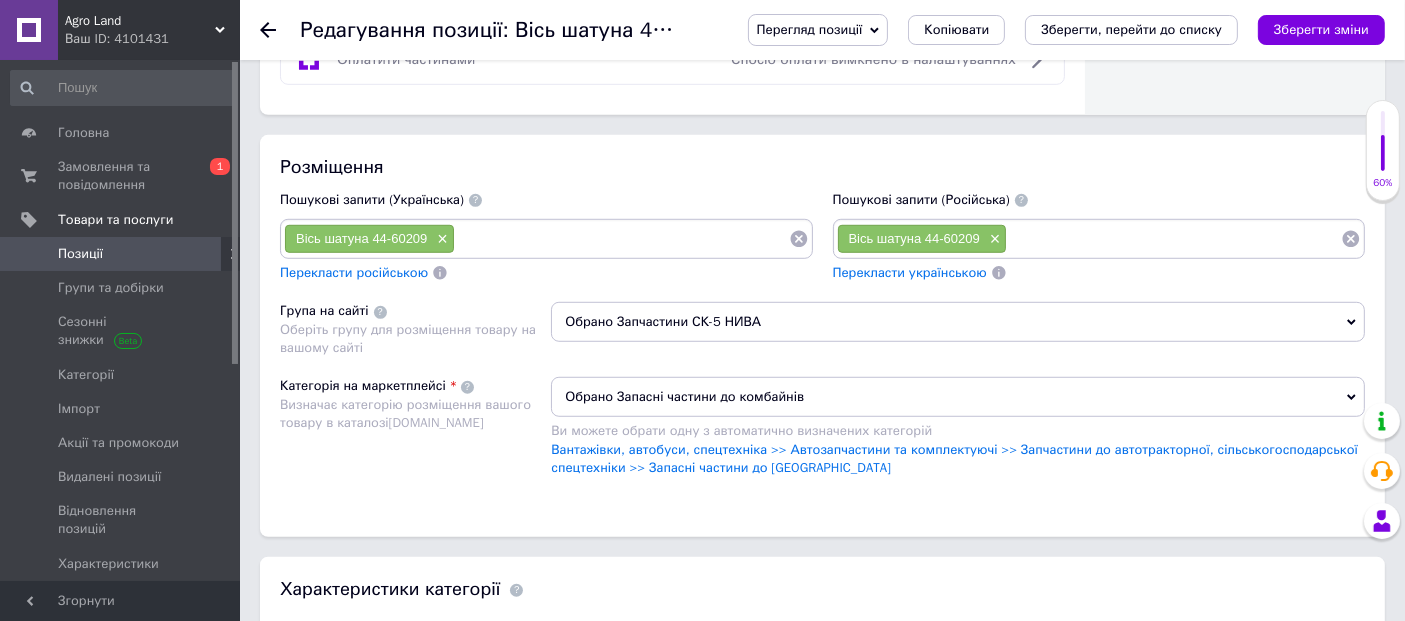 type on "289" 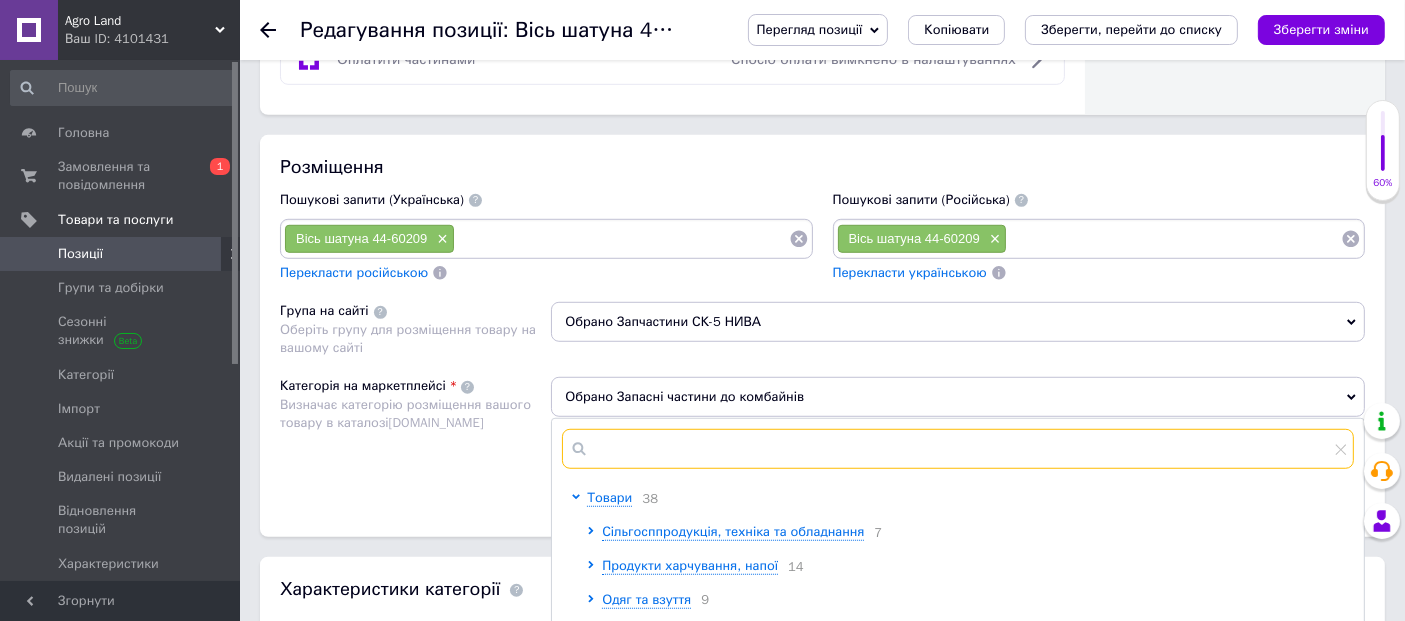 click at bounding box center (958, 449) 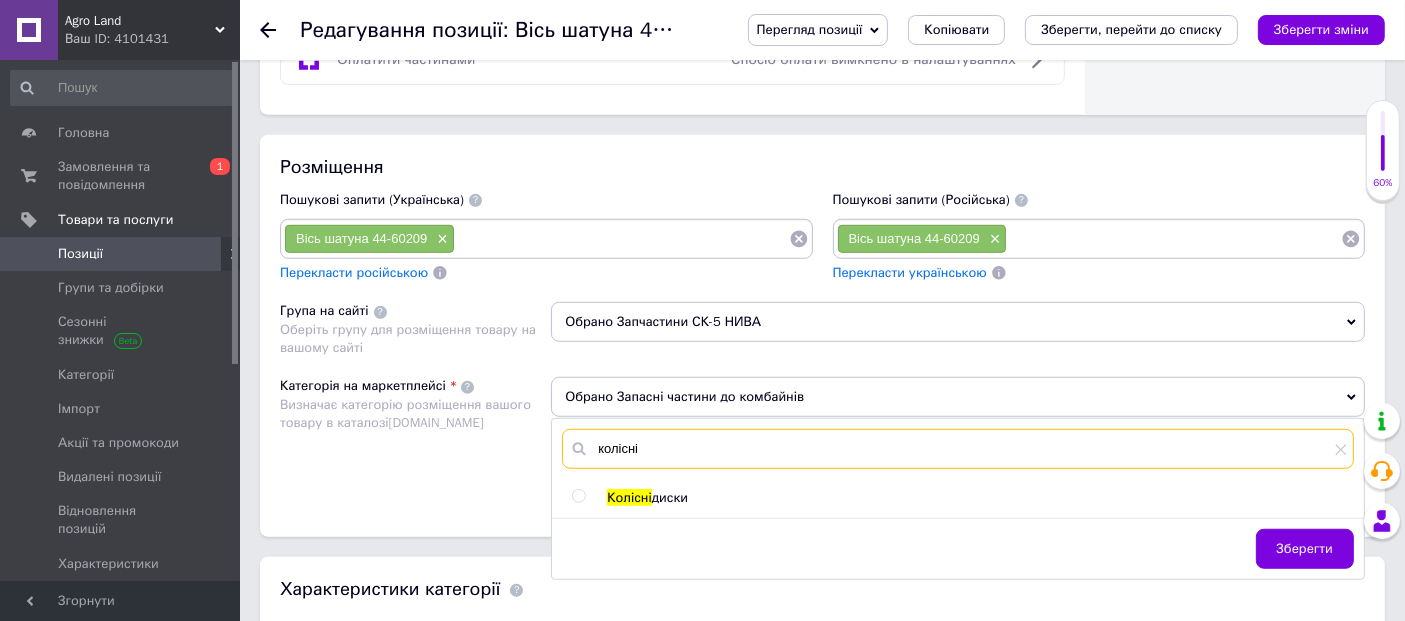 type on "колісні" 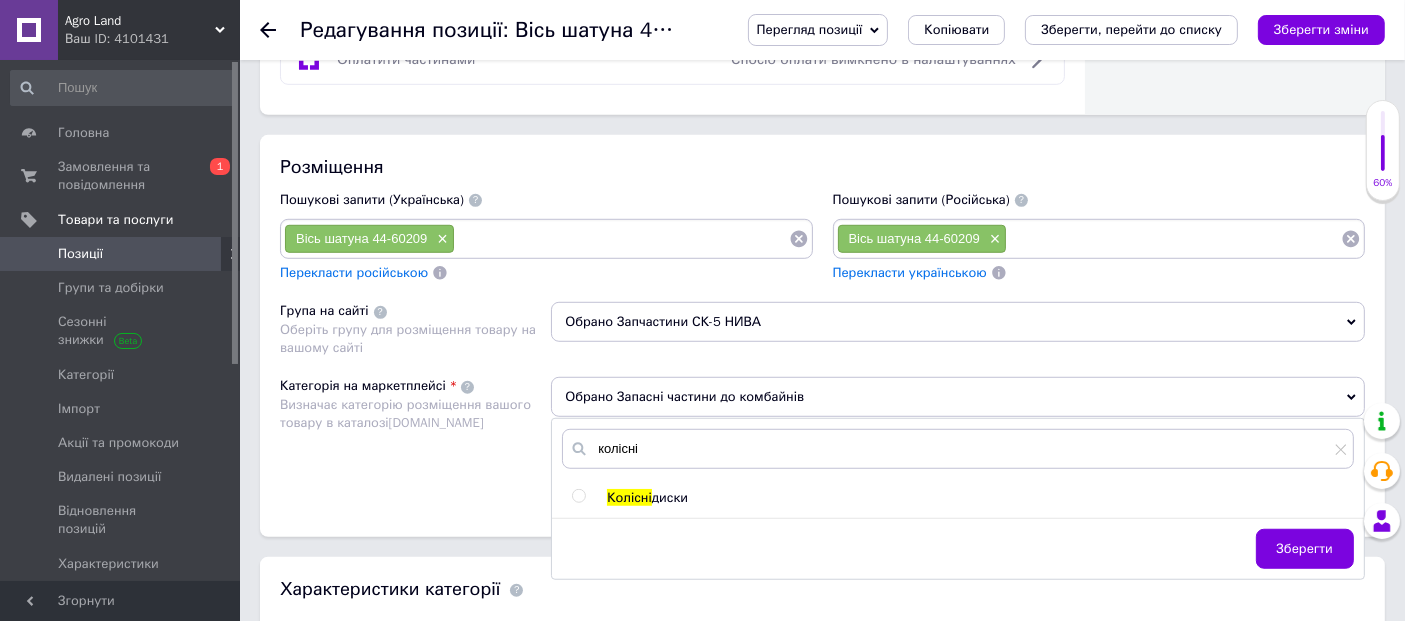 click at bounding box center [578, 496] 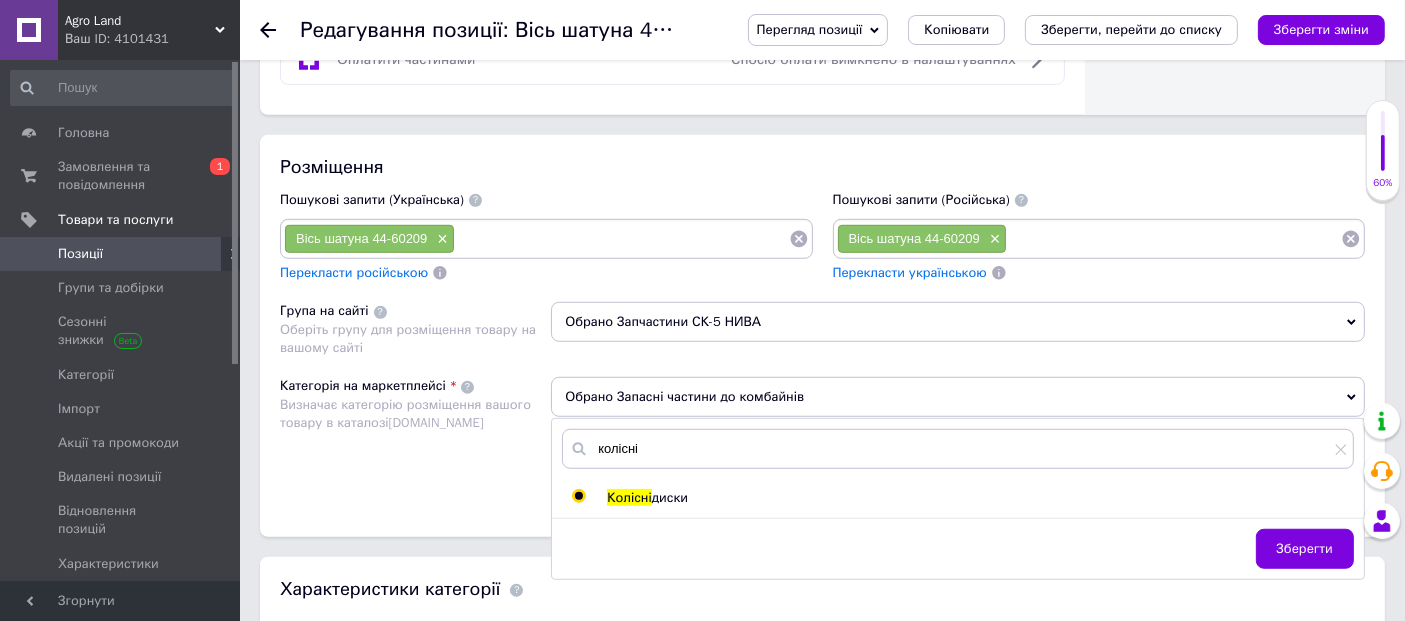 radio on "true" 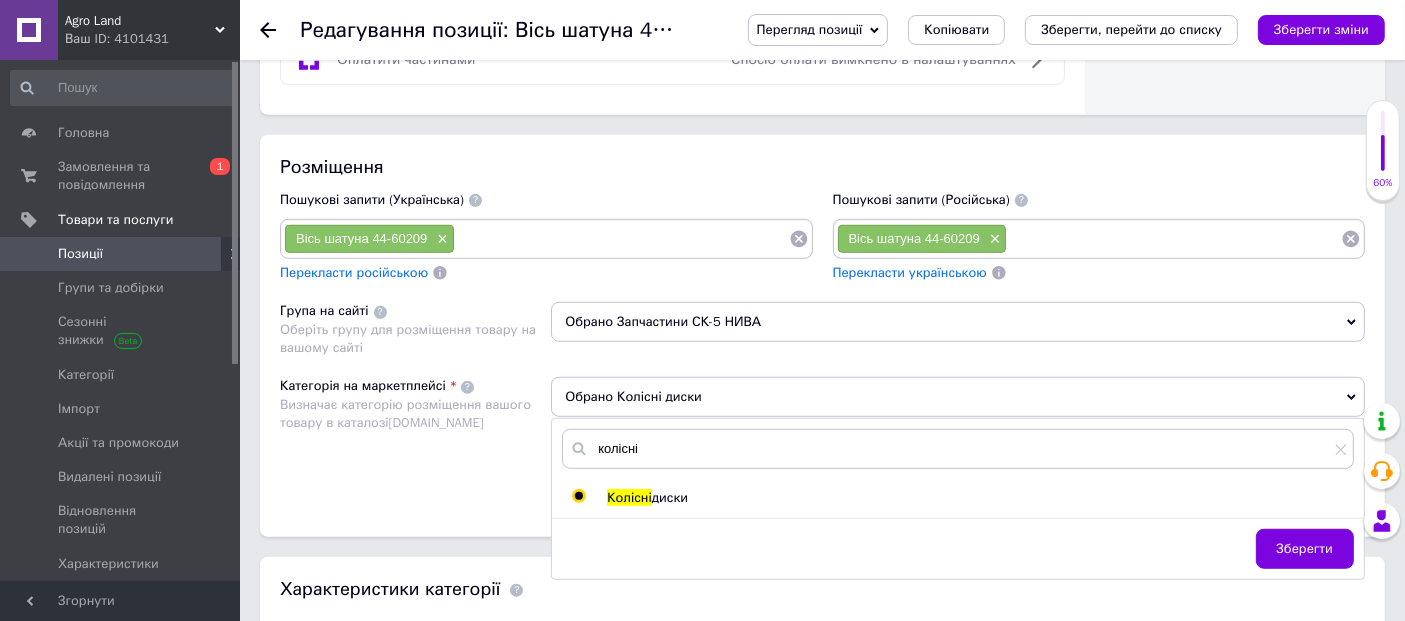 click on "Зберегти" at bounding box center [1305, 549] 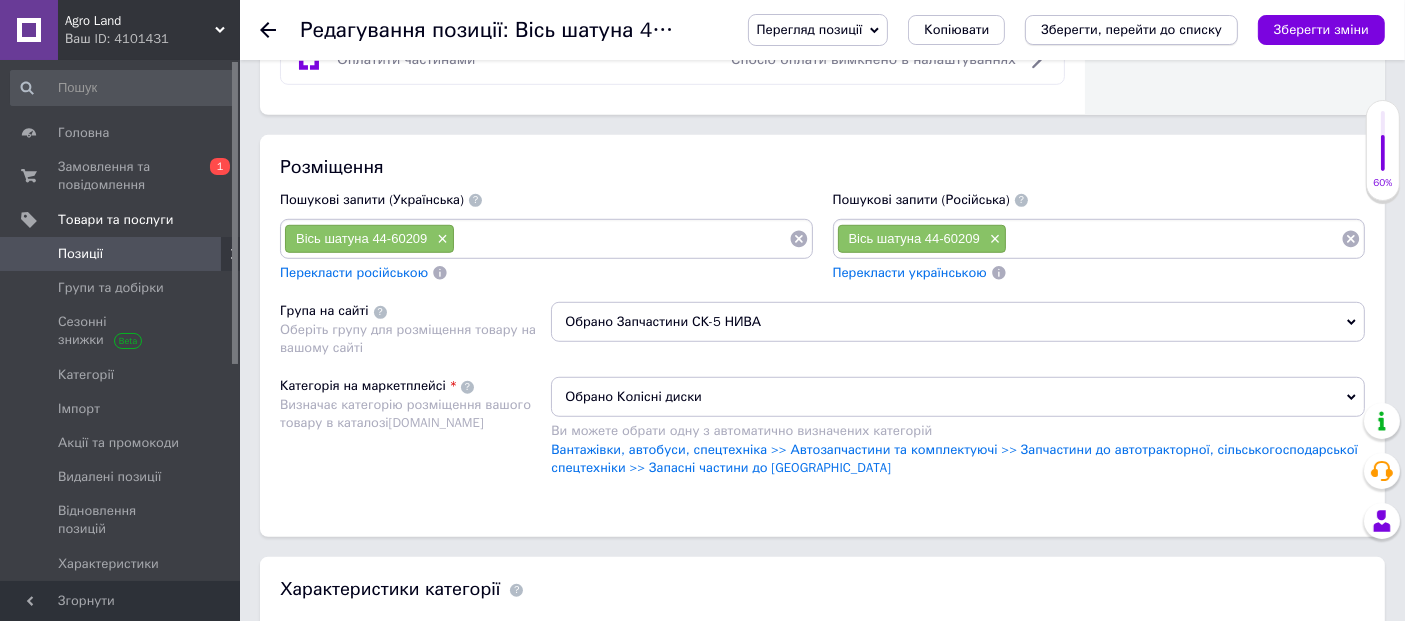 click on "Зберегти, перейти до списку" at bounding box center (1131, 29) 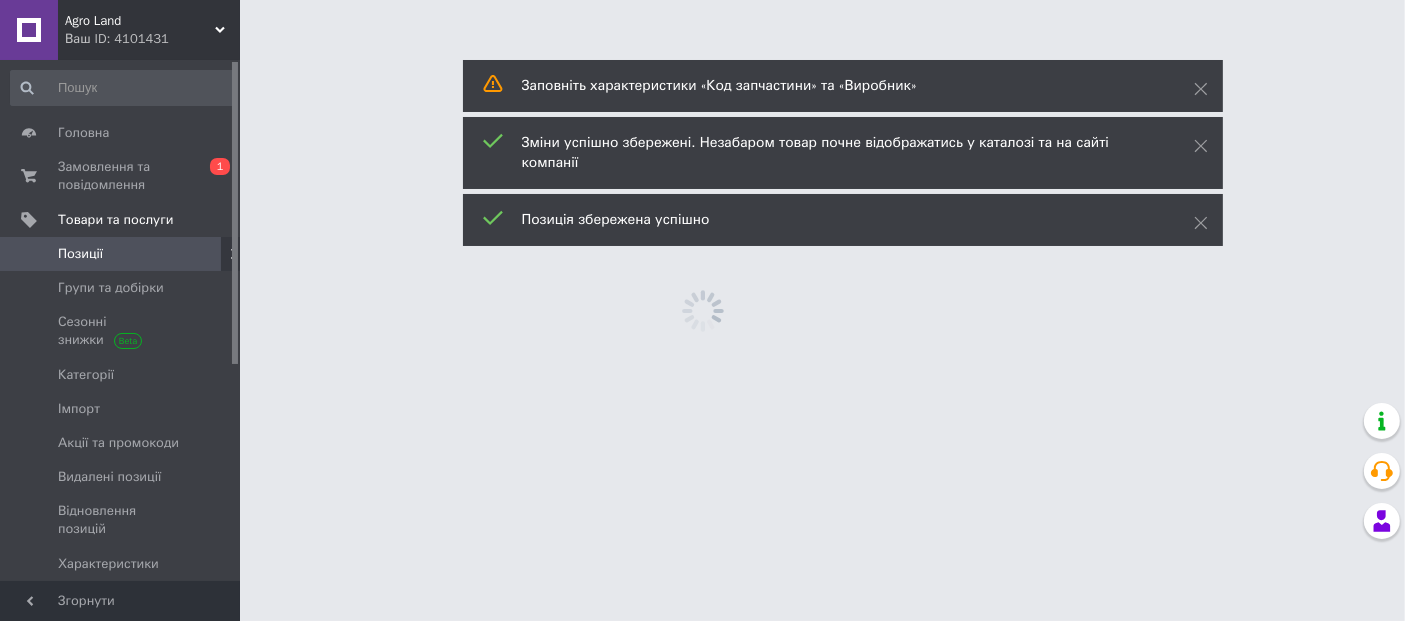 scroll, scrollTop: 0, scrollLeft: 0, axis: both 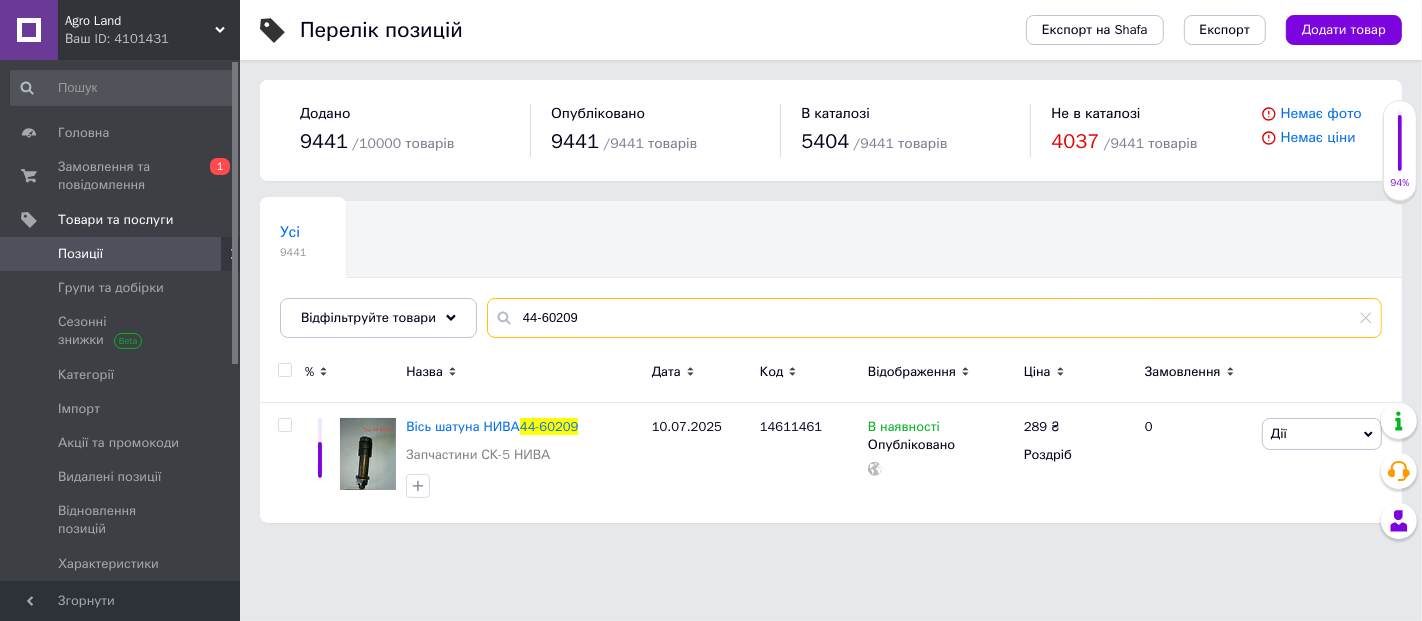 click on "44-60209" at bounding box center (934, 318) 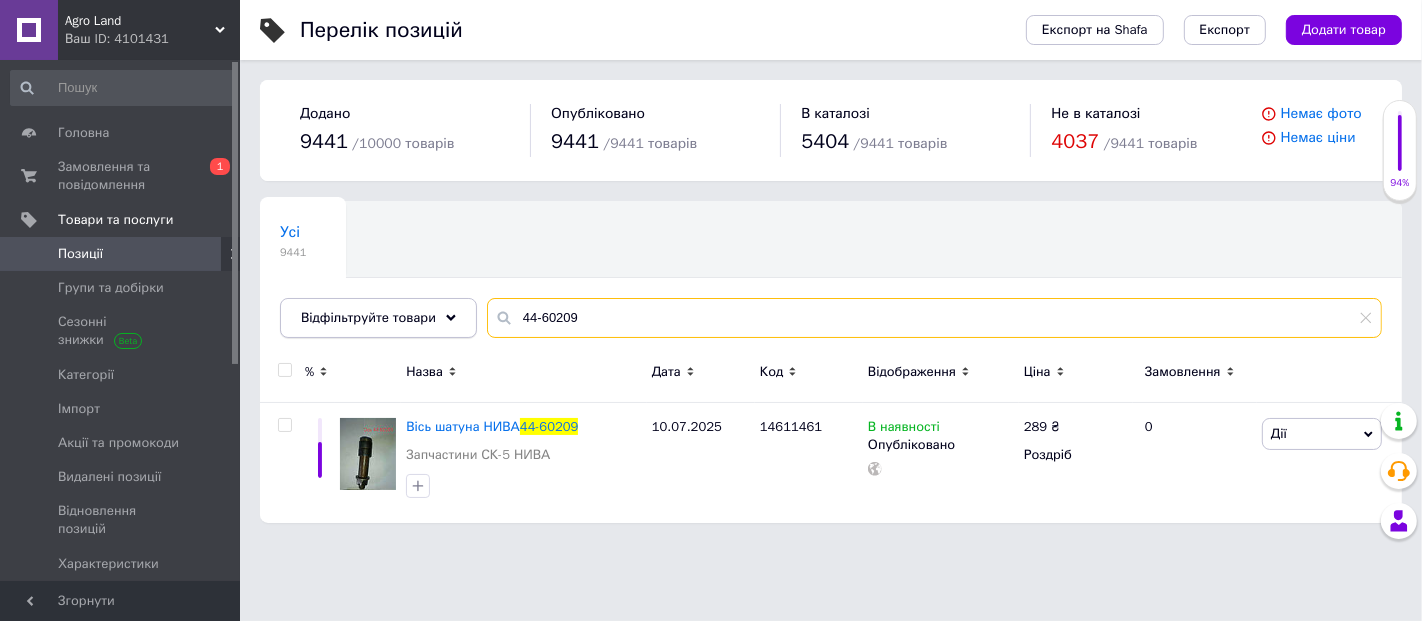 drag, startPoint x: 577, startPoint y: 311, endPoint x: 405, endPoint y: 315, distance: 172.04651 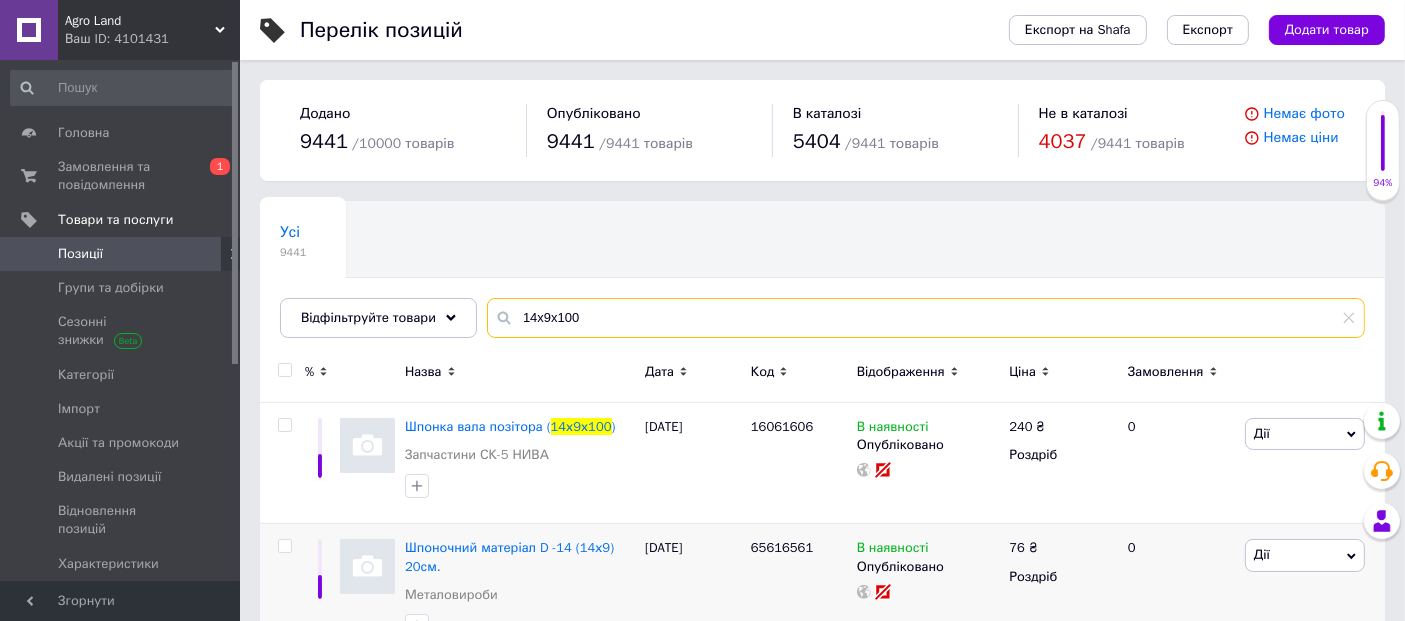 type on "14х9х100" 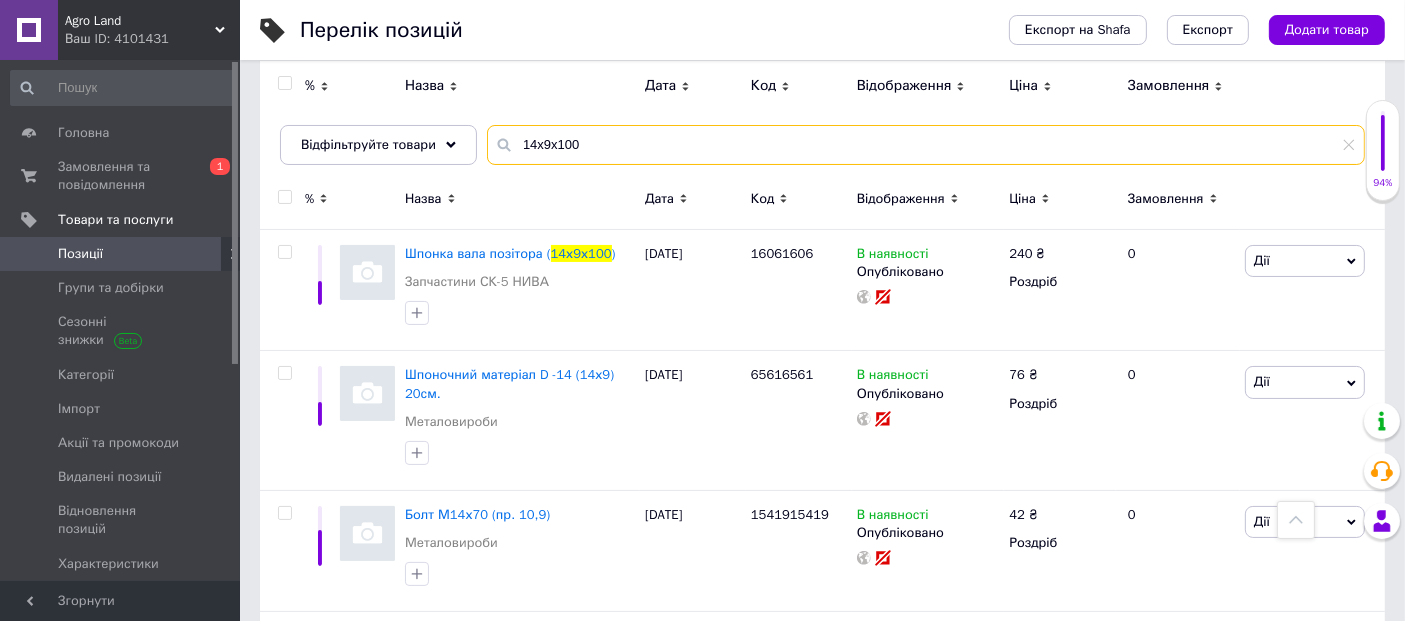 scroll, scrollTop: 0, scrollLeft: 0, axis: both 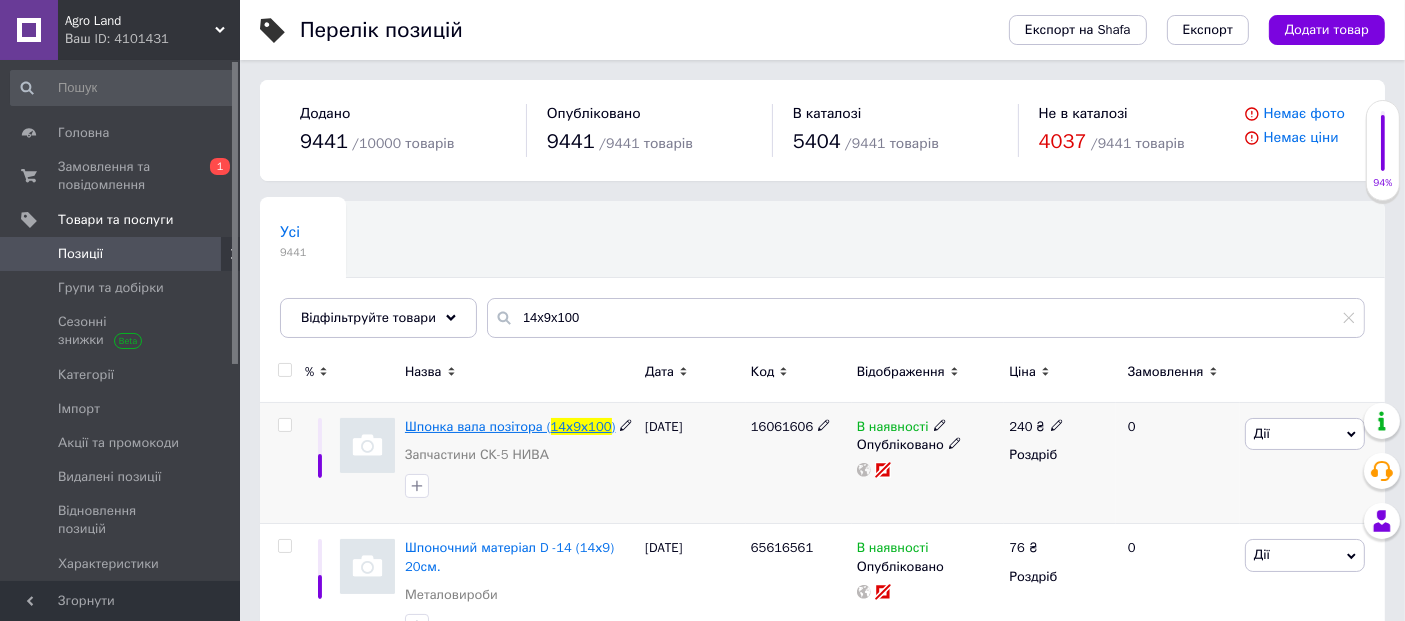 click on "Шпонка вала позітора (" at bounding box center [478, 426] 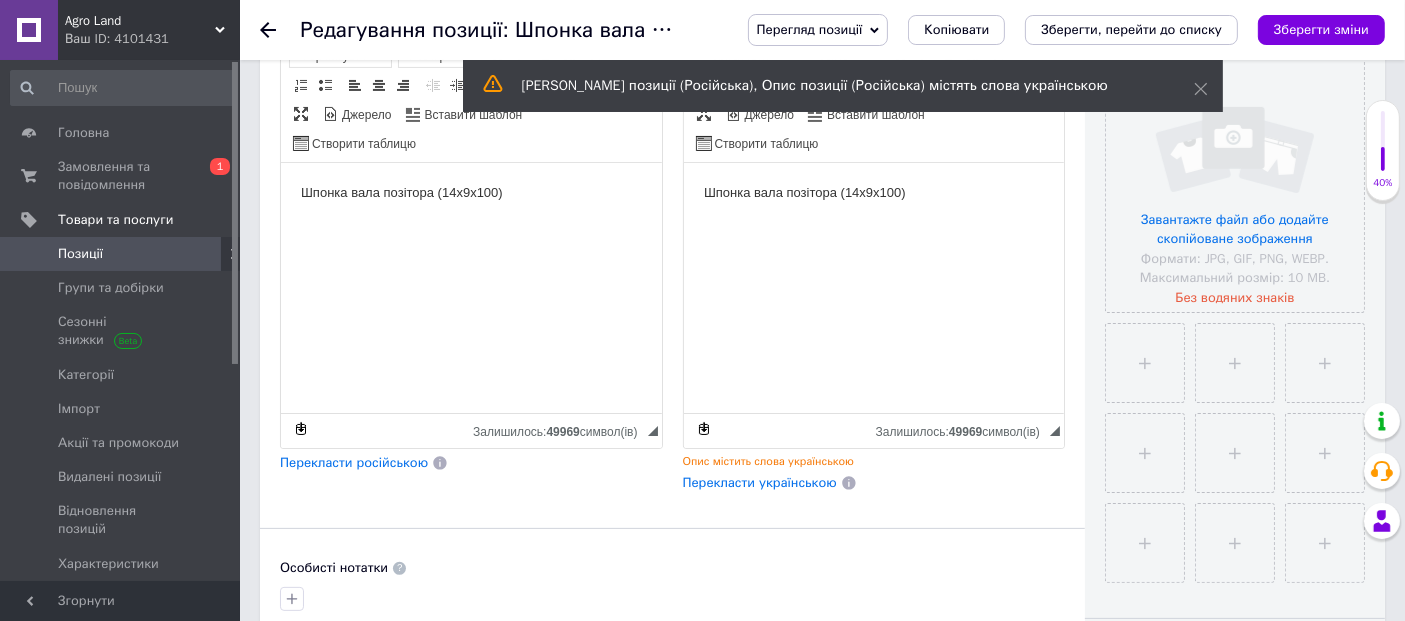 scroll, scrollTop: 465, scrollLeft: 0, axis: vertical 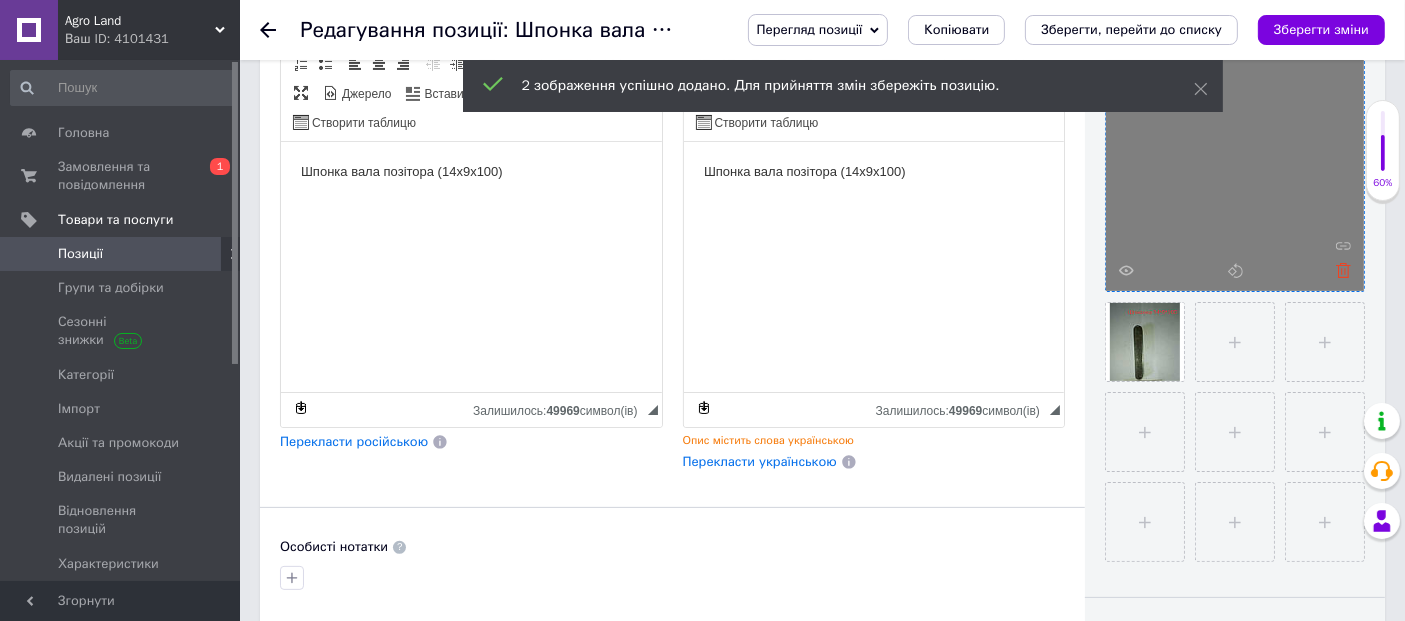 click 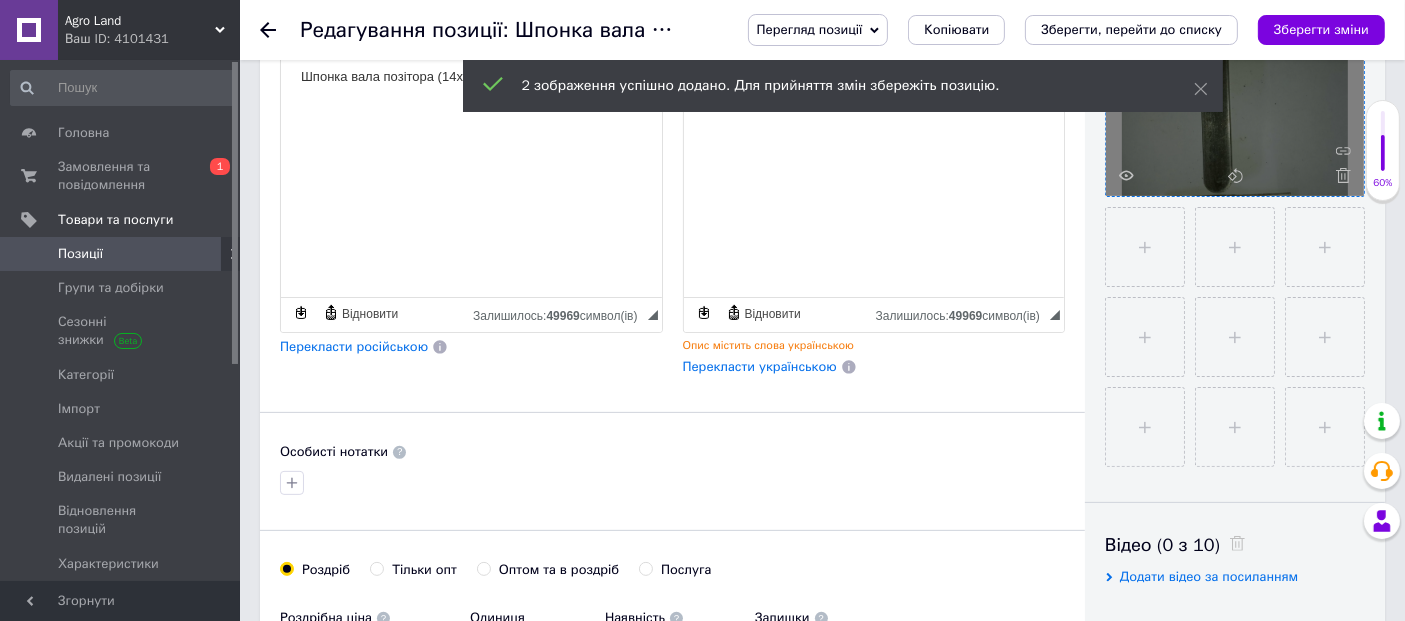 scroll, scrollTop: 687, scrollLeft: 0, axis: vertical 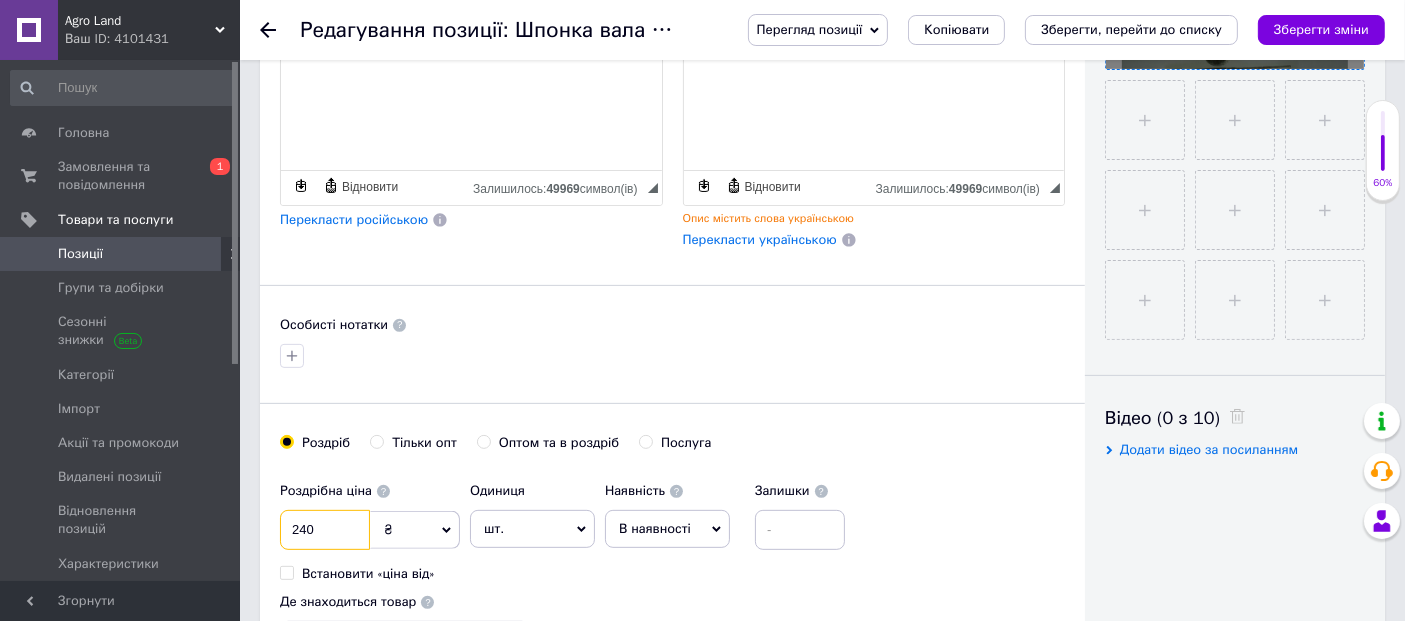 drag, startPoint x: 327, startPoint y: 530, endPoint x: 237, endPoint y: 543, distance: 90.934044 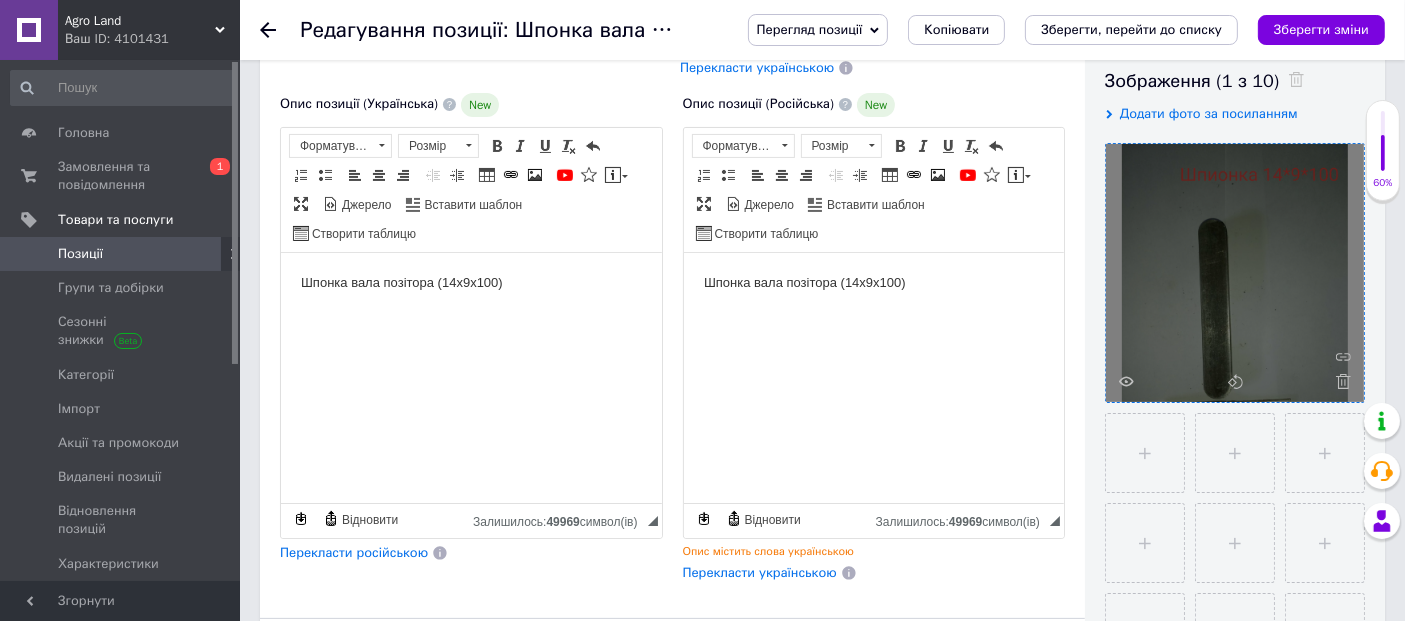 scroll, scrollTop: 20, scrollLeft: 0, axis: vertical 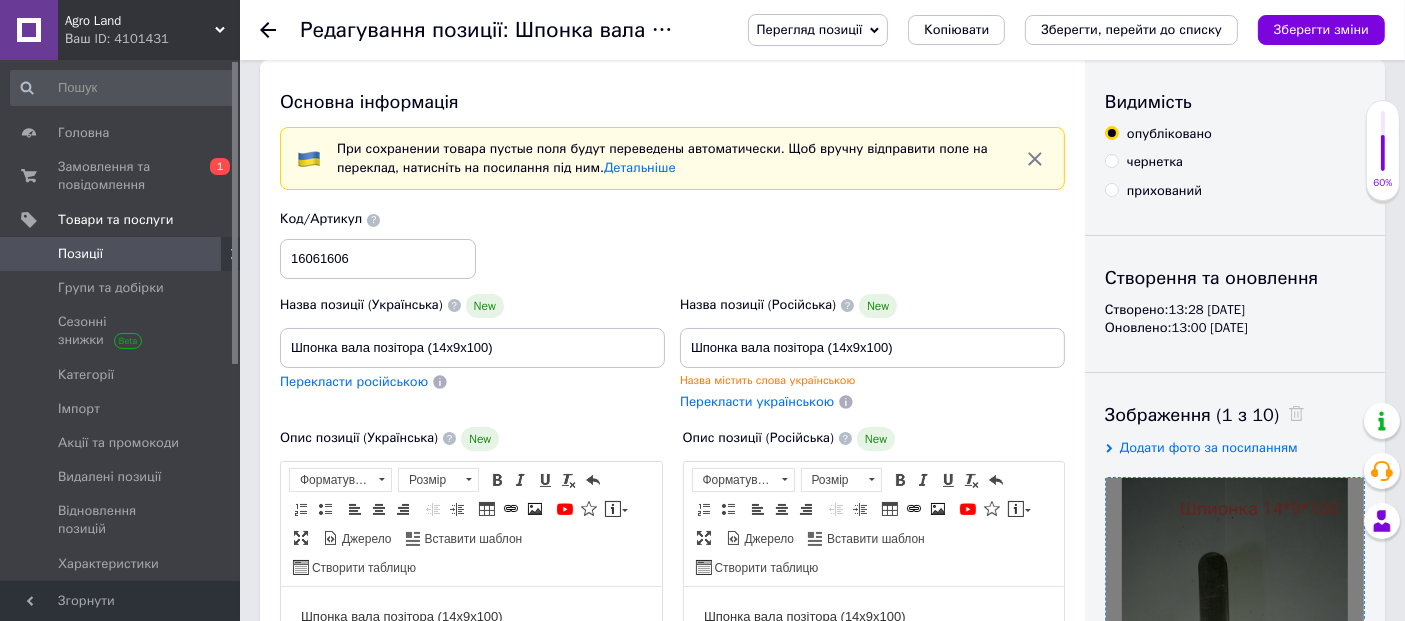 type on "100" 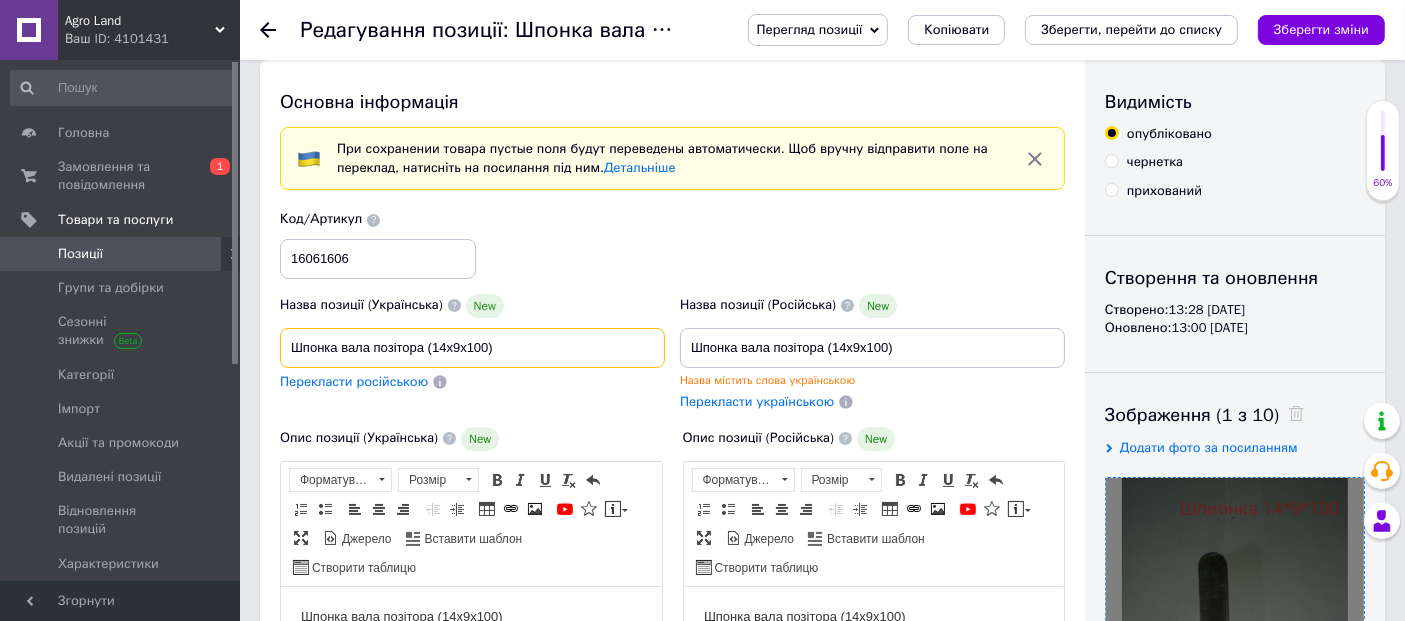 click on "Шпонка вала позітора (14х9х100)" at bounding box center (472, 348) 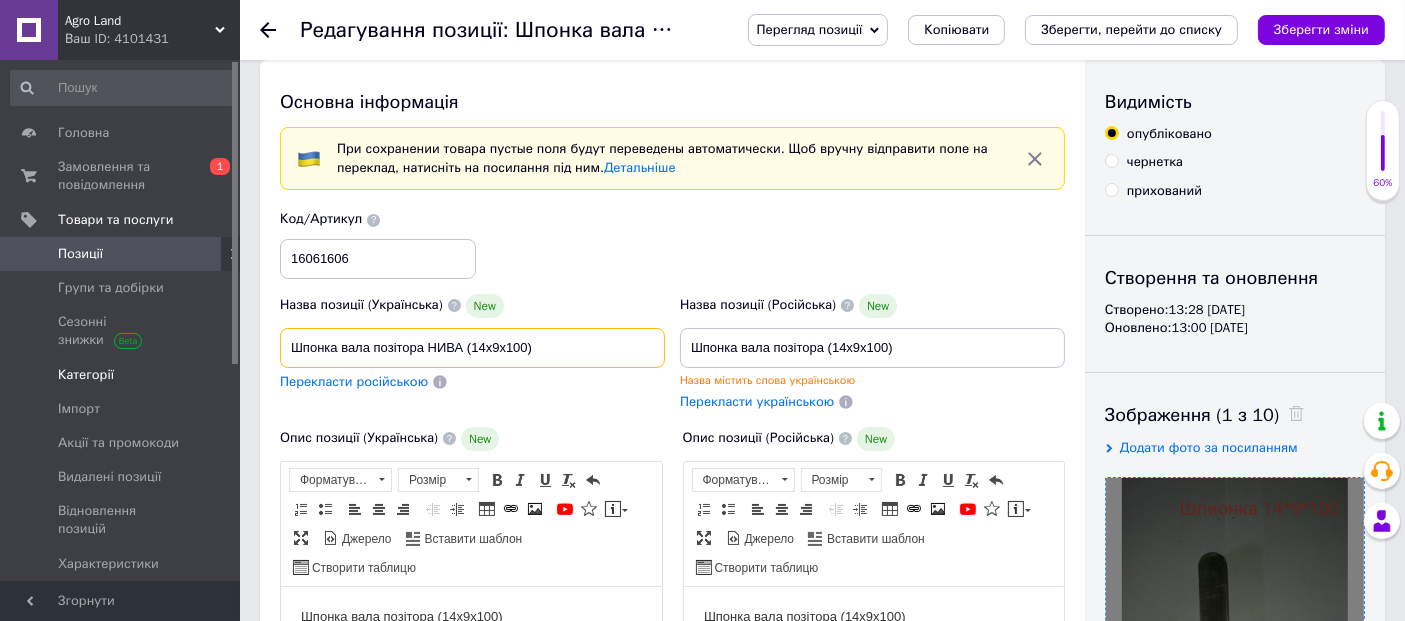 drag, startPoint x: 455, startPoint y: 350, endPoint x: 211, endPoint y: 352, distance: 244.0082 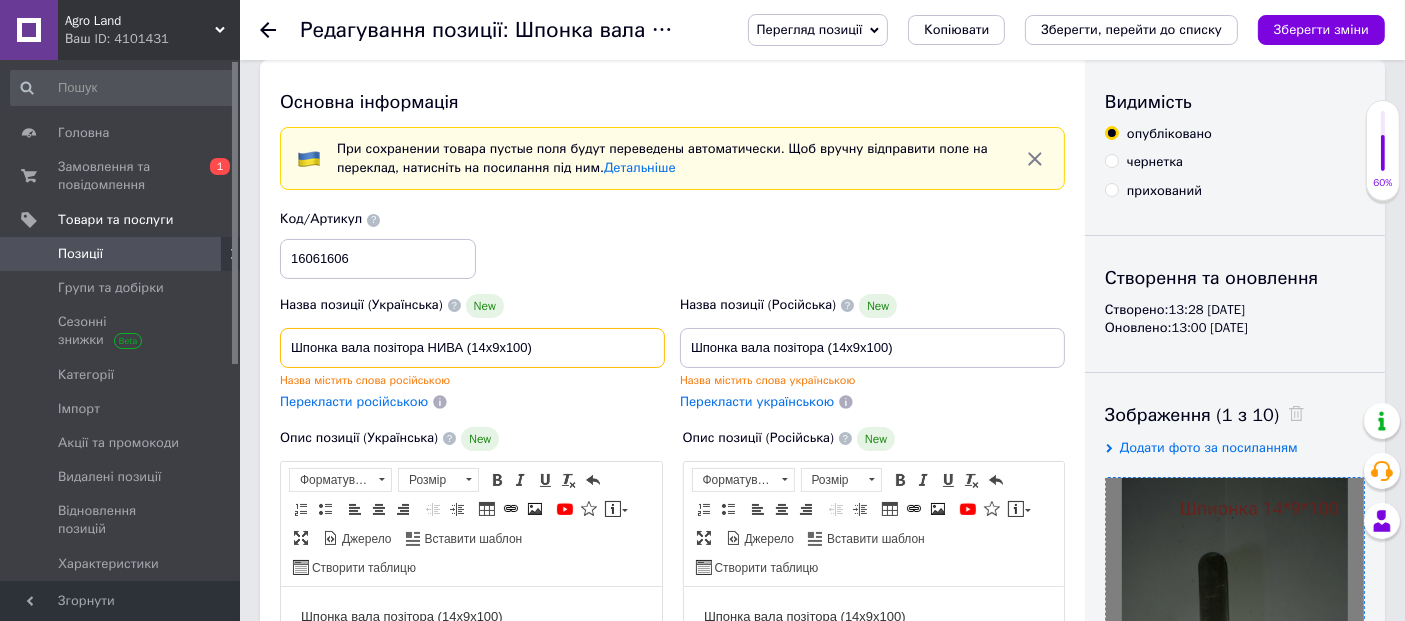 type on "Шпонка вала позітора НИВА (14х9х100)" 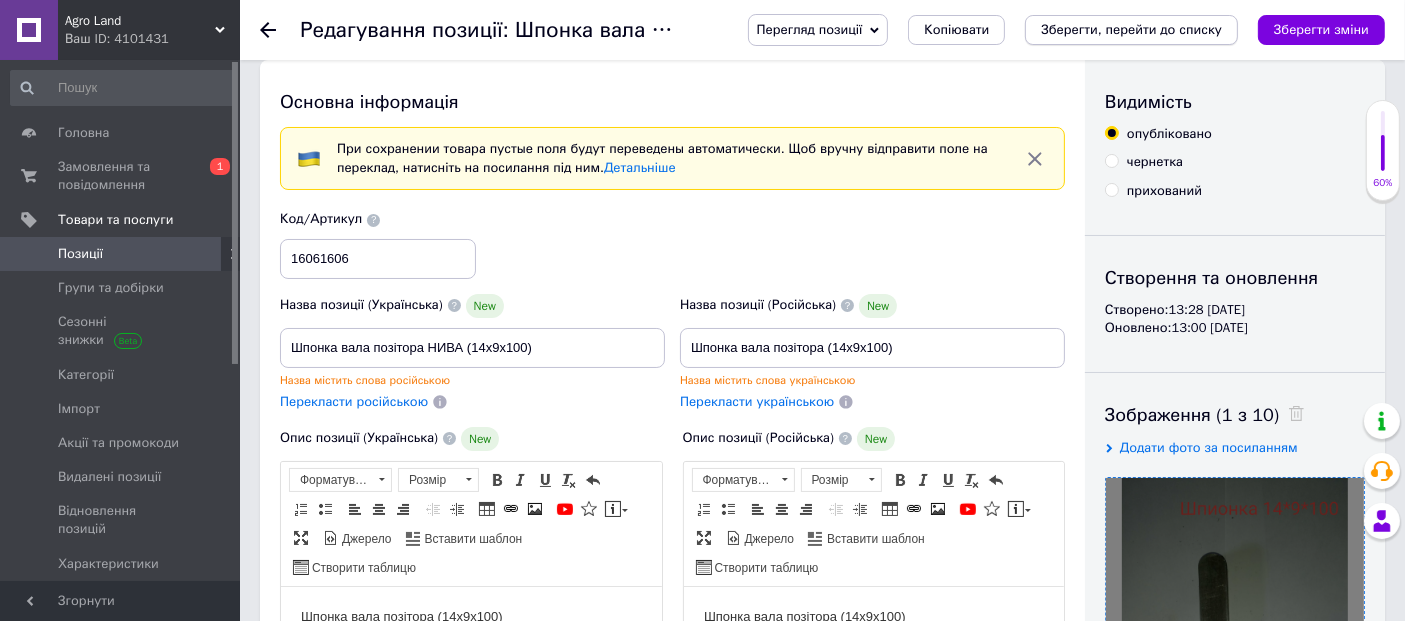 click on "Зберегти, перейти до списку" at bounding box center [1131, 29] 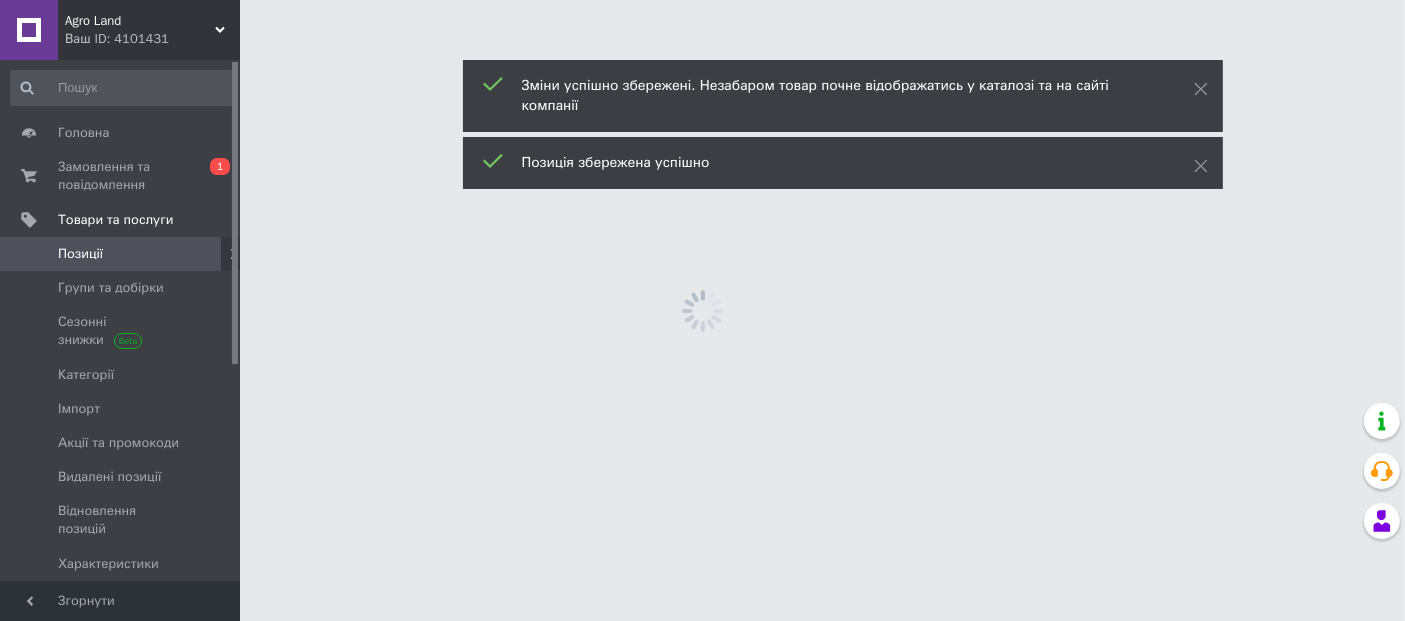 scroll, scrollTop: 0, scrollLeft: 0, axis: both 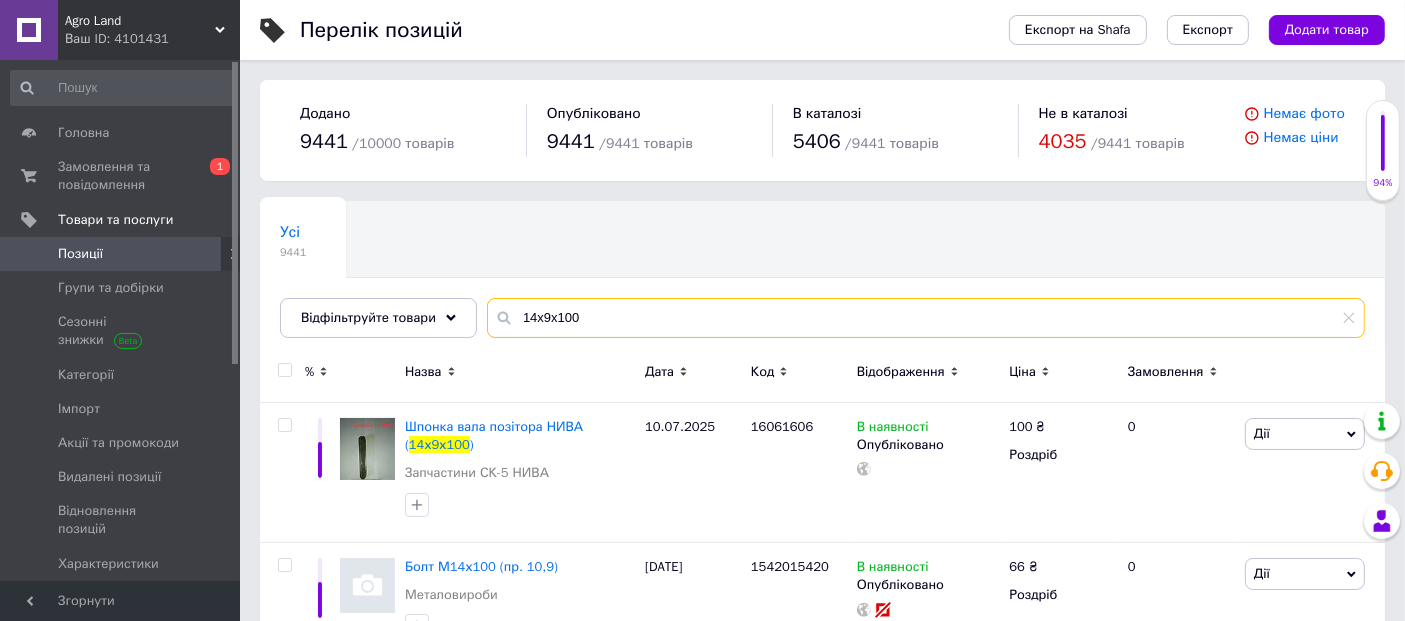 drag, startPoint x: 778, startPoint y: 303, endPoint x: 365, endPoint y: 374, distance: 419.05847 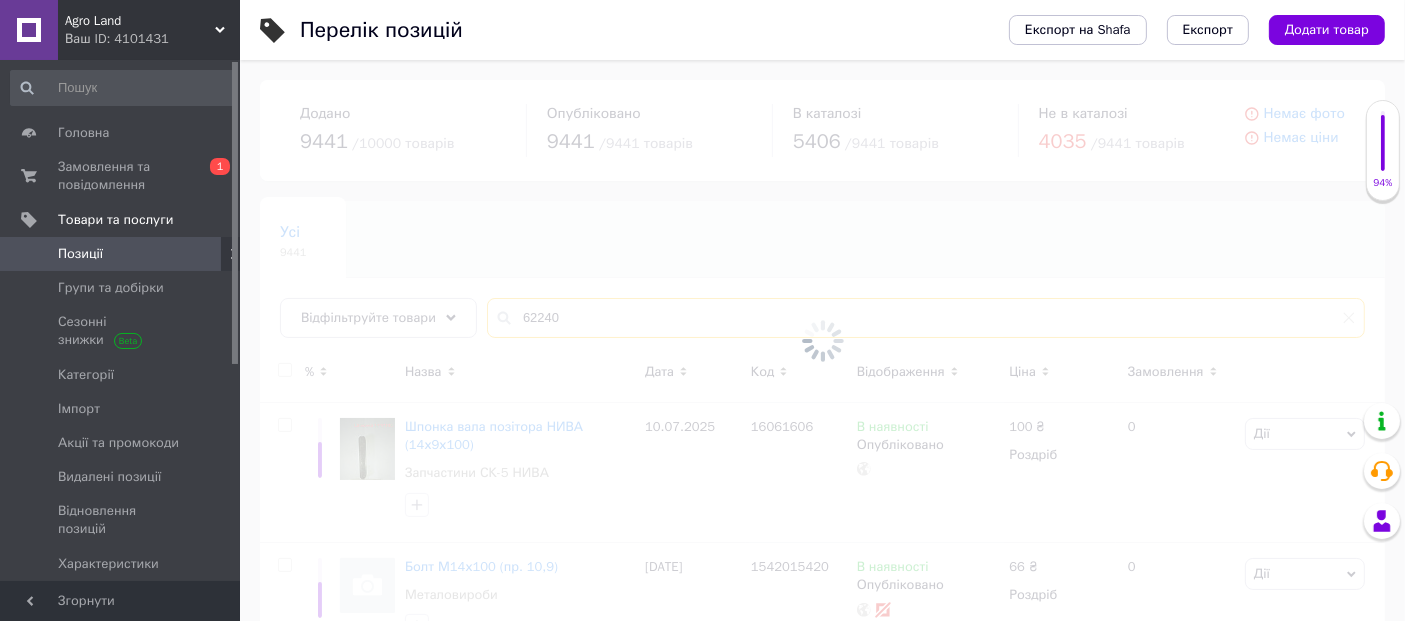 type on "62240" 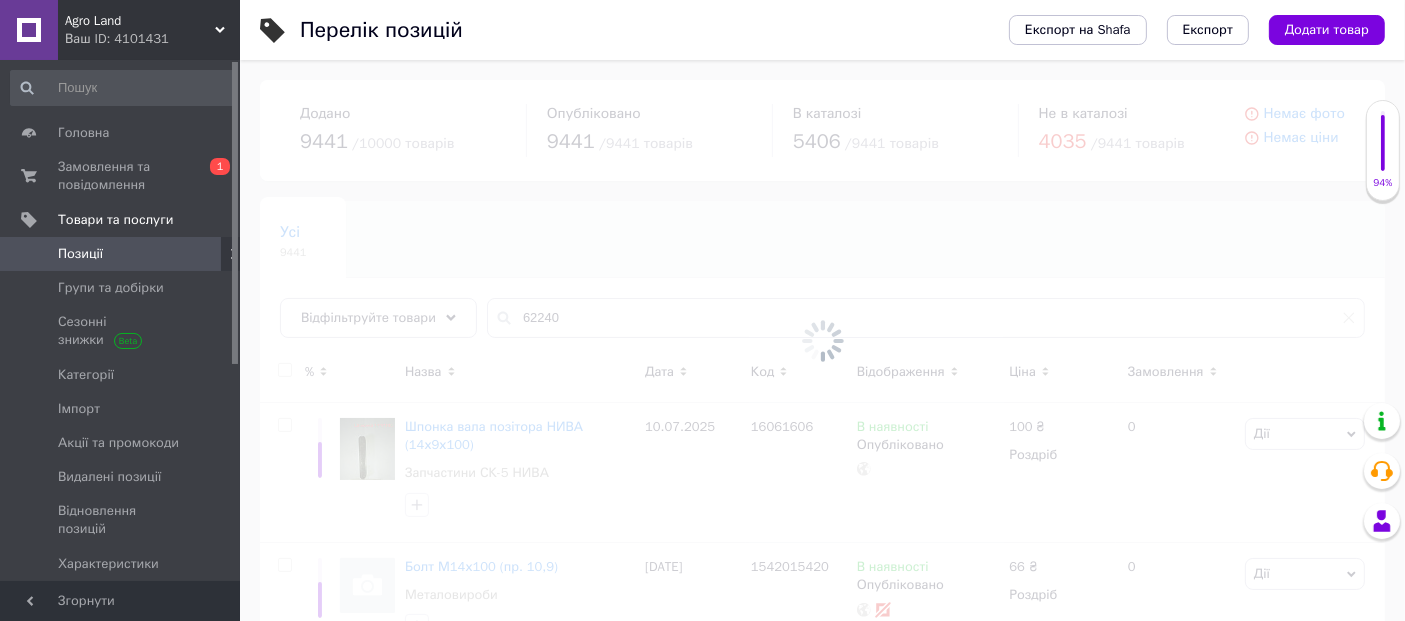 click at bounding box center (822, 340) 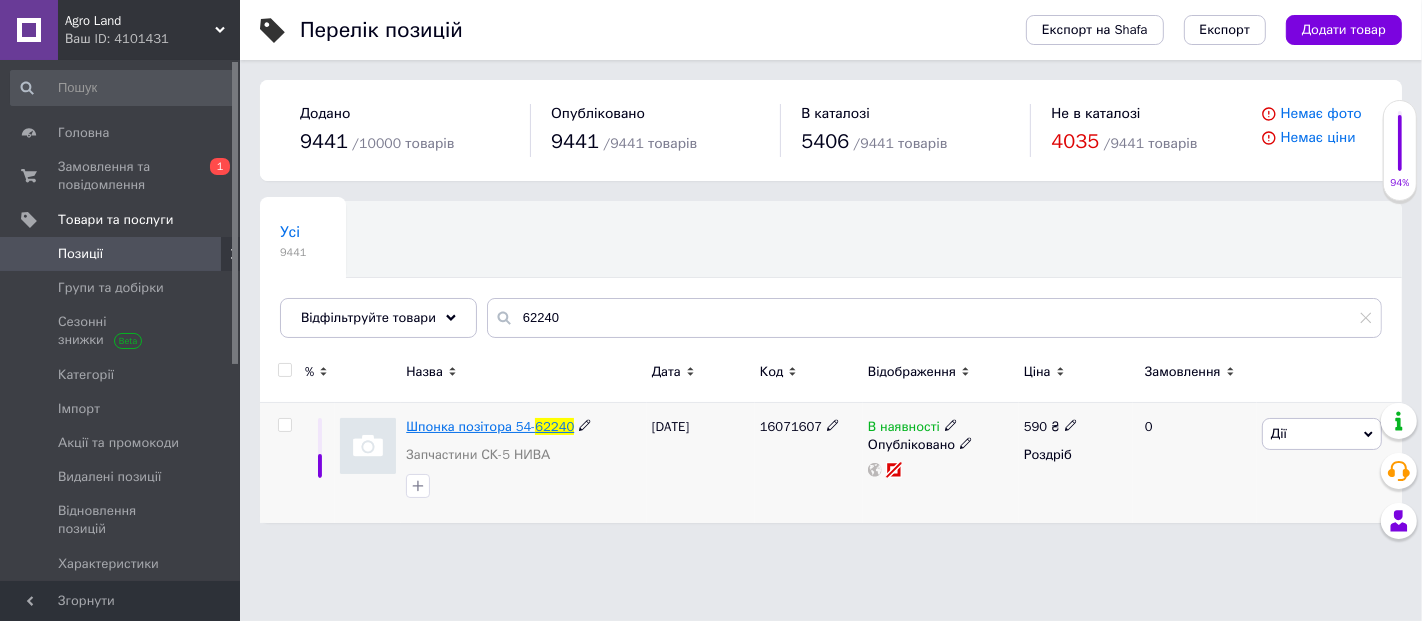 click on "Шпонка позітора 54-" at bounding box center (470, 426) 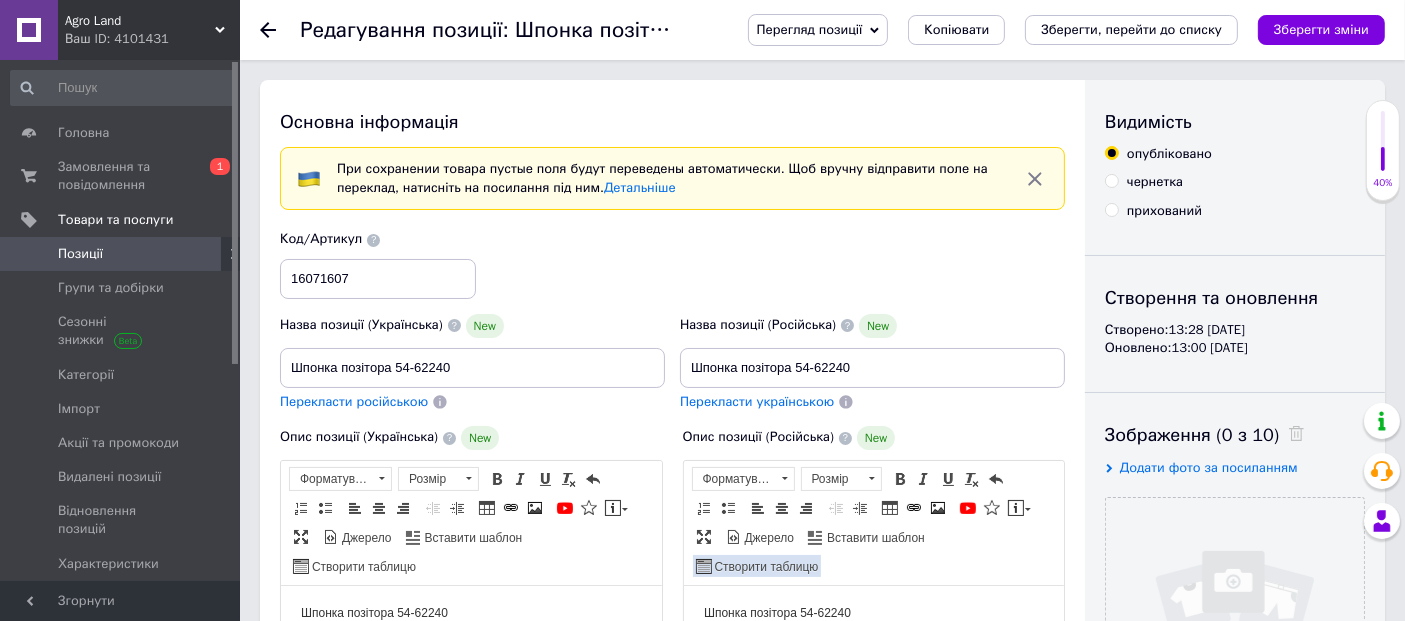 scroll, scrollTop: 0, scrollLeft: 0, axis: both 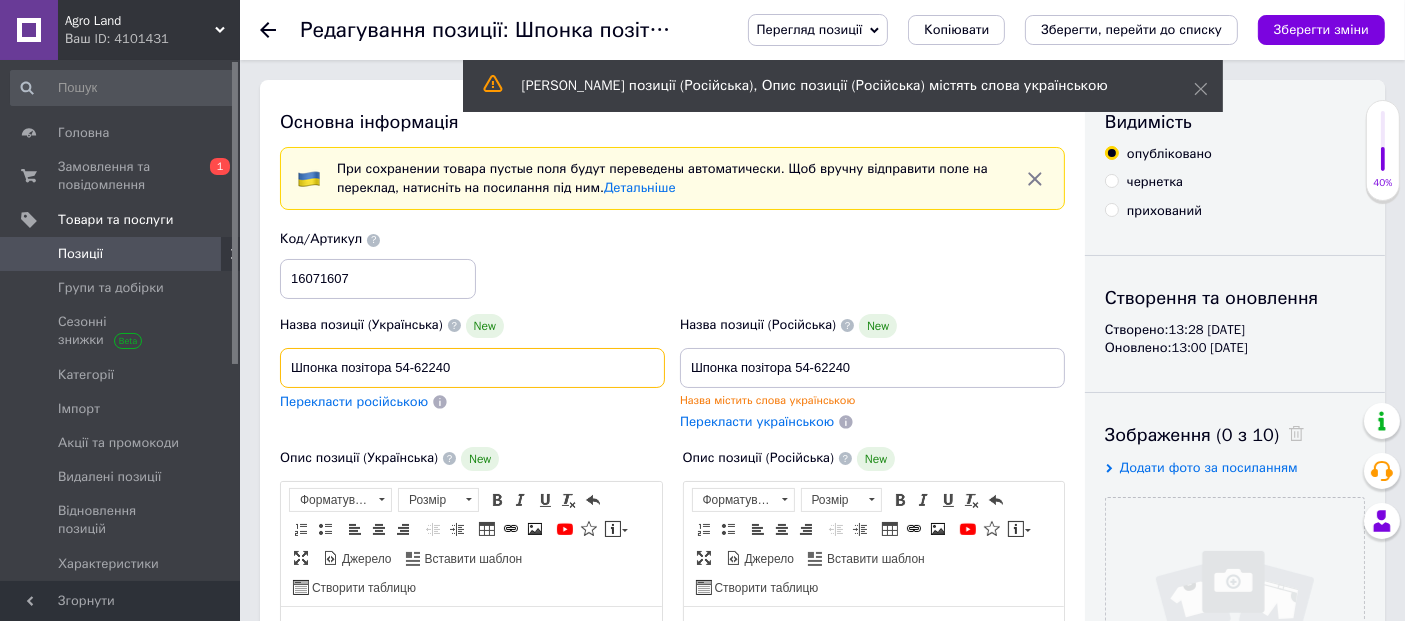 click on "Шпонка позітора 54-62240" at bounding box center [472, 368] 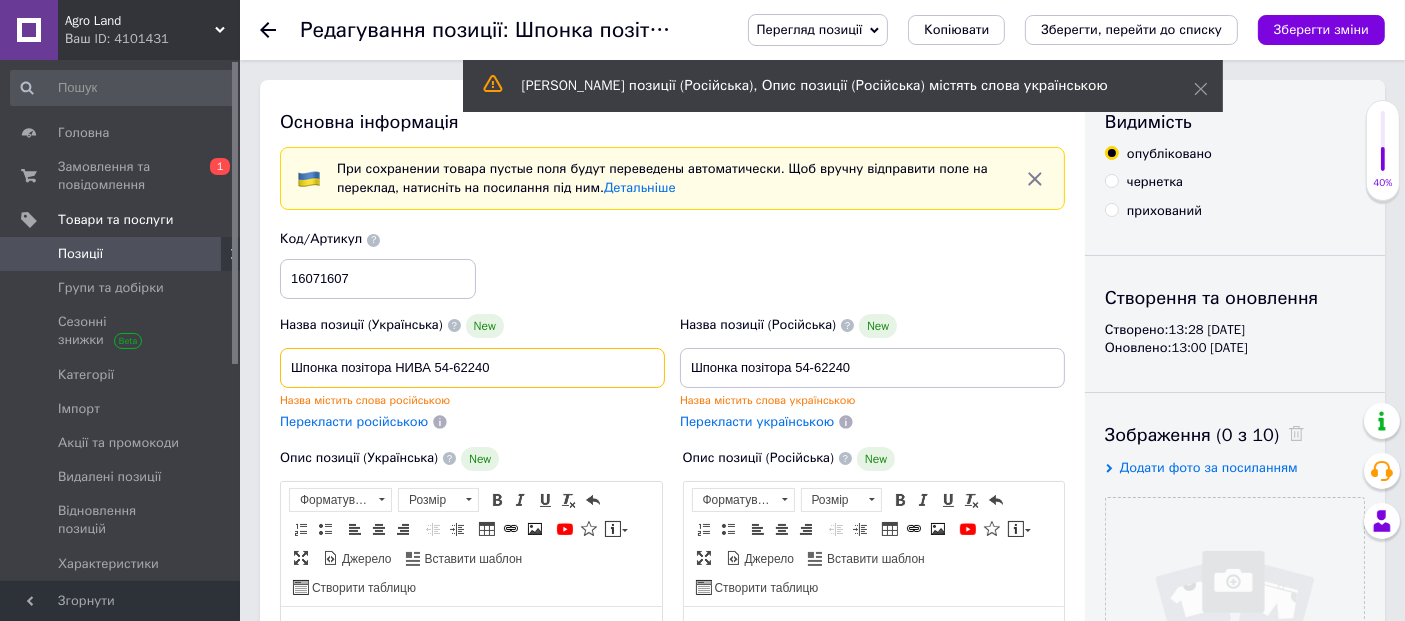 drag, startPoint x: 487, startPoint y: 372, endPoint x: 435, endPoint y: 372, distance: 52 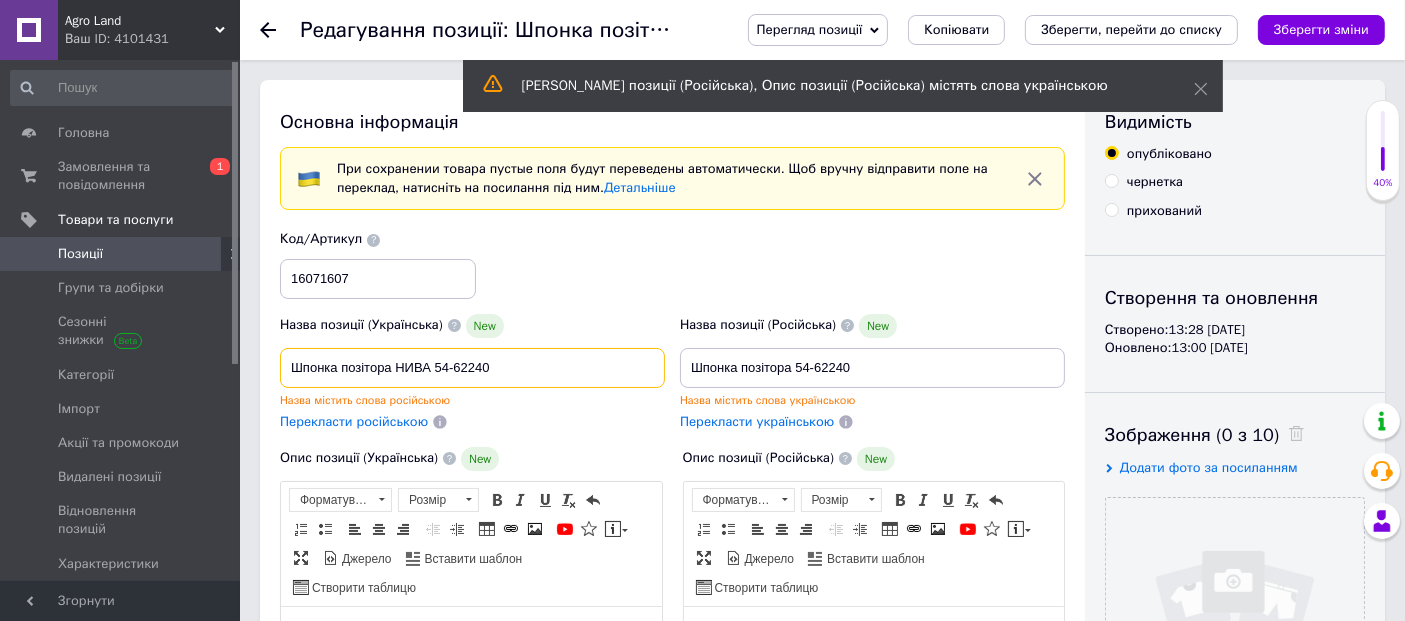type on "Шпонка позітора НИВА 54-62240" 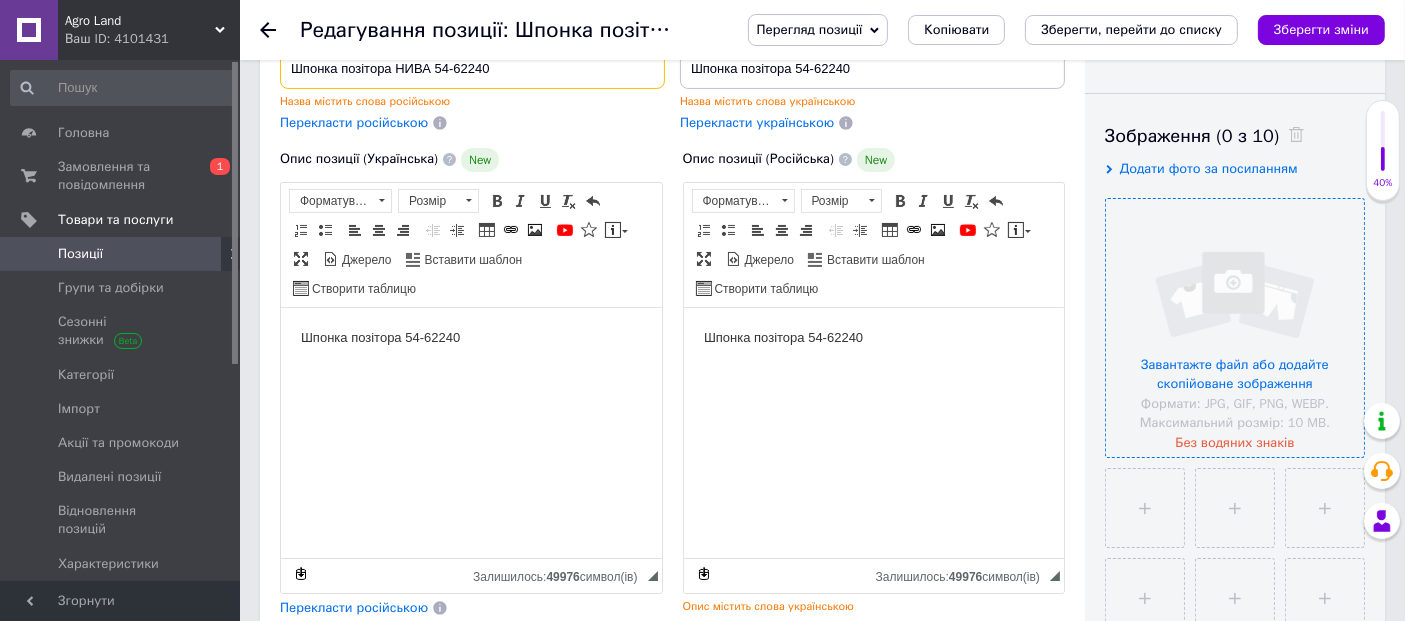 scroll, scrollTop: 333, scrollLeft: 0, axis: vertical 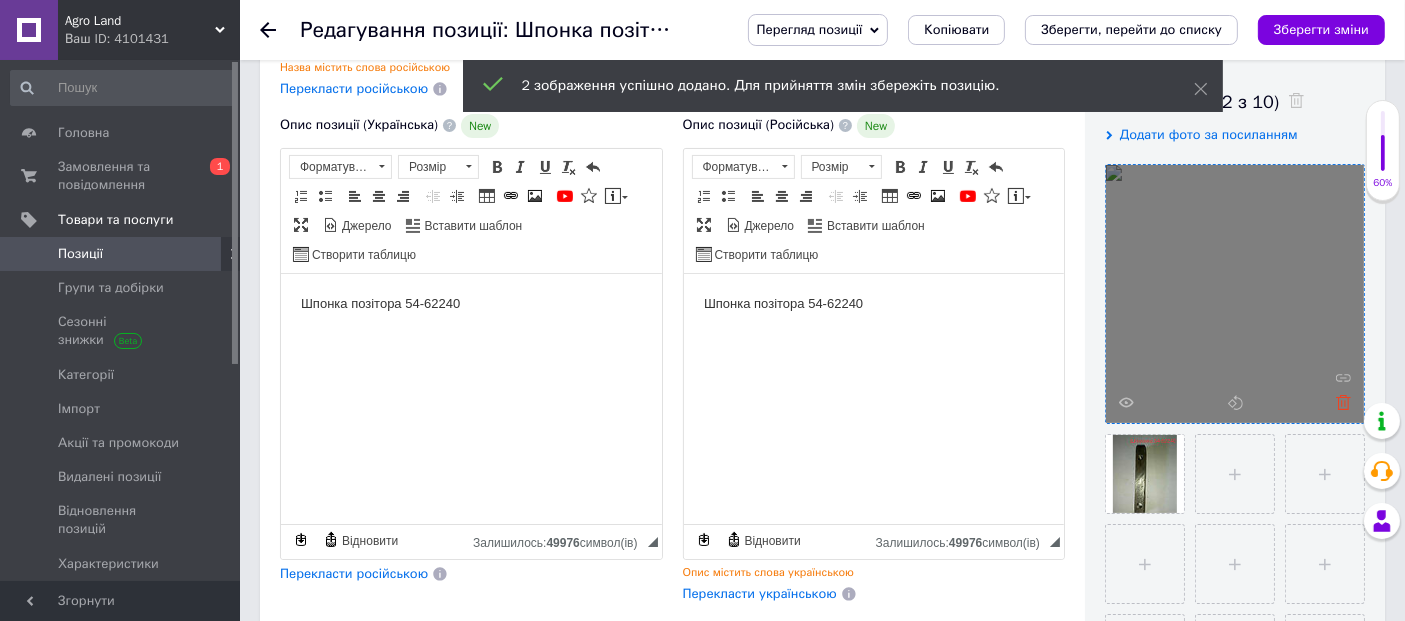 click 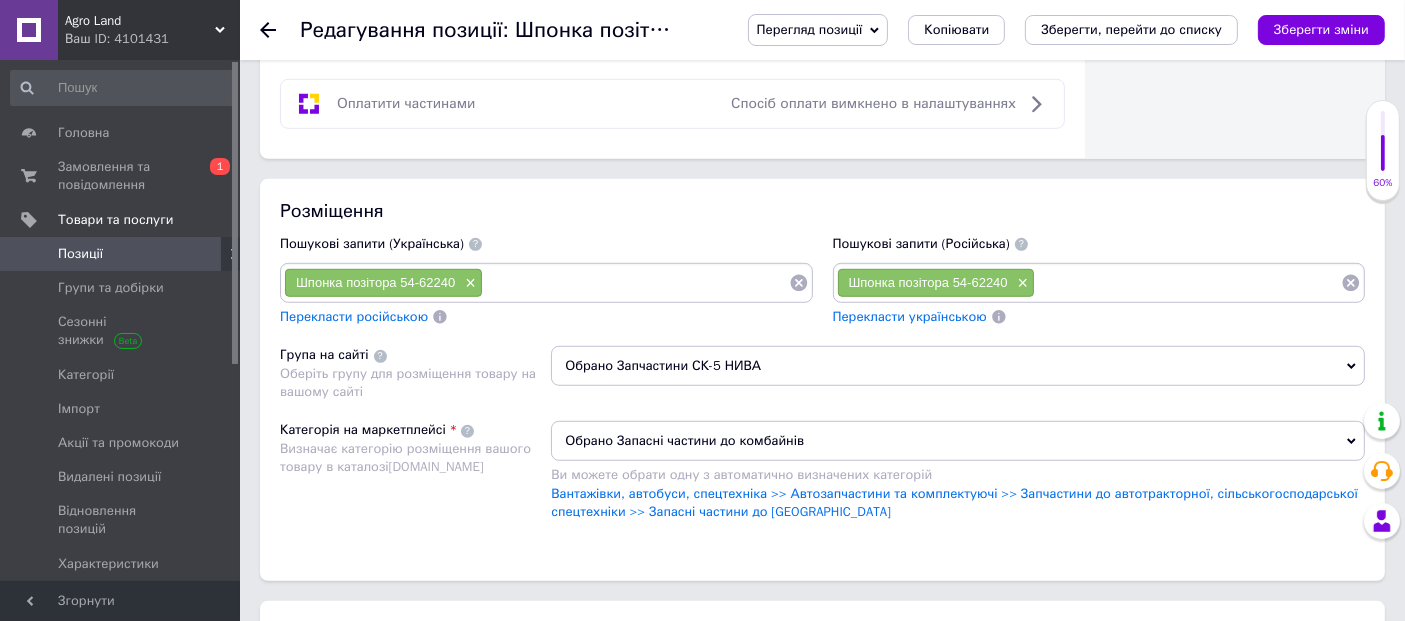 scroll, scrollTop: 1555, scrollLeft: 0, axis: vertical 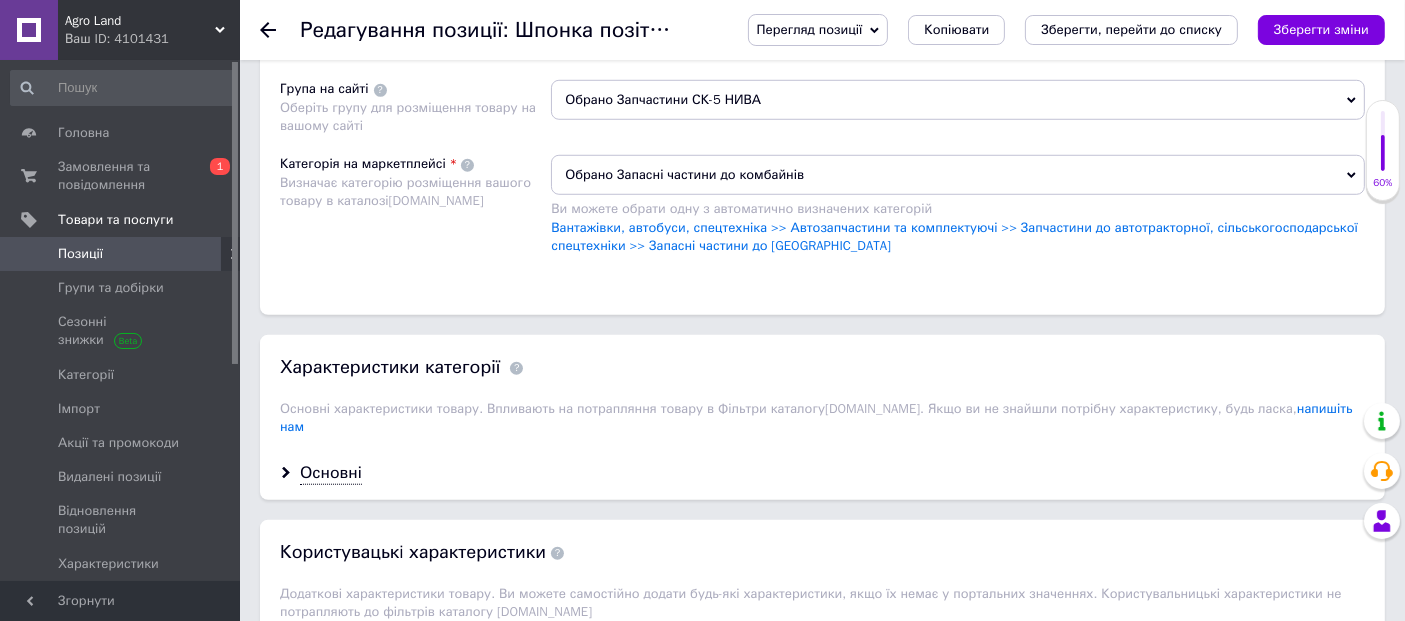 click on "Обрано Запасні частини до комбайнів" at bounding box center (958, 175) 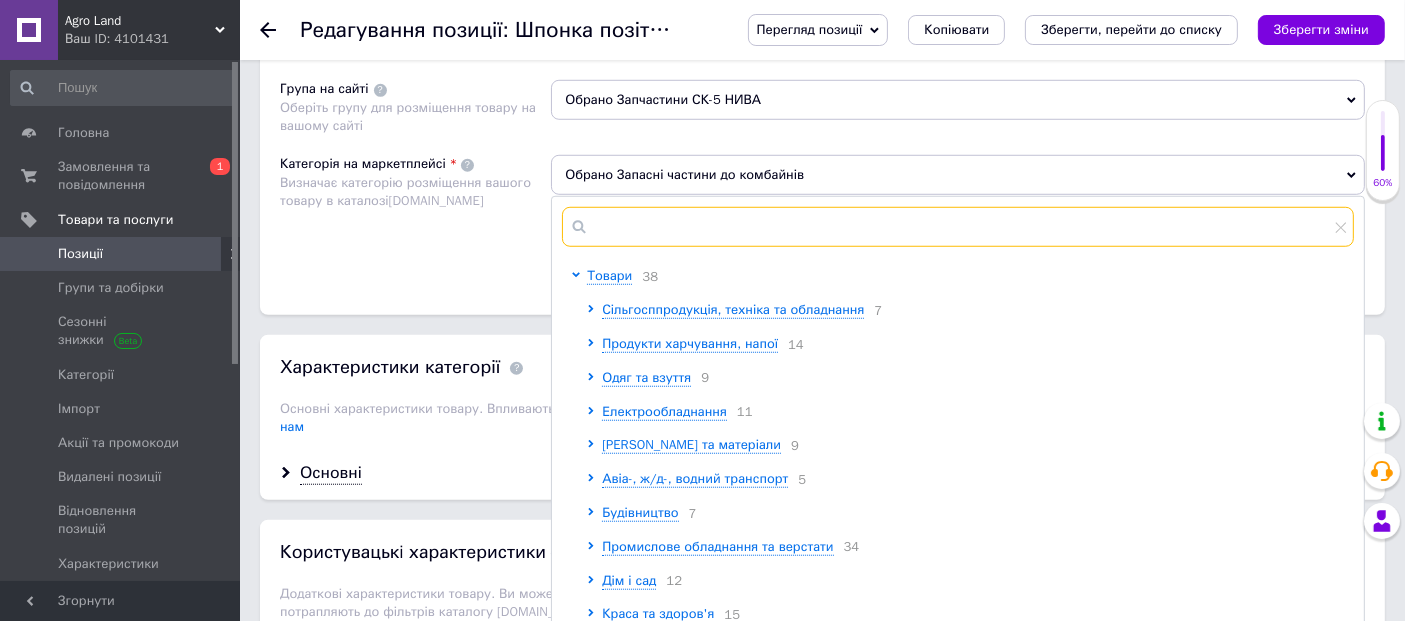 click at bounding box center (958, 227) 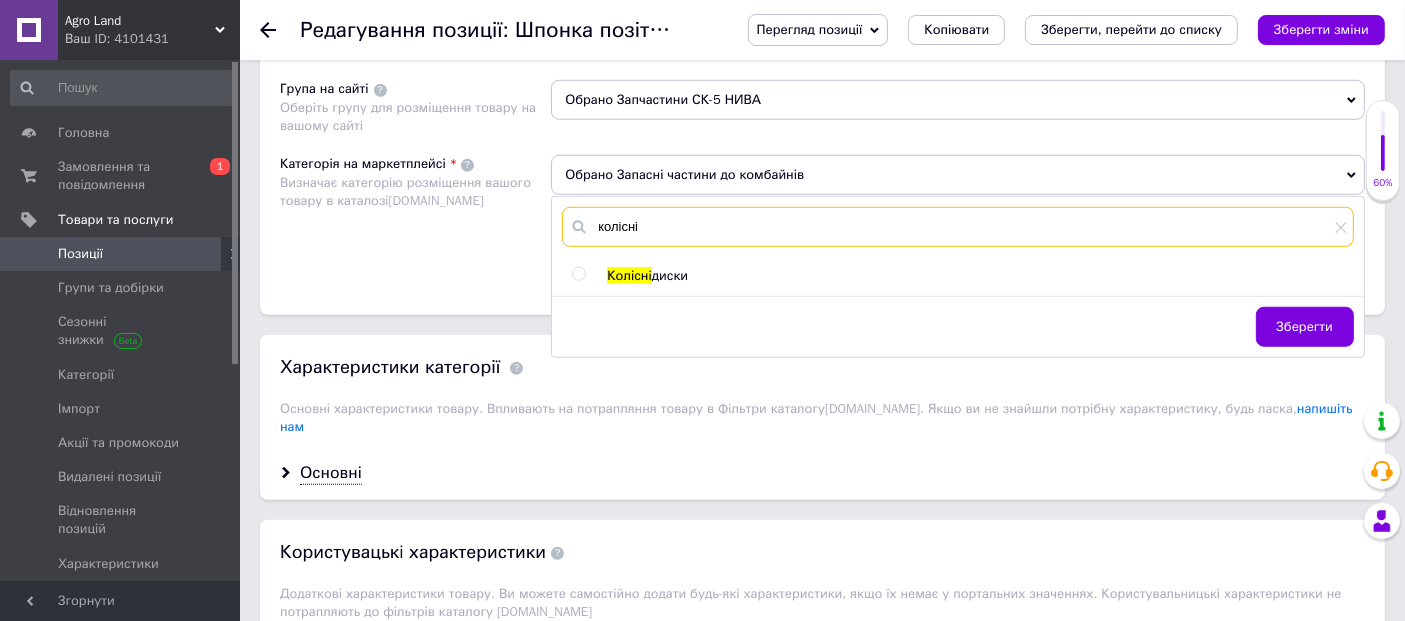 type on "колісні" 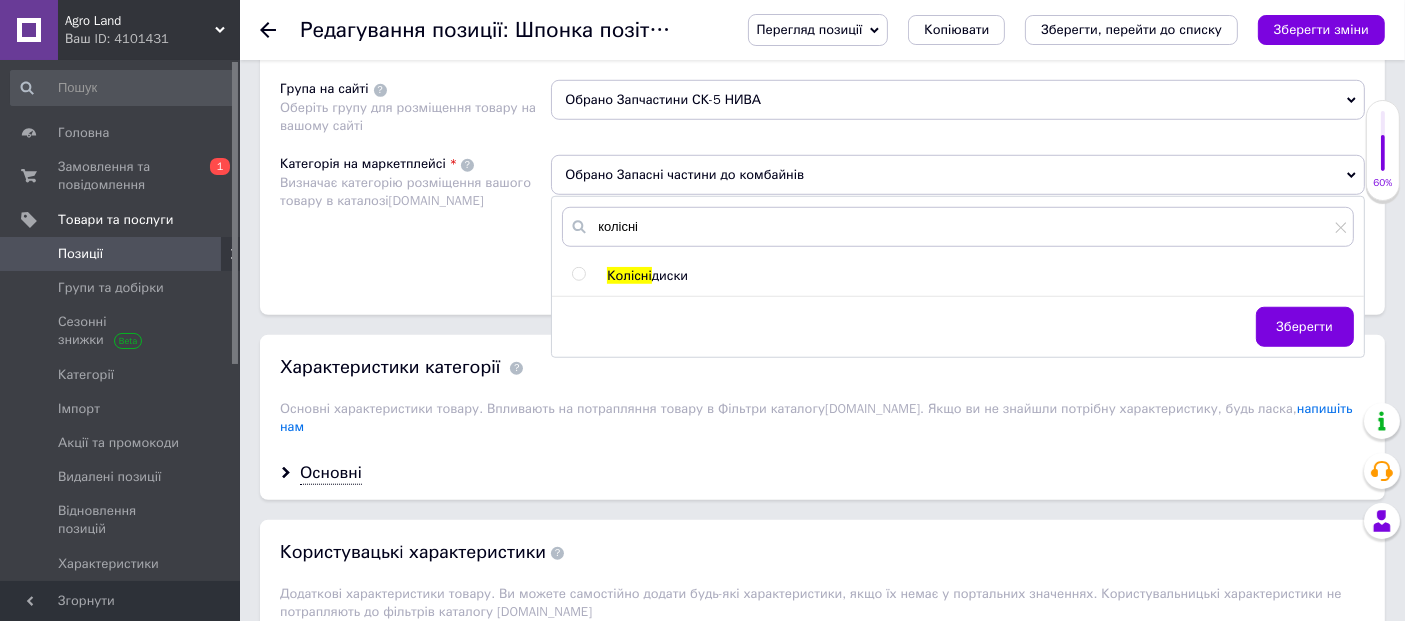 click at bounding box center [578, 274] 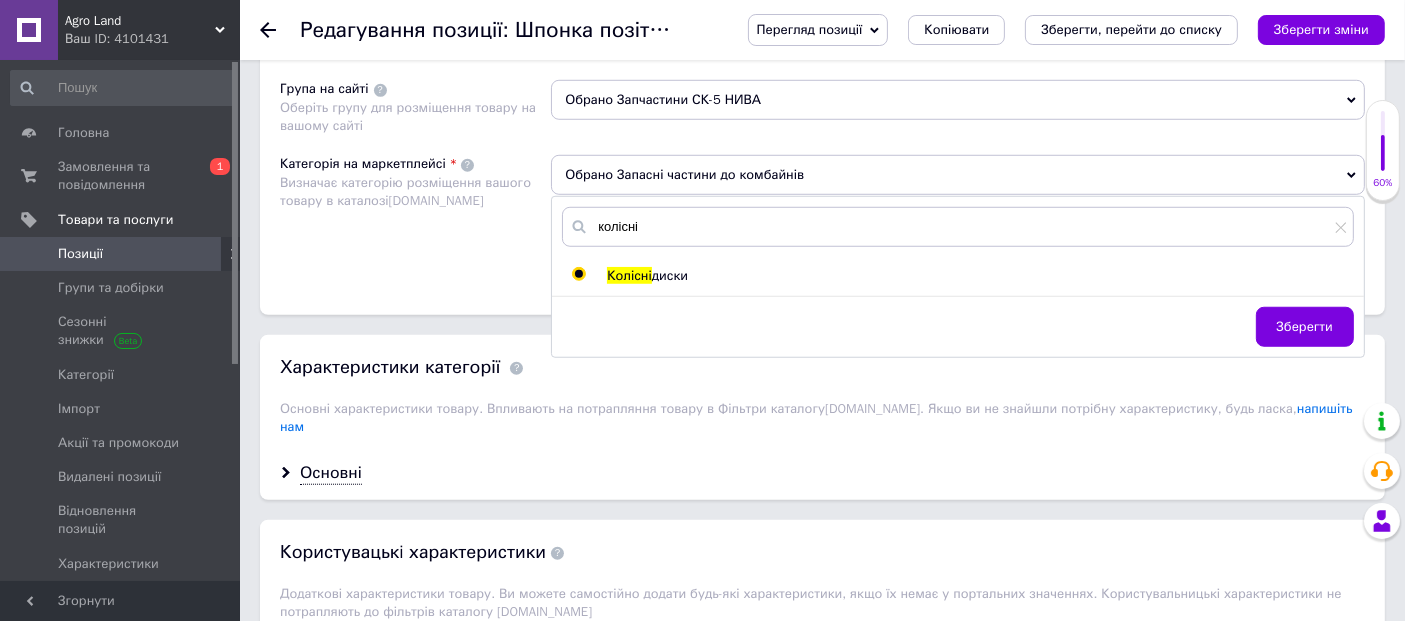 radio on "true" 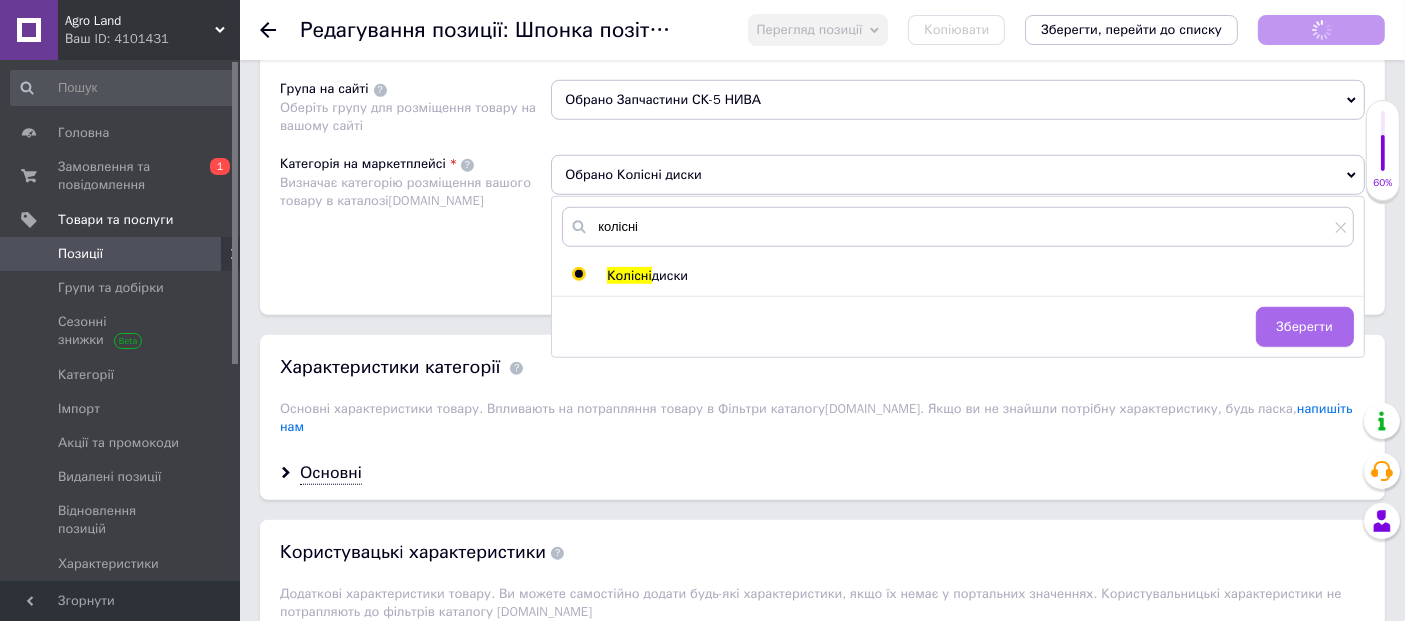click on "Зберегти" at bounding box center (1305, 327) 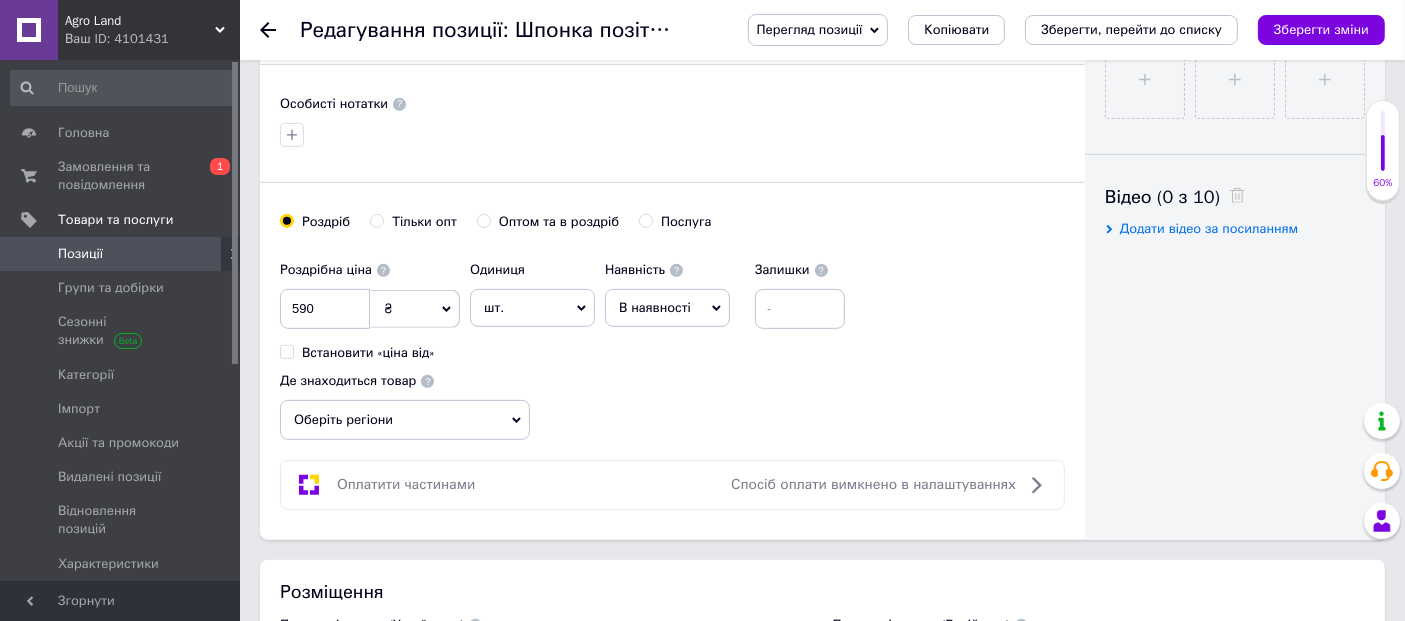 scroll, scrollTop: 888, scrollLeft: 0, axis: vertical 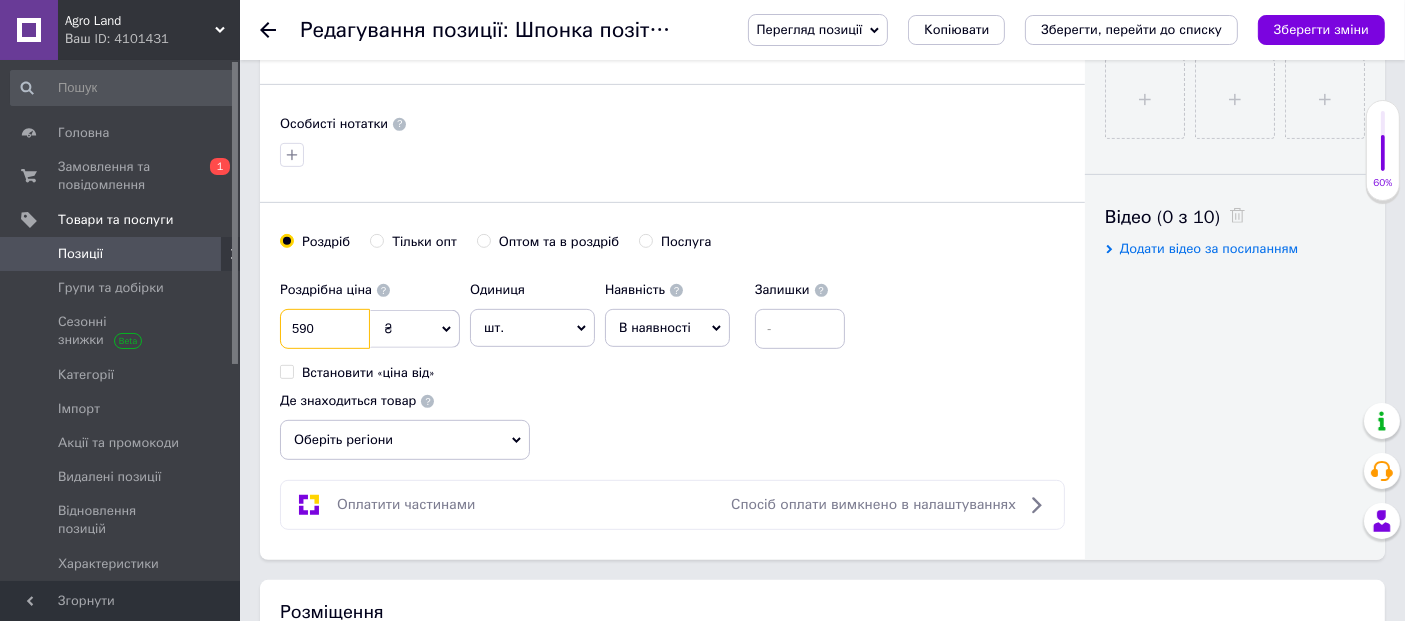 drag, startPoint x: 320, startPoint y: 327, endPoint x: 268, endPoint y: 337, distance: 52.95281 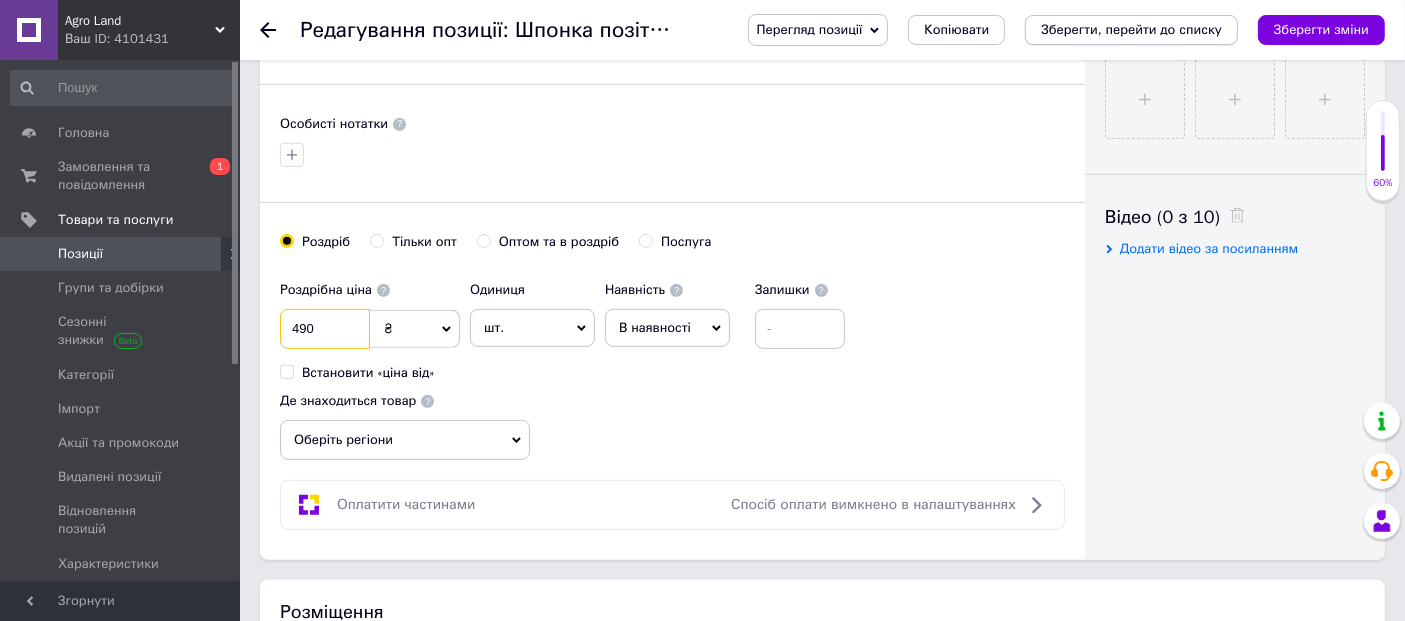 type on "490" 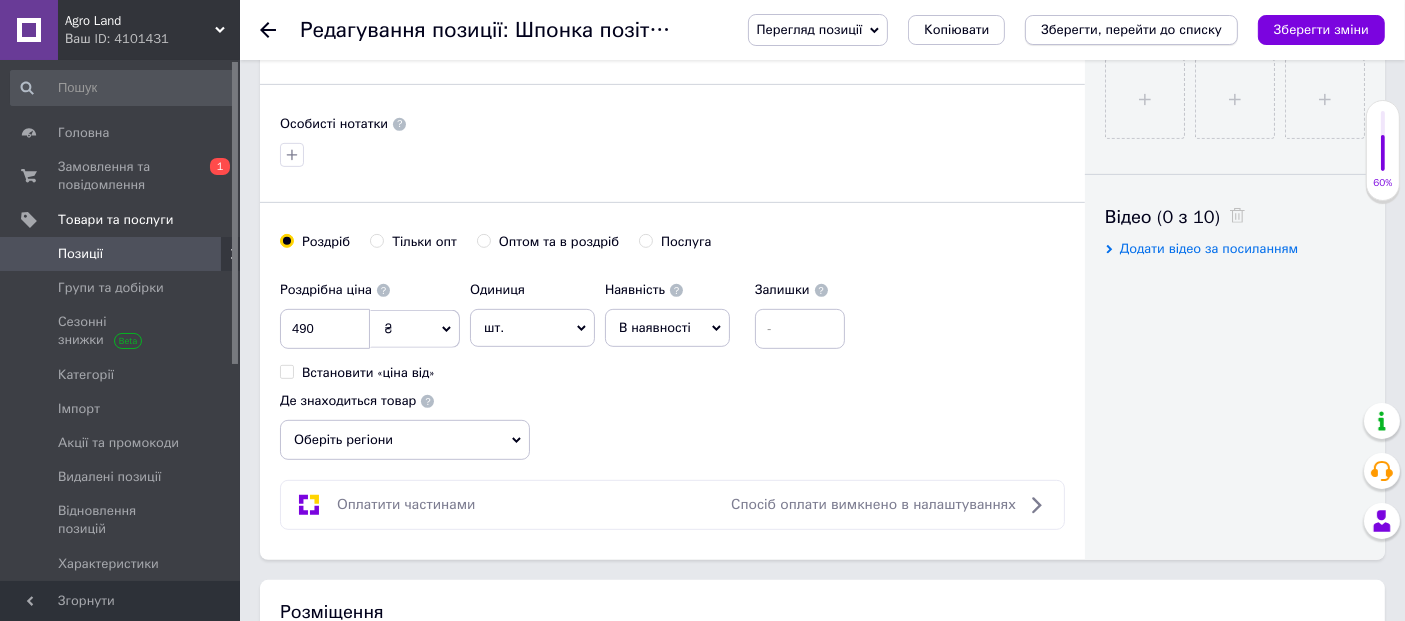 click on "Зберегти, перейти до списку" at bounding box center [1131, 30] 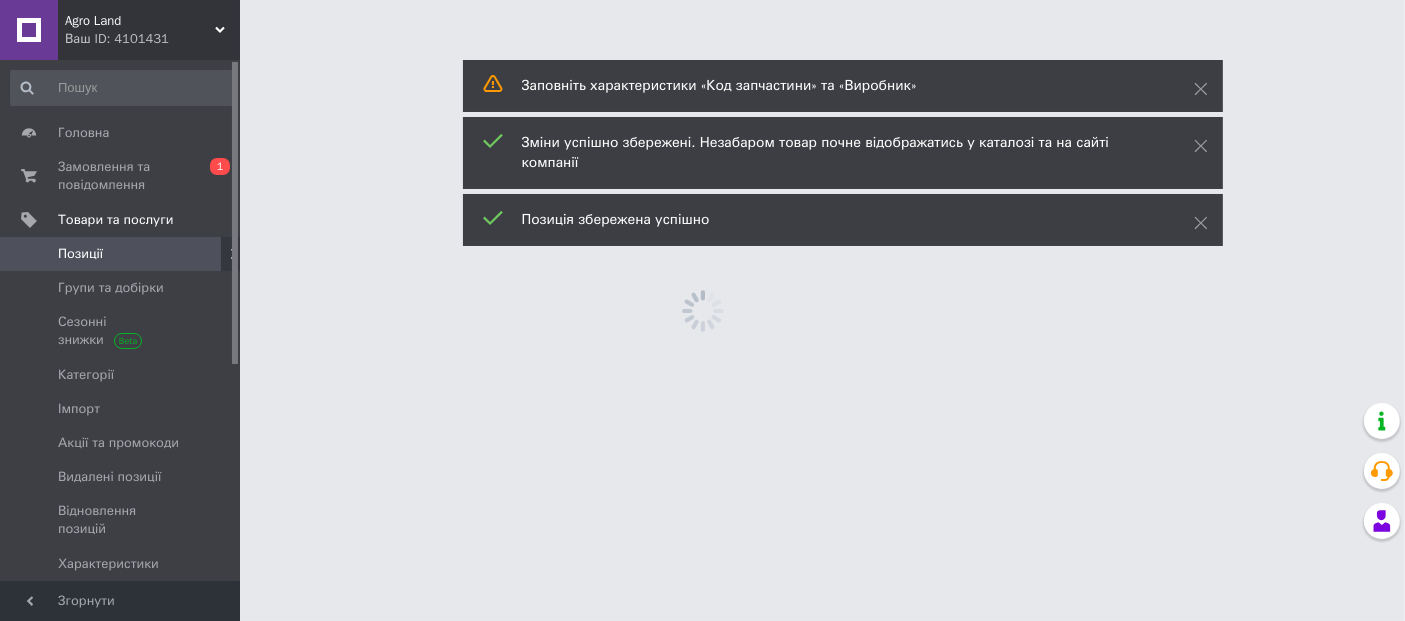 scroll, scrollTop: 0, scrollLeft: 0, axis: both 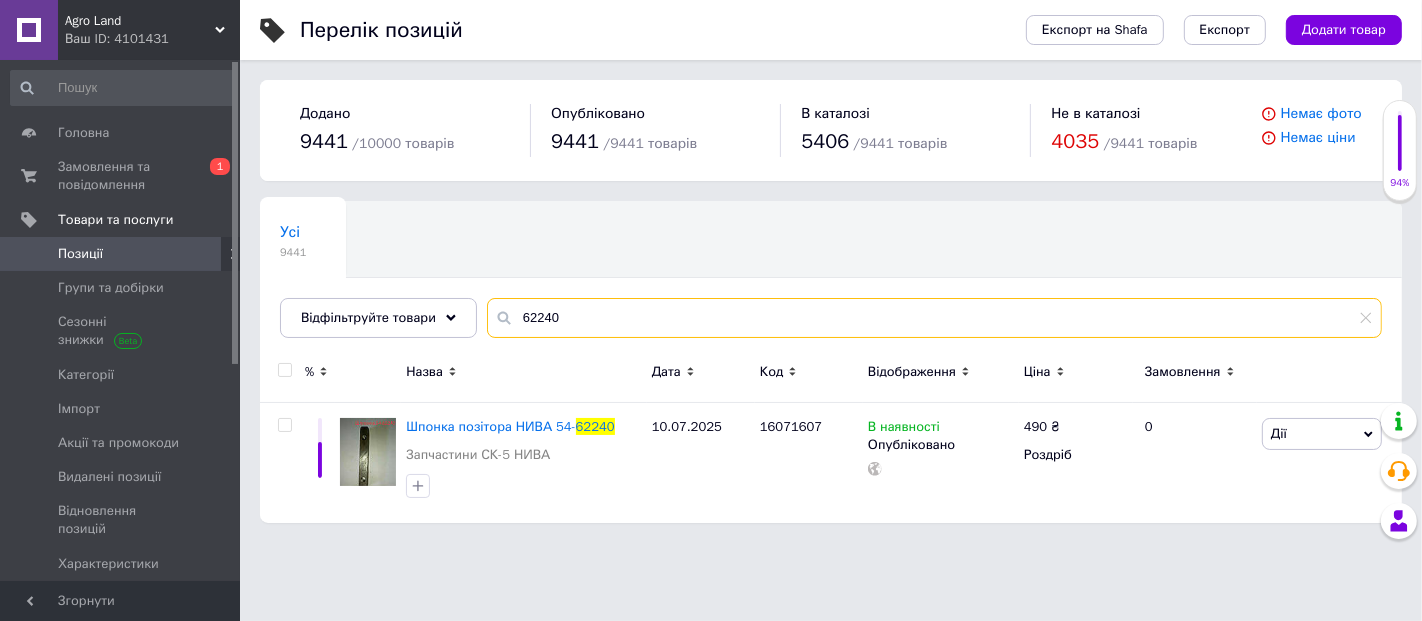 drag, startPoint x: 765, startPoint y: 313, endPoint x: 460, endPoint y: 336, distance: 305.866 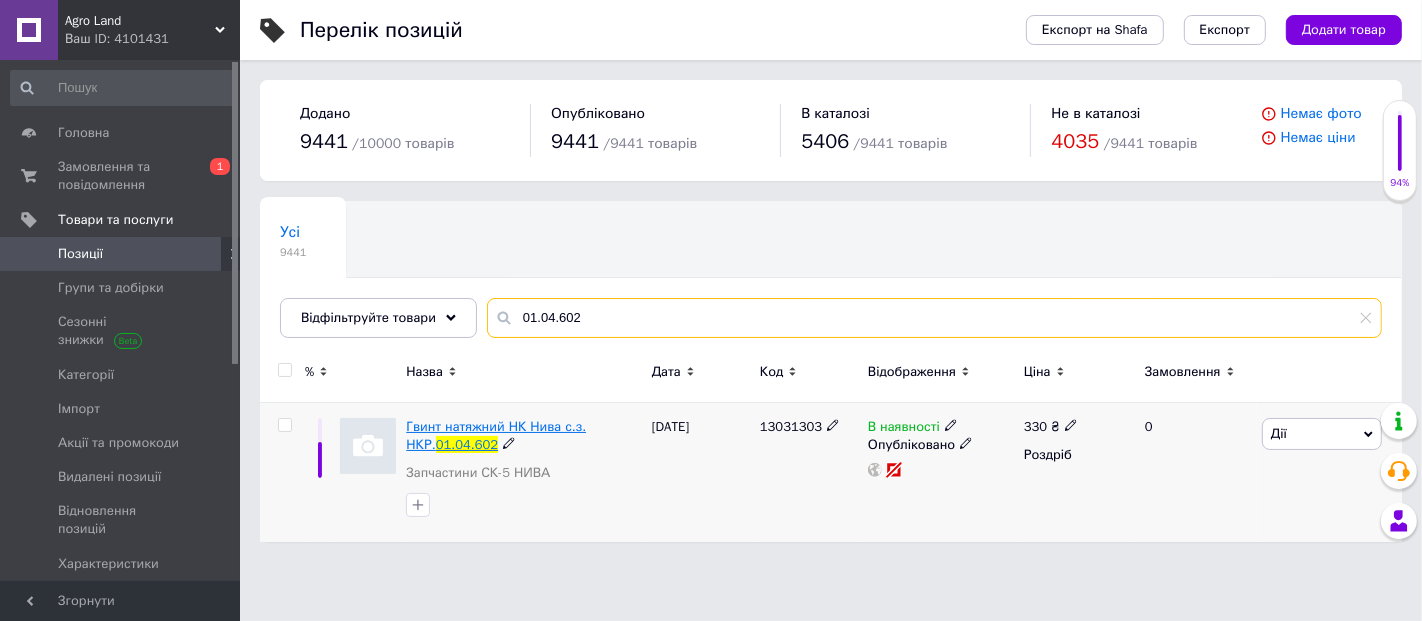 type on "01.04.602" 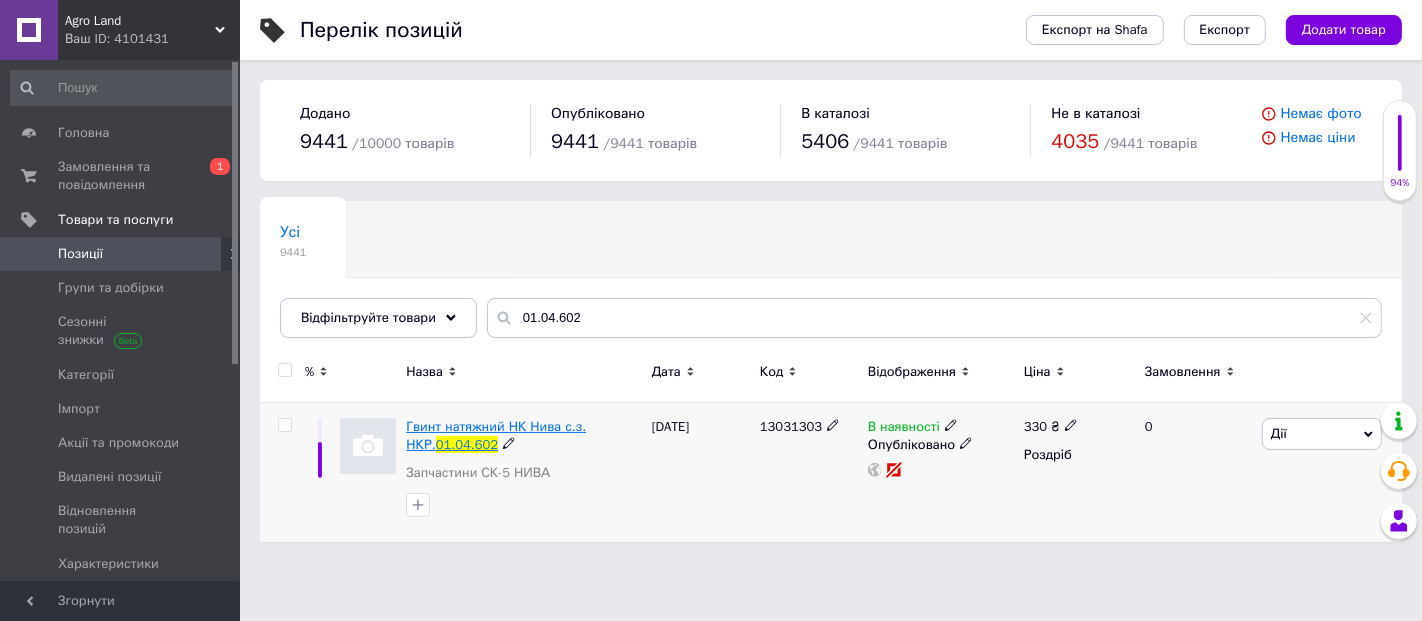 click on "Гвинт натяжний НК Нива с.з. НКР." at bounding box center [496, 435] 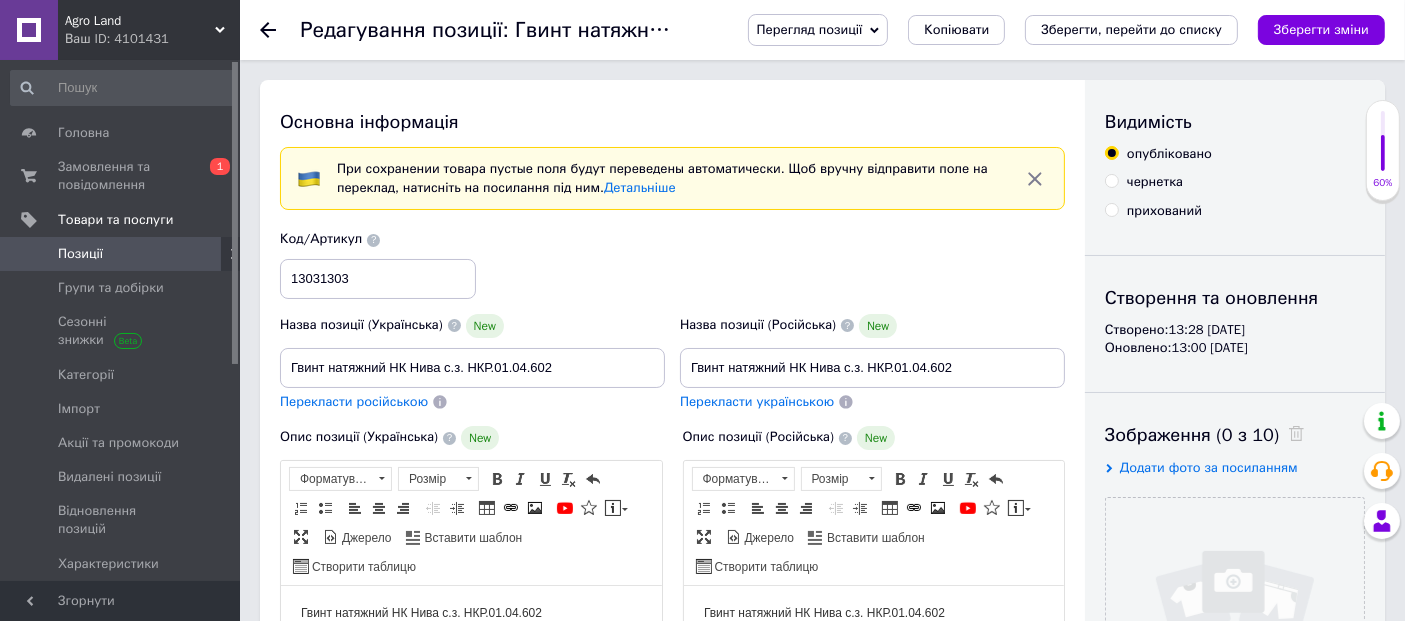 scroll, scrollTop: 0, scrollLeft: 0, axis: both 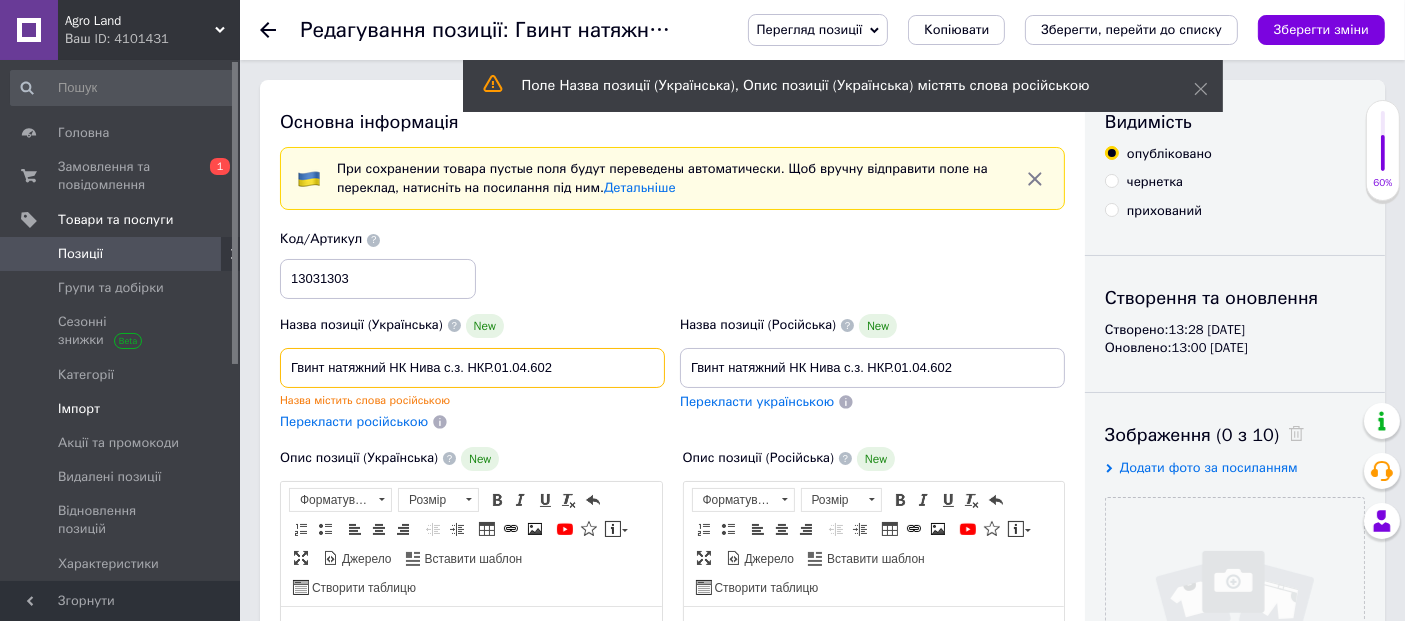 drag, startPoint x: 305, startPoint y: 361, endPoint x: 195, endPoint y: 387, distance: 113.03097 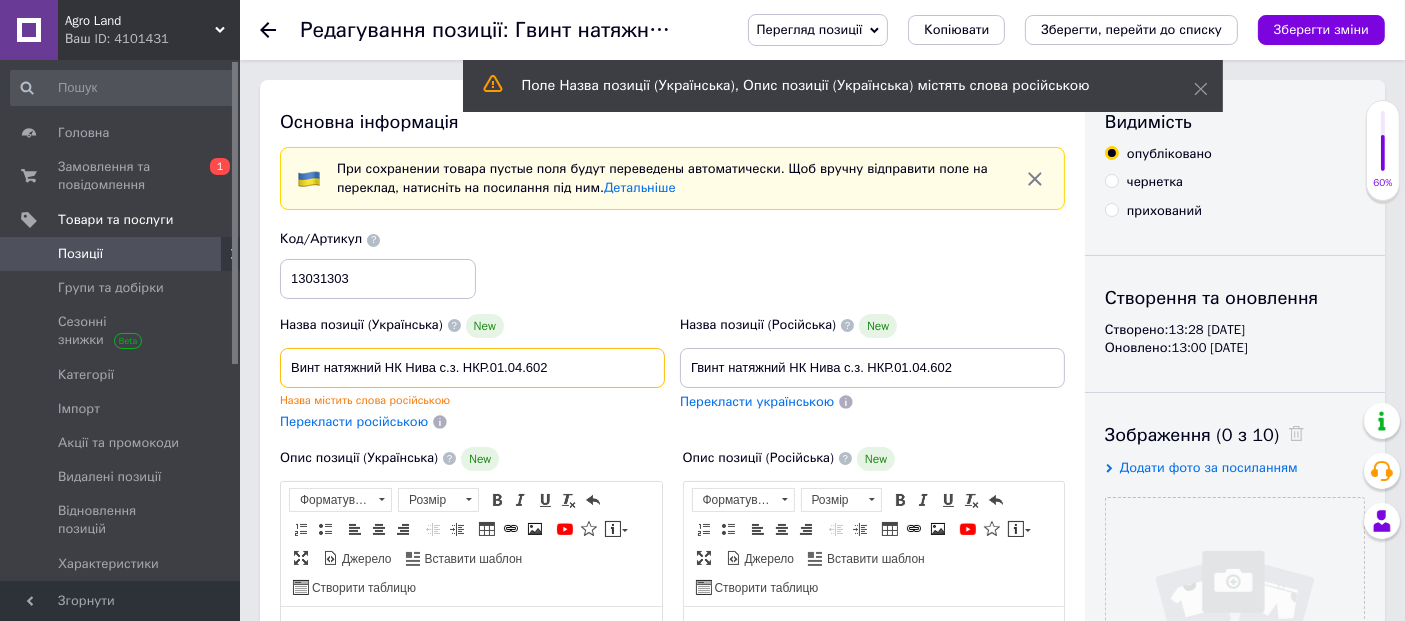 drag, startPoint x: 573, startPoint y: 371, endPoint x: 248, endPoint y: 370, distance: 325.00153 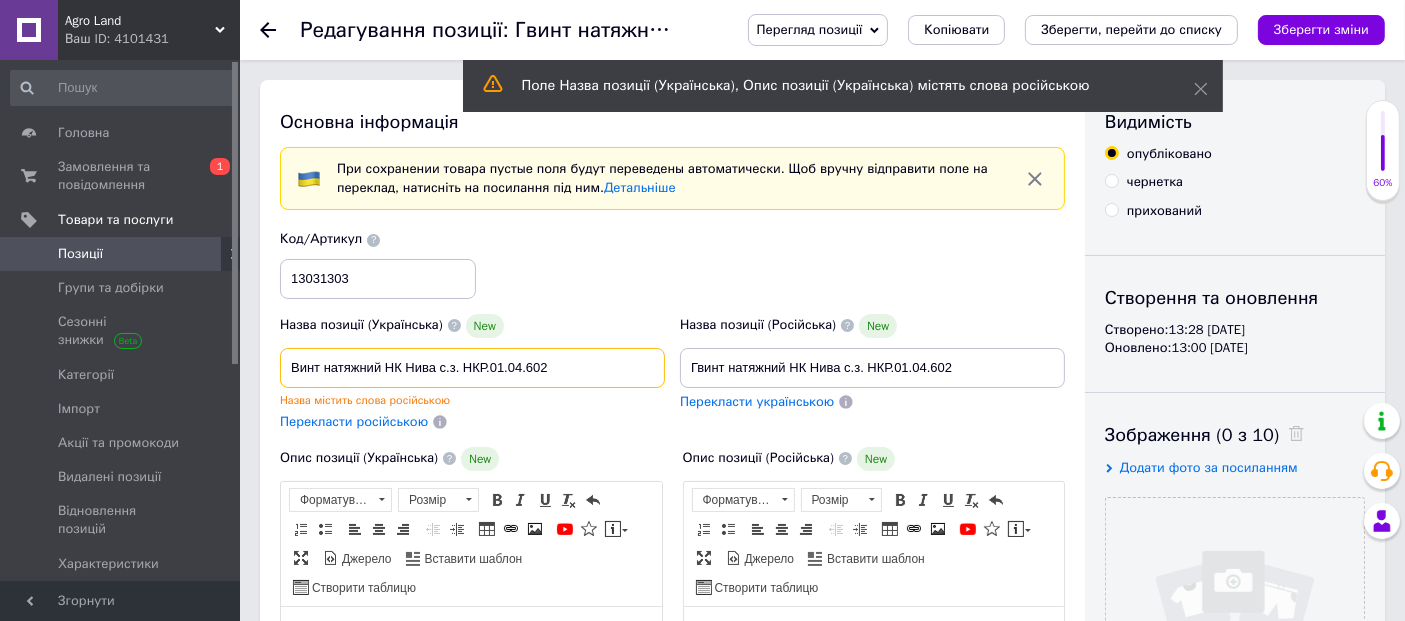 type on "Винт натяжний НК Нива с.з. НКР.01.04.602" 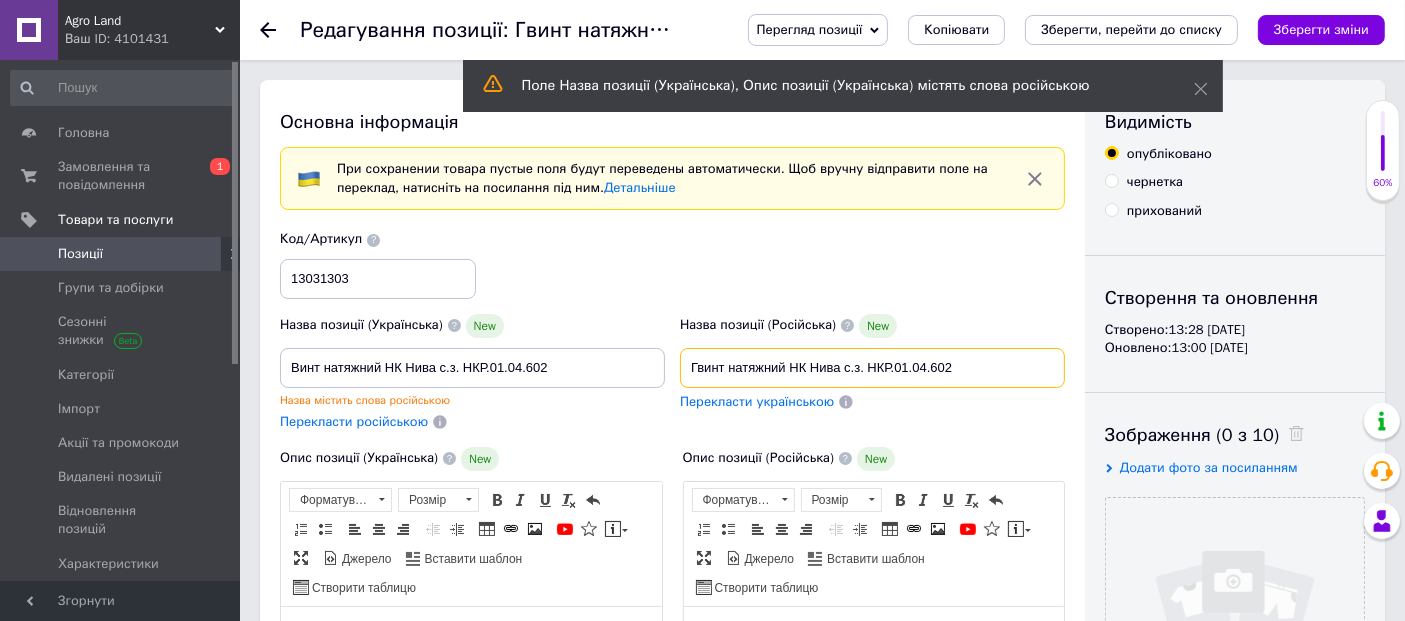drag, startPoint x: 694, startPoint y: 355, endPoint x: 1122, endPoint y: 355, distance: 428 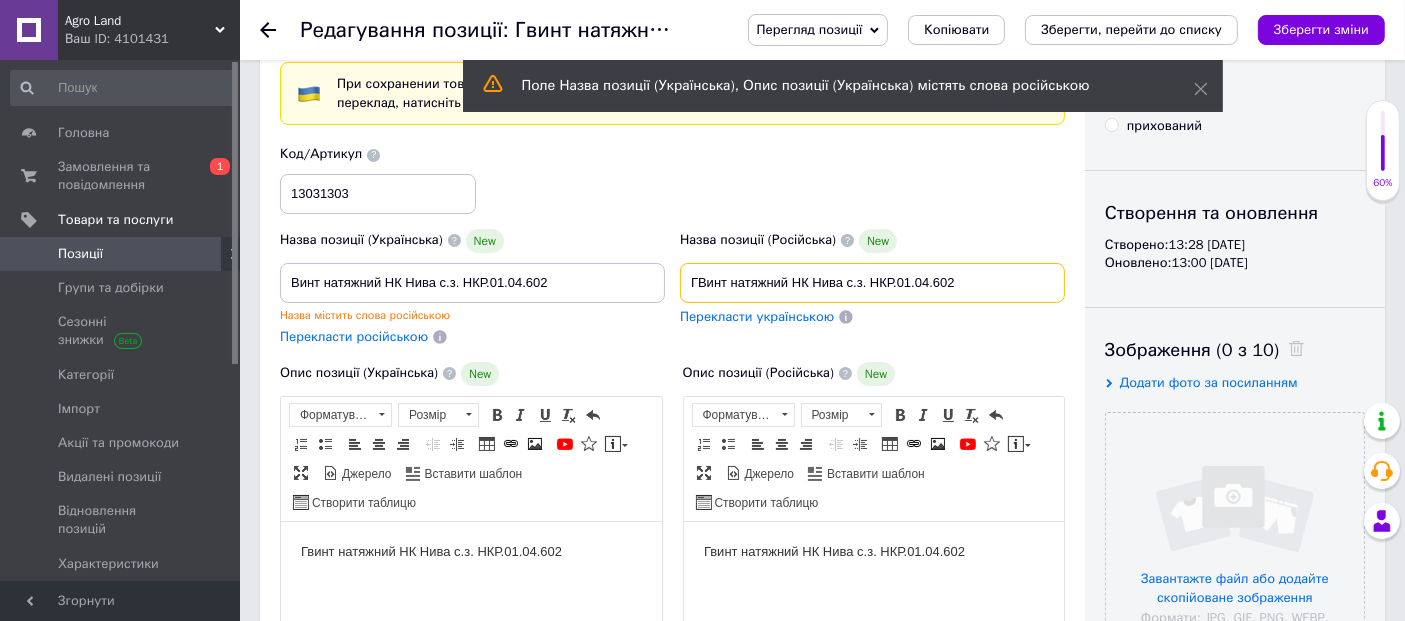 scroll, scrollTop: 333, scrollLeft: 0, axis: vertical 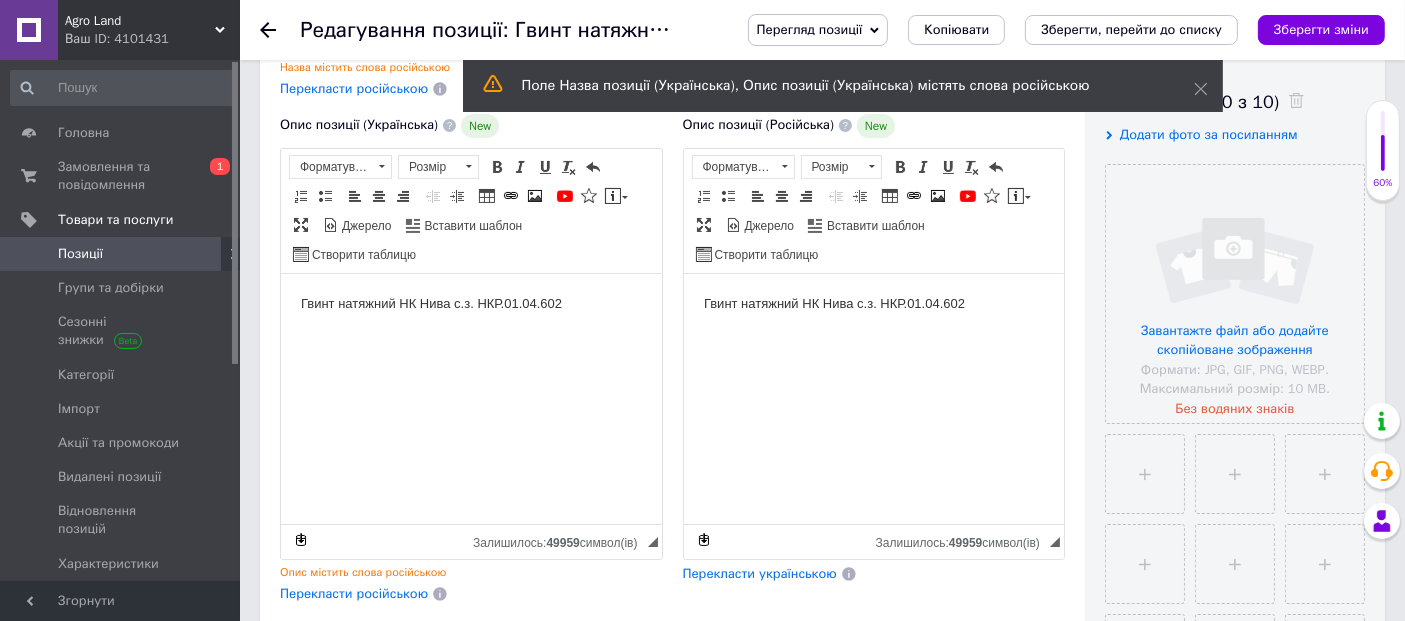 type on "ГВинт натяжний НК Нива с.з. НКР.01.04.602" 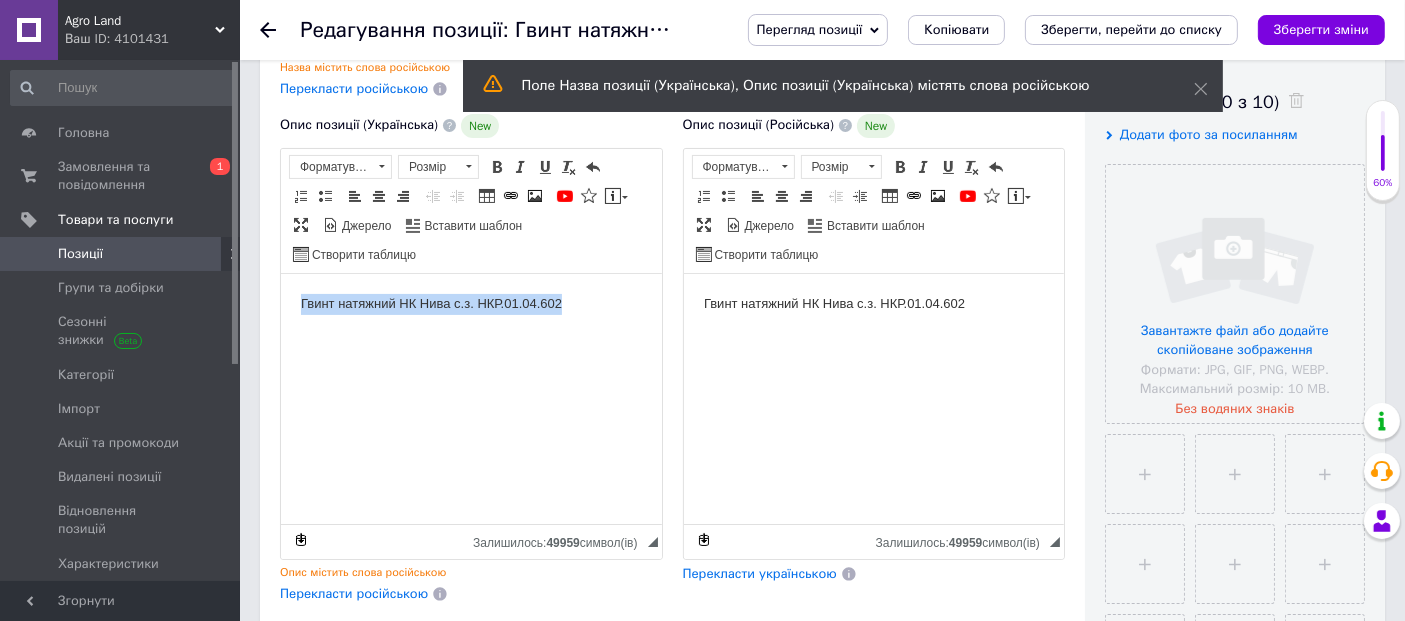 drag, startPoint x: 407, startPoint y: 306, endPoint x: 280, endPoint y: 306, distance: 127 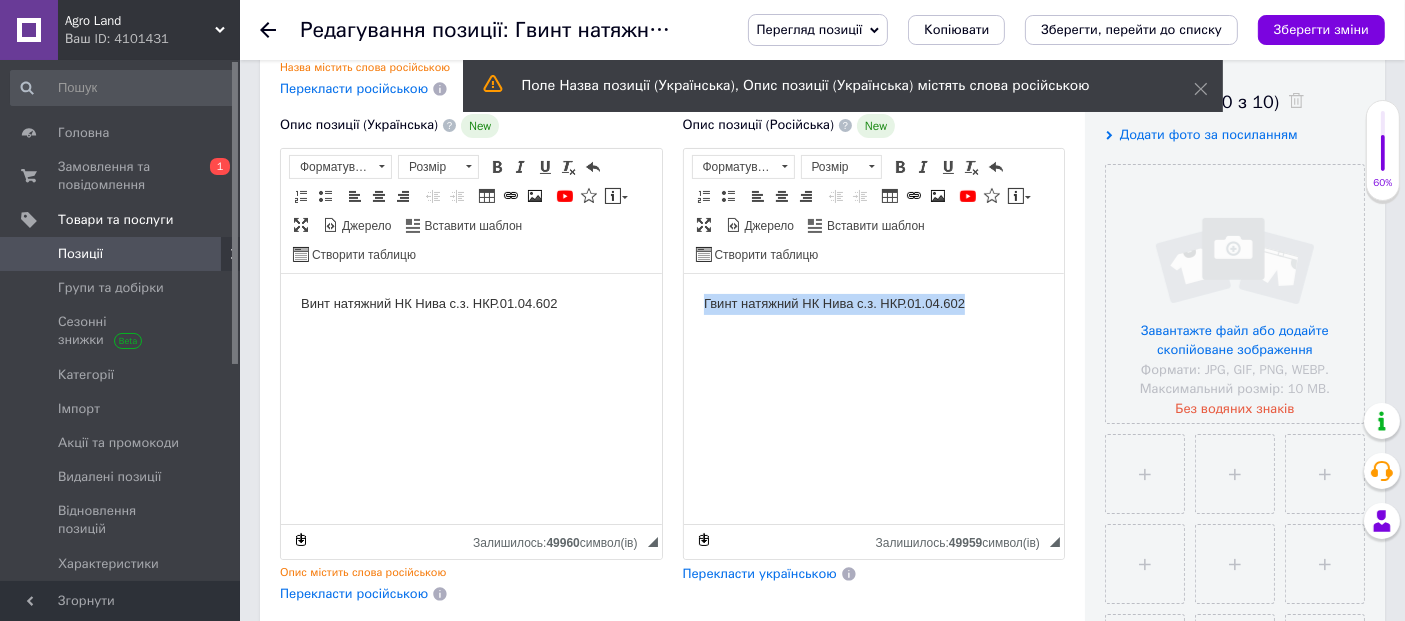 drag, startPoint x: 903, startPoint y: 308, endPoint x: 650, endPoint y: 307, distance: 253.00198 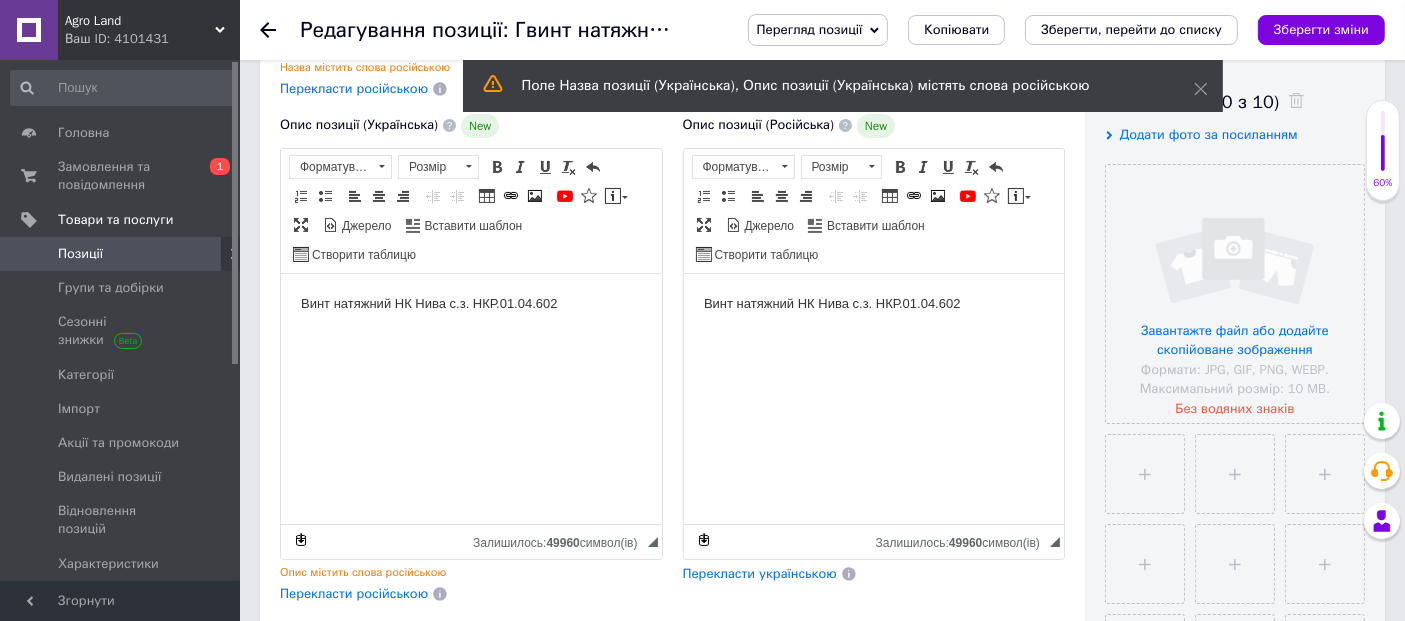 drag, startPoint x: 651, startPoint y: 310, endPoint x: 671, endPoint y: 340, distance: 36.05551 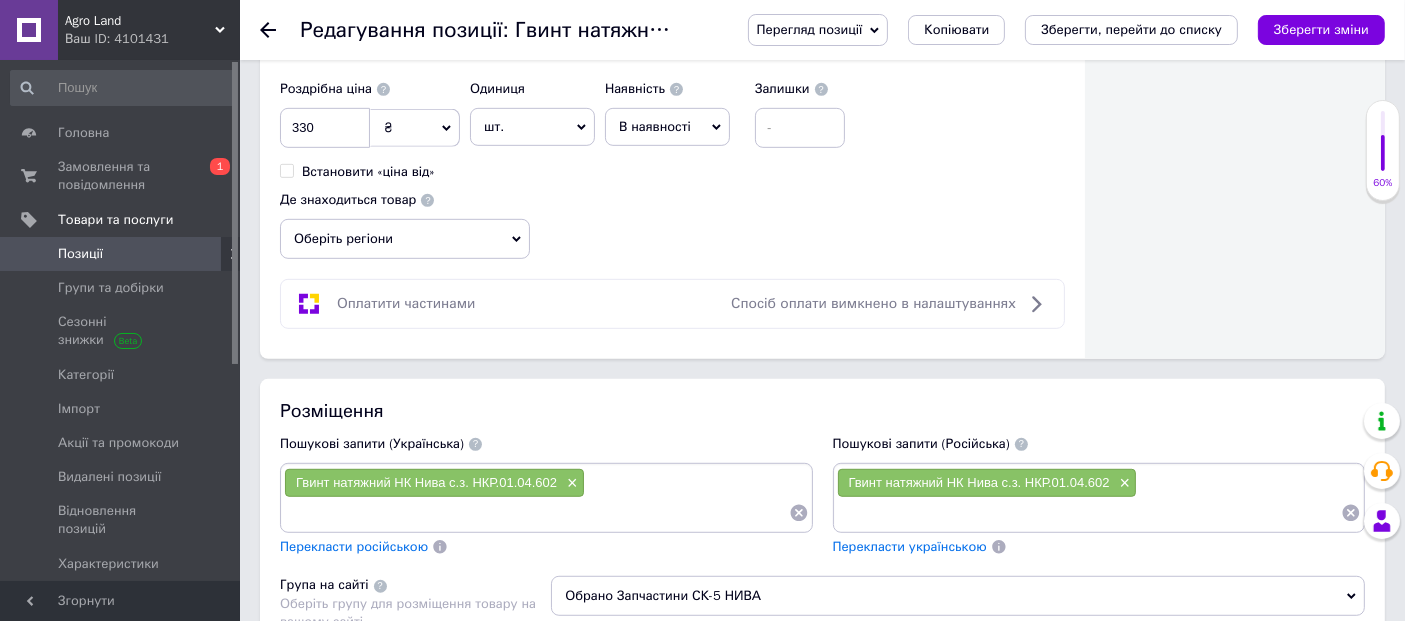 scroll, scrollTop: 1111, scrollLeft: 0, axis: vertical 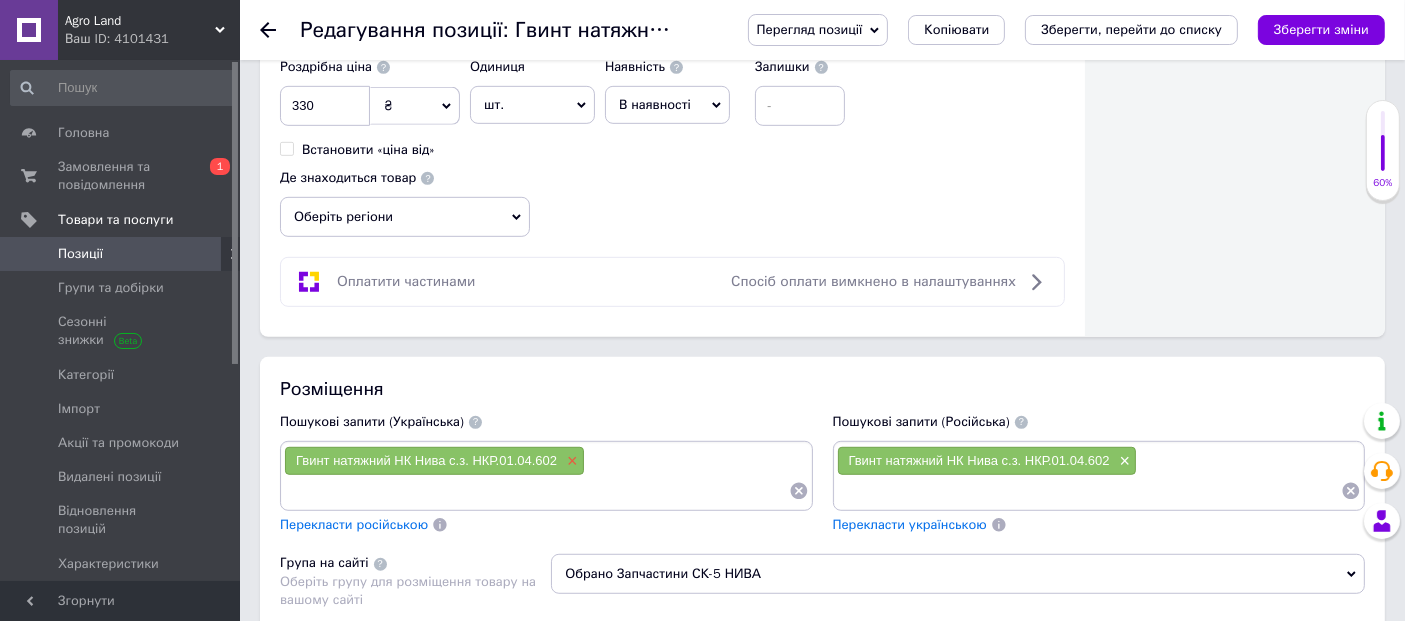 click on "×" at bounding box center (570, 461) 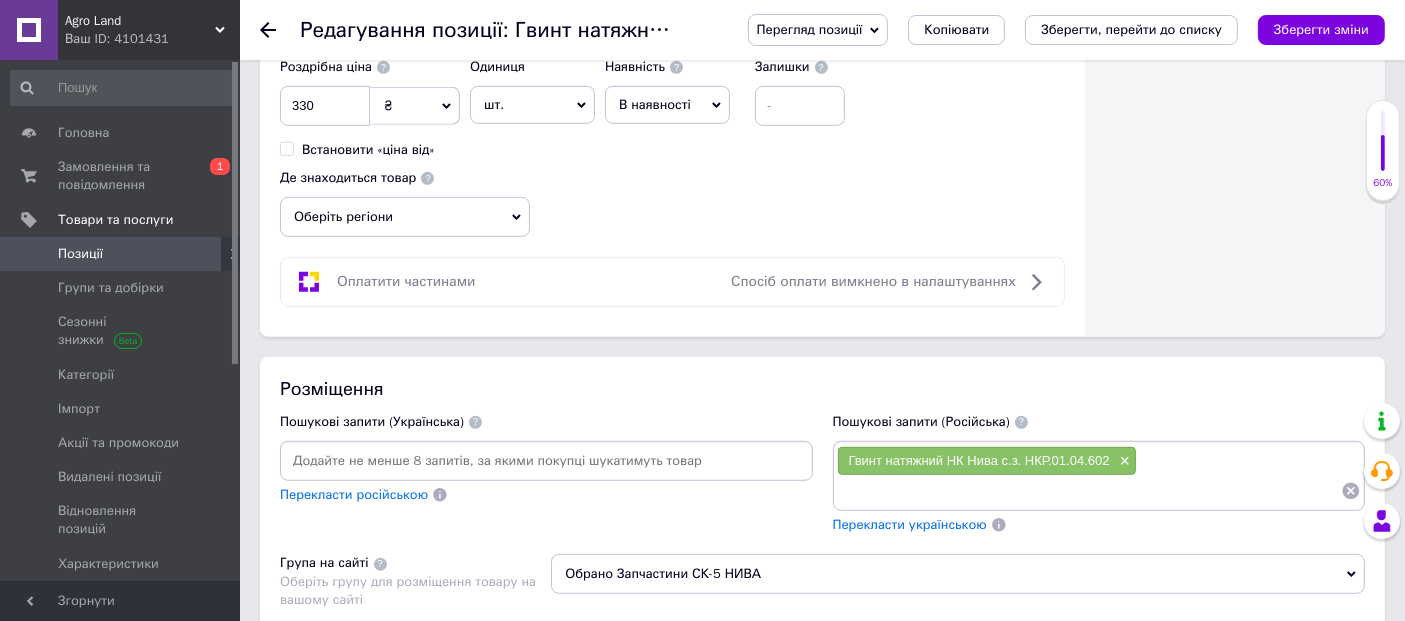 click at bounding box center [546, 461] 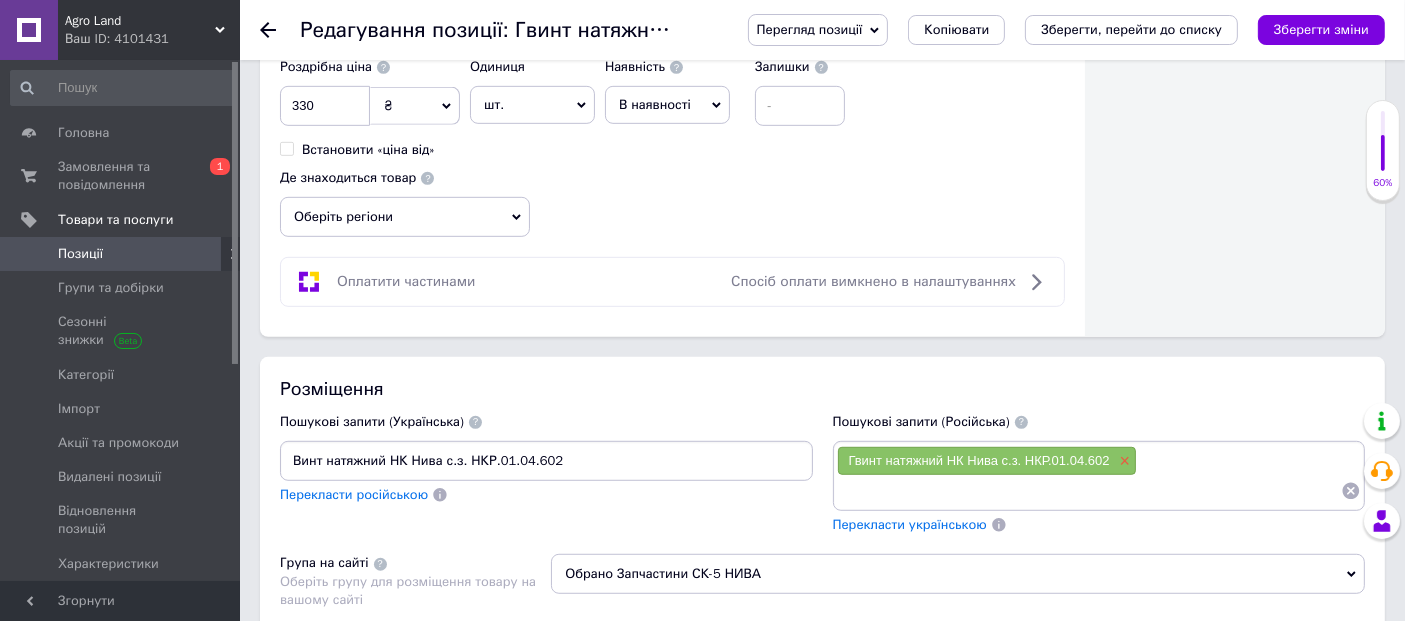 drag, startPoint x: 571, startPoint y: 450, endPoint x: 1128, endPoint y: 452, distance: 557.0036 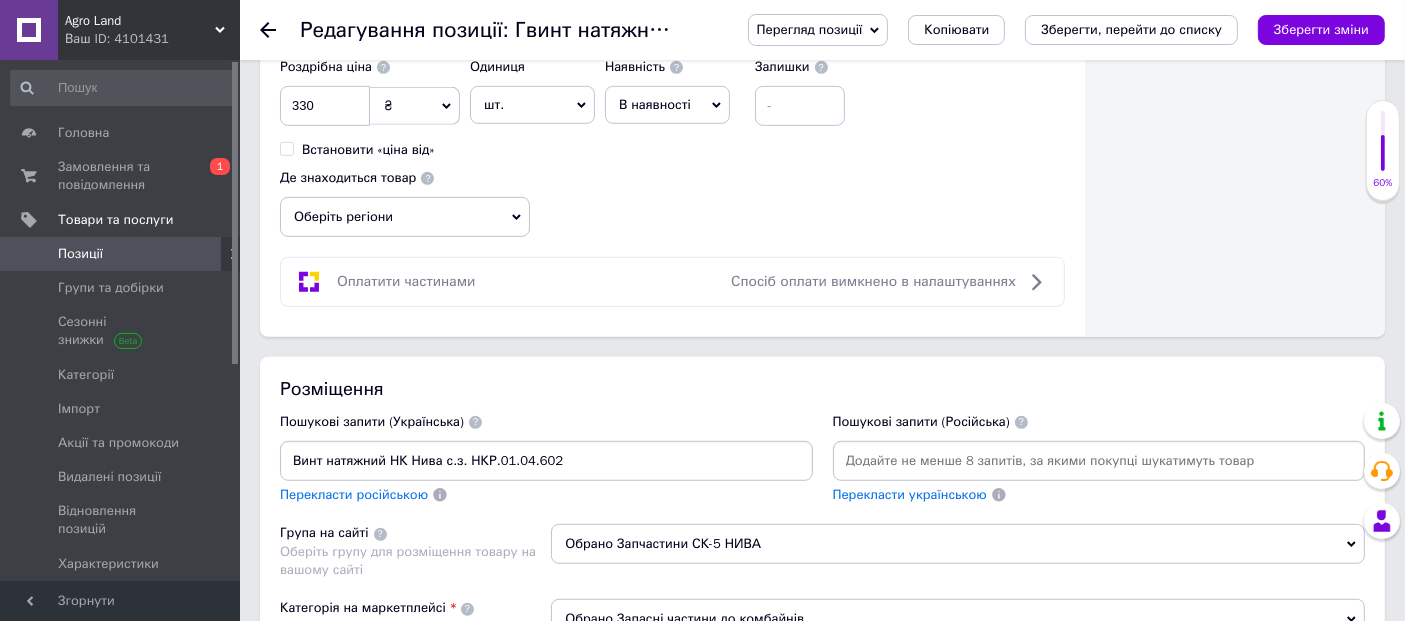 click at bounding box center [1099, 461] 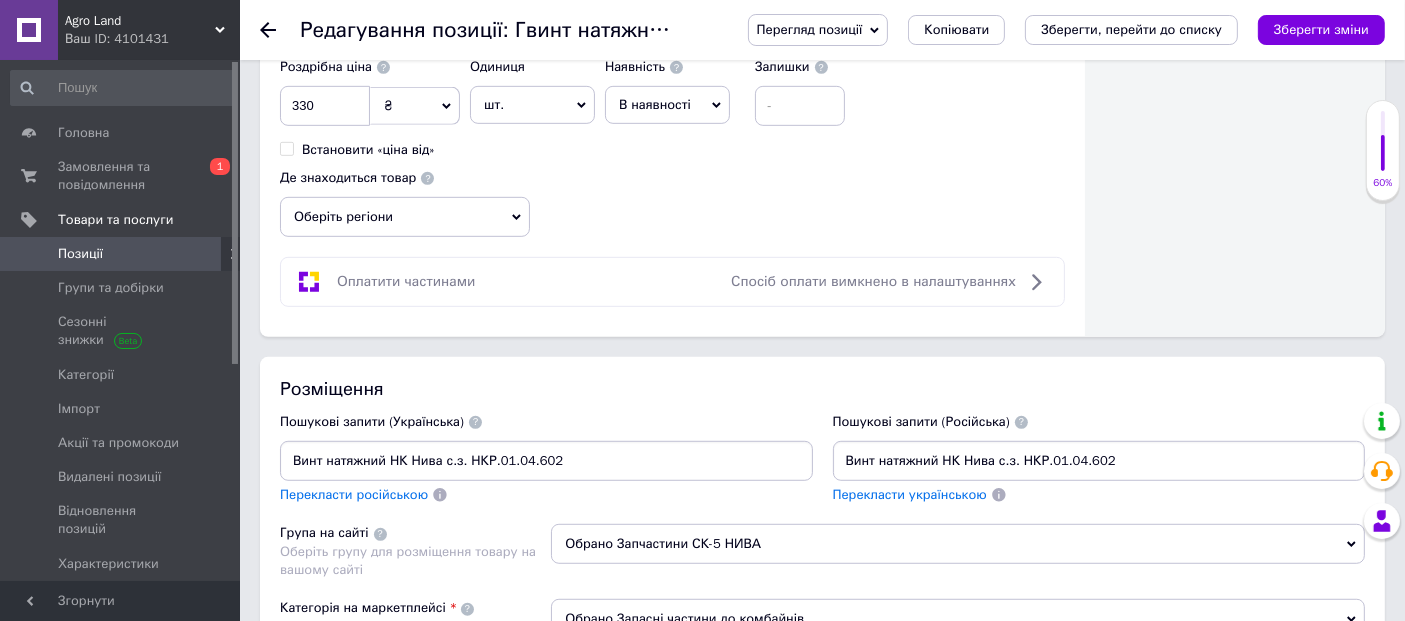 click on "Винт натяжний НК Нива с.з. НКР.01.04.602" at bounding box center [1099, 461] 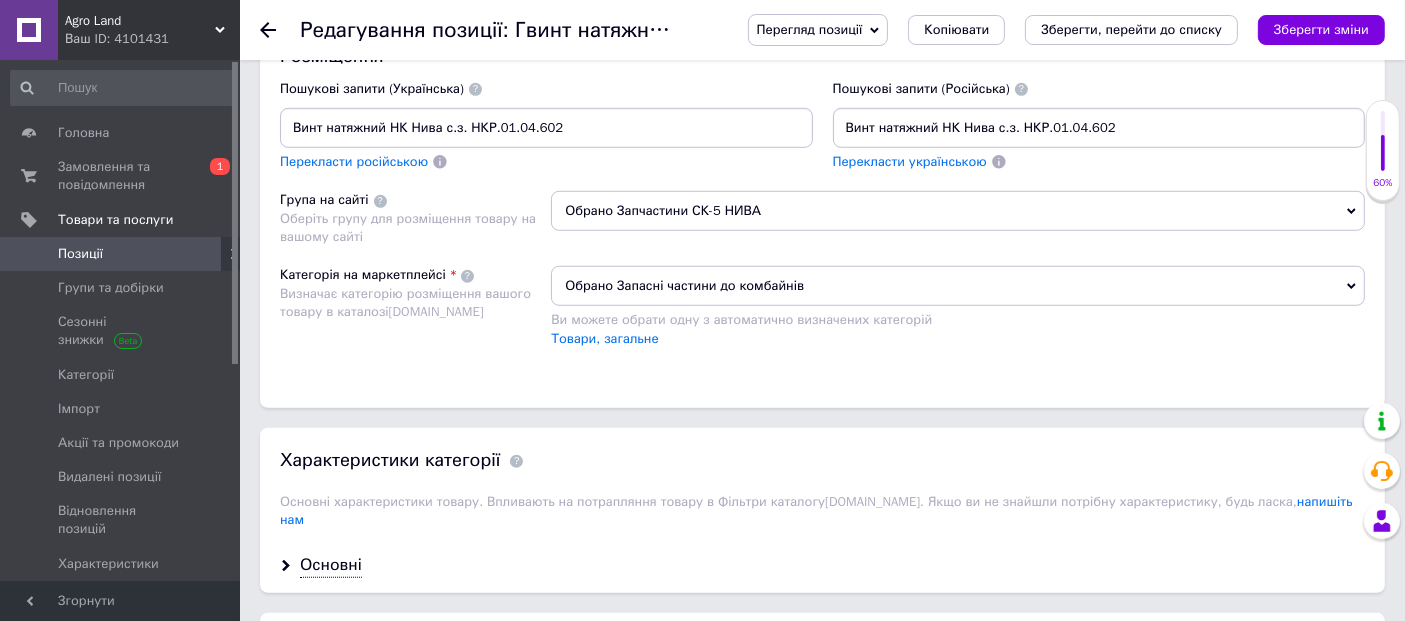 type on "Винт натяжний НК Нива с.з. НКР.01.04.602" 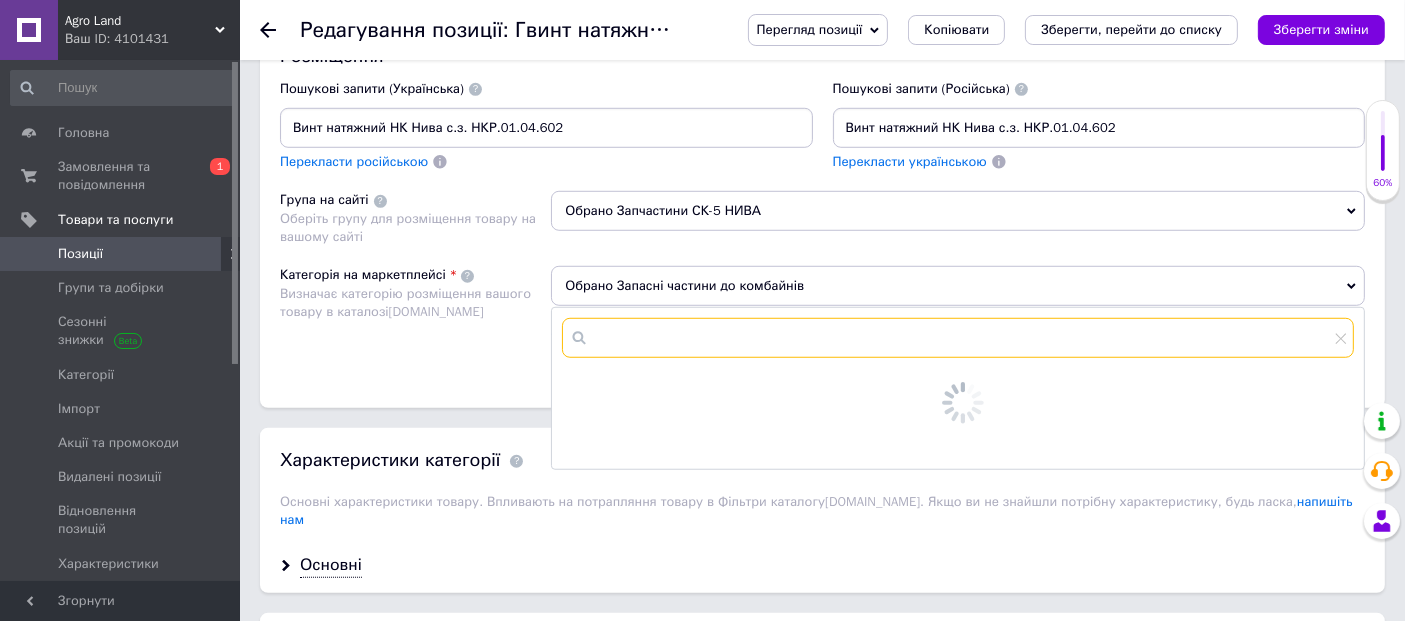 click at bounding box center [958, 338] 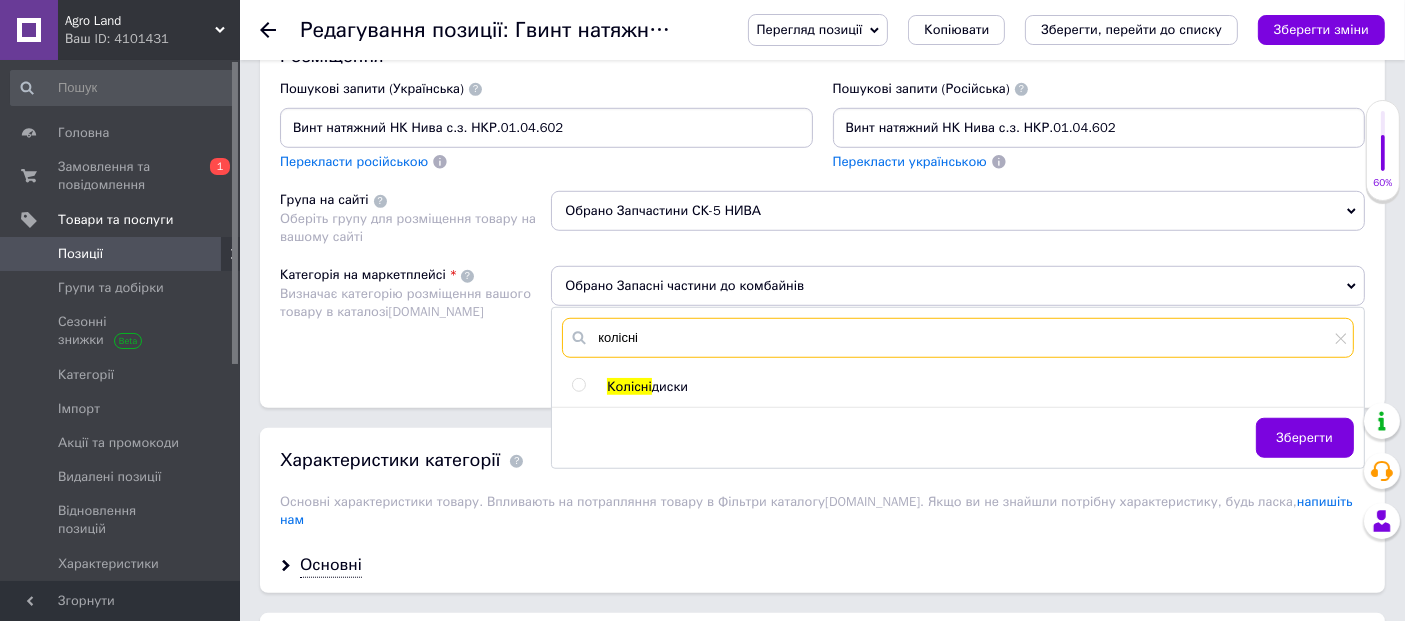 type on "колісні" 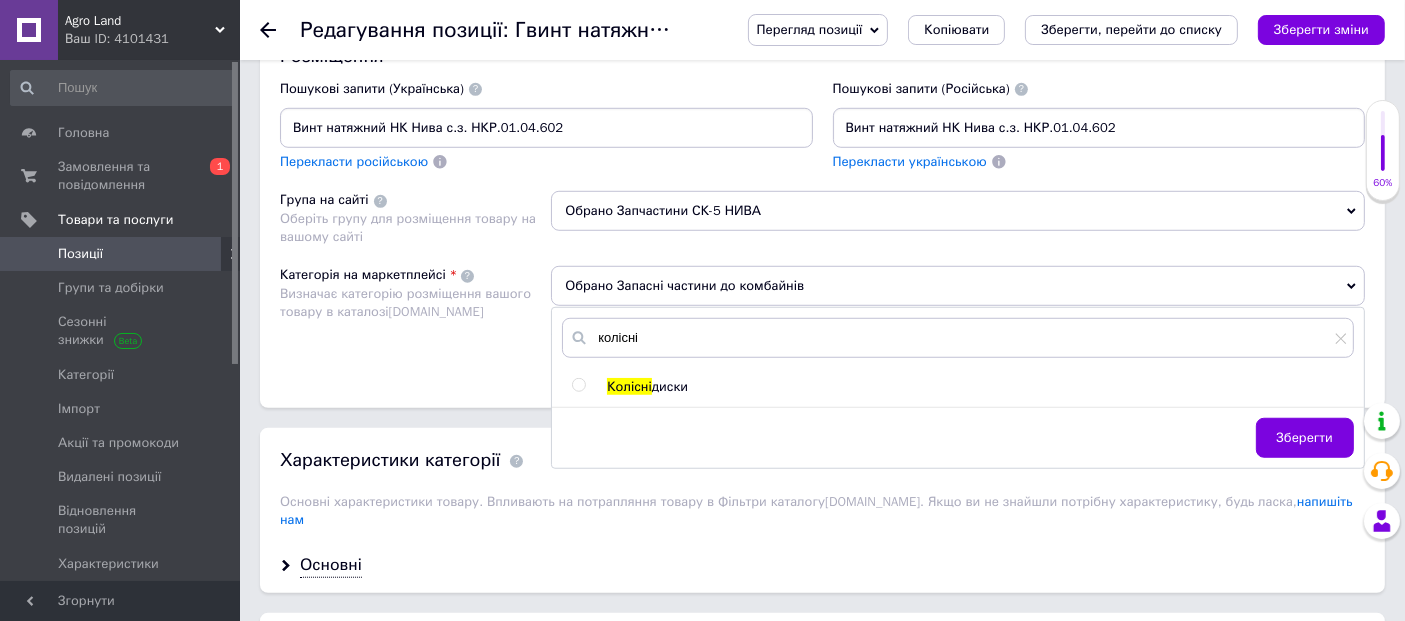 click at bounding box center [578, 385] 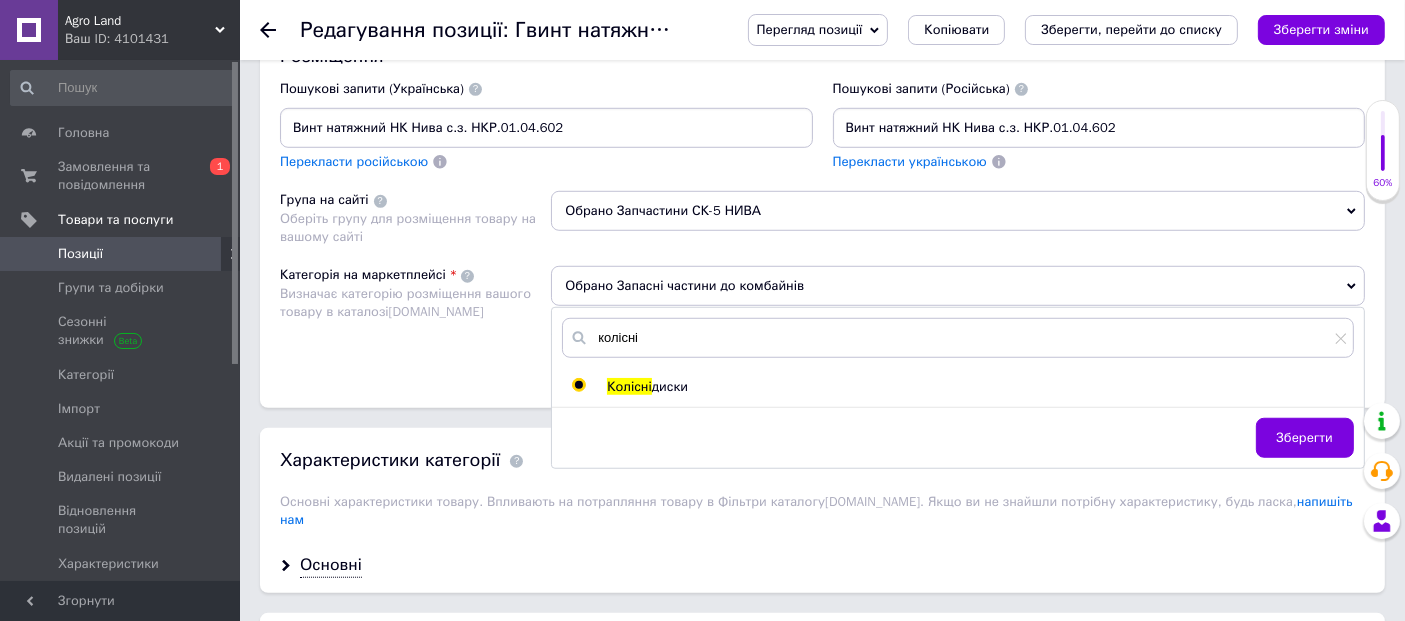 radio on "true" 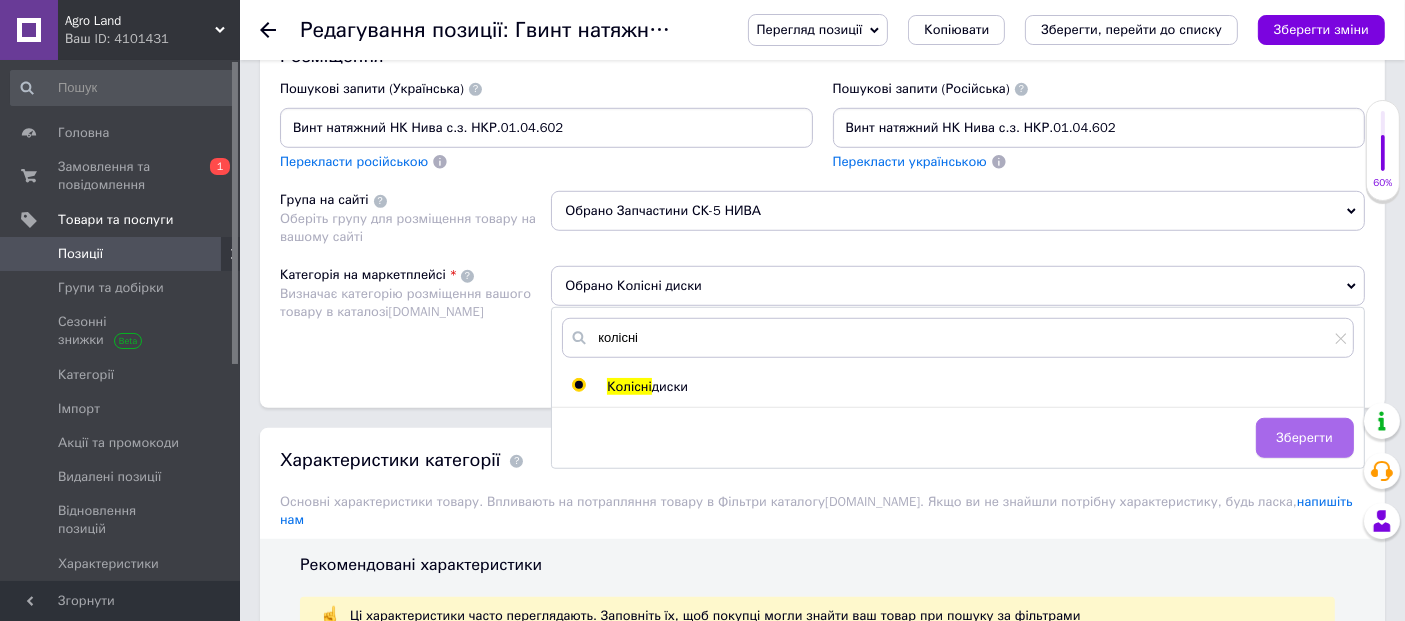 click on "Зберегти" at bounding box center [1305, 438] 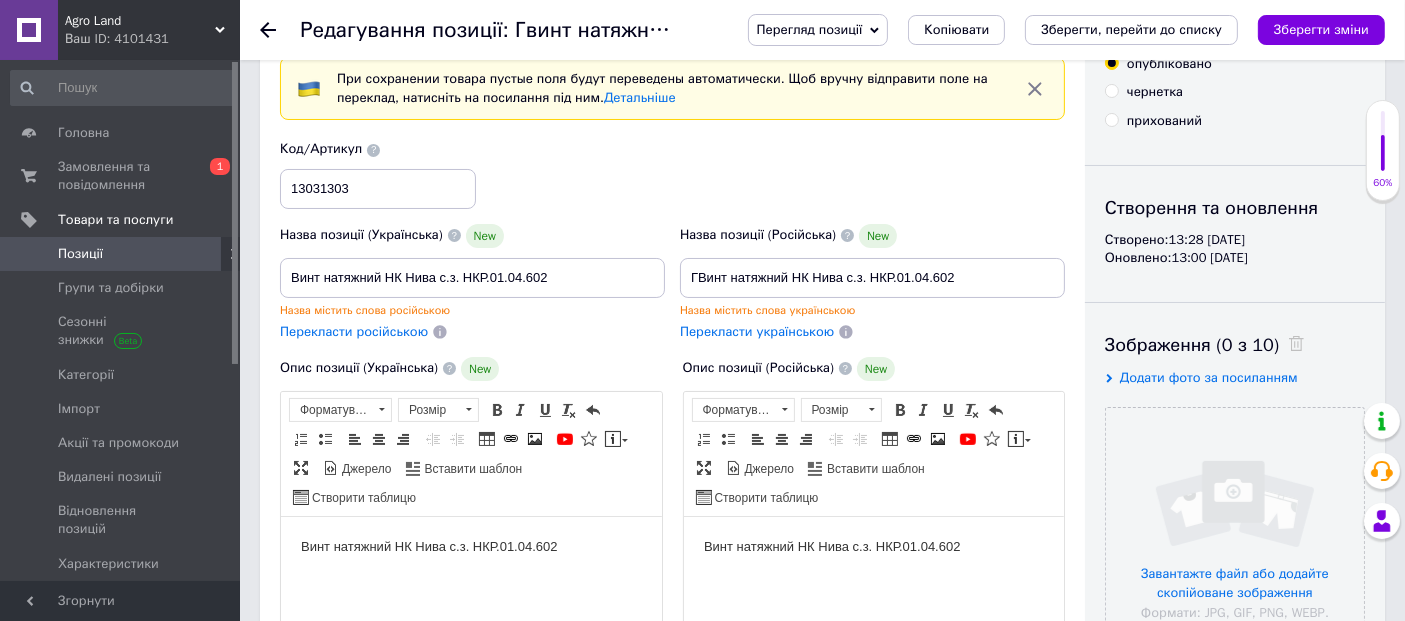 scroll, scrollTop: 0, scrollLeft: 0, axis: both 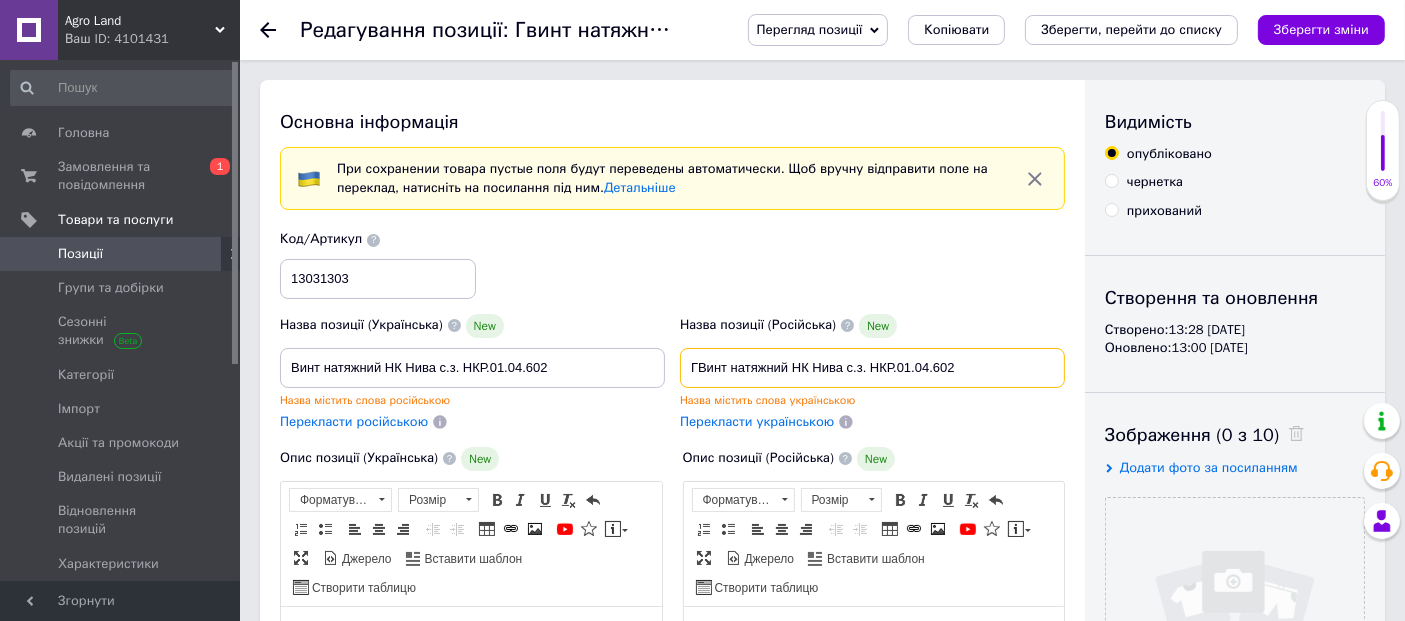 drag, startPoint x: 868, startPoint y: 364, endPoint x: 1019, endPoint y: 365, distance: 151.00331 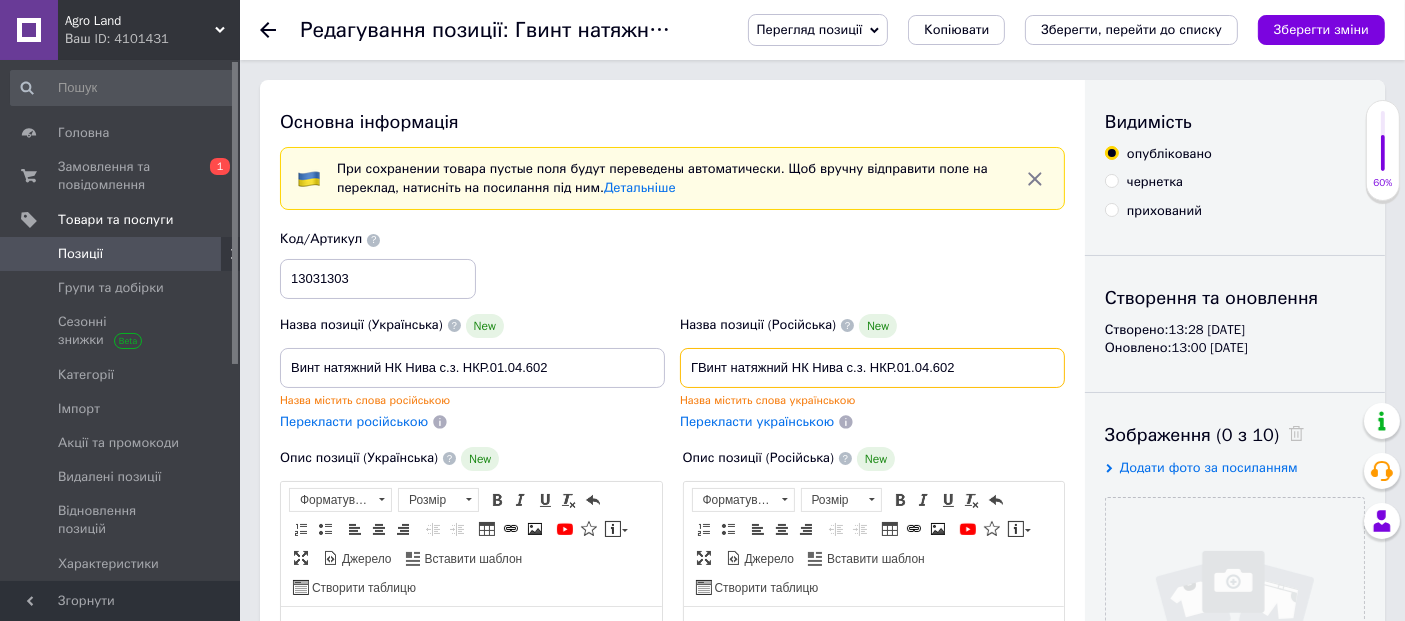 click on "ГВинт натяжний НК Нива с.з. НКР.01.04.602" at bounding box center [872, 368] 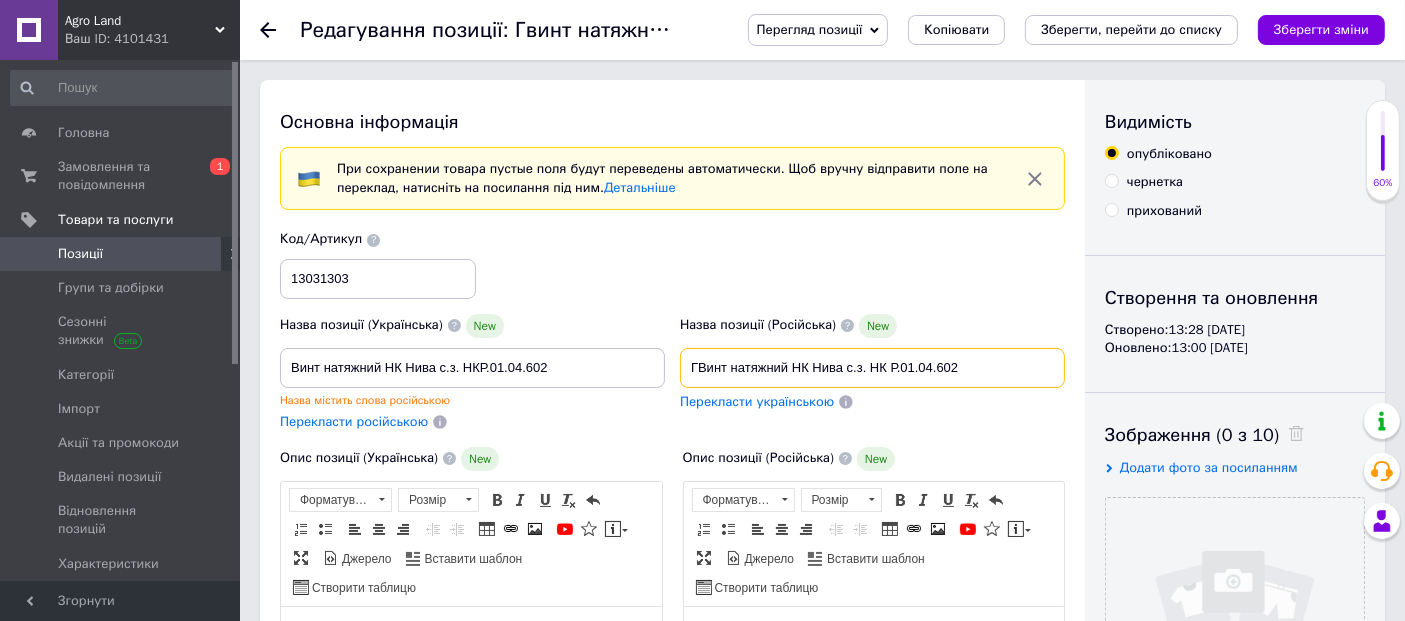 type on "ГВинт натяжний НК Нива с.з. НК Р.01.04.602" 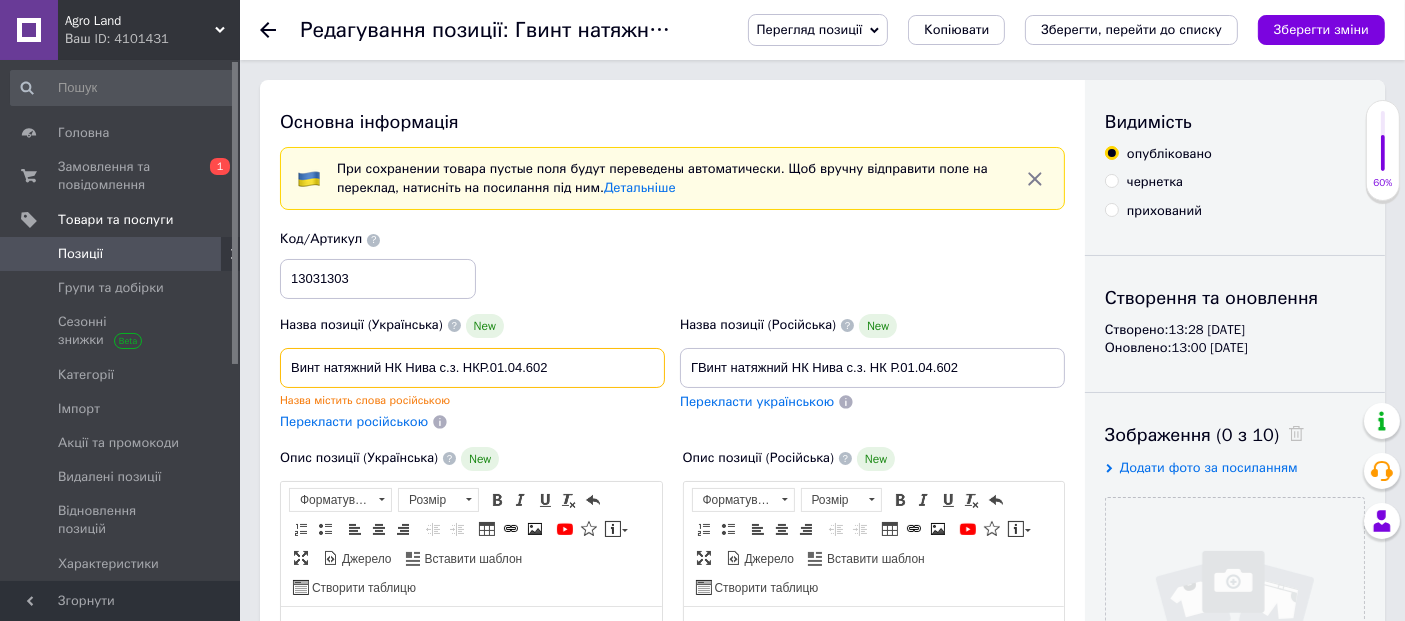 click on "Винт натяжний НК Нива с.з. НКР.01.04.602" at bounding box center [472, 368] 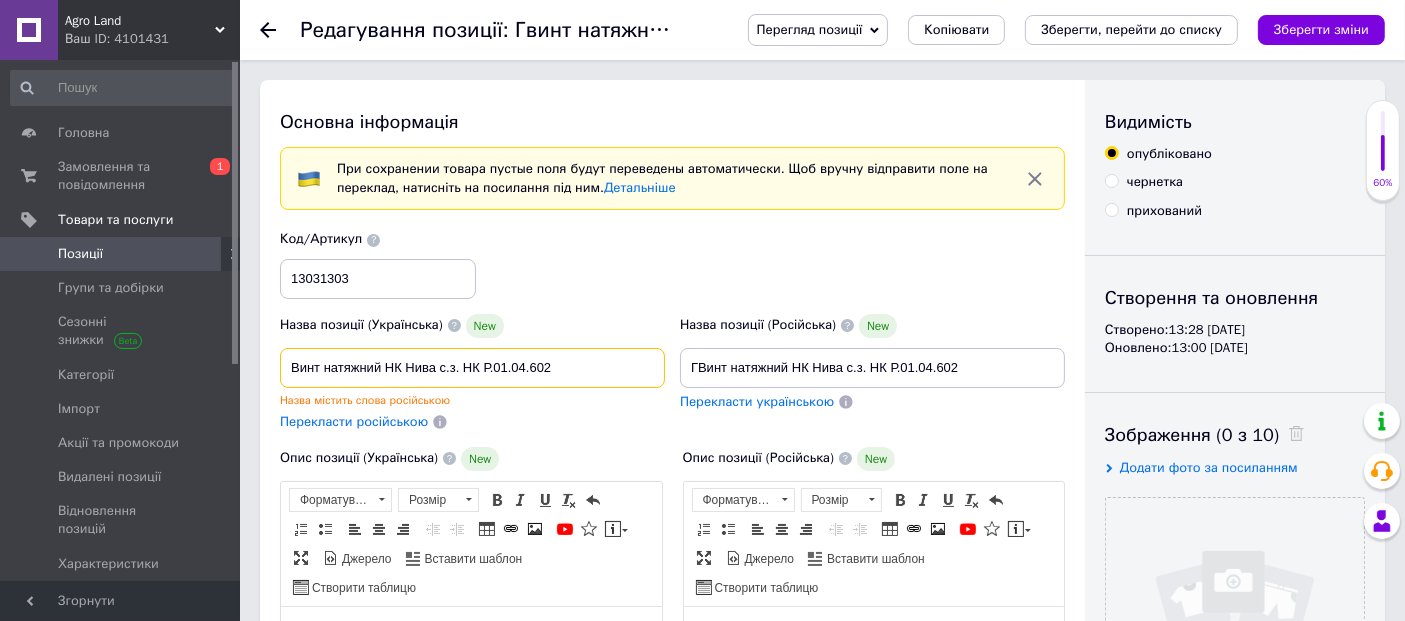 drag, startPoint x: 564, startPoint y: 370, endPoint x: 482, endPoint y: 372, distance: 82.02438 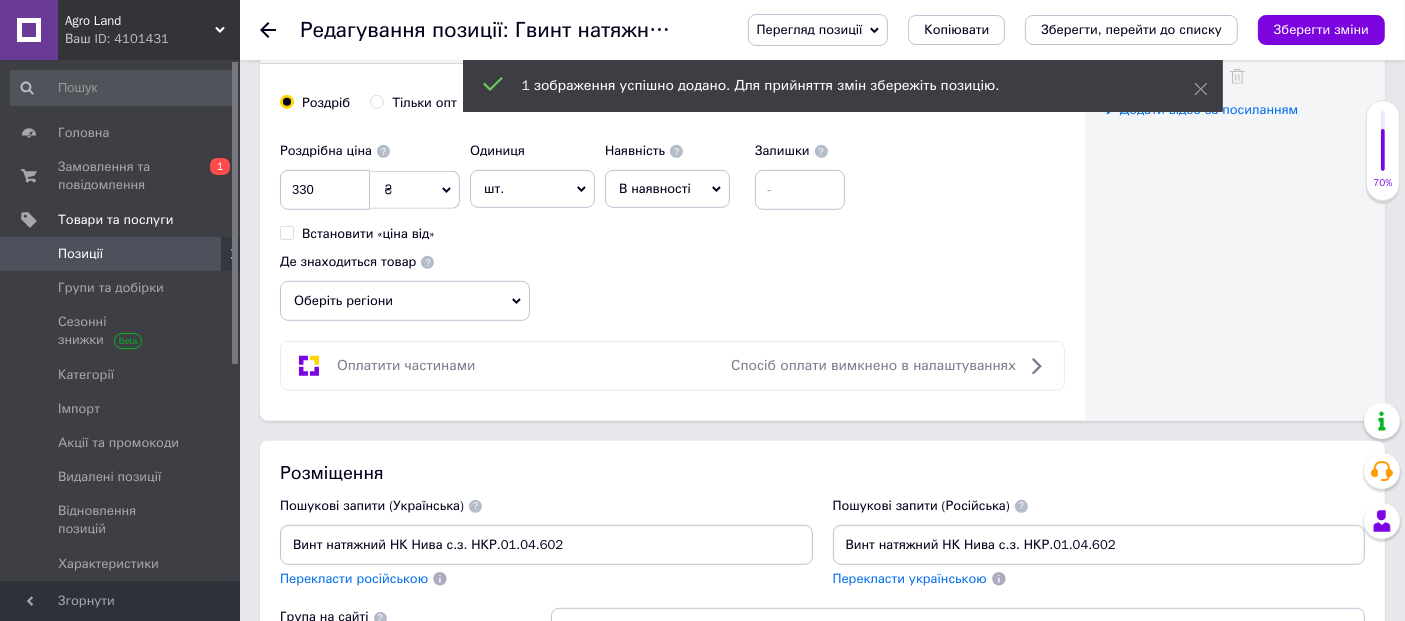 scroll, scrollTop: 1333, scrollLeft: 0, axis: vertical 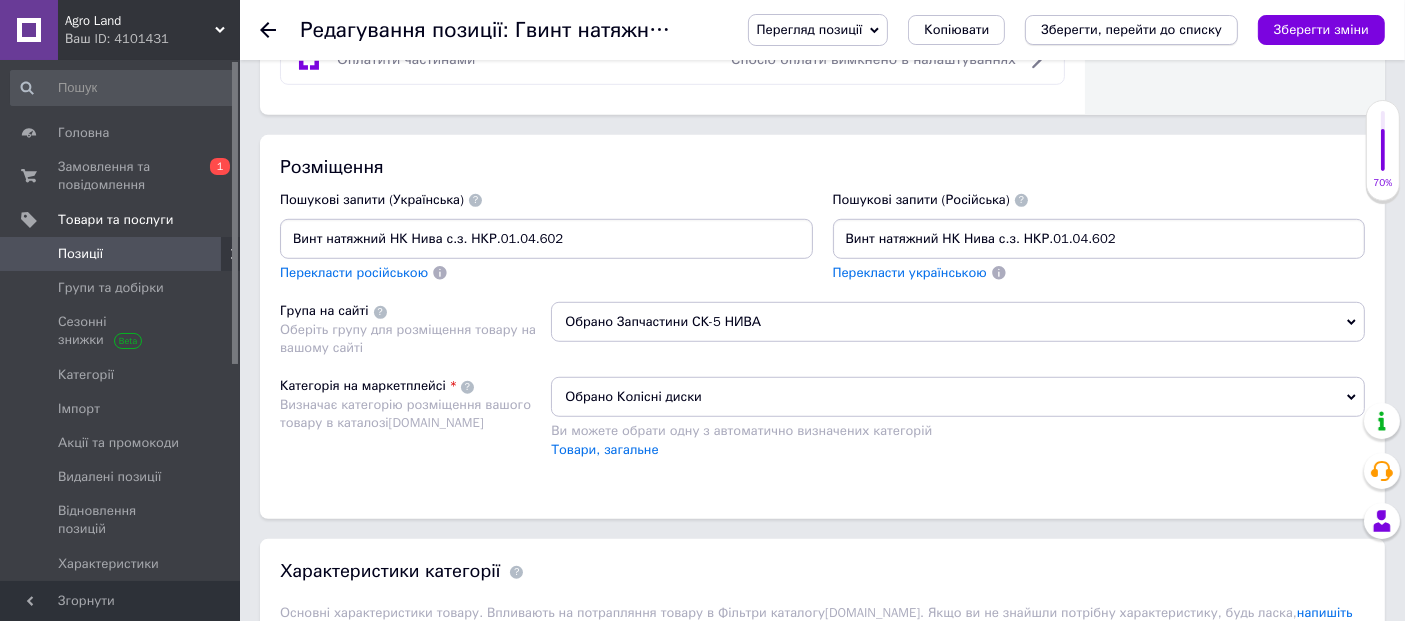 click on "Зберегти, перейти до списку" at bounding box center (1131, 30) 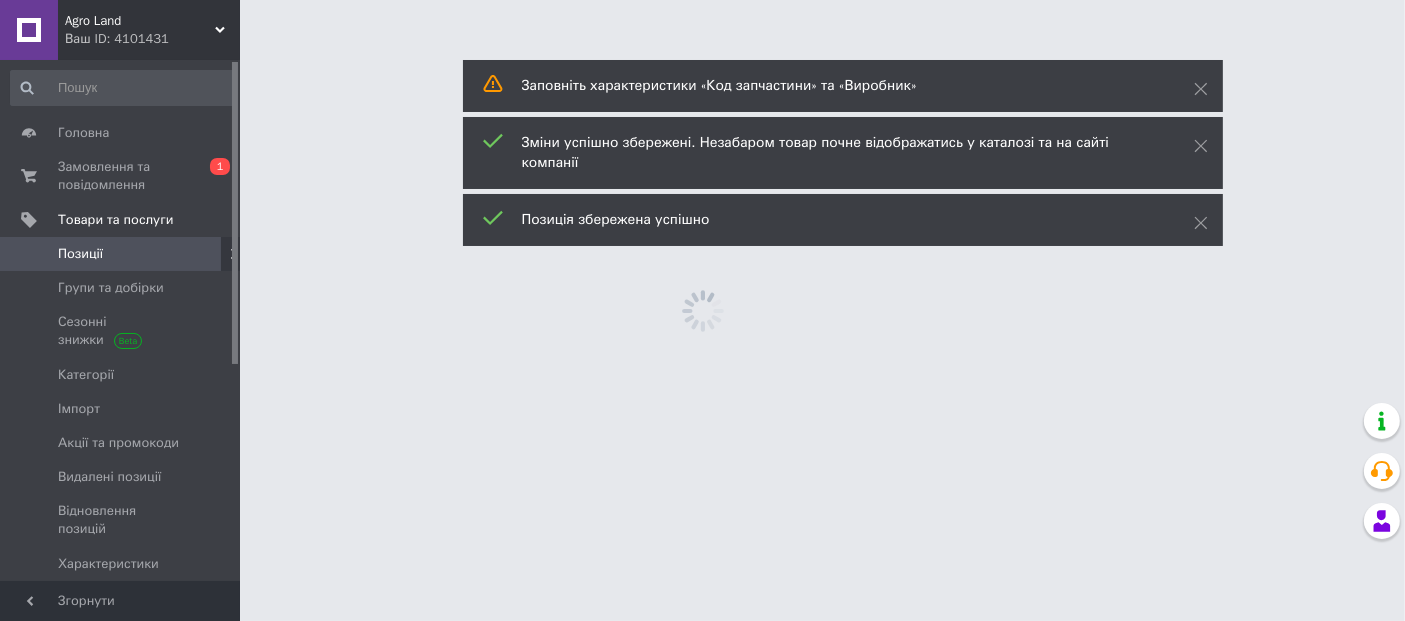scroll, scrollTop: 0, scrollLeft: 0, axis: both 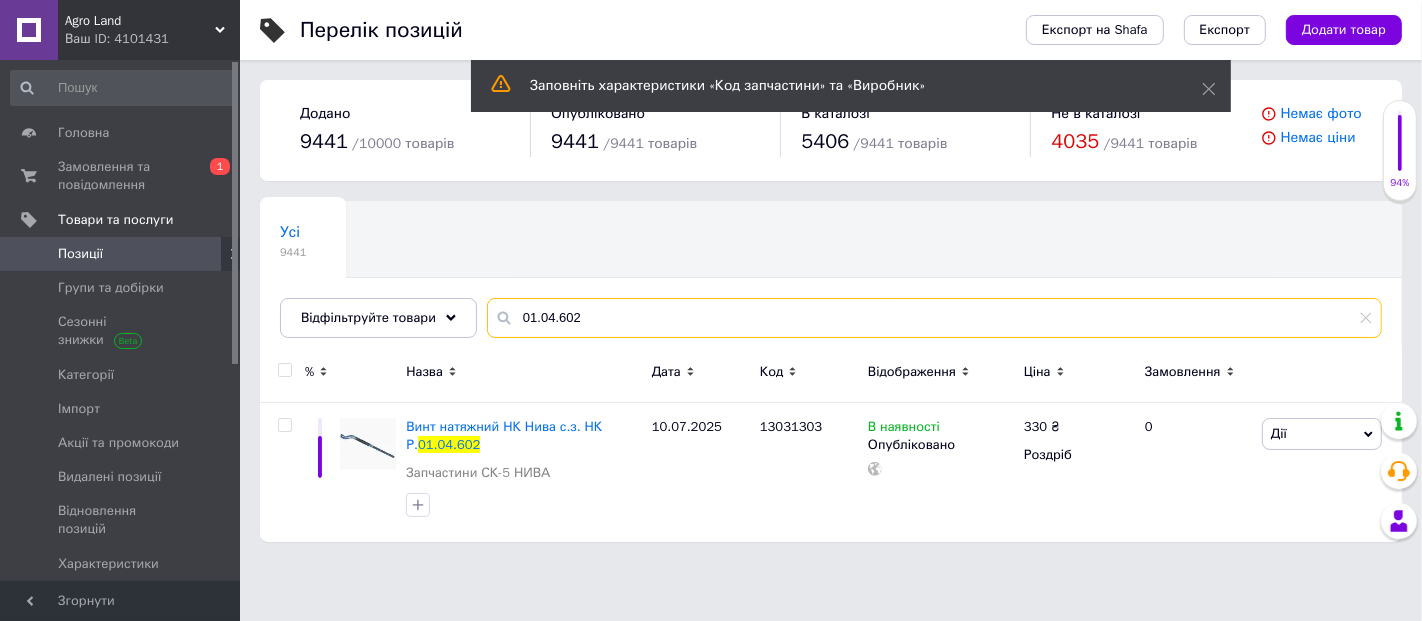 drag, startPoint x: 754, startPoint y: 317, endPoint x: 393, endPoint y: 358, distance: 363.3208 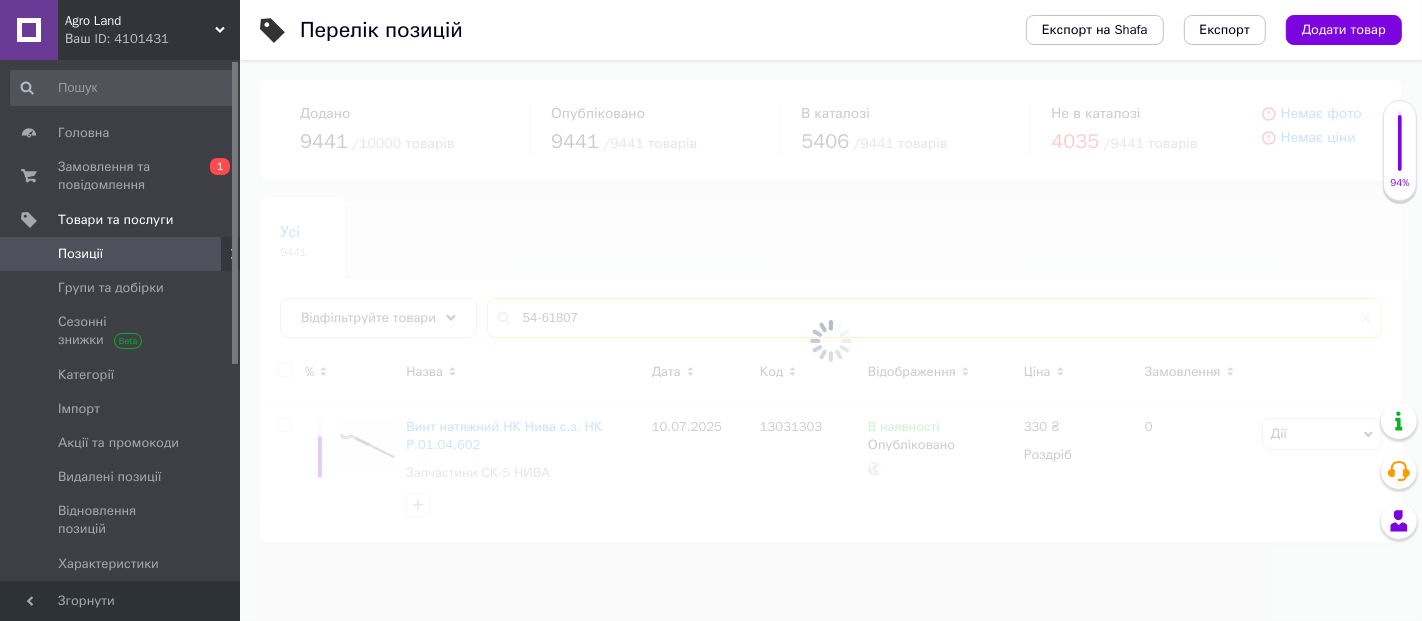 type on "54-61807" 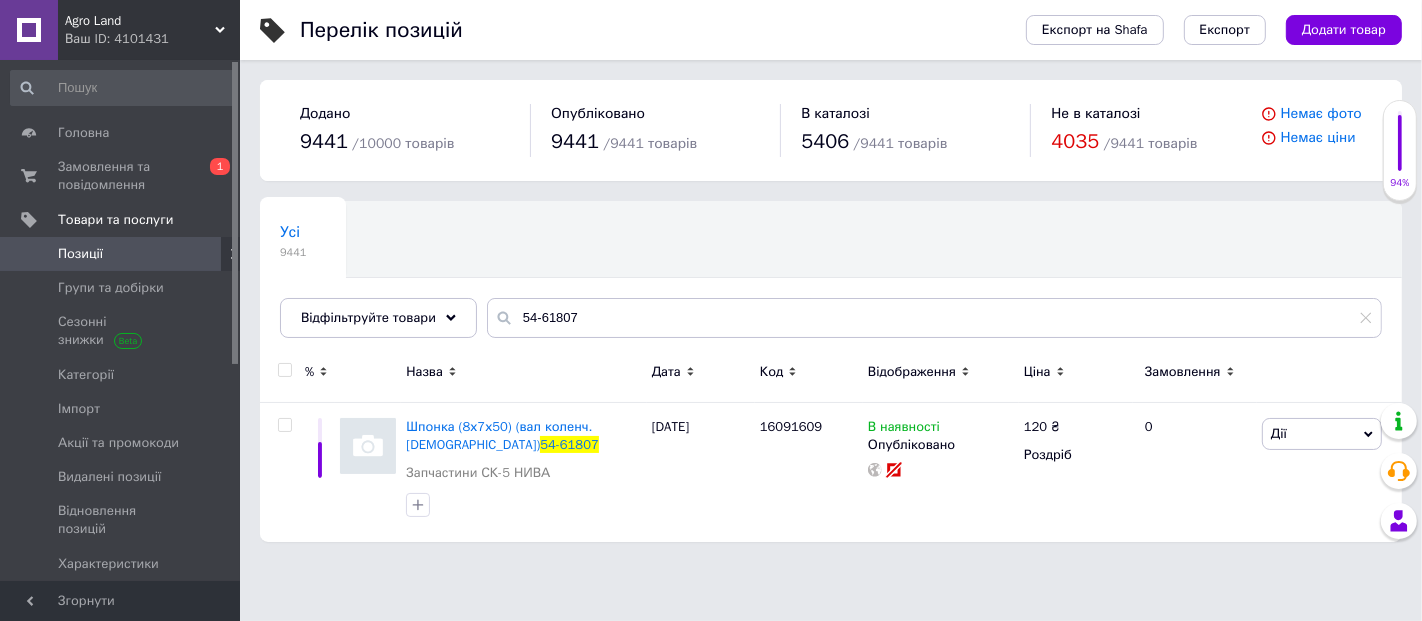 click on "Усі 9441 Ok Відфільтровано...  Зберегти" at bounding box center [831, 279] 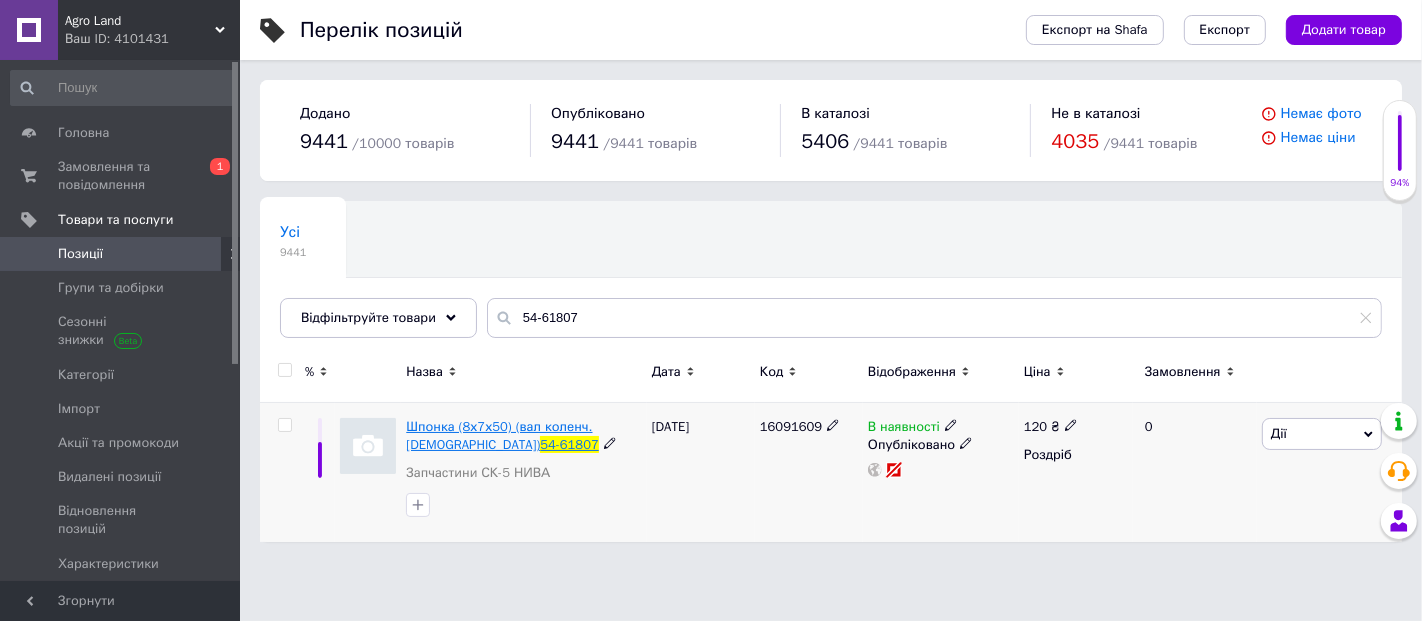 click on "Шпонка (8х7х50) (вал коленч. [DEMOGRAPHIC_DATA])" at bounding box center [499, 435] 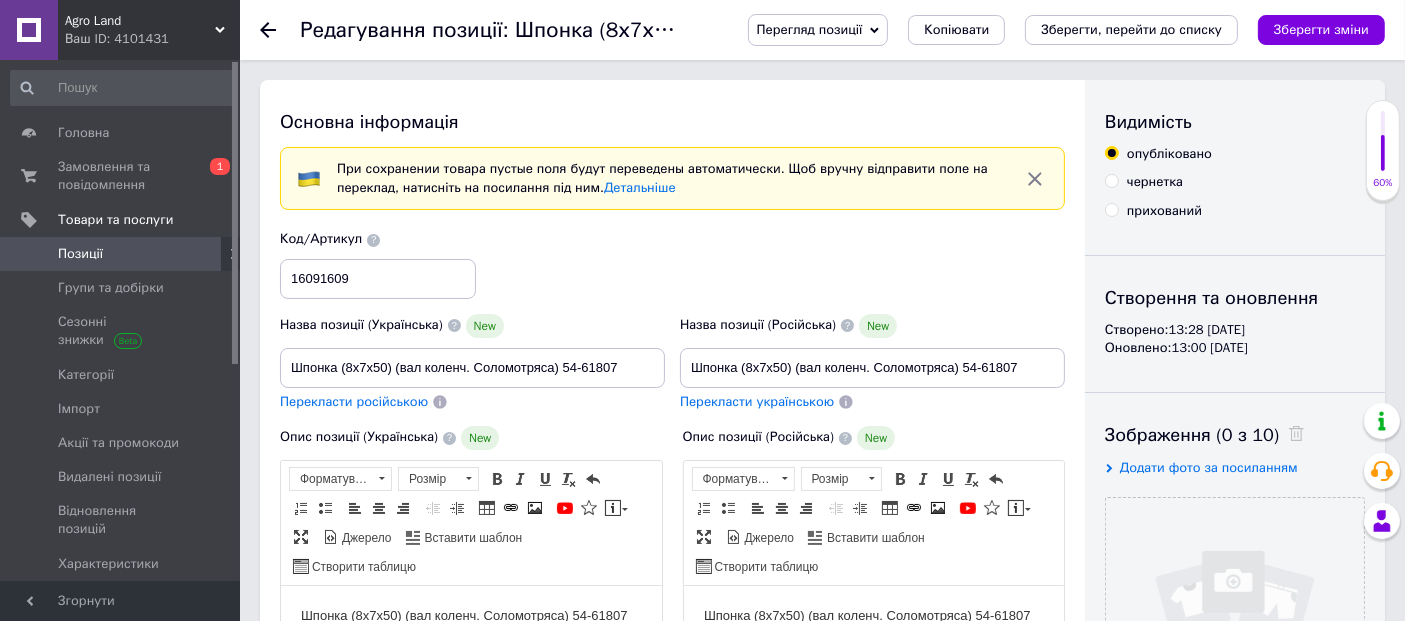 scroll, scrollTop: 0, scrollLeft: 0, axis: both 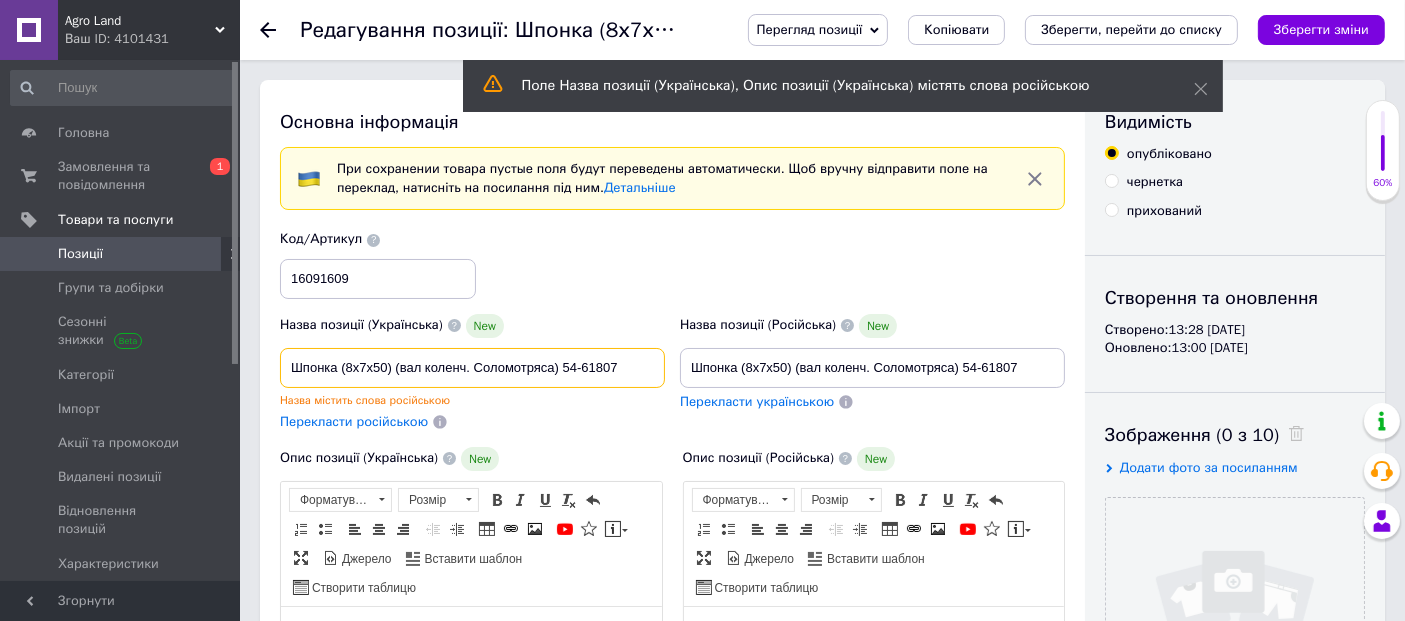 click on "Шпонка (8х7х50) (вал коленч. Соломотряса) 54-61807" at bounding box center (472, 368) 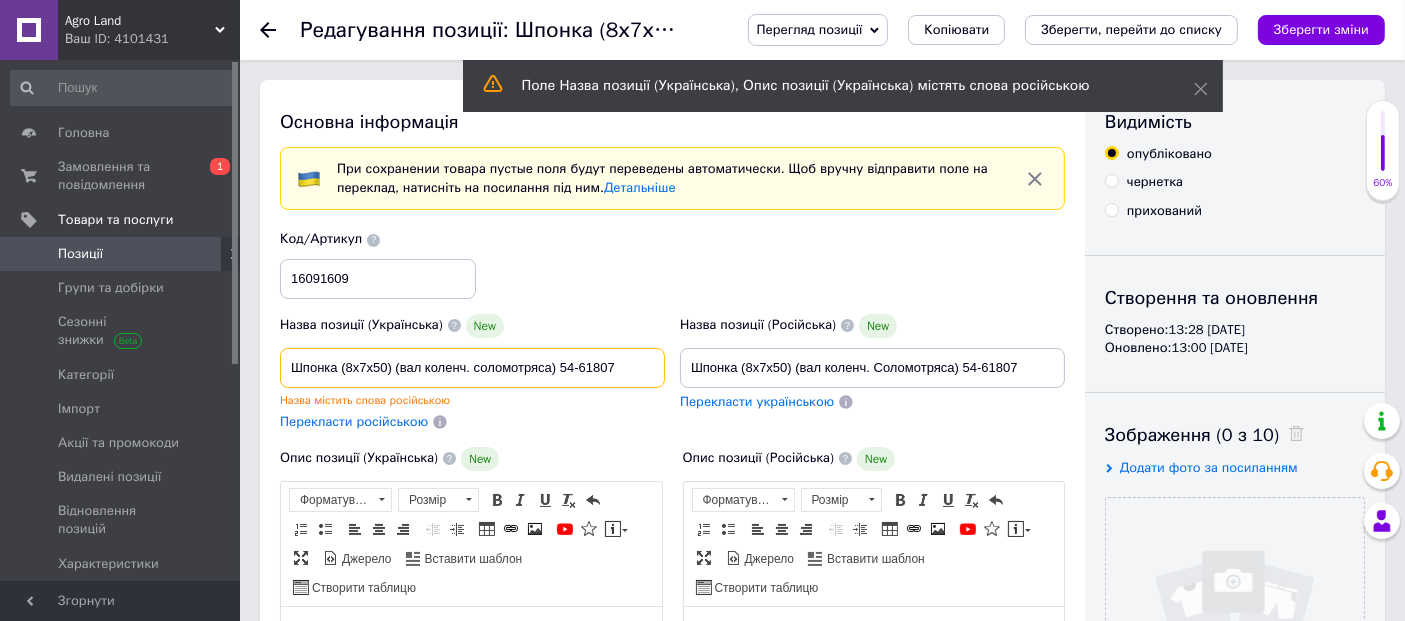 drag, startPoint x: 622, startPoint y: 362, endPoint x: 562, endPoint y: 362, distance: 60 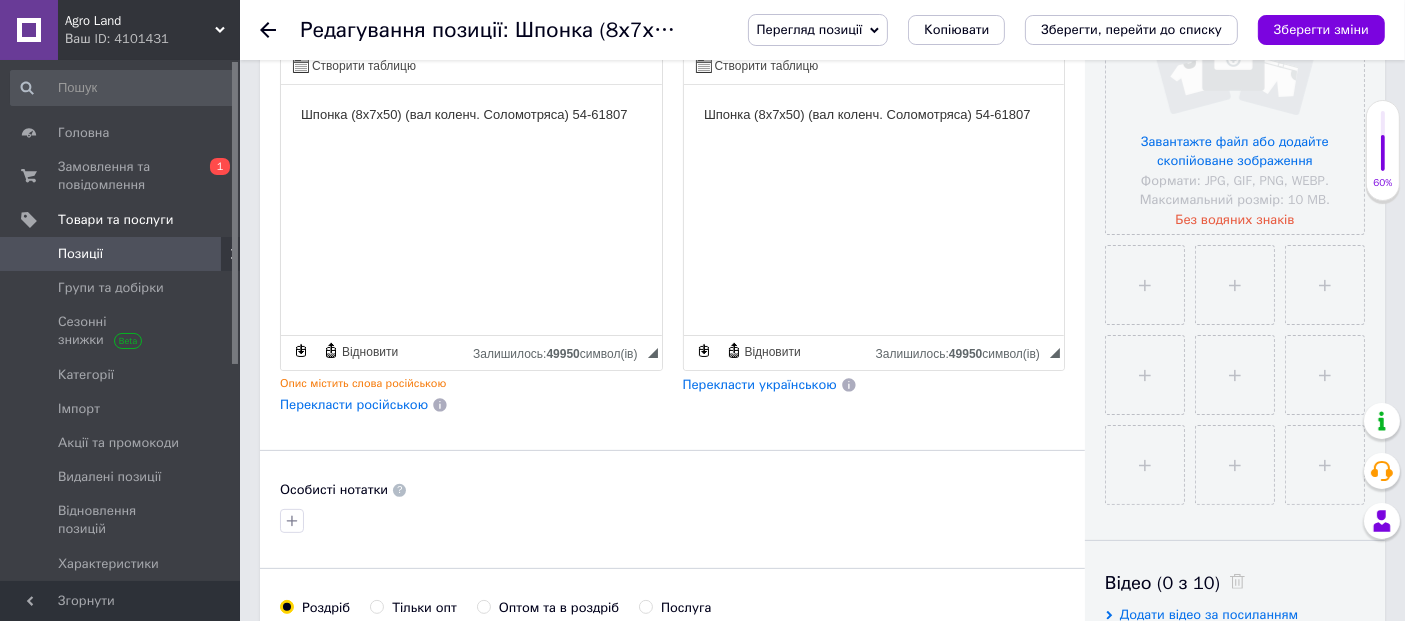 scroll, scrollTop: 444, scrollLeft: 0, axis: vertical 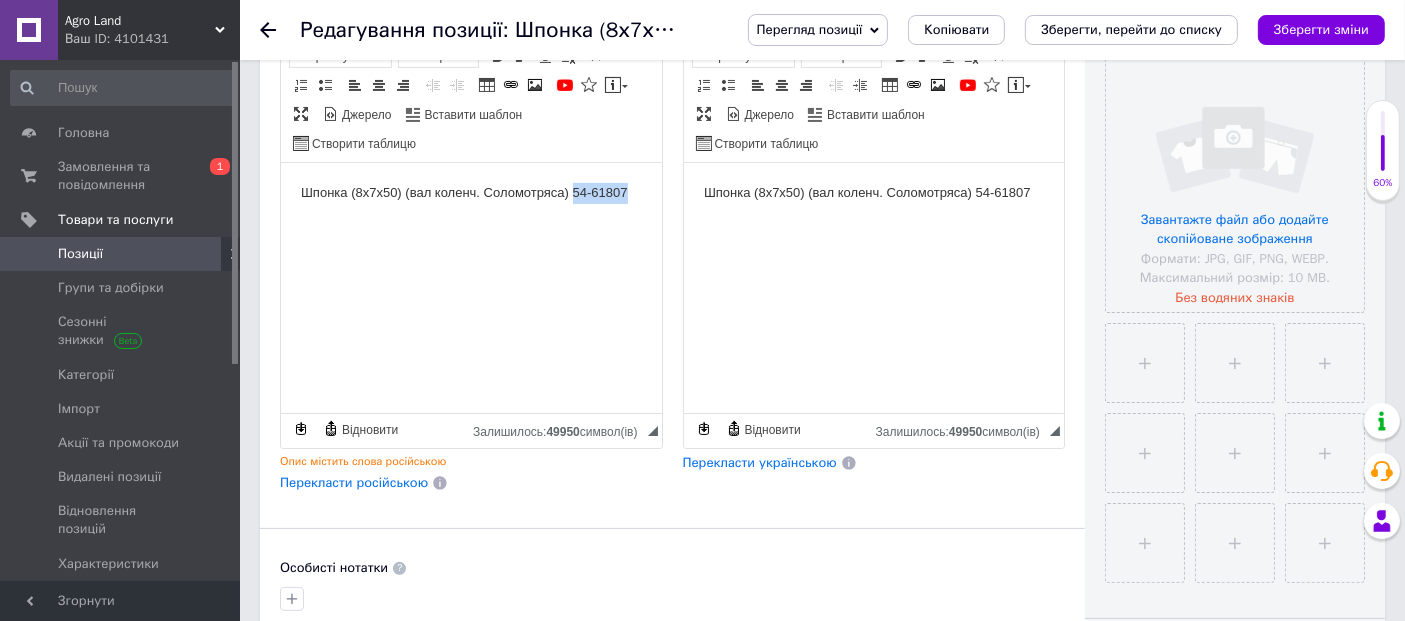 drag, startPoint x: 571, startPoint y: 189, endPoint x: 948, endPoint y: 356, distance: 412.3324 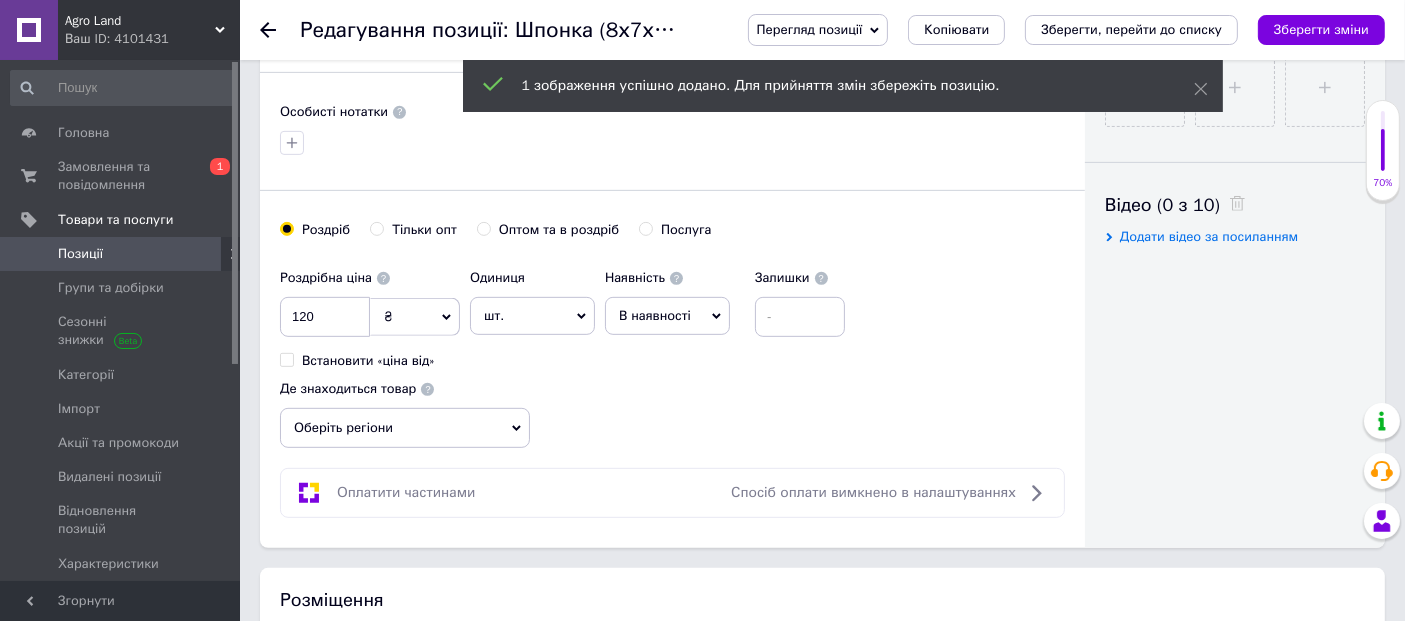 scroll, scrollTop: 1000, scrollLeft: 0, axis: vertical 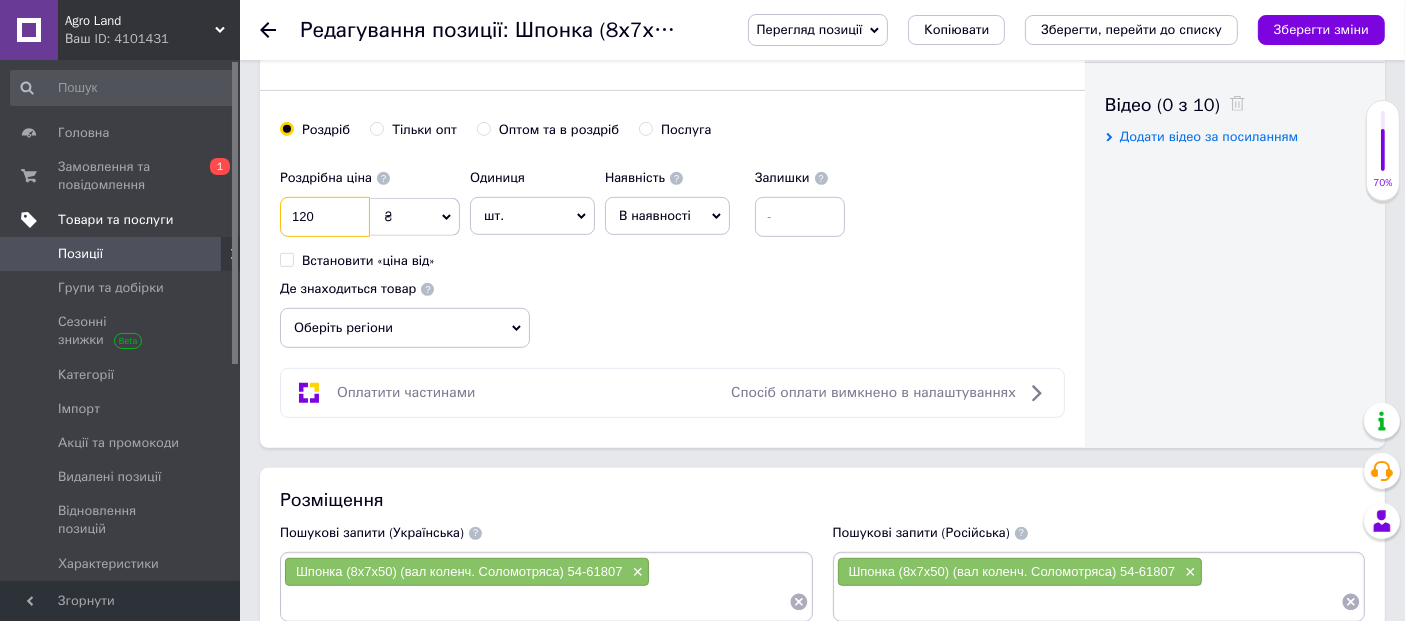drag, startPoint x: 341, startPoint y: 210, endPoint x: 220, endPoint y: 223, distance: 121.69634 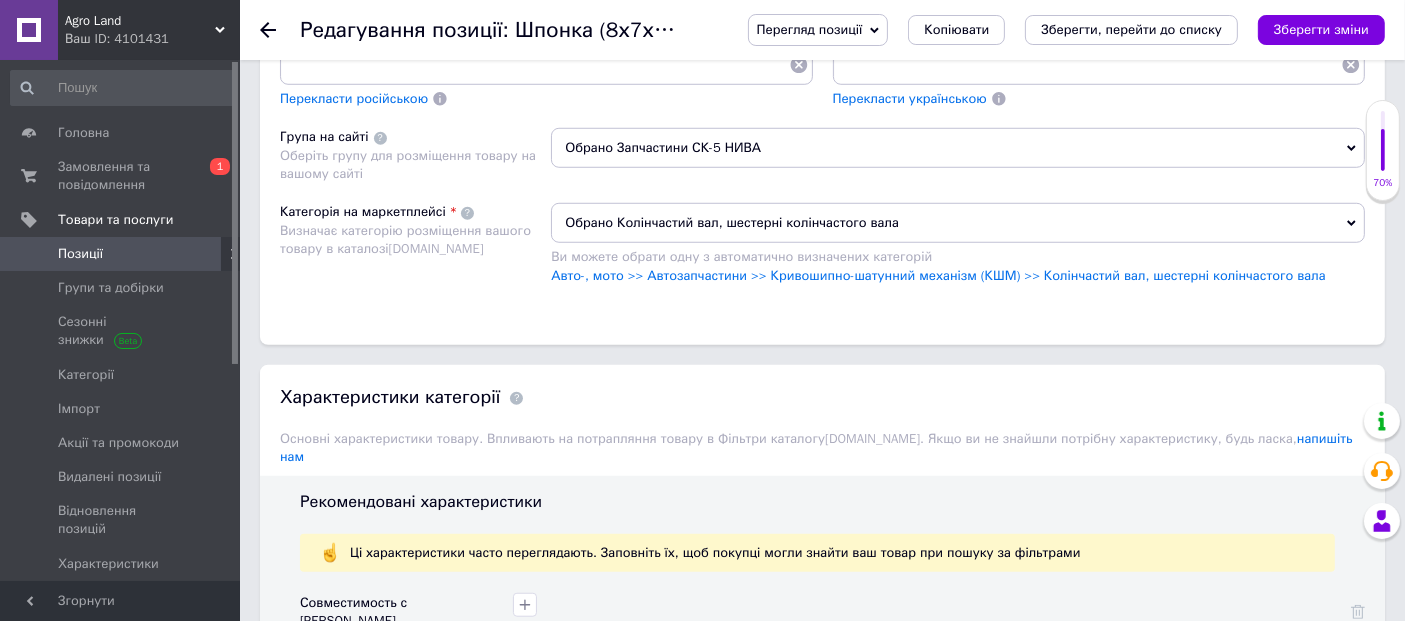 scroll, scrollTop: 1555, scrollLeft: 0, axis: vertical 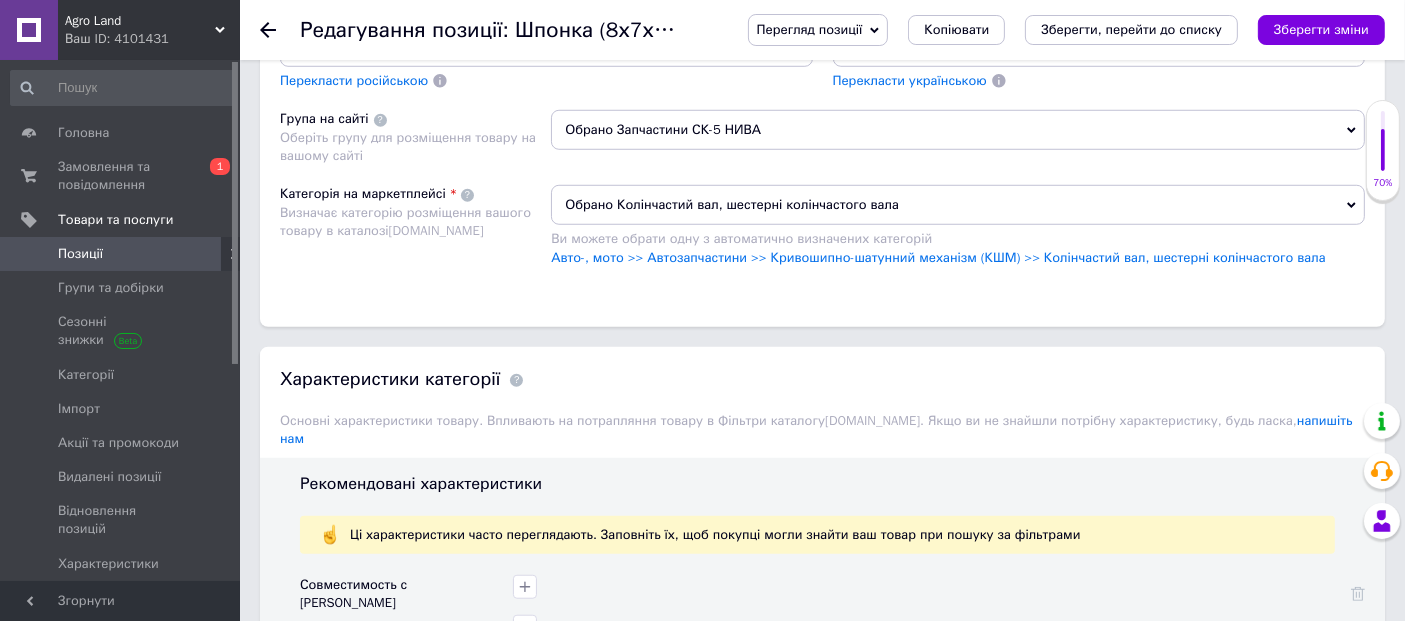 type on "150" 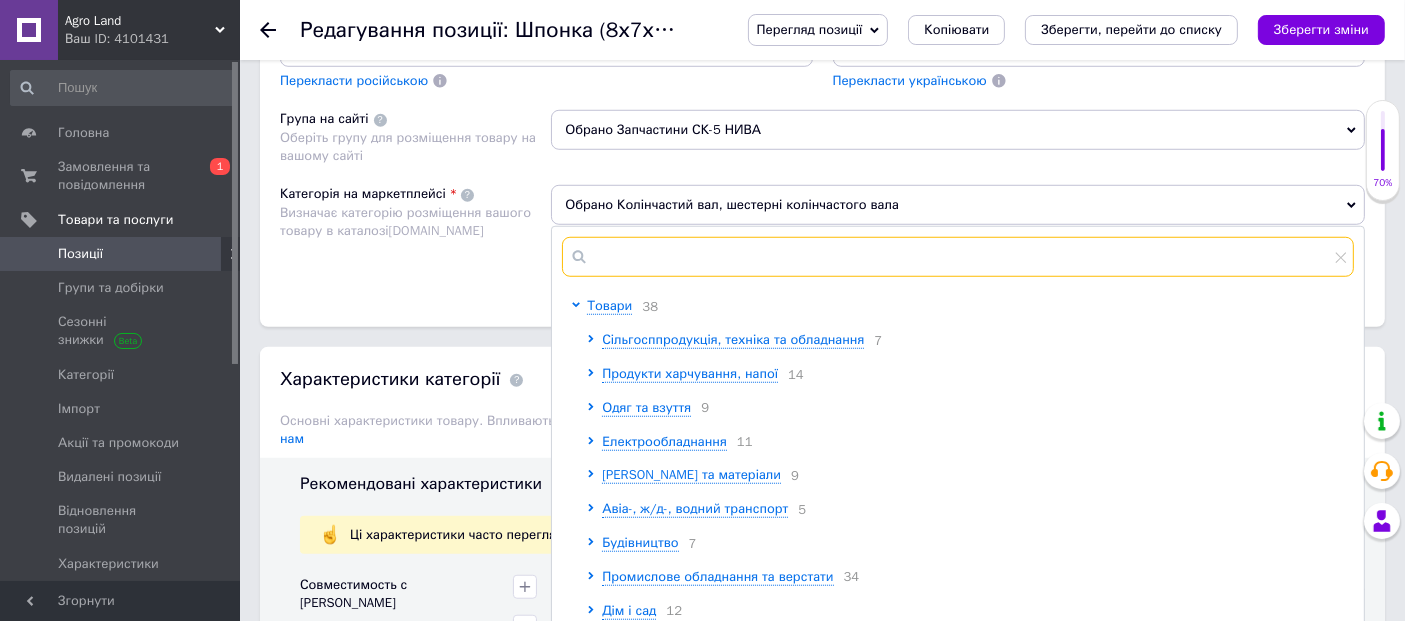 click at bounding box center (958, 257) 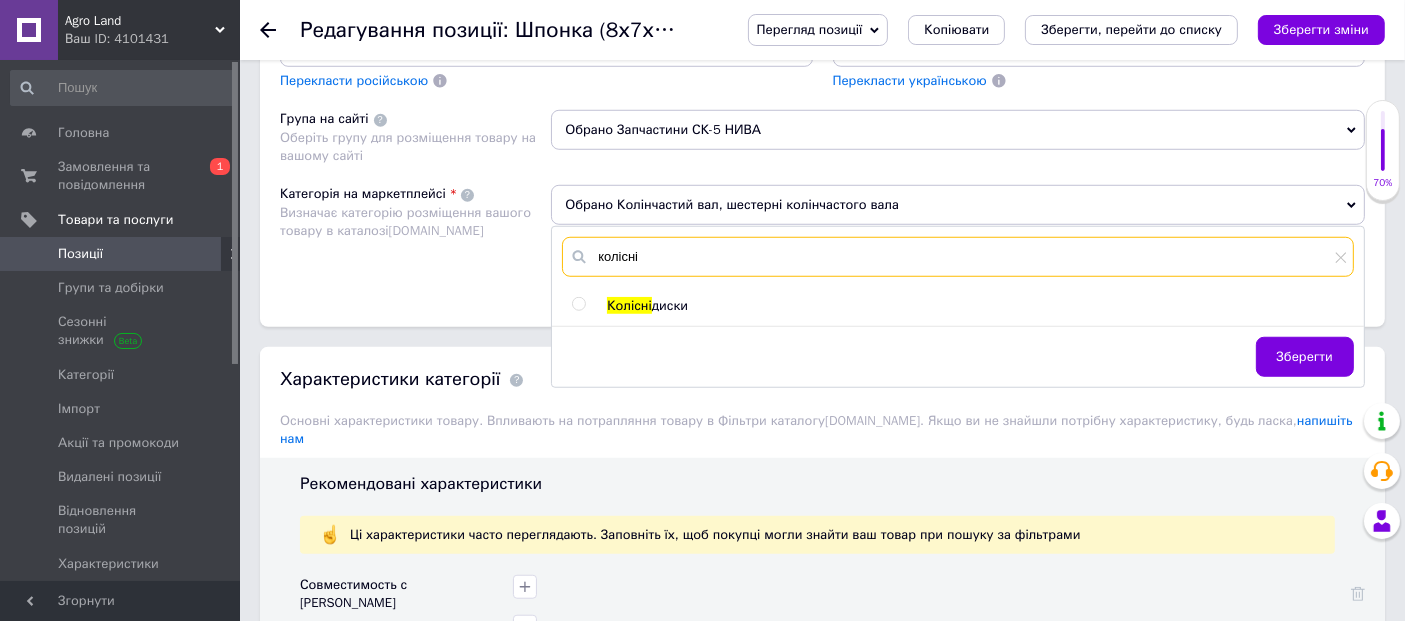 type on "колісні" 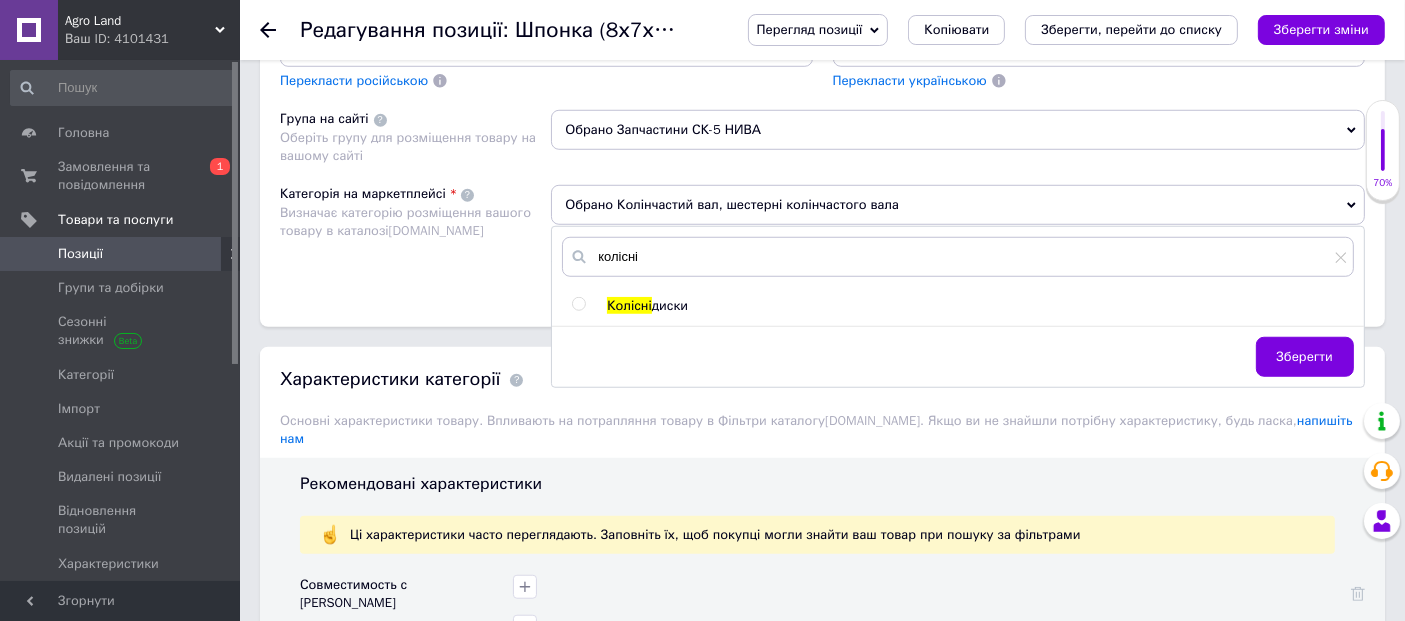 click at bounding box center (578, 304) 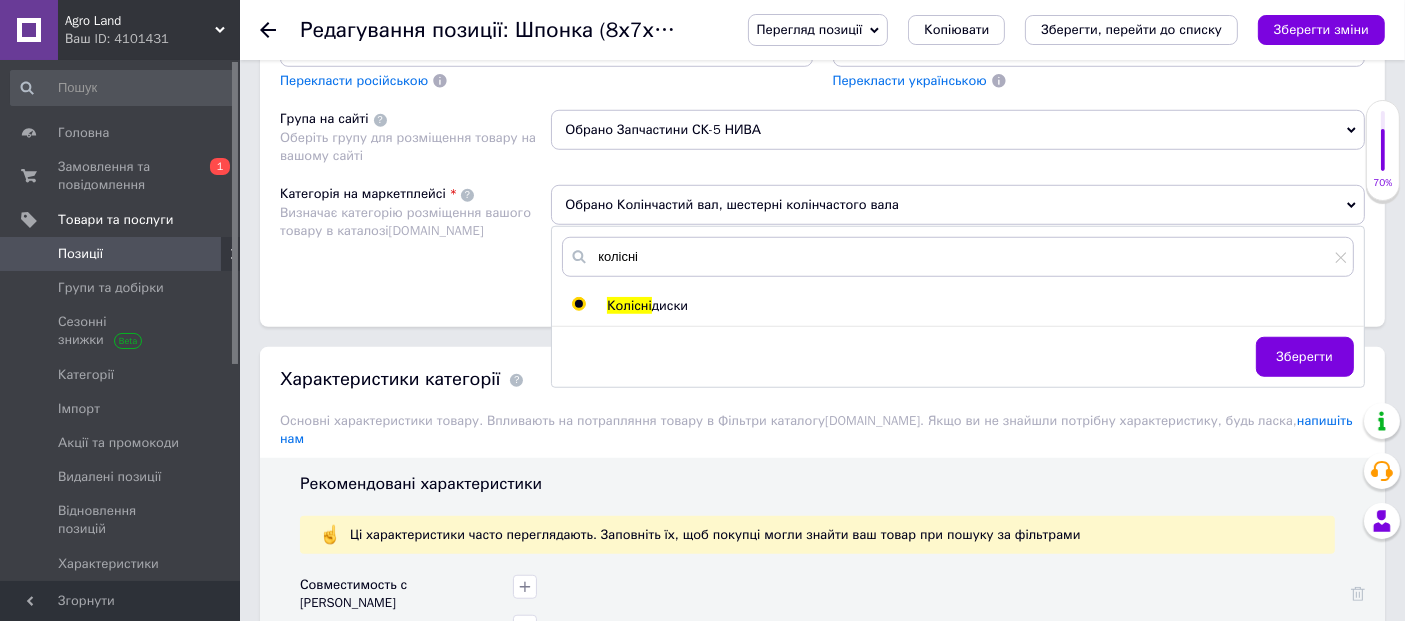 radio on "true" 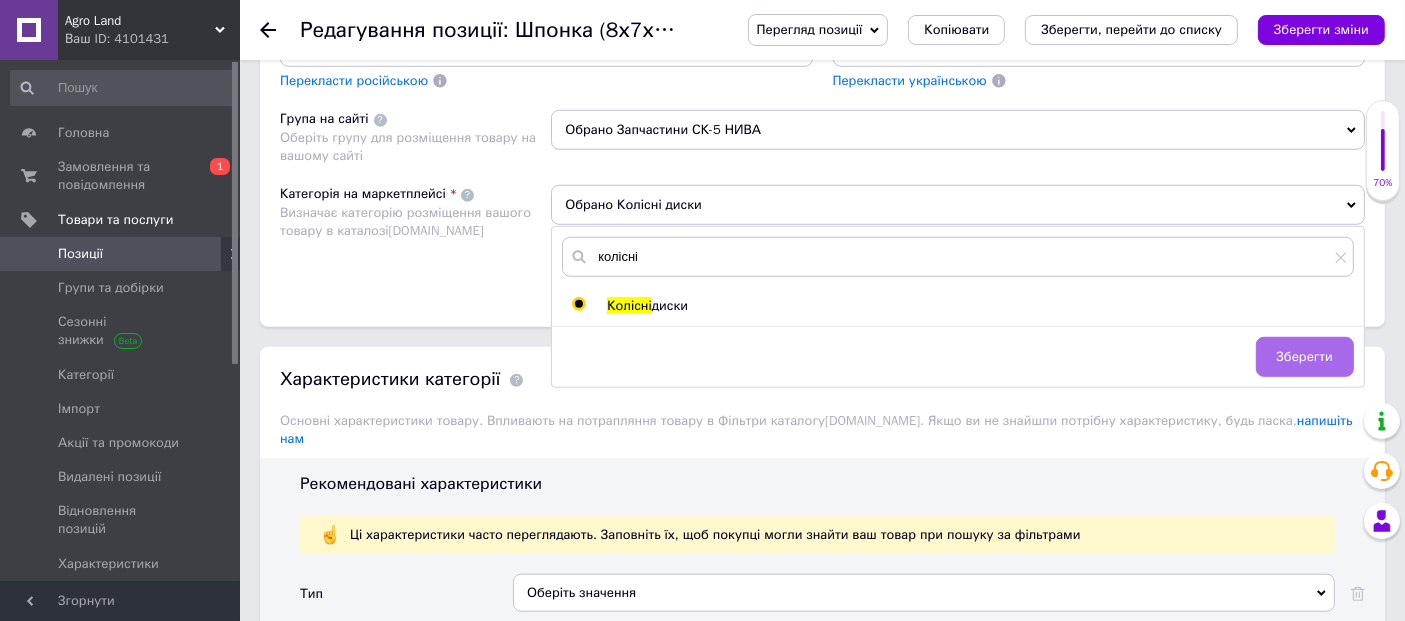 click on "Зберегти" at bounding box center [1305, 357] 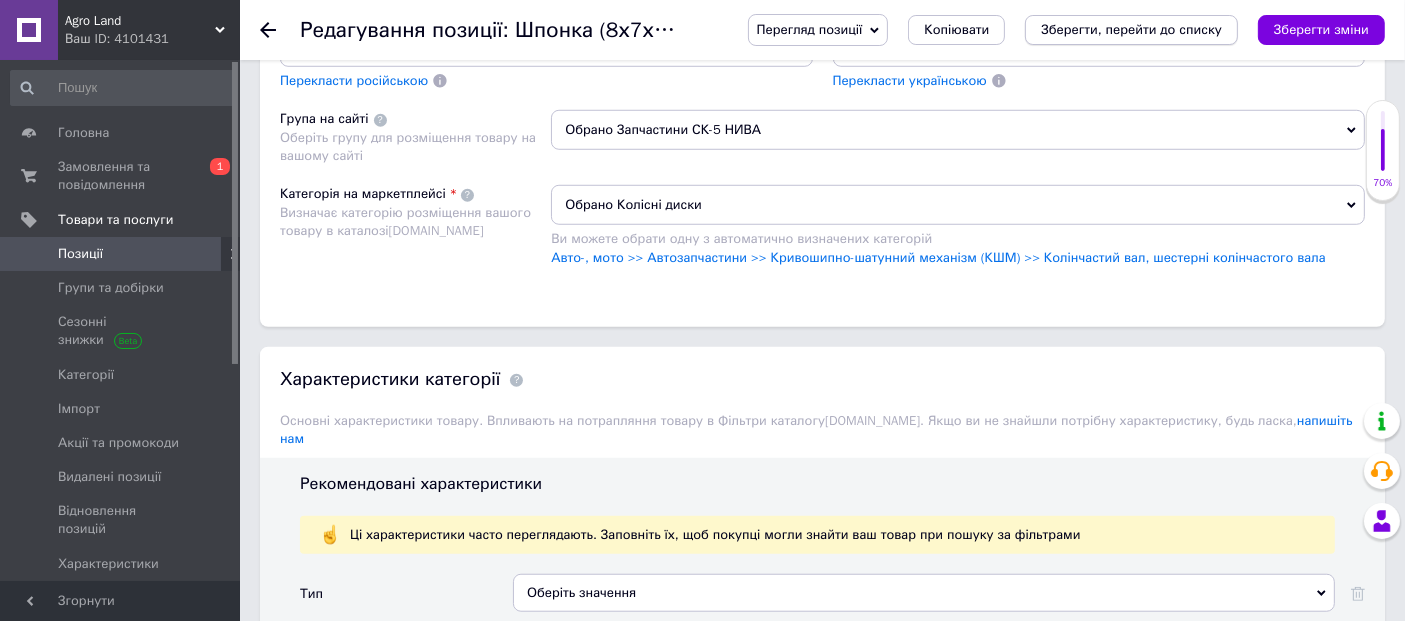 click on "Зберегти, перейти до списку" at bounding box center (1131, 29) 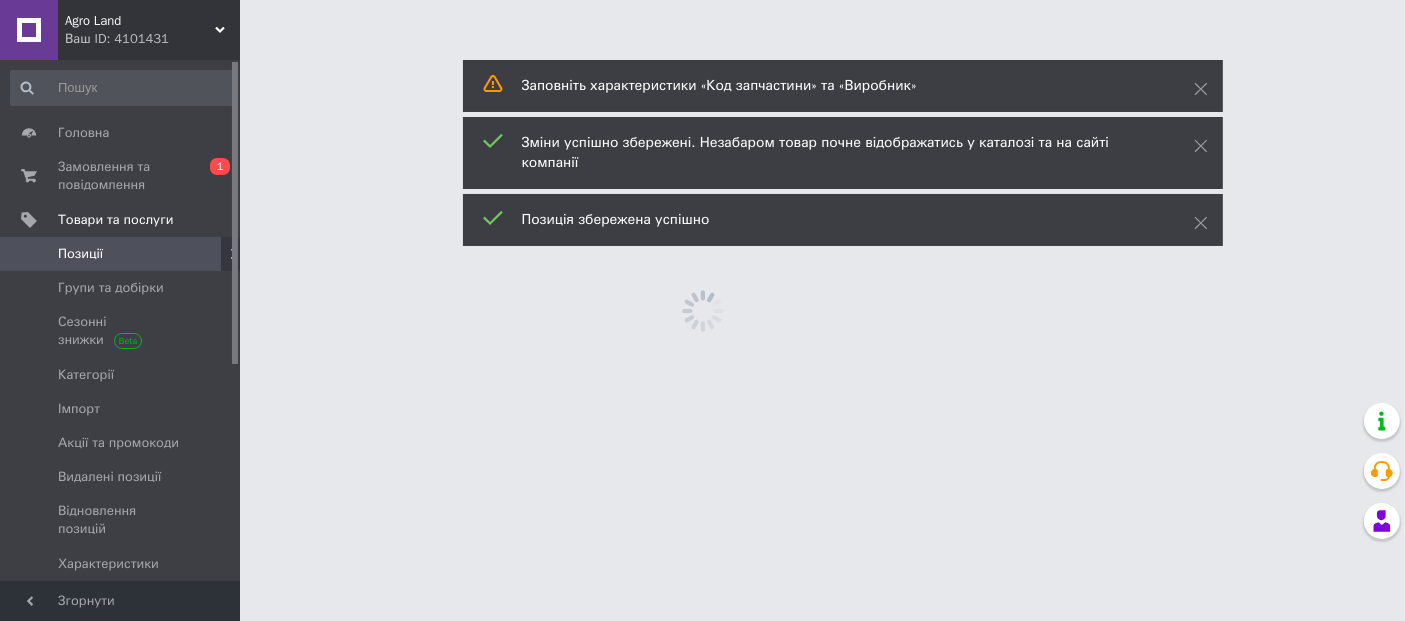 scroll, scrollTop: 0, scrollLeft: 0, axis: both 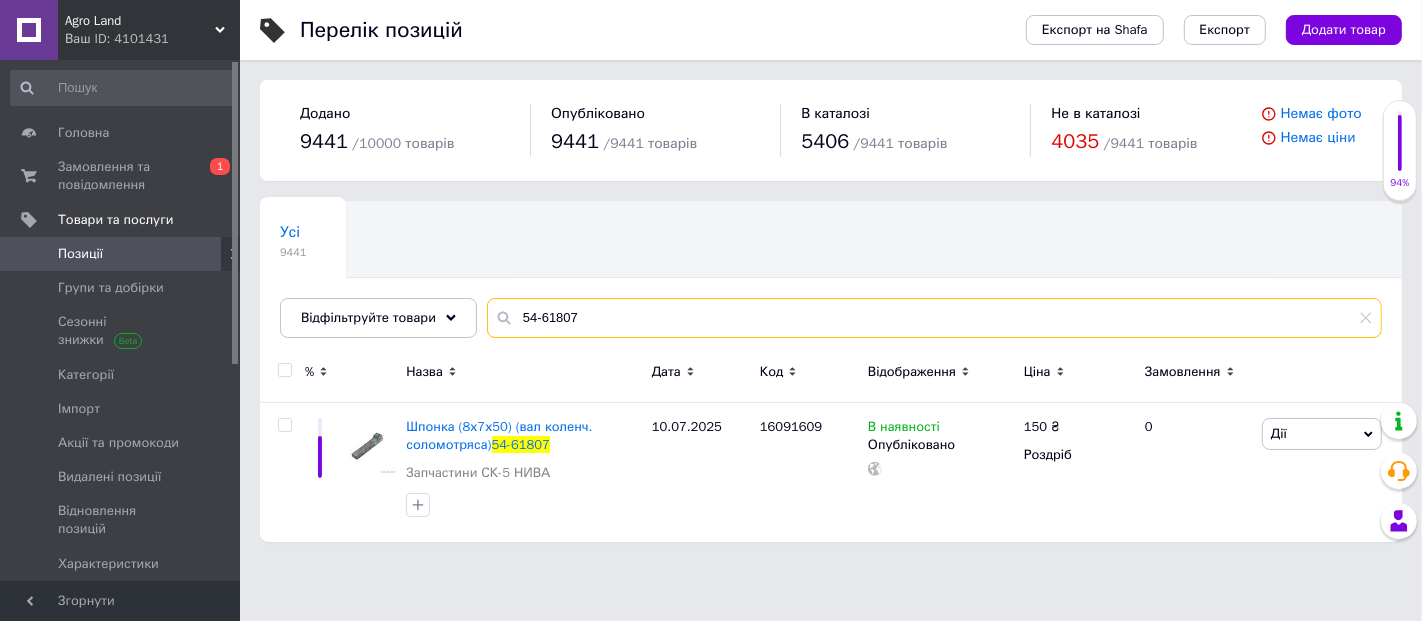 drag, startPoint x: 775, startPoint y: 307, endPoint x: 555, endPoint y: 320, distance: 220.38376 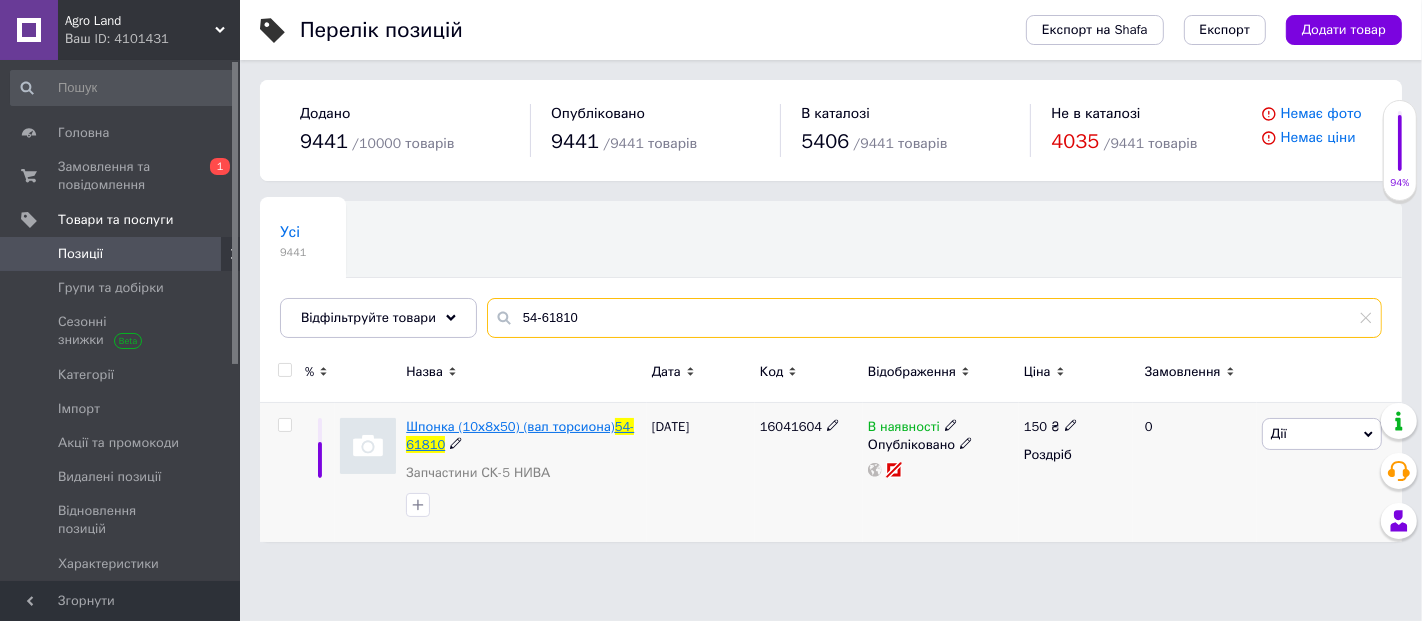 type on "54-61810" 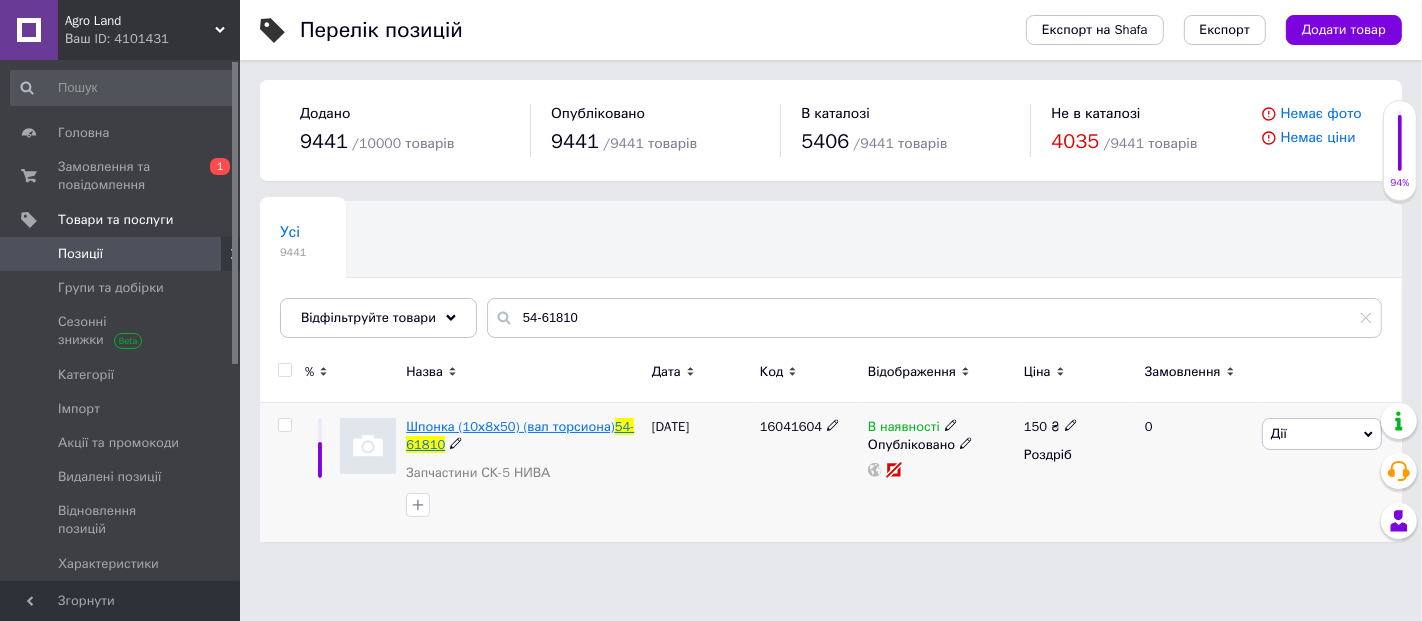 click on "Шпонка (10х8х50) (вал торсиона)" at bounding box center [510, 426] 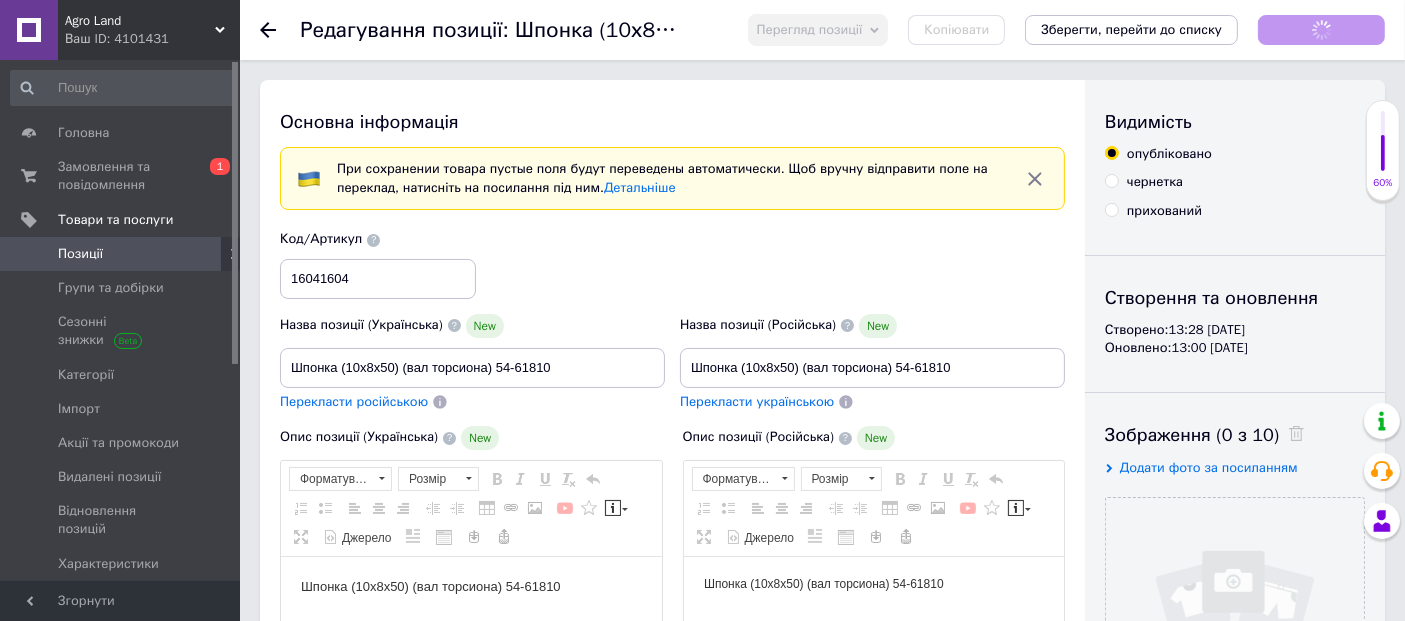 scroll, scrollTop: 0, scrollLeft: 0, axis: both 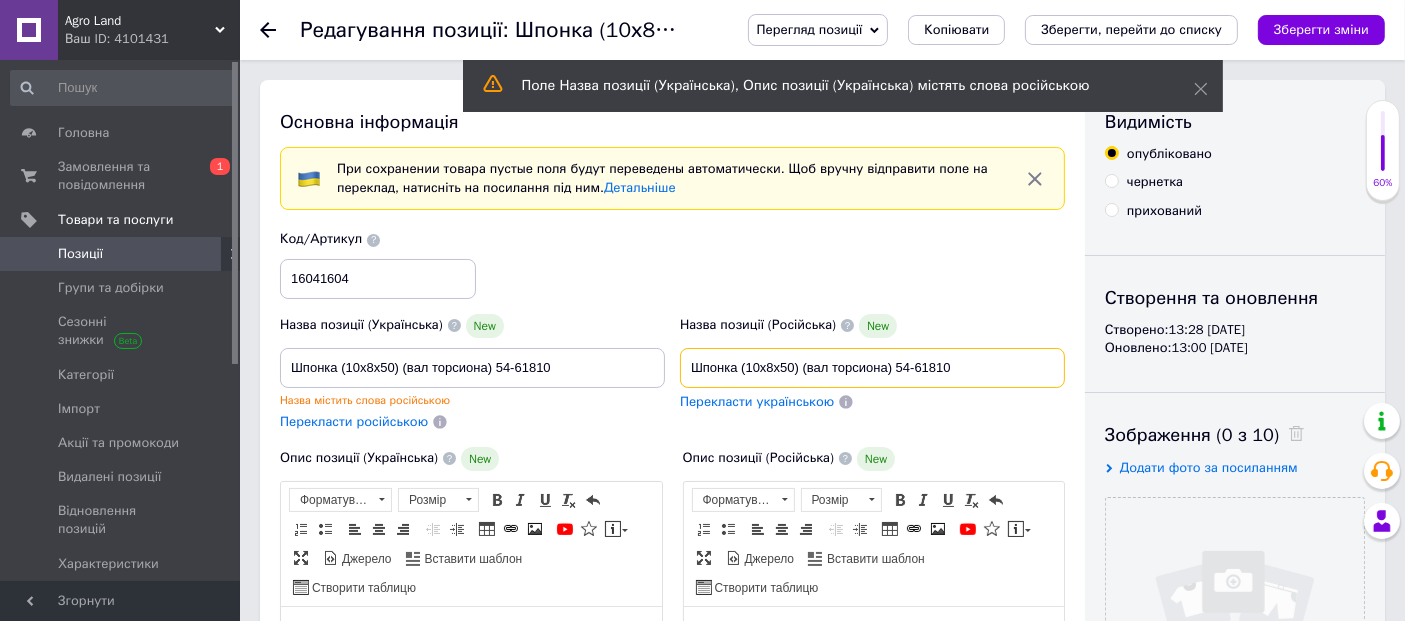 drag, startPoint x: 896, startPoint y: 364, endPoint x: 972, endPoint y: 361, distance: 76.05919 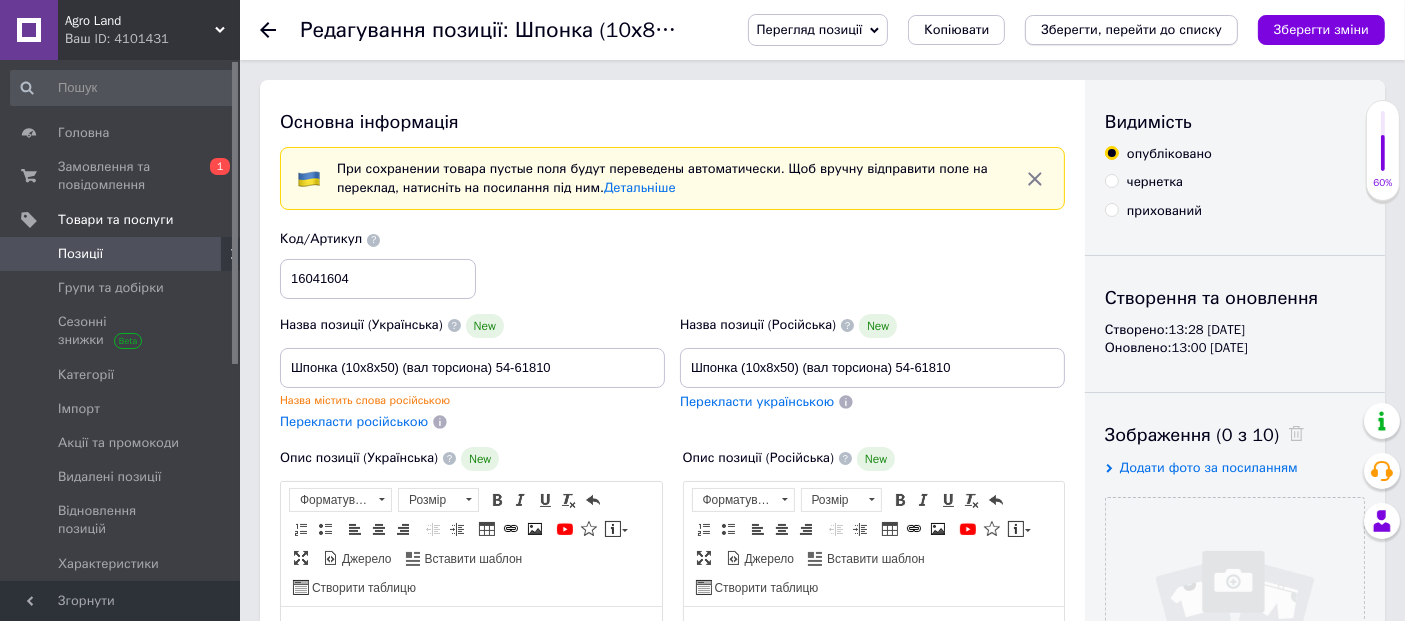 click on "Зберегти, перейти до списку" at bounding box center [1131, 29] 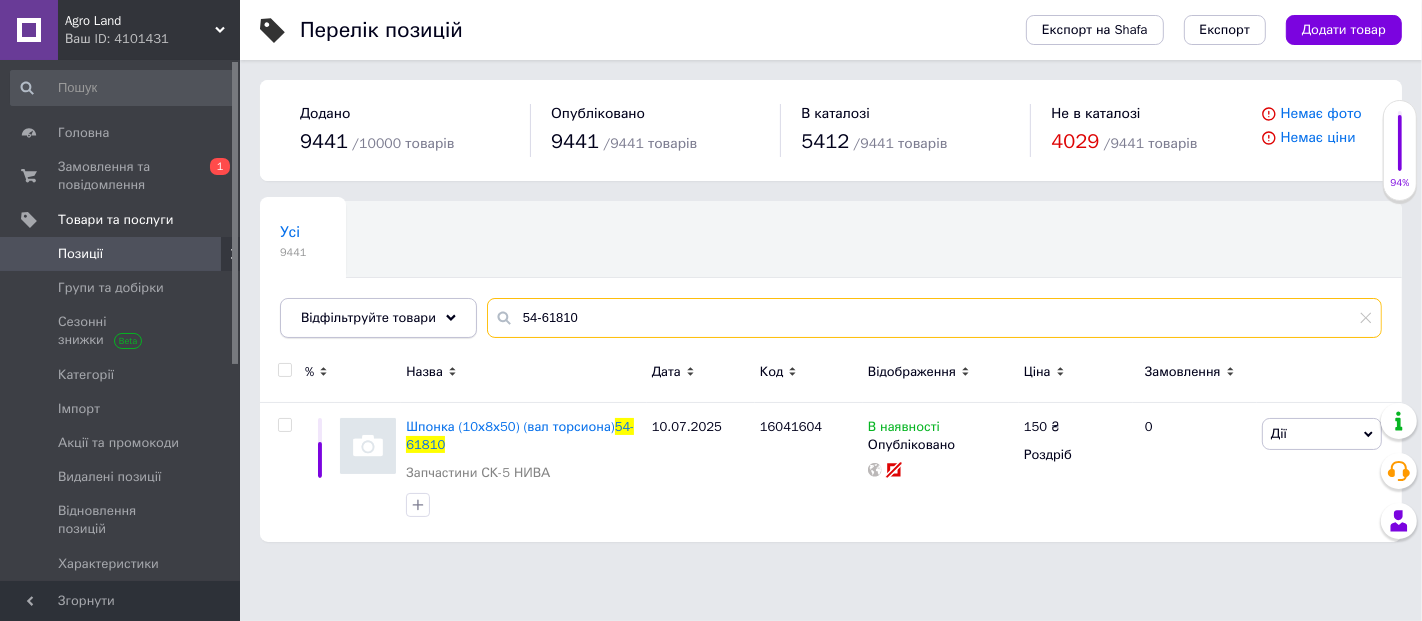 drag, startPoint x: 434, startPoint y: 324, endPoint x: 312, endPoint y: 325, distance: 122.0041 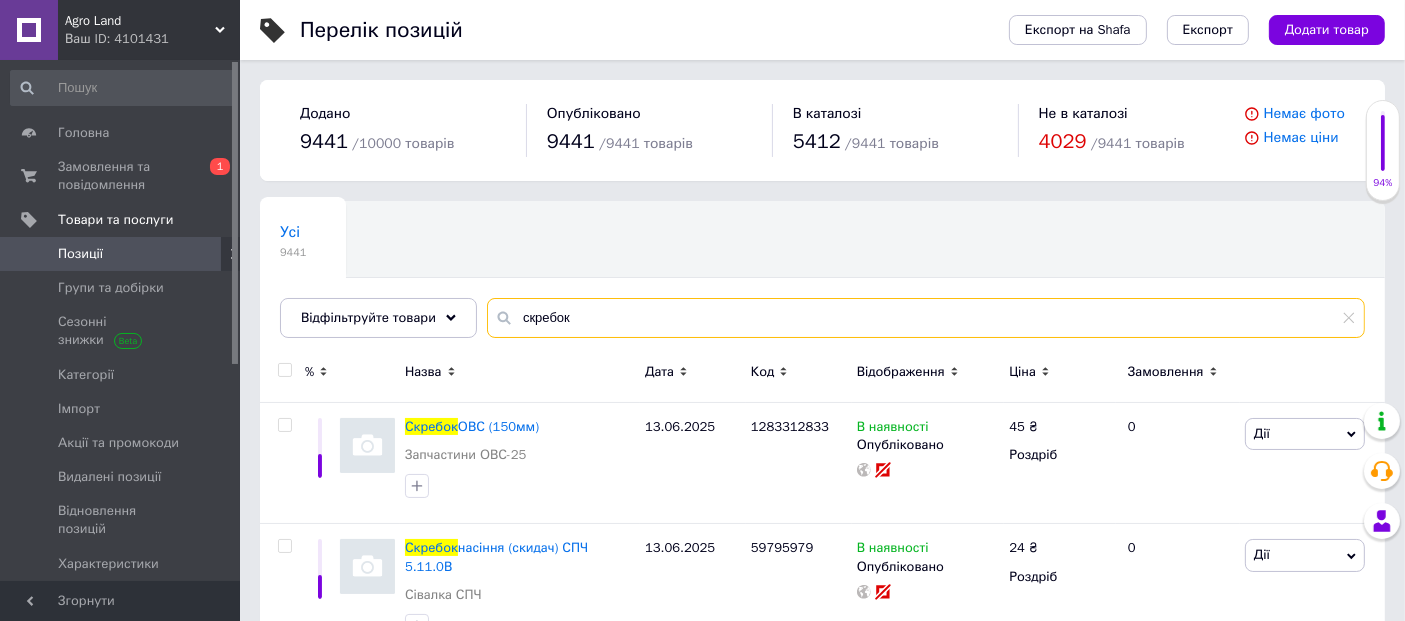 type on "скребок" 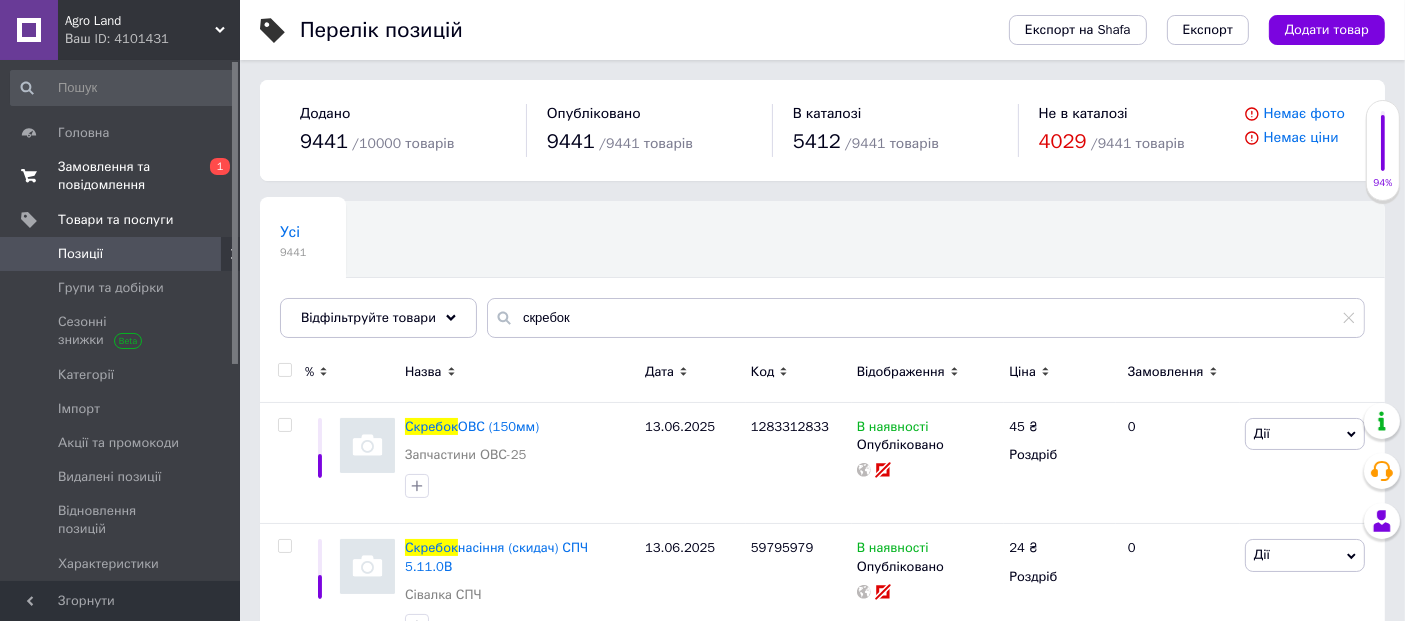 click on "Замовлення та повідомлення" at bounding box center [121, 176] 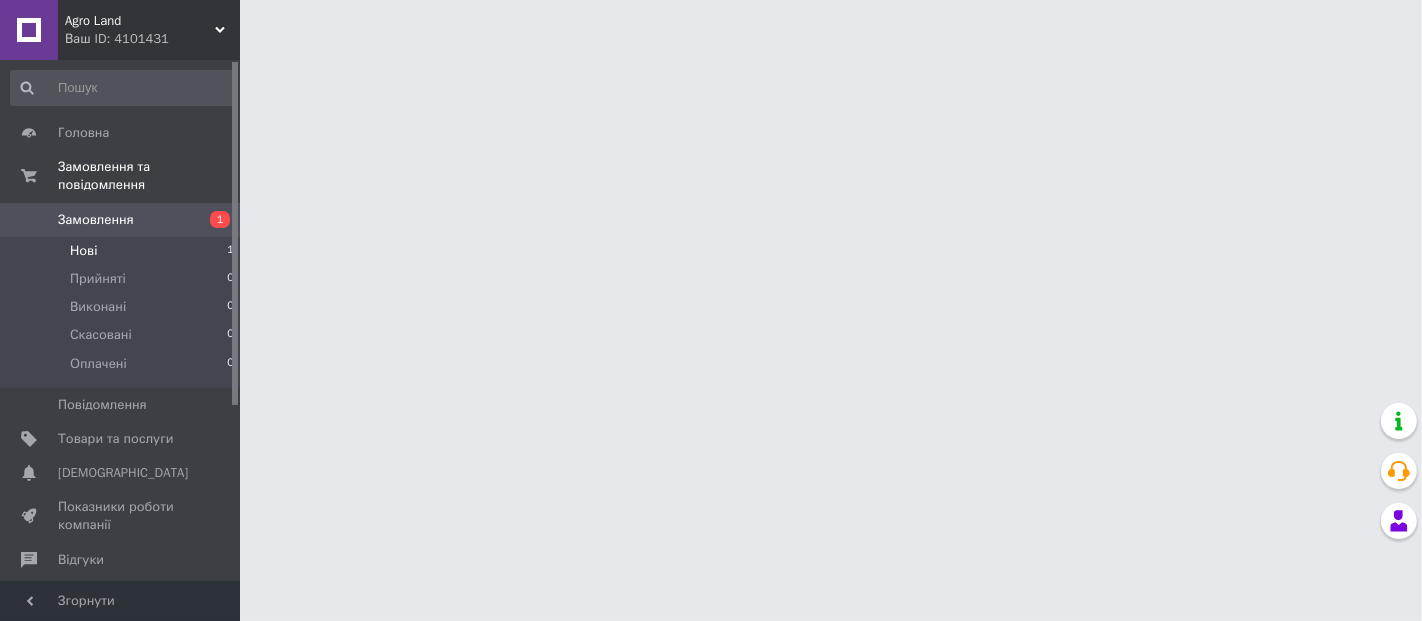 click on "Нові" at bounding box center [83, 251] 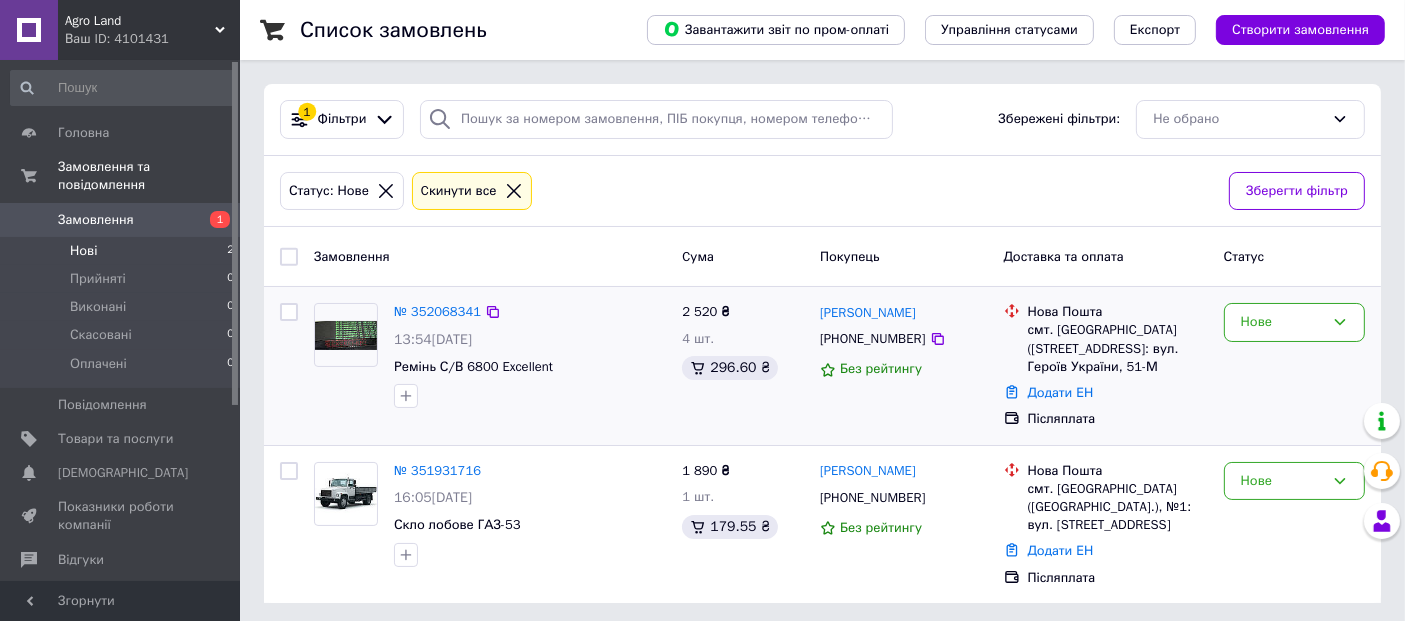 click on "смт. [GEOGRAPHIC_DATA] ([STREET_ADDRESS]: вул. Героїв України, 51-М" at bounding box center (1118, 348) 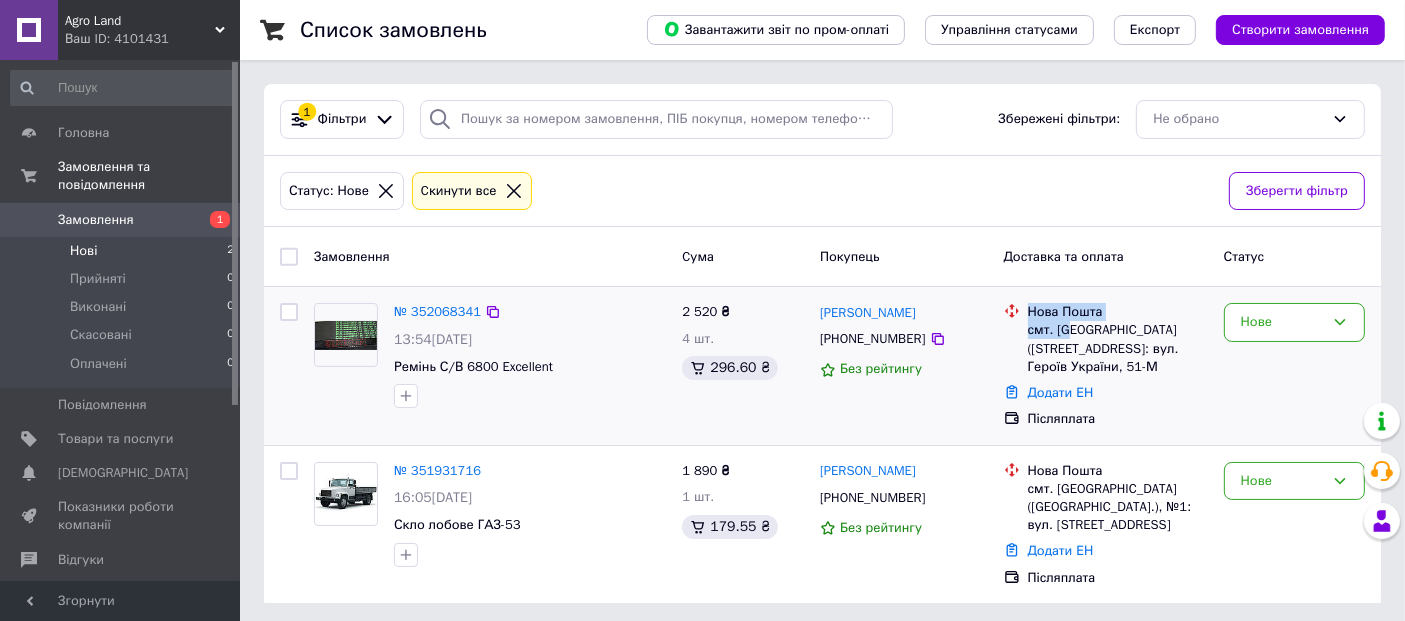drag, startPoint x: 1031, startPoint y: 309, endPoint x: 1069, endPoint y: 331, distance: 43.908997 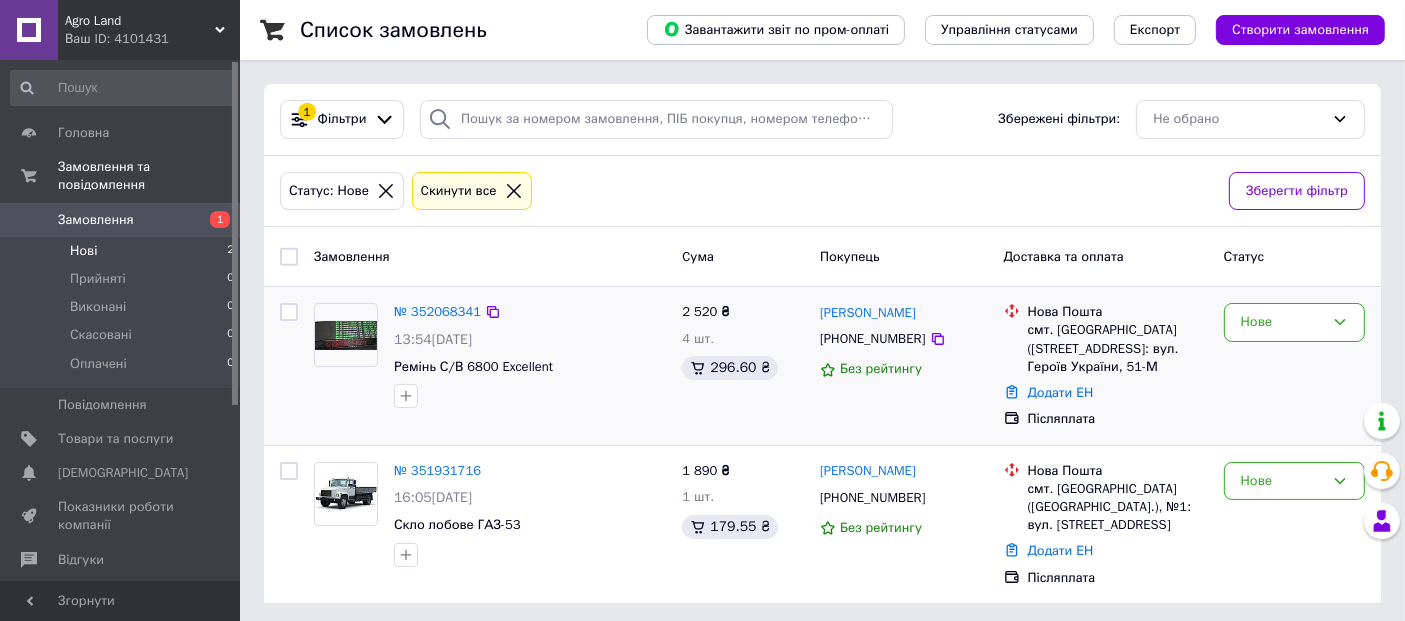 click on "смт. [GEOGRAPHIC_DATA] ([STREET_ADDRESS]: вул. Героїв України, 51-М" at bounding box center (1118, 348) 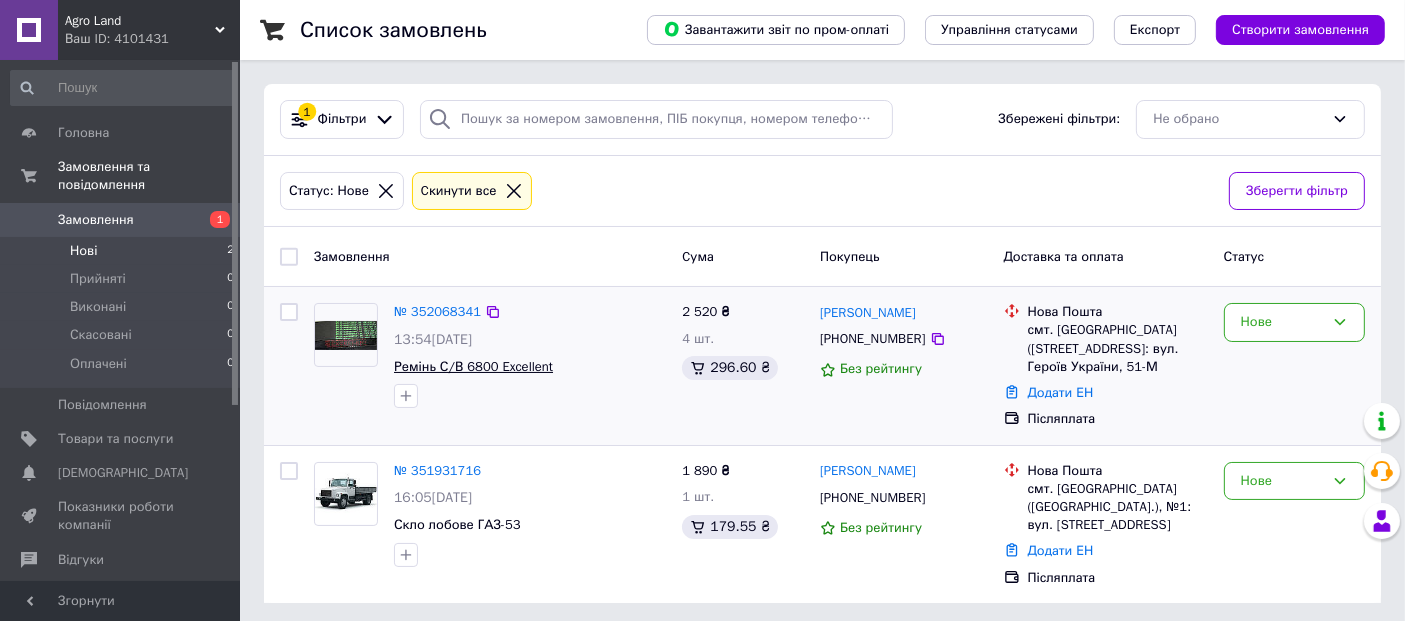 click on "Ремінь С/В 6800 Excellent" at bounding box center [473, 366] 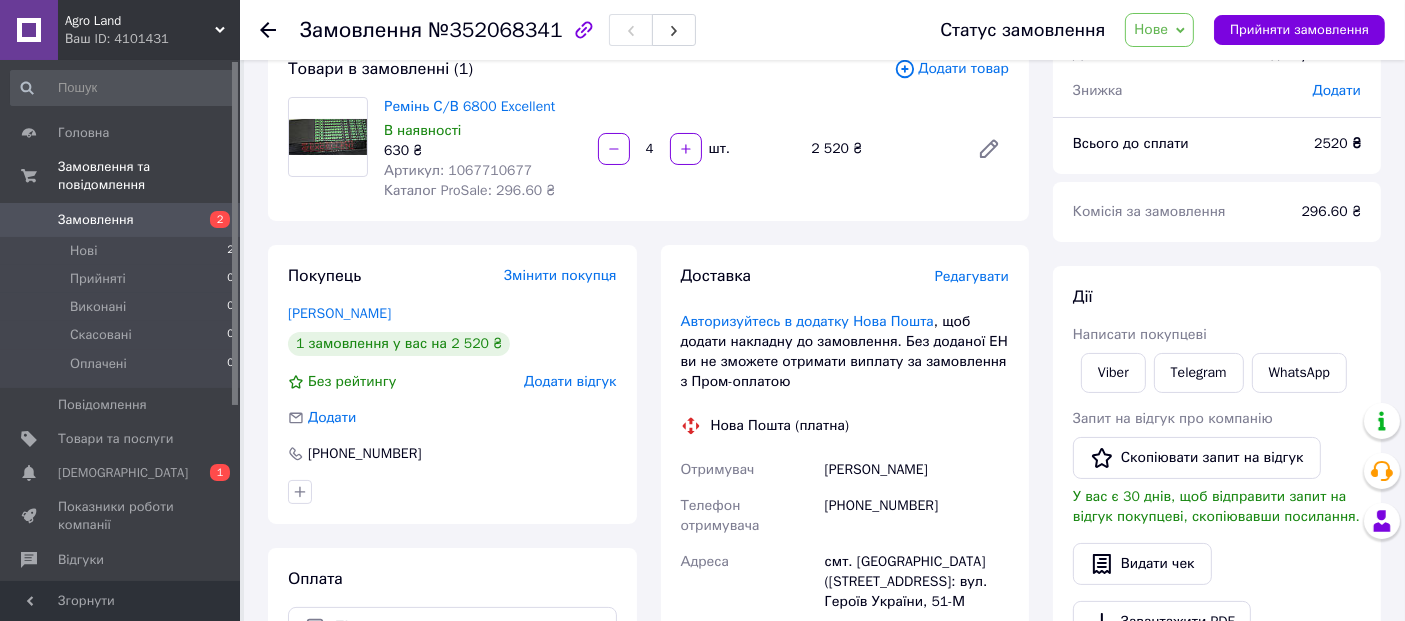 scroll, scrollTop: 92, scrollLeft: 0, axis: vertical 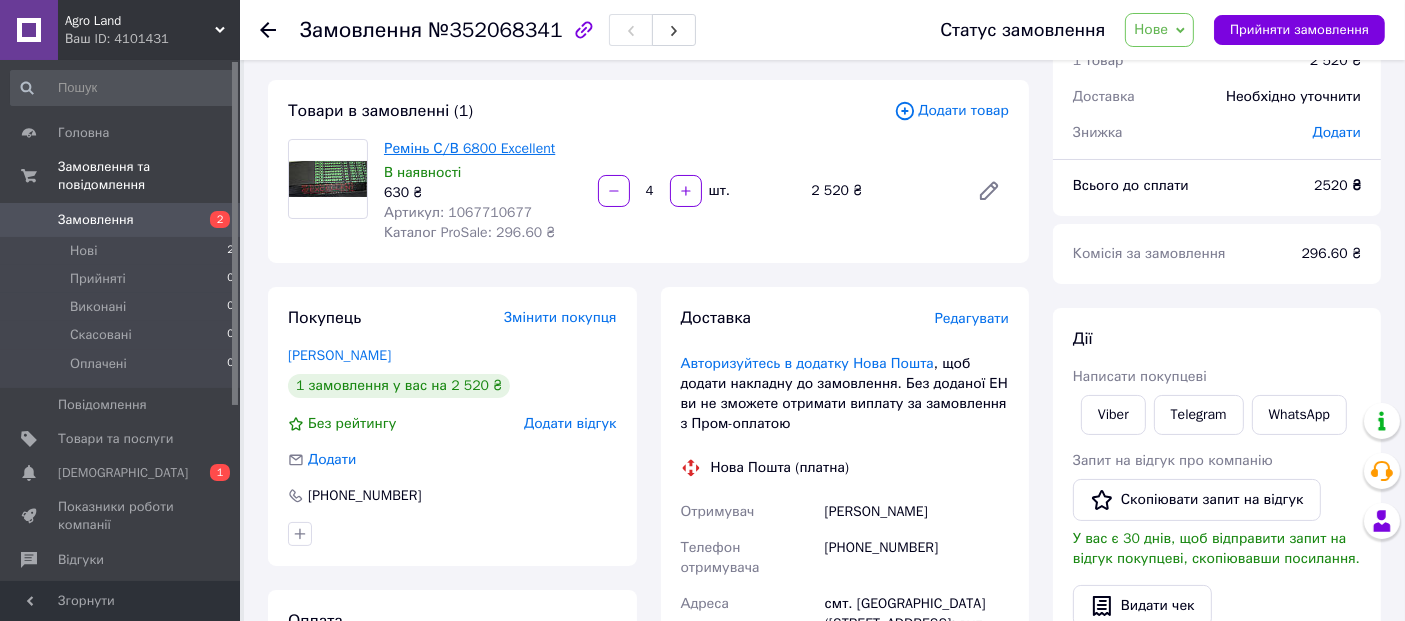 click on "Ремінь С/В 6800 Excellent" at bounding box center (469, 148) 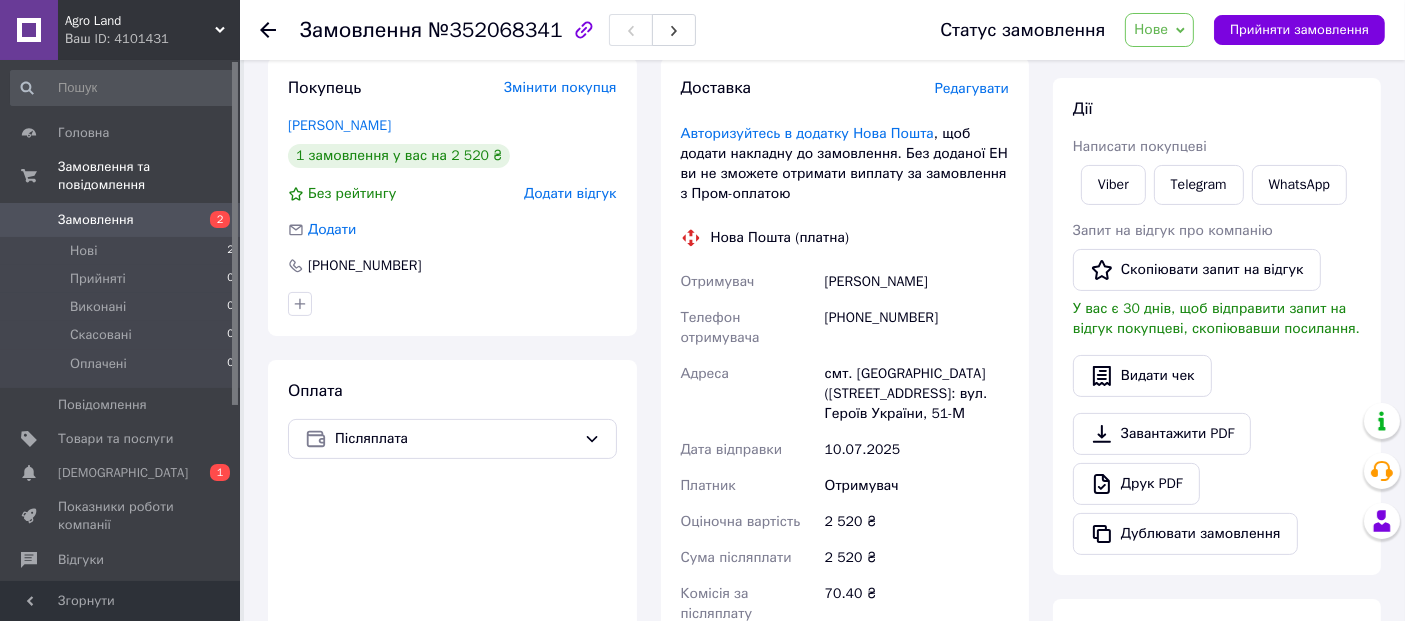 scroll, scrollTop: 203, scrollLeft: 0, axis: vertical 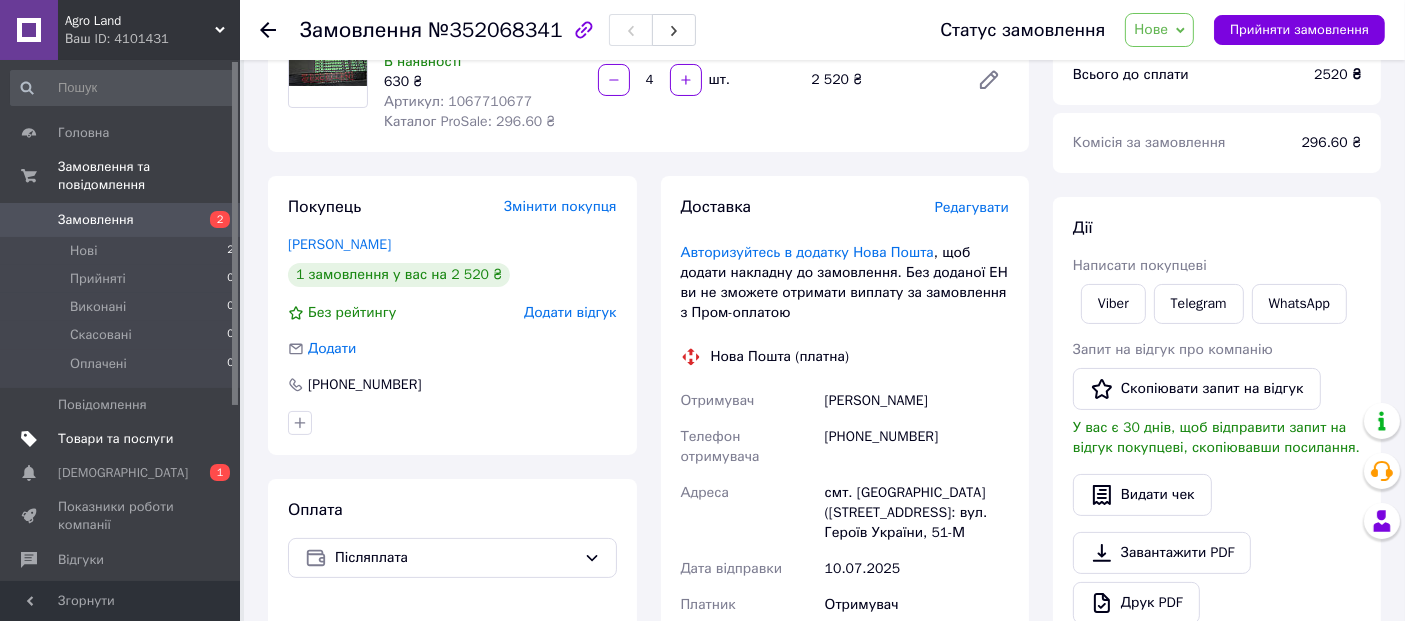 click on "Товари та послуги" at bounding box center [115, 439] 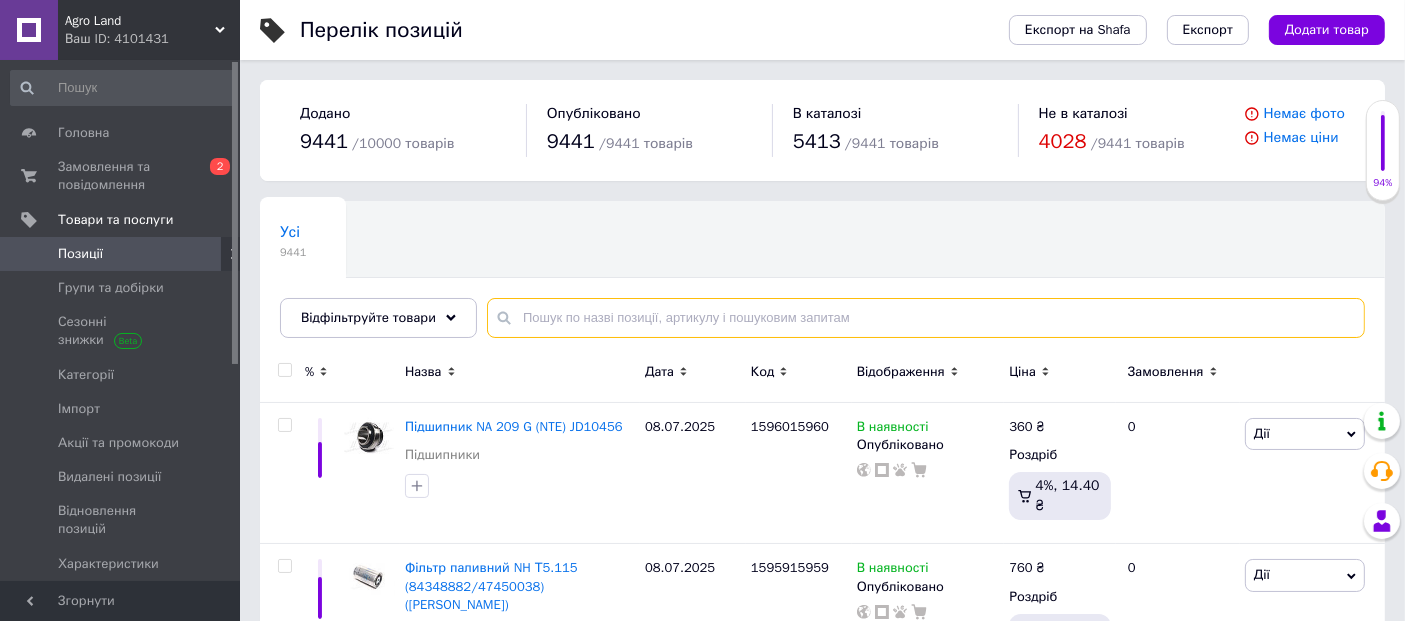 click at bounding box center (926, 318) 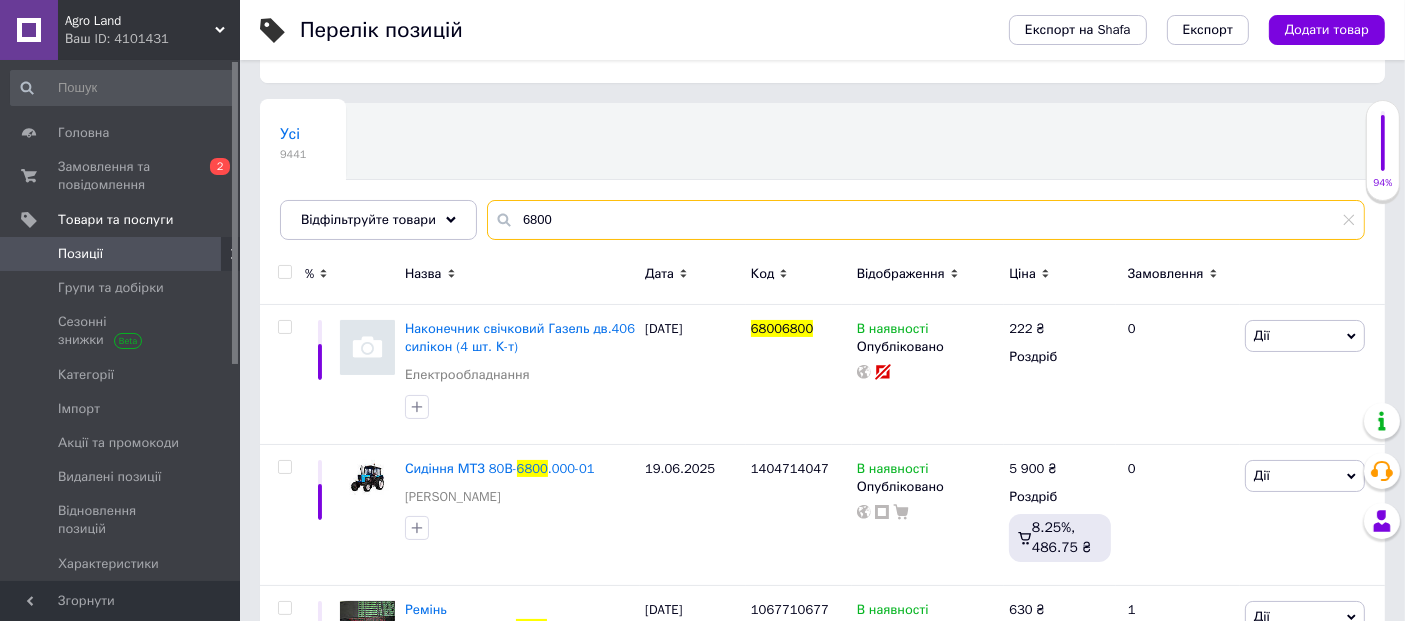 scroll, scrollTop: 220, scrollLeft: 0, axis: vertical 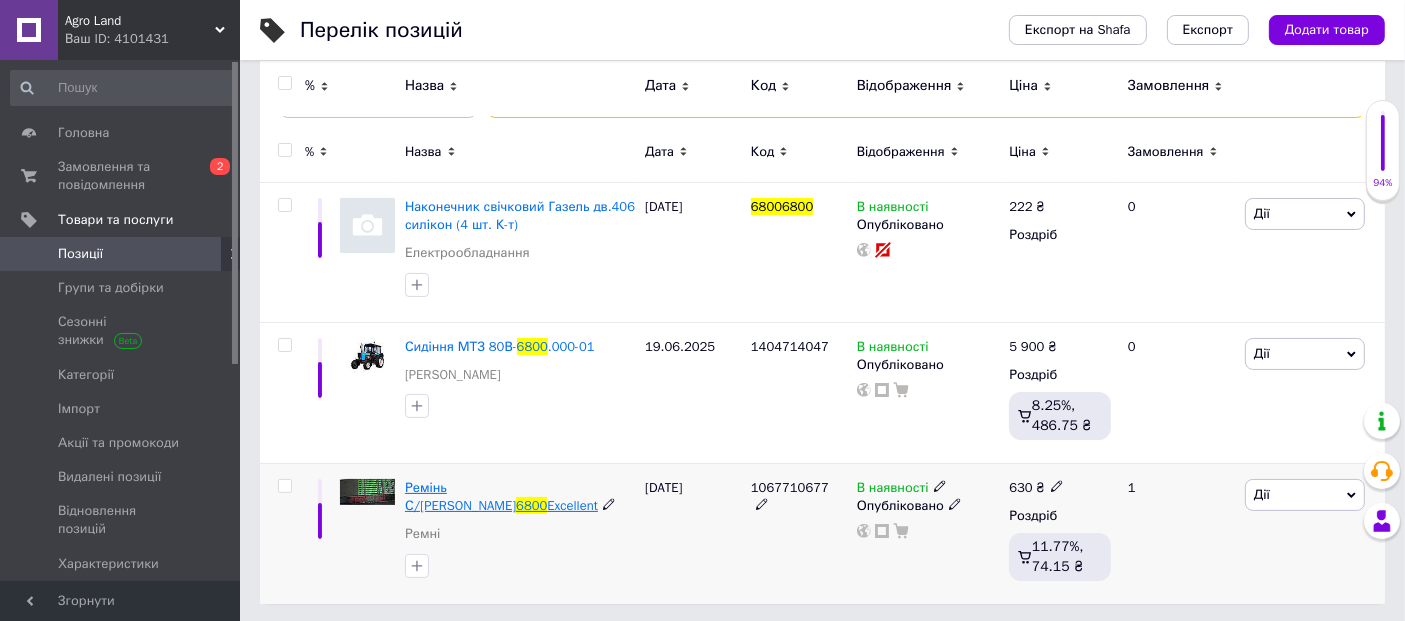 type on "6800" 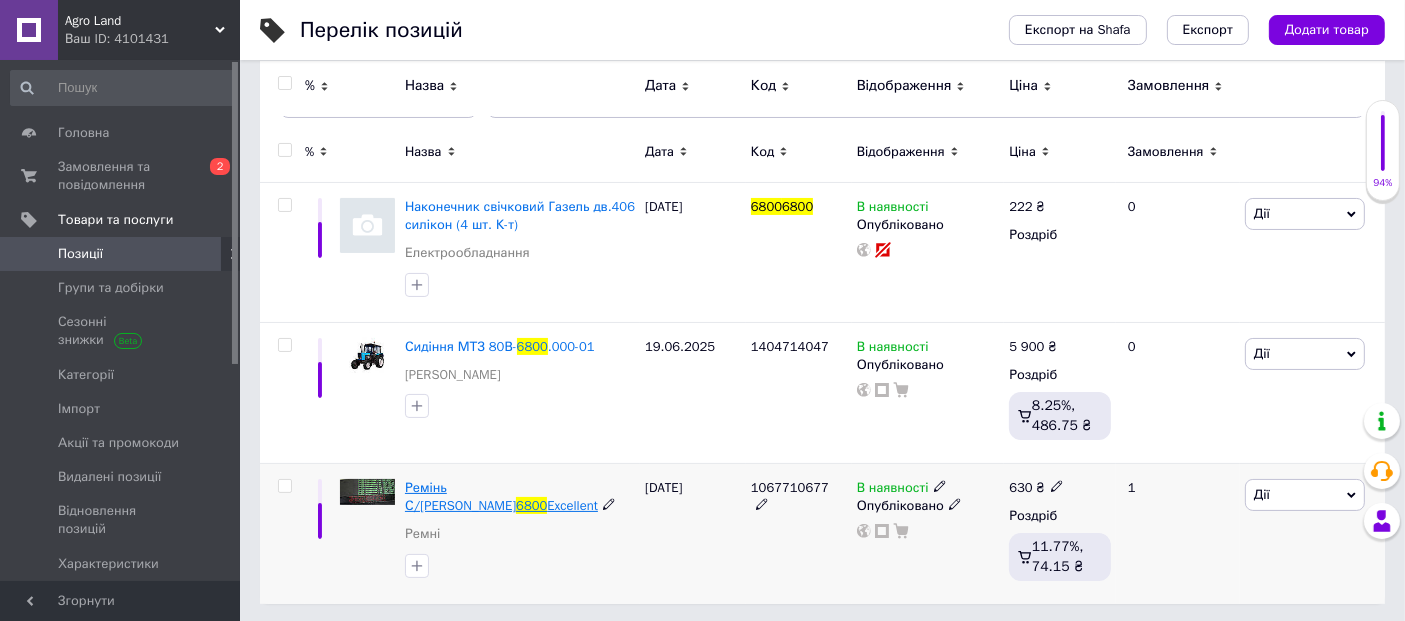 click on "Excellent" at bounding box center (572, 505) 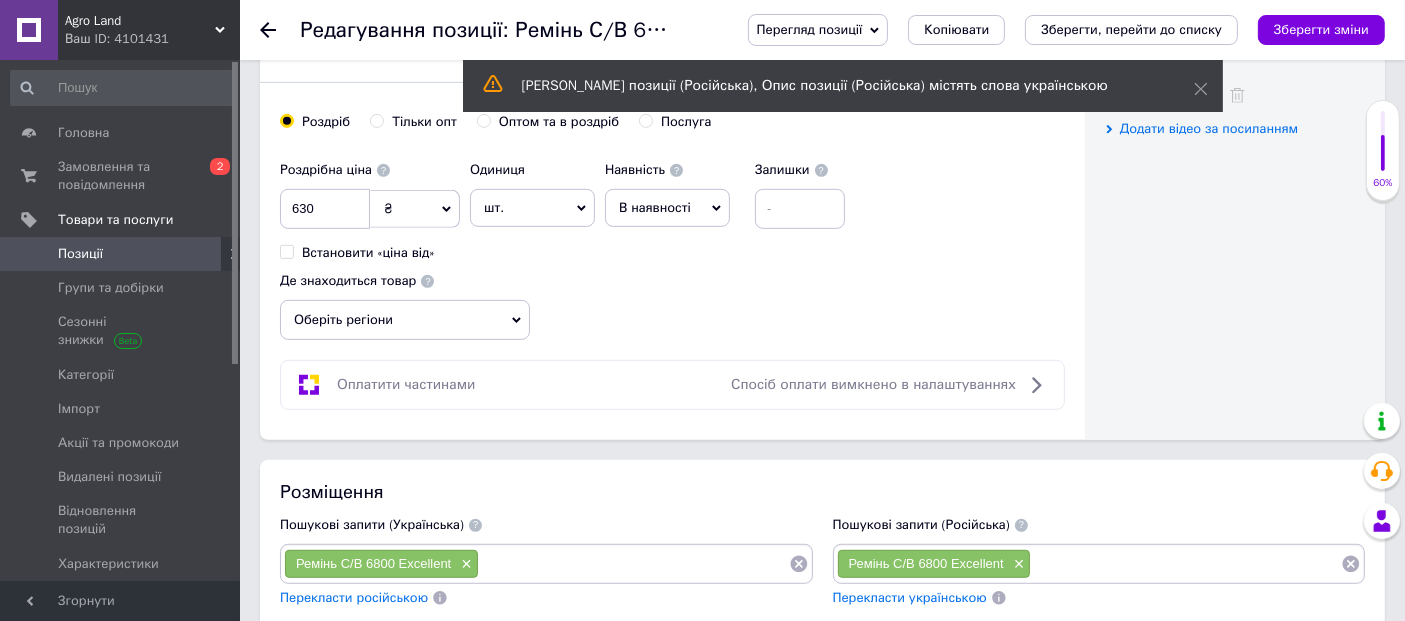 scroll, scrollTop: 1464, scrollLeft: 0, axis: vertical 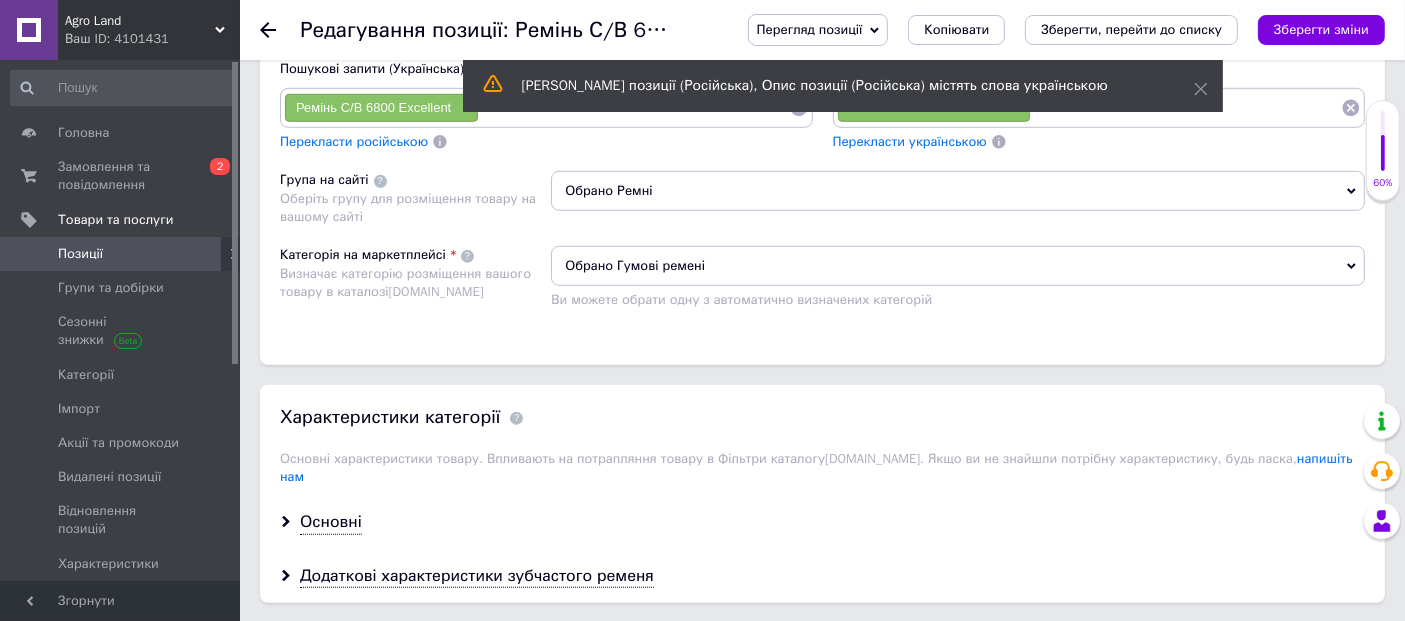 click on "Обрано Гумові ремені" at bounding box center [958, 266] 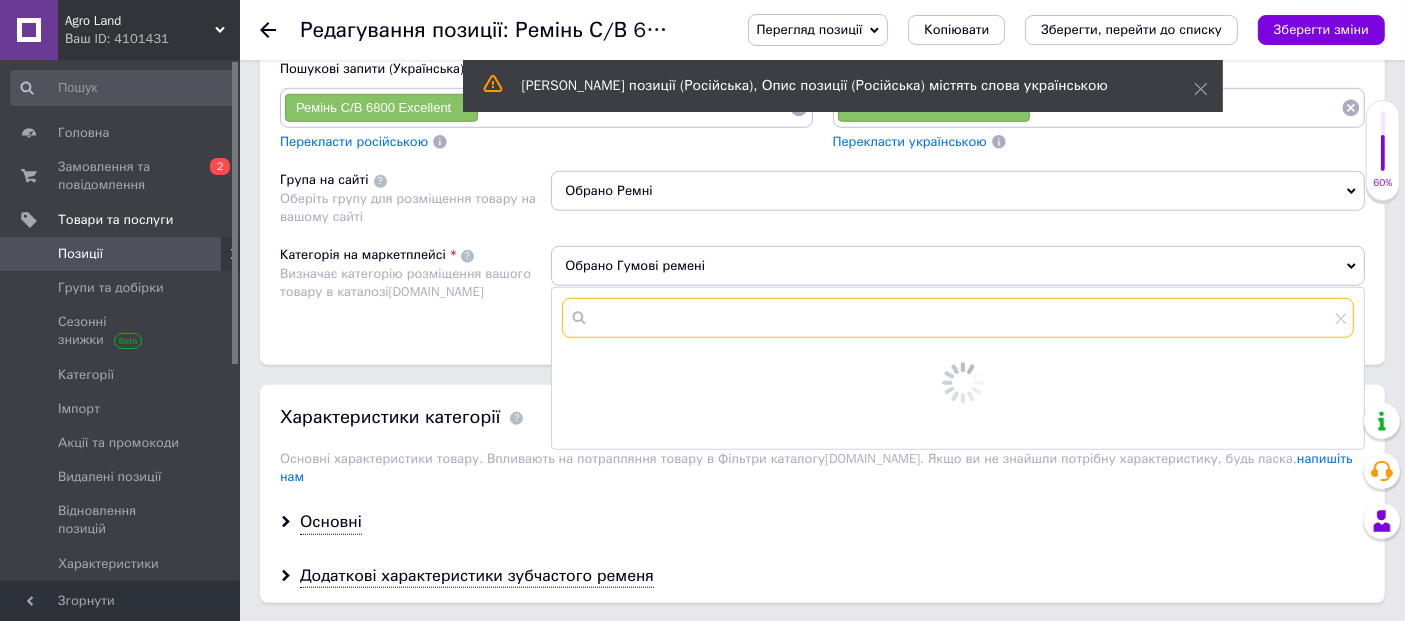 click at bounding box center [958, 318] 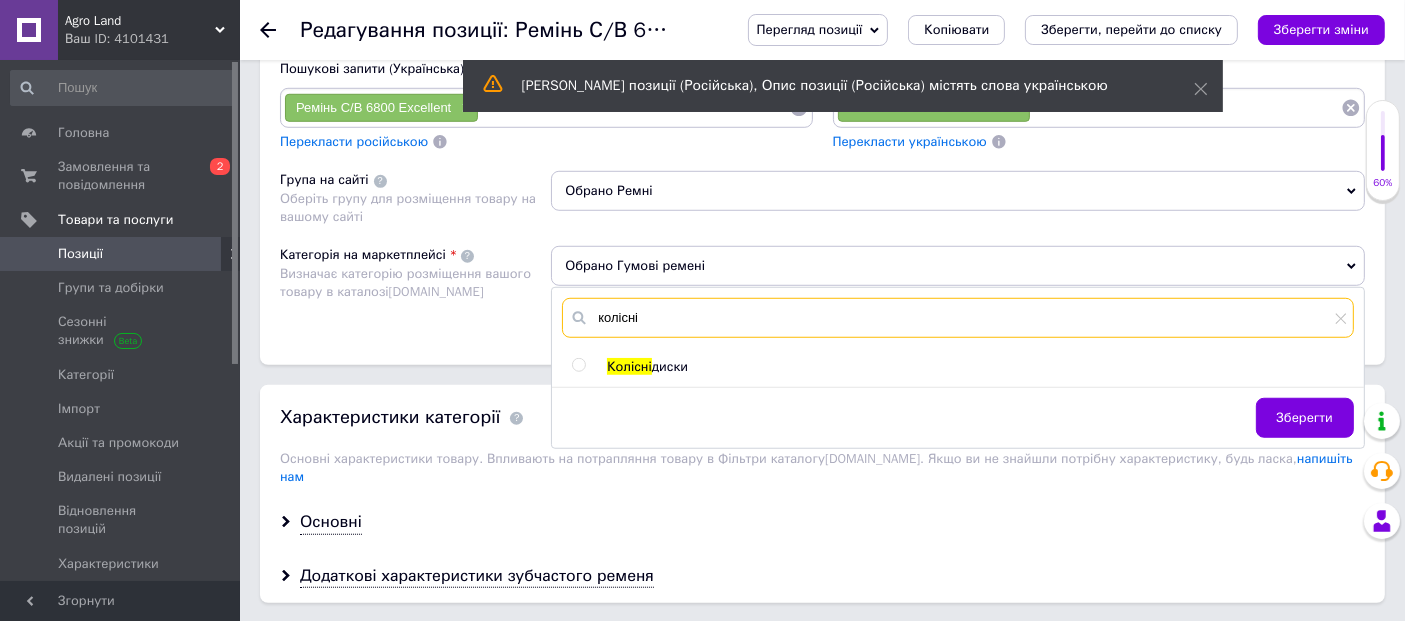 type on "колісні" 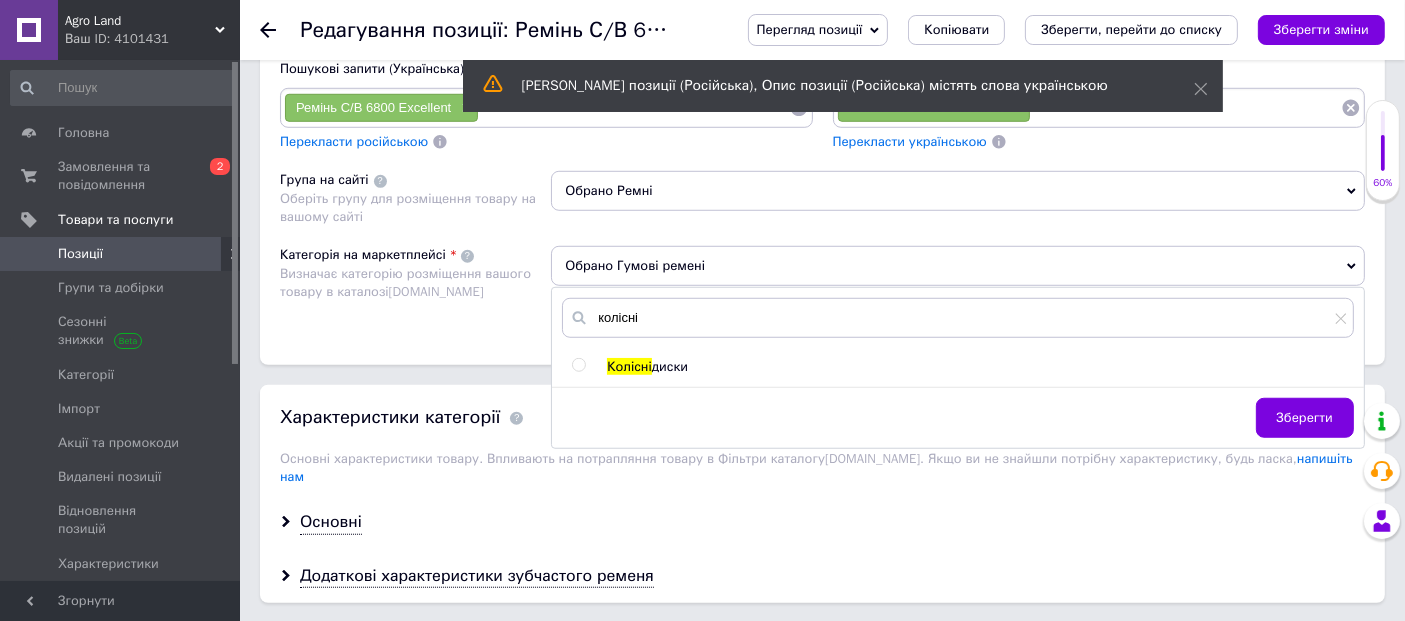 click at bounding box center [578, 365] 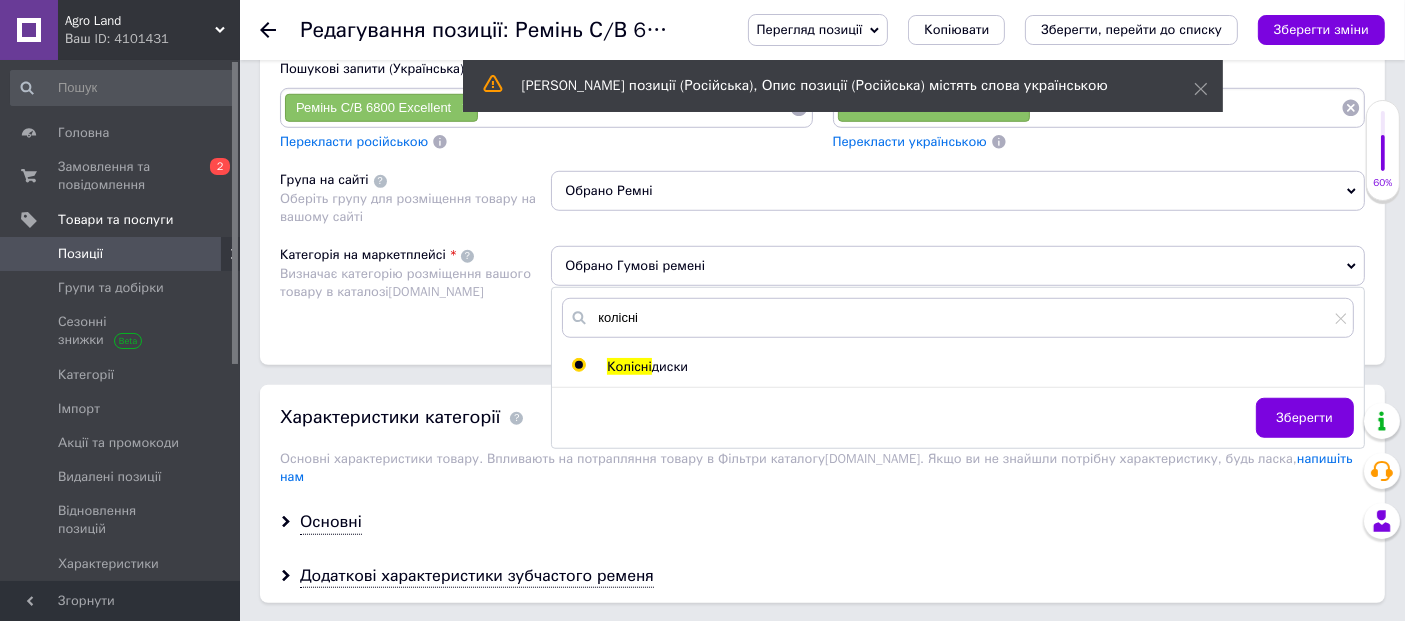radio on "true" 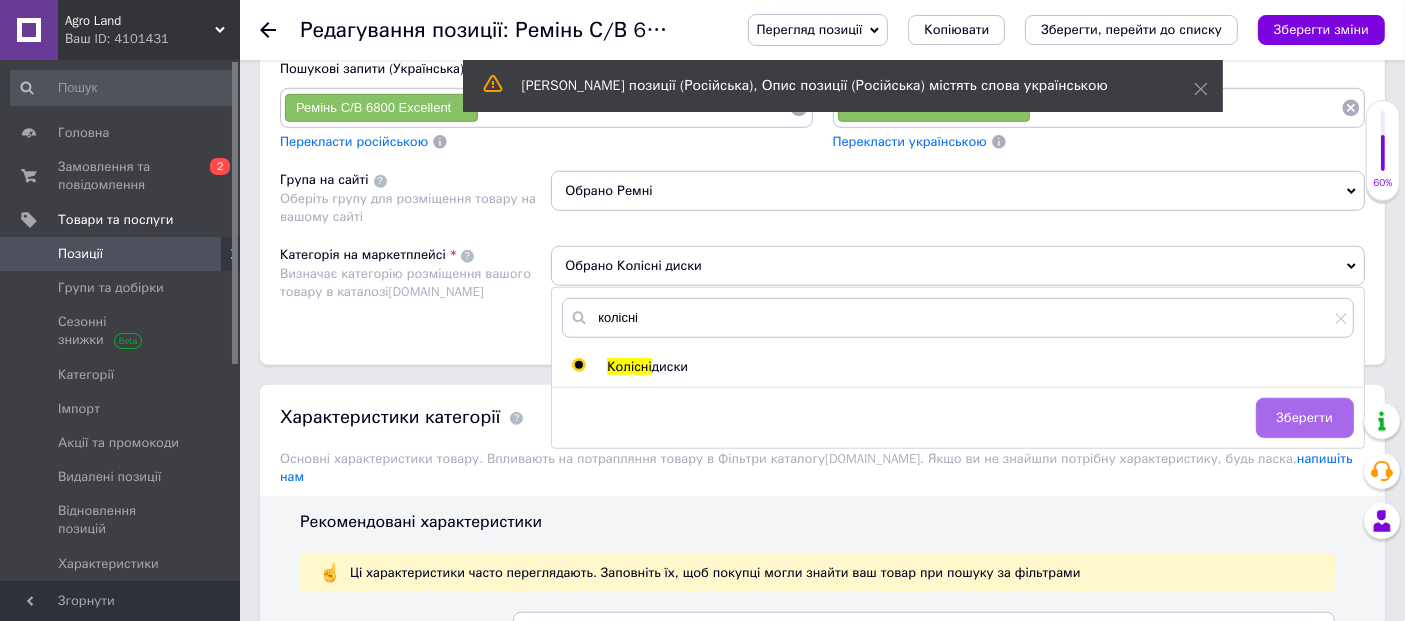 click on "Зберегти" at bounding box center (1305, 418) 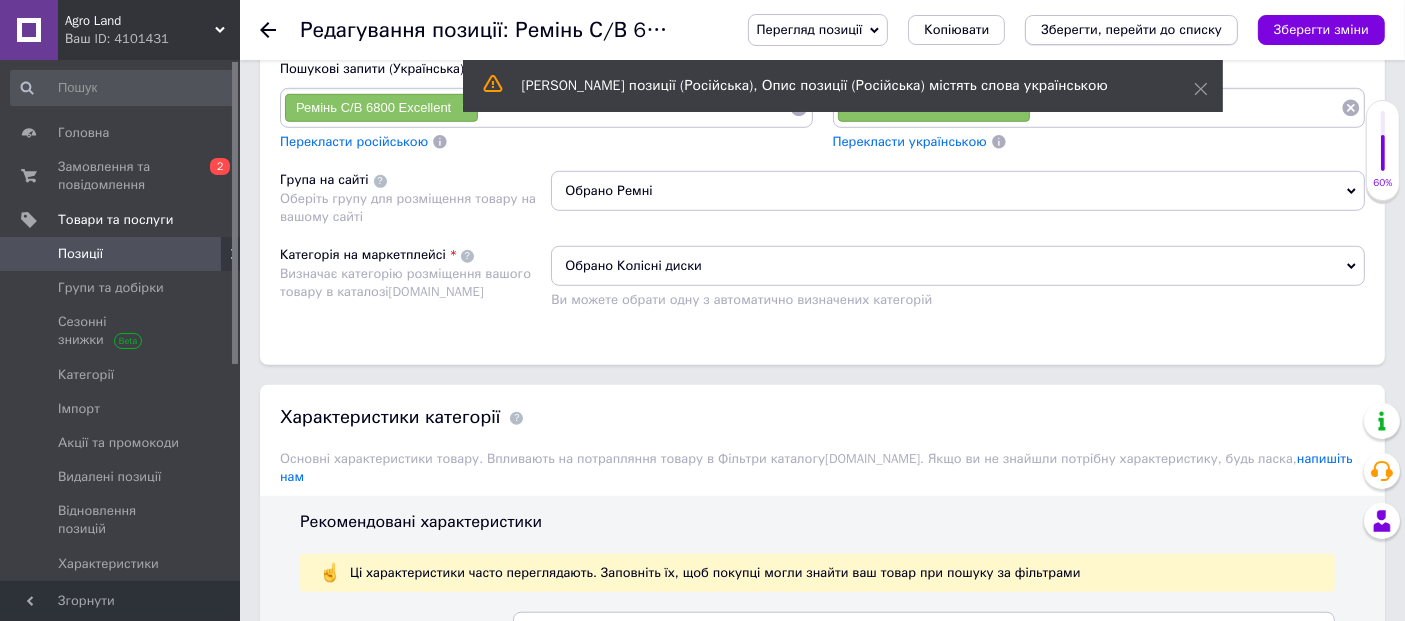 click on "Зберегти, перейти до списку" at bounding box center (1131, 29) 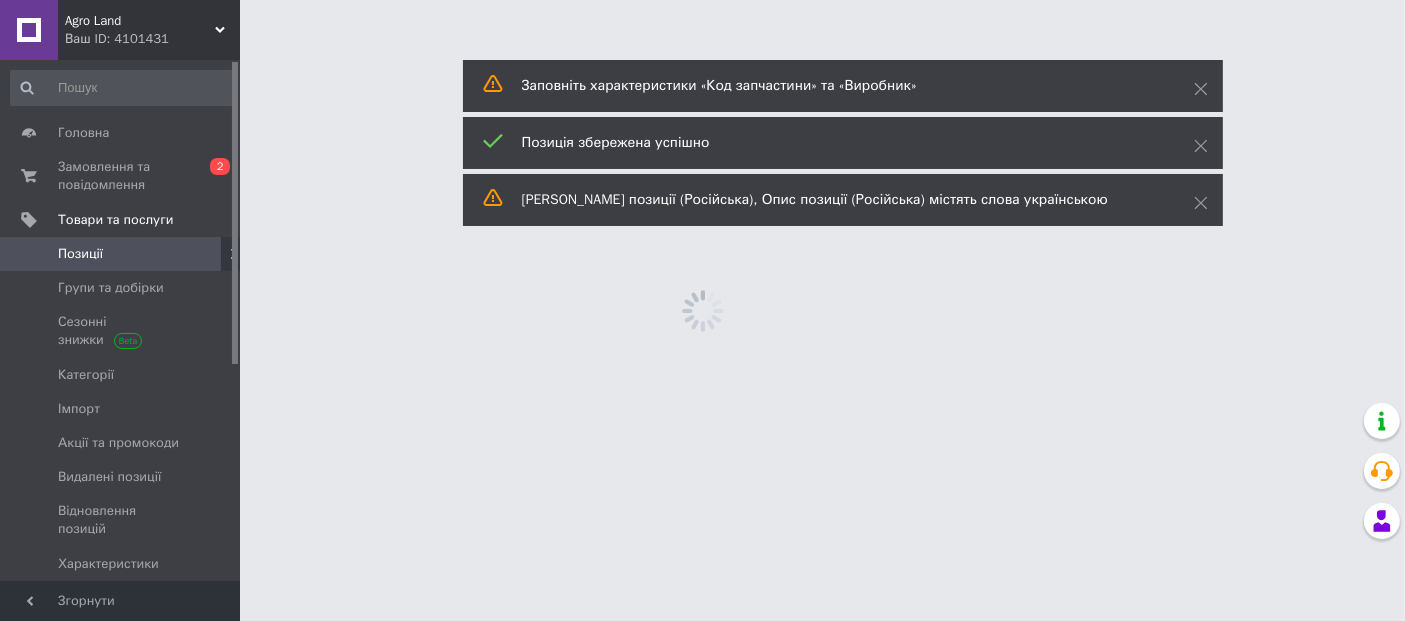 scroll, scrollTop: 0, scrollLeft: 0, axis: both 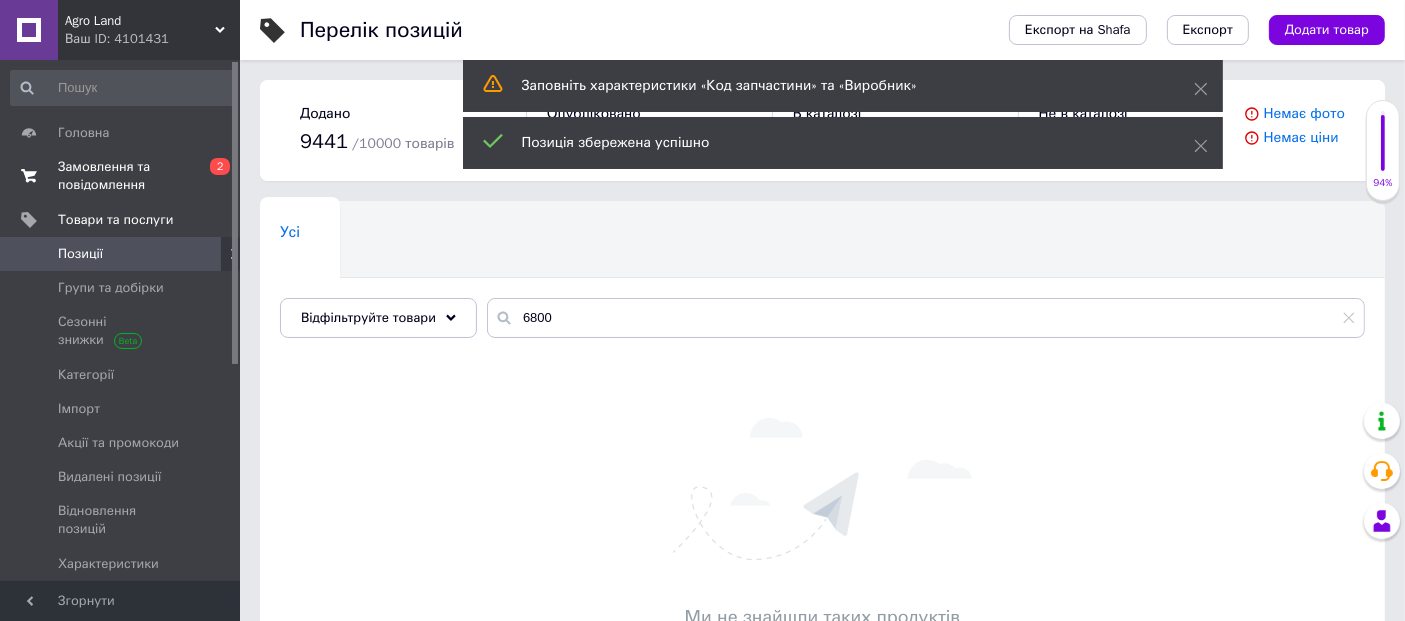 click on "Замовлення та повідомлення" at bounding box center (121, 176) 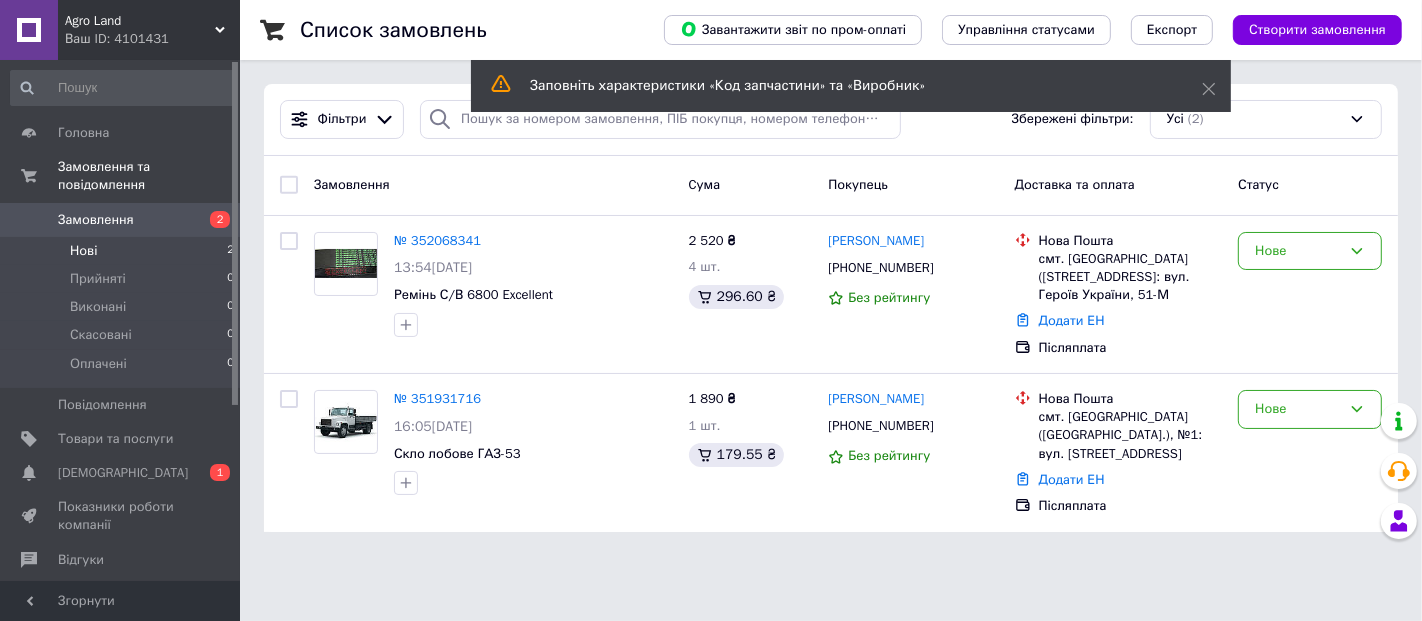 click on "Нові 2" at bounding box center [123, 251] 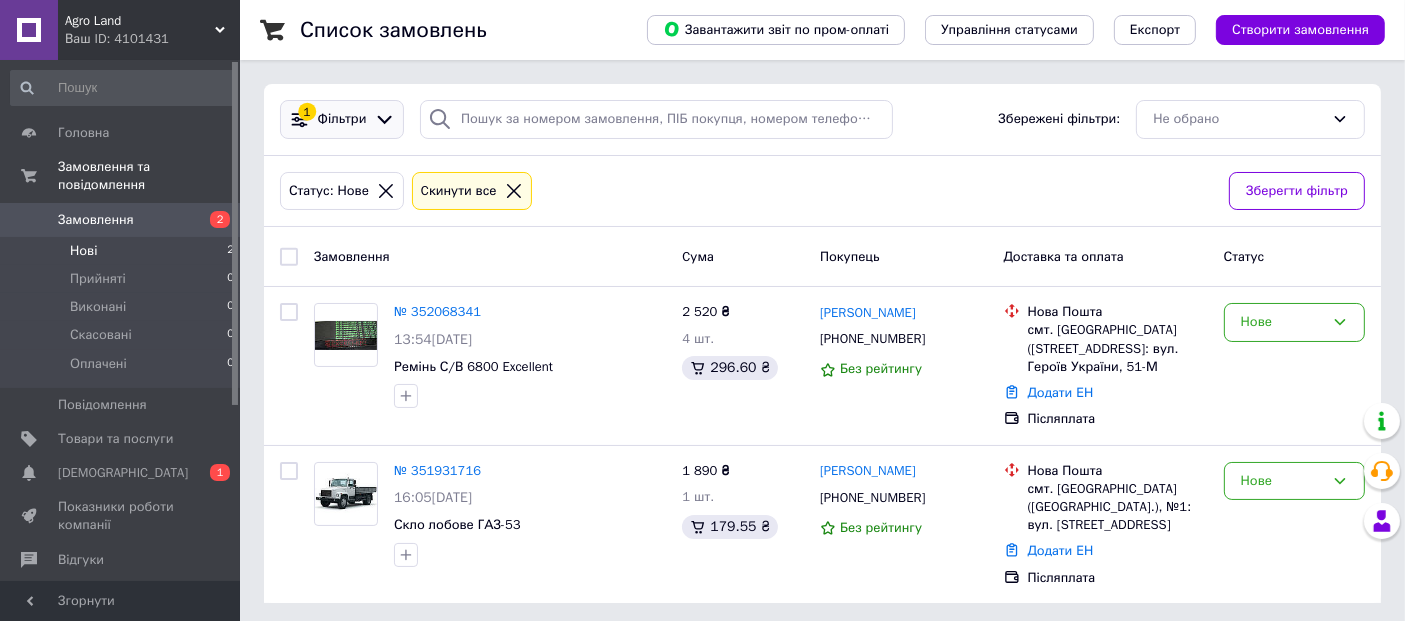 click on "Фільтри" at bounding box center [342, 119] 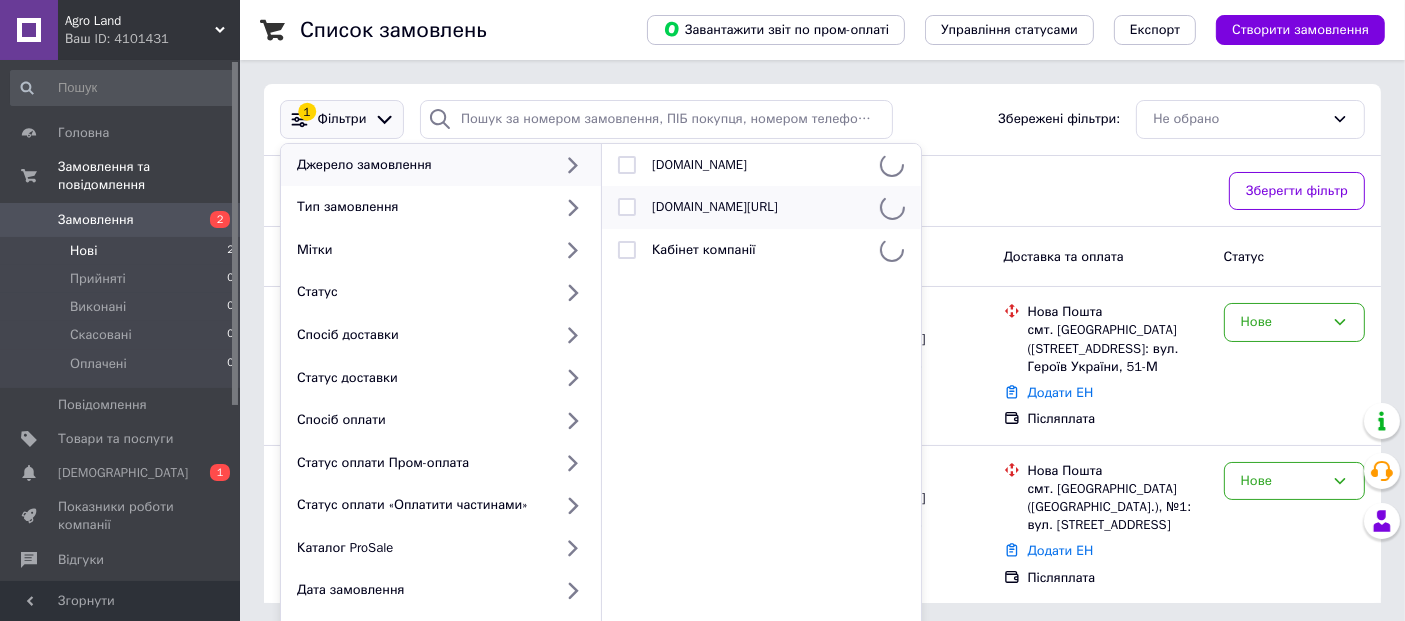 click at bounding box center (892, 207) 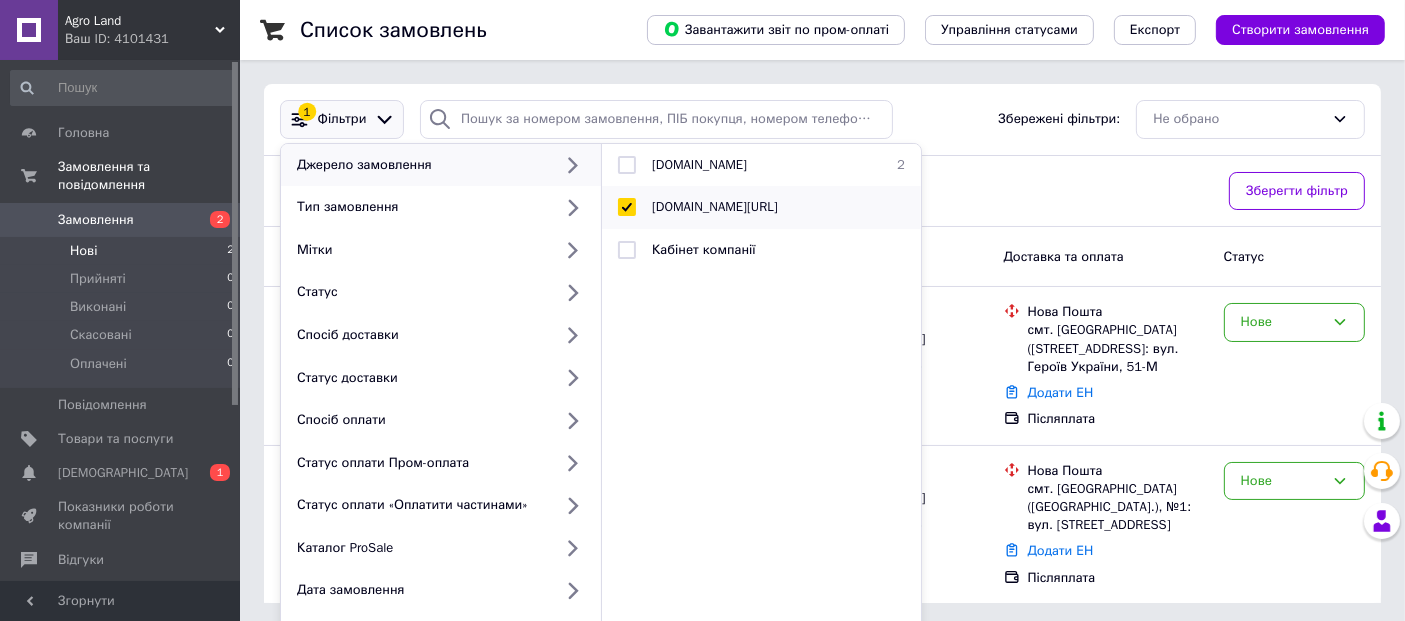 click at bounding box center (627, 207) 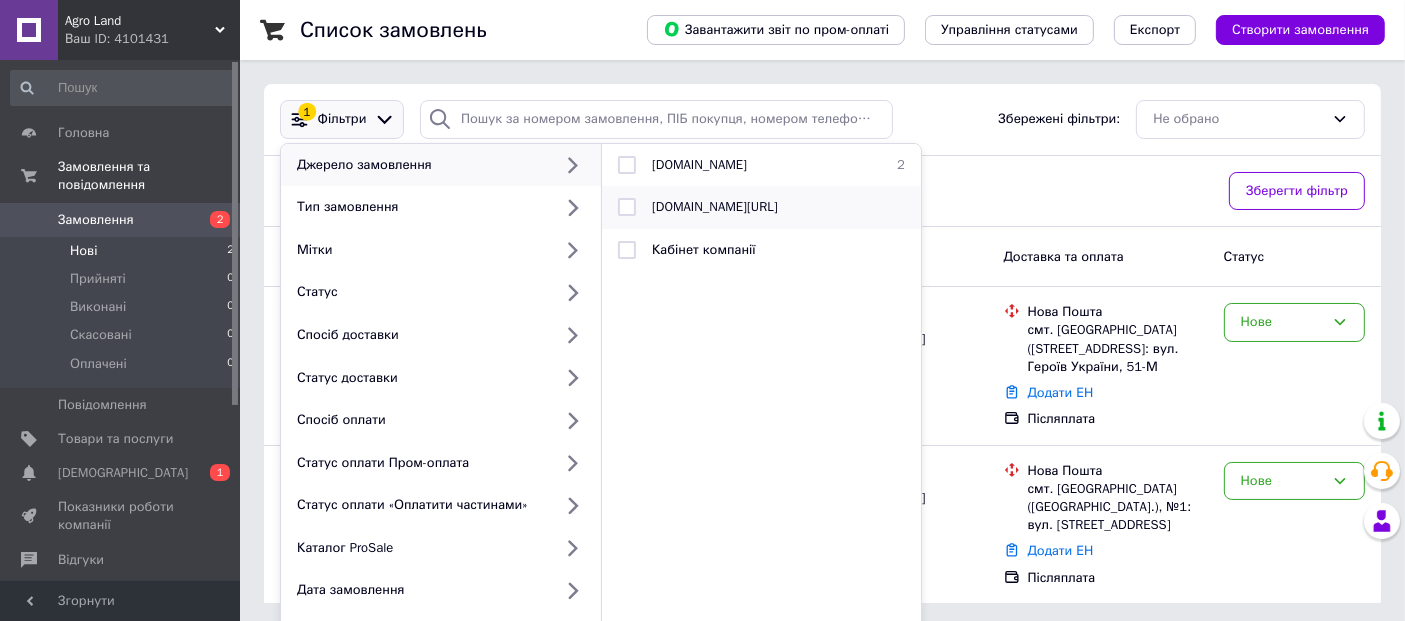 checkbox on "false" 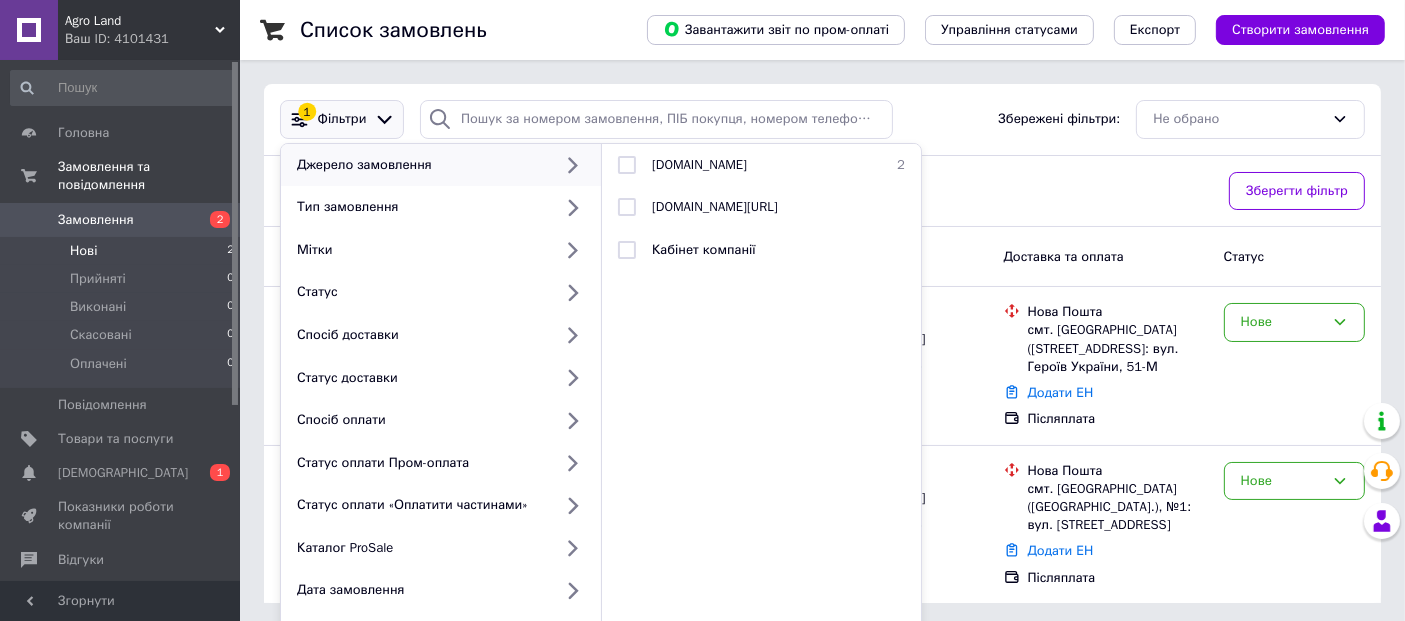 click on "Статус: Нове Cкинути все" at bounding box center (746, 191) 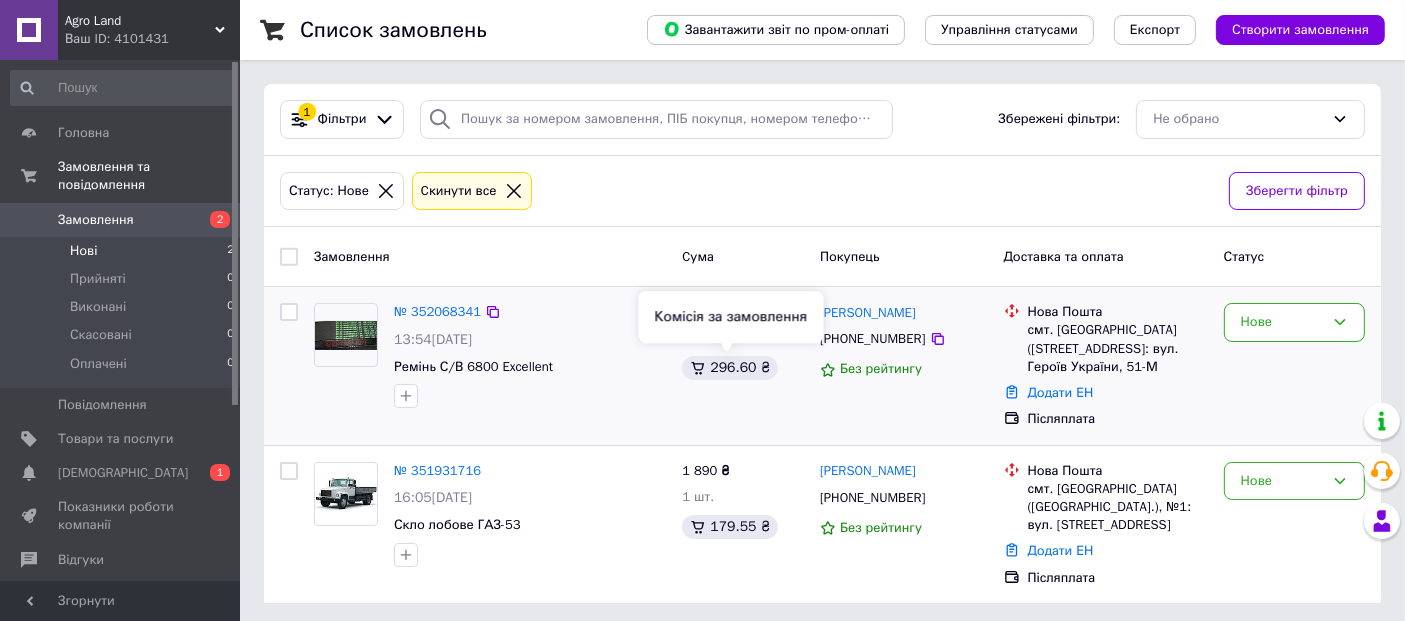 click on "296.60 ₴" at bounding box center [729, 368] 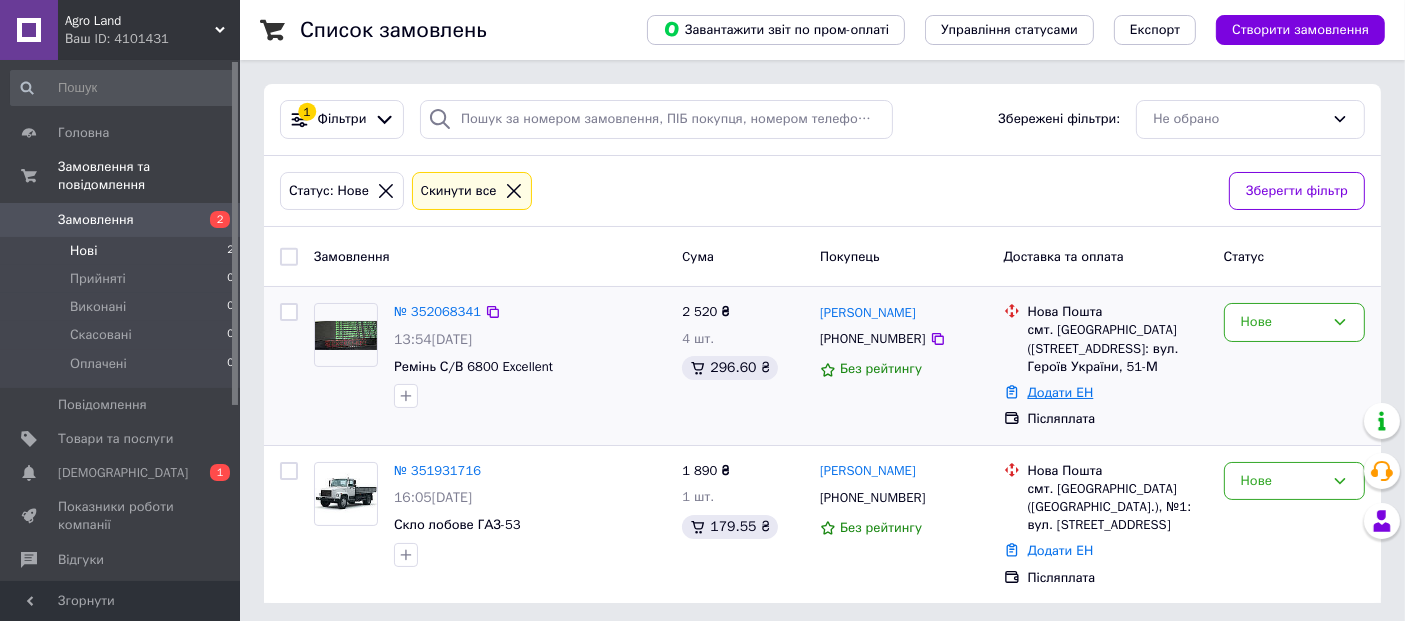 click on "Додати ЕН" at bounding box center [1061, 392] 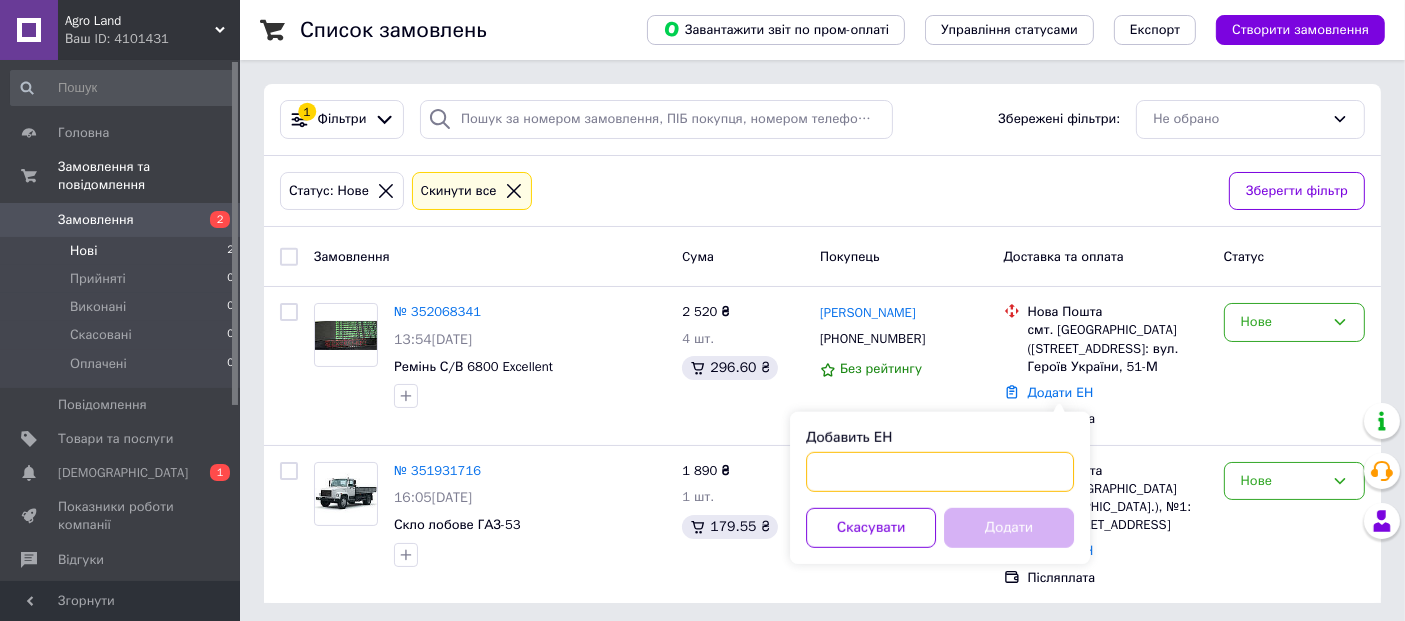 click on "Добавить ЕН" at bounding box center [940, 472] 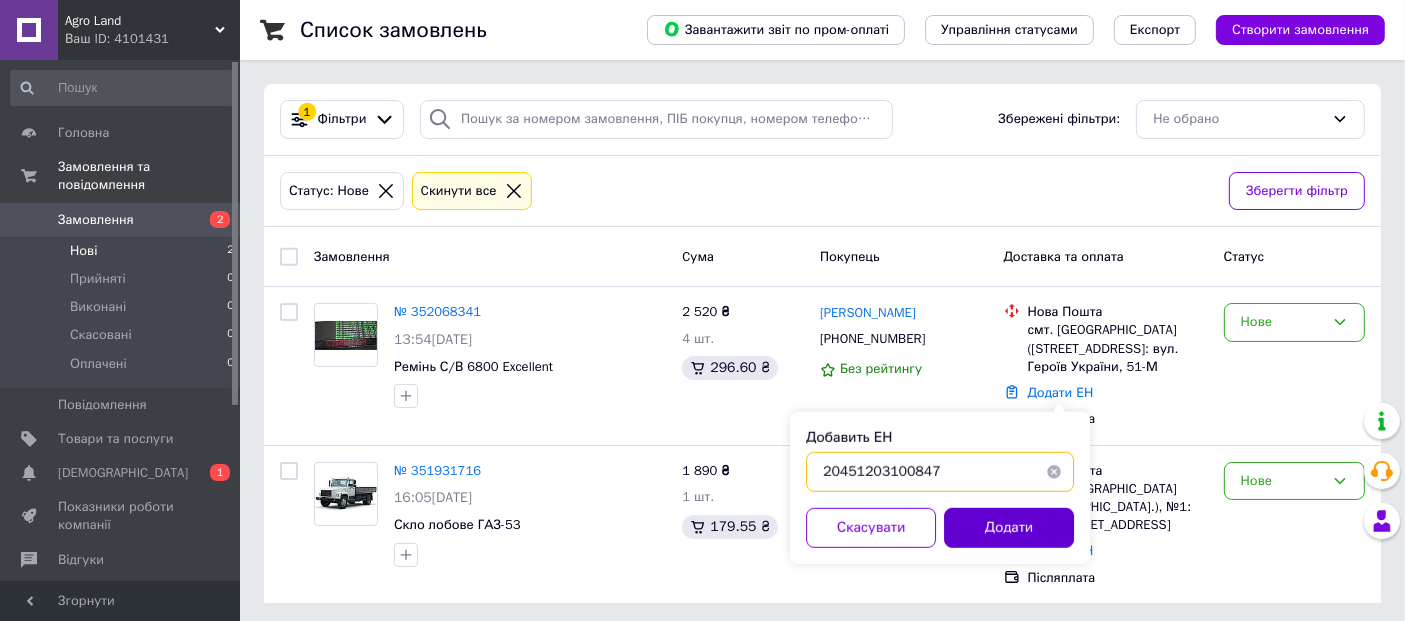 type on "20451203100847" 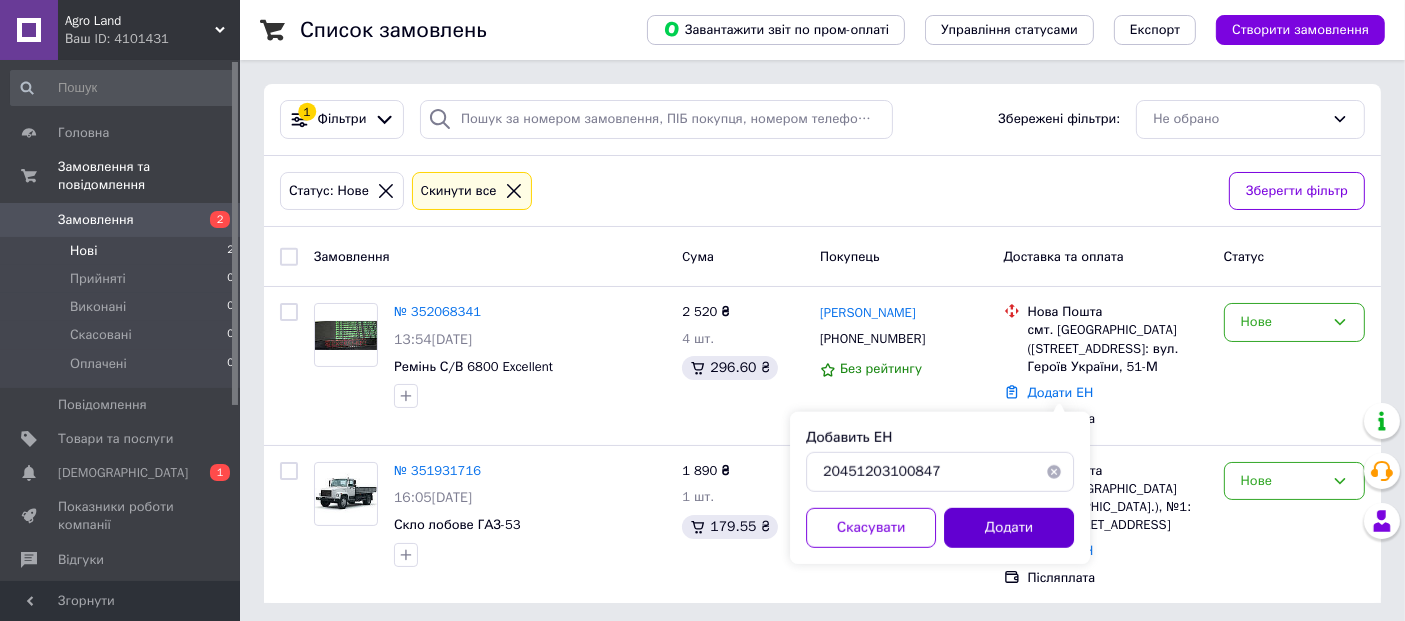 click on "Додати" at bounding box center [1009, 528] 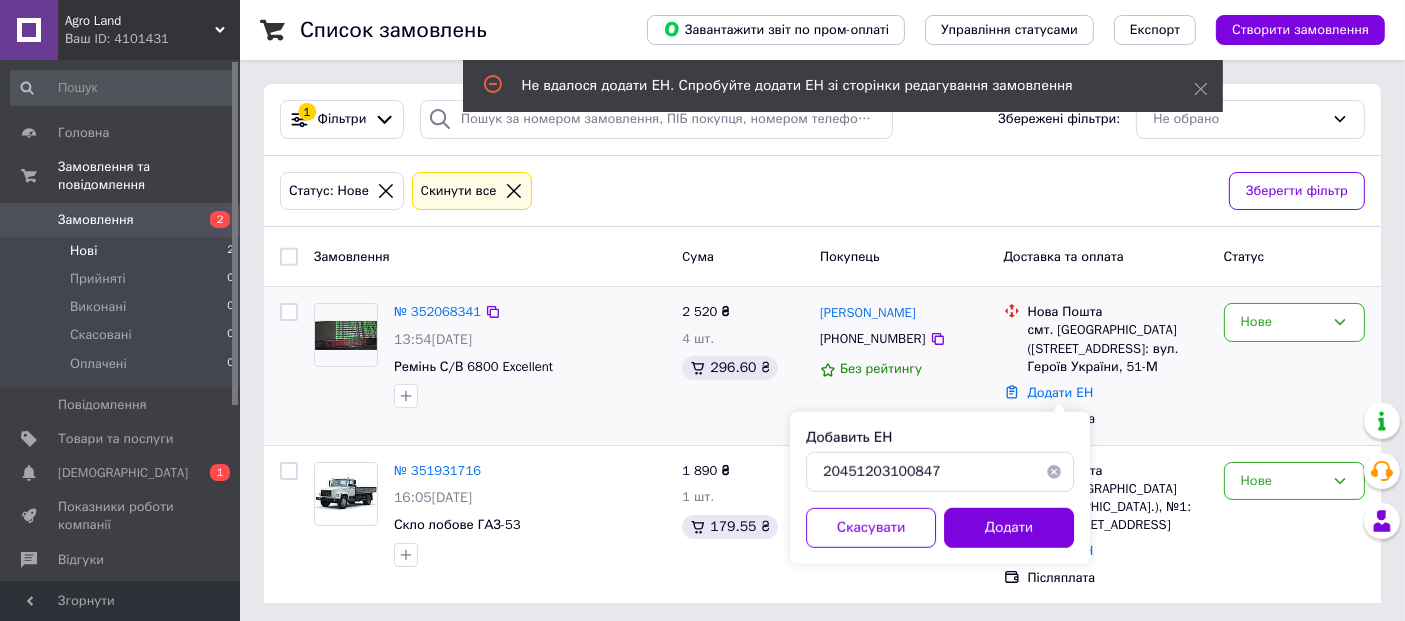 click on "№ 352068341 13:54, 10.07.2025 Ремінь С/В 6800 Excellent" at bounding box center [530, 355] 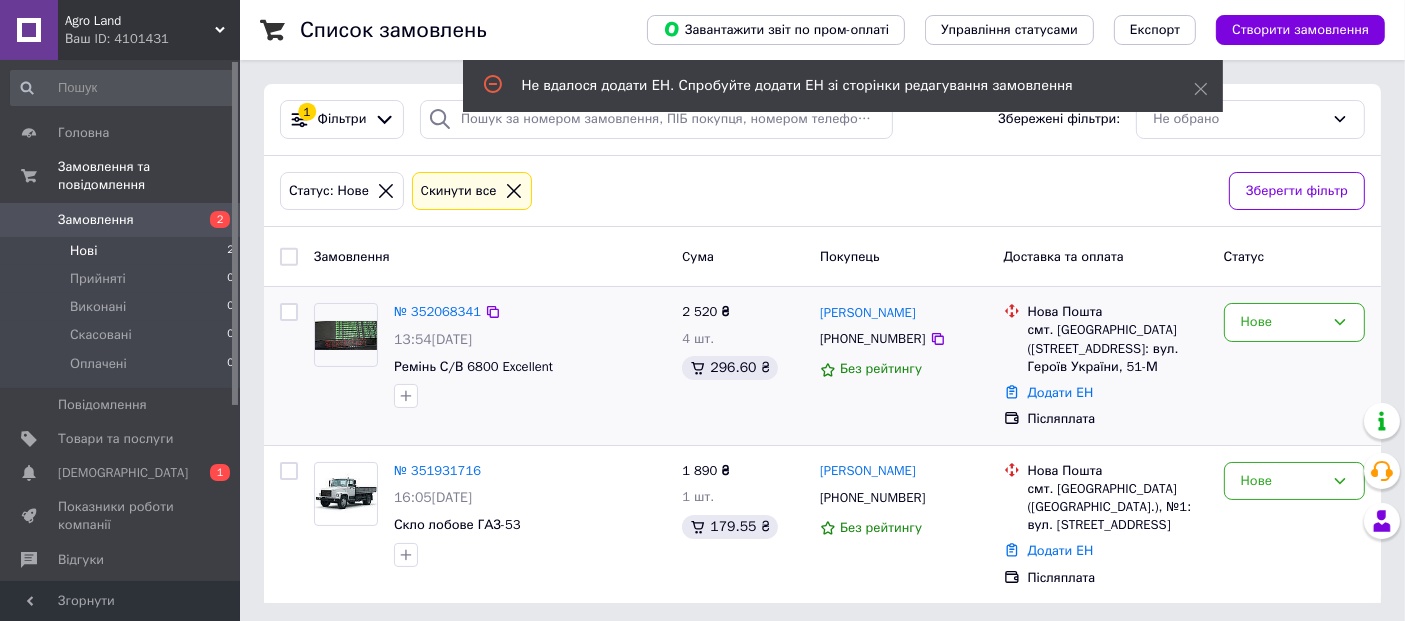 click at bounding box center [289, 312] 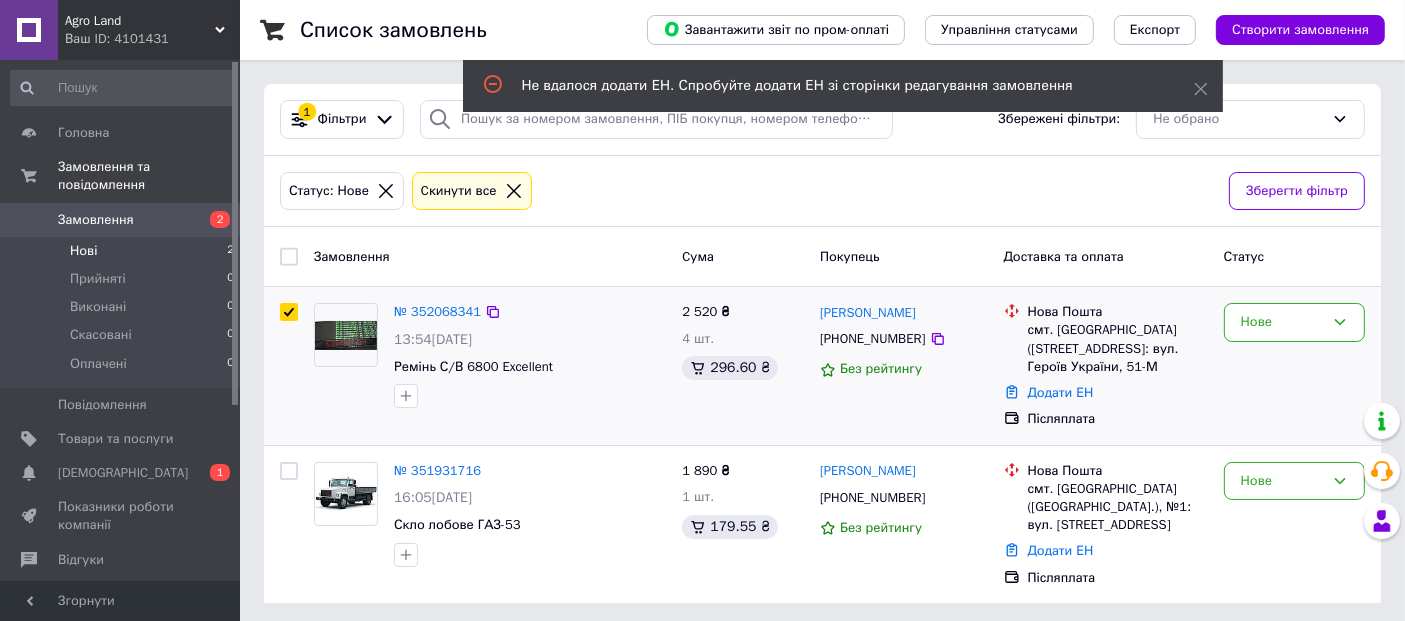 checkbox on "true" 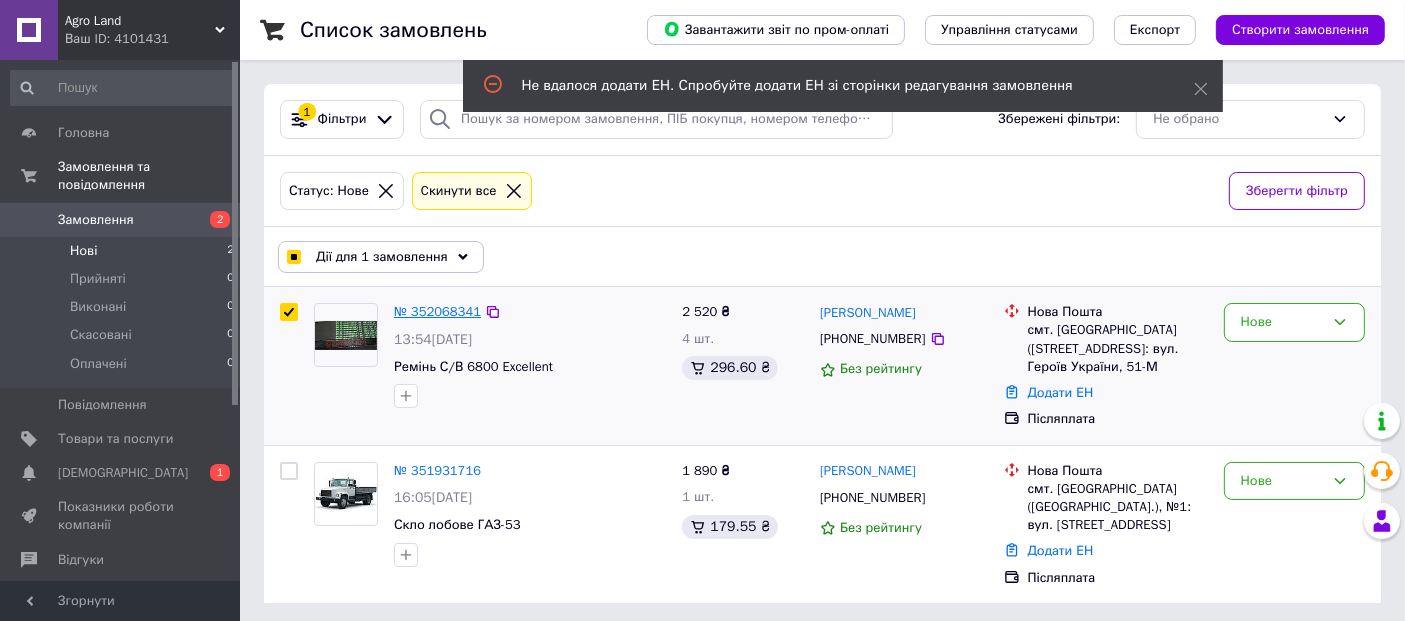 click on "№ 352068341" at bounding box center [437, 311] 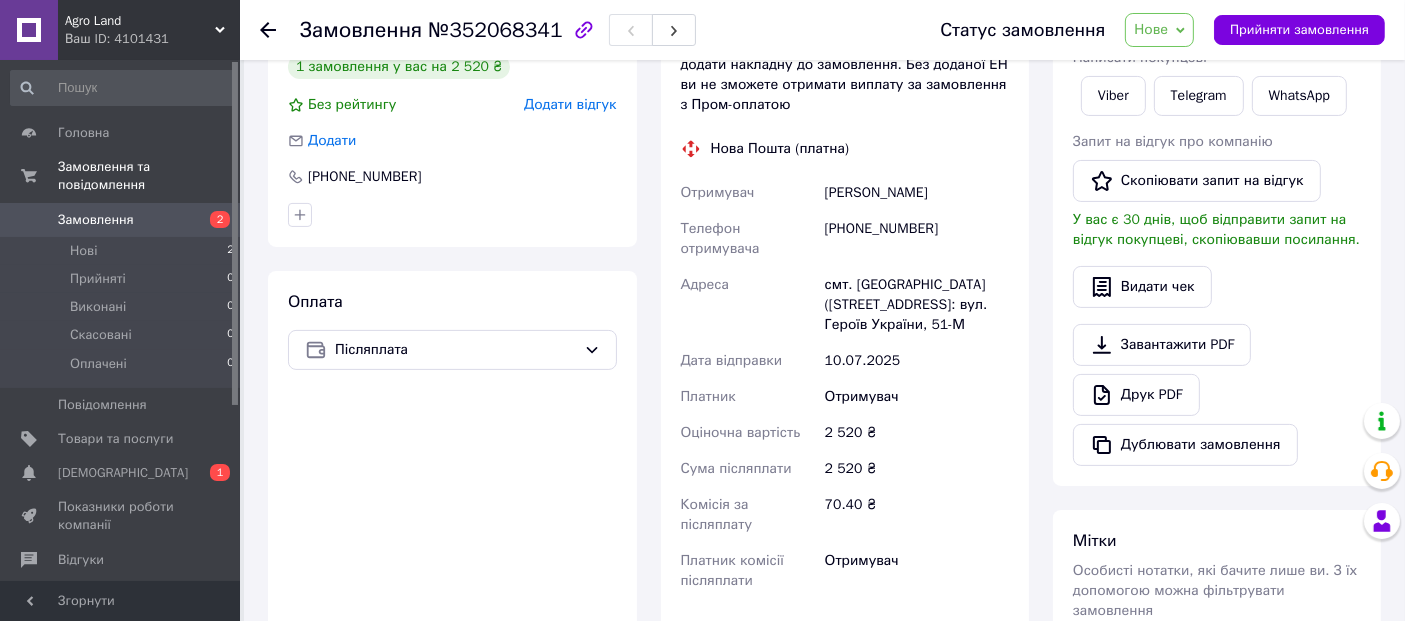 scroll, scrollTop: 314, scrollLeft: 0, axis: vertical 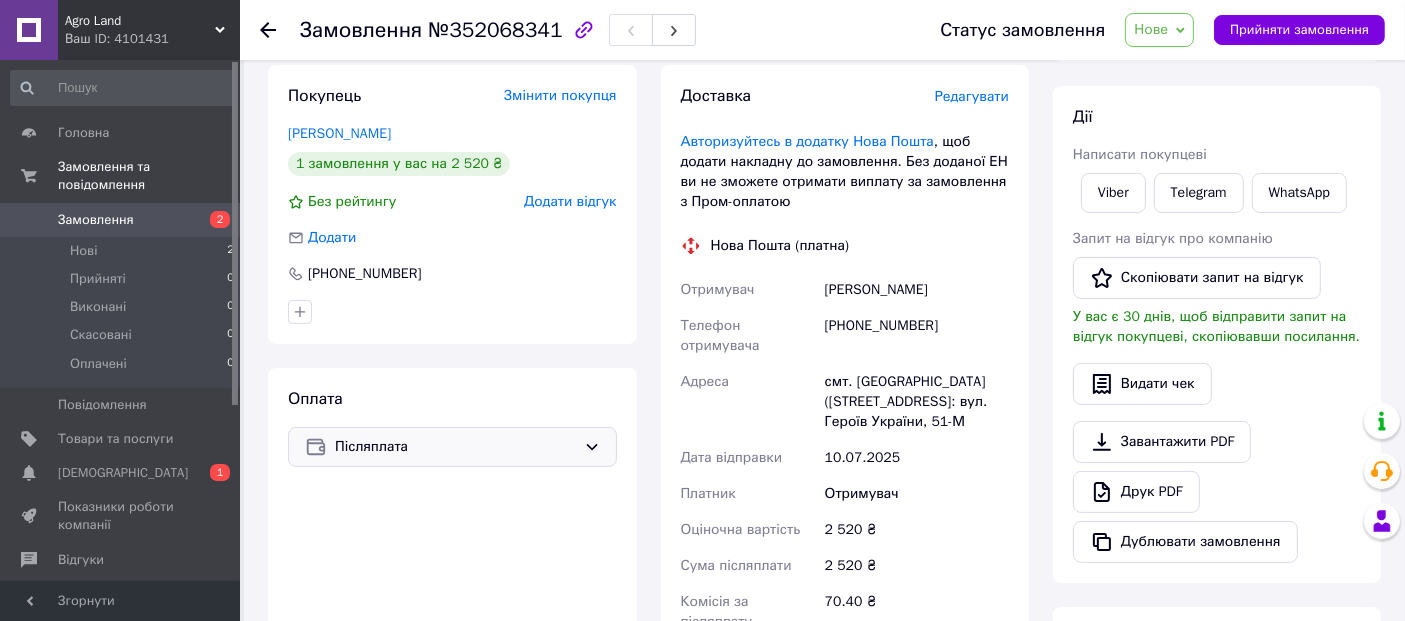 click 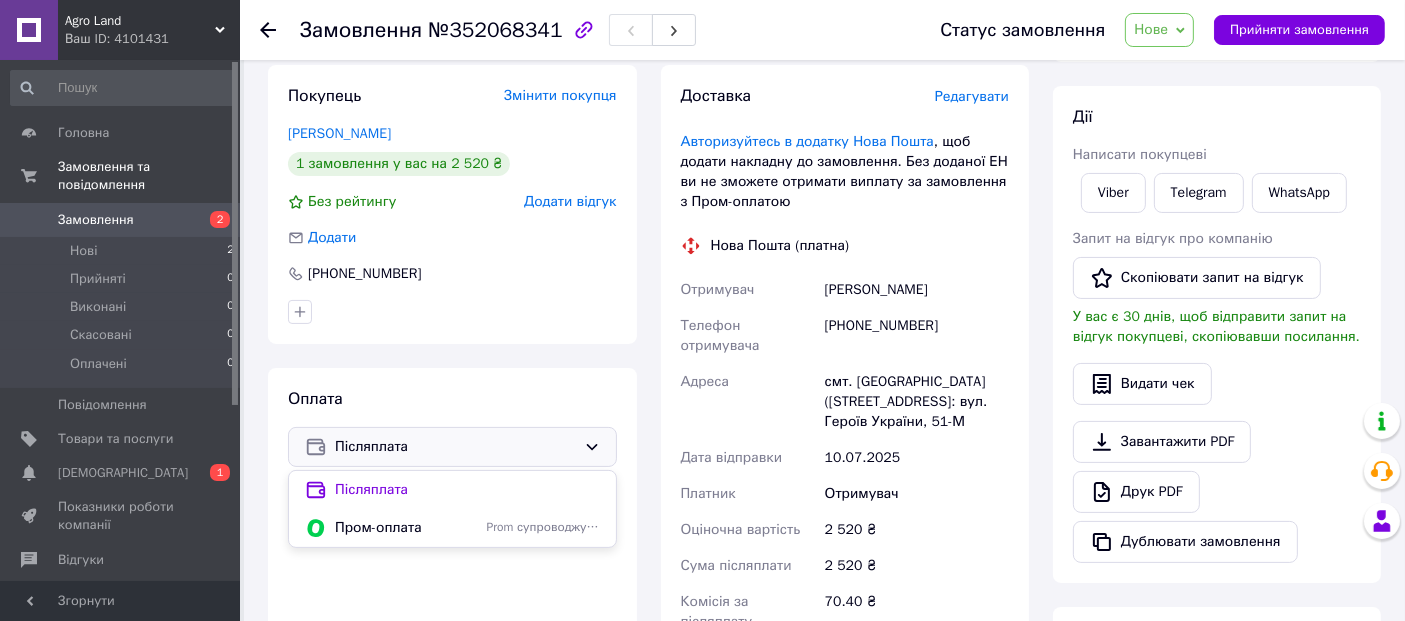 click on "Оплата Післяплата Післяплата Пром-оплата Prom супроводжує покупку" at bounding box center [452, 550] 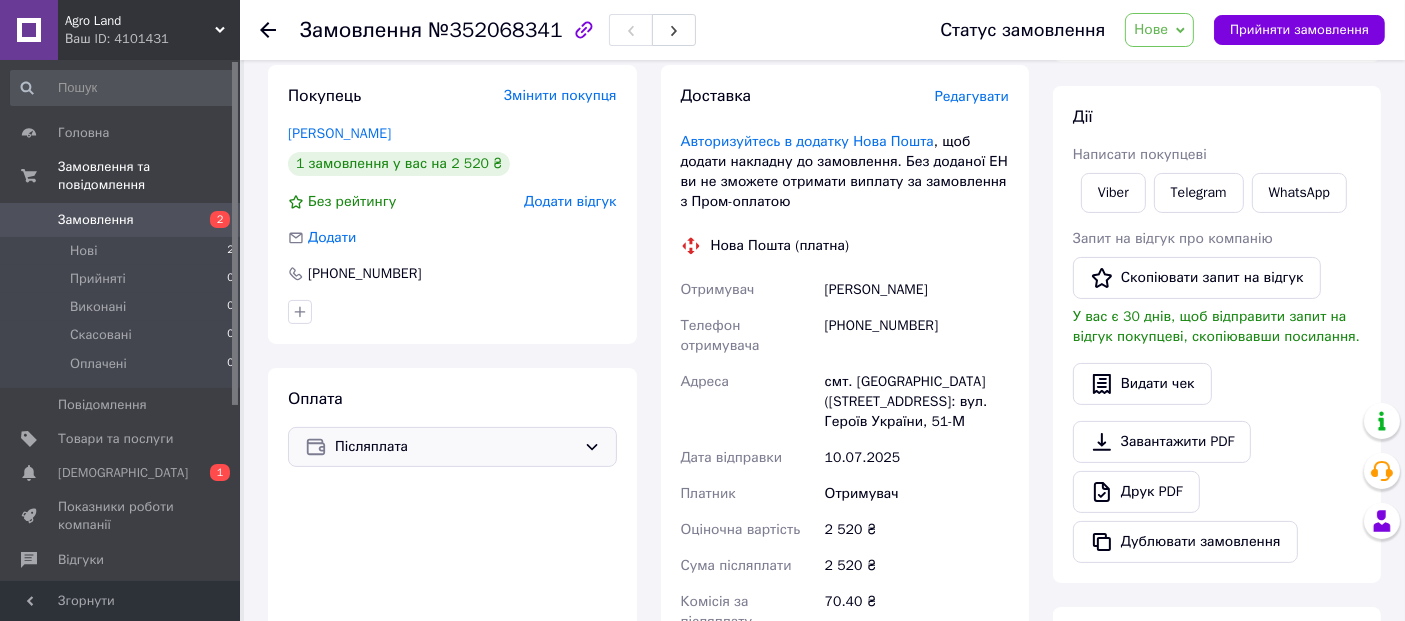 click 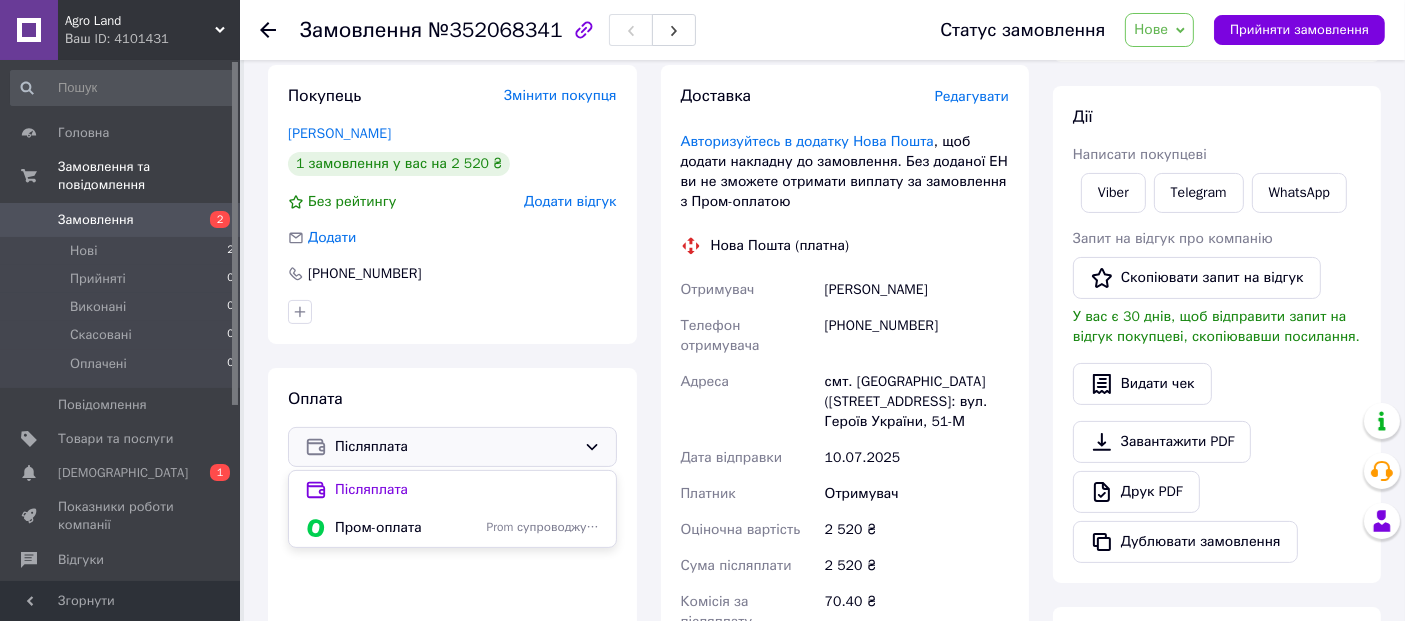 click 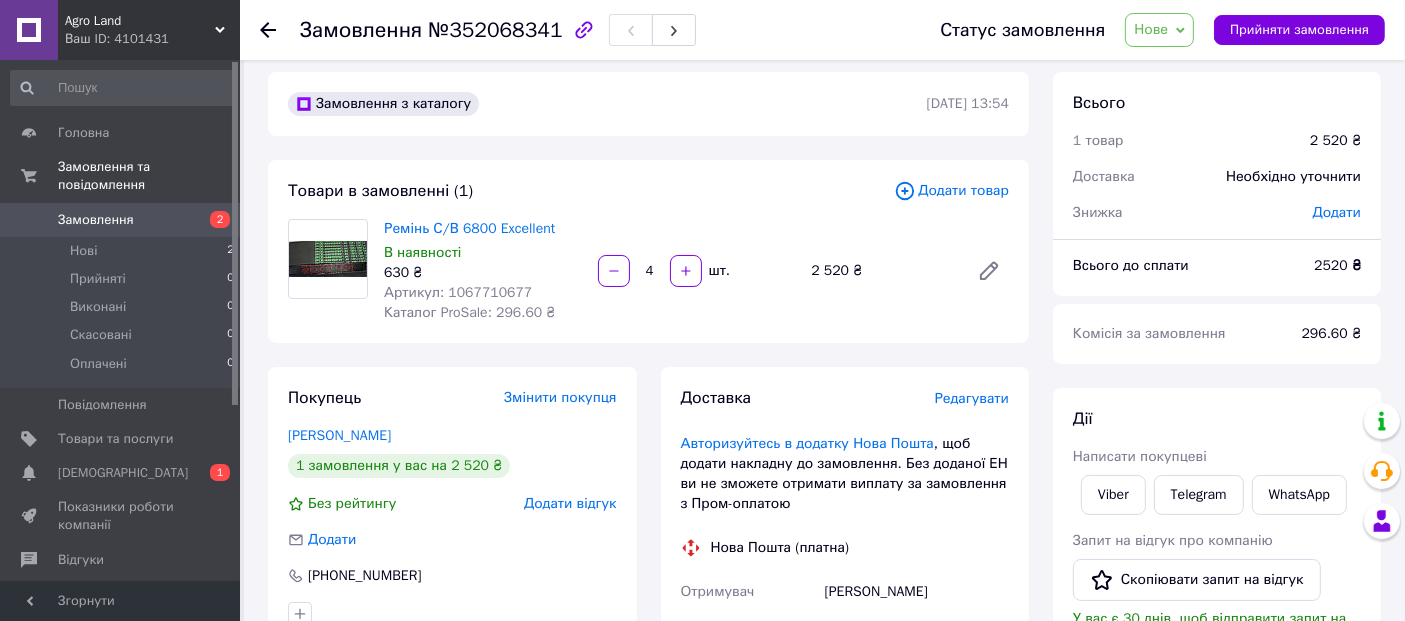 scroll, scrollTop: 0, scrollLeft: 0, axis: both 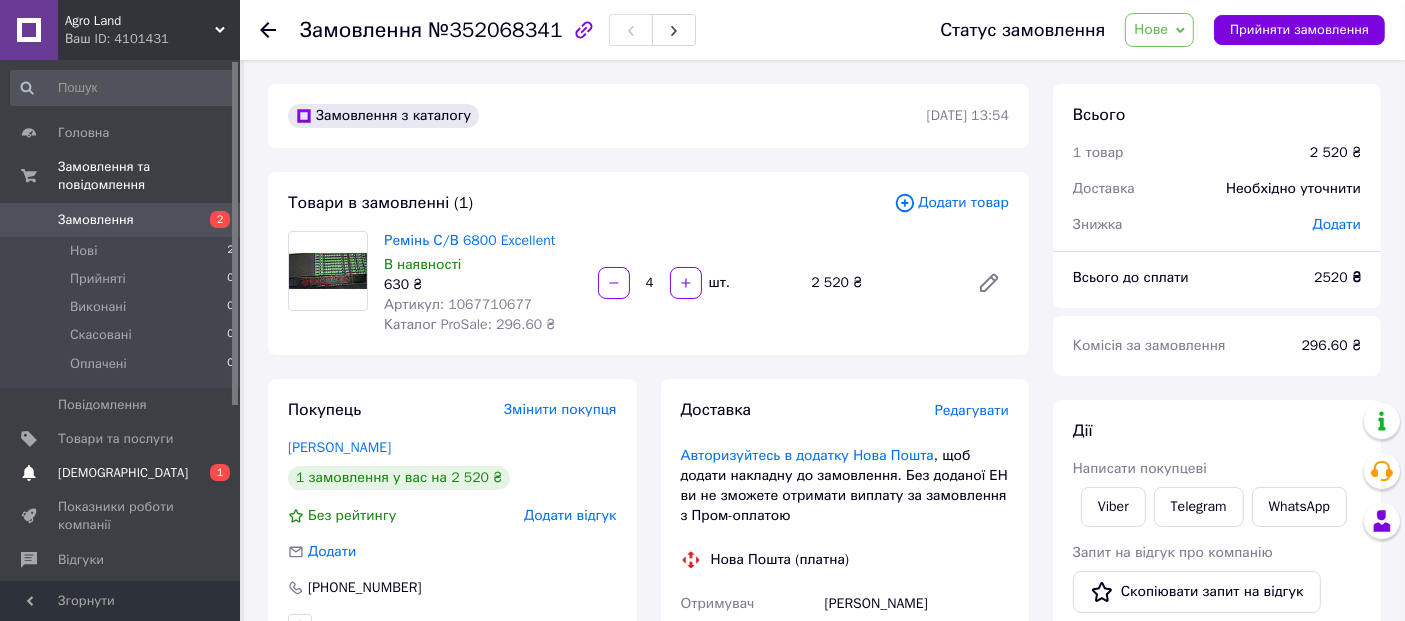 click on "[DEMOGRAPHIC_DATA]" at bounding box center (123, 473) 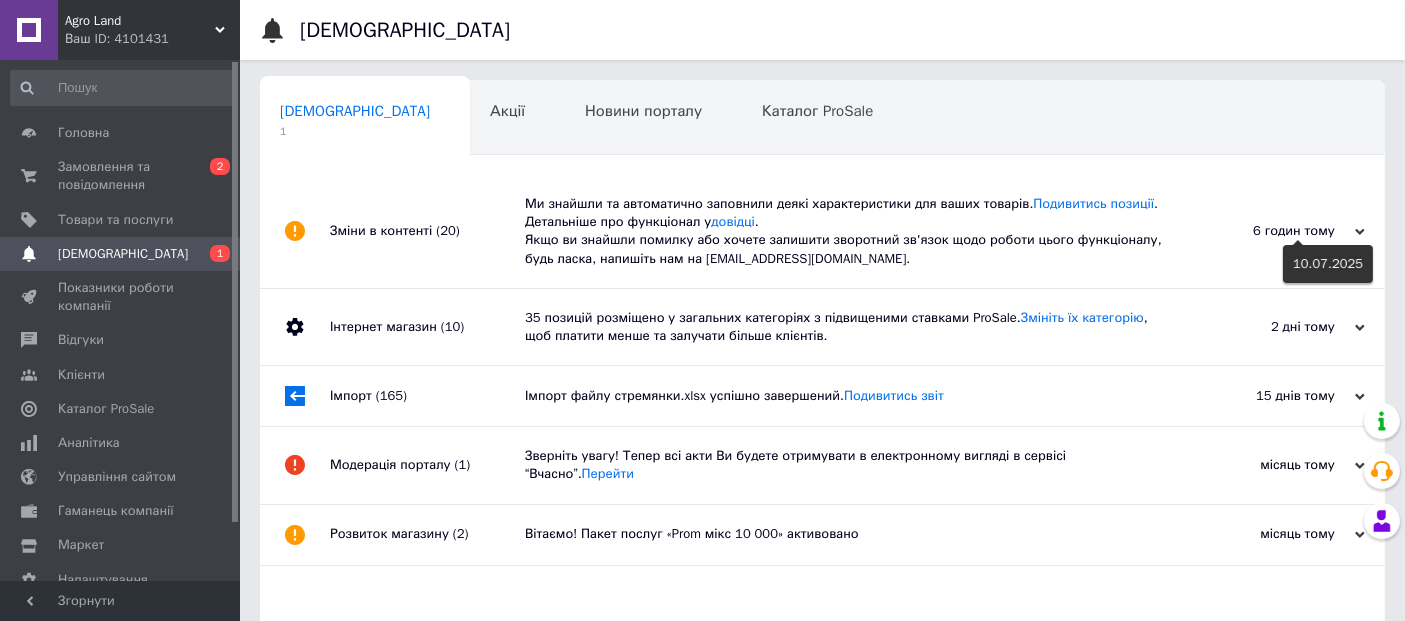 click 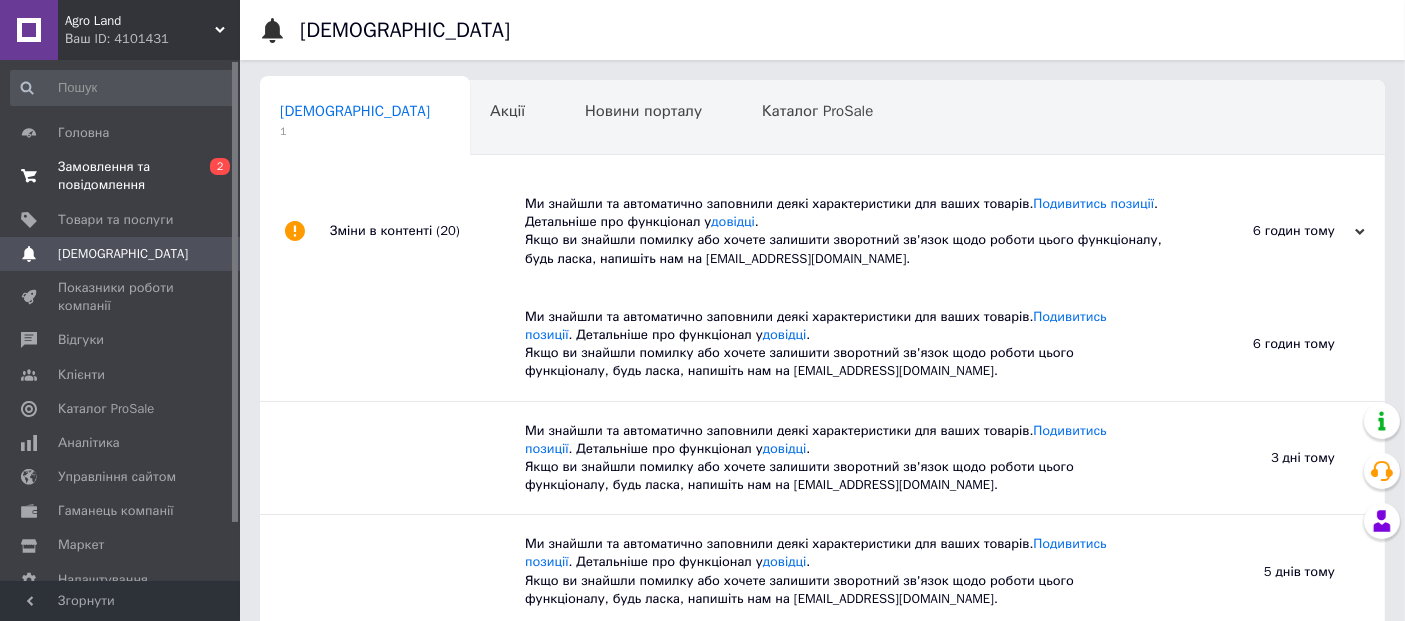 click on "Замовлення та повідомлення" at bounding box center [121, 176] 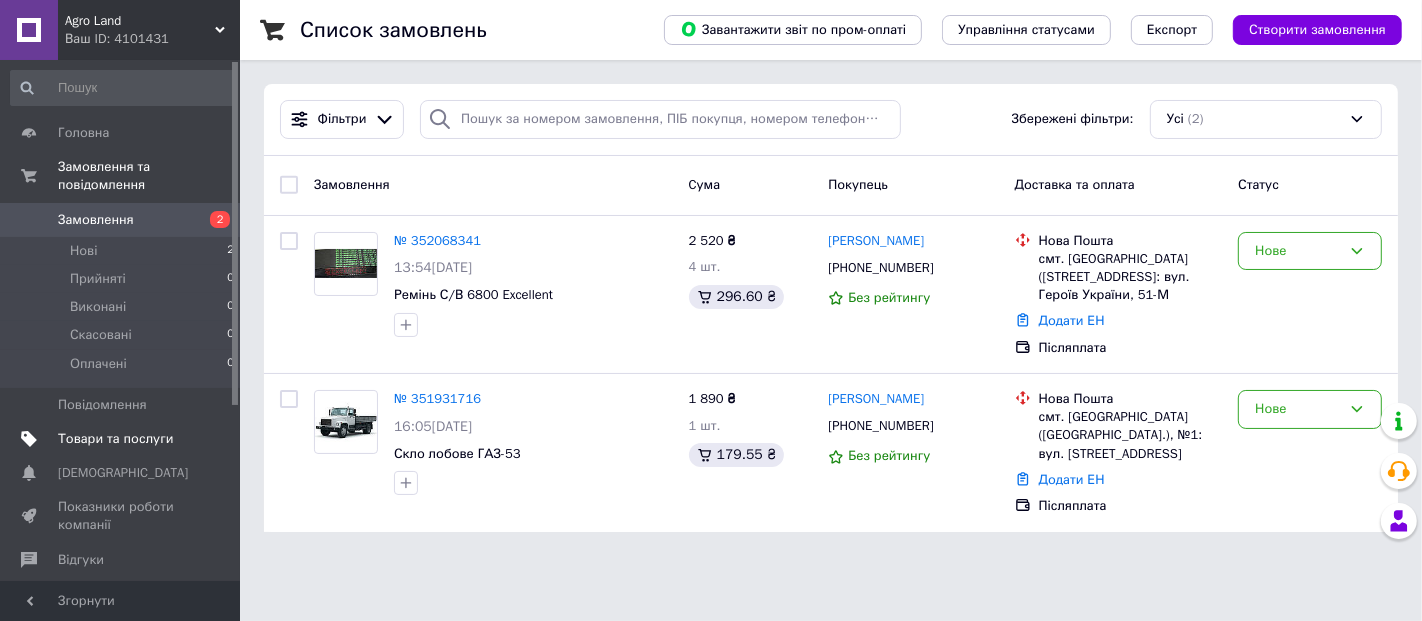 click on "Товари та послуги" at bounding box center (115, 439) 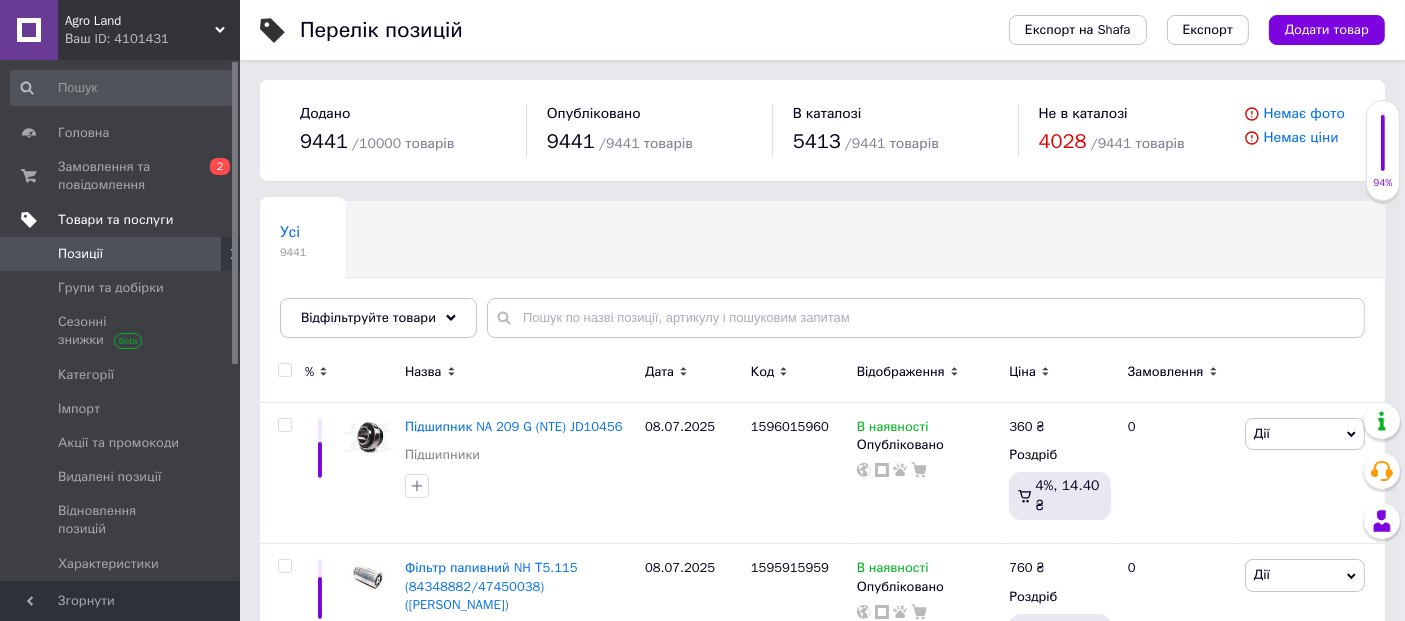 click on "Товари та послуги" at bounding box center (115, 220) 